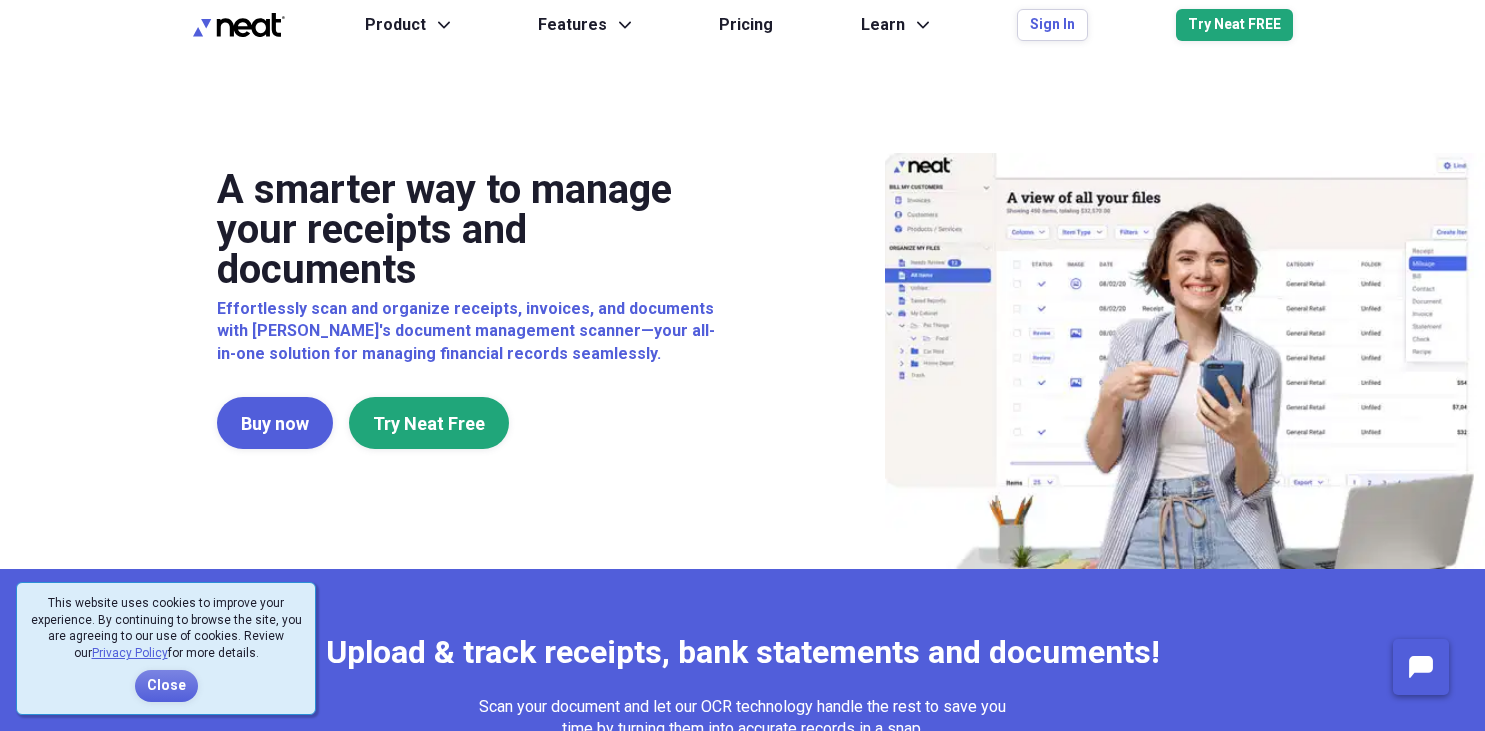 scroll, scrollTop: 0, scrollLeft: 0, axis: both 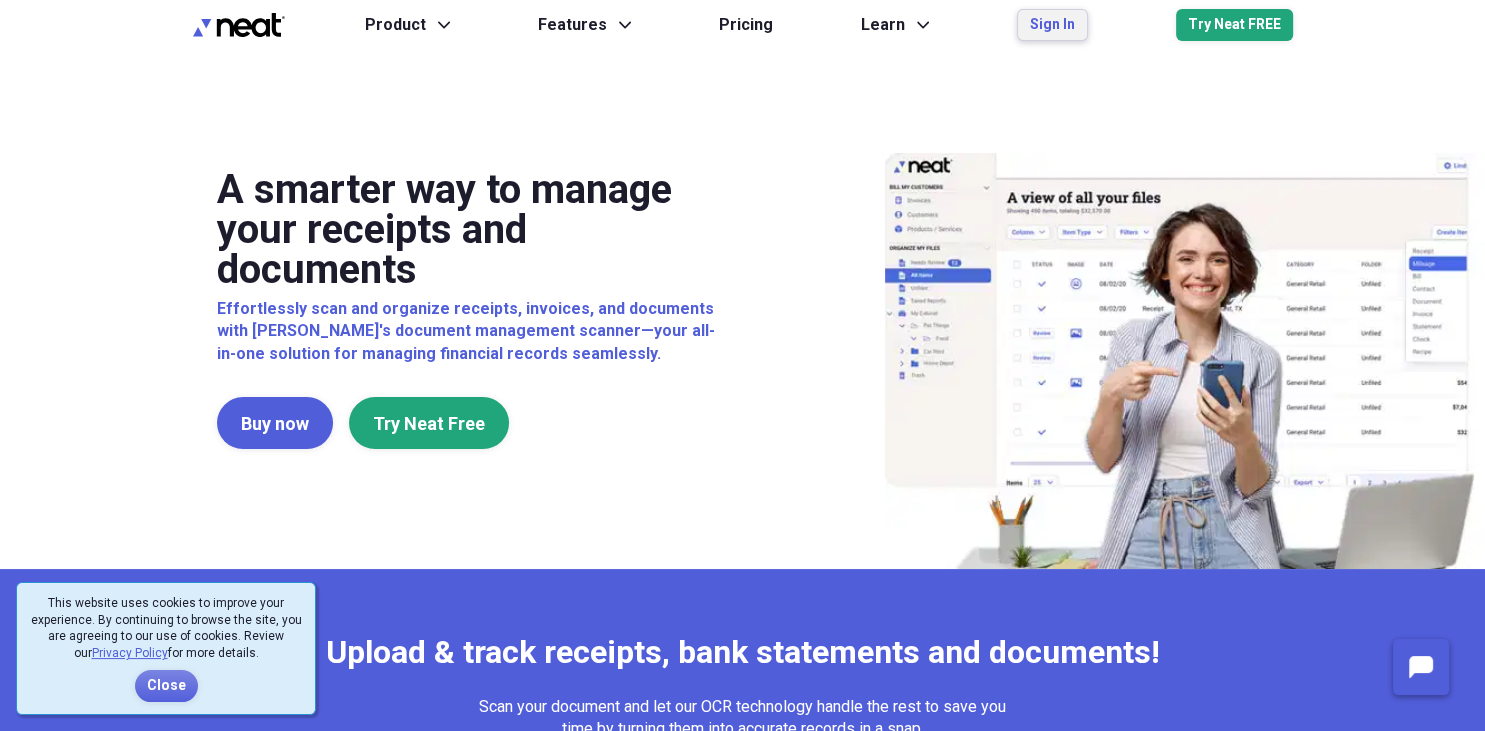 click on "Sign In" at bounding box center (1052, 25) 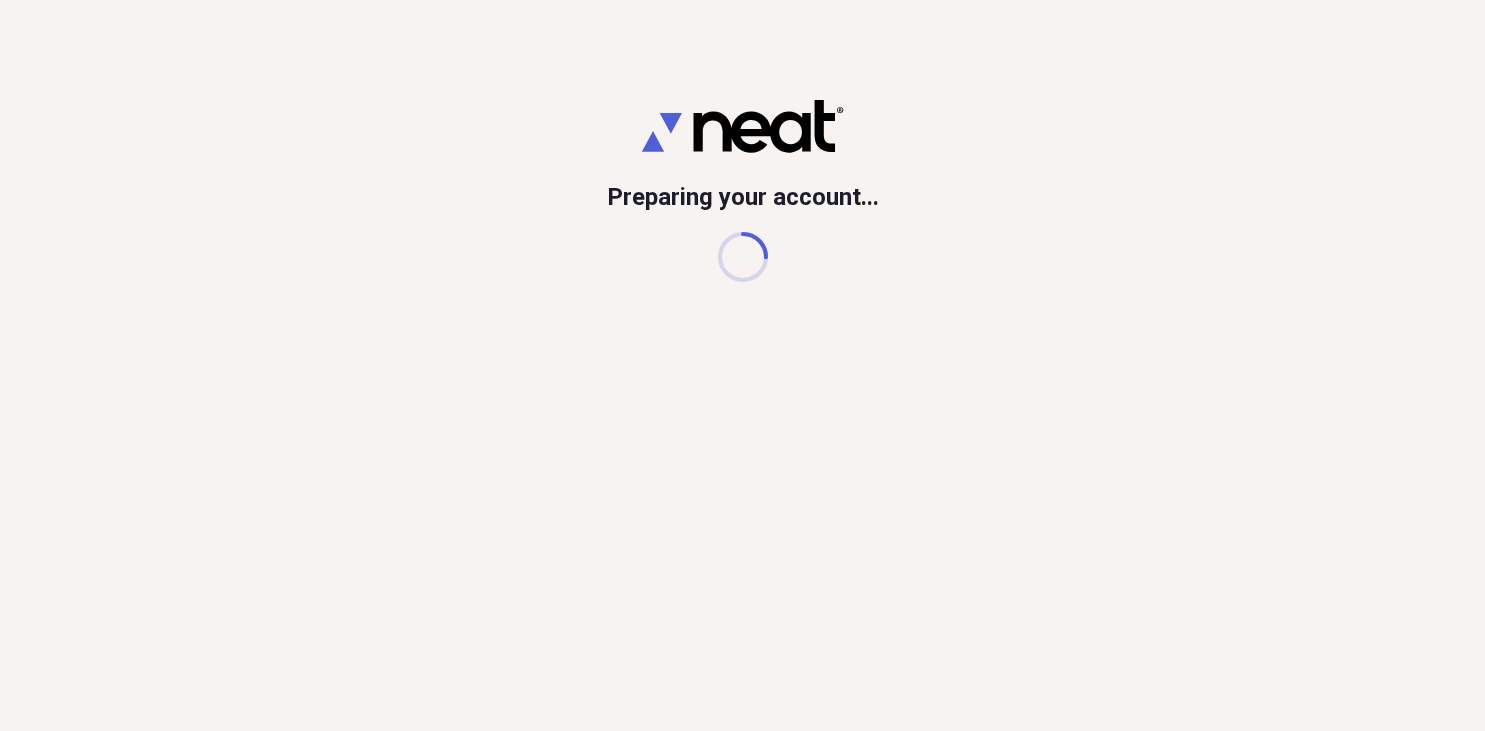 scroll, scrollTop: 0, scrollLeft: 0, axis: both 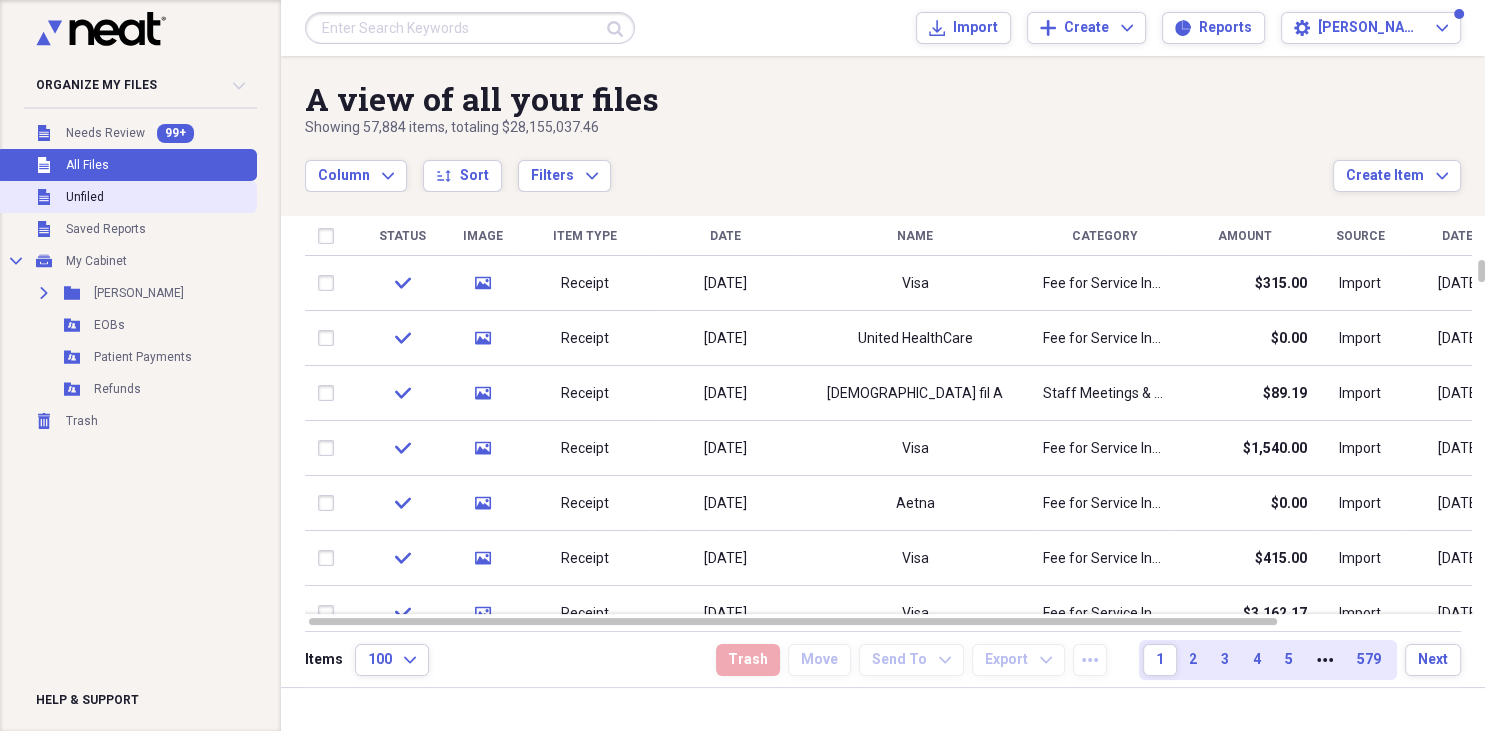 click on "Unfiled" at bounding box center (85, 197) 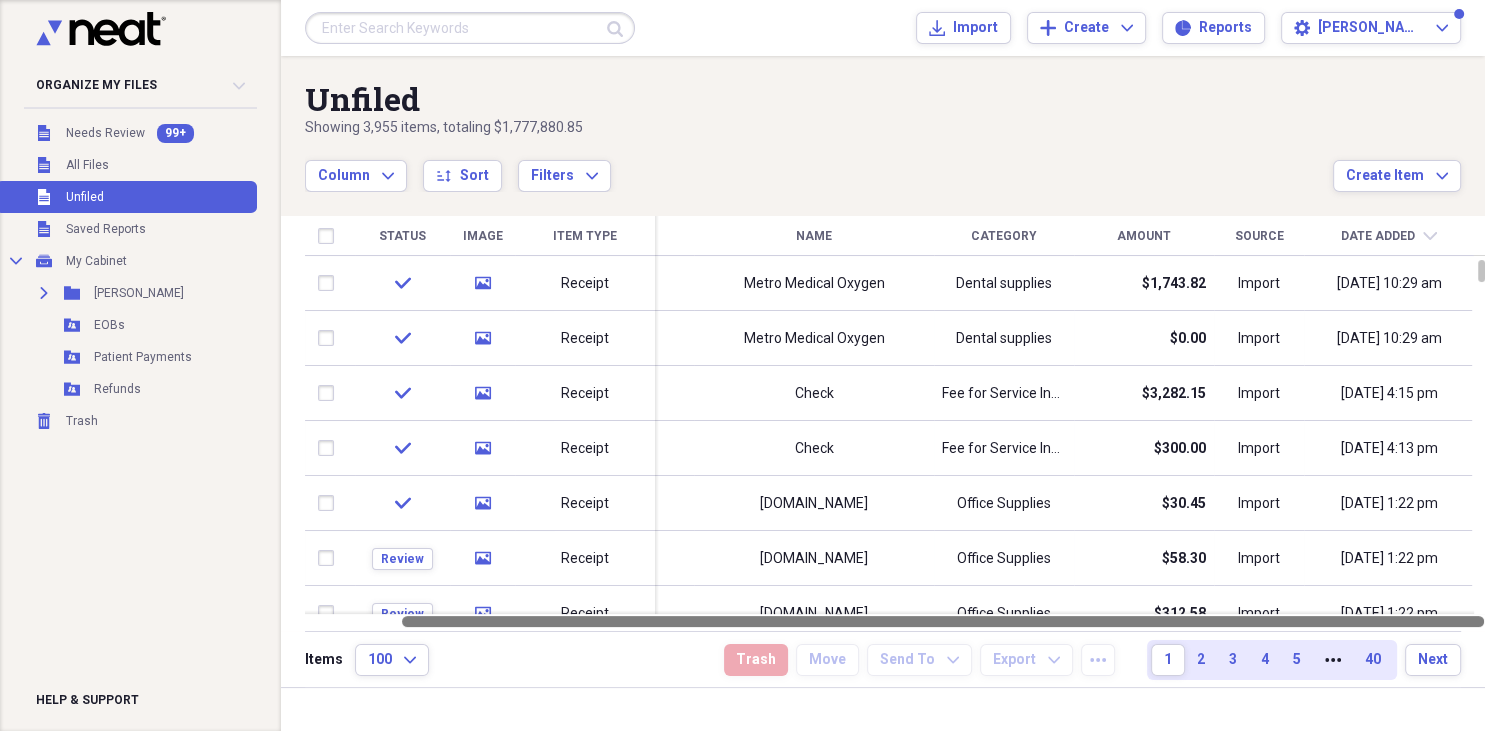 click at bounding box center [897, 621] 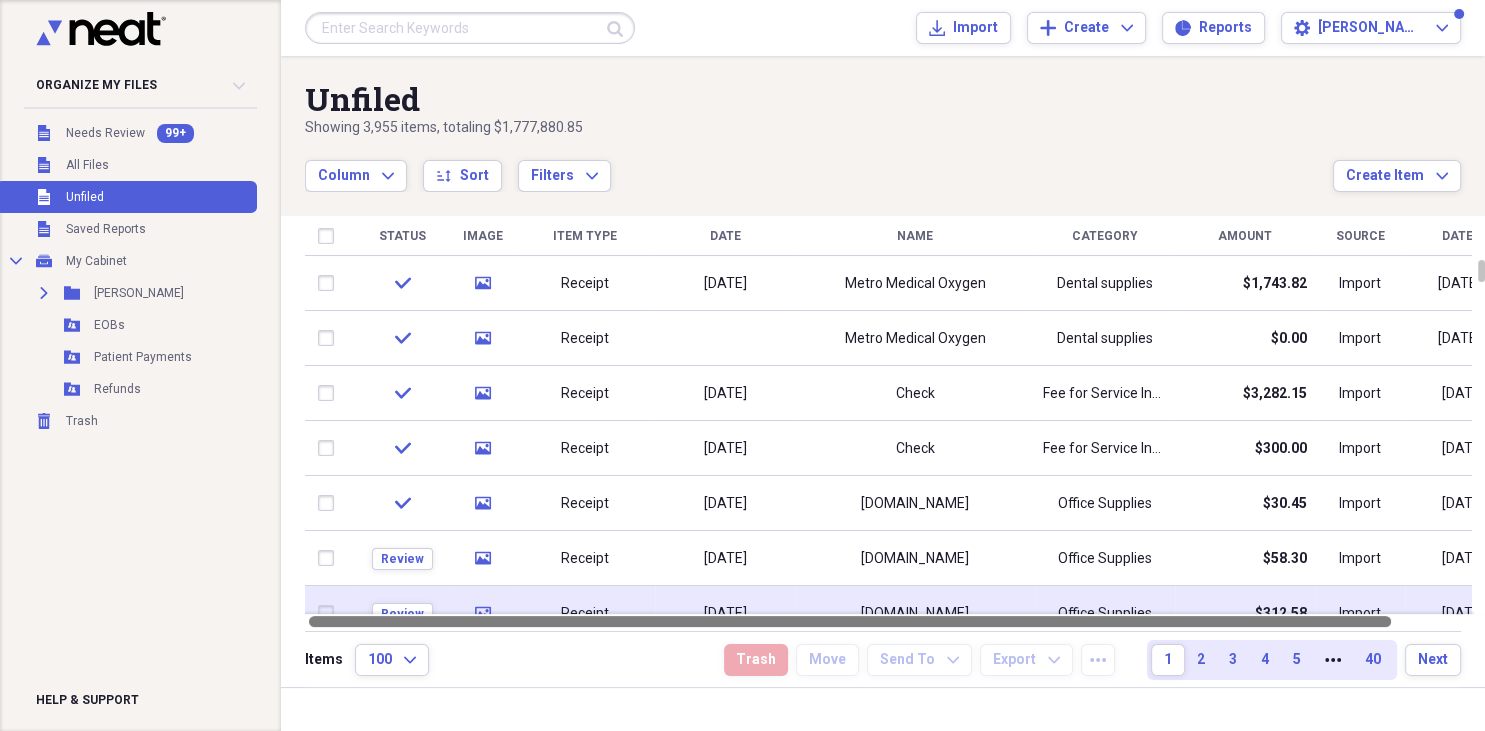 drag, startPoint x: 647, startPoint y: 626, endPoint x: 670, endPoint y: 586, distance: 46.141087 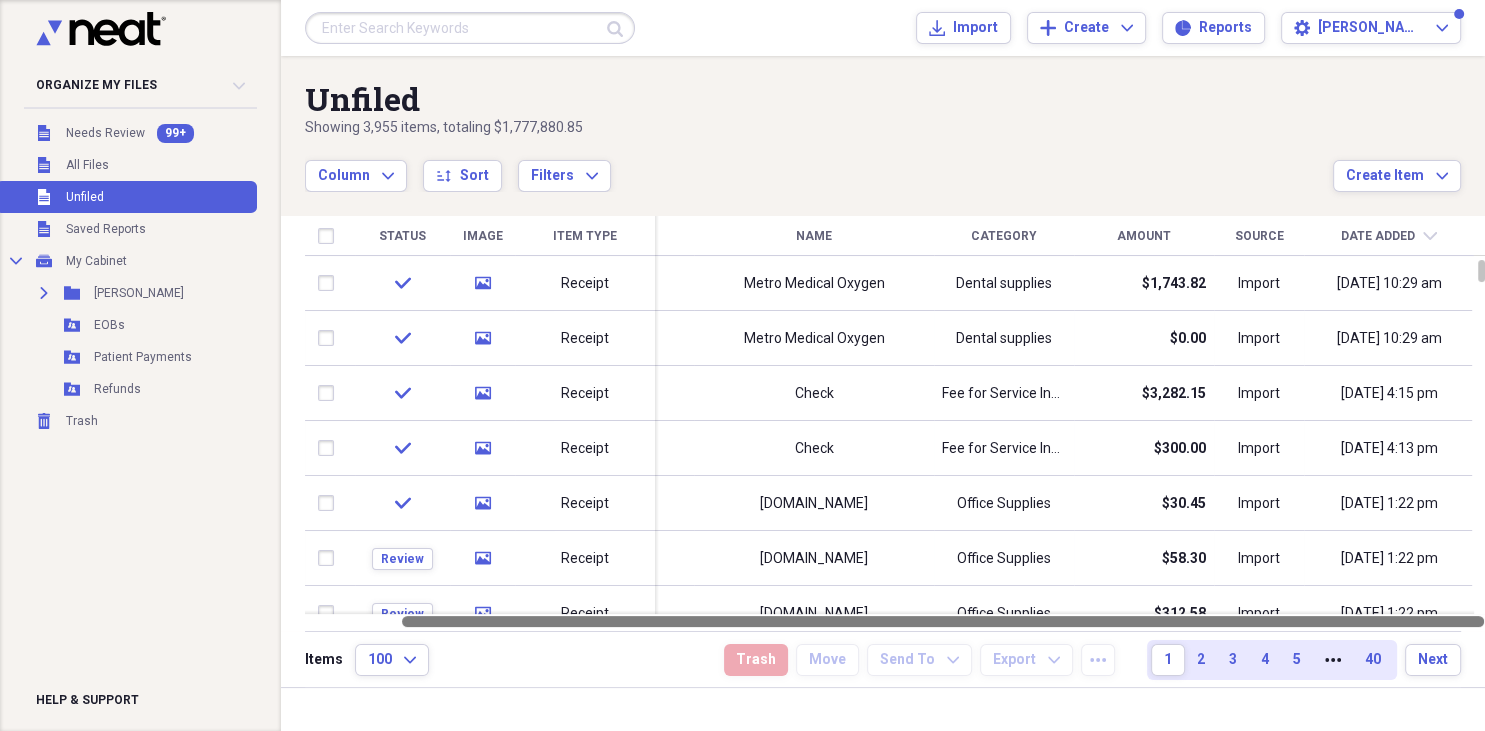 click at bounding box center [897, 621] 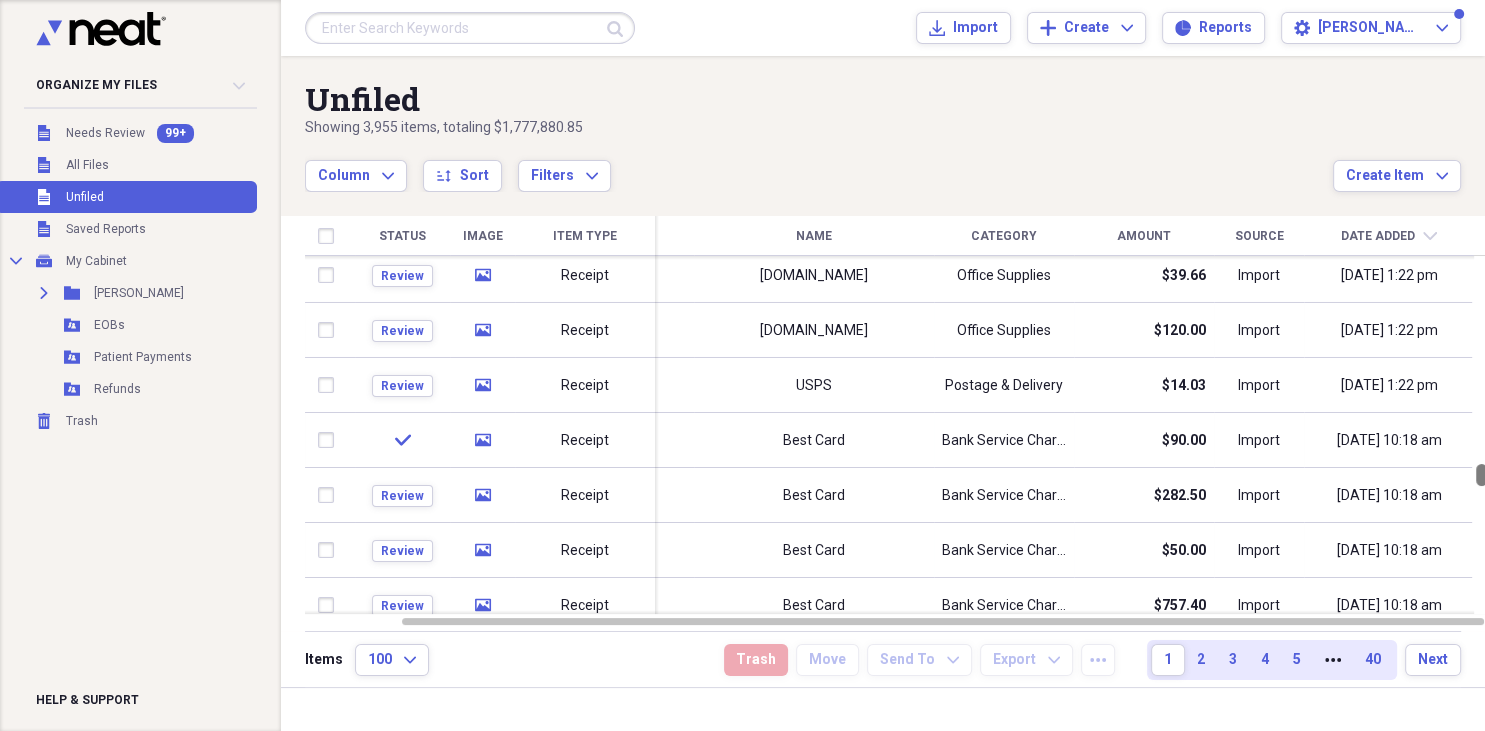 drag, startPoint x: 1477, startPoint y: 270, endPoint x: 1474, endPoint y: 473, distance: 203.02217 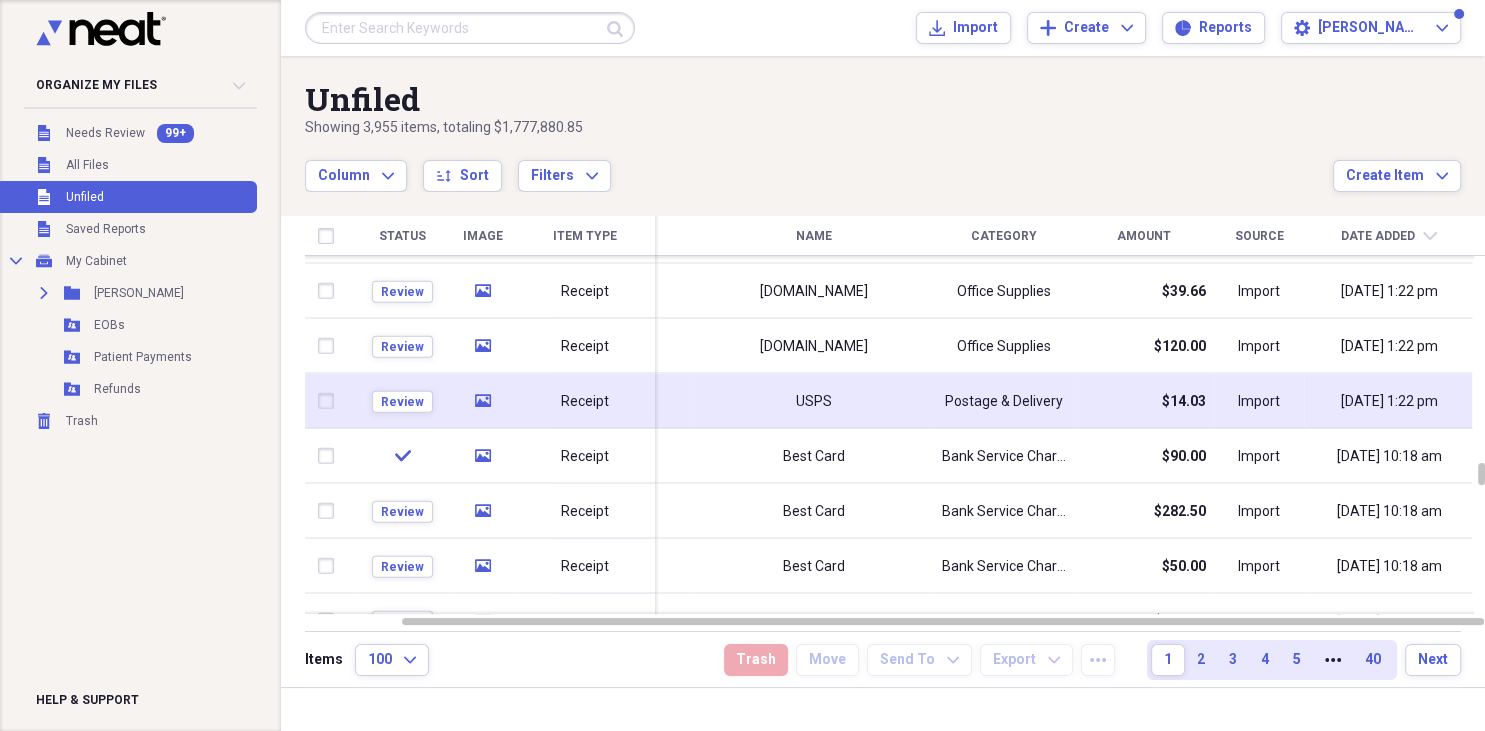 click on "USPS" at bounding box center (814, 401) 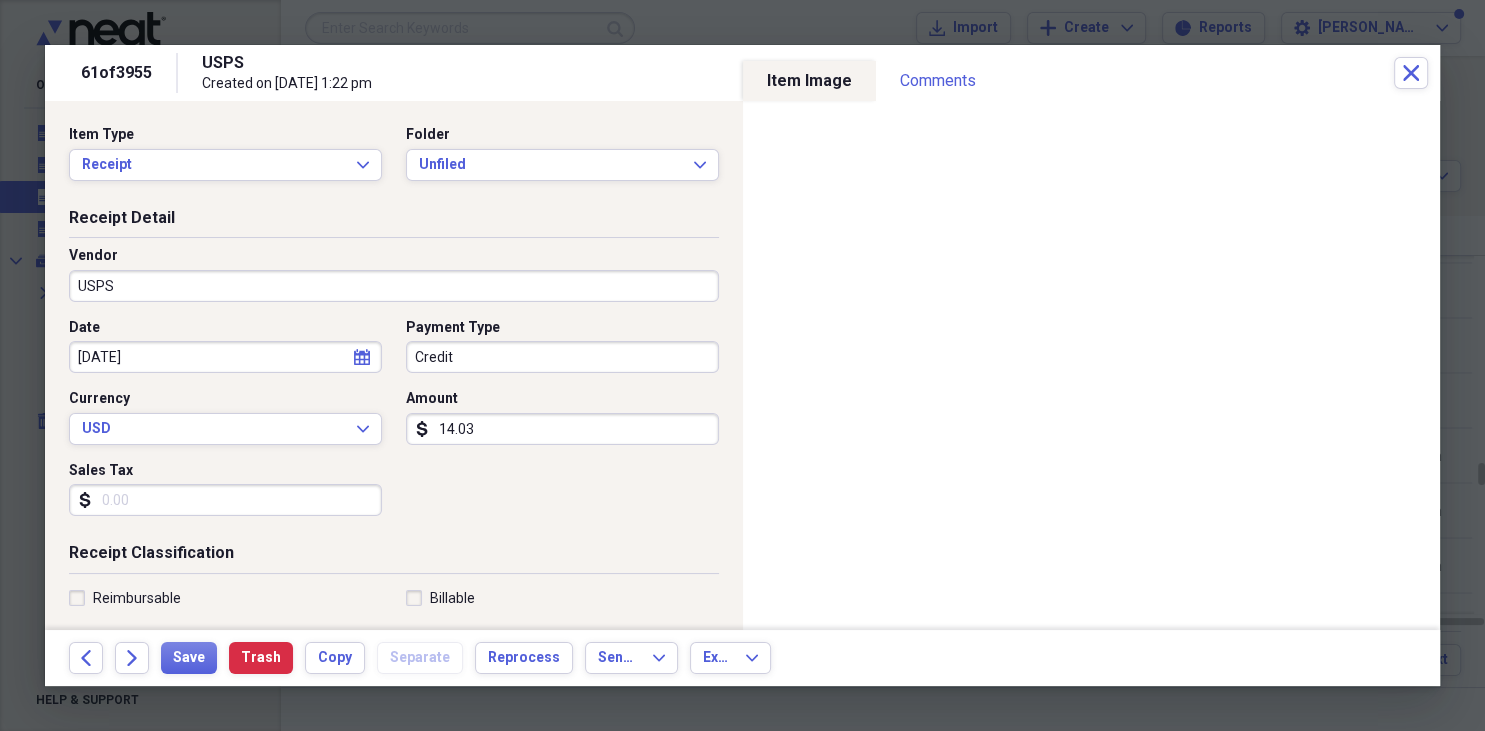 click on "Back Forward Save Trash Copy Separate Reprocess Send To Expand Export Expand" at bounding box center [742, 658] 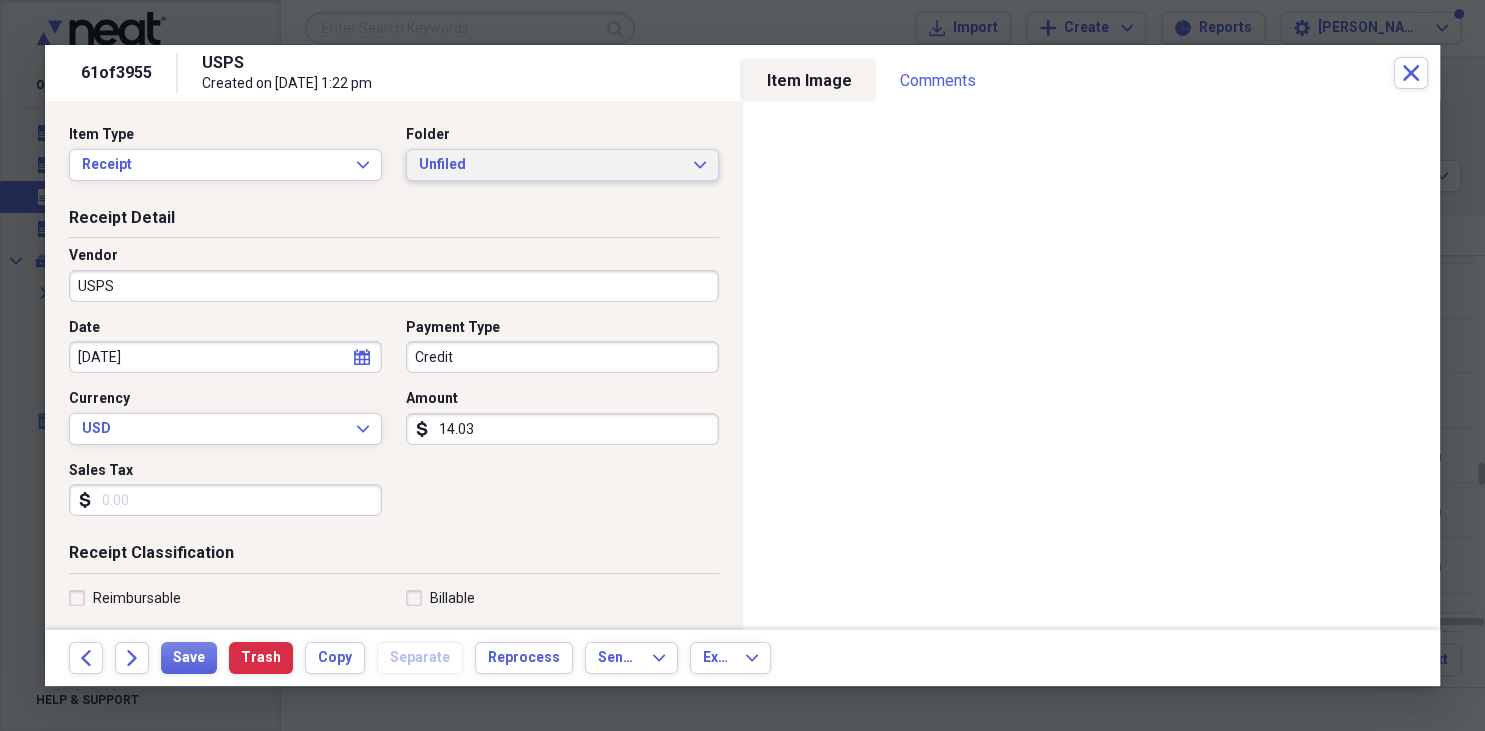 click on "Expand" 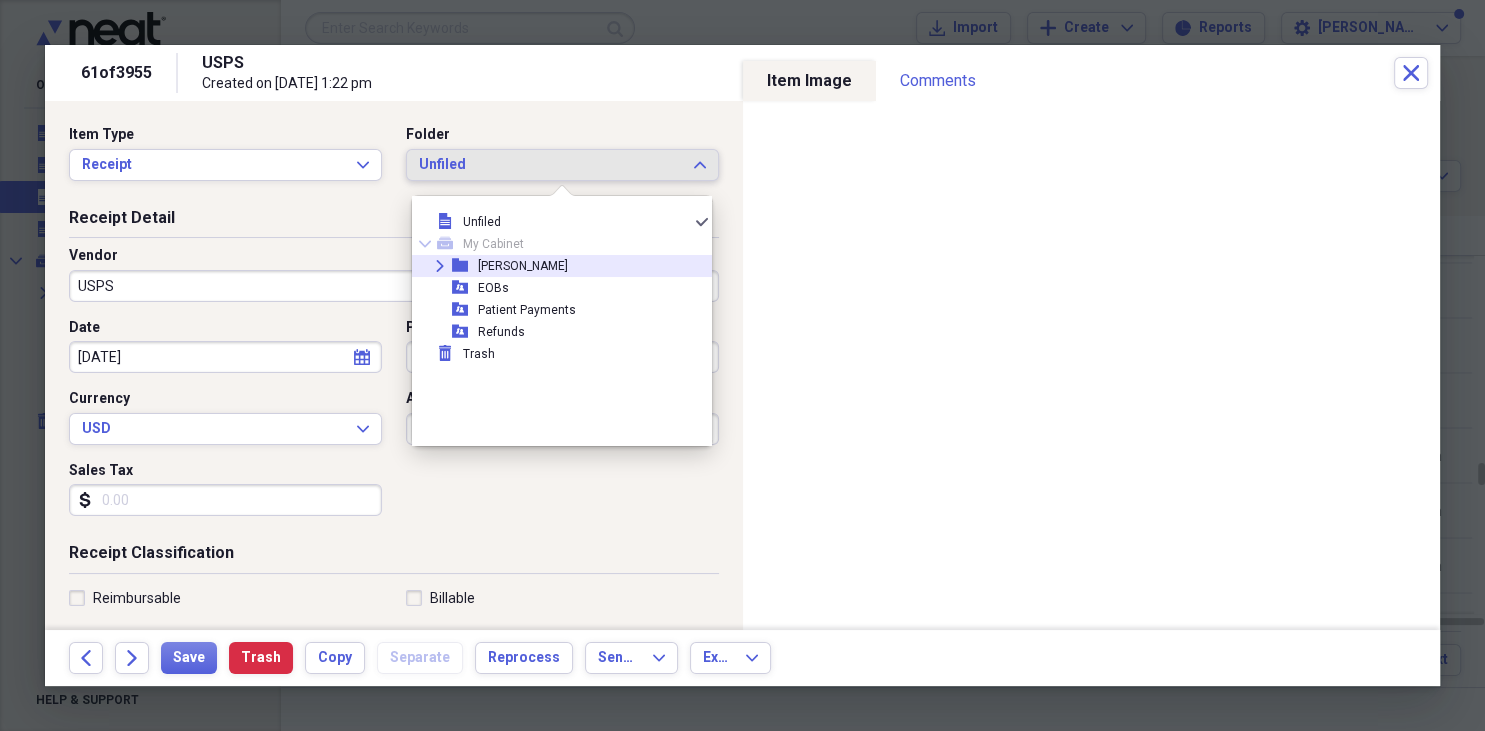 click on "Expand" 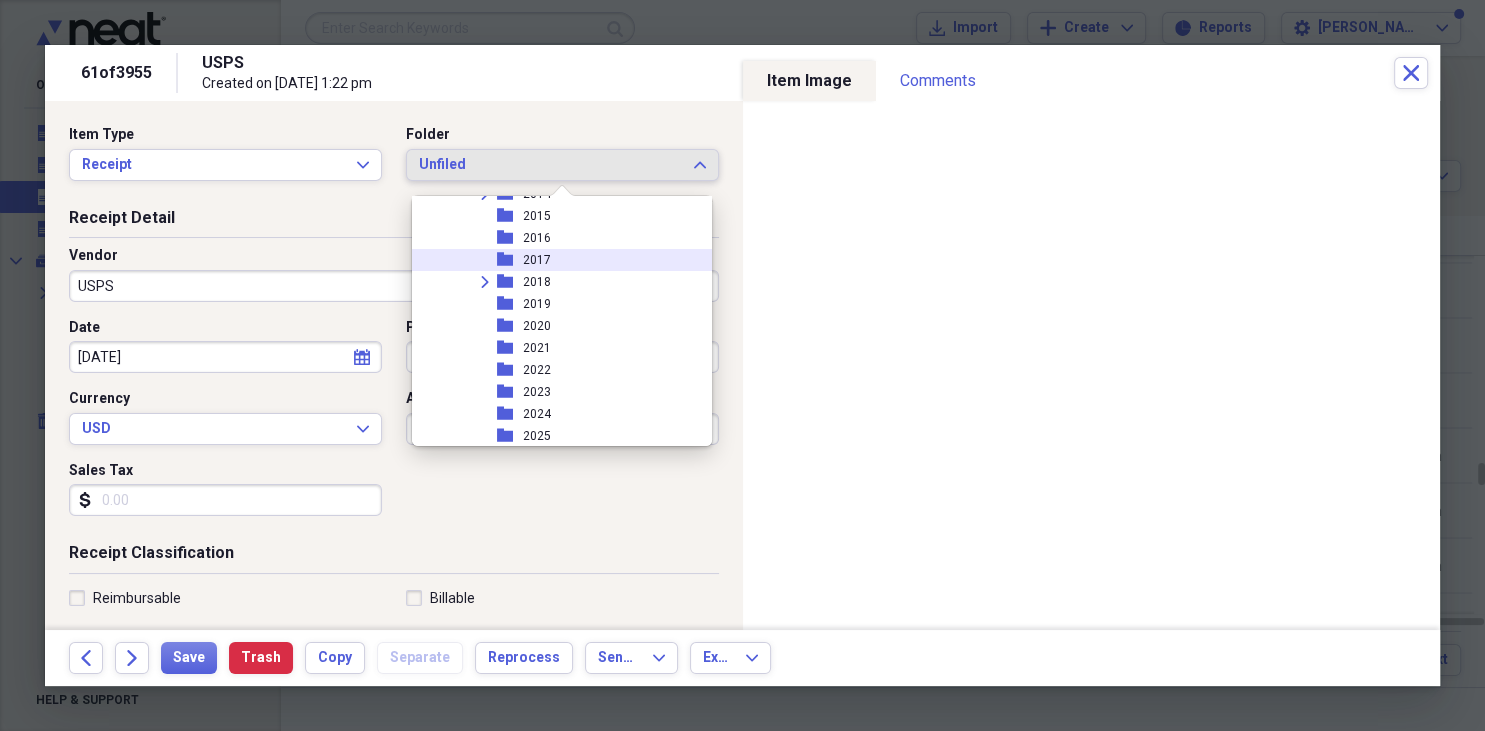 scroll, scrollTop: 192, scrollLeft: 0, axis: vertical 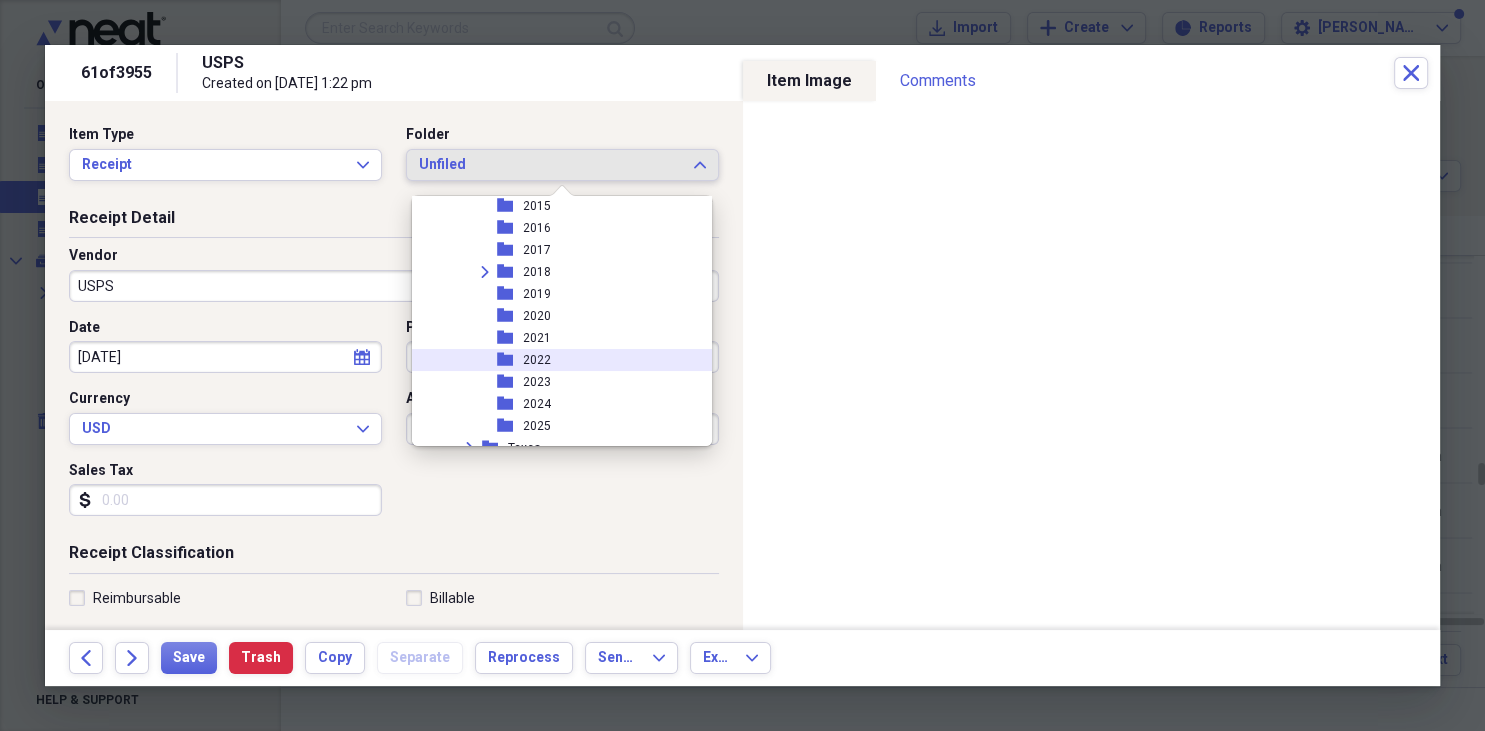 click on "2022" at bounding box center [537, 360] 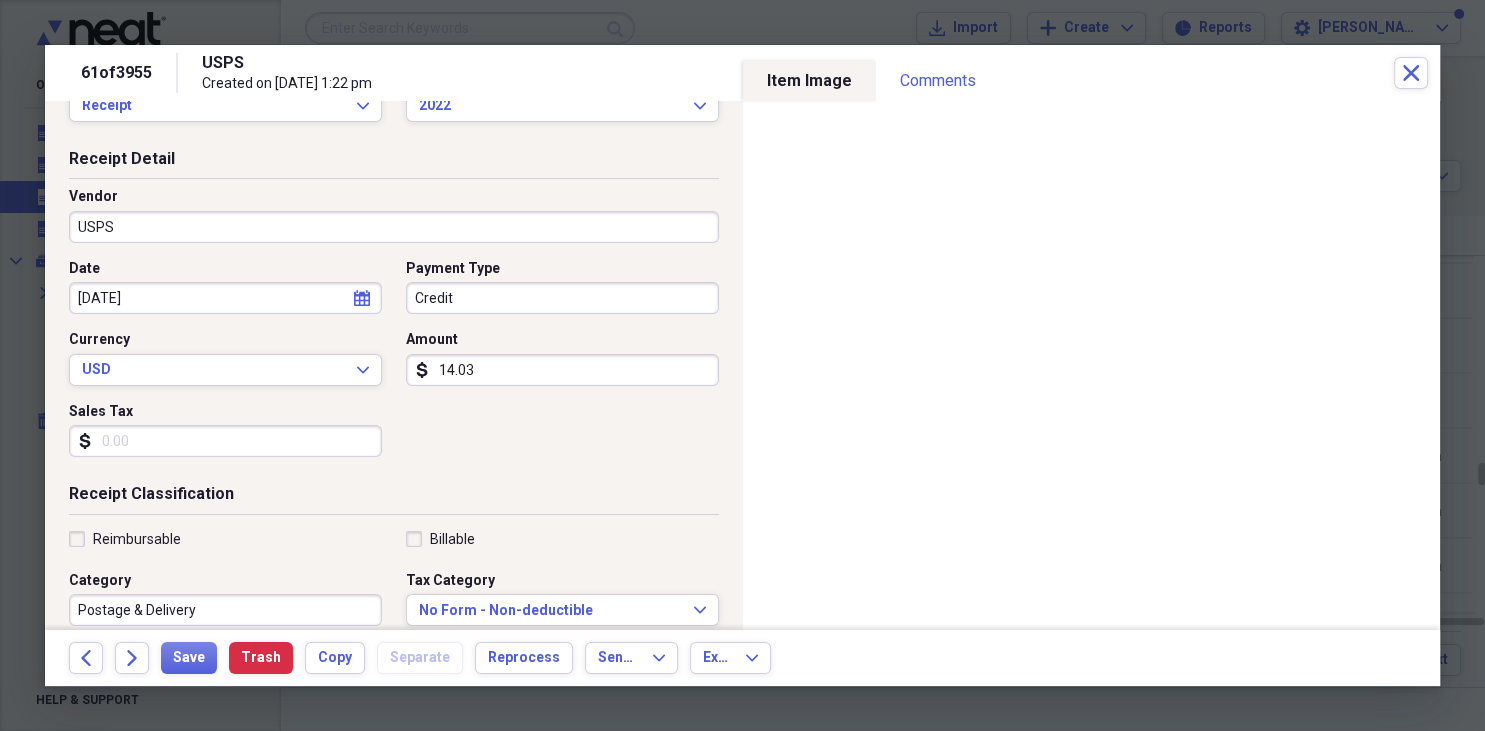 scroll, scrollTop: 60, scrollLeft: 0, axis: vertical 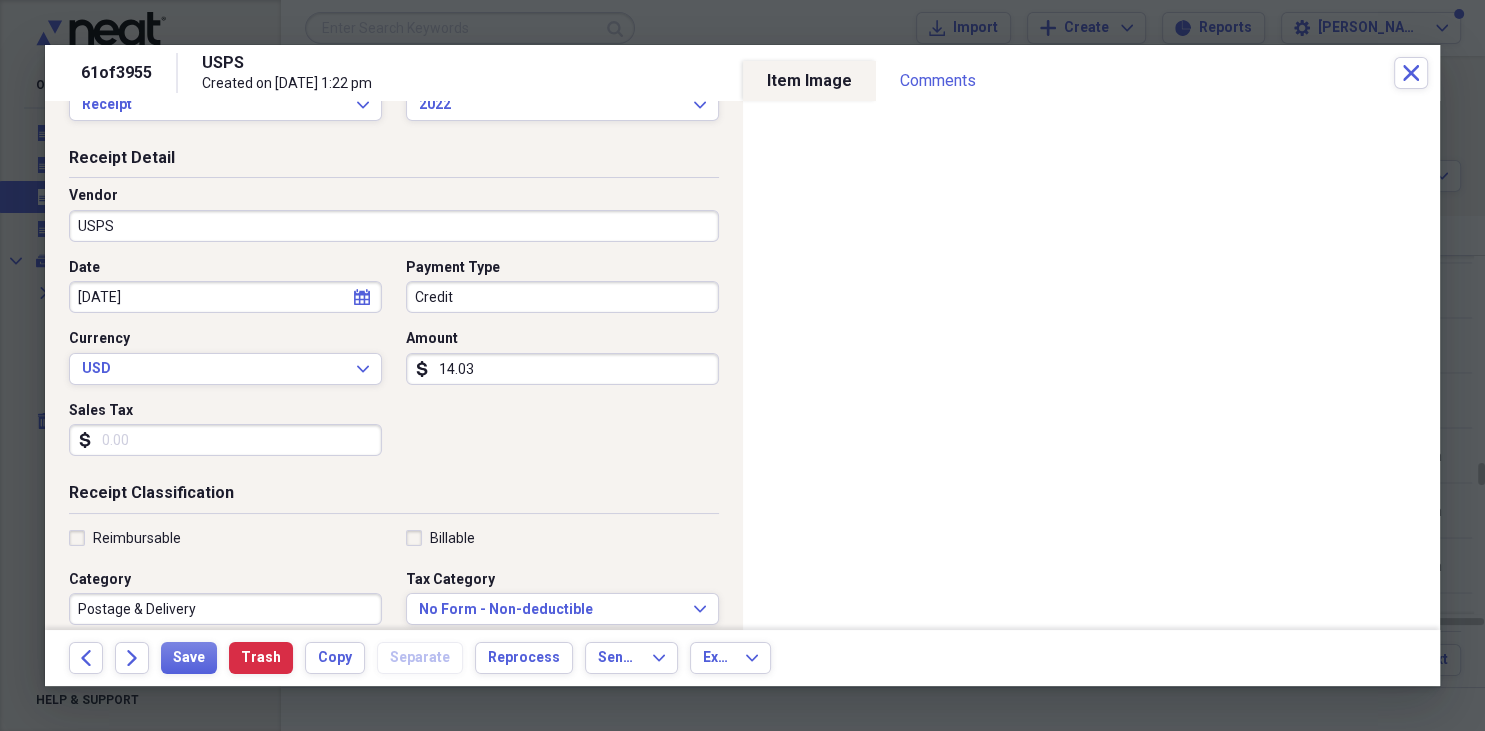 click on "USPS" at bounding box center (394, 226) 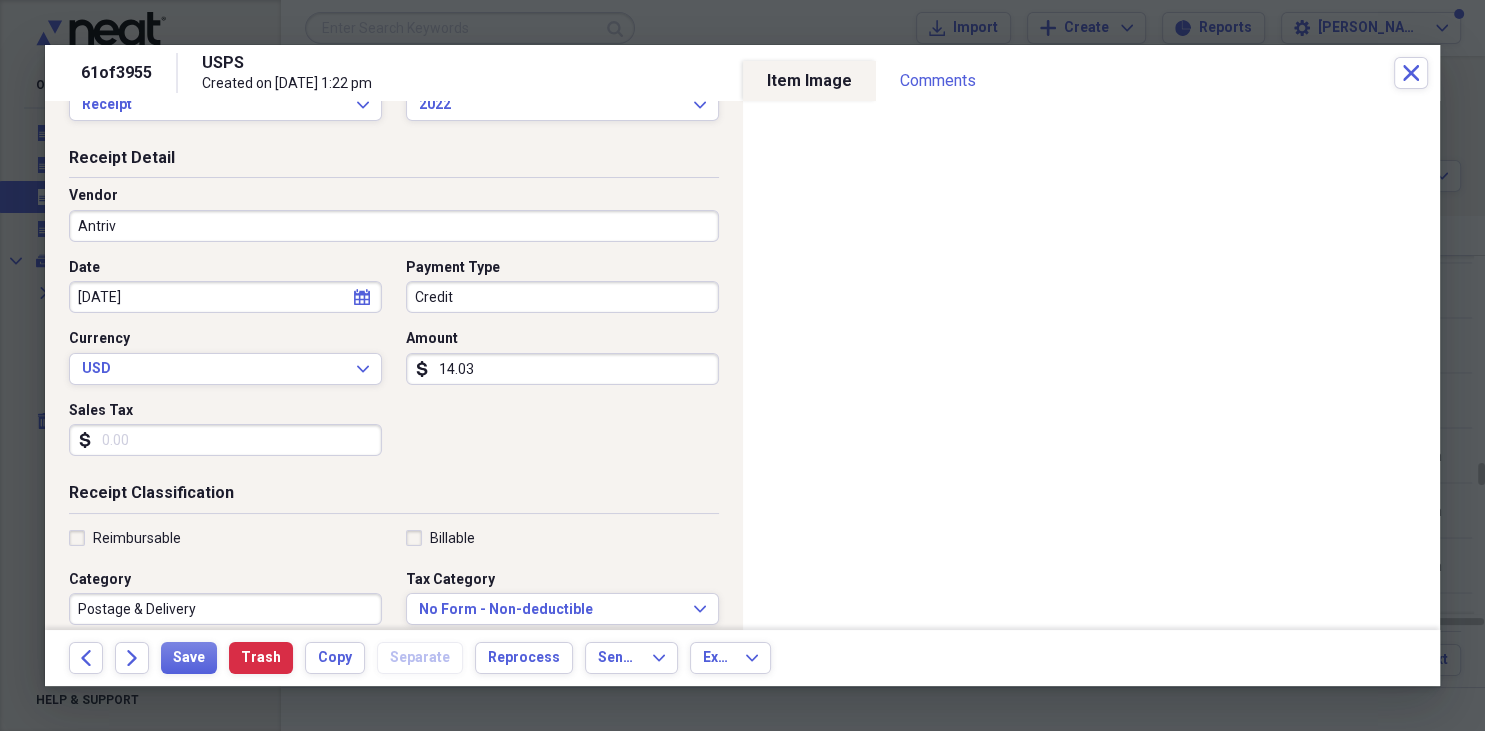 click on "Antriv" at bounding box center (394, 226) 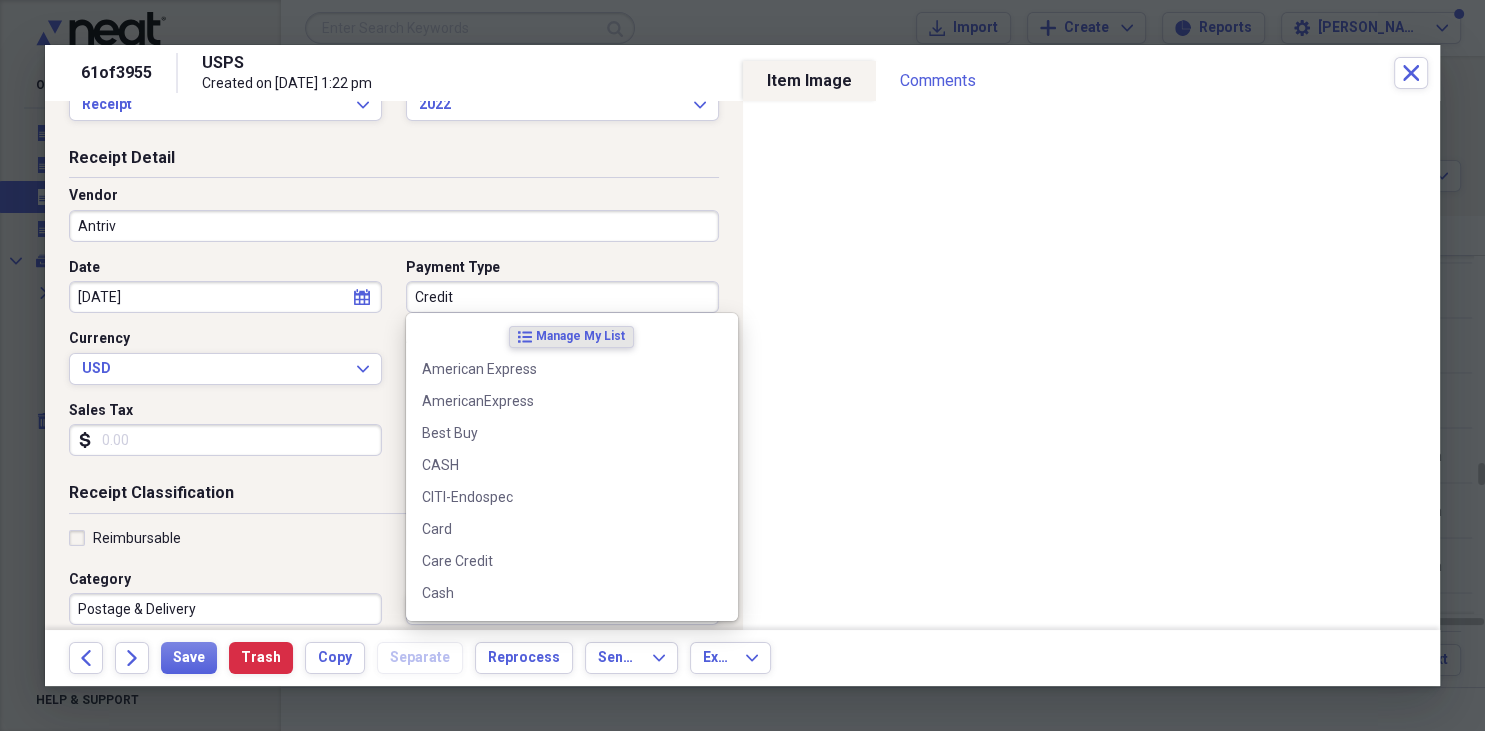 click on "Credit" at bounding box center [562, 297] 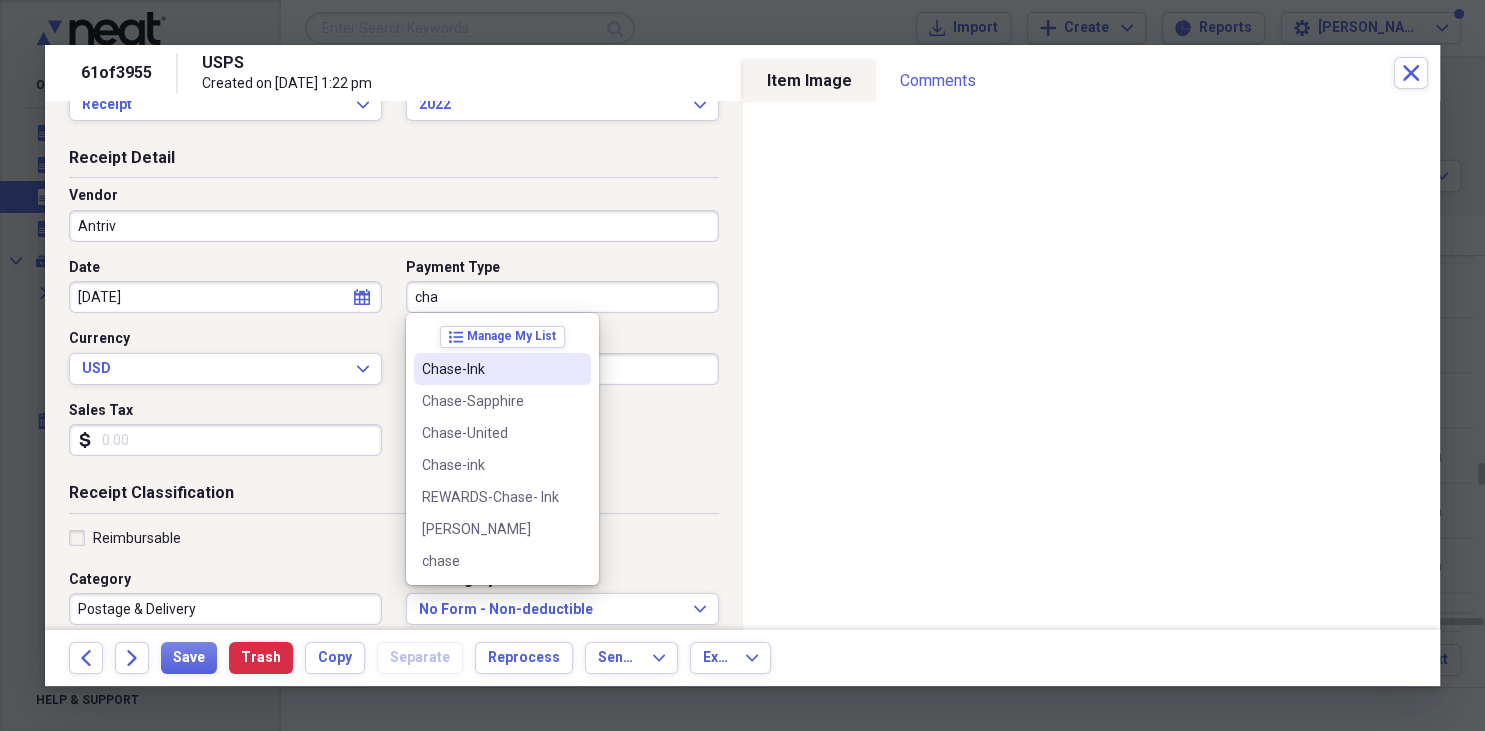 click on "Chase-Ink" at bounding box center [490, 369] 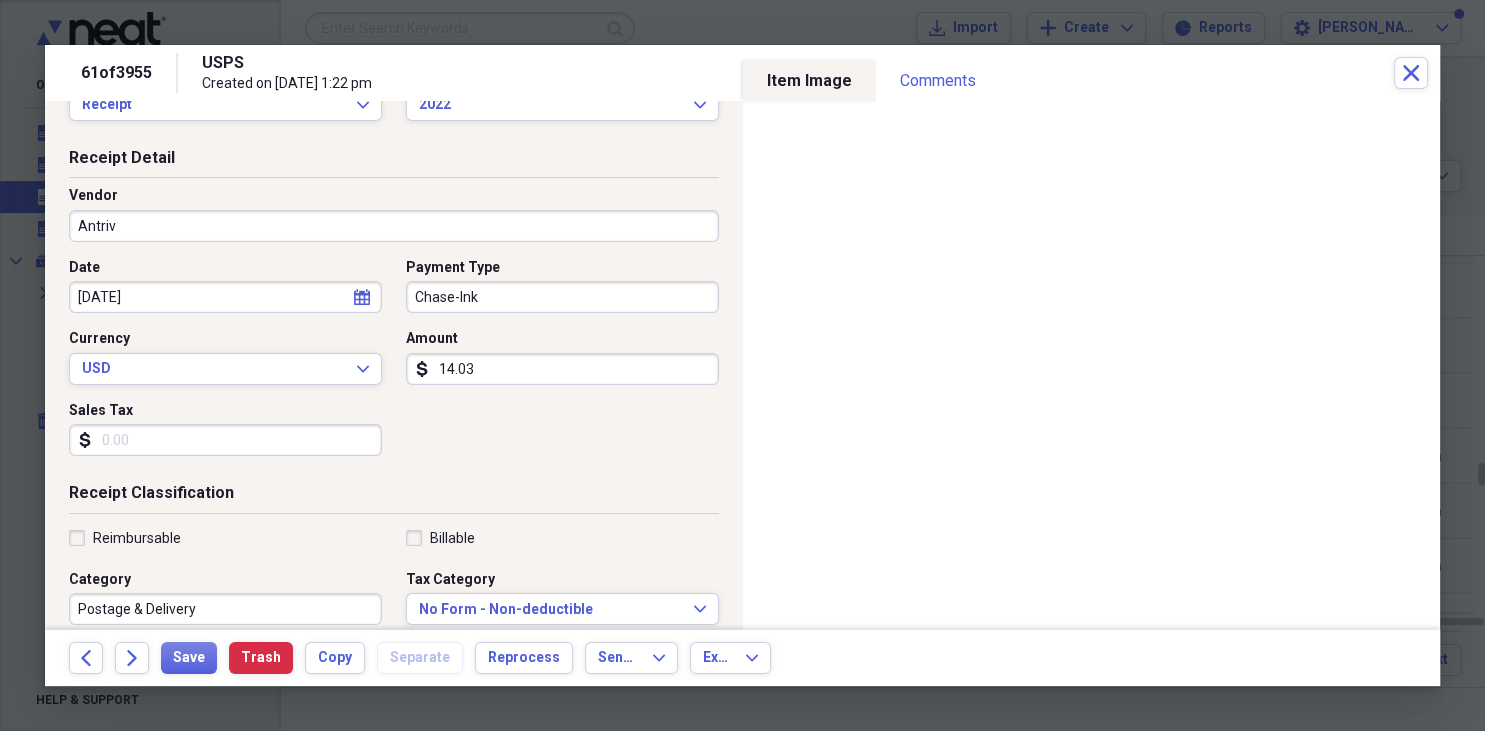 scroll, scrollTop: 0, scrollLeft: 0, axis: both 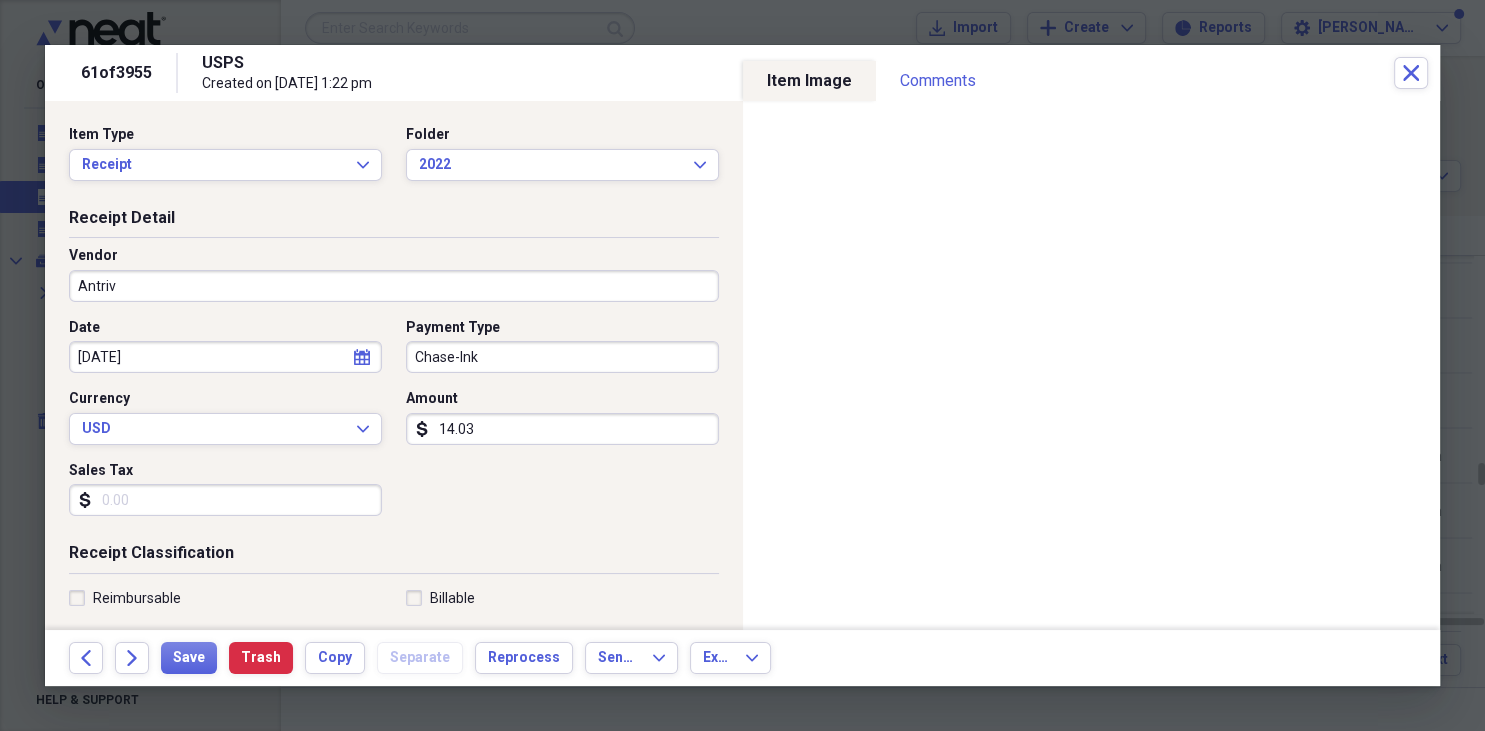 click on "Date [DATE] calendar Calendar Payment Type Chase-Ink Currency USD Expand Amount dollar-sign 14.03 Sales Tax dollar-sign" at bounding box center [394, 425] 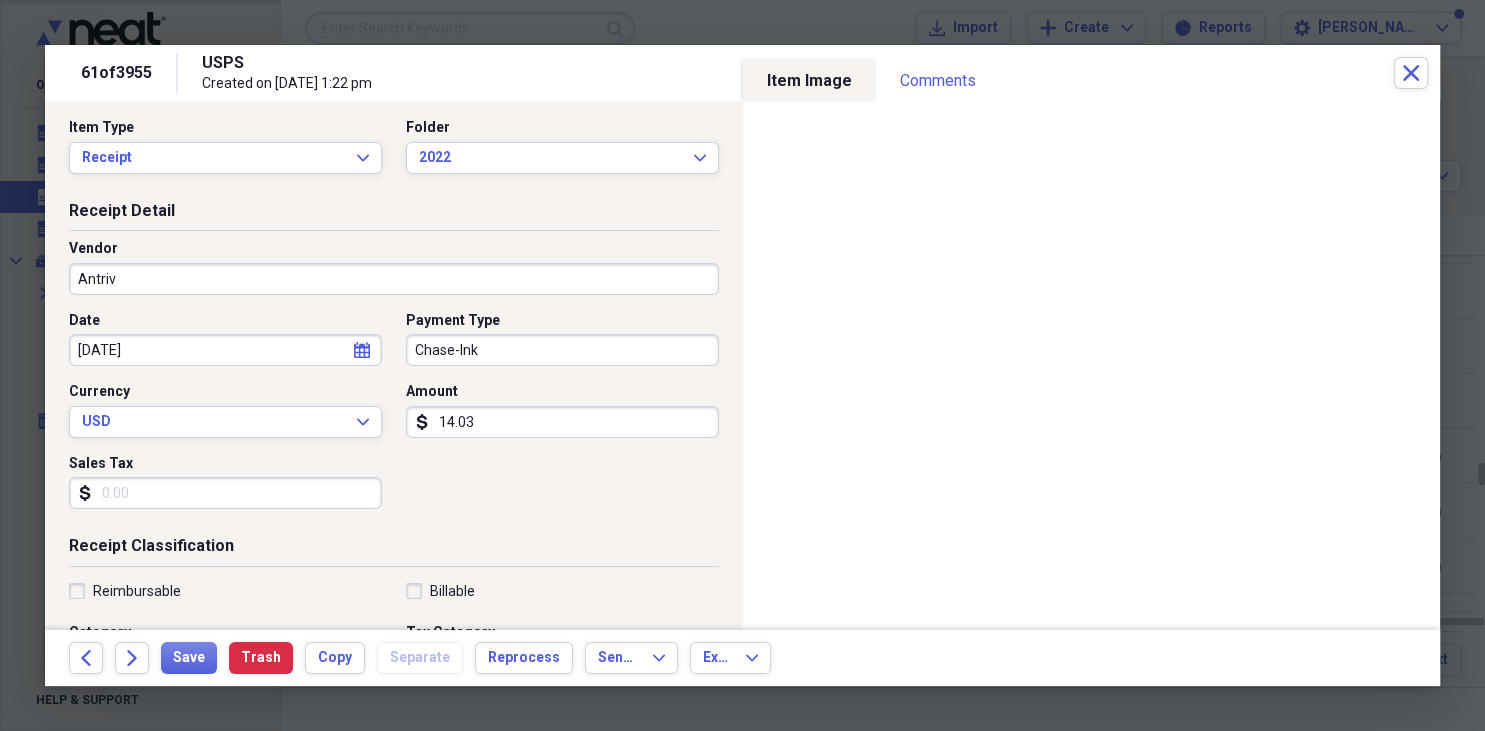 scroll, scrollTop: 4, scrollLeft: 0, axis: vertical 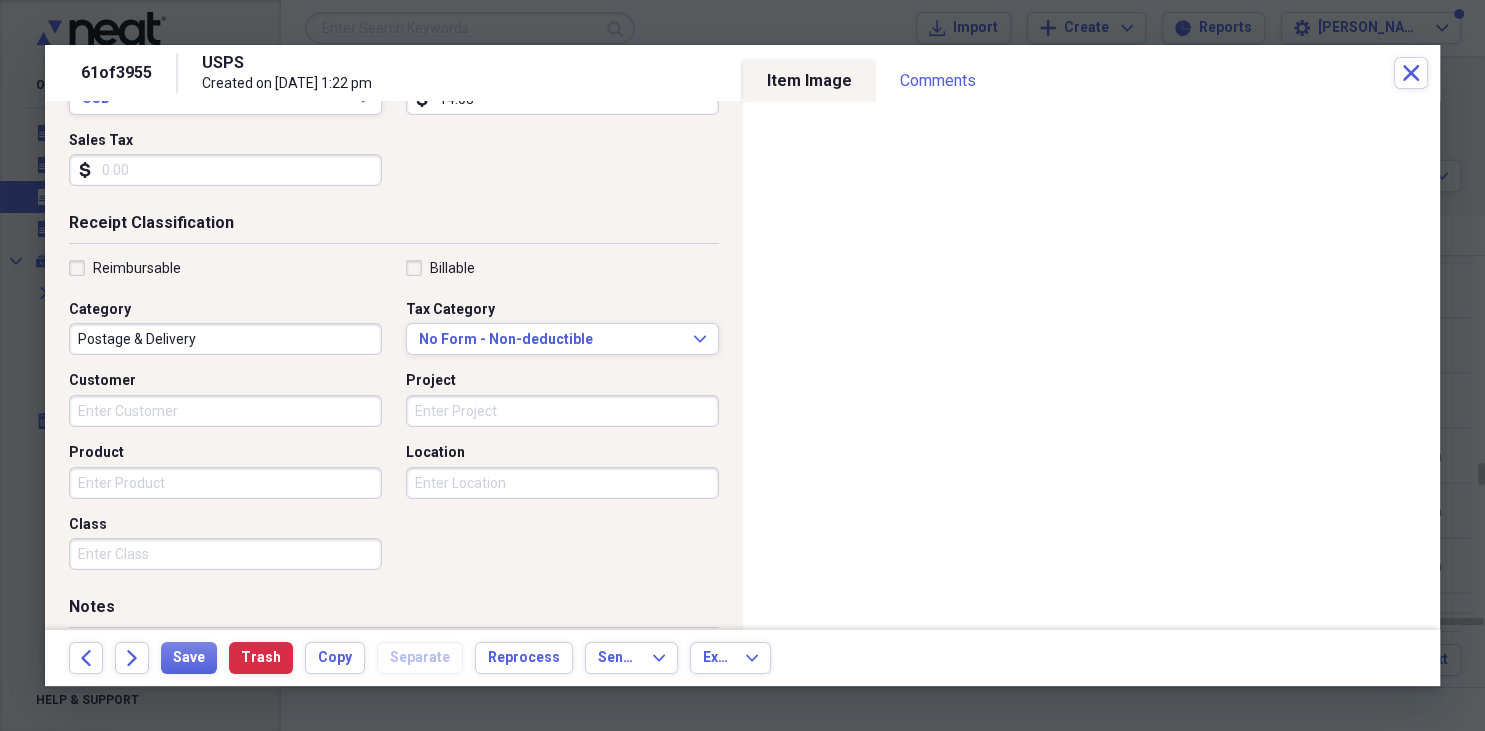 click on "Postage & Delivery" at bounding box center [225, 339] 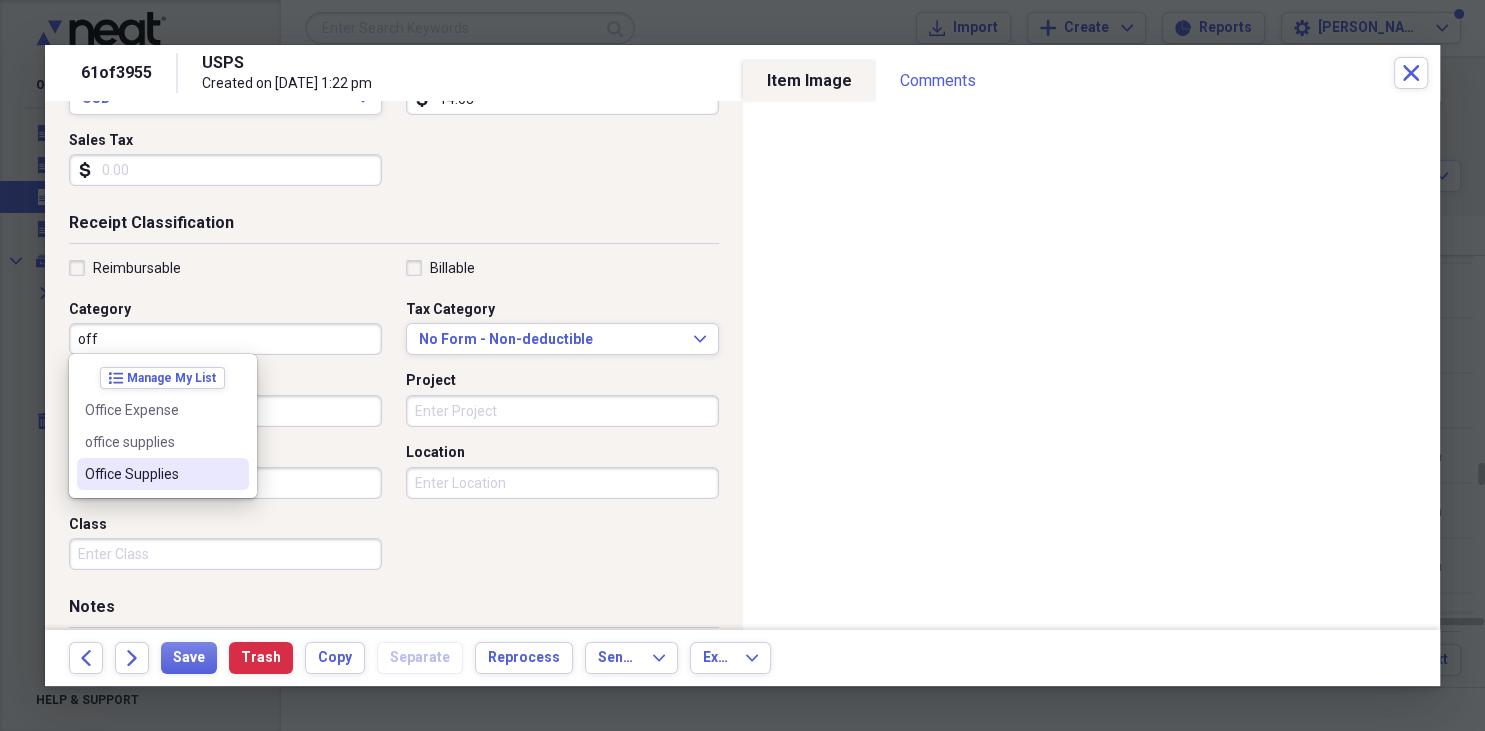 click on "Office Supplies" at bounding box center (151, 474) 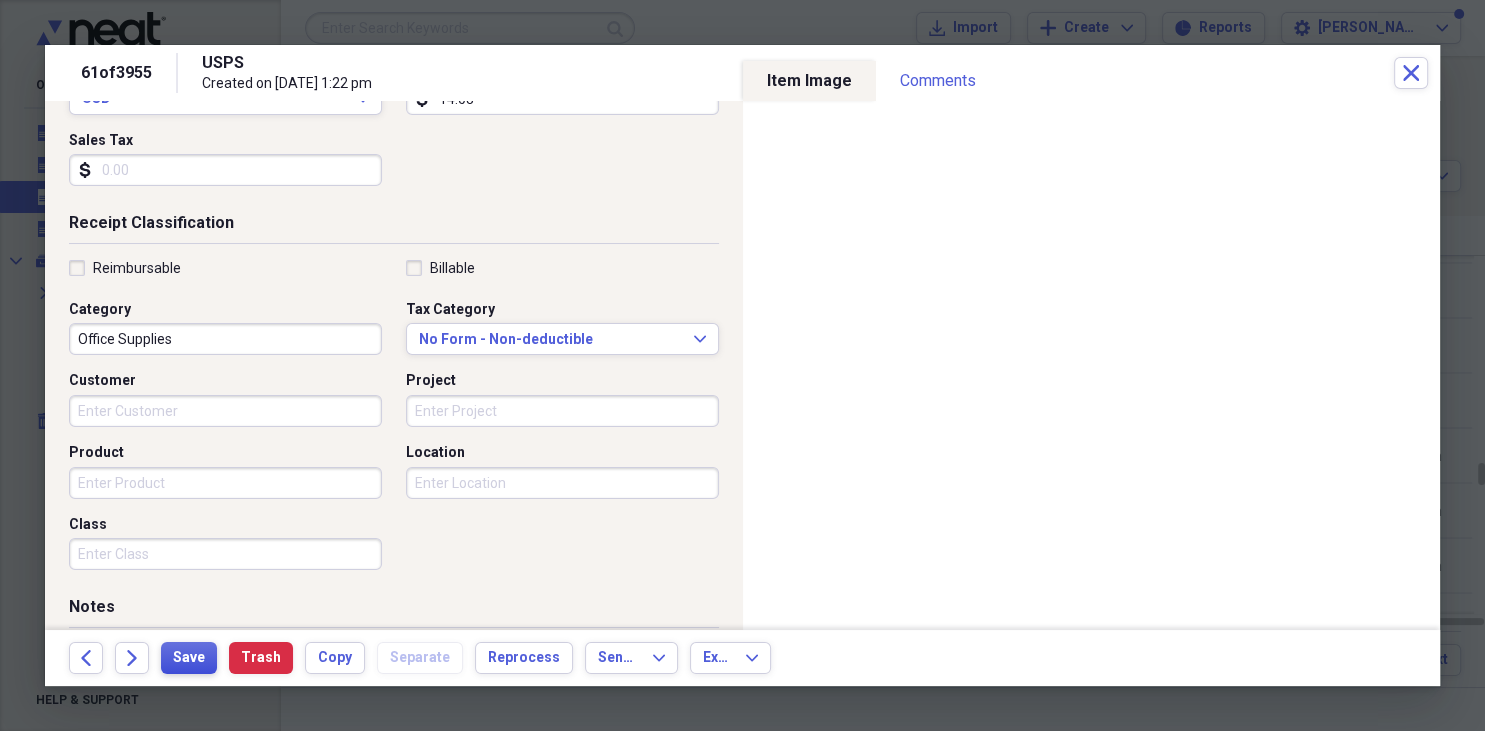 click on "Save" at bounding box center [189, 658] 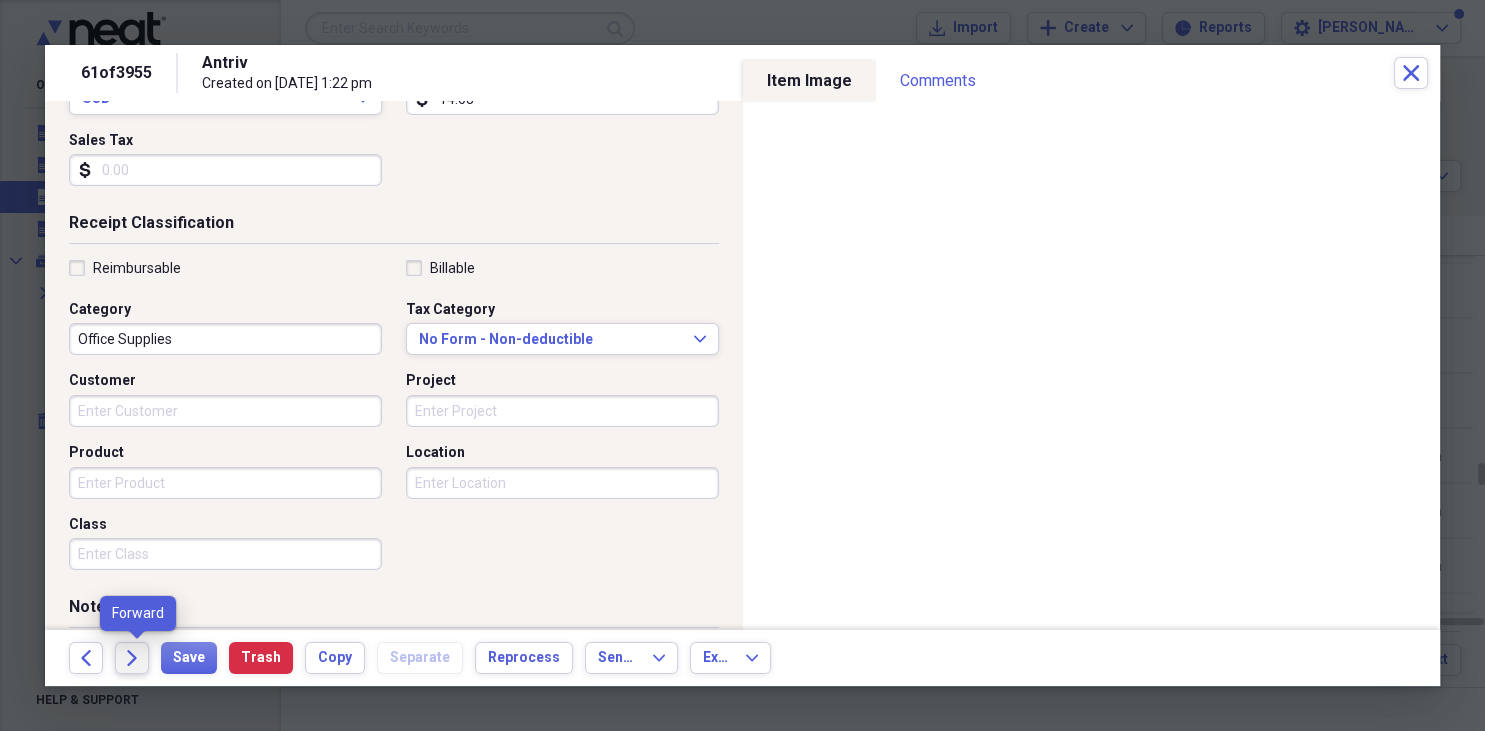 click on "Forward" 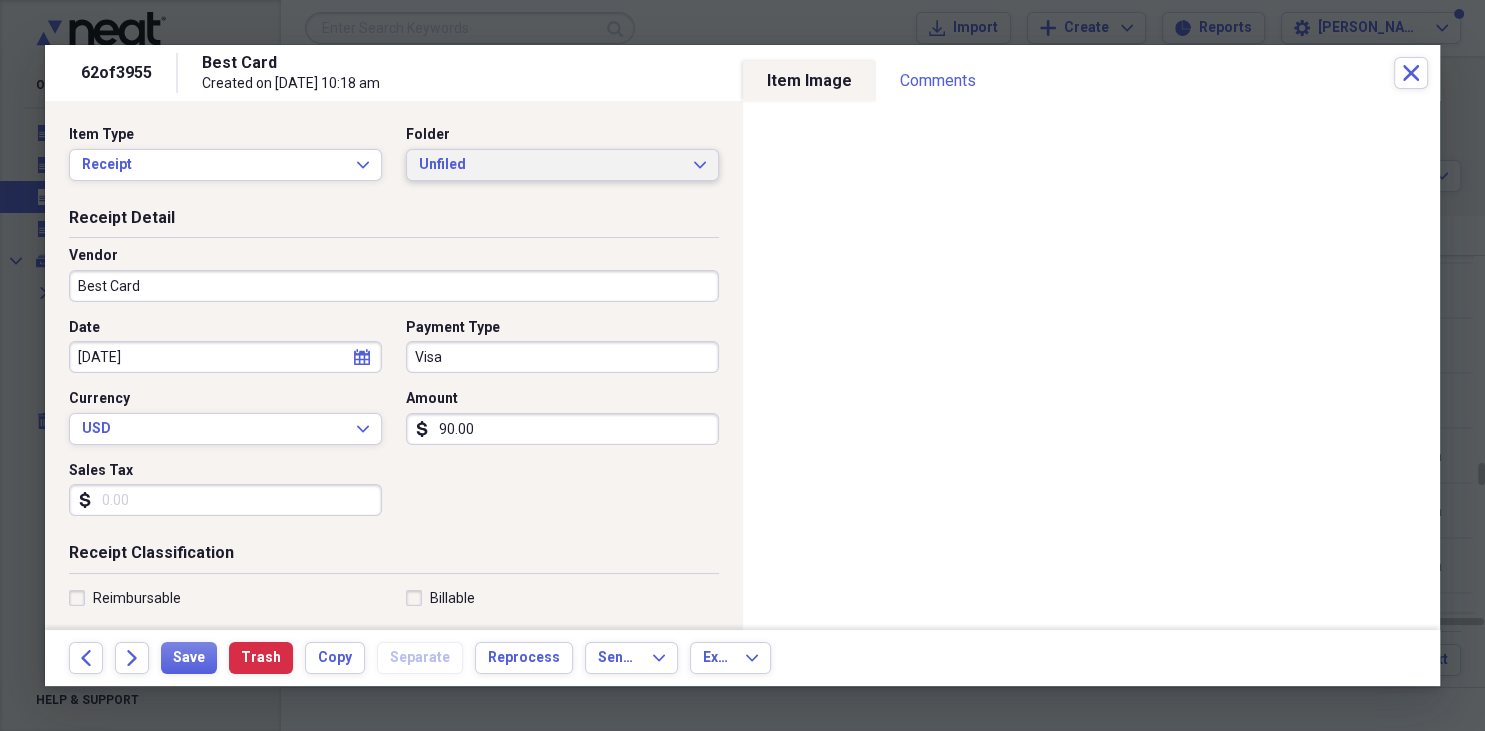 click on "Expand" 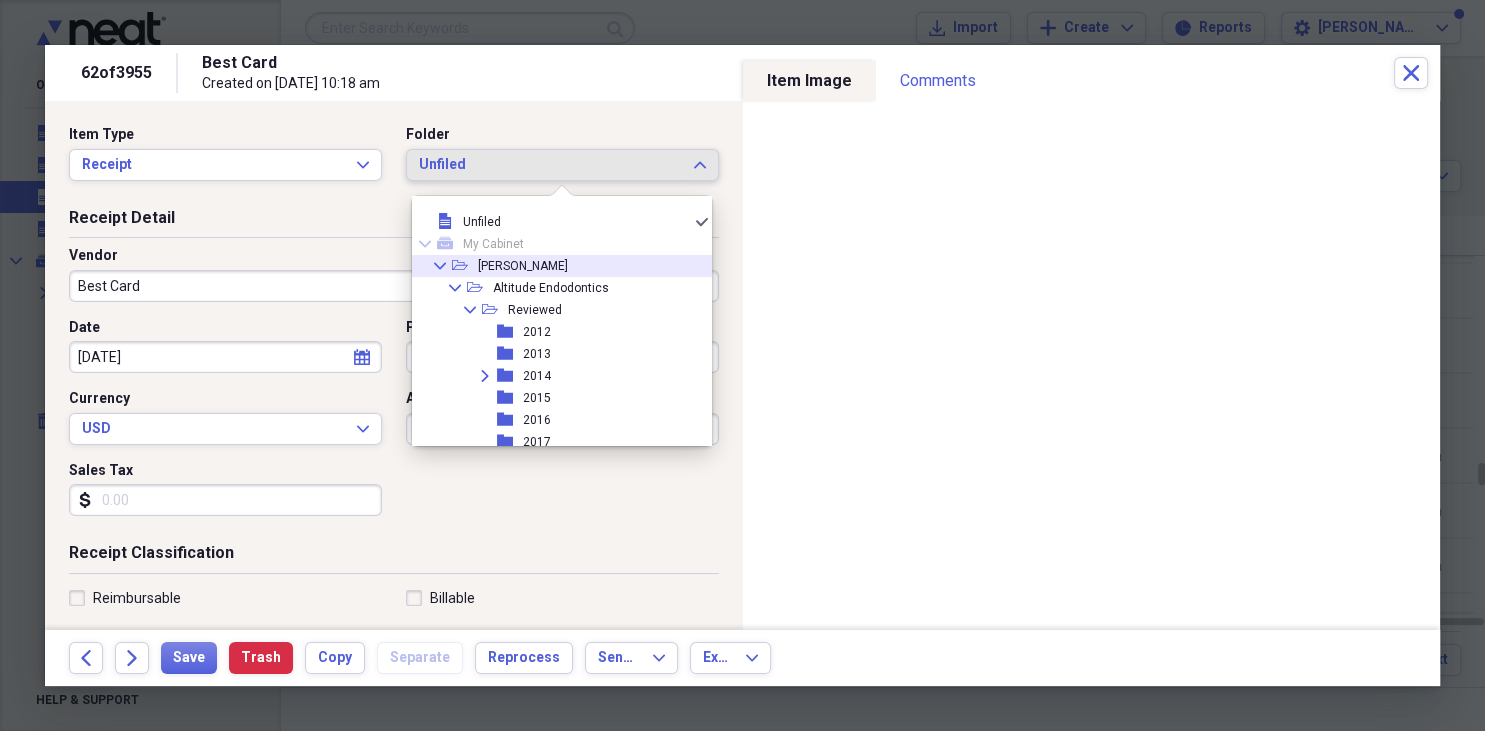 click on "Collapse" 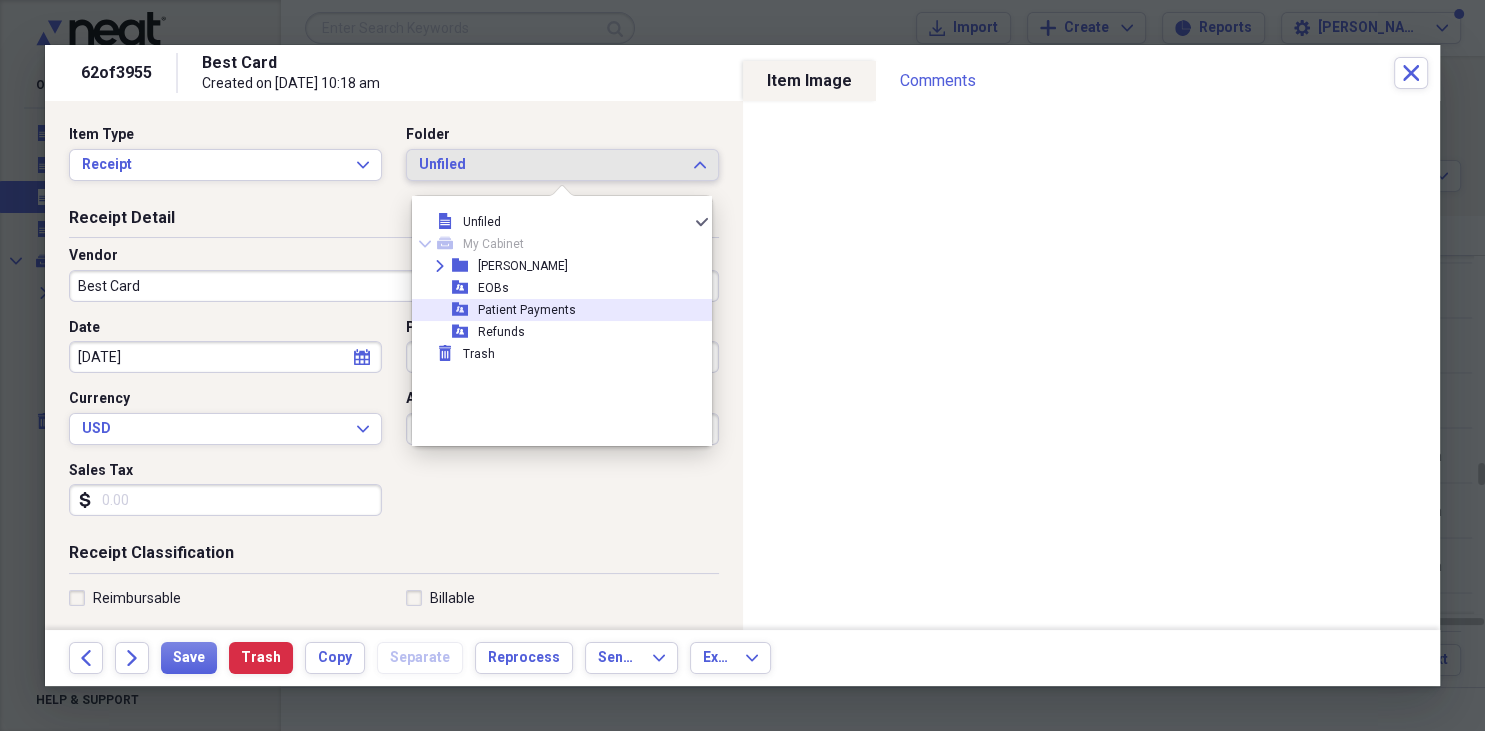 click on "Patient Payments" at bounding box center [527, 310] 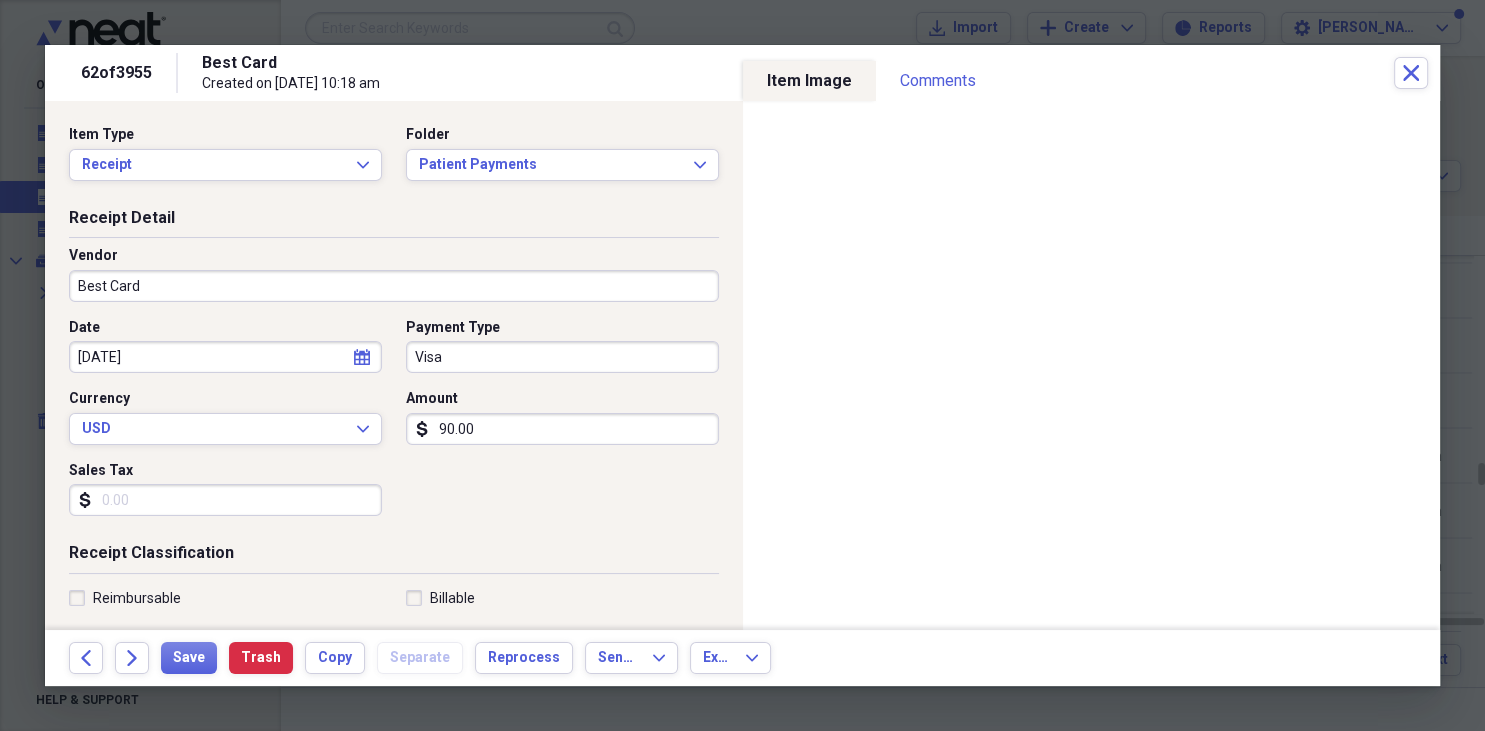 click on "Best Card" at bounding box center [394, 286] 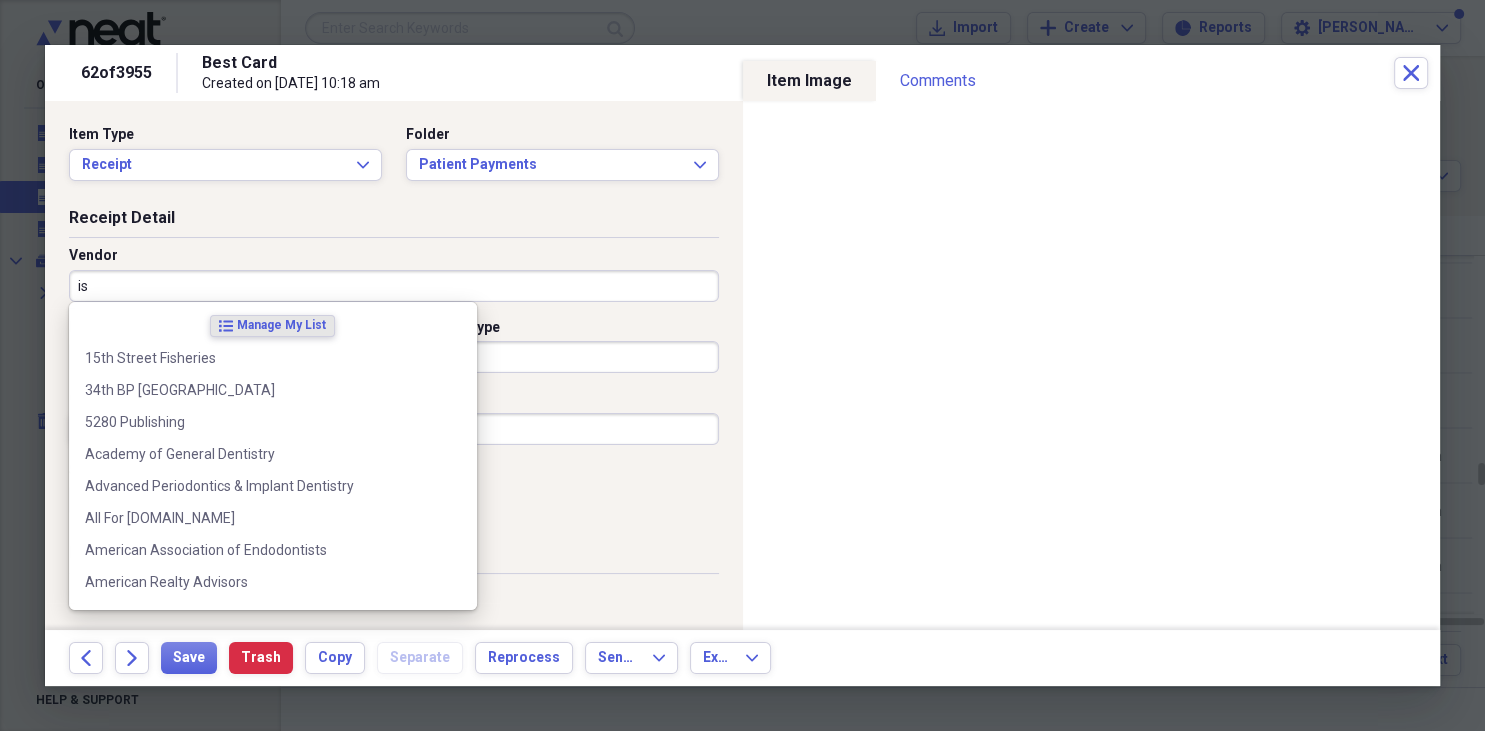 type on "i" 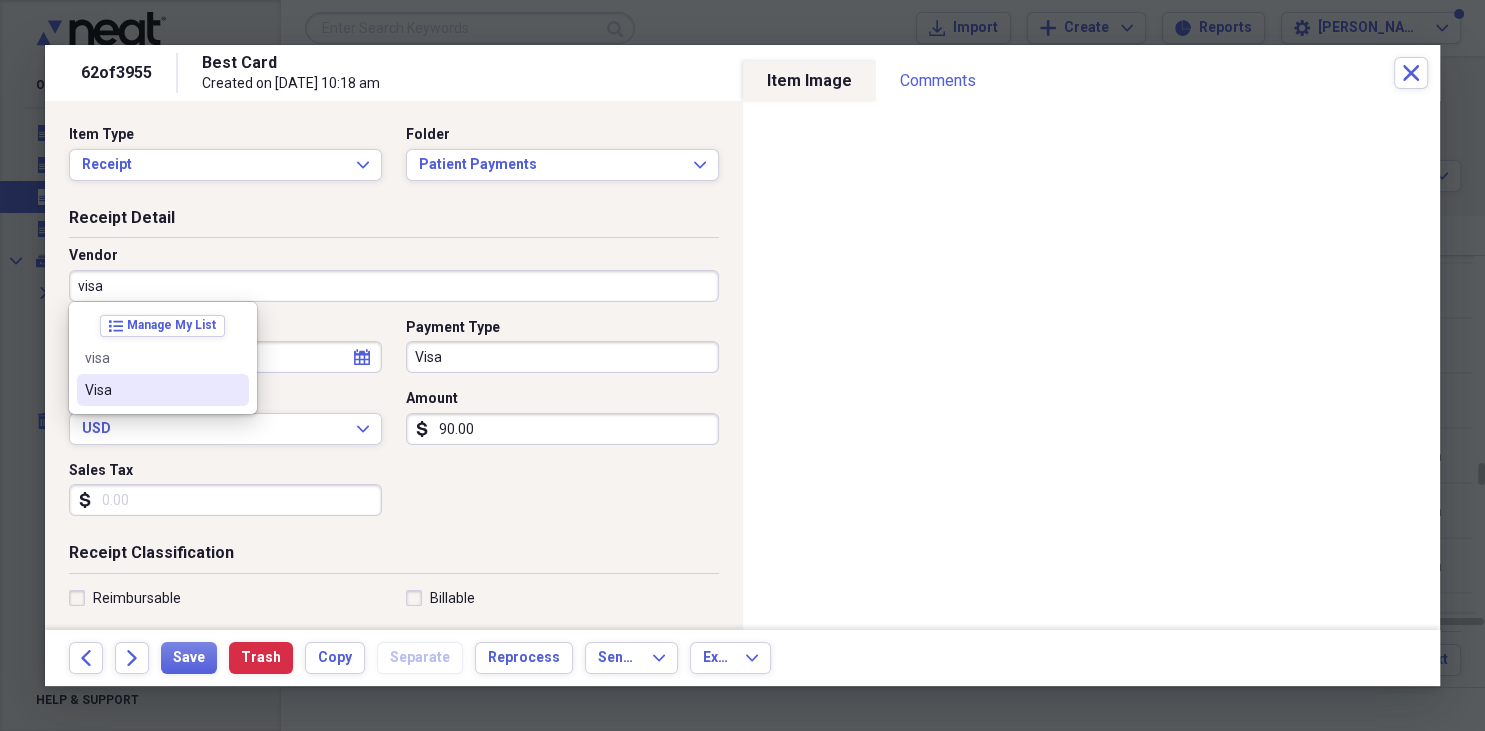 click on "Visa" at bounding box center [151, 390] 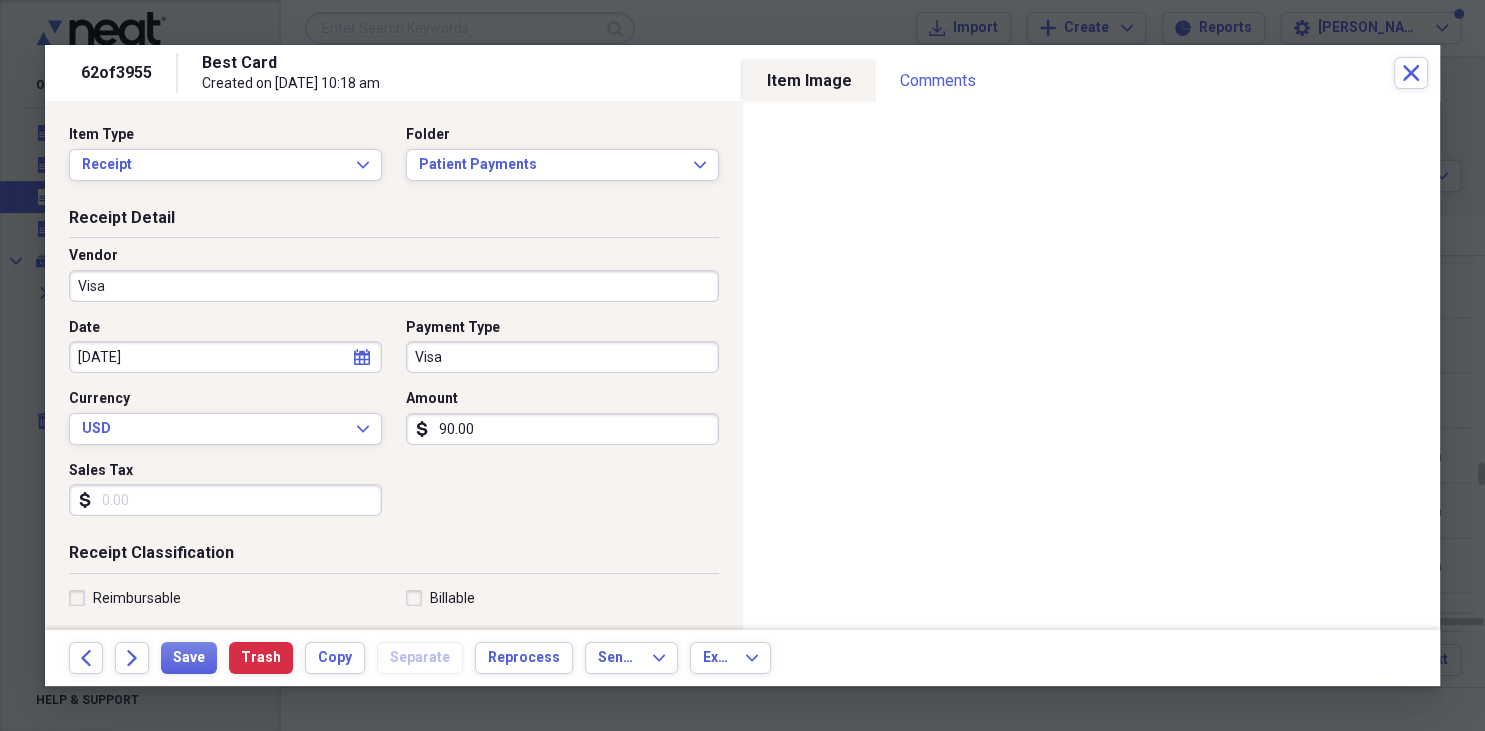 type on "Fee for Service Income" 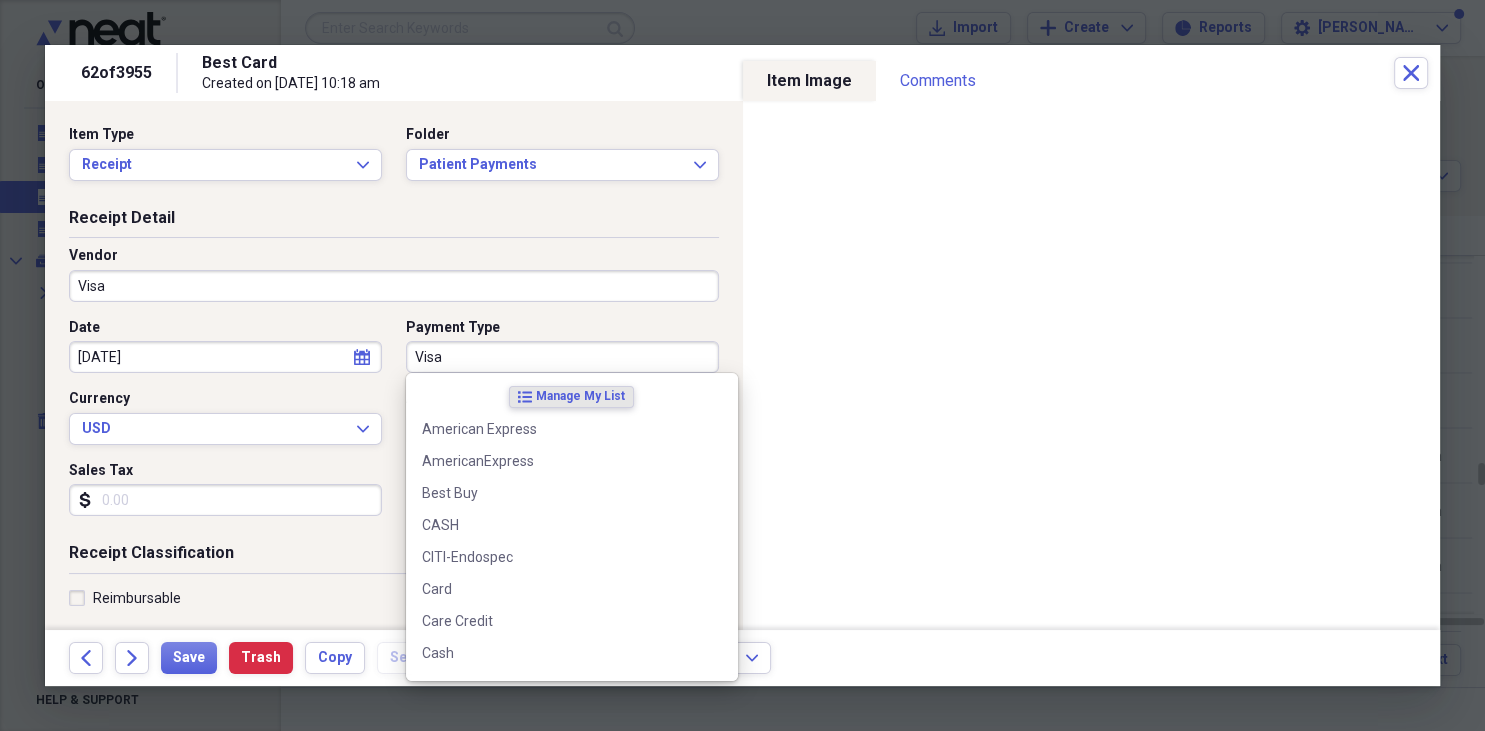 click on "Visa" at bounding box center [562, 357] 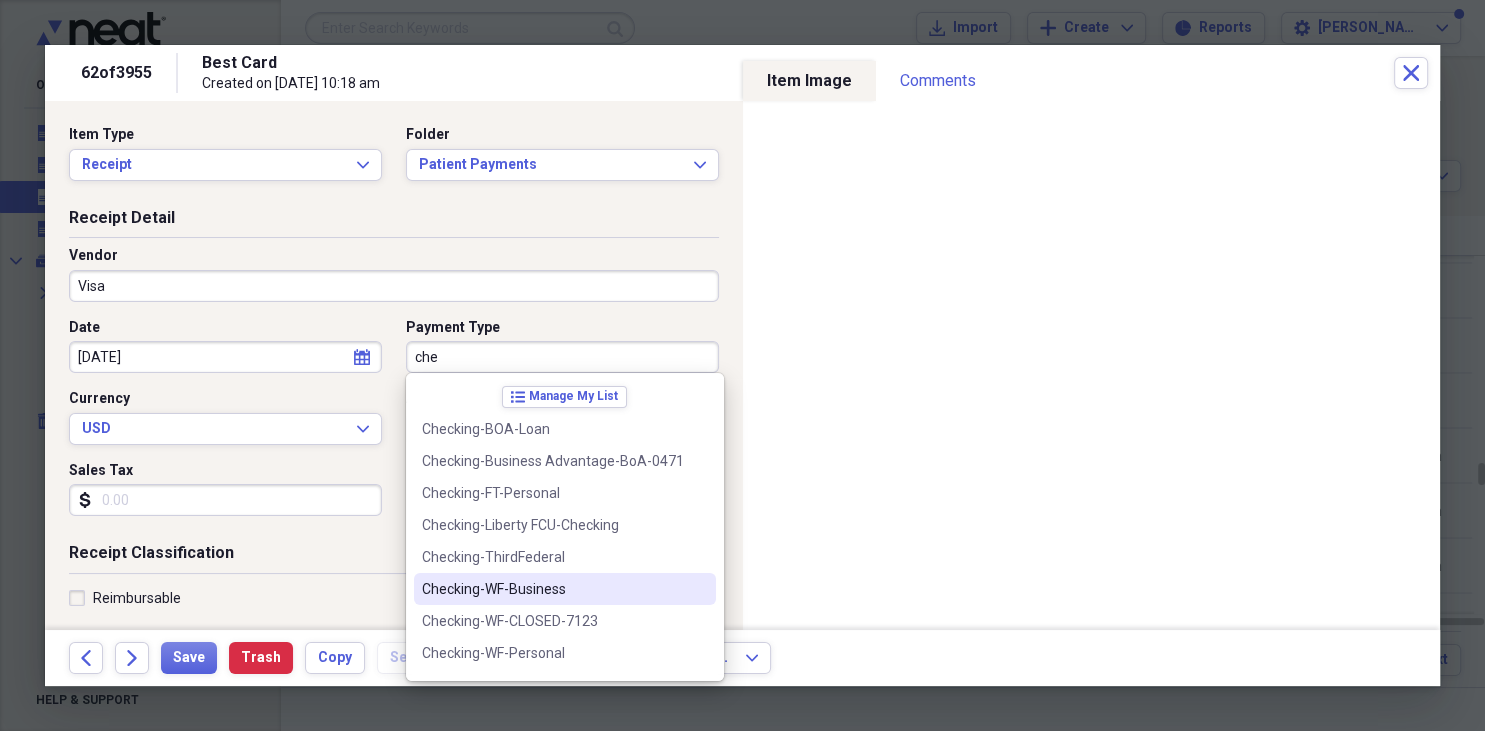click on "Checking-WF-Business" at bounding box center (553, 589) 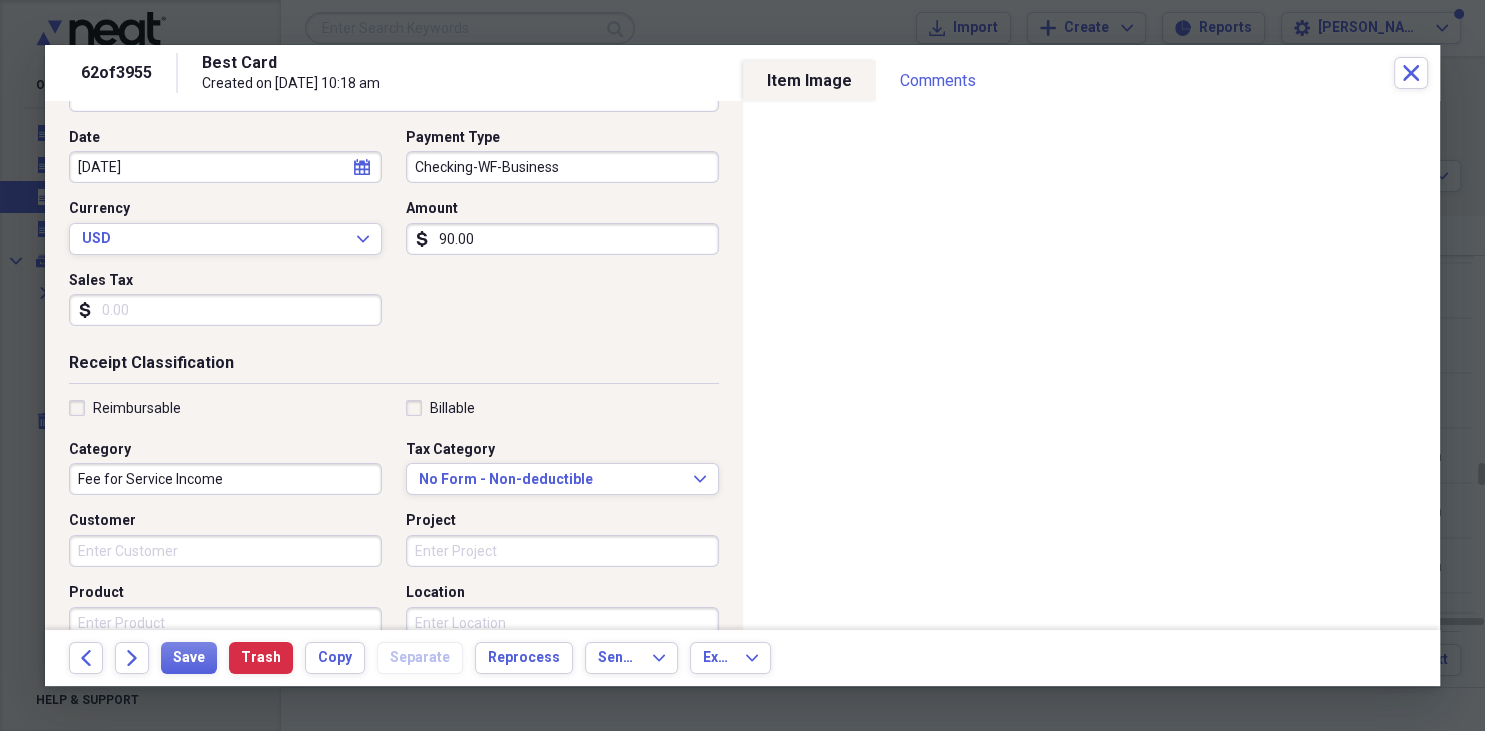 scroll, scrollTop: 192, scrollLeft: 0, axis: vertical 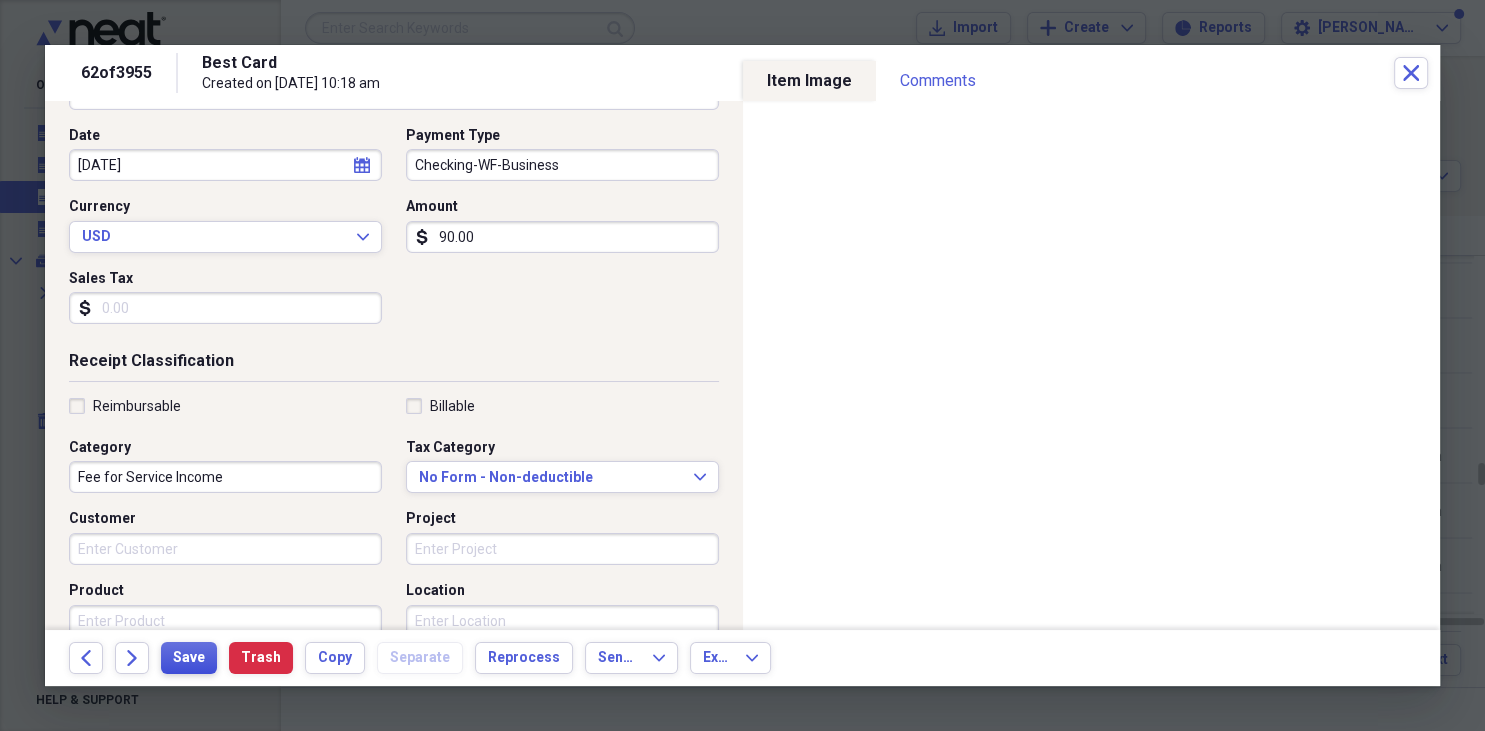 click on "Save" at bounding box center [189, 658] 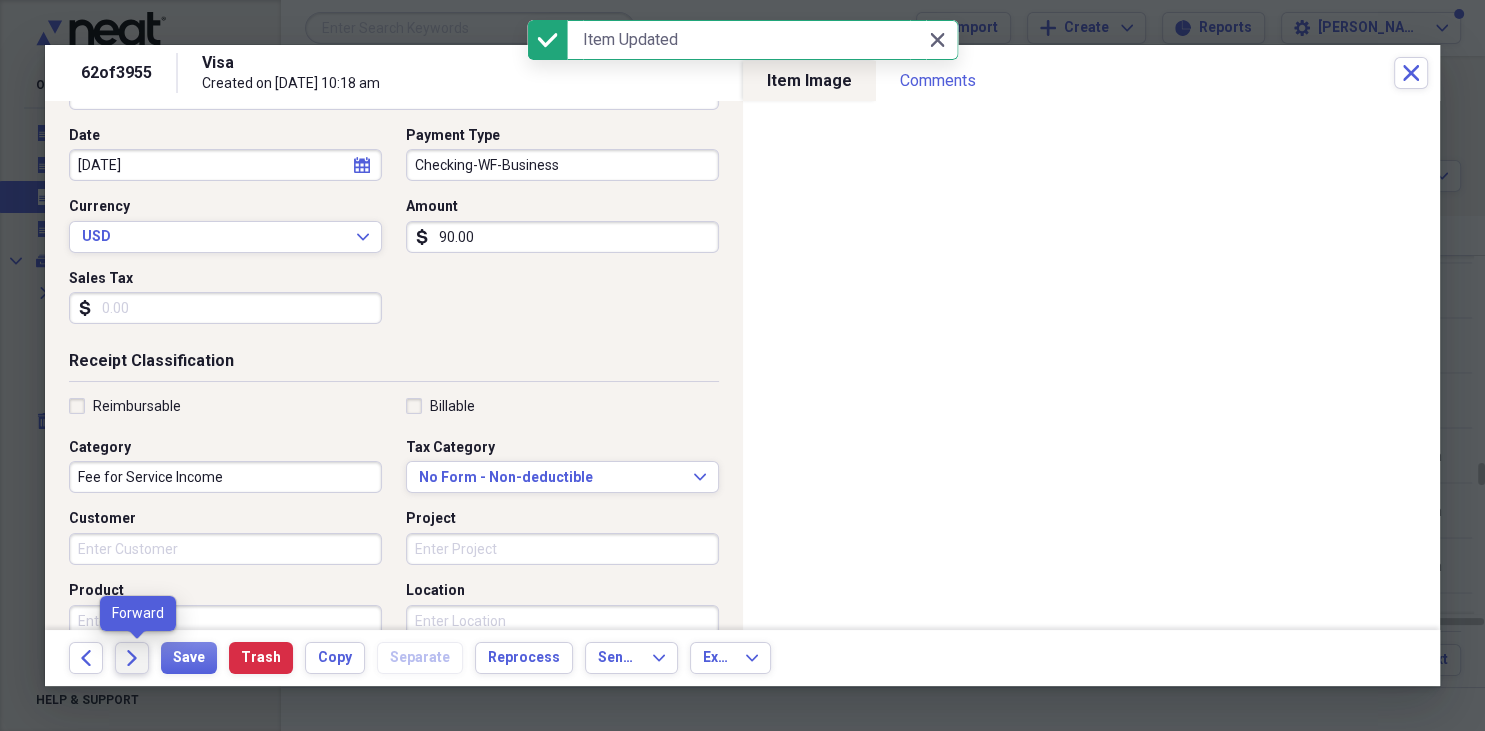 click 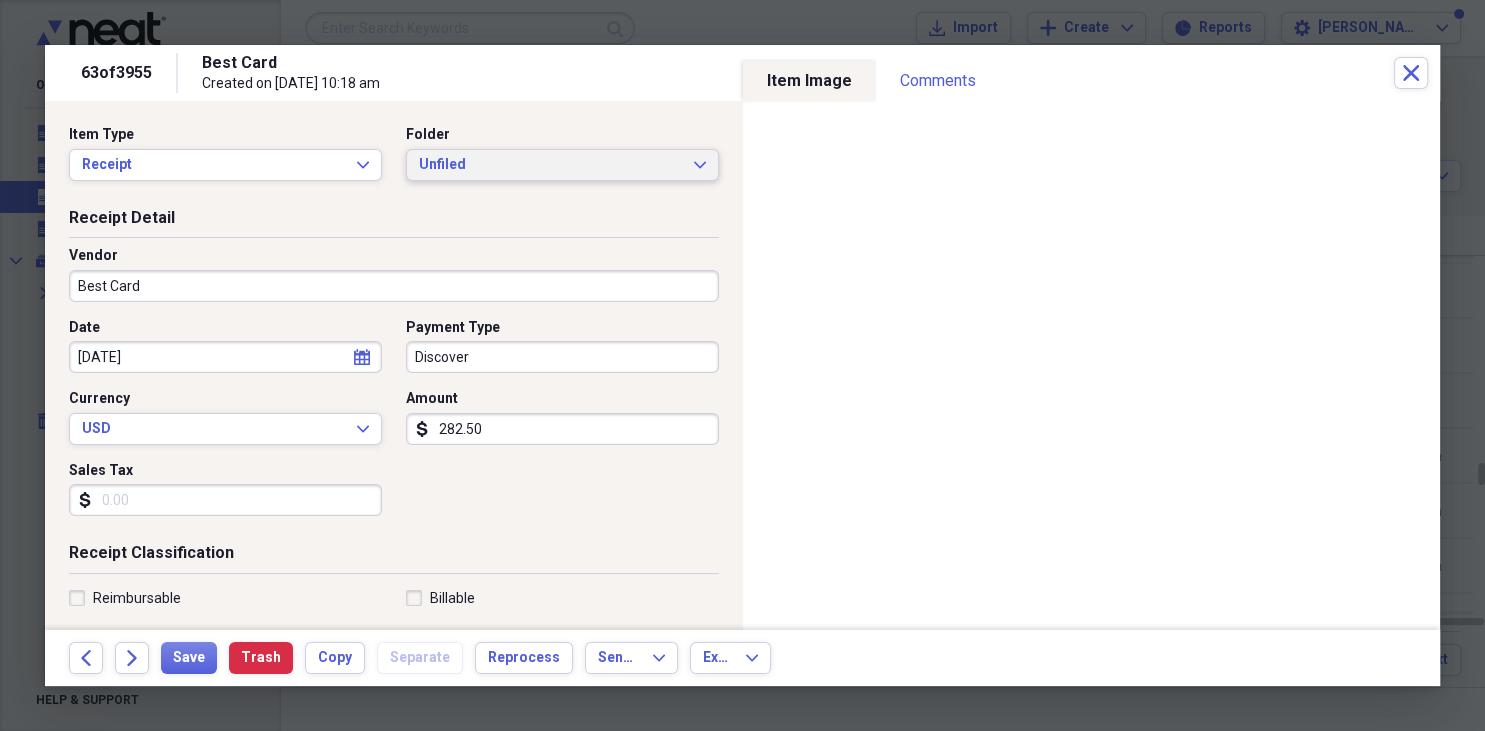 click on "Expand" 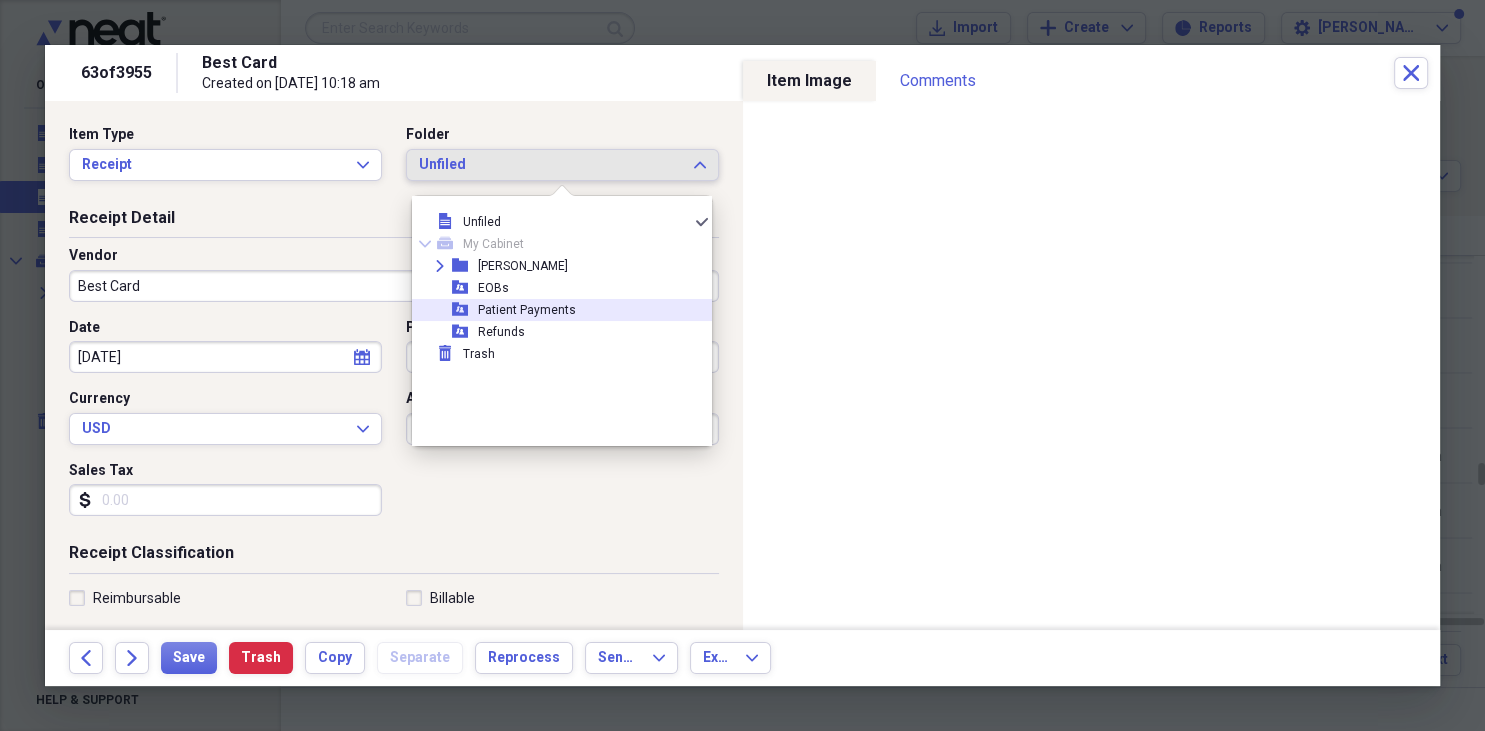 click on "Patient Payments" at bounding box center [527, 310] 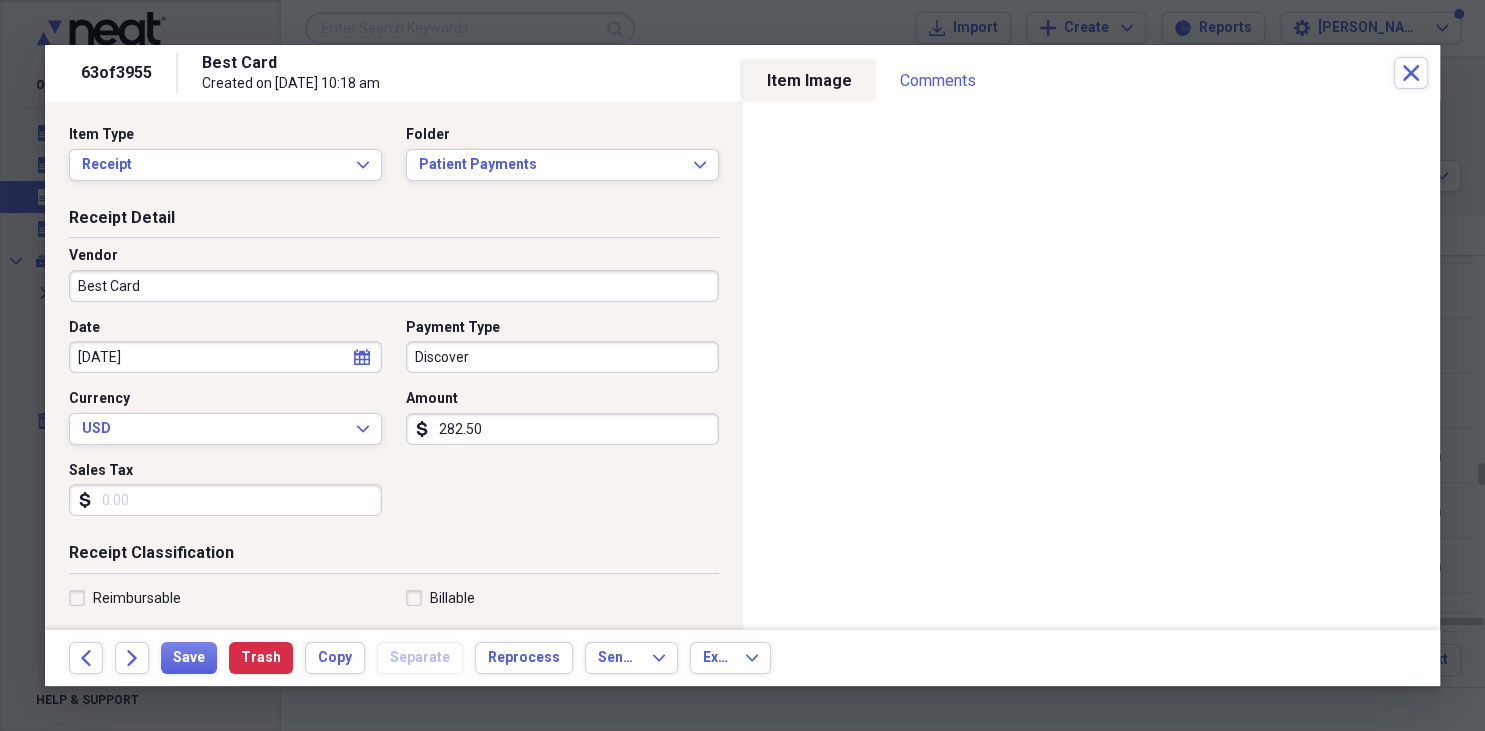 click on "Best Card" at bounding box center (394, 286) 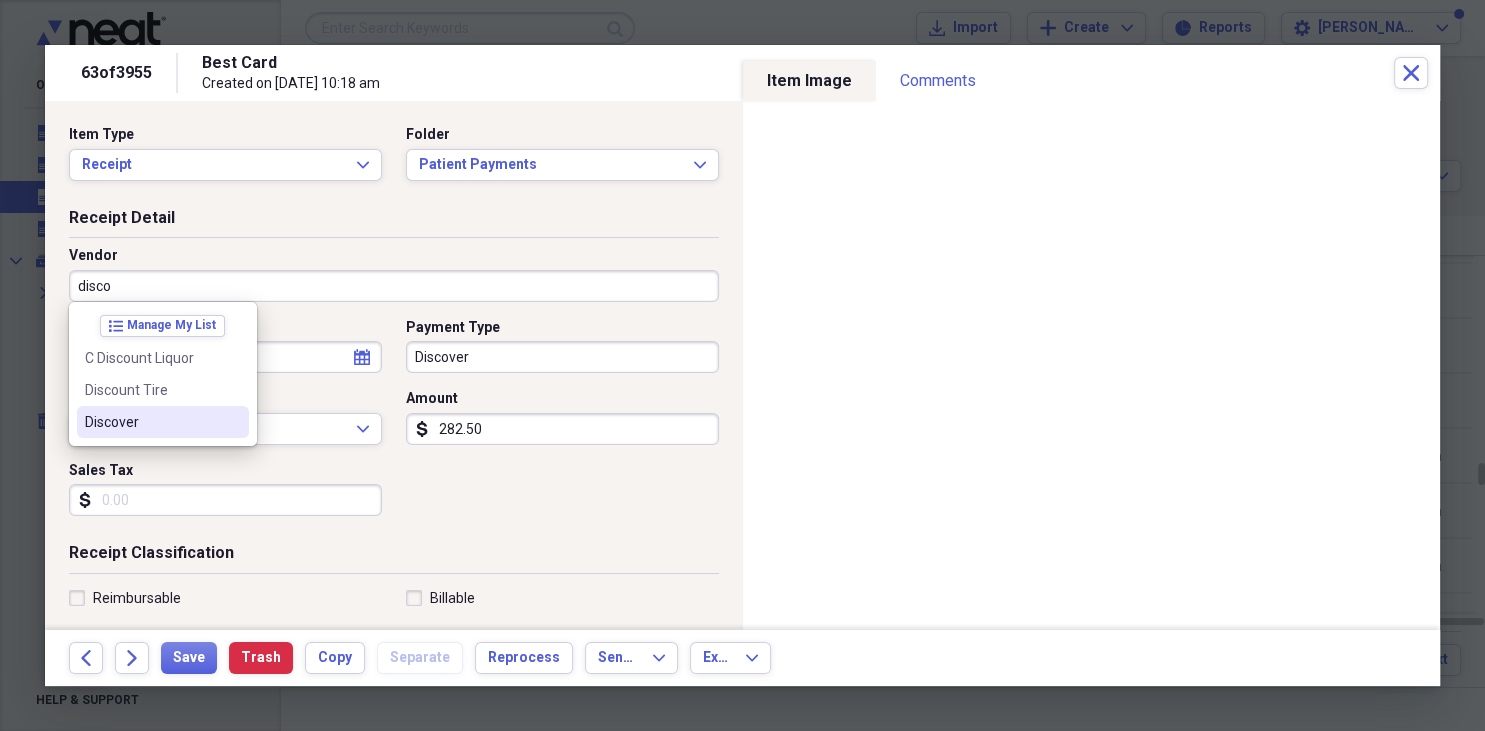 click on "Discover" at bounding box center (151, 422) 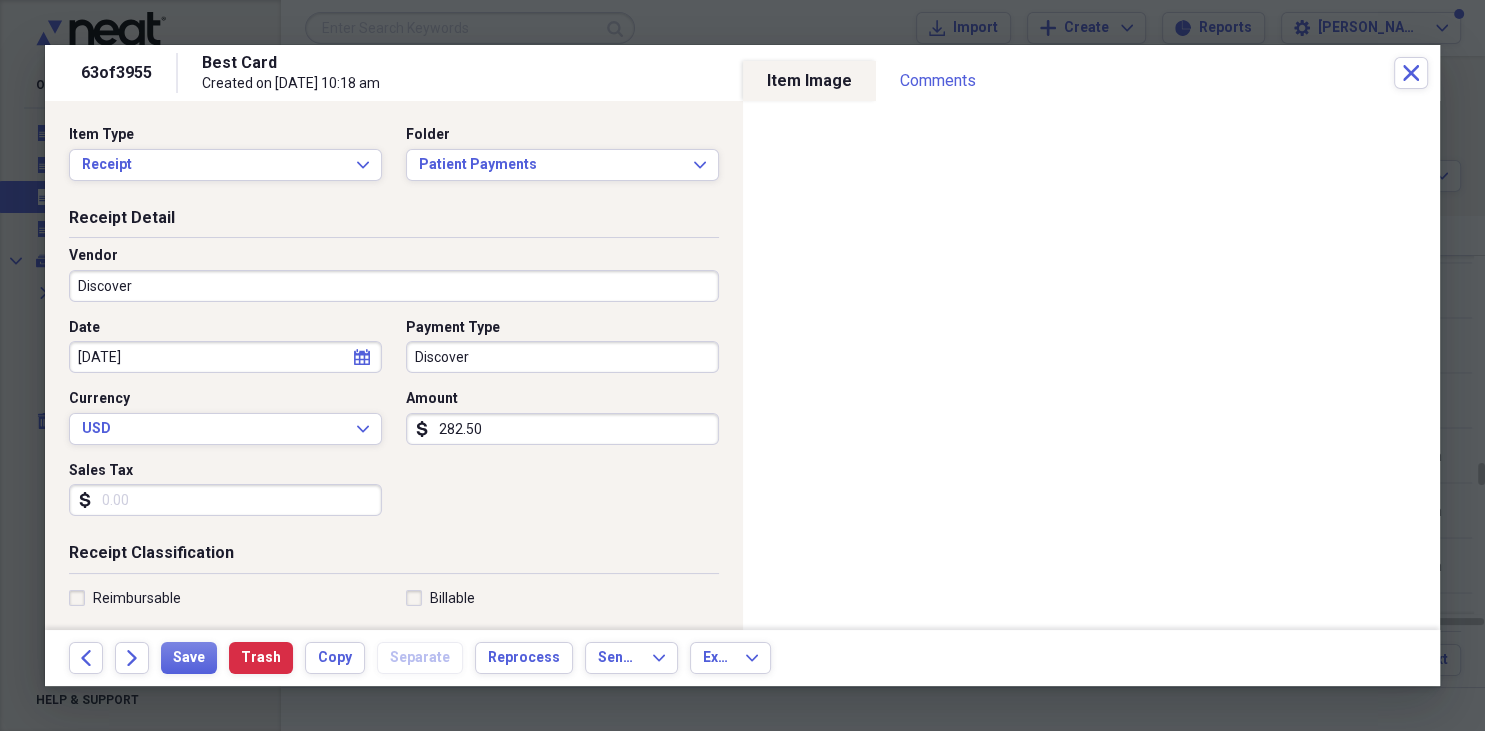 type on "Fee for Service Income" 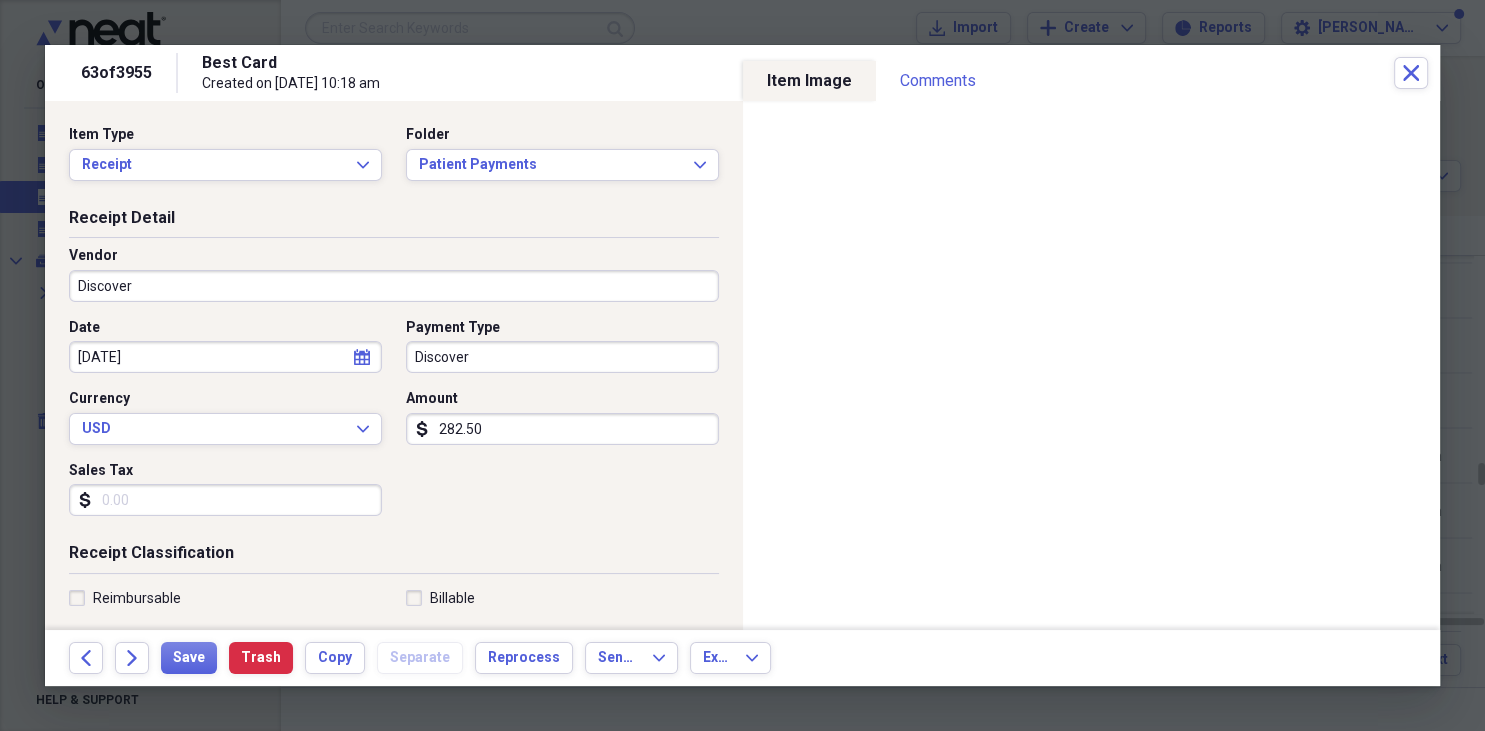 click on "Discover" at bounding box center (562, 357) 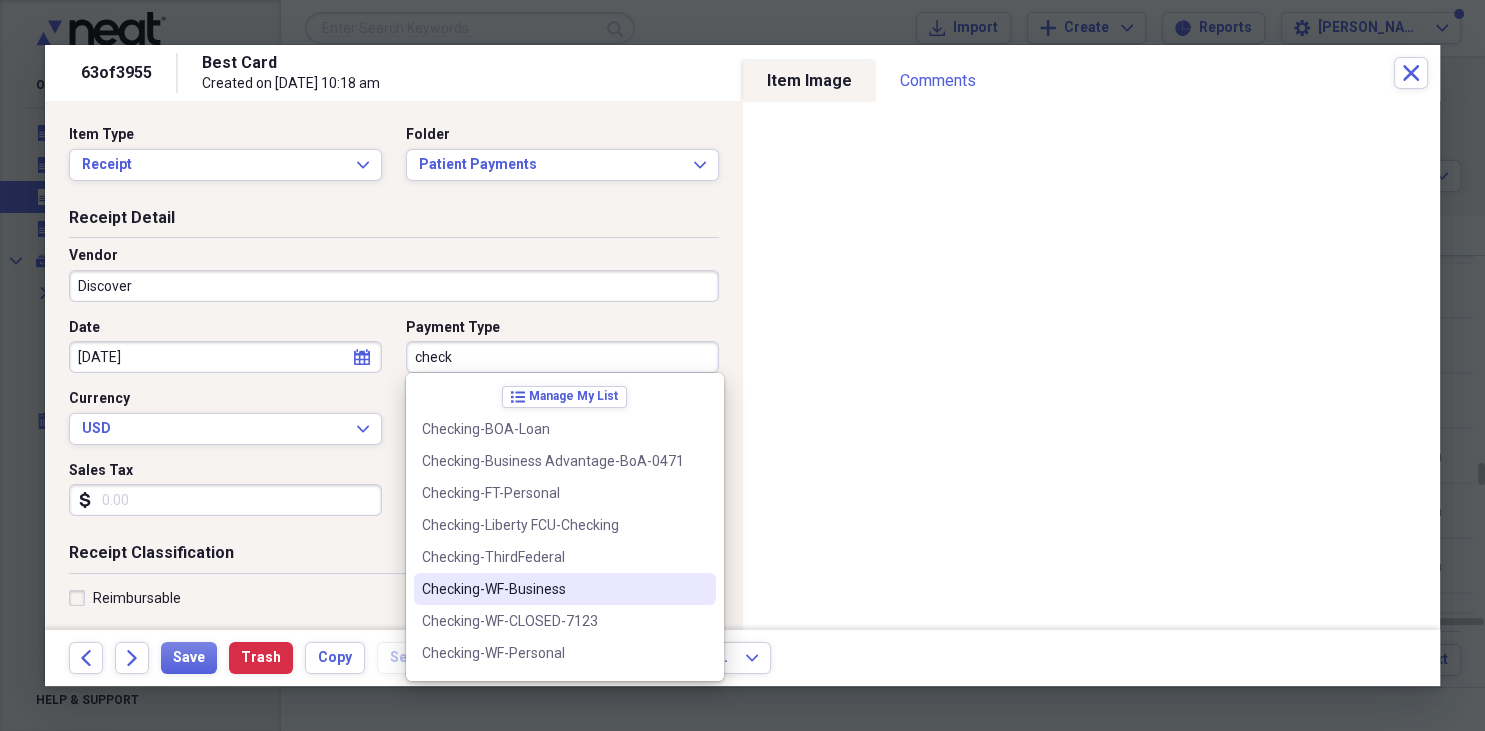 click on "Checking-WF-Business" at bounding box center [553, 589] 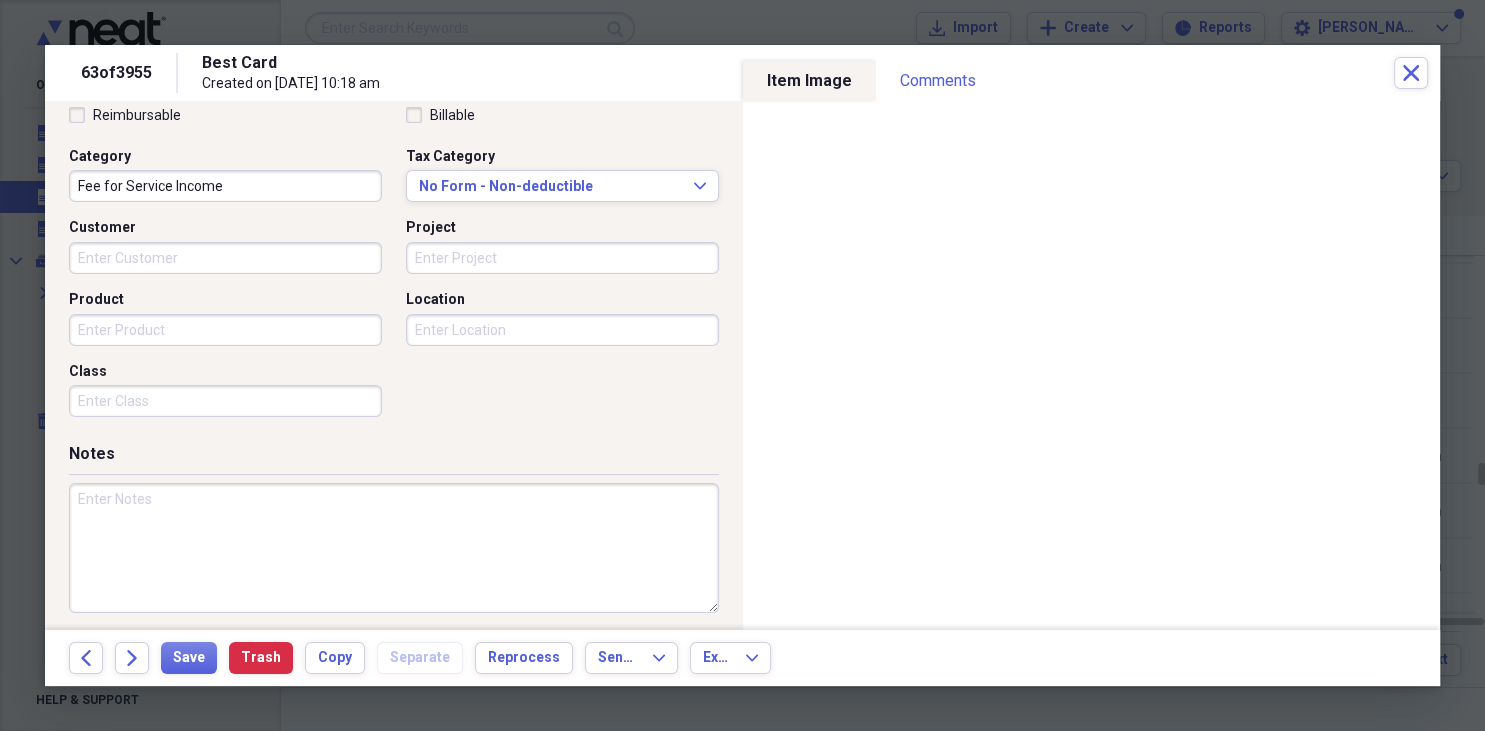 scroll, scrollTop: 490, scrollLeft: 0, axis: vertical 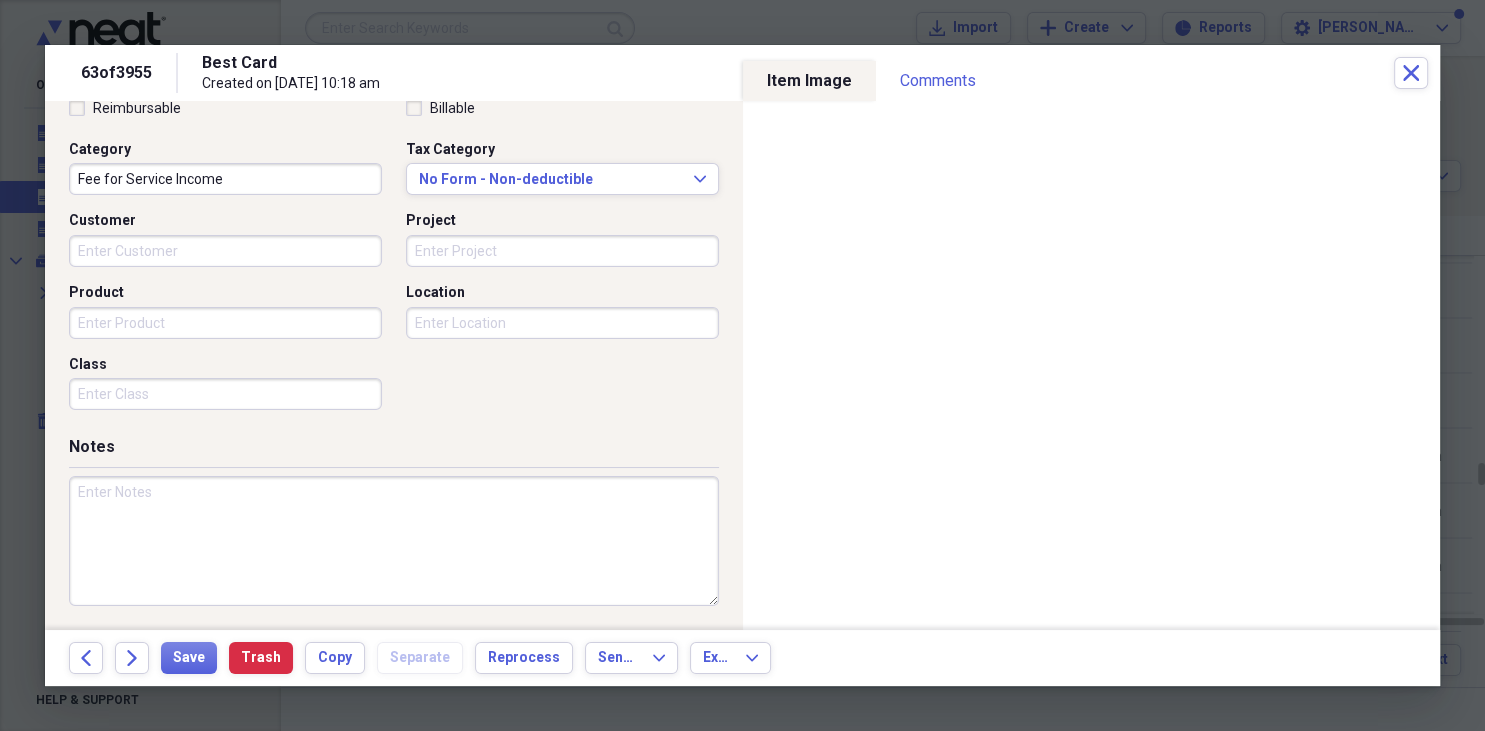 click at bounding box center [394, 541] 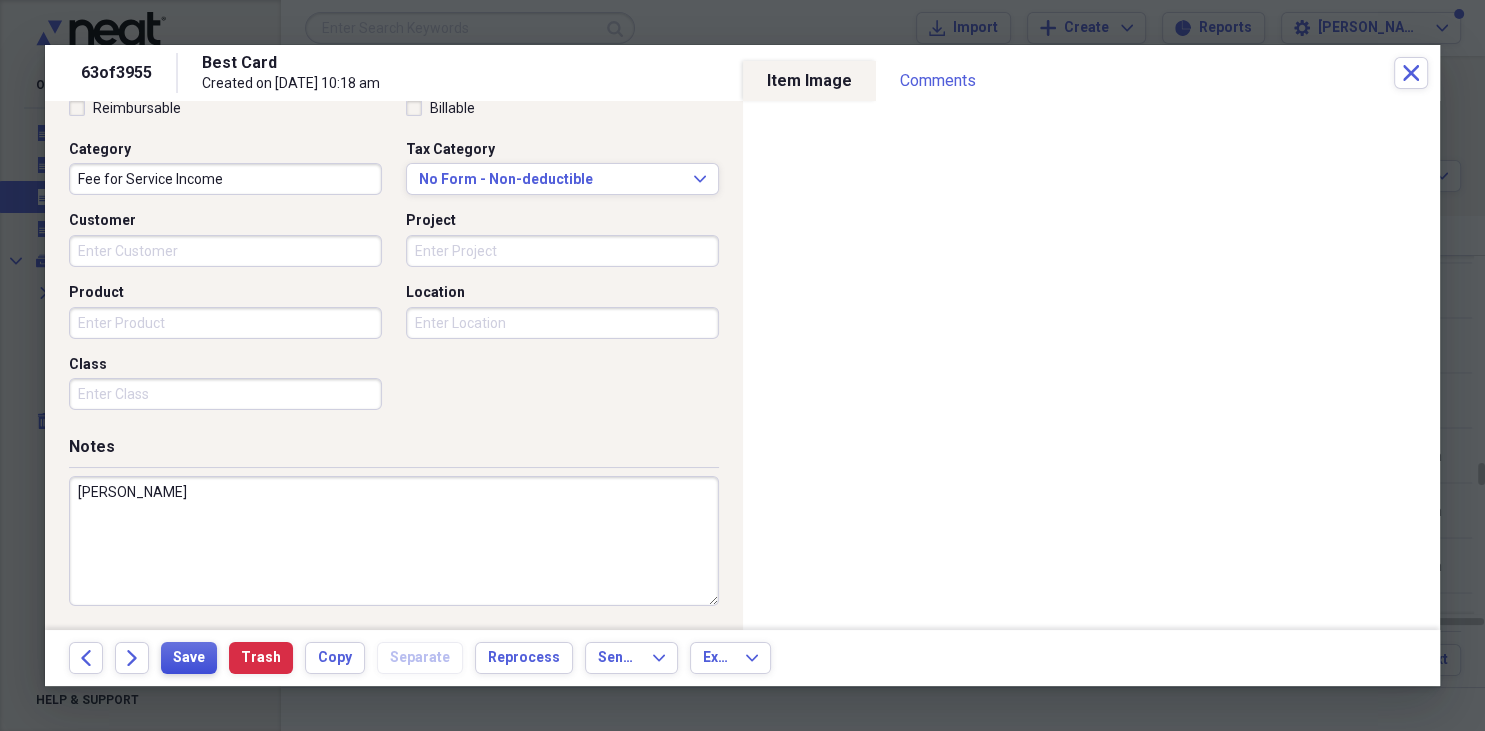 type on "[PERSON_NAME]" 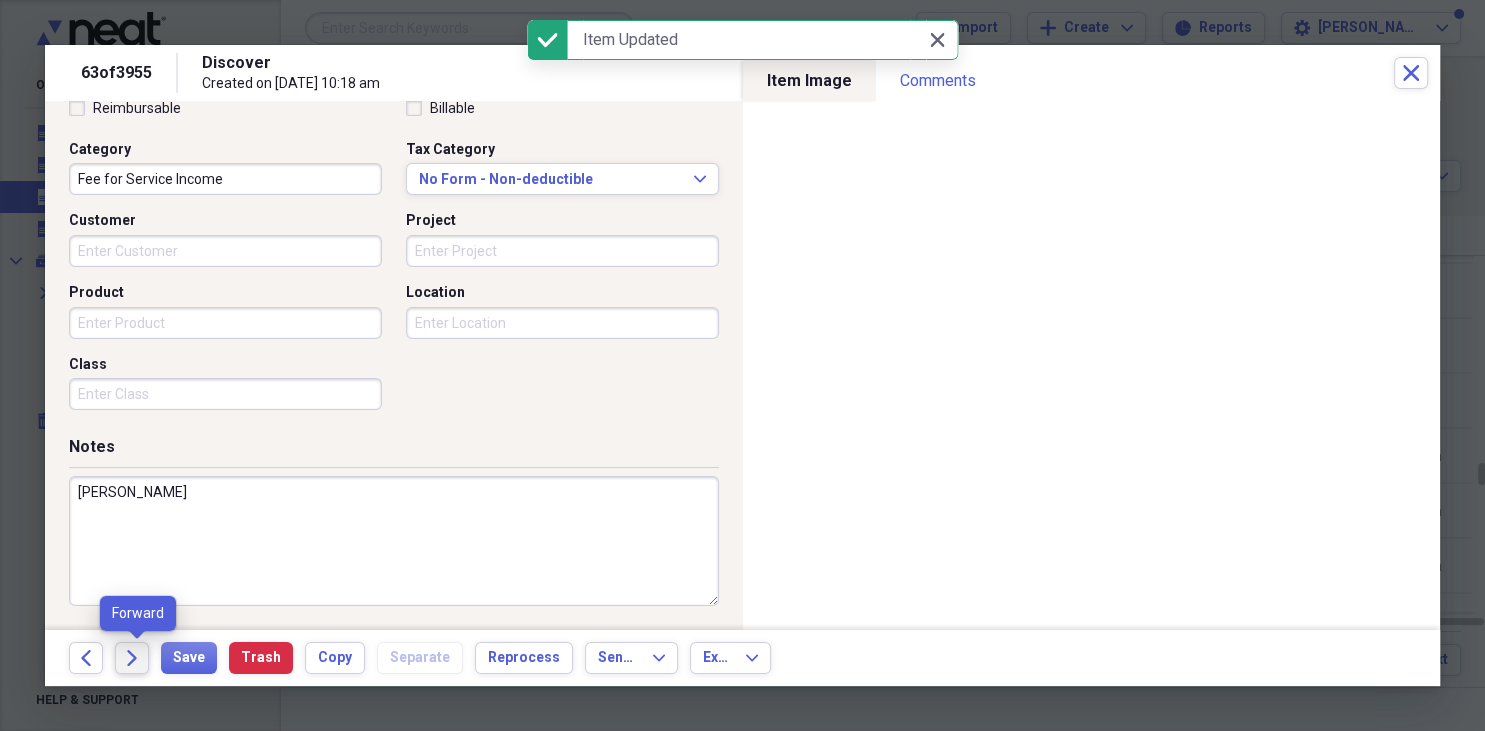 click on "Forward" 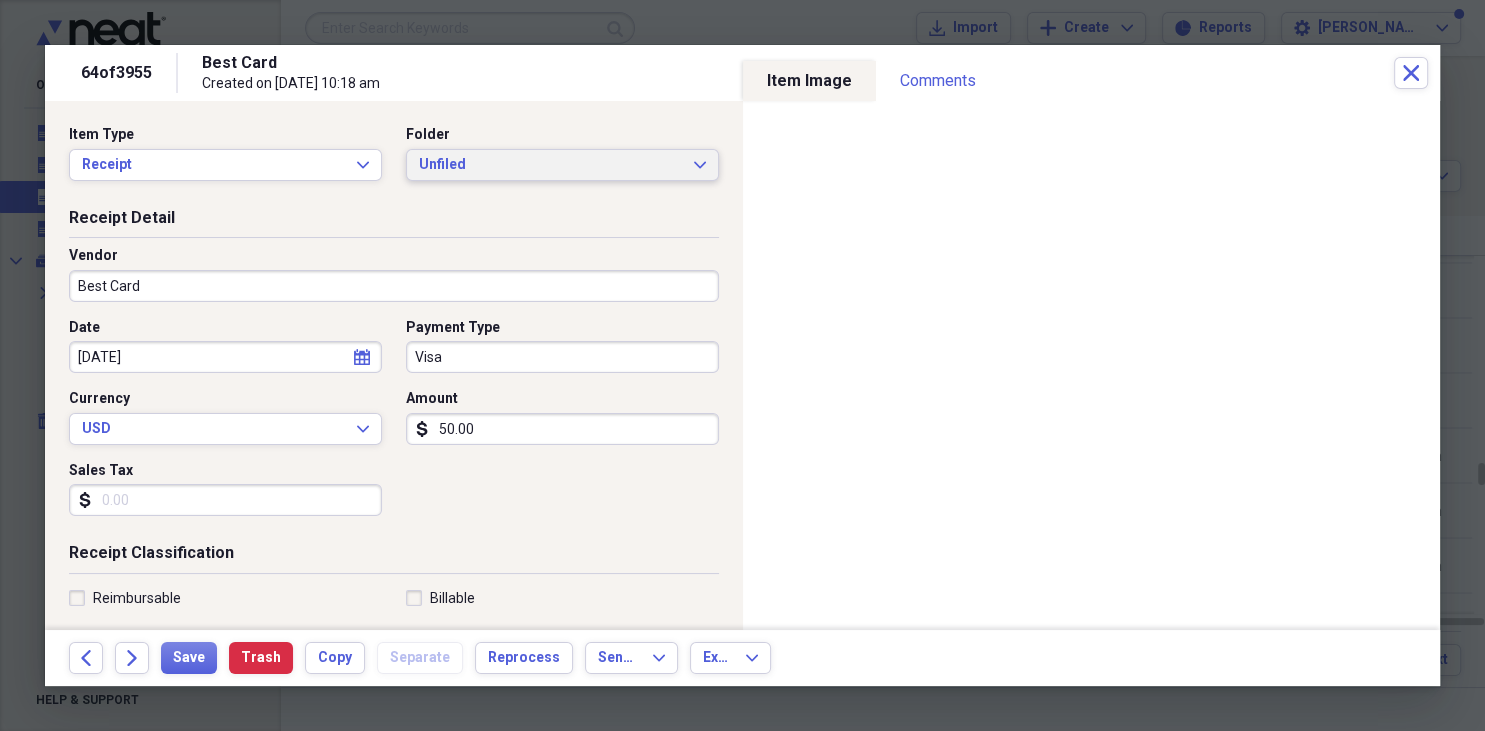 click on "Unfiled Expand" at bounding box center [562, 165] 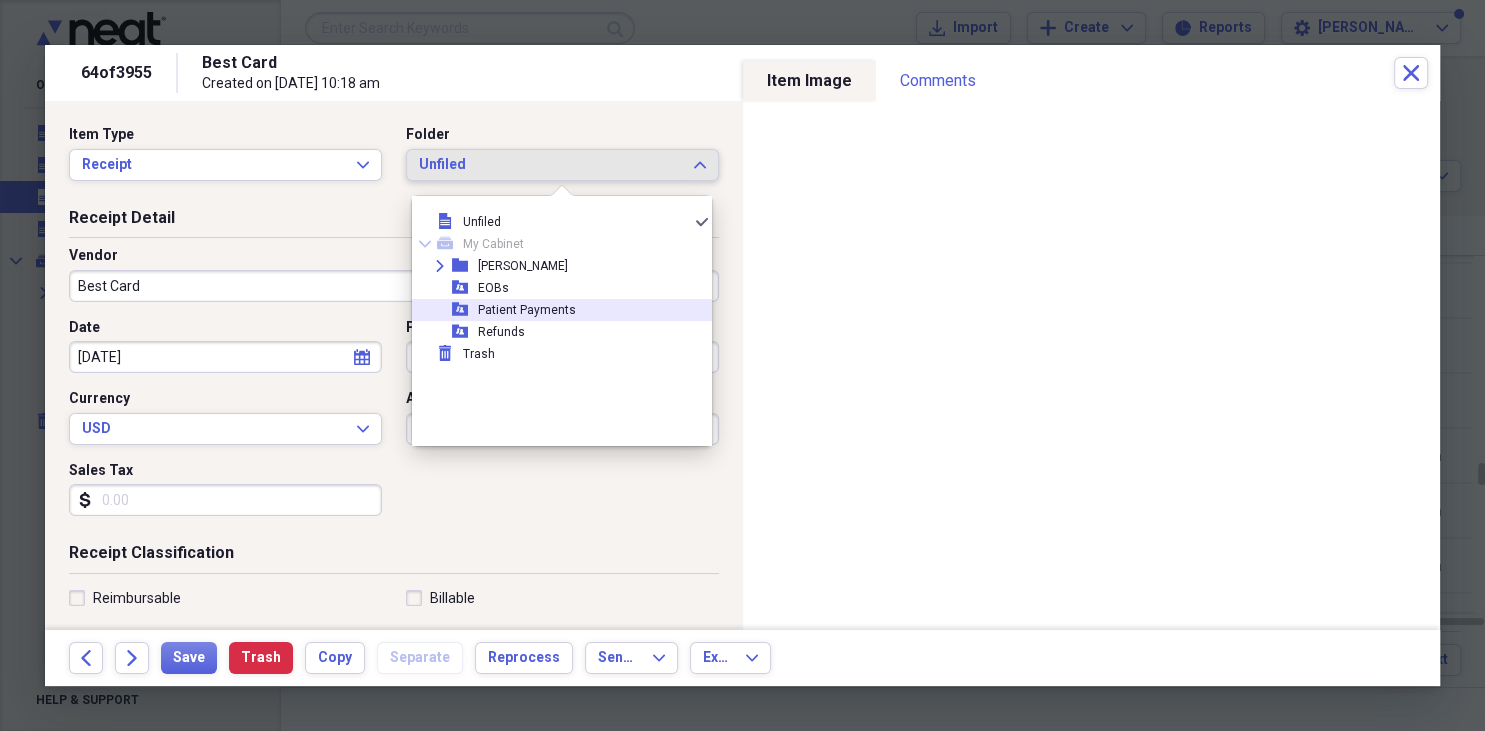 click on "Patient Payments" at bounding box center [527, 310] 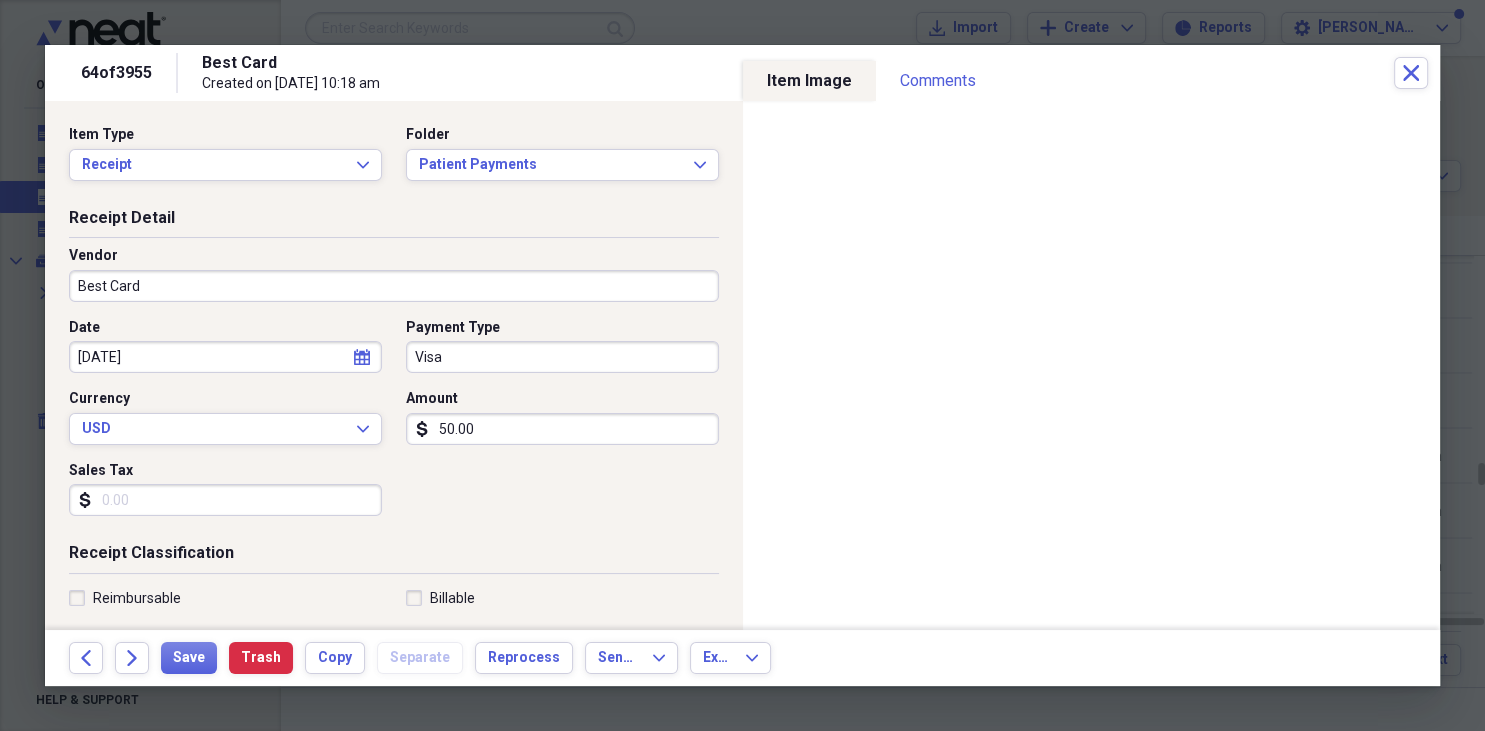 click on "Best Card" at bounding box center [394, 286] 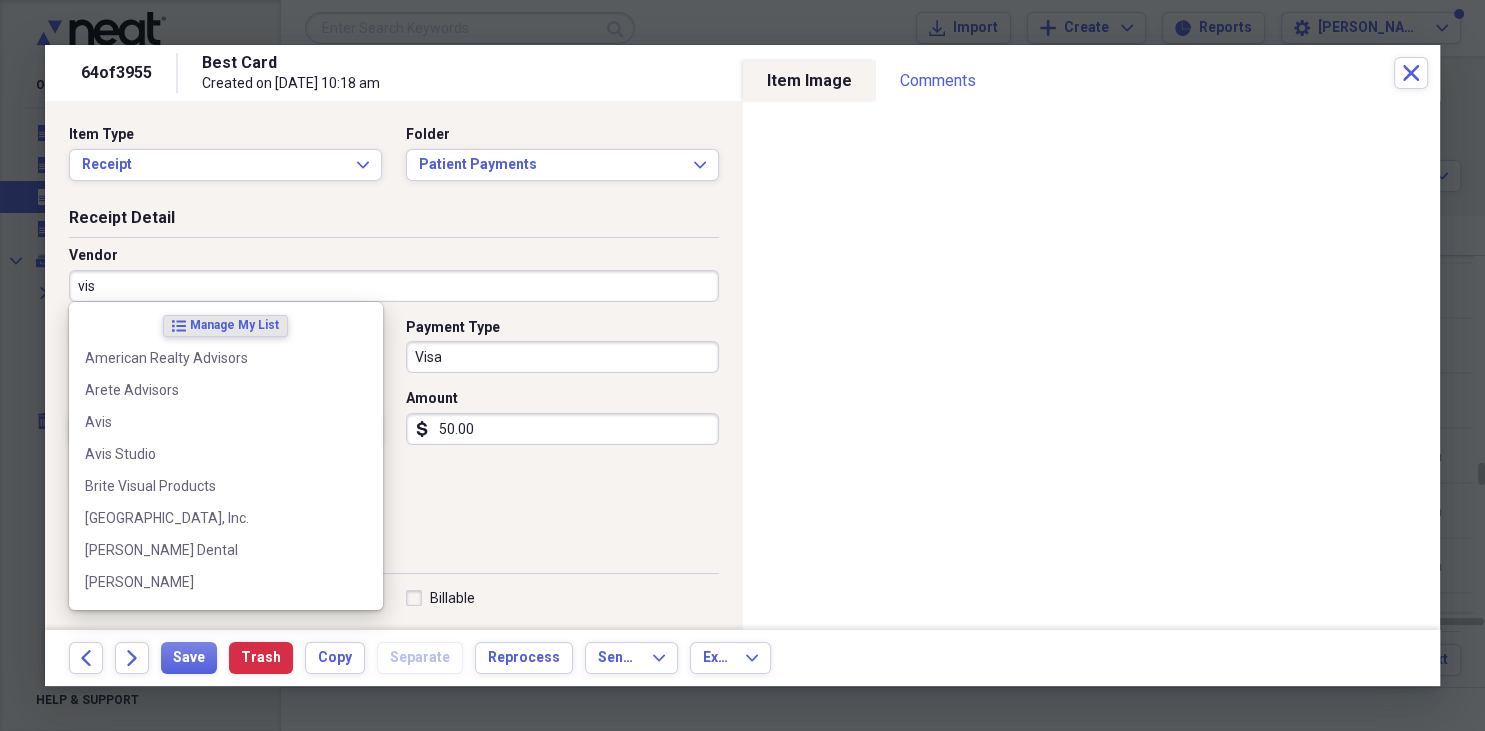 type on "visa" 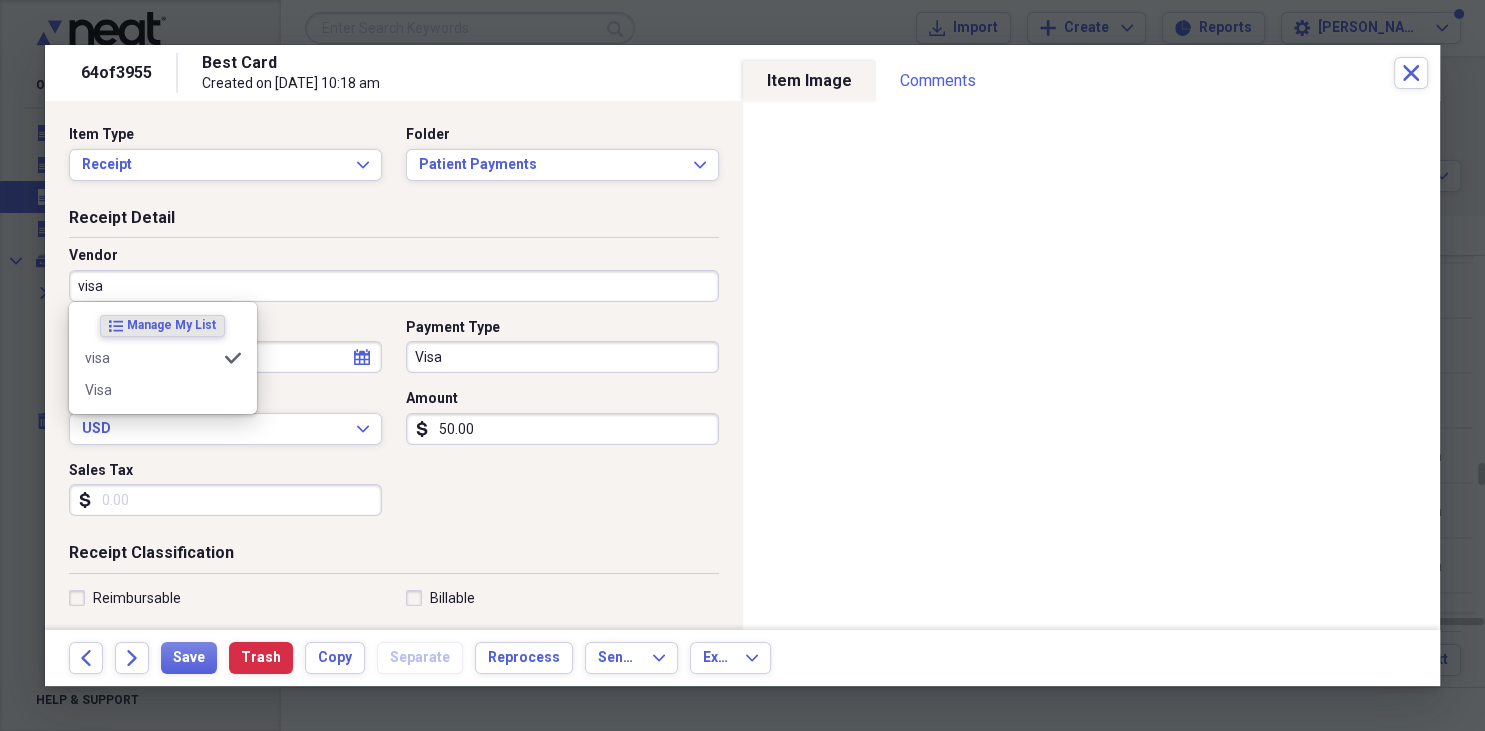 type on "Fee for Service Income" 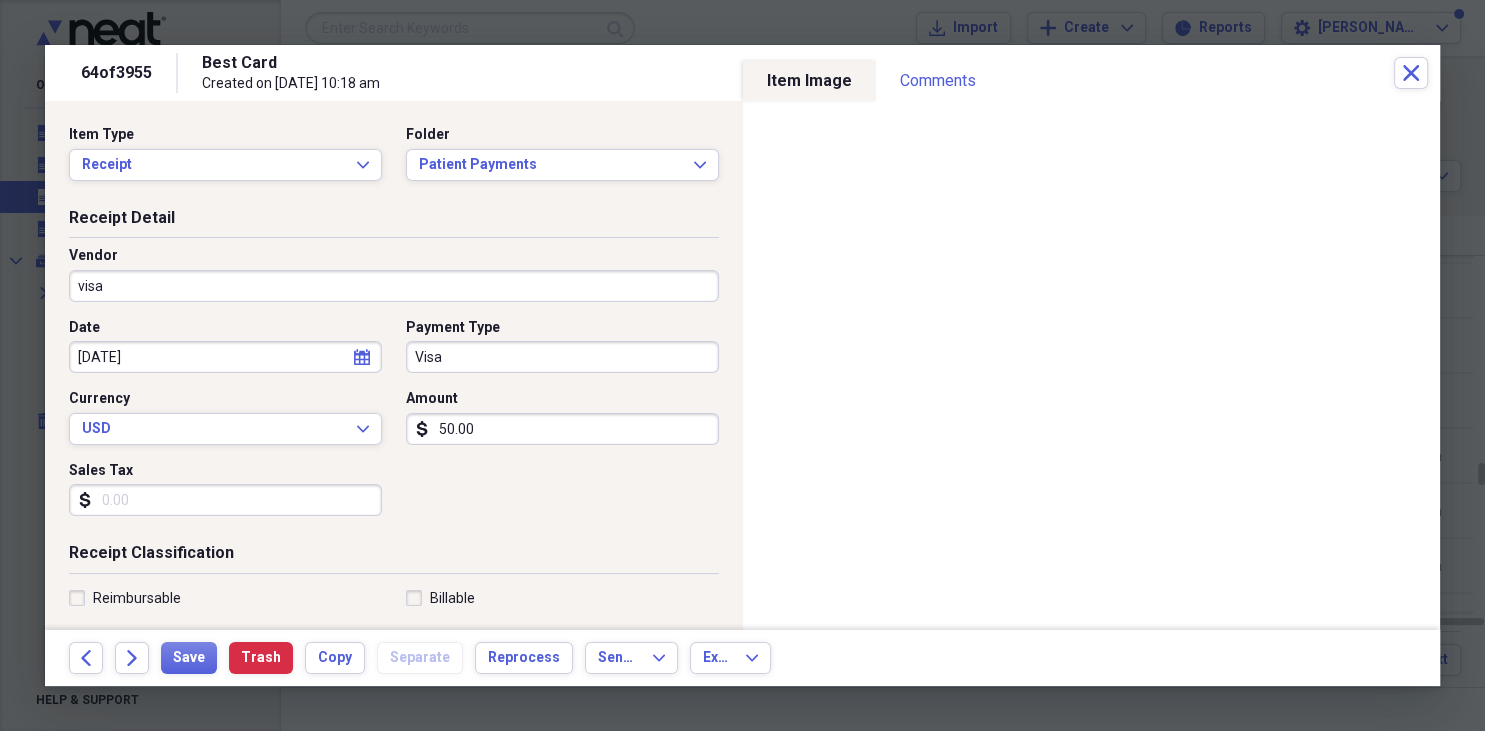 click on "Vendor visa" at bounding box center (394, 274) 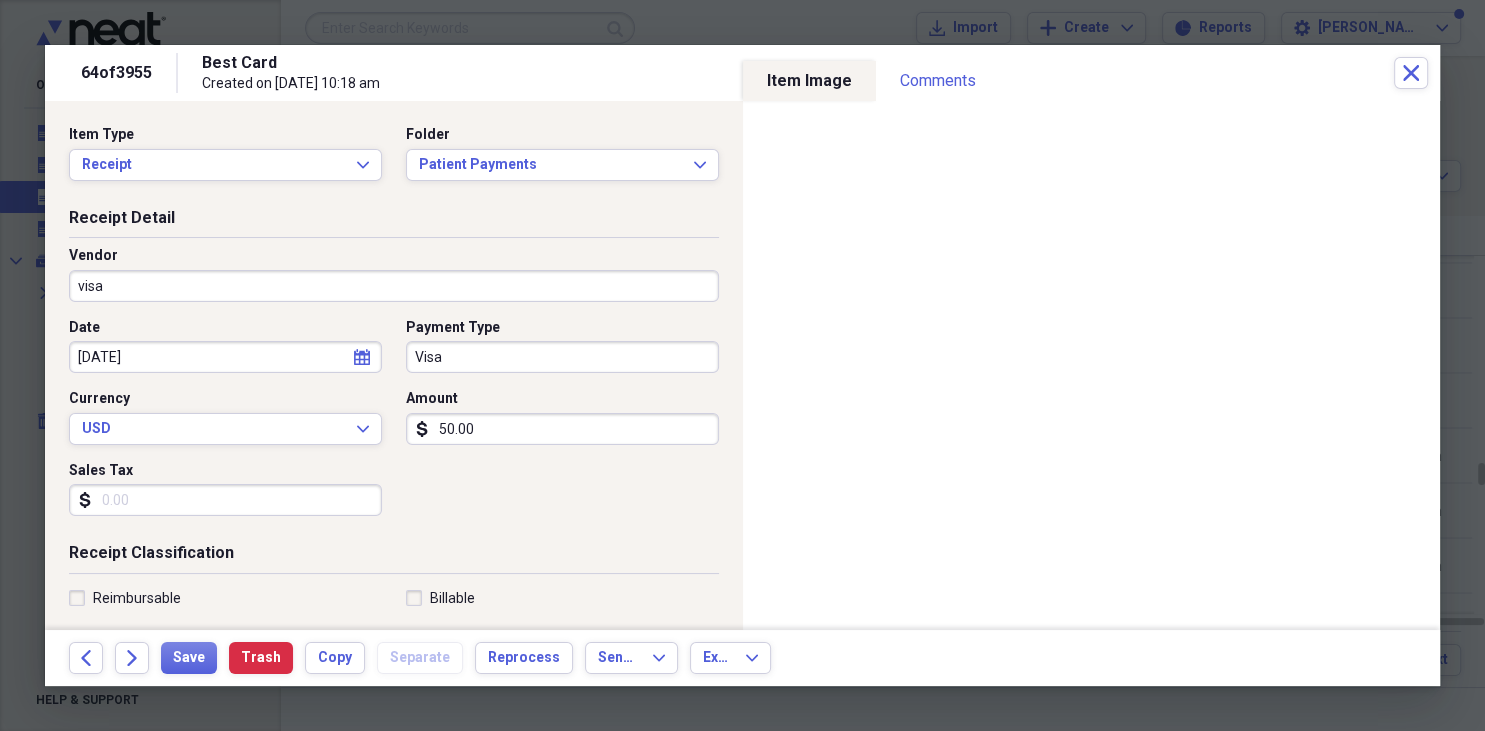 click on "Visa" at bounding box center [562, 357] 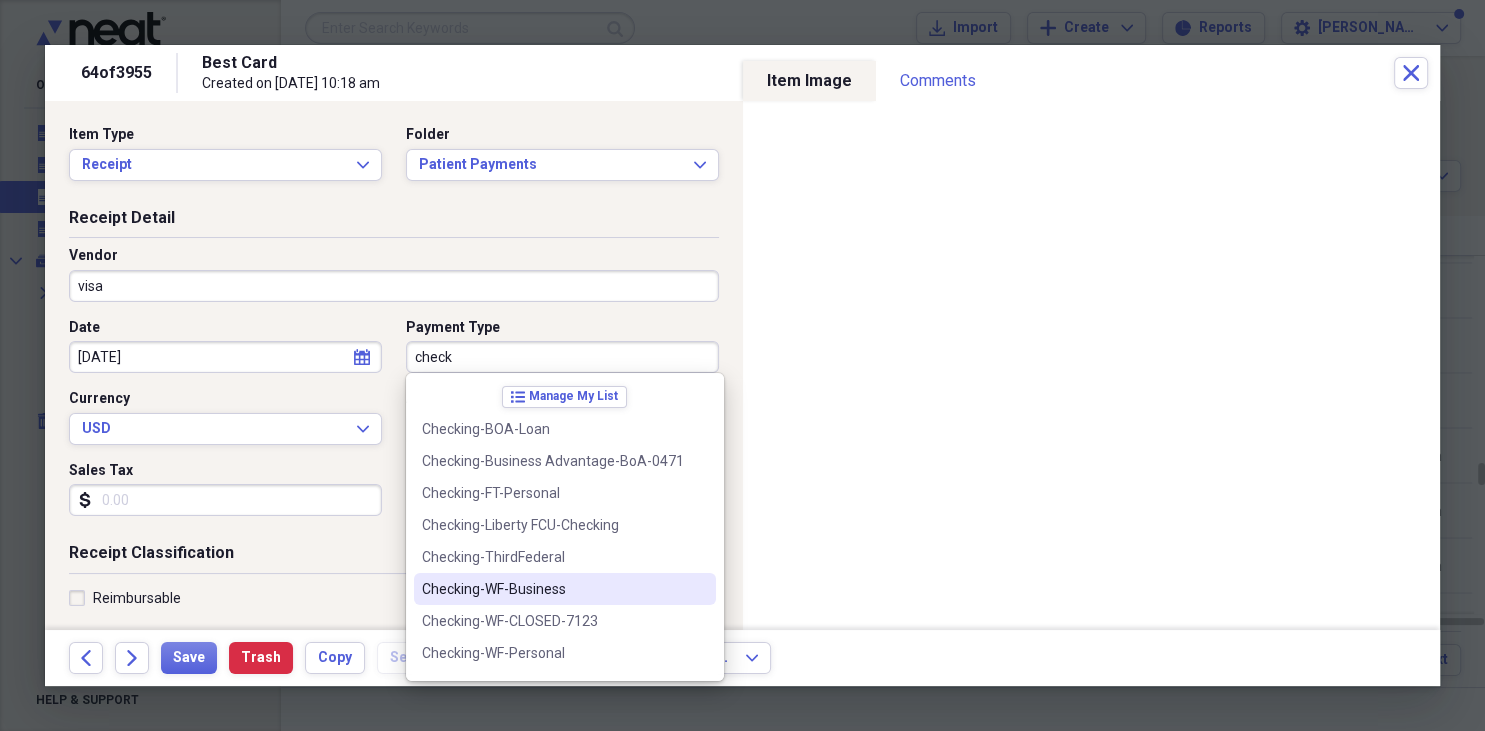 click on "Checking-WF-Business" at bounding box center (553, 589) 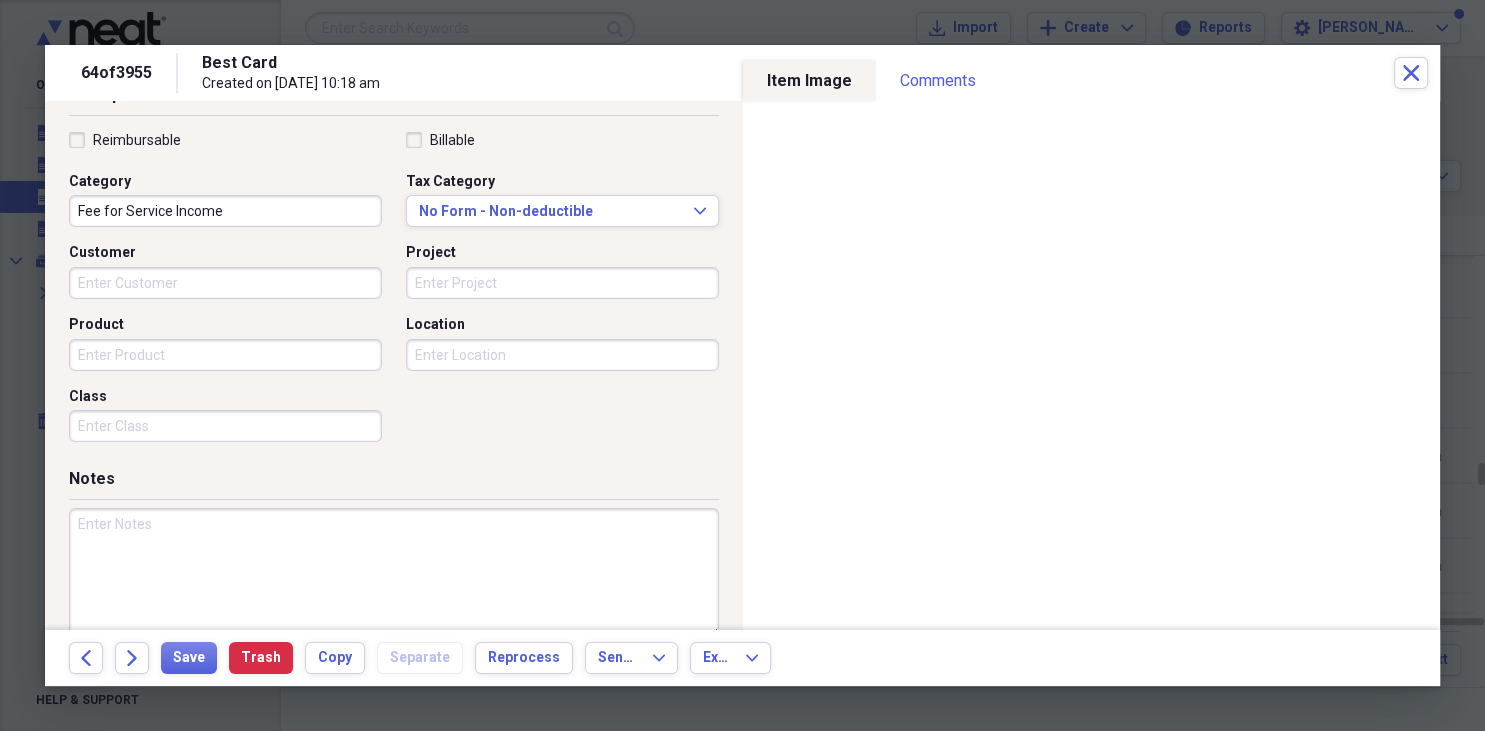scroll, scrollTop: 490, scrollLeft: 0, axis: vertical 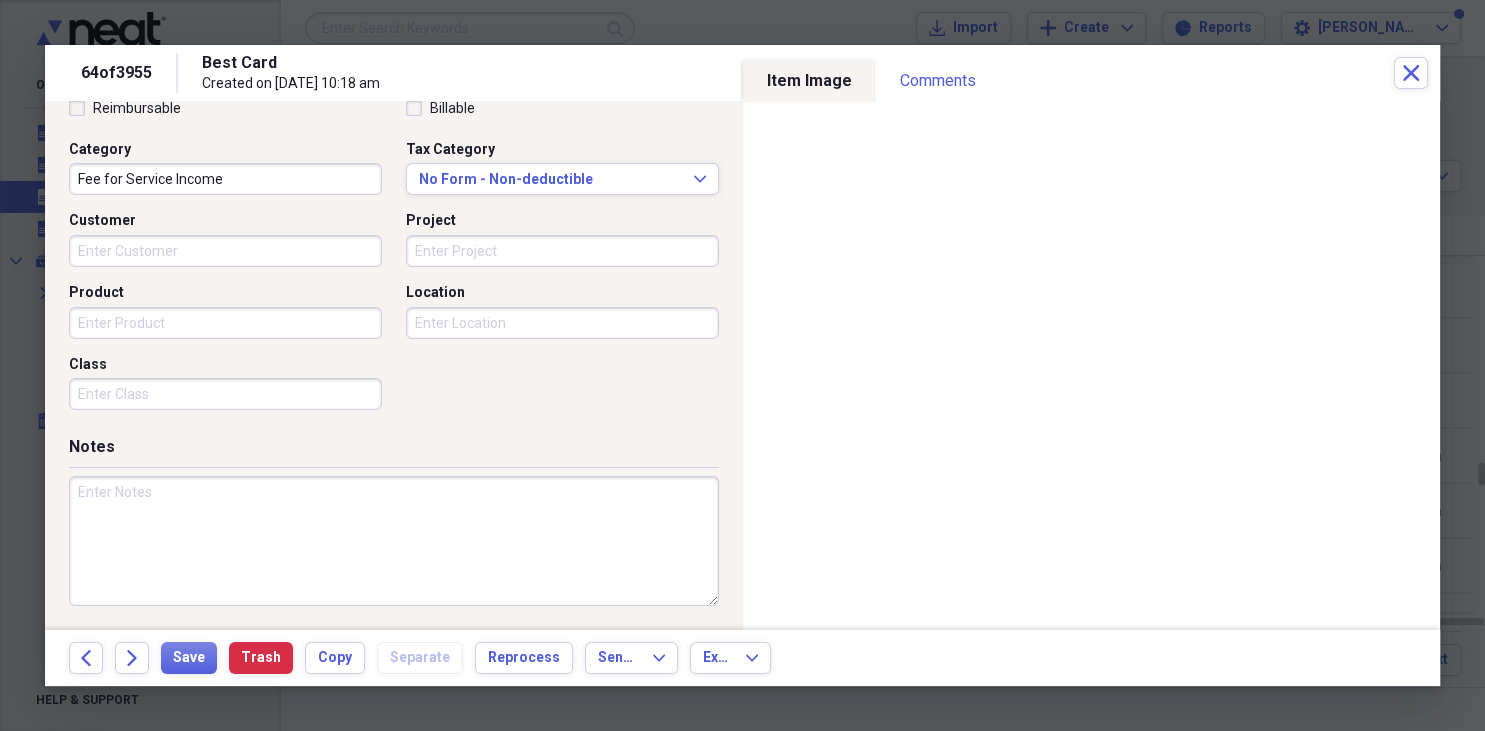 click at bounding box center (394, 541) 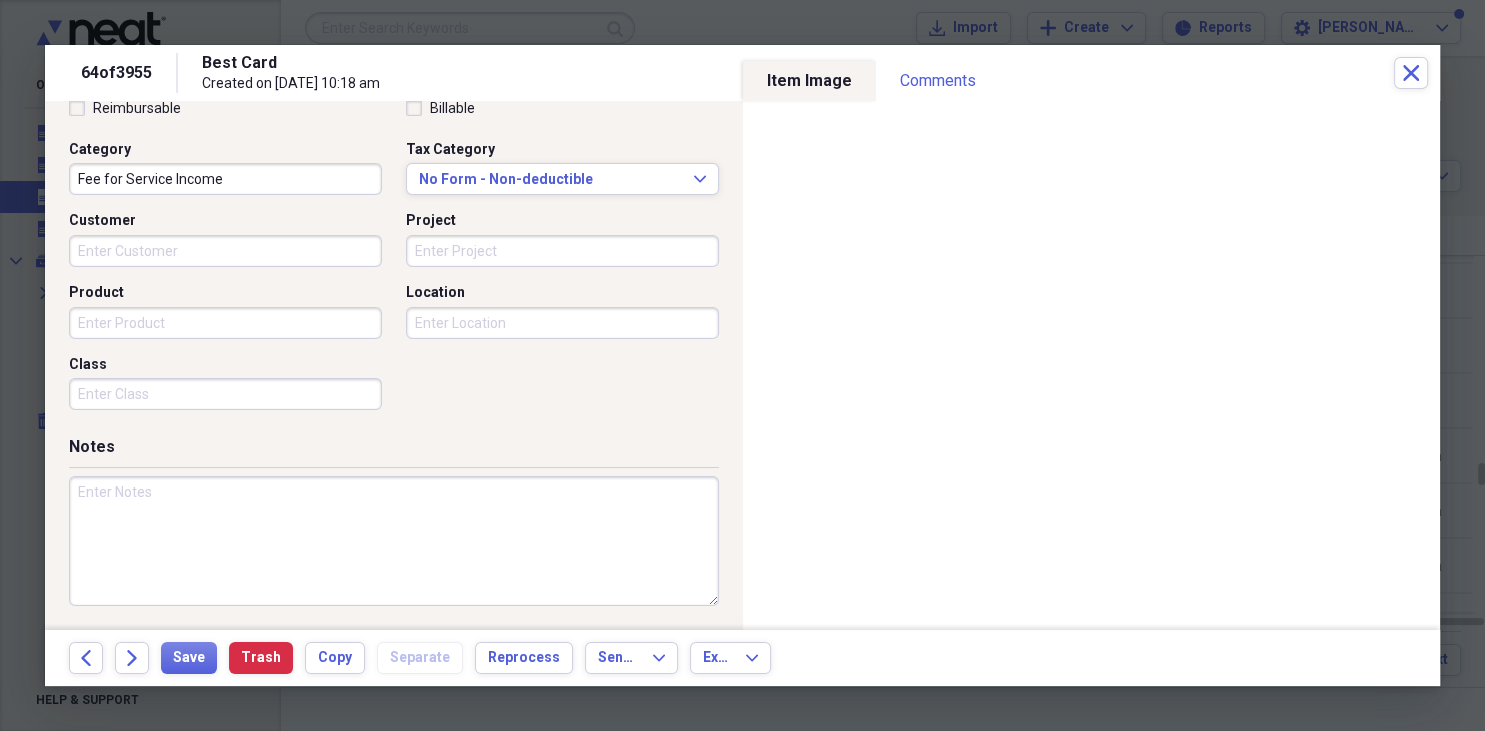 click at bounding box center [394, 541] 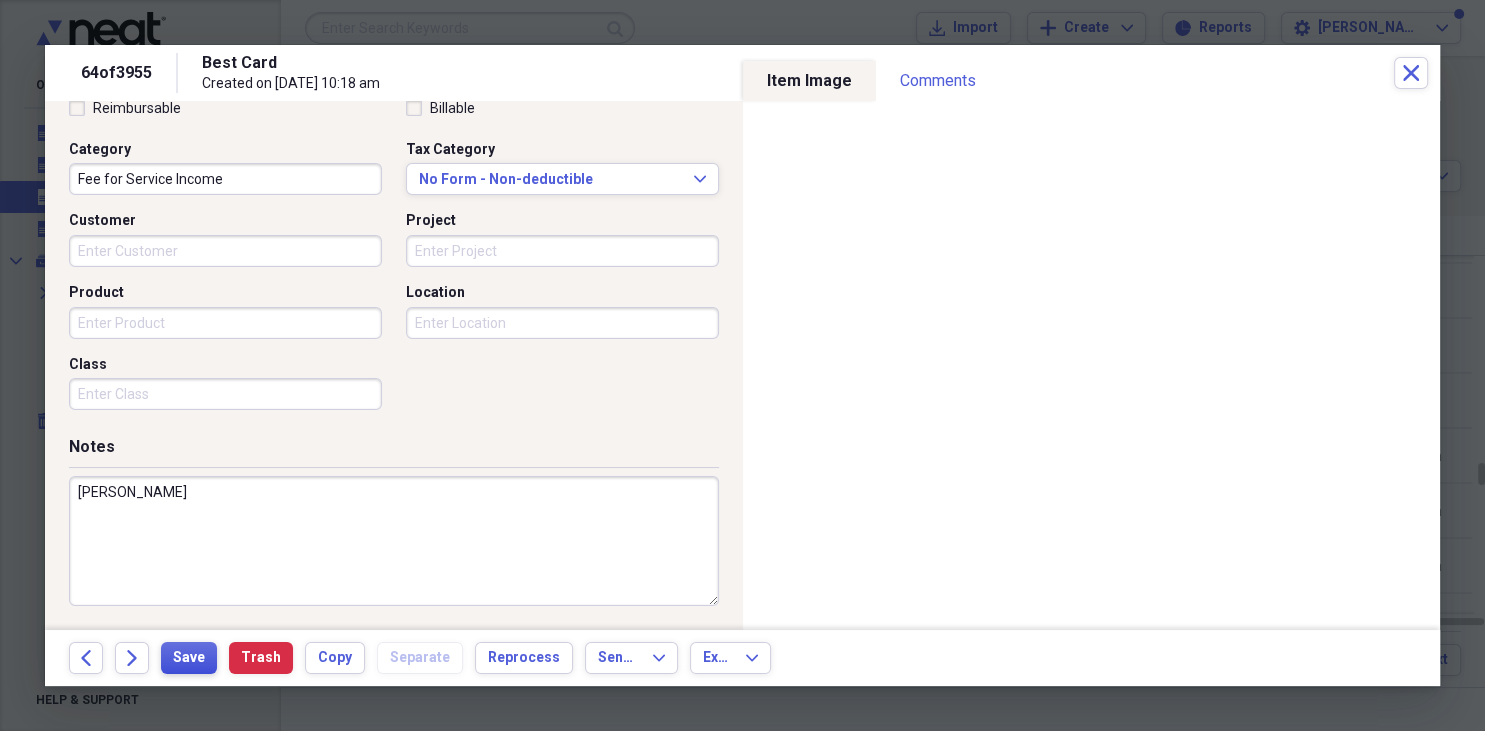 type on "[PERSON_NAME]" 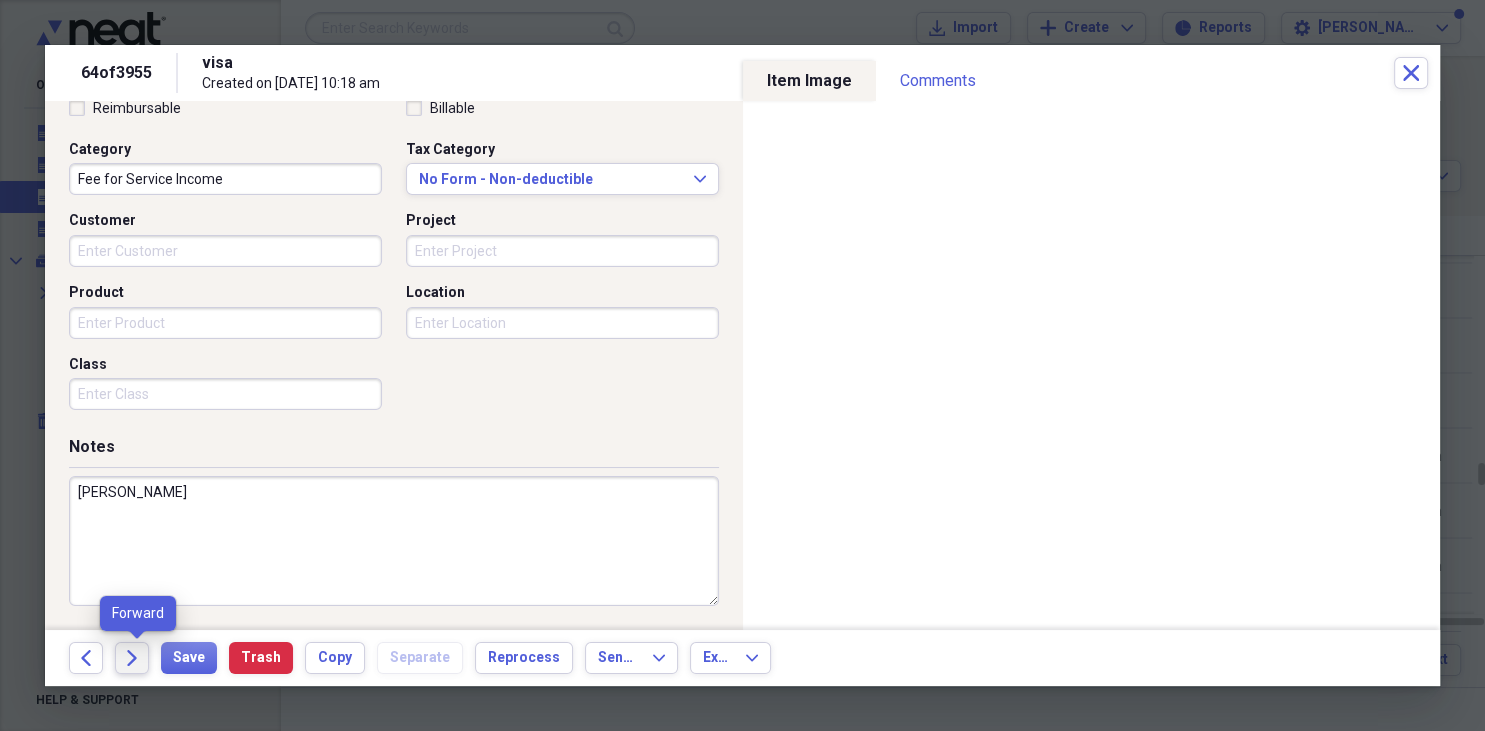 click on "Forward" 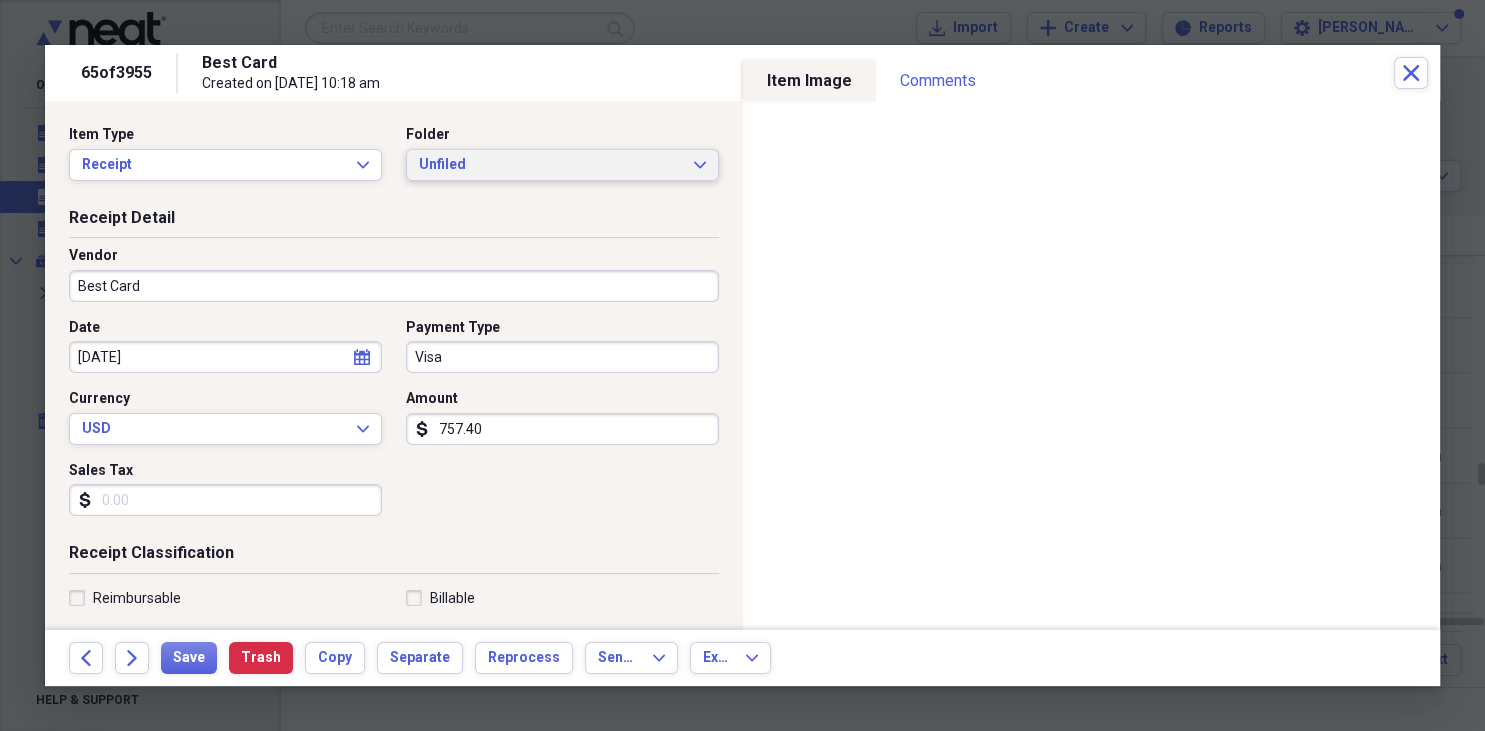 click on "Unfiled Expand" at bounding box center (562, 165) 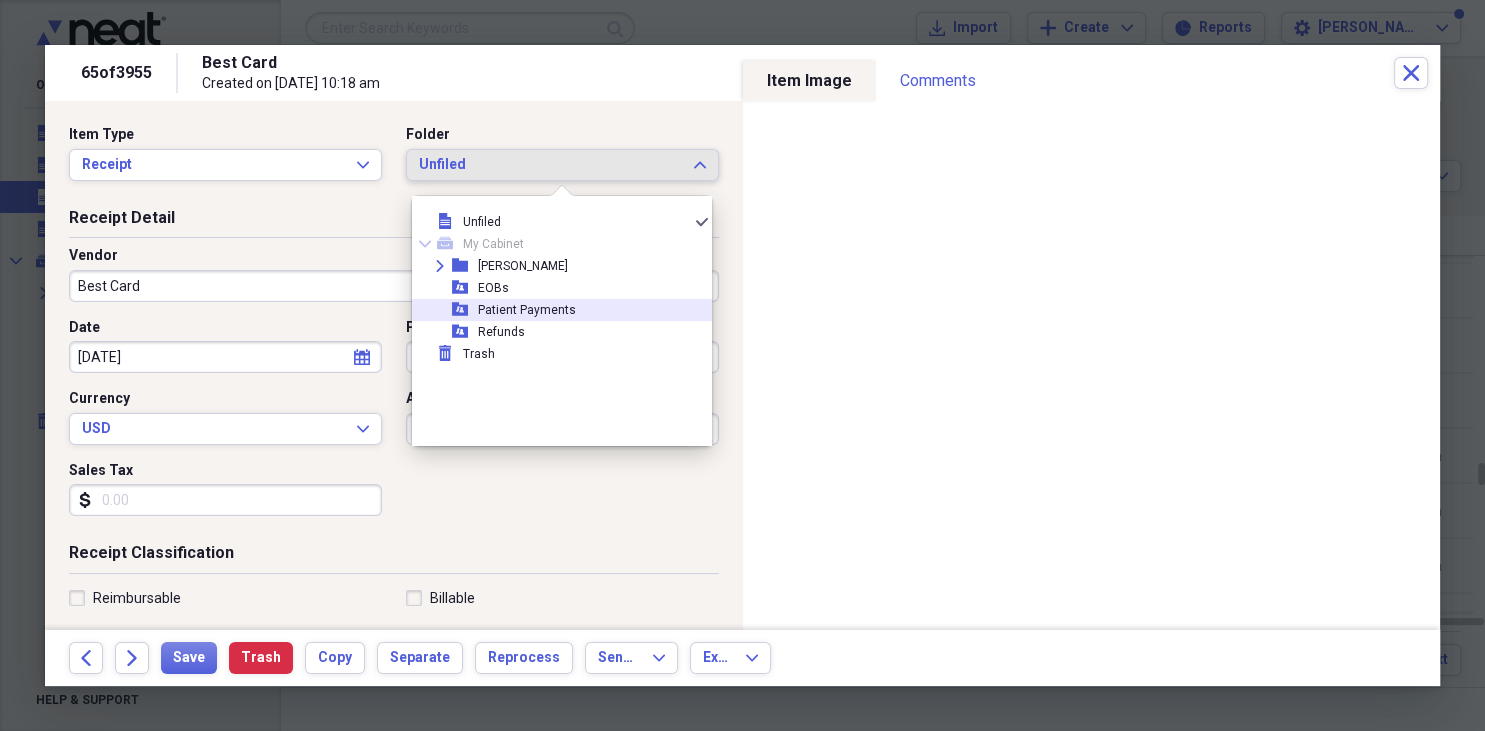 click on "Patient Payments" at bounding box center (527, 310) 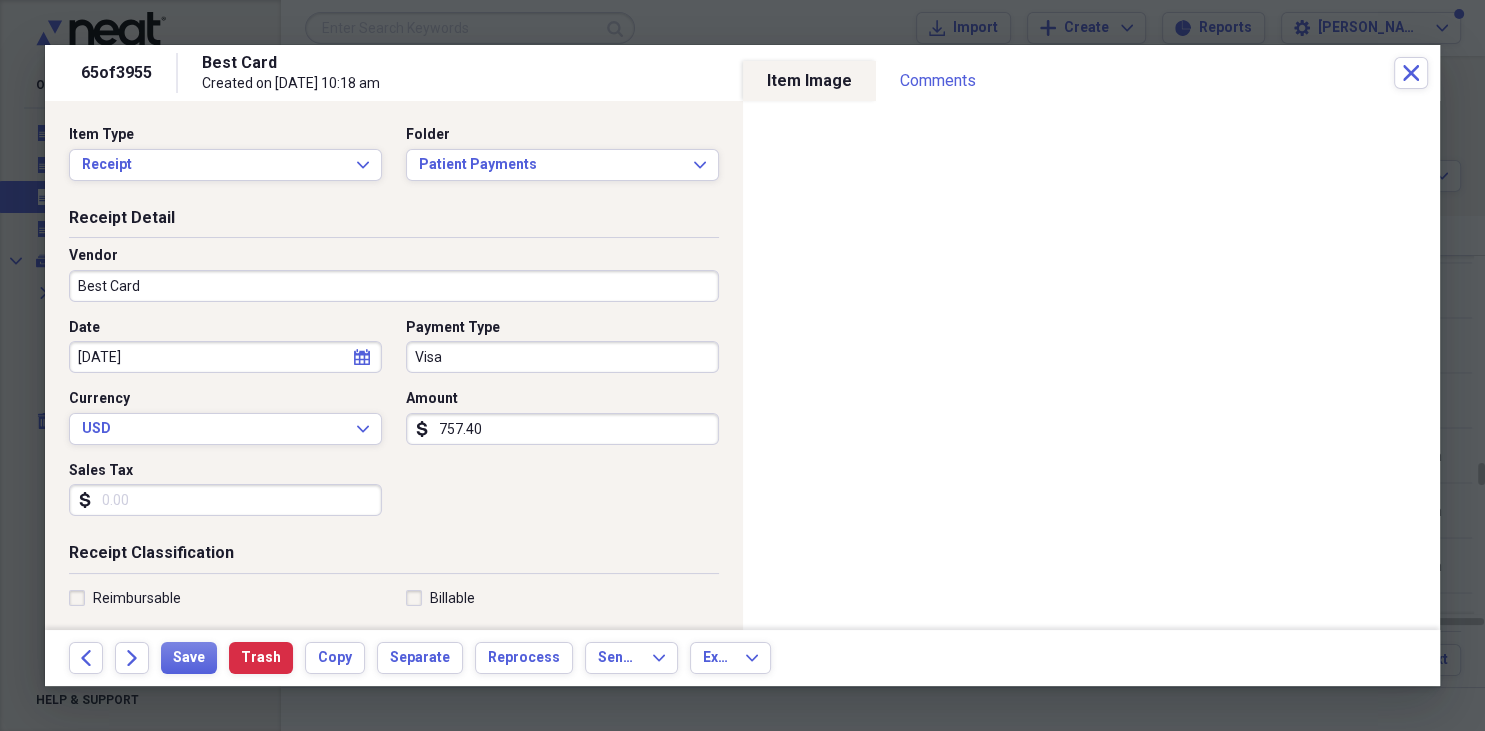 click on "Best Card" at bounding box center [394, 286] 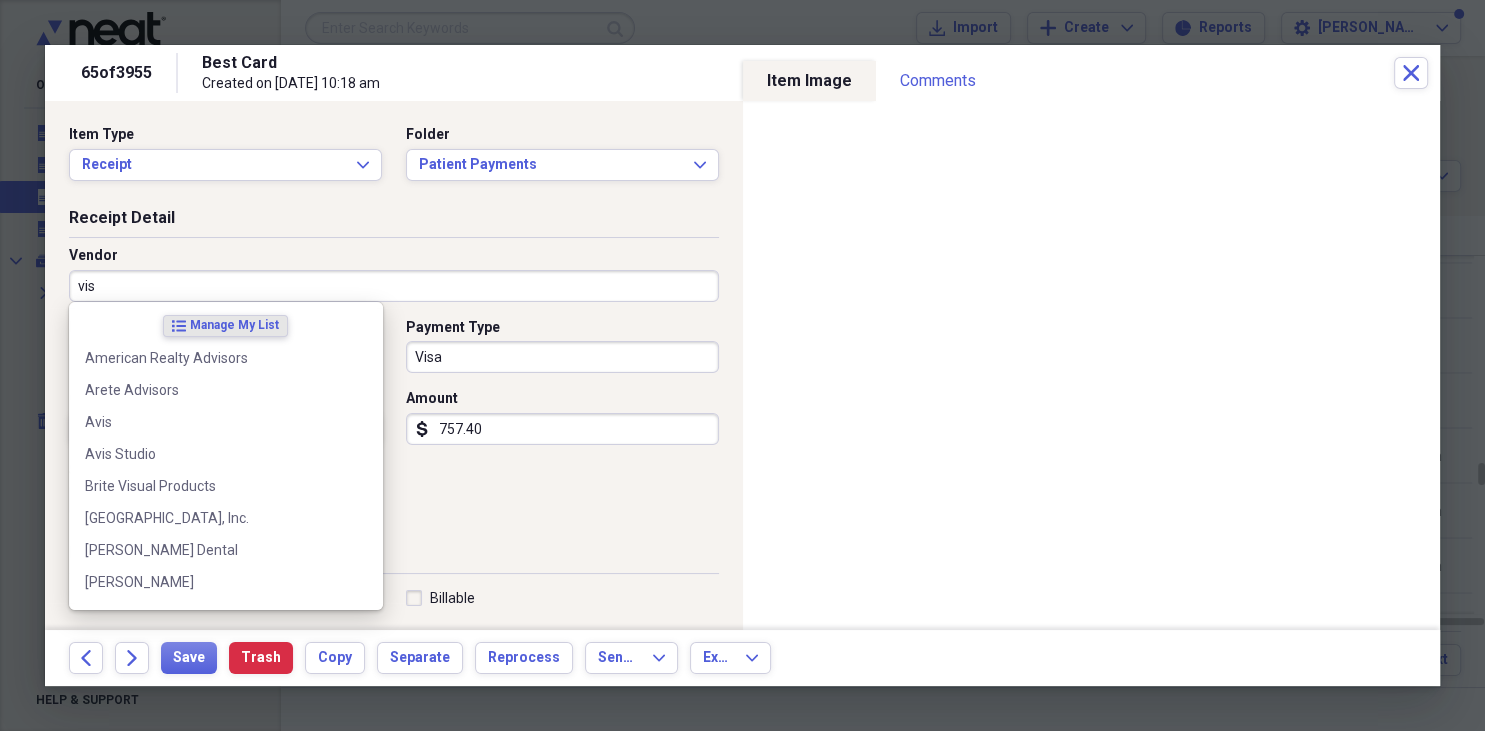 type on "visa" 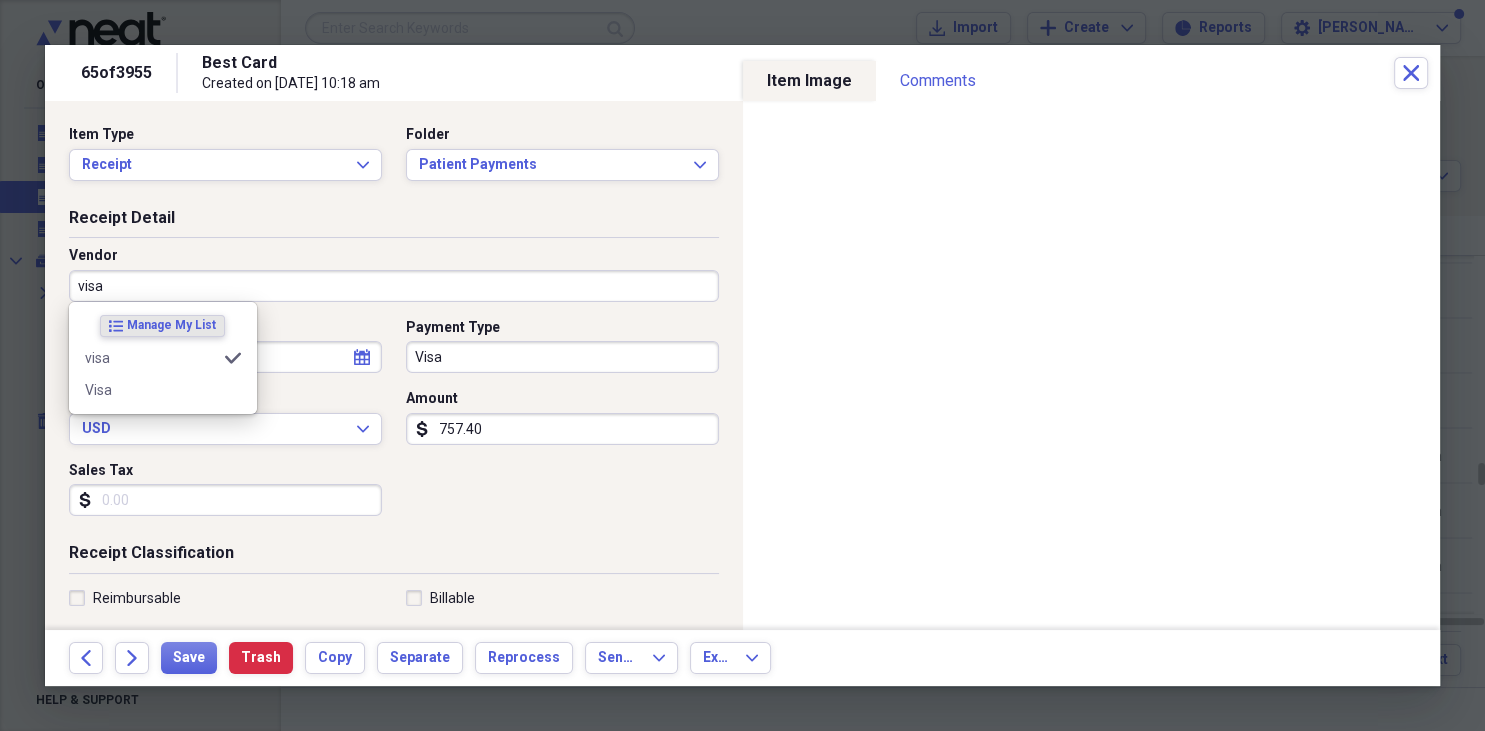 type on "Fee for Service Income" 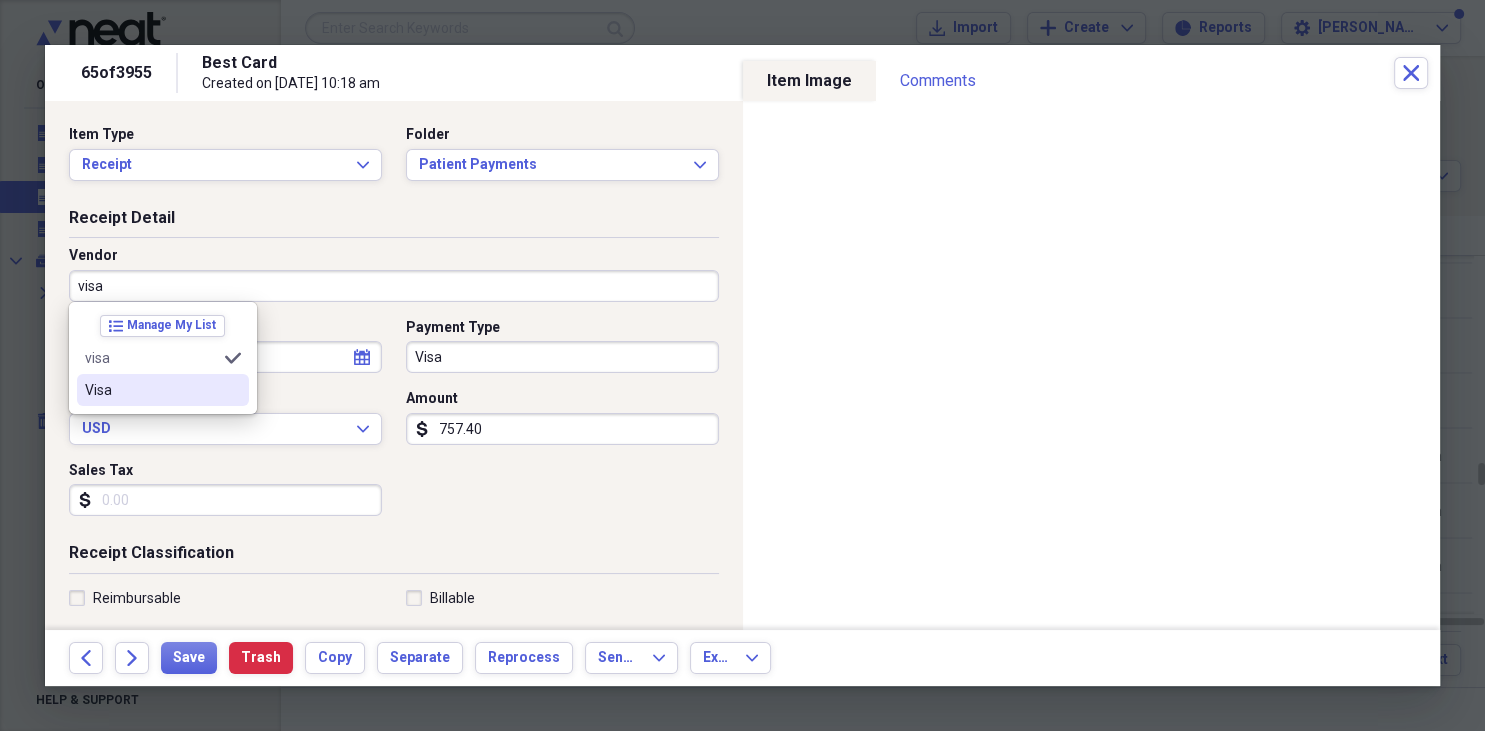 click on "Visa" at bounding box center (151, 390) 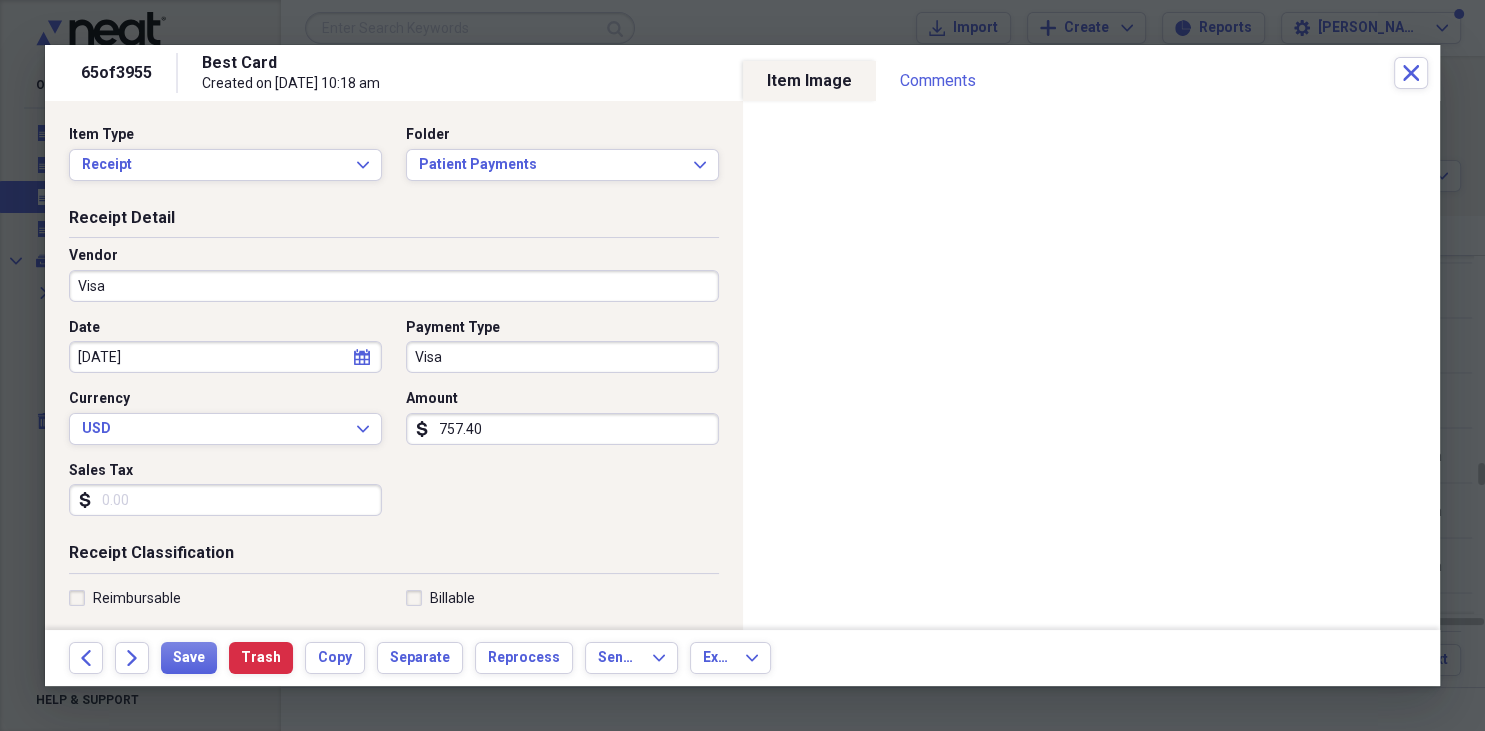 click on "Visa" at bounding box center [562, 357] 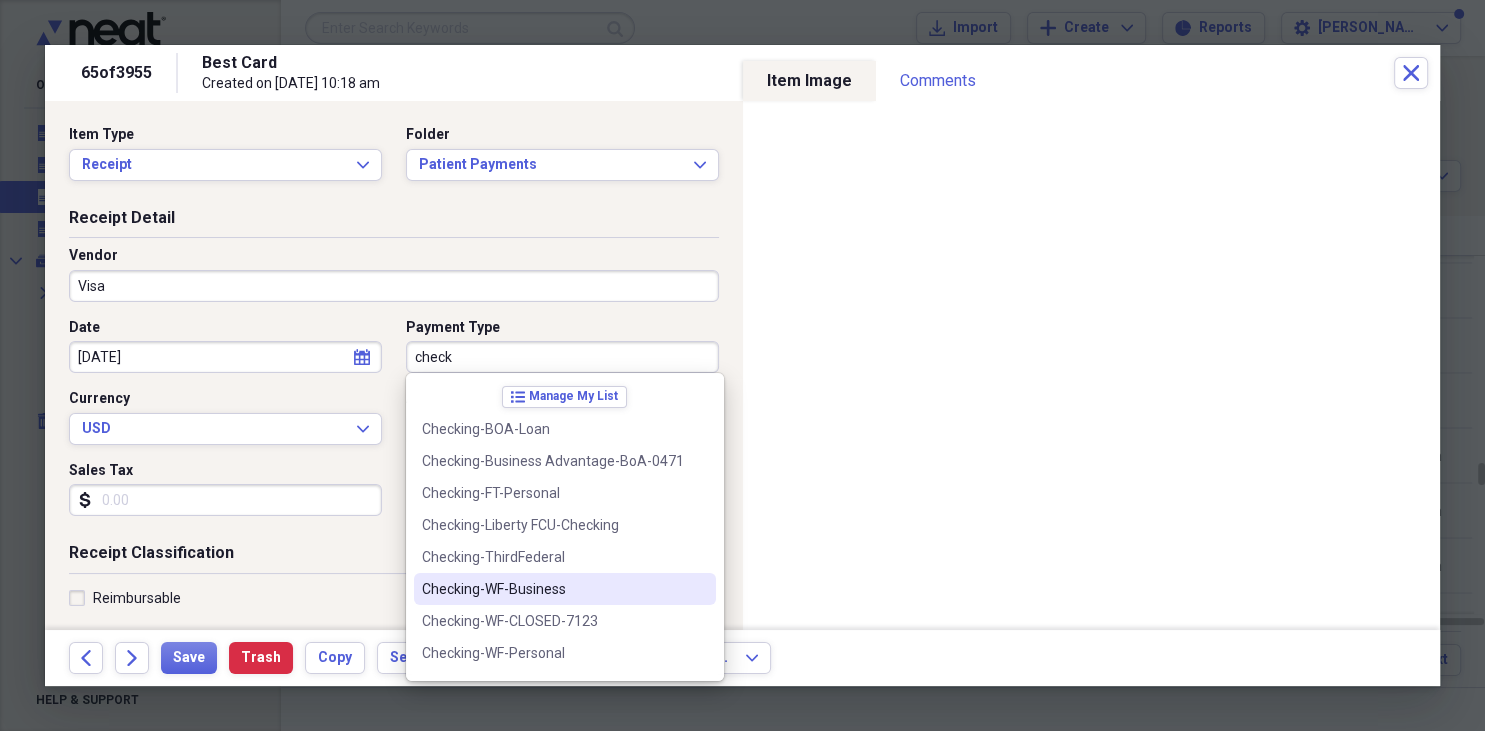 click on "Checking-WF-Business" at bounding box center [553, 589] 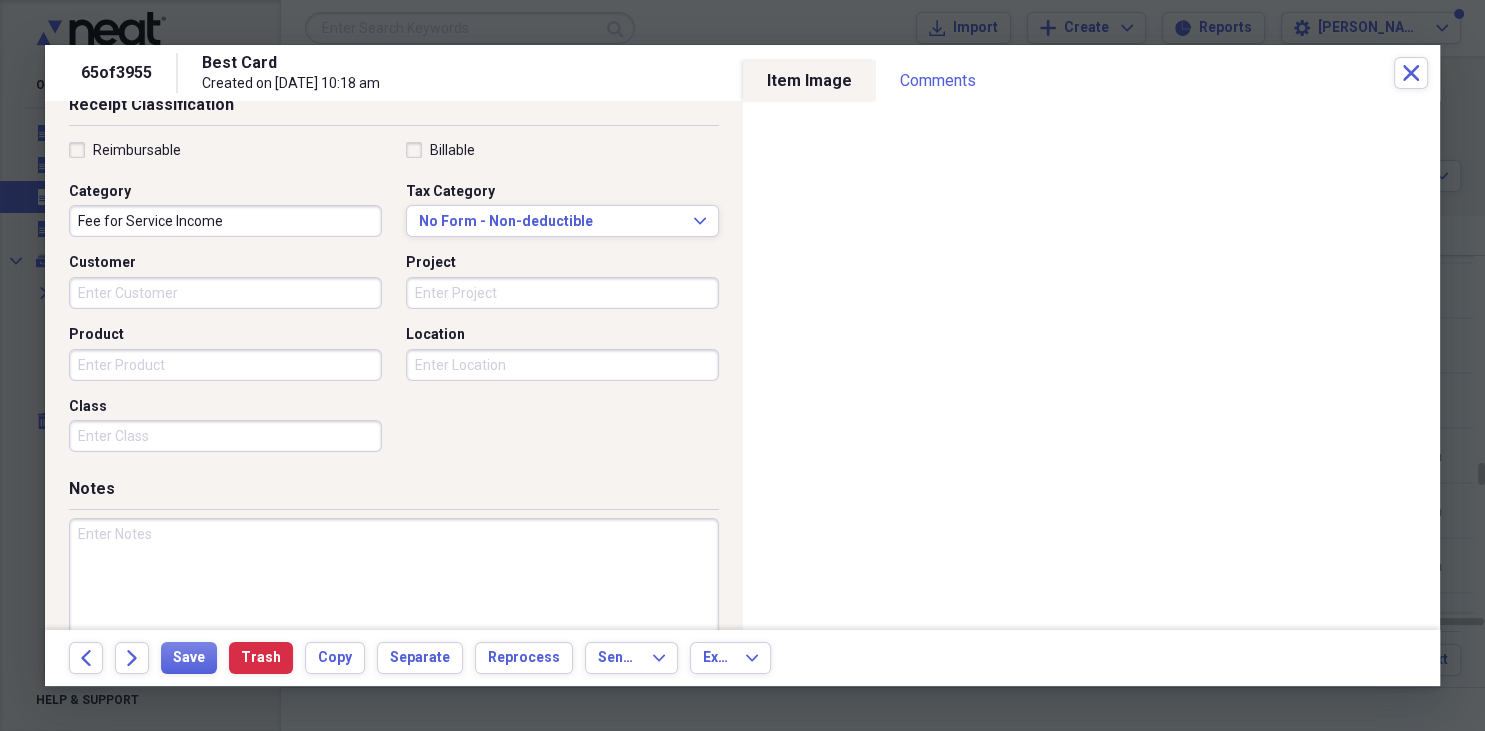 scroll, scrollTop: 490, scrollLeft: 0, axis: vertical 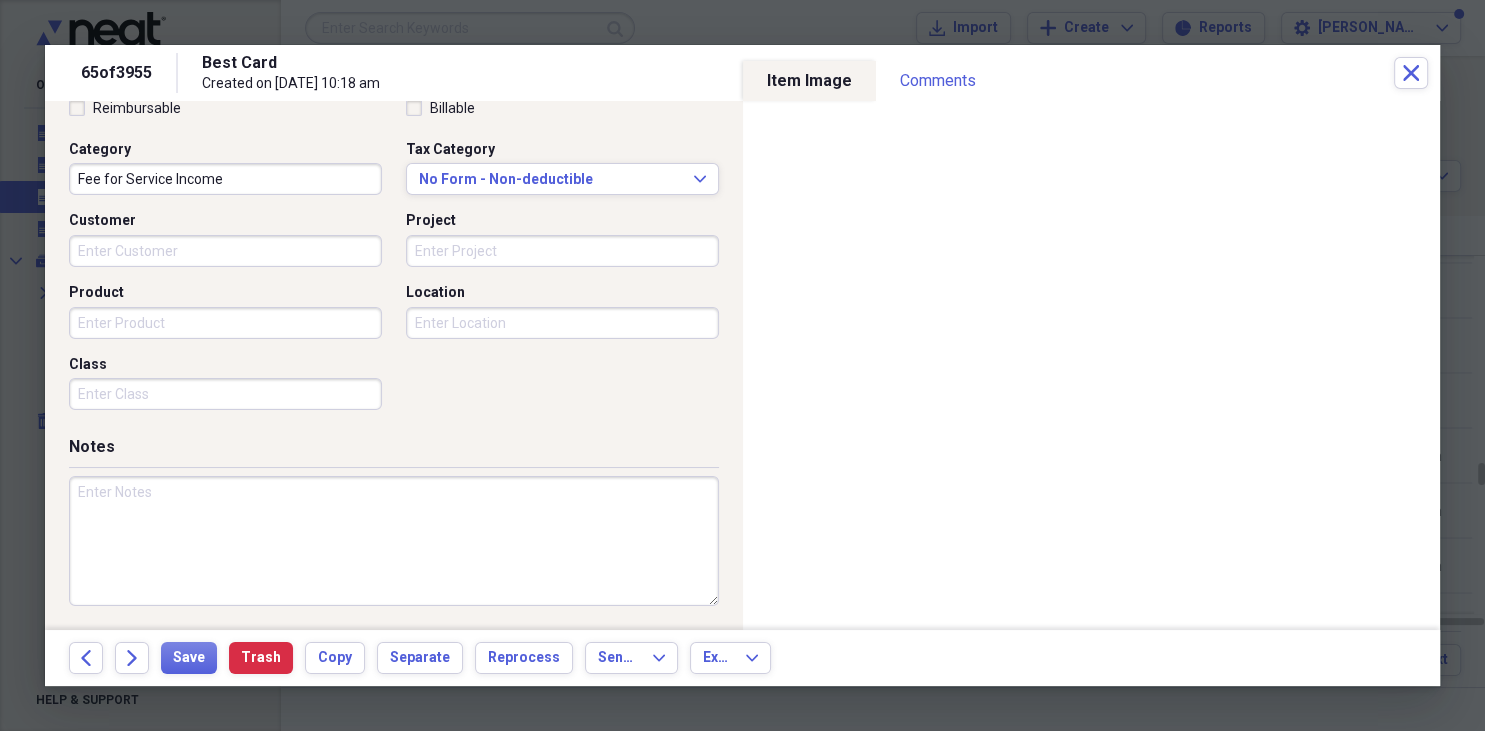 click at bounding box center [394, 541] 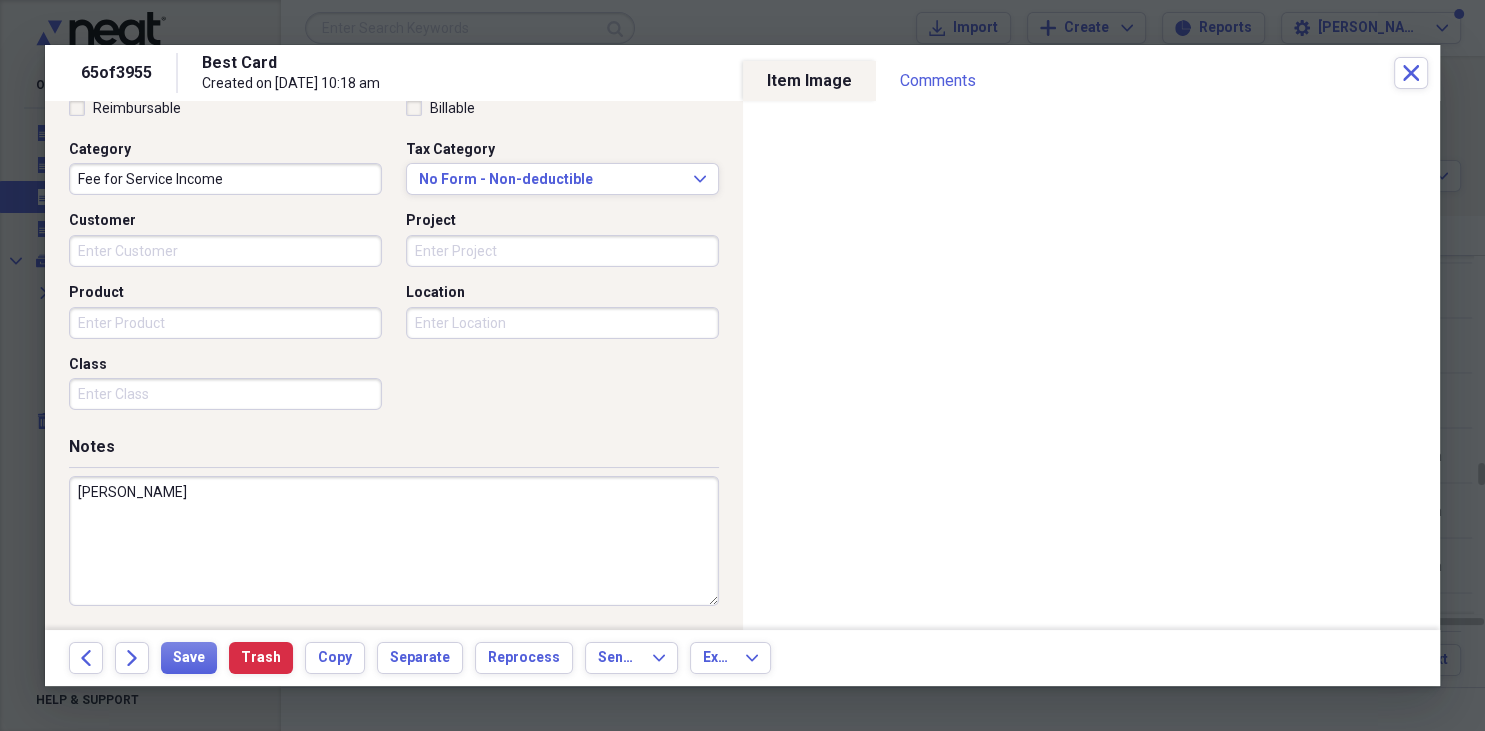 click on "[PERSON_NAME]" at bounding box center [394, 541] 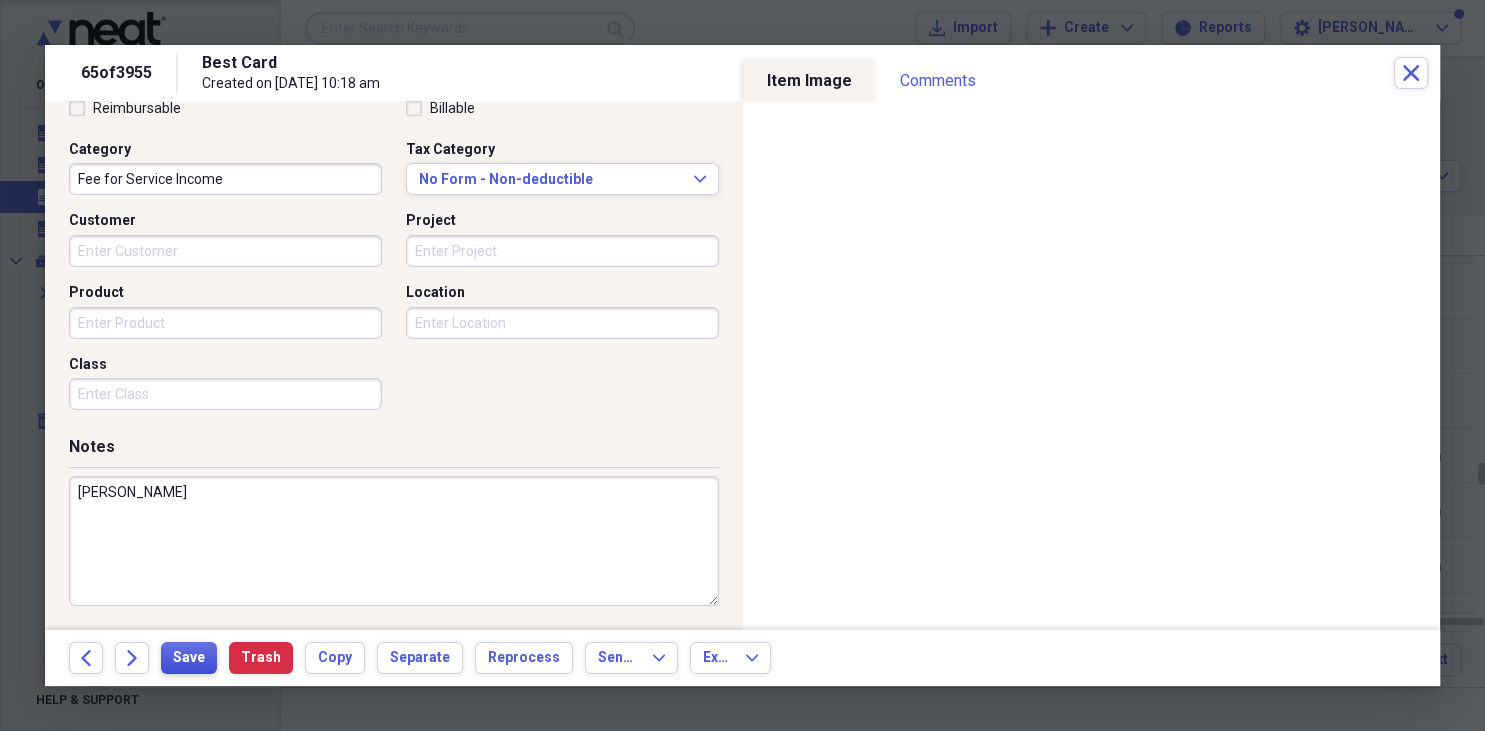 type on "[PERSON_NAME]" 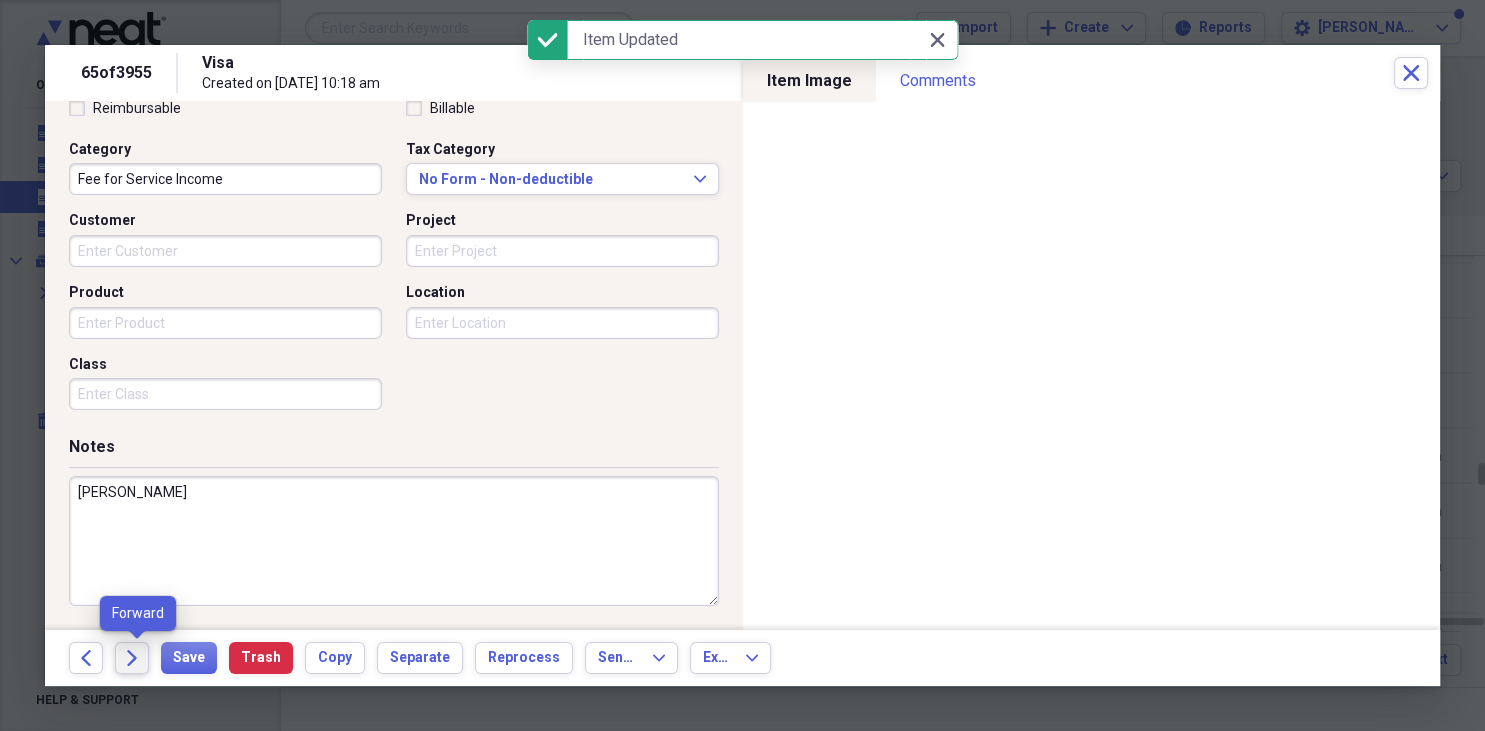 click 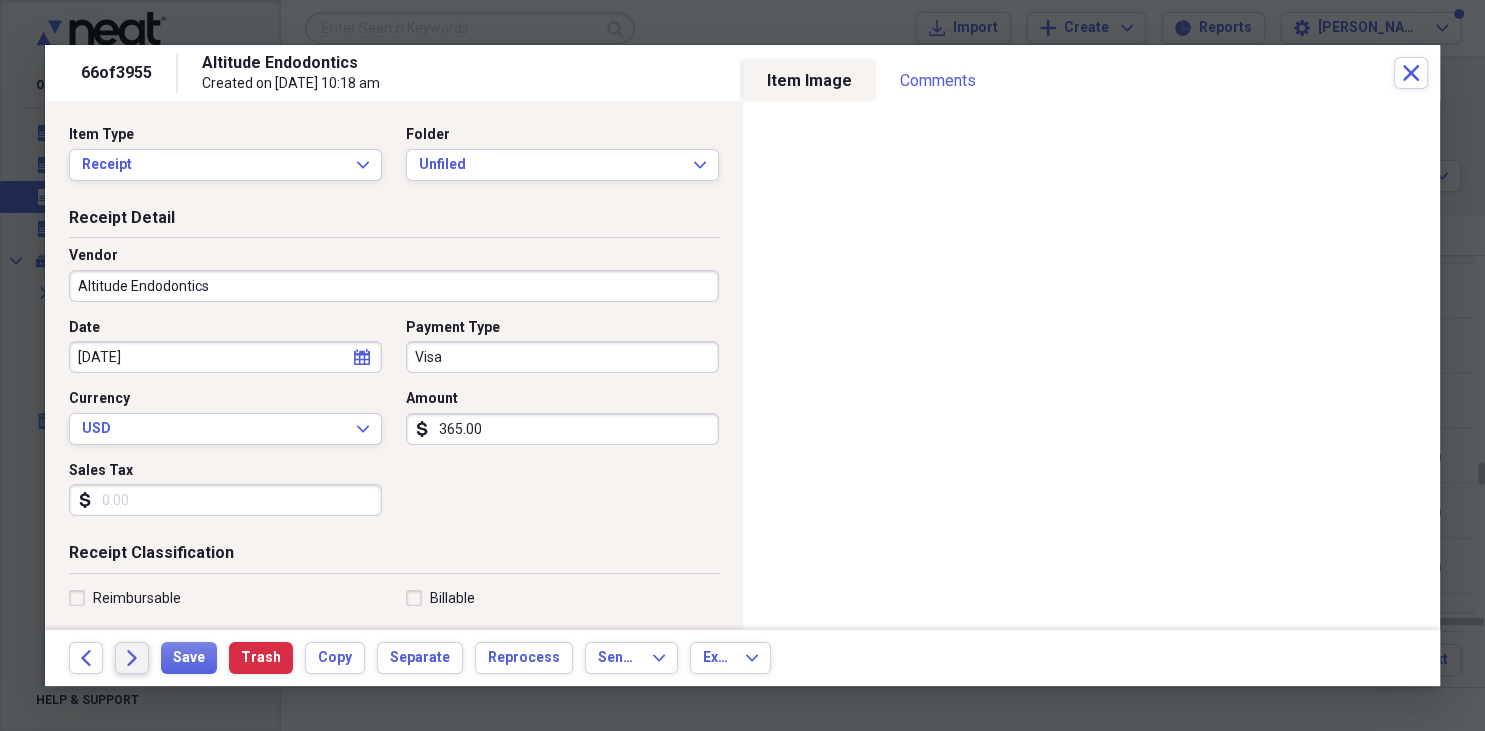 drag, startPoint x: 132, startPoint y: 661, endPoint x: 469, endPoint y: 269, distance: 516.94586 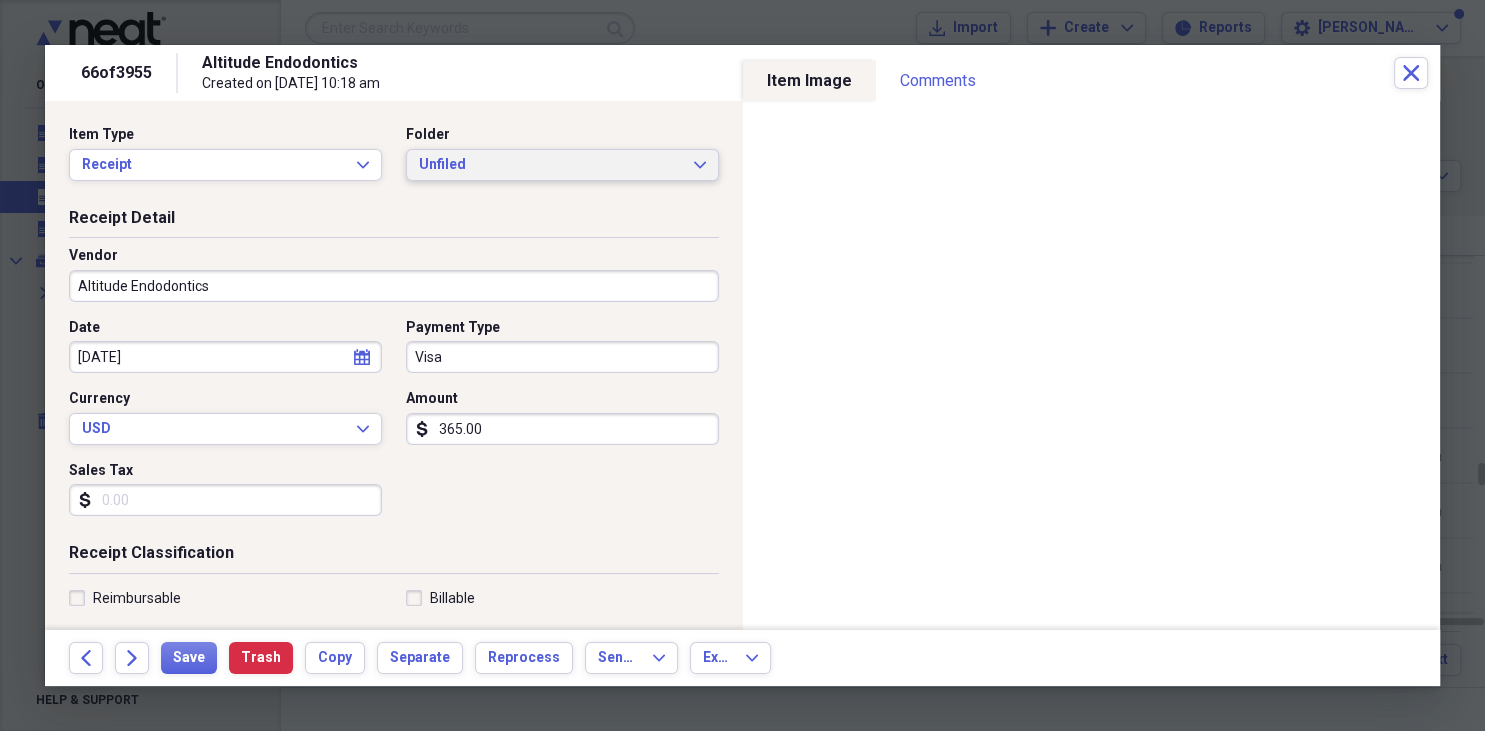 click on "Expand" 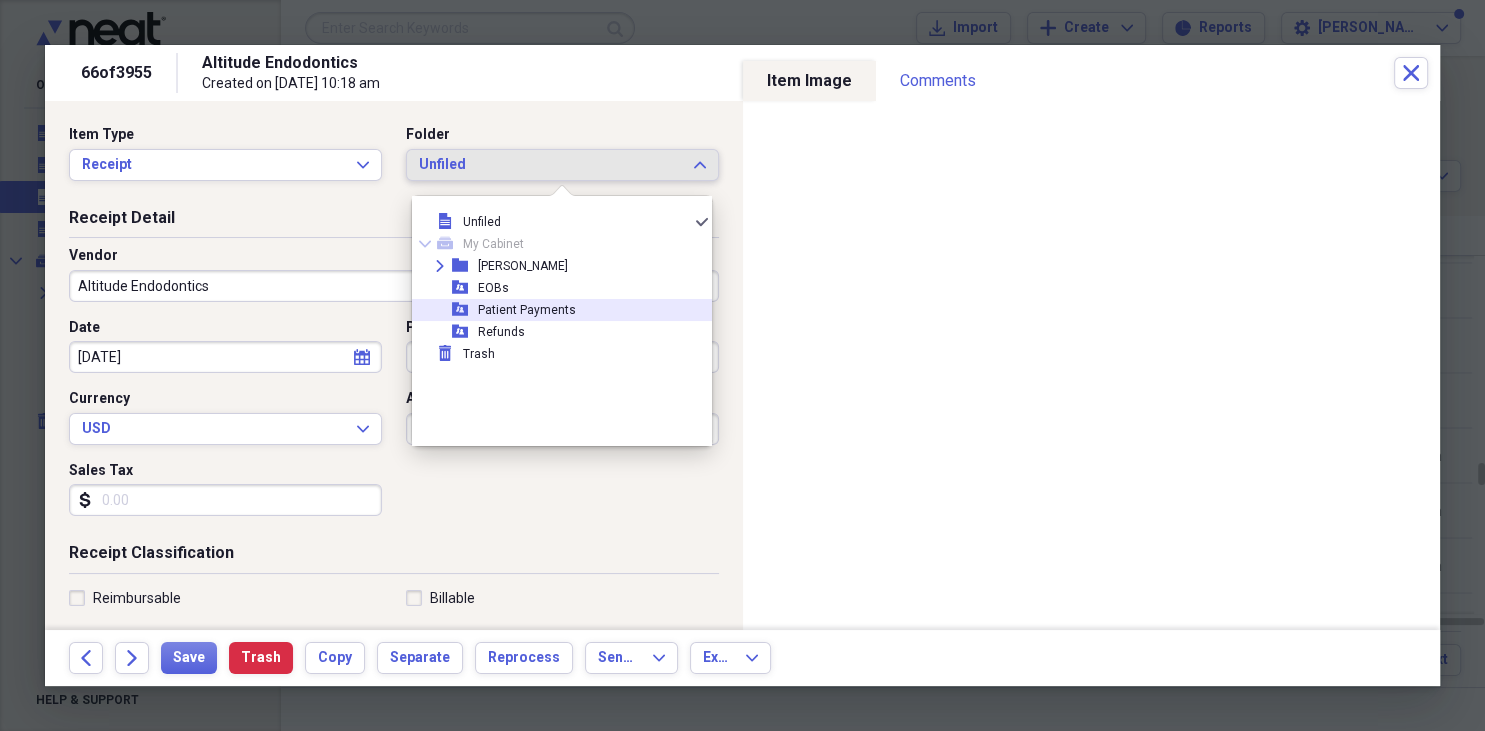 click on "Patient Payments" at bounding box center [527, 310] 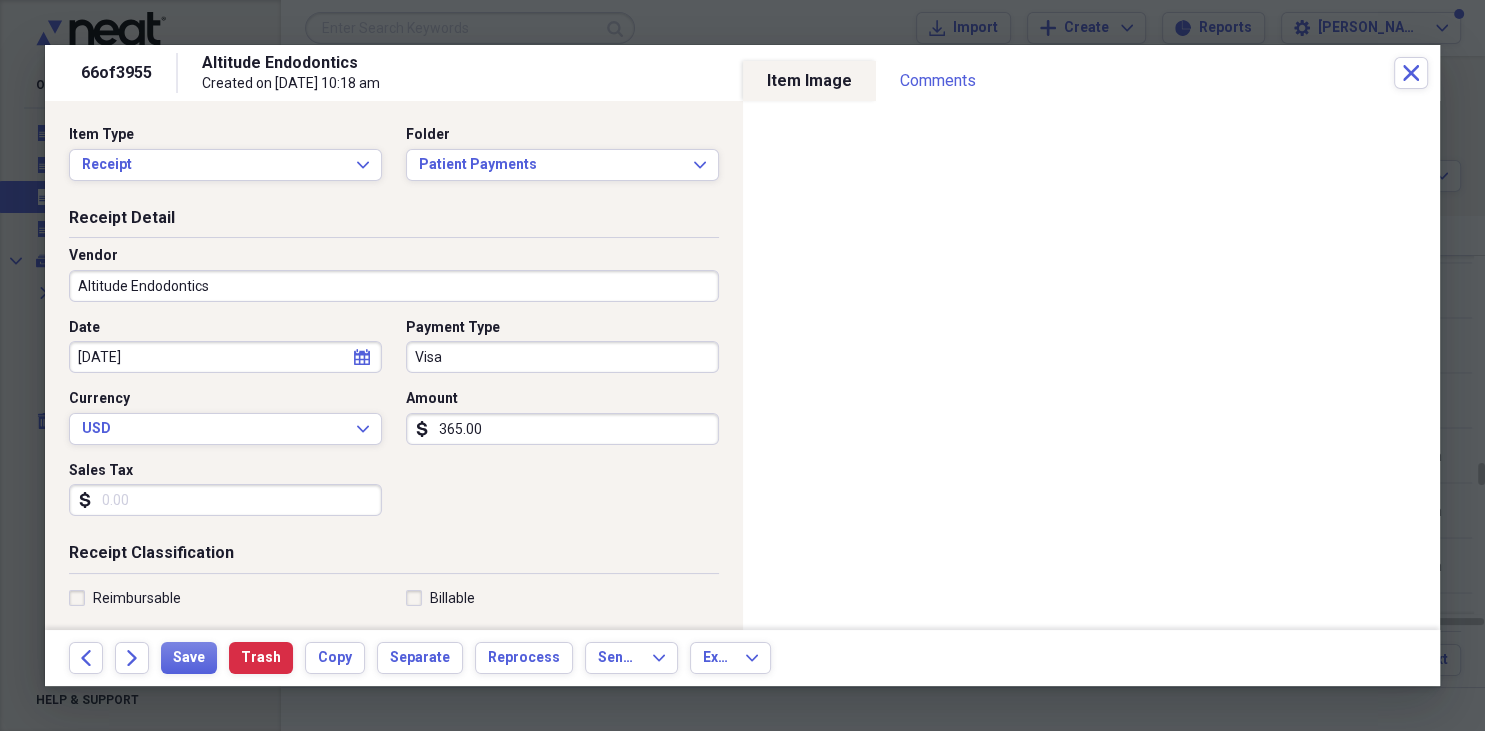 click on "Altitude Endodontics" at bounding box center (394, 286) 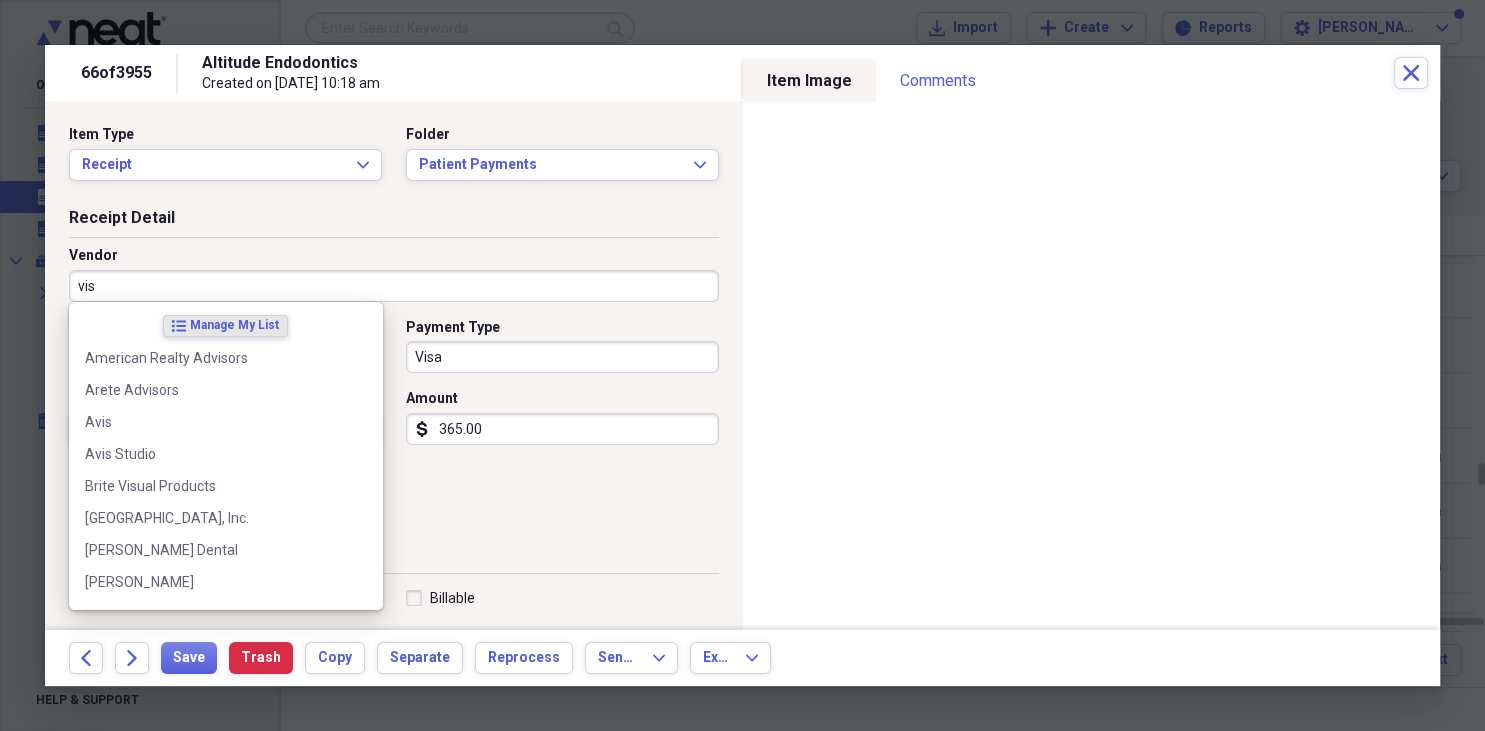 type on "visa" 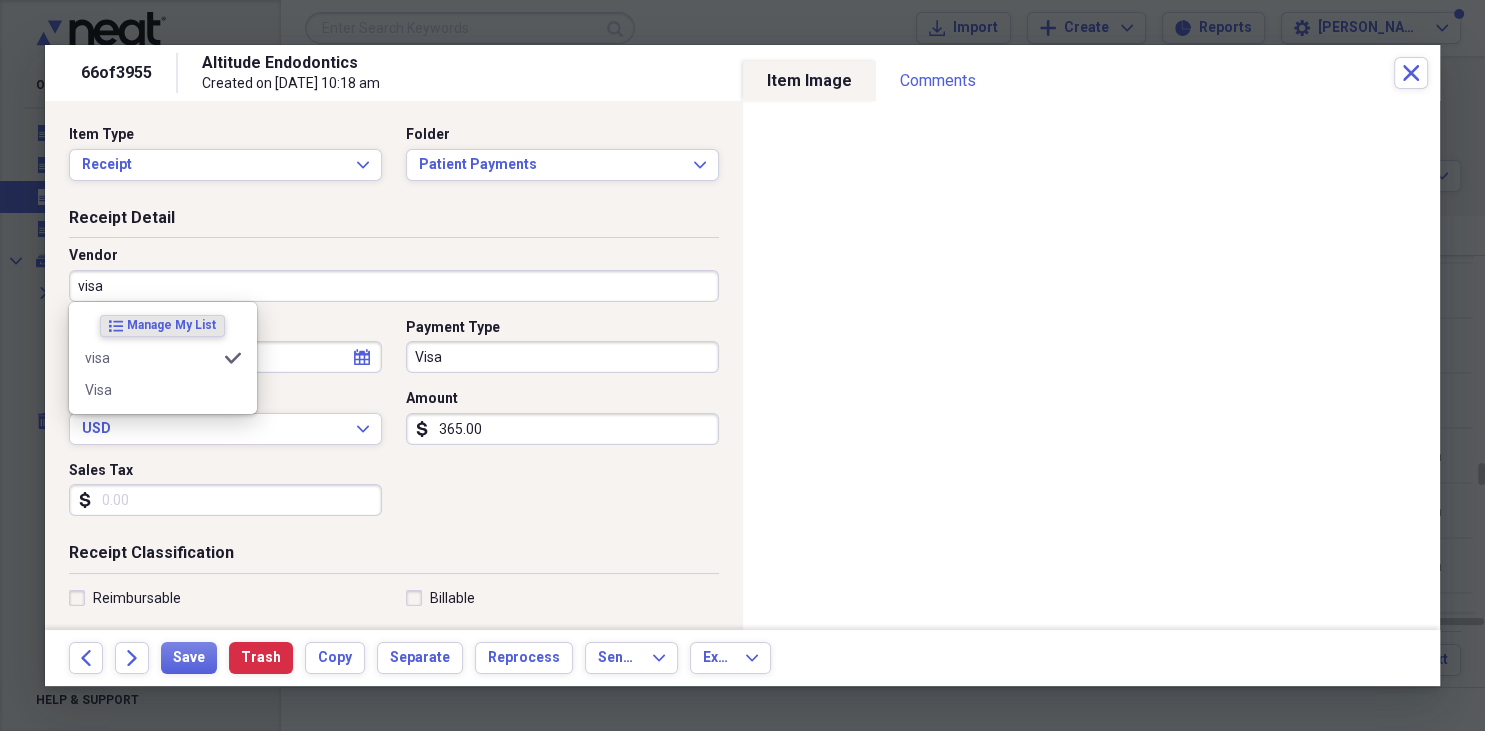 type on "Fee for Service Income" 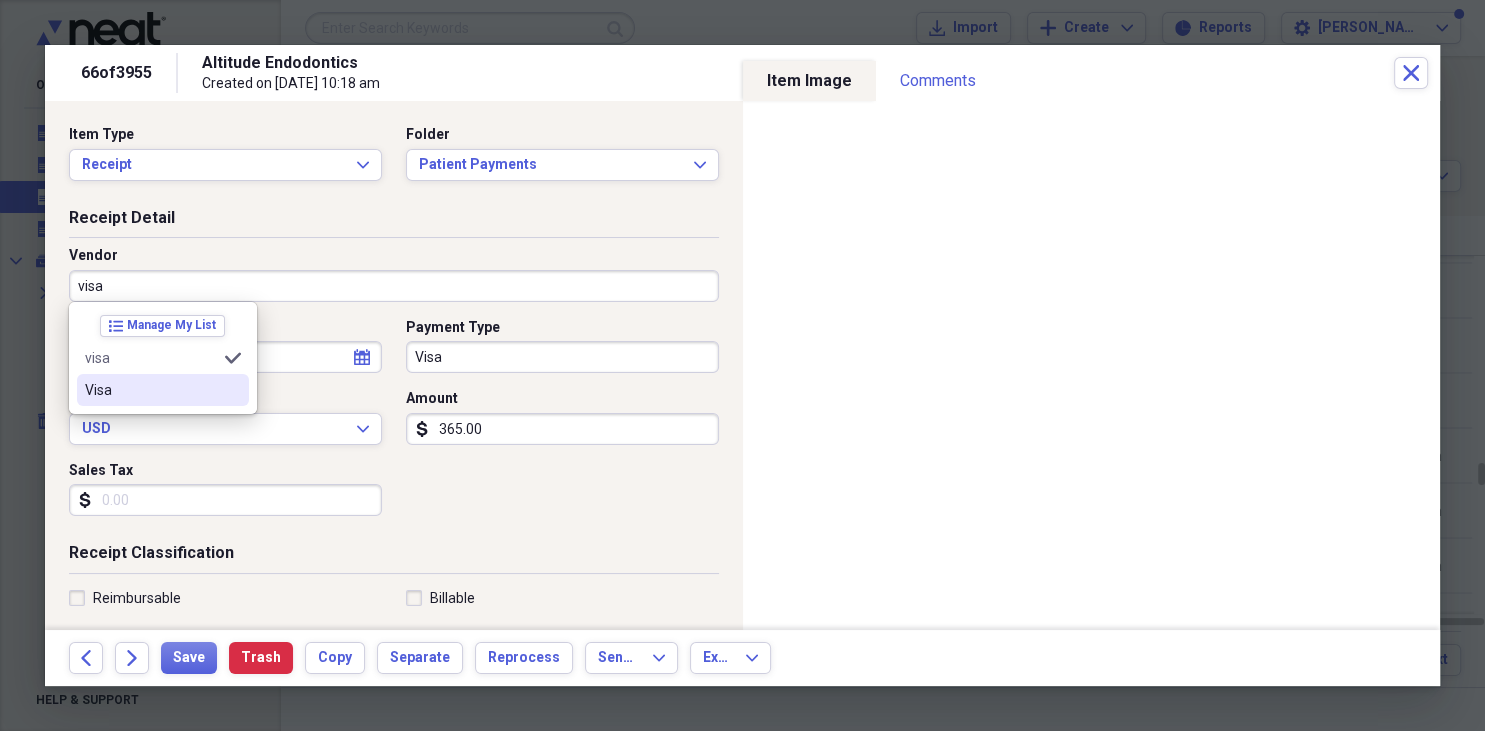 click on "Visa" at bounding box center [163, 390] 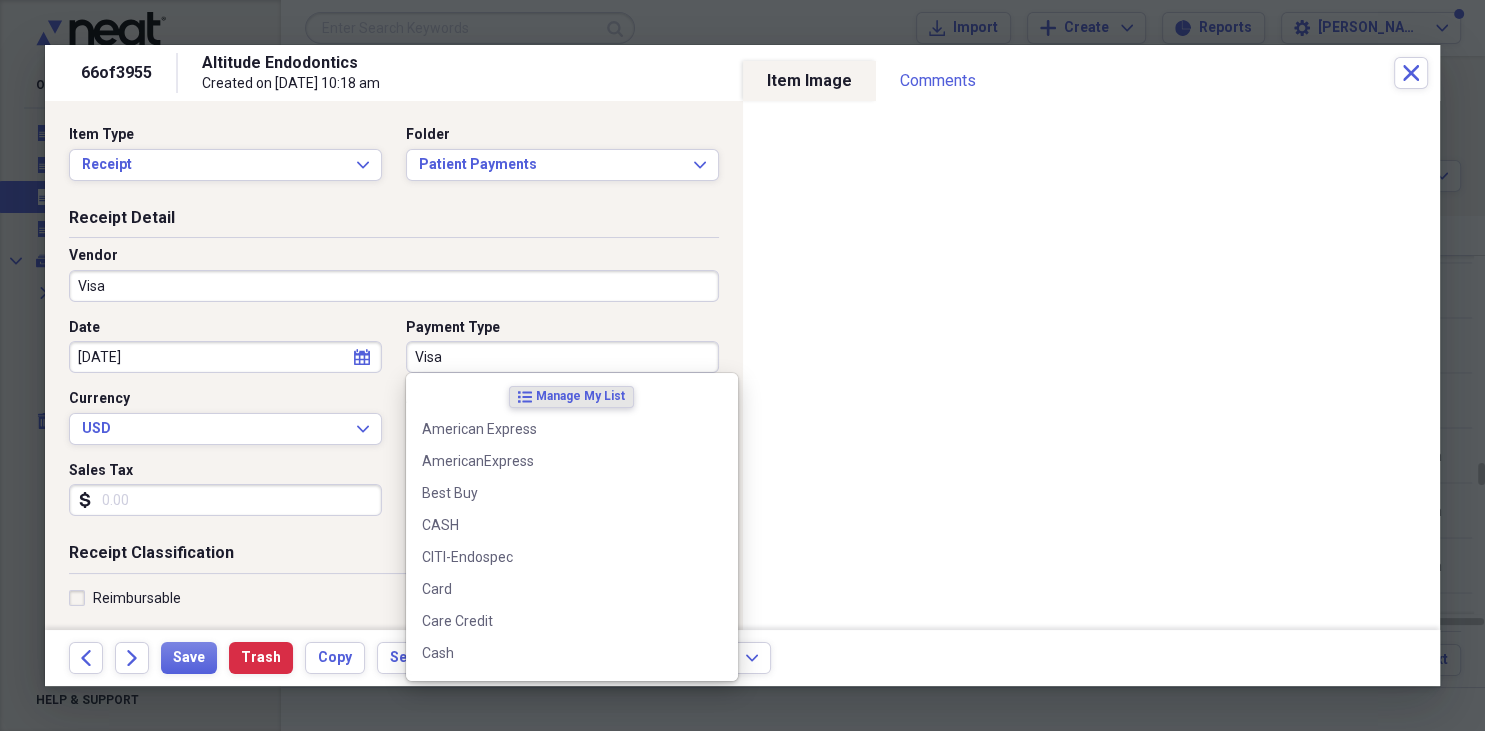 click on "Visa" at bounding box center (562, 357) 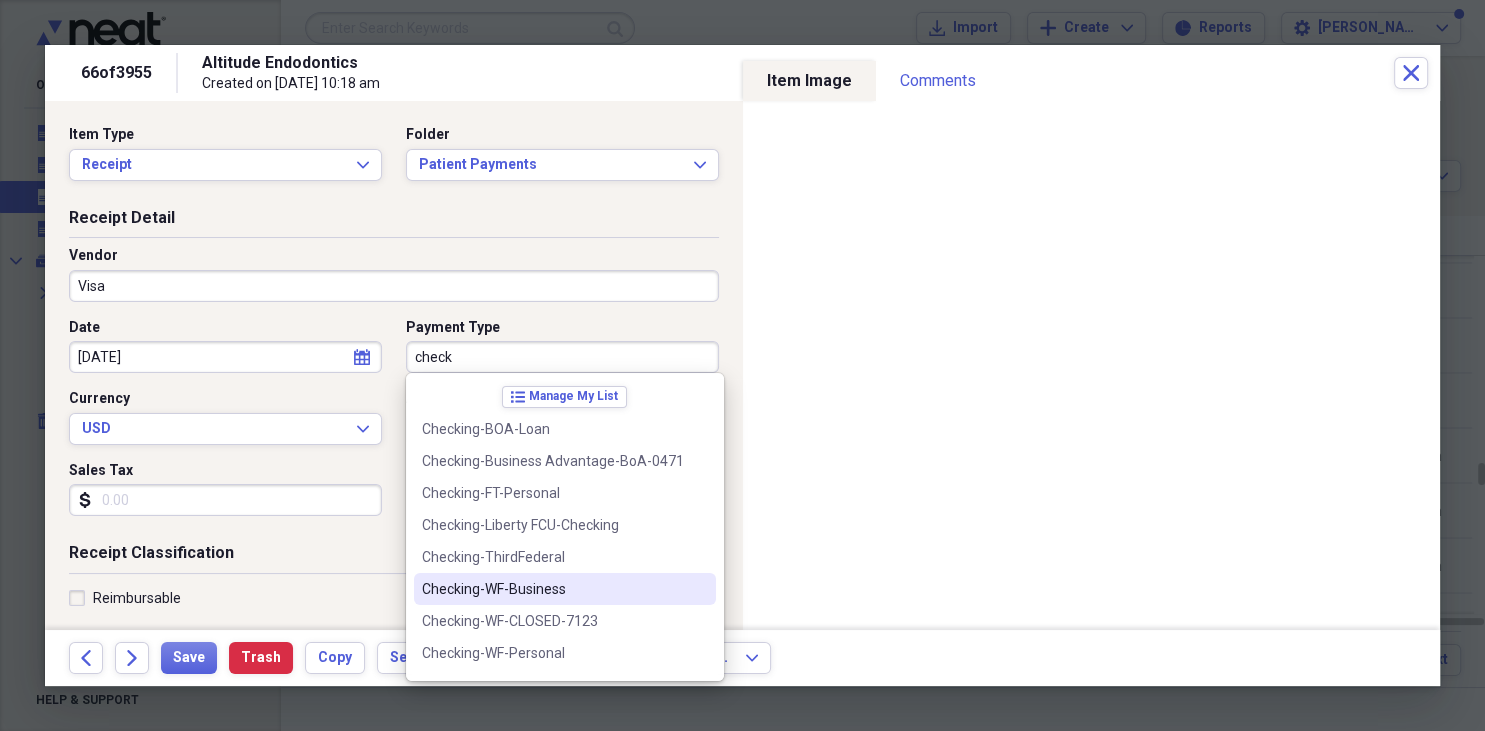 click on "Checking-WF-Business" at bounding box center (553, 589) 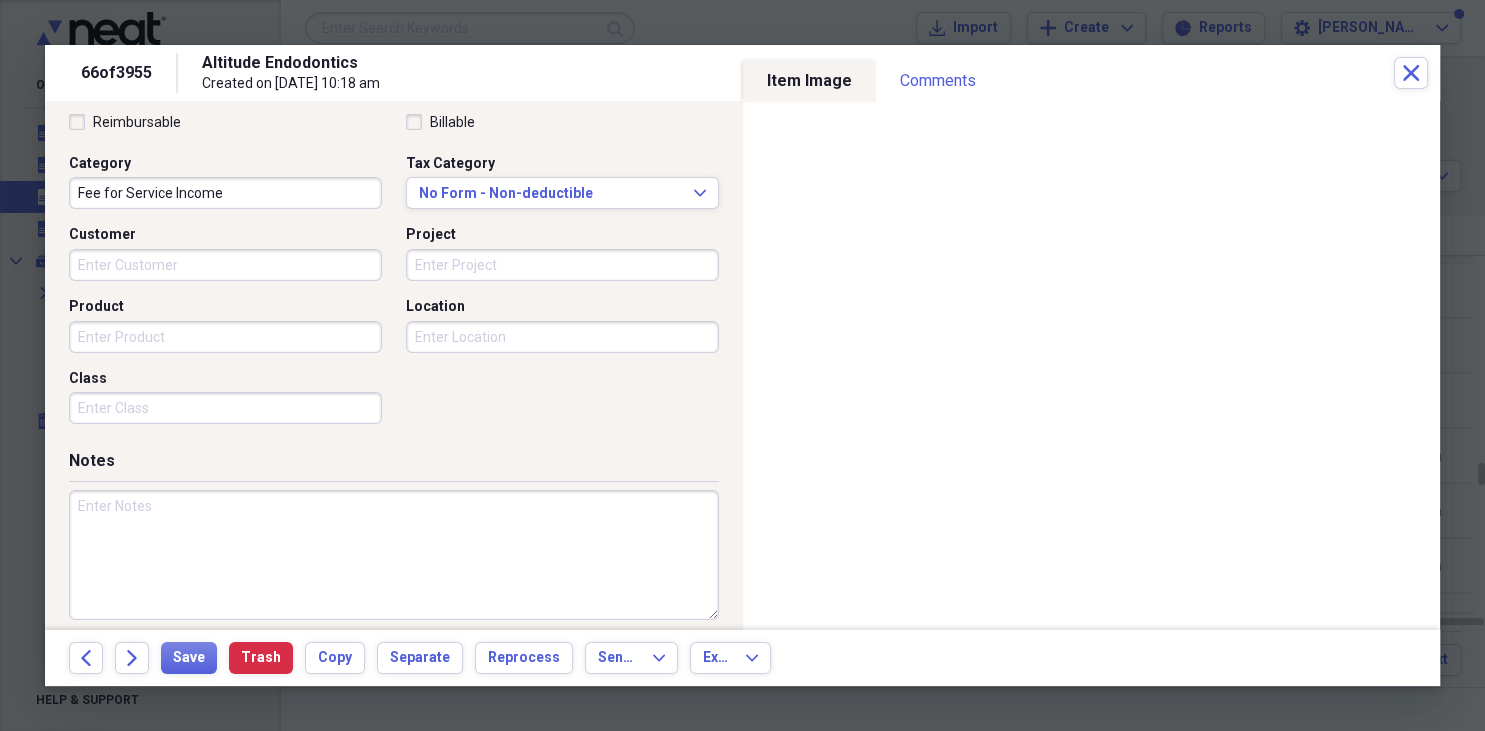 scroll, scrollTop: 490, scrollLeft: 0, axis: vertical 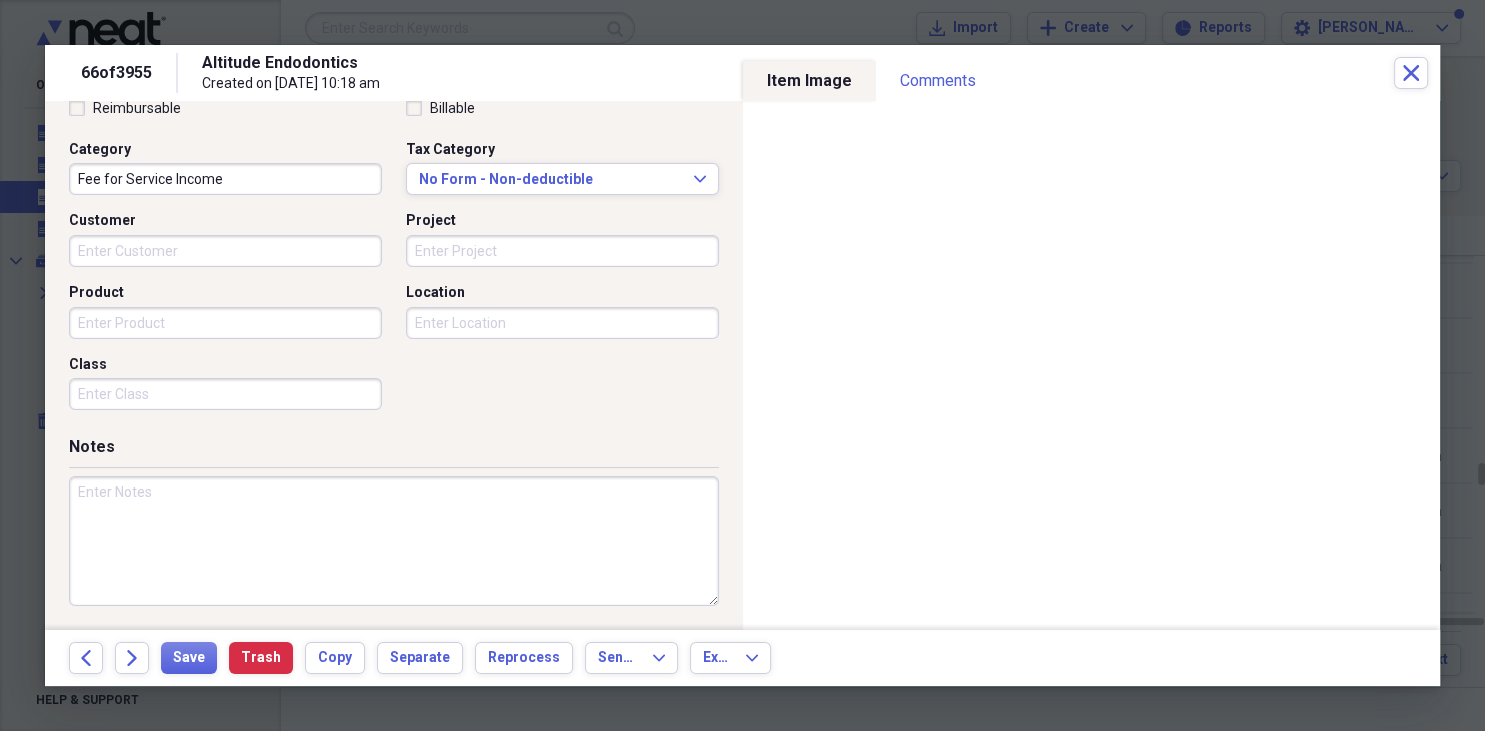 drag, startPoint x: 741, startPoint y: 625, endPoint x: 699, endPoint y: 604, distance: 46.957428 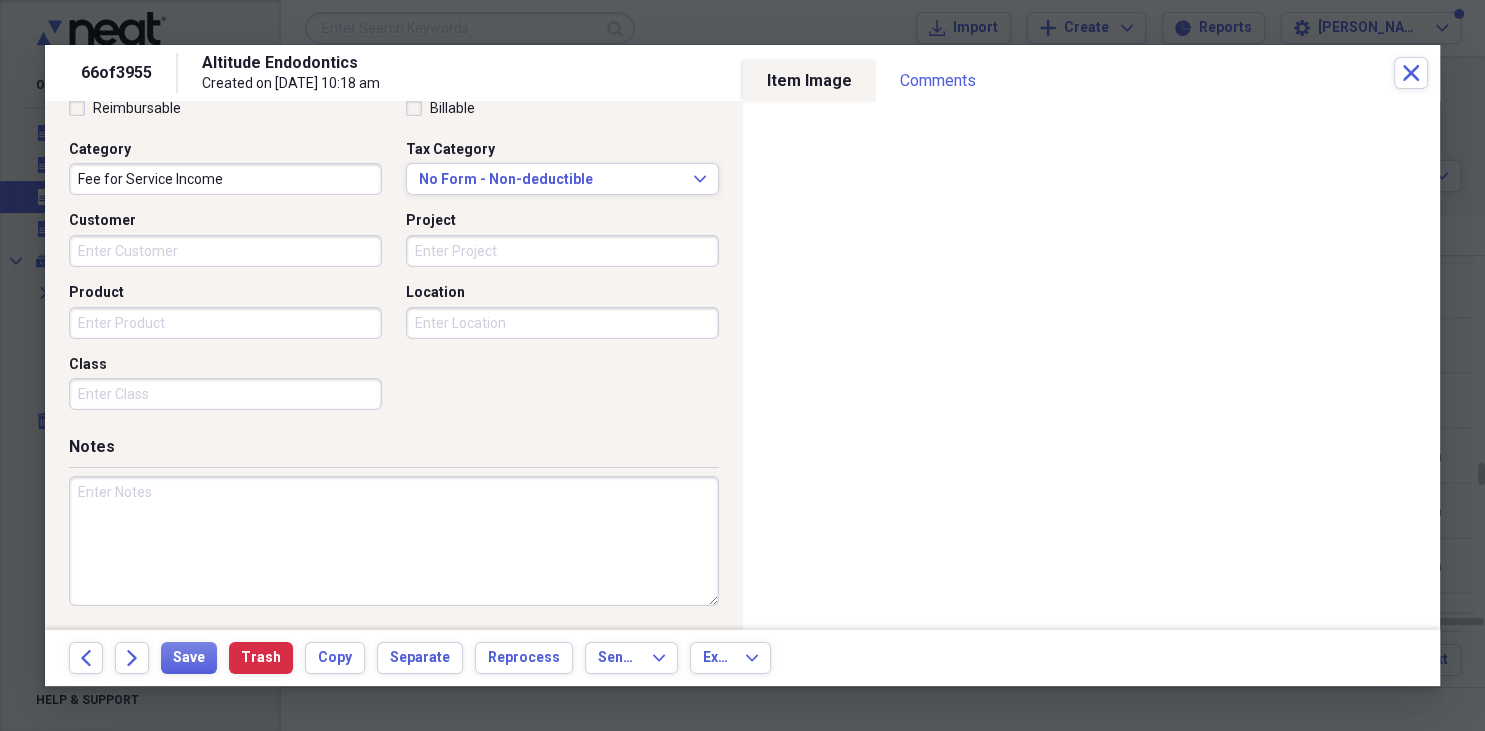 click at bounding box center [394, 541] 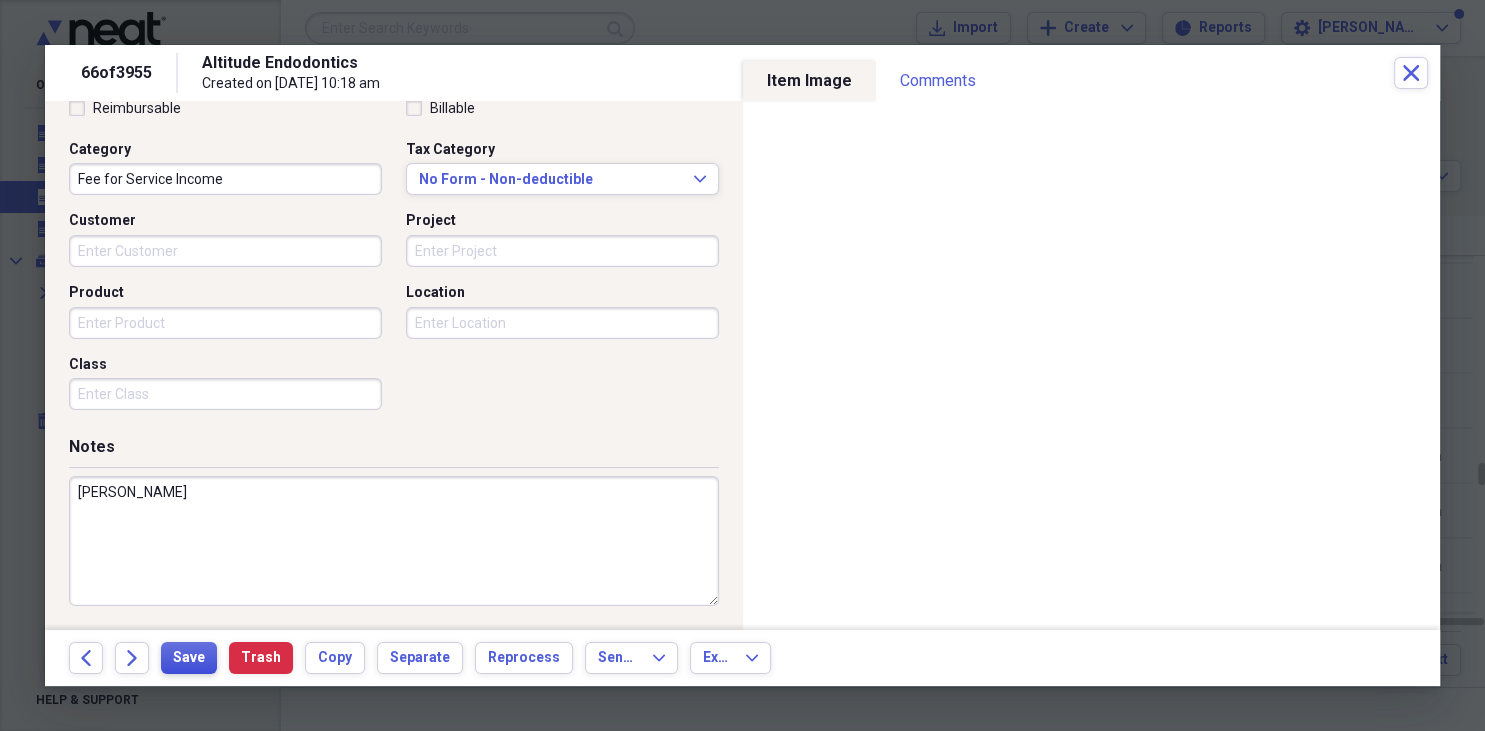 type on "[PERSON_NAME]" 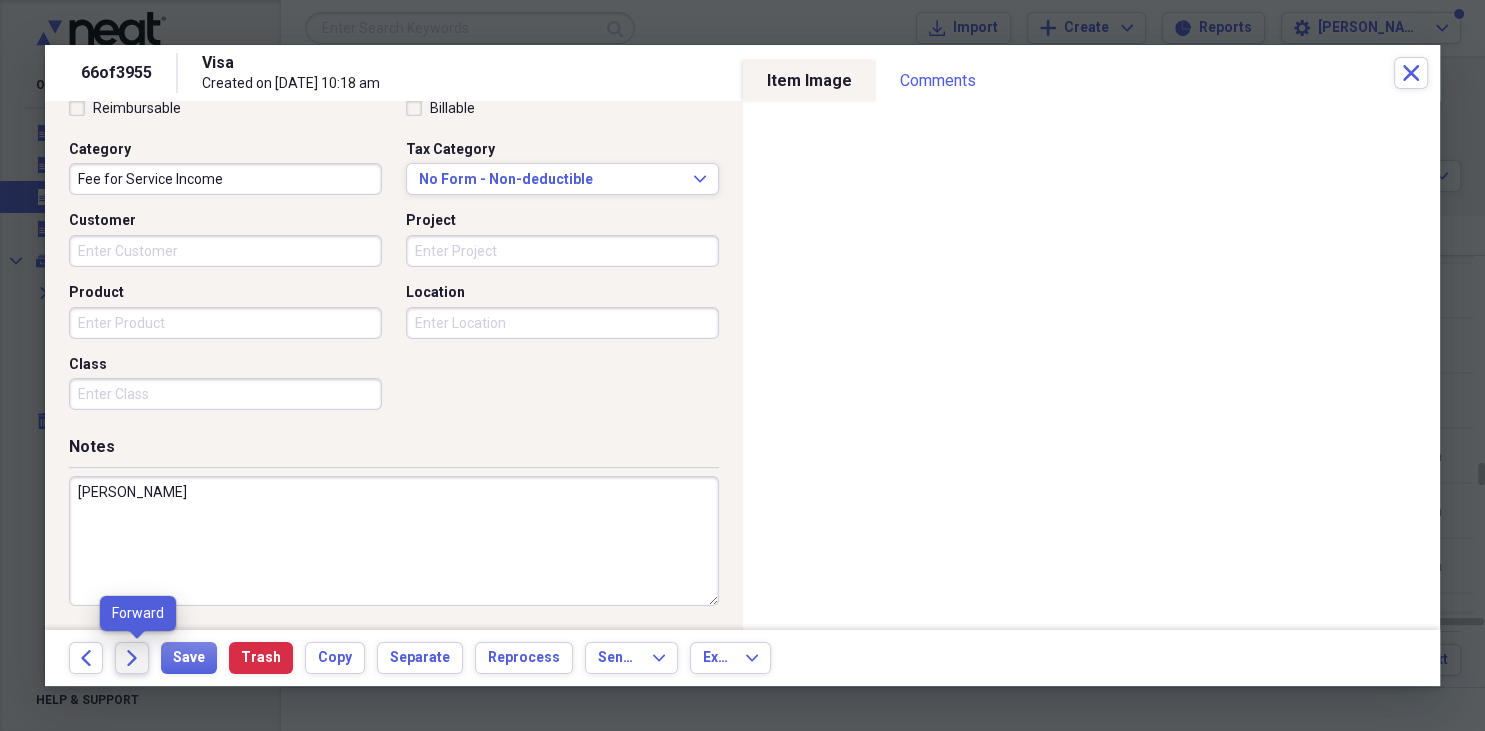 click on "Forward" 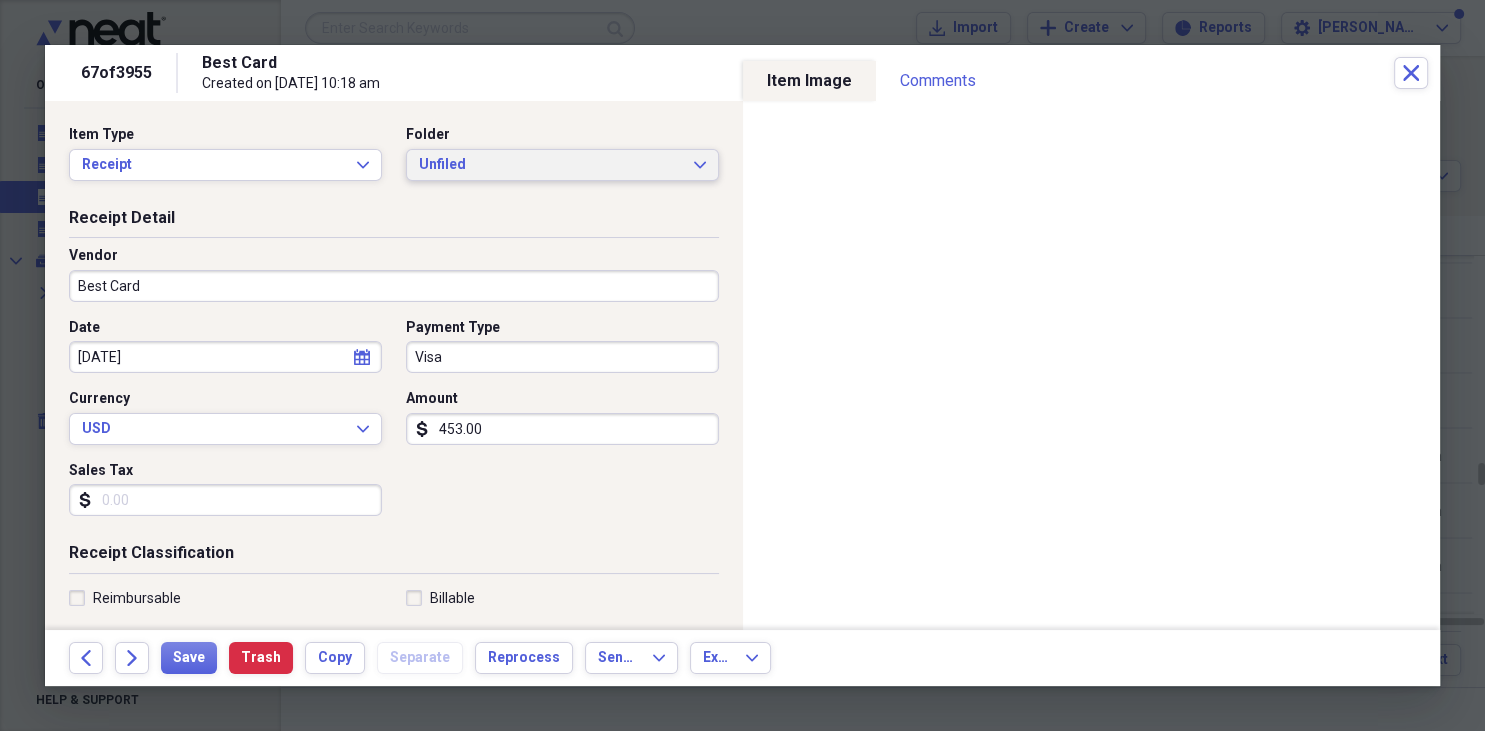 click on "Expand" 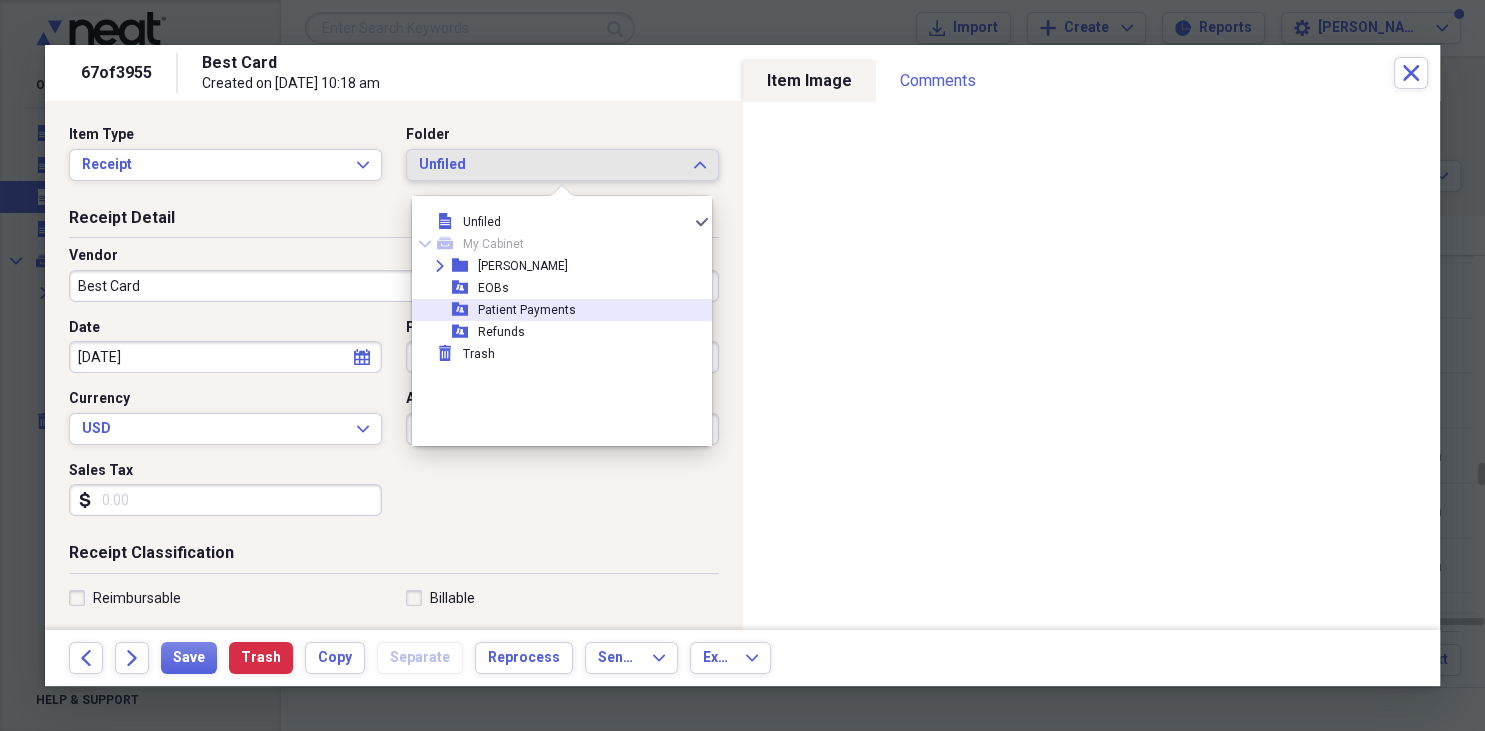 click on "Patient Payments" at bounding box center [527, 310] 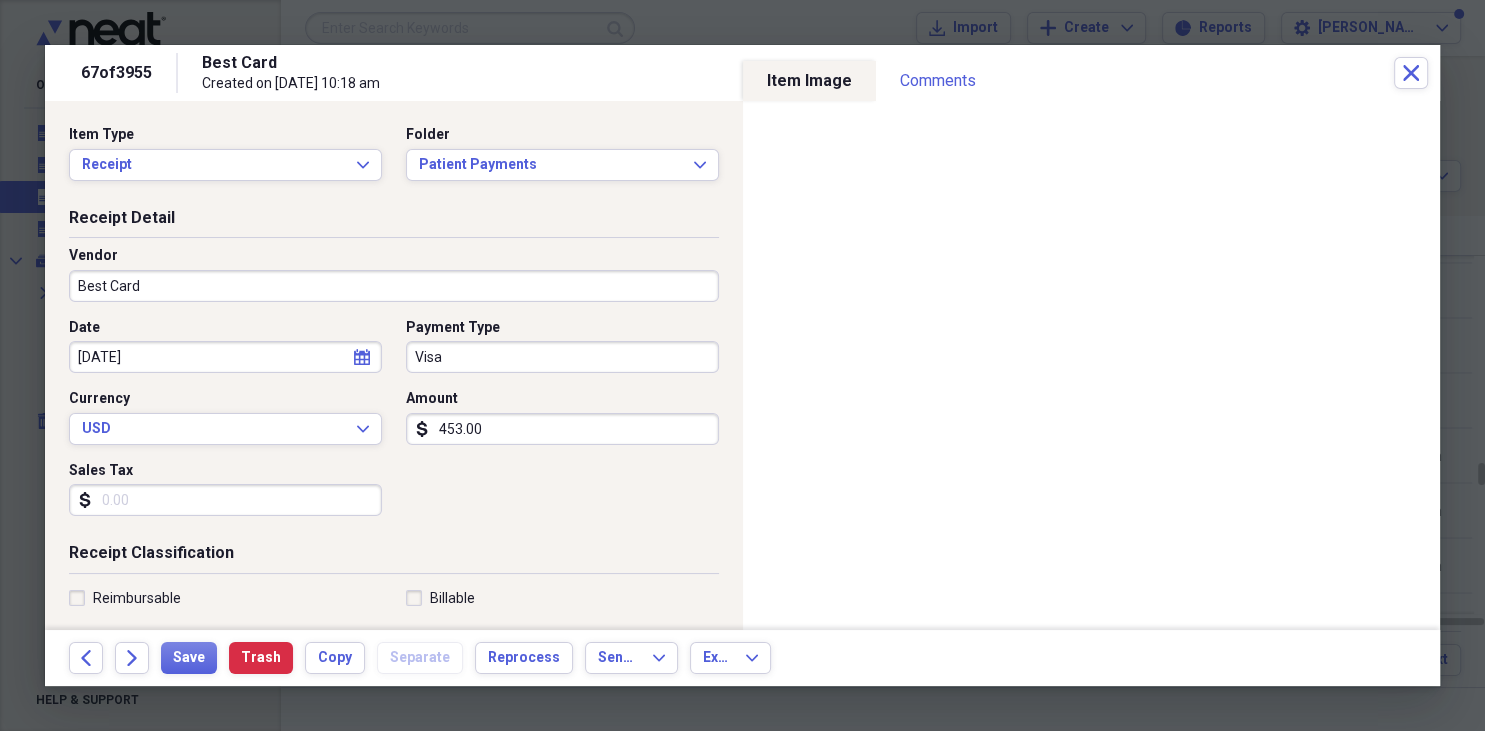 click on "Best Card" at bounding box center (394, 286) 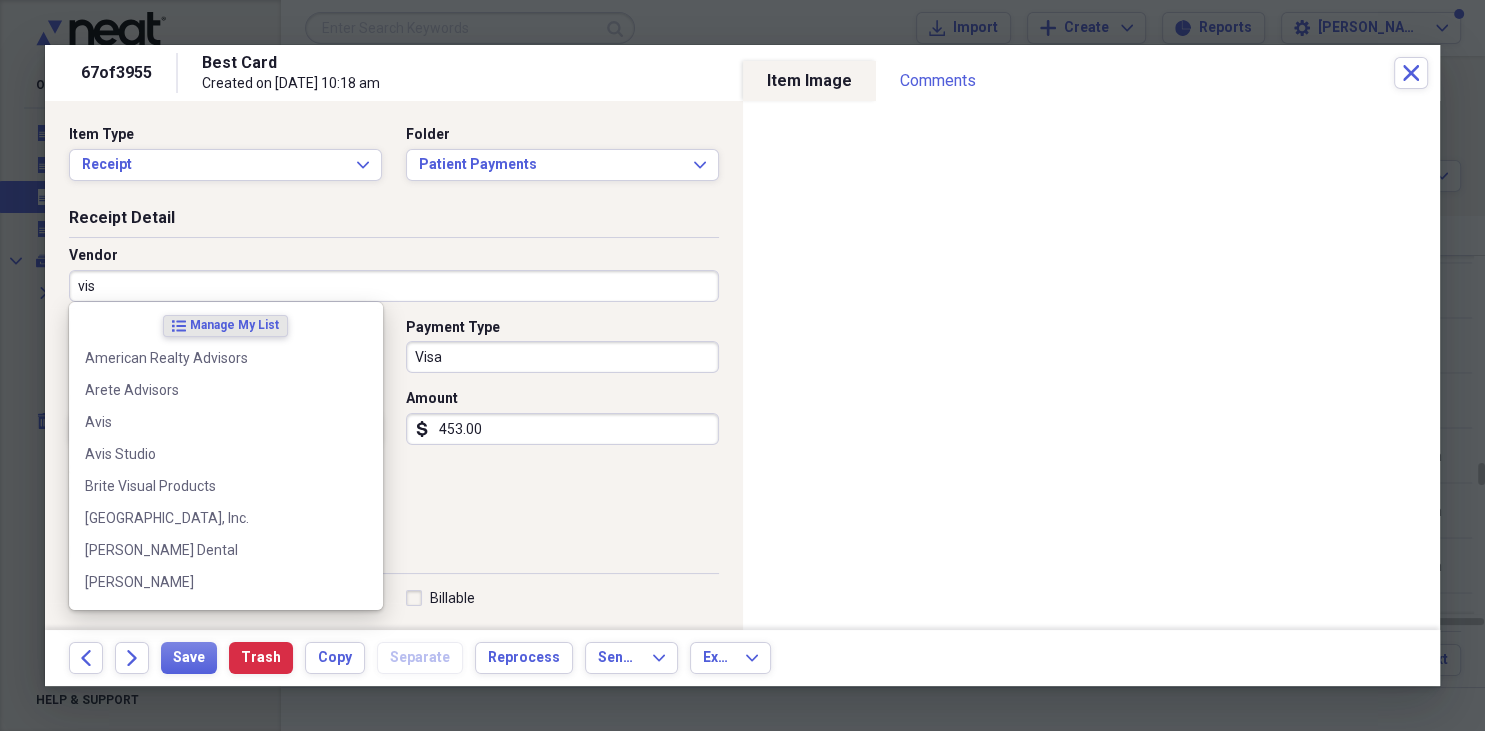 type on "visa" 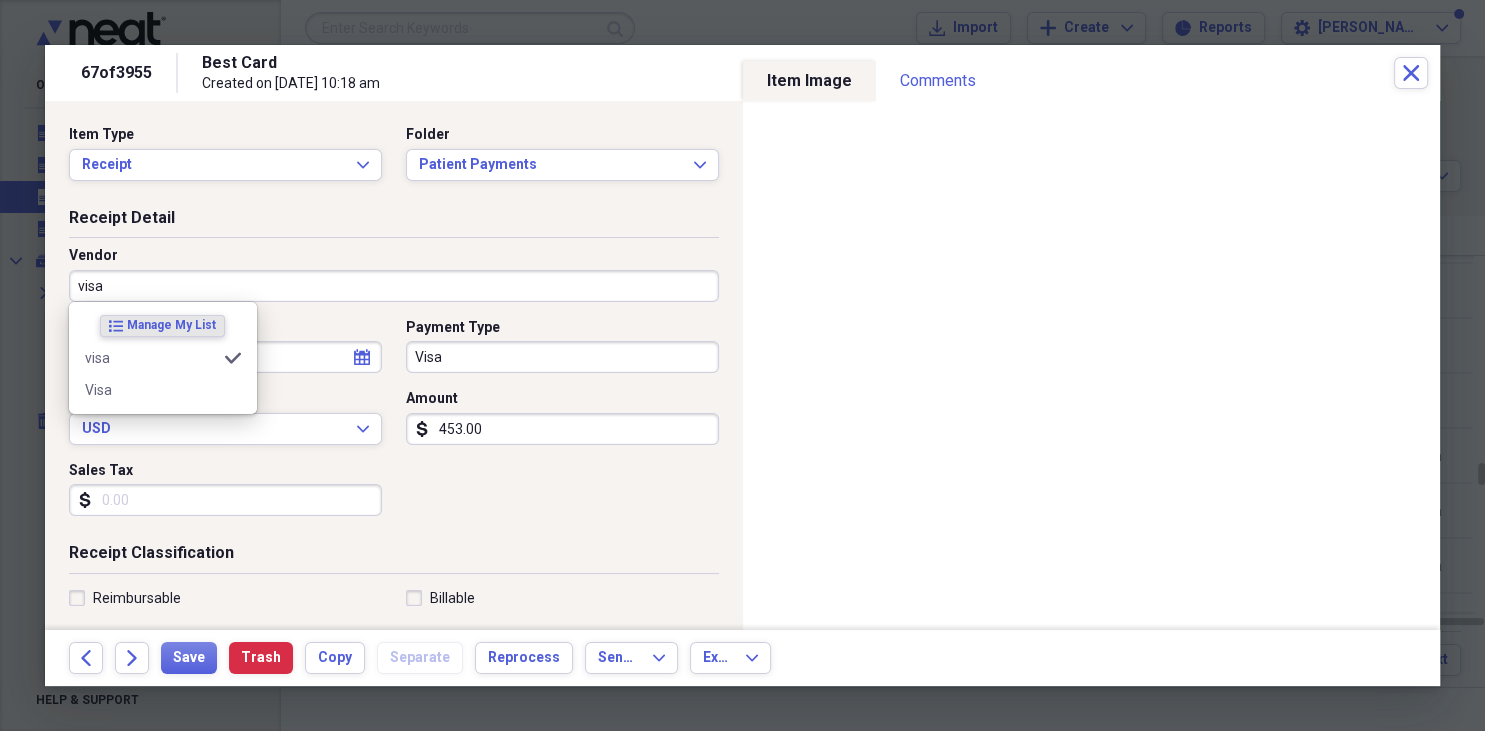 type on "Fee for Service Income" 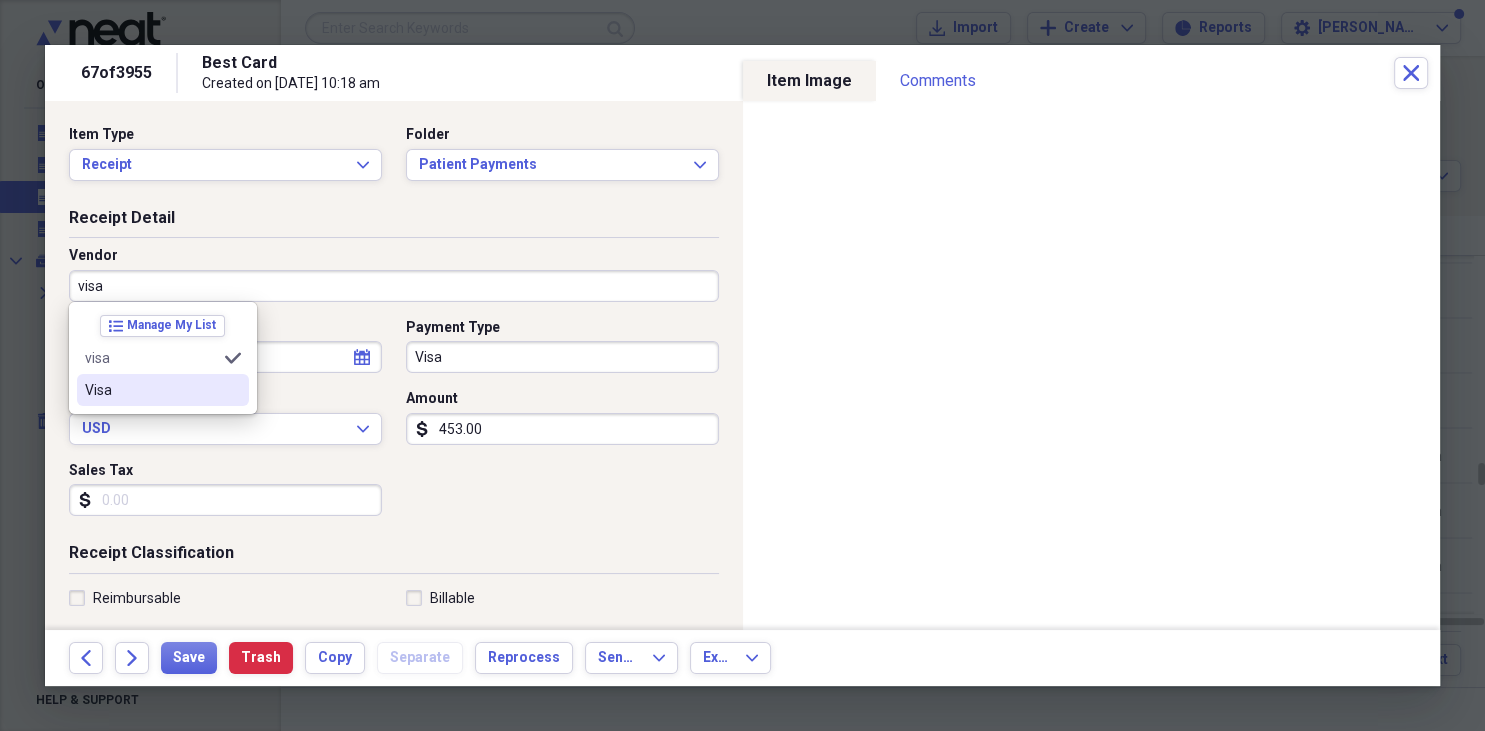 click on "Visa" at bounding box center [151, 390] 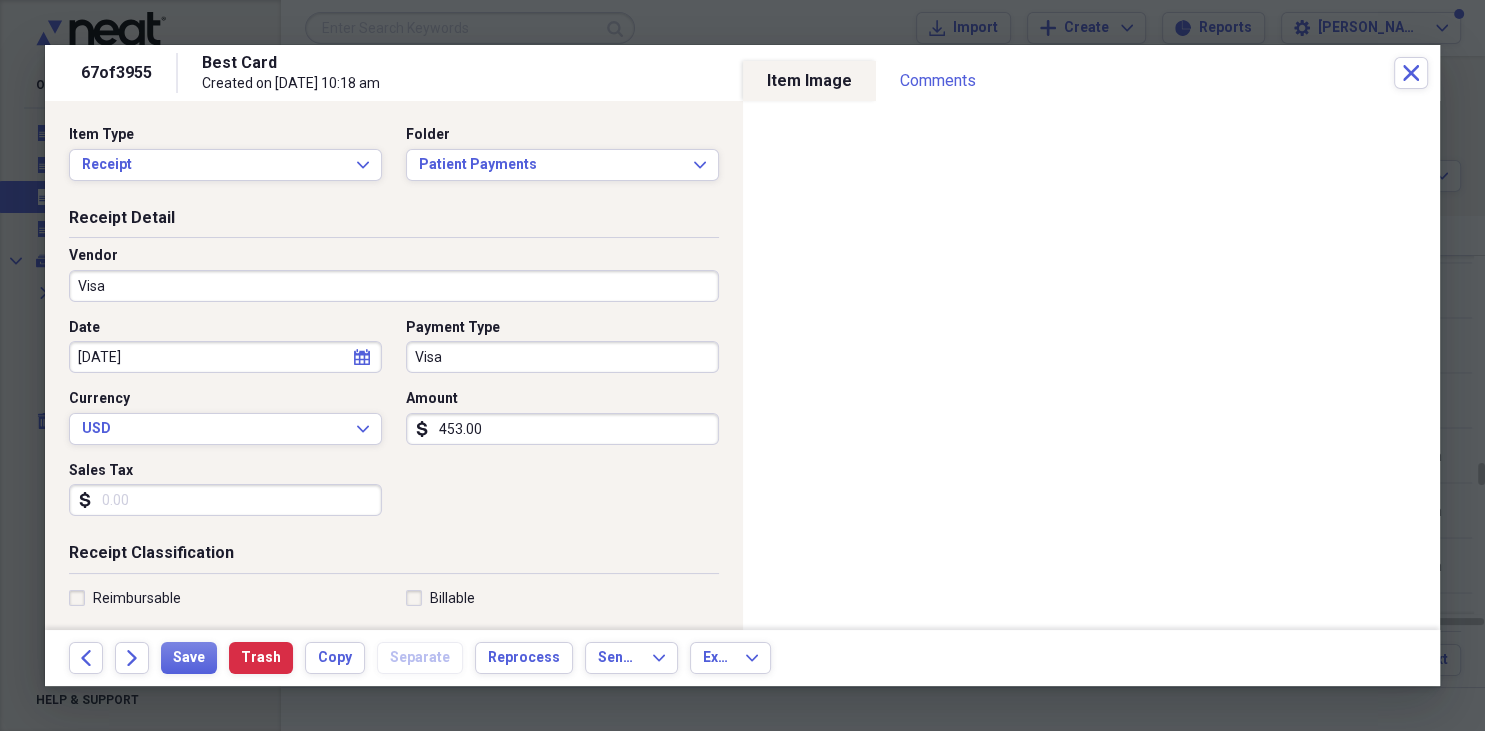 click on "Visa" at bounding box center (562, 357) 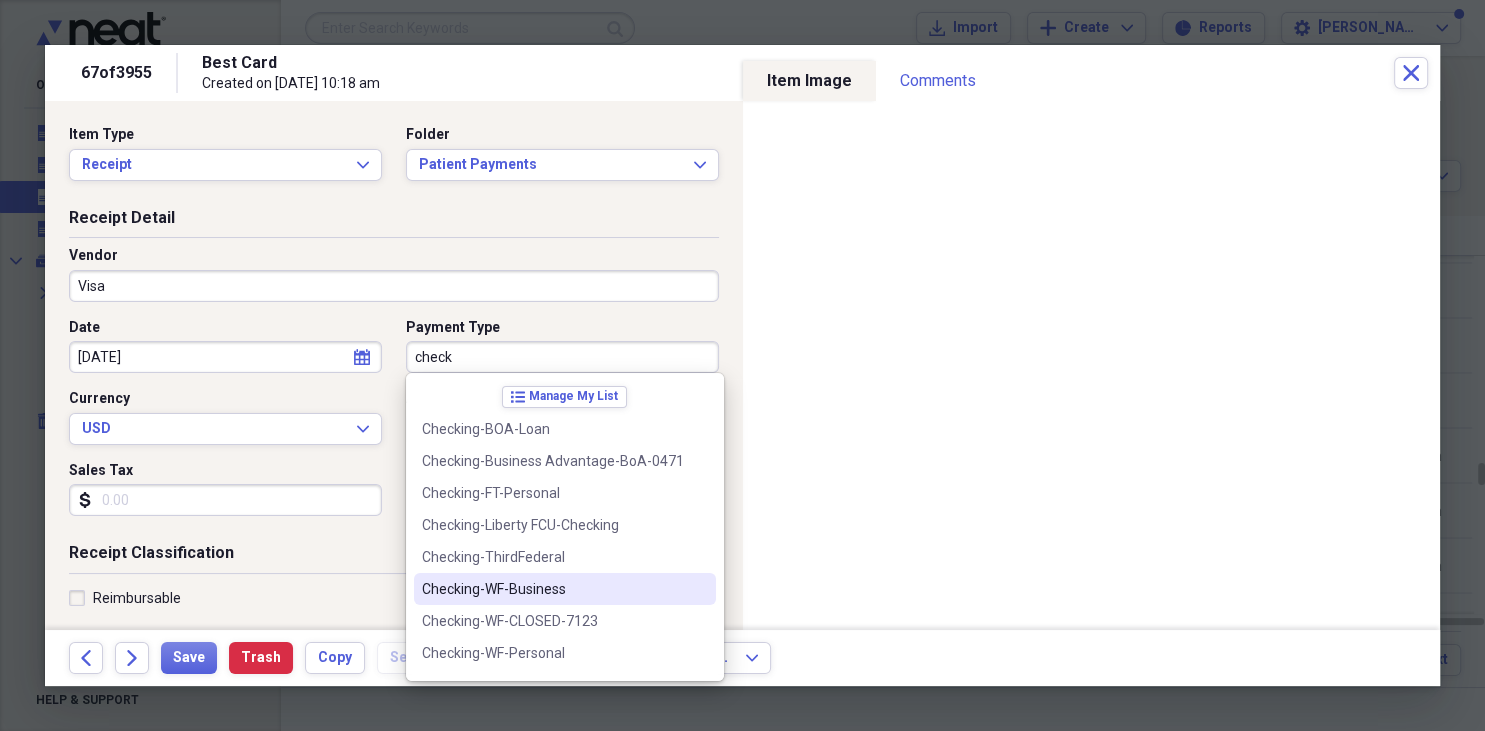click on "Checking-WF-Business" at bounding box center [553, 589] 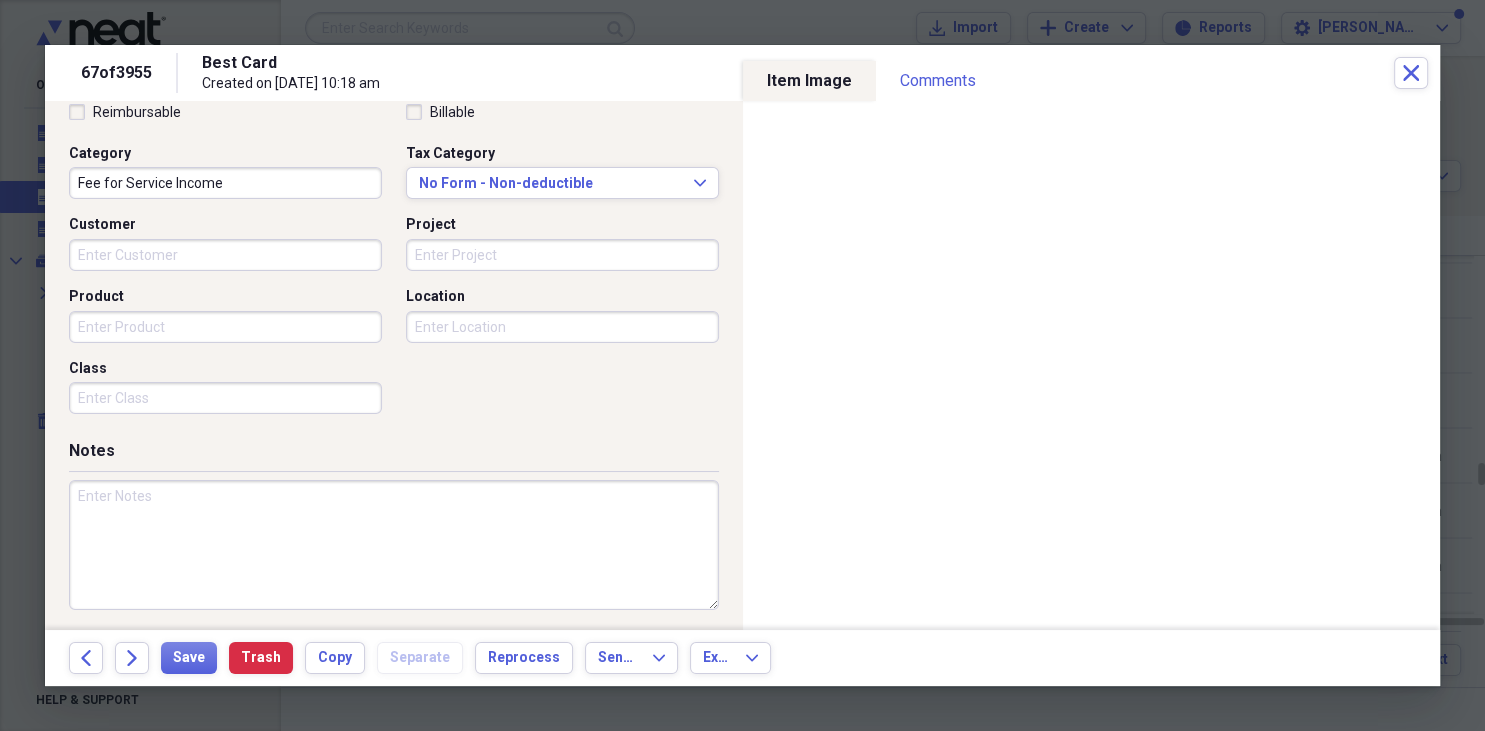 scroll, scrollTop: 490, scrollLeft: 0, axis: vertical 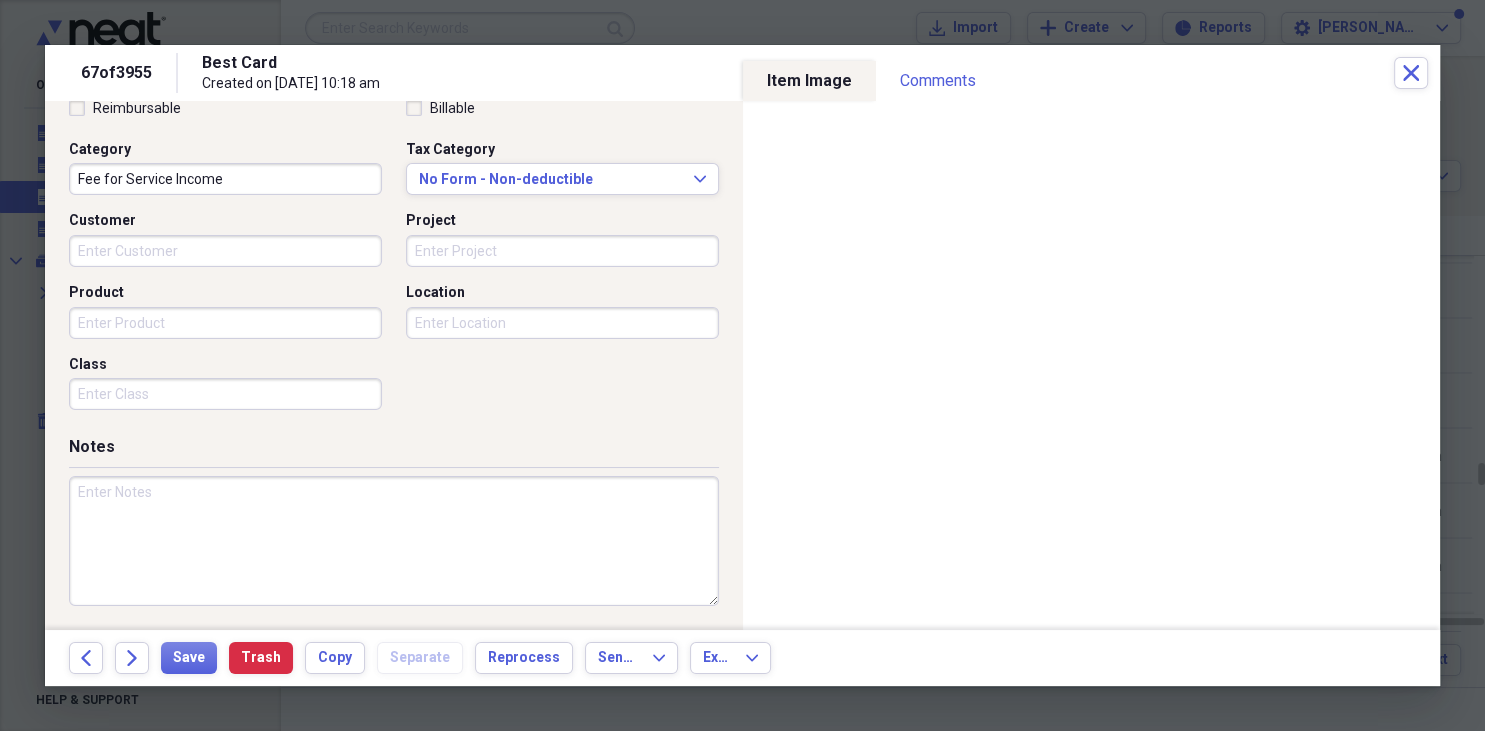 click at bounding box center [394, 541] 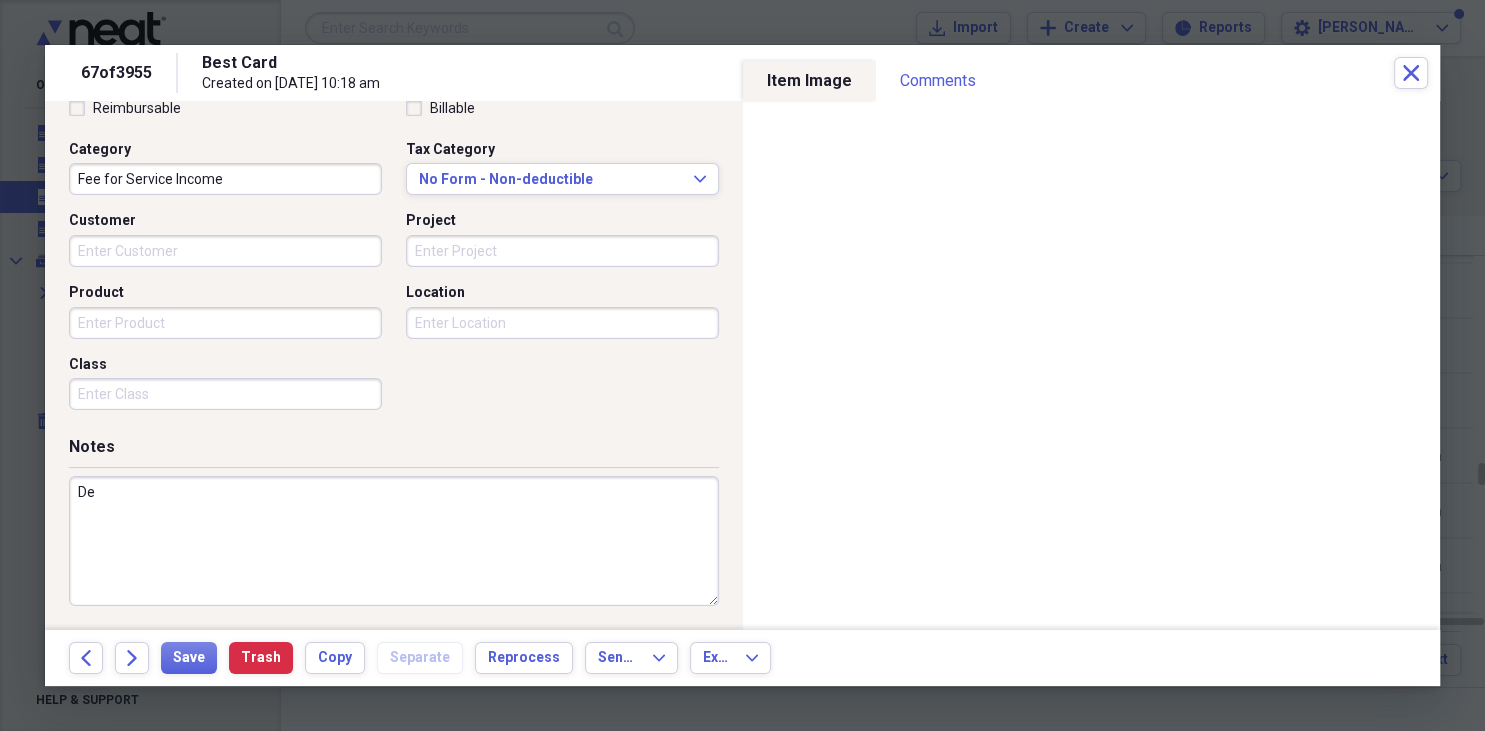 type on "D" 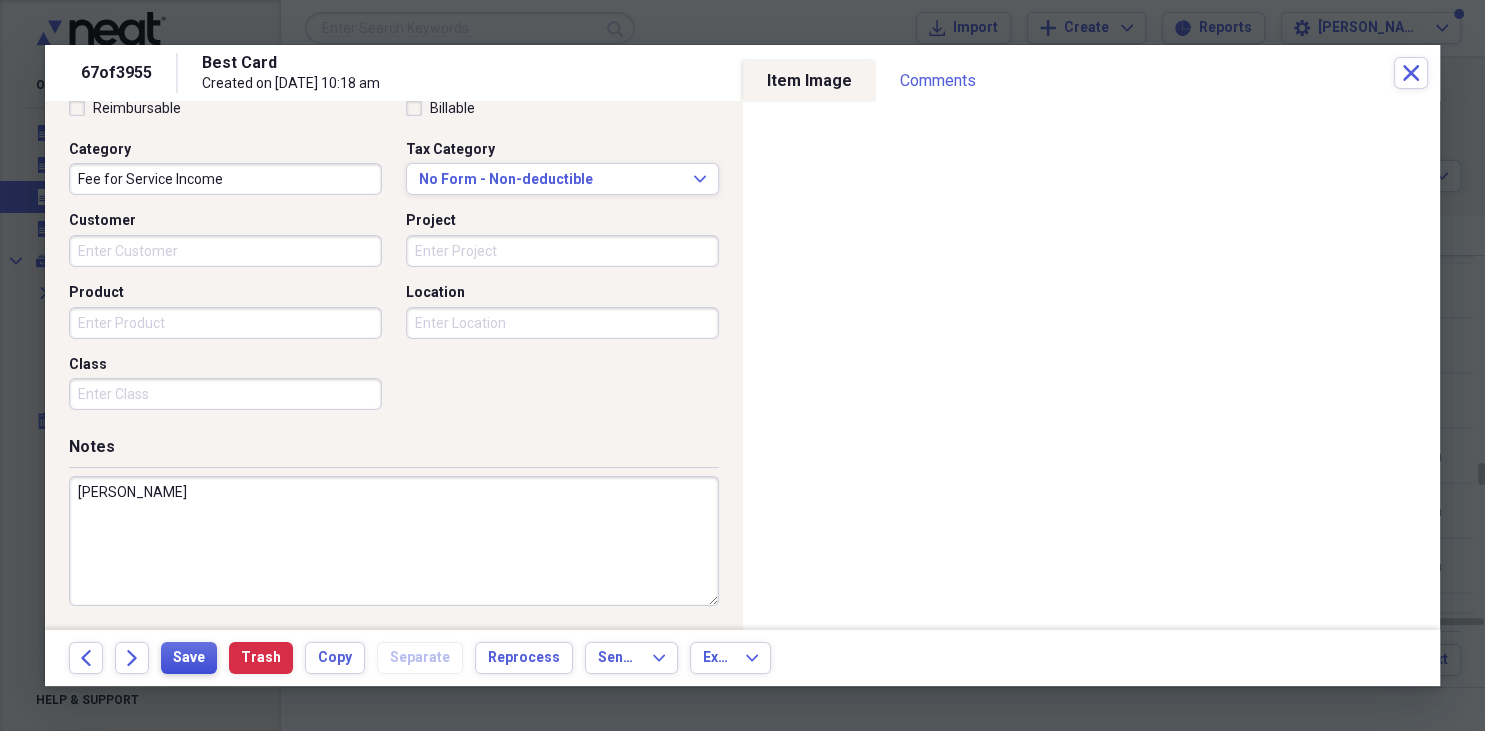 type on "[PERSON_NAME]" 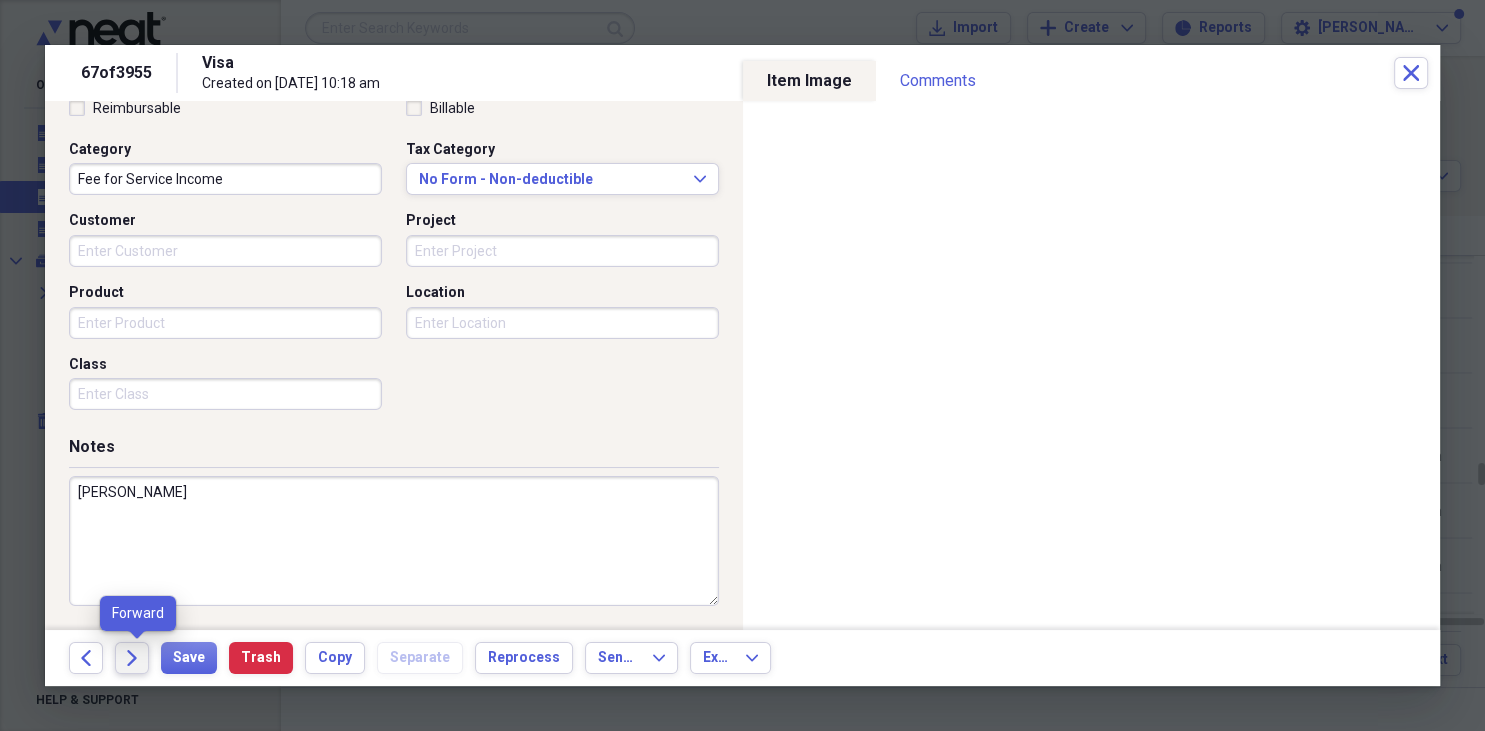 click on "Forward" 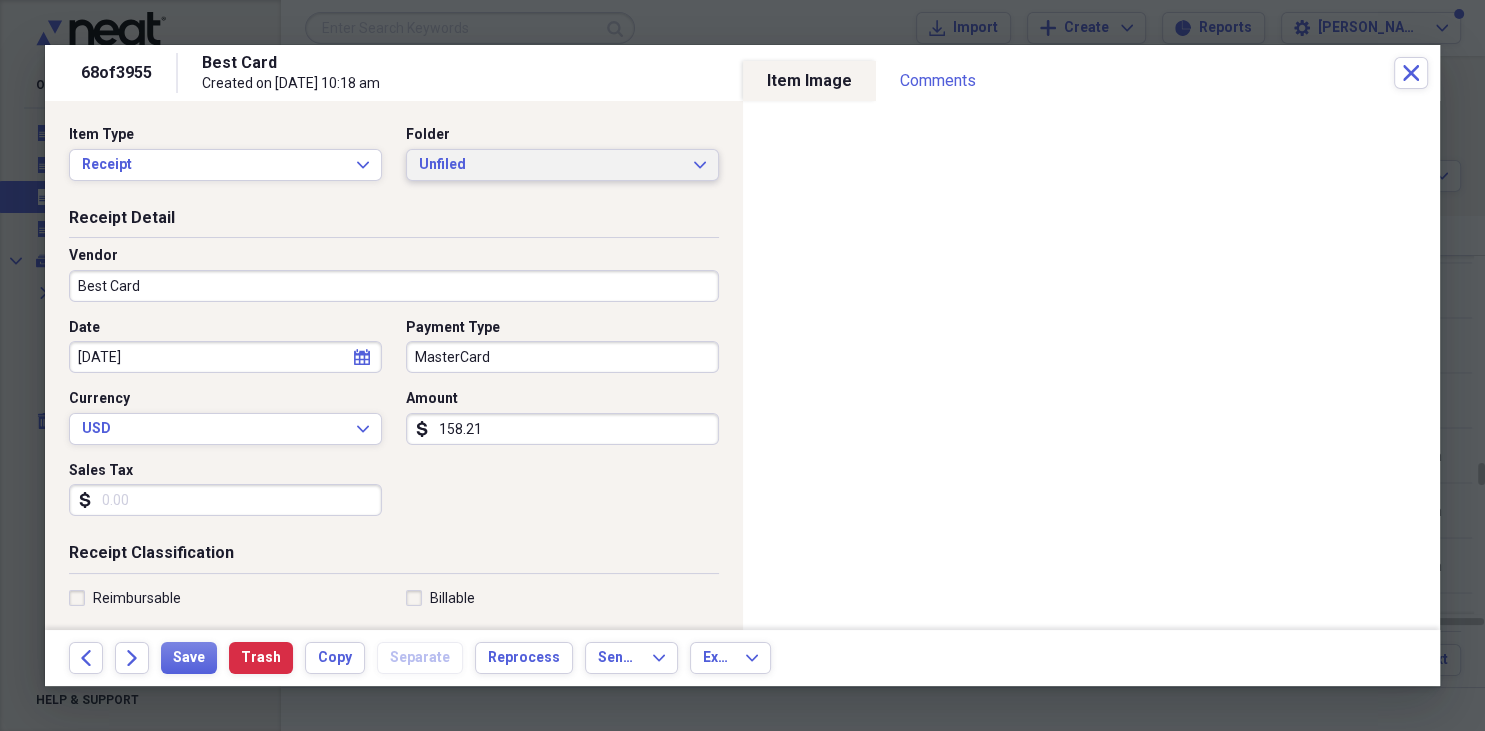 click on "Expand" 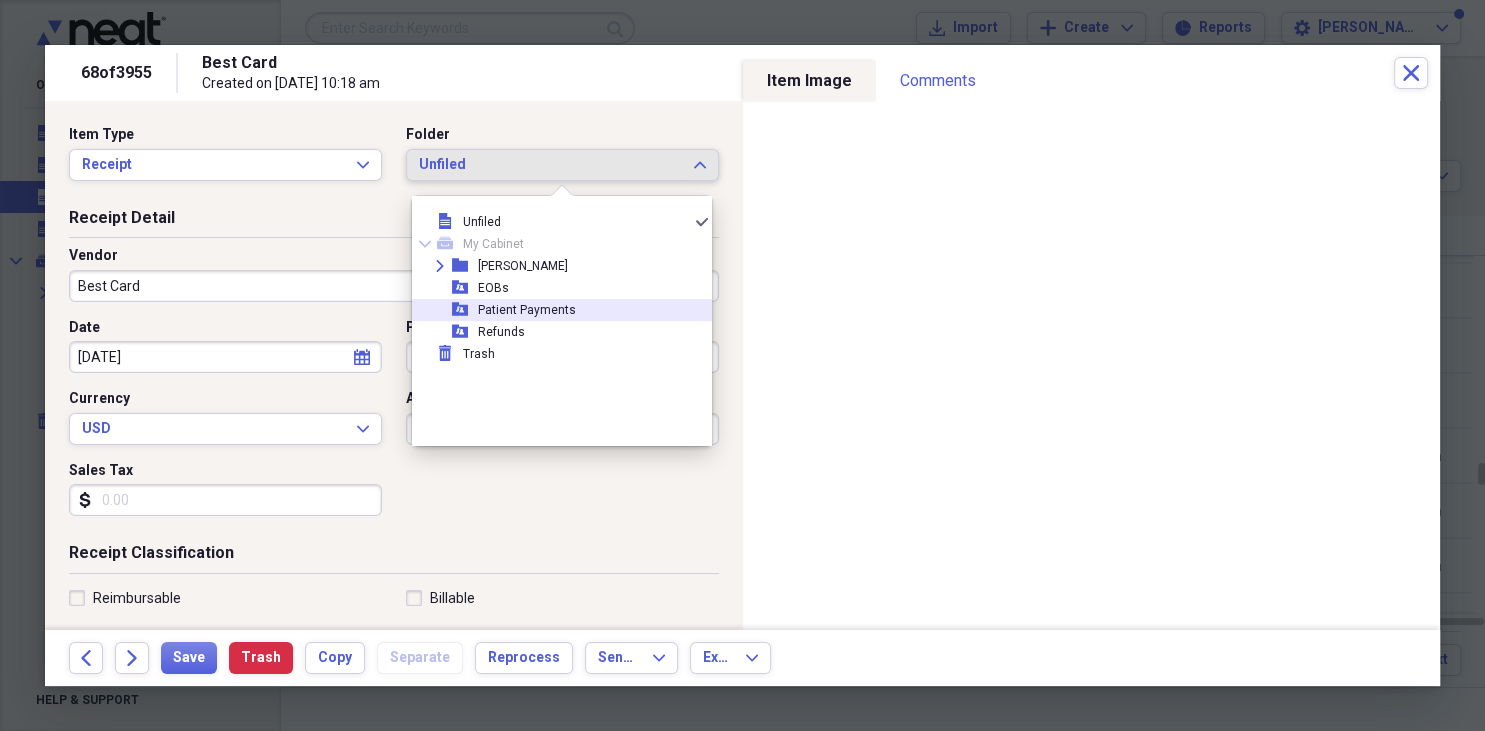 click on "Patient Payments" at bounding box center [527, 310] 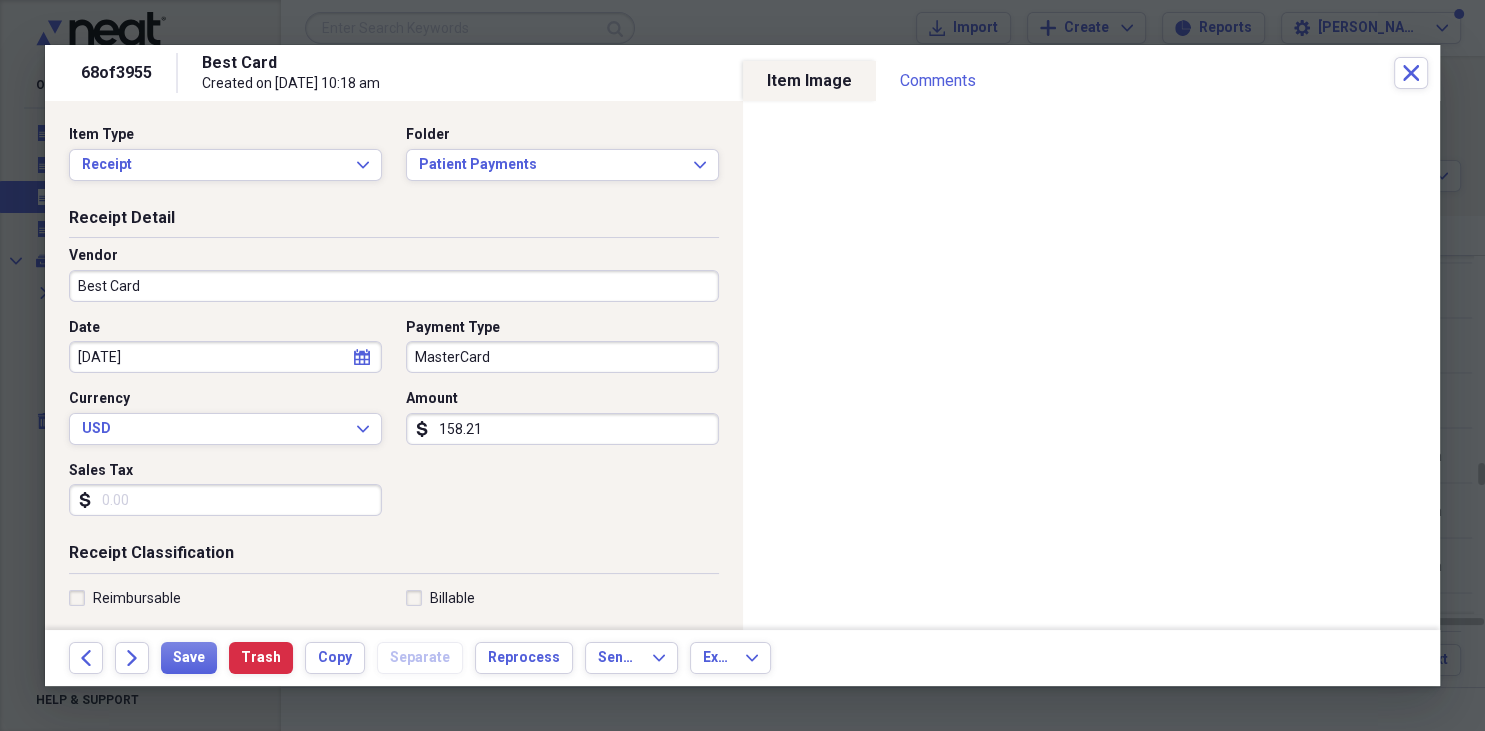 click on "Best Card" at bounding box center (394, 286) 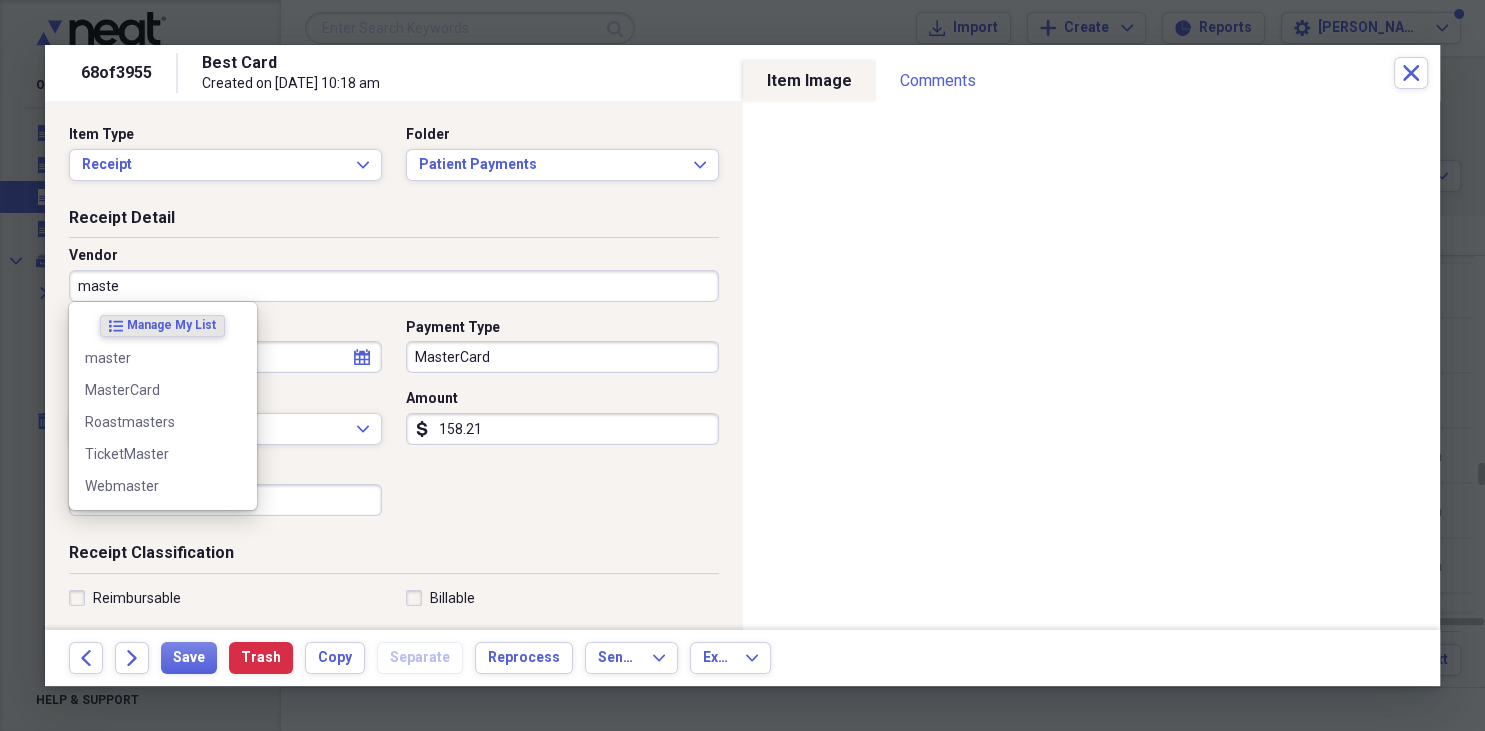 type on "master" 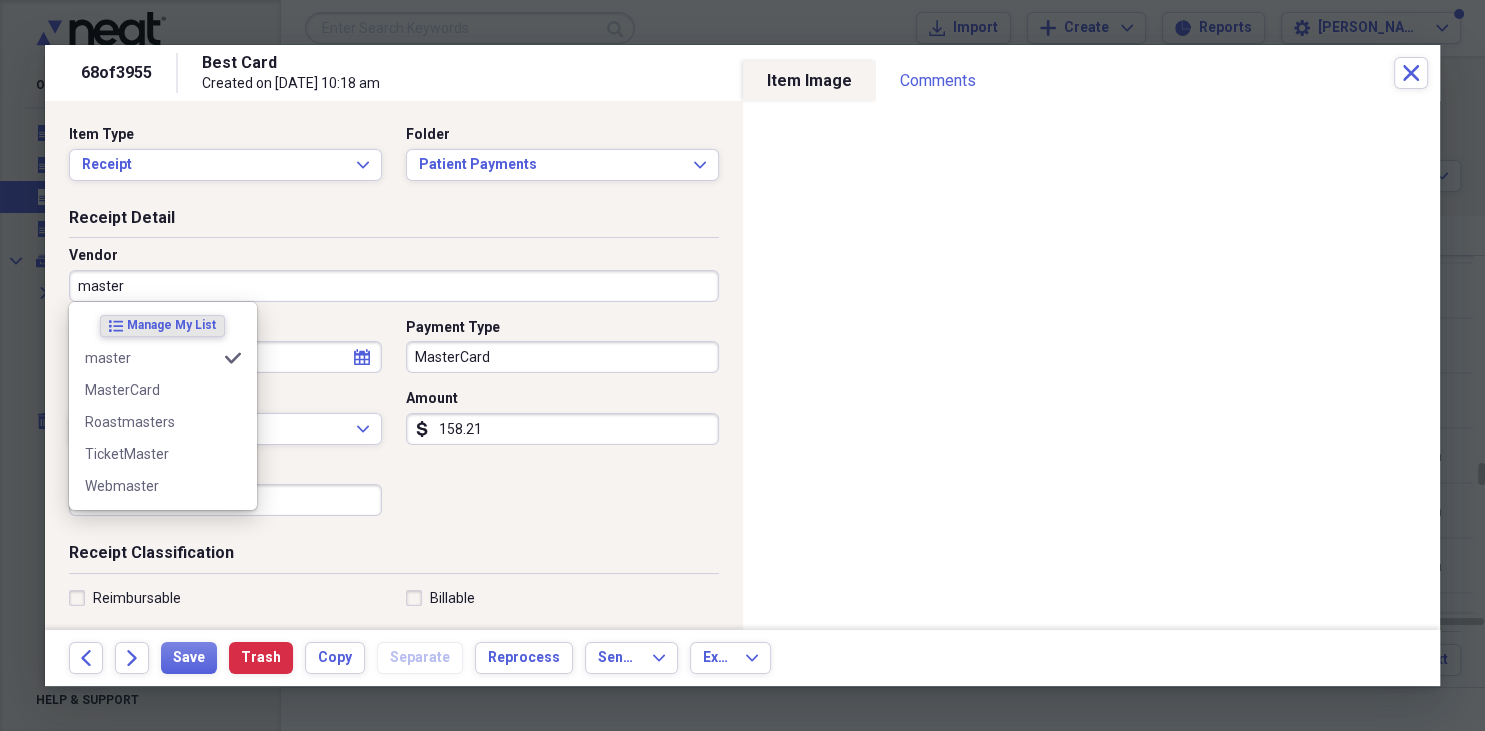 type on "Fee for Service Income" 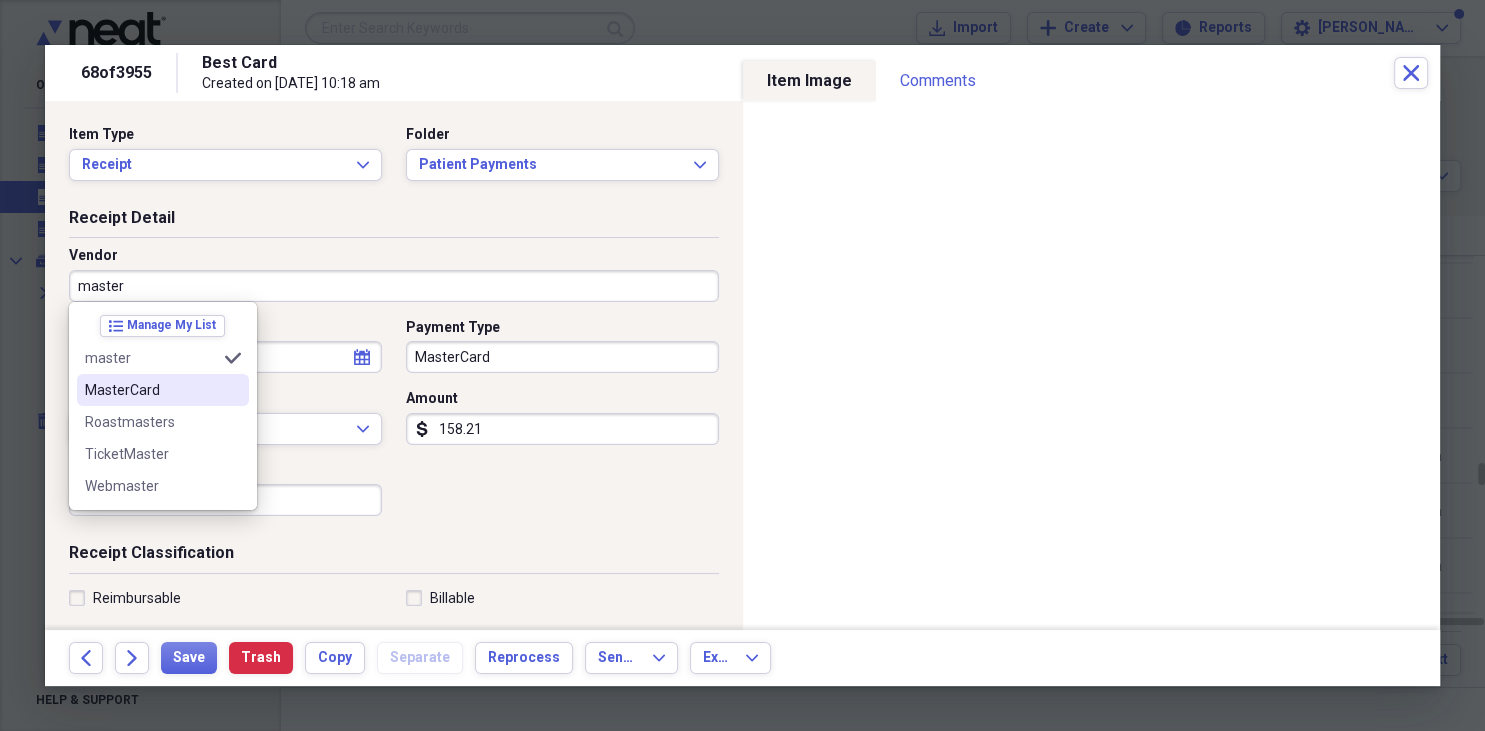click on "MasterCard" at bounding box center [151, 390] 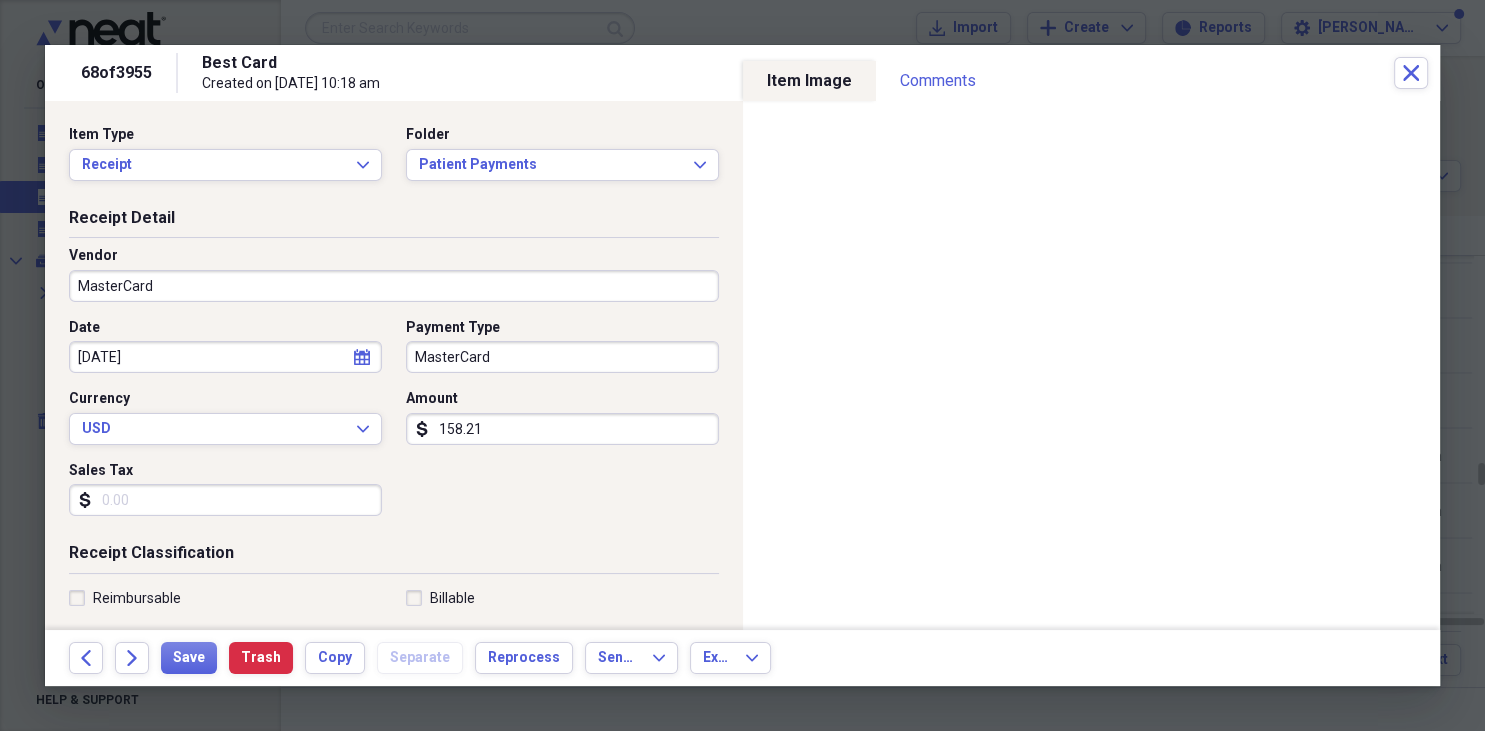 click on "MasterCard" at bounding box center (562, 357) 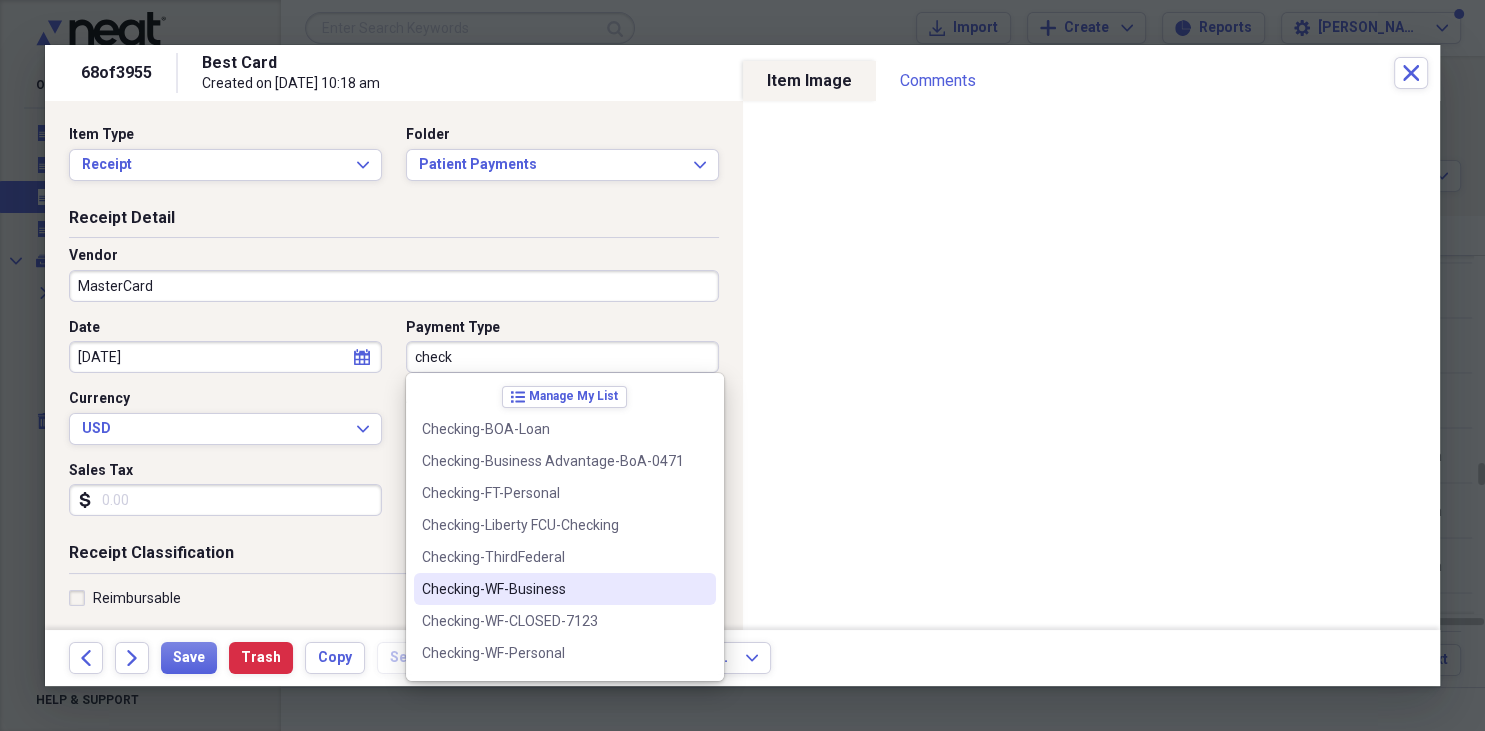 click on "Checking-WF-Business" at bounding box center (553, 589) 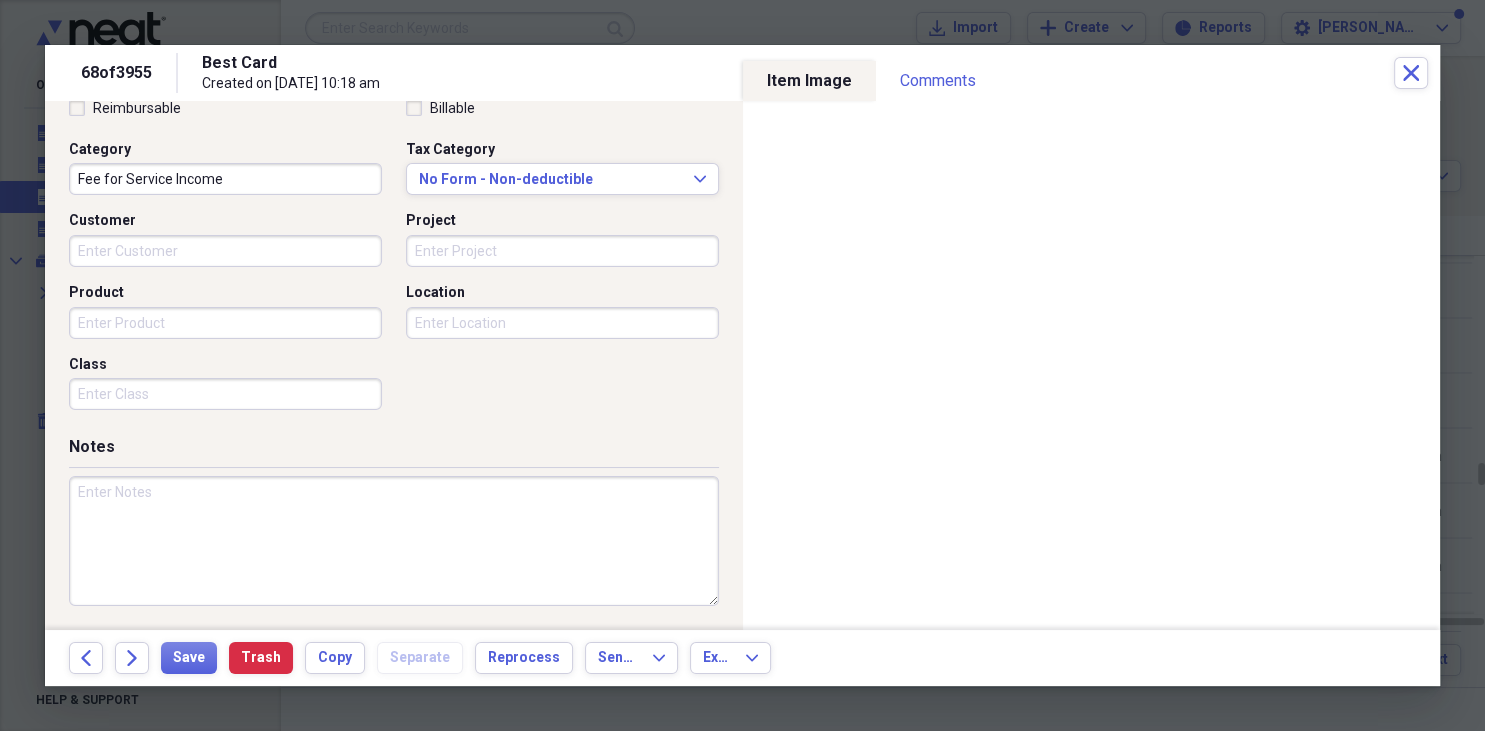 scroll, scrollTop: 490, scrollLeft: 0, axis: vertical 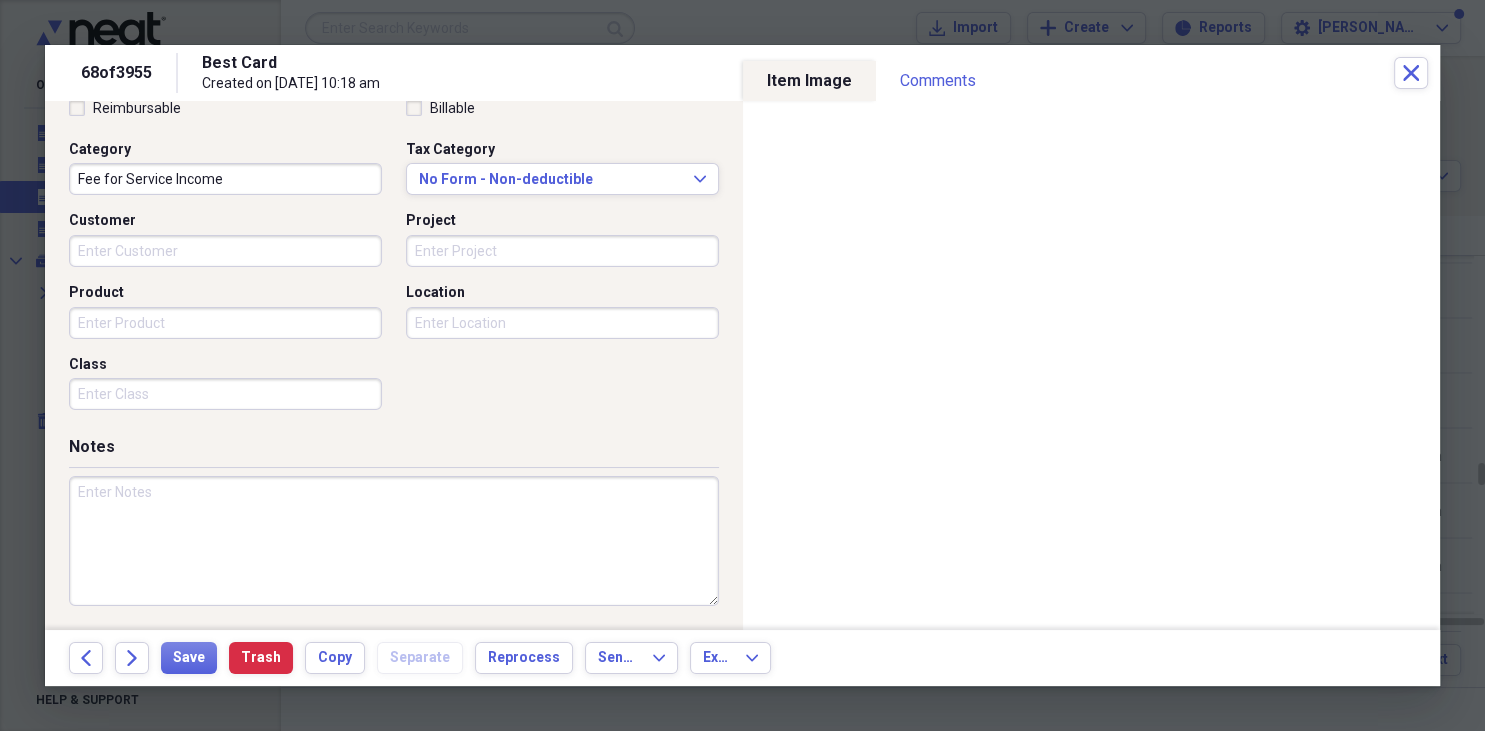 click at bounding box center [394, 541] 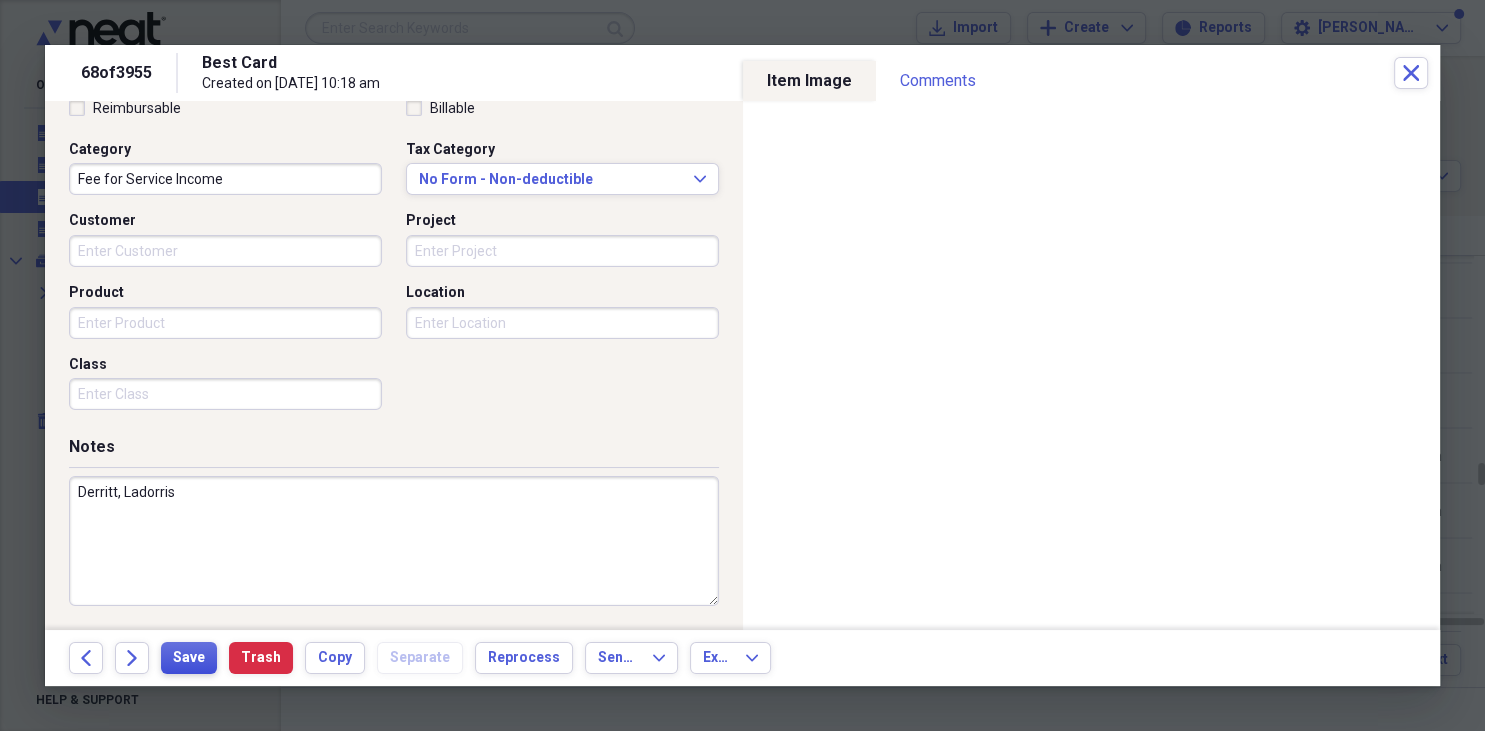 type on "Derritt, Ladorris" 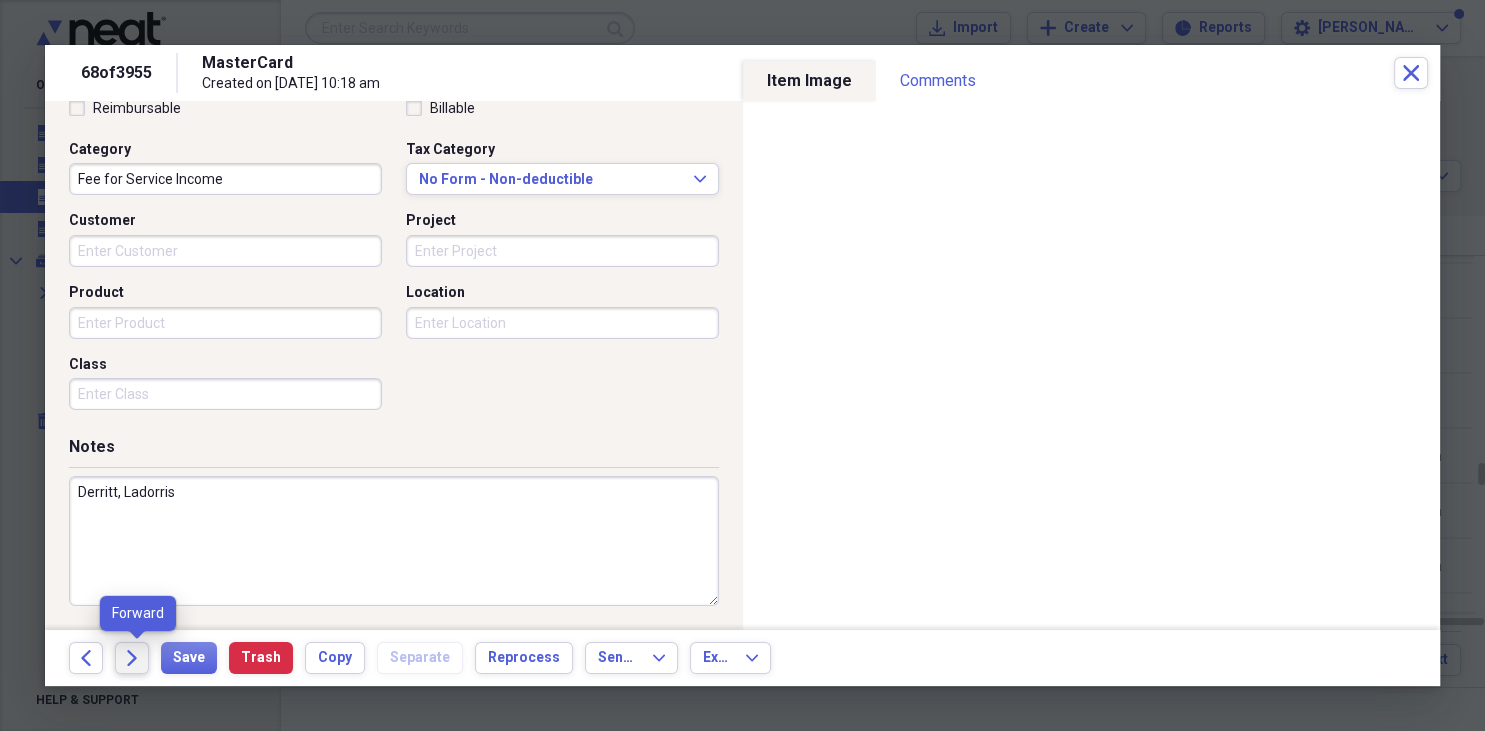 click on "Forward" at bounding box center [132, 658] 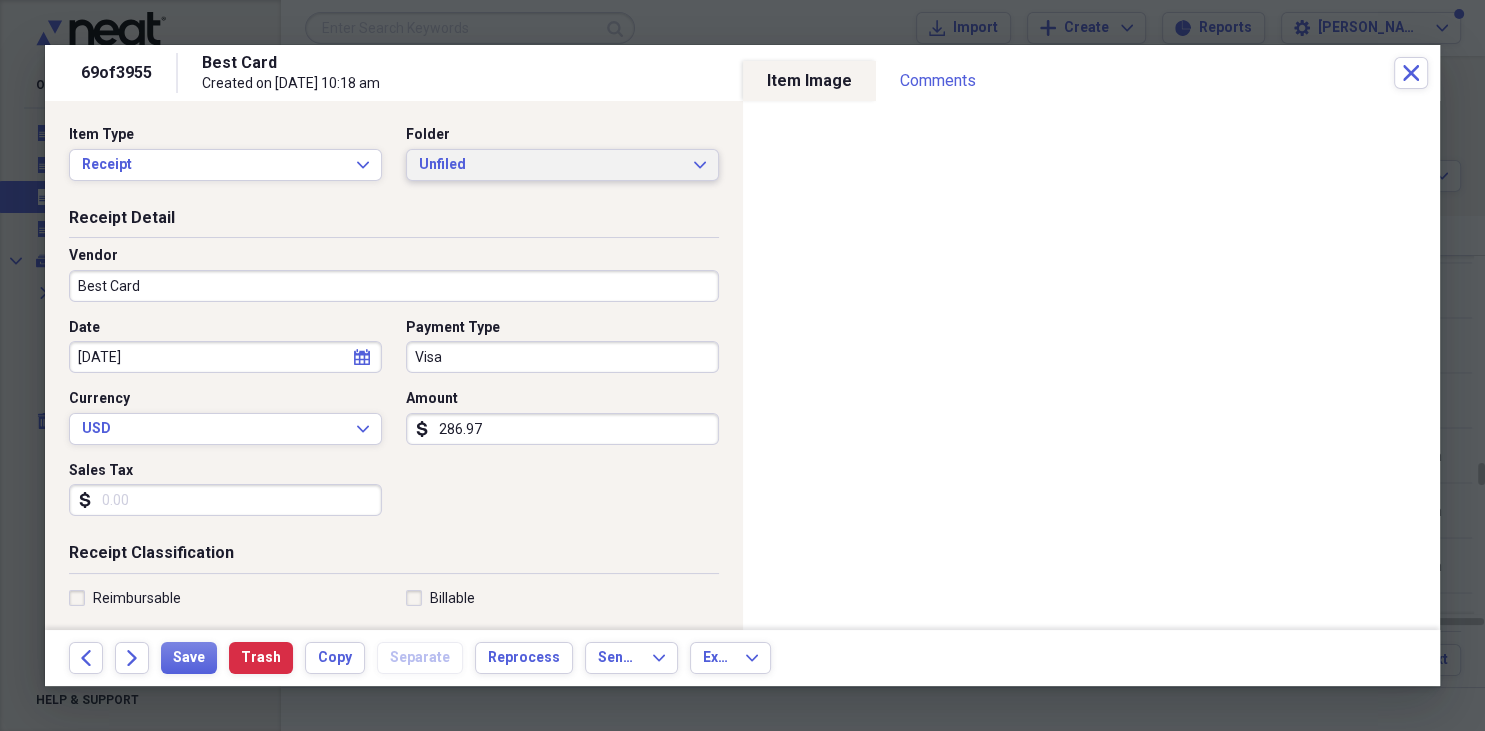 click on "Expand" 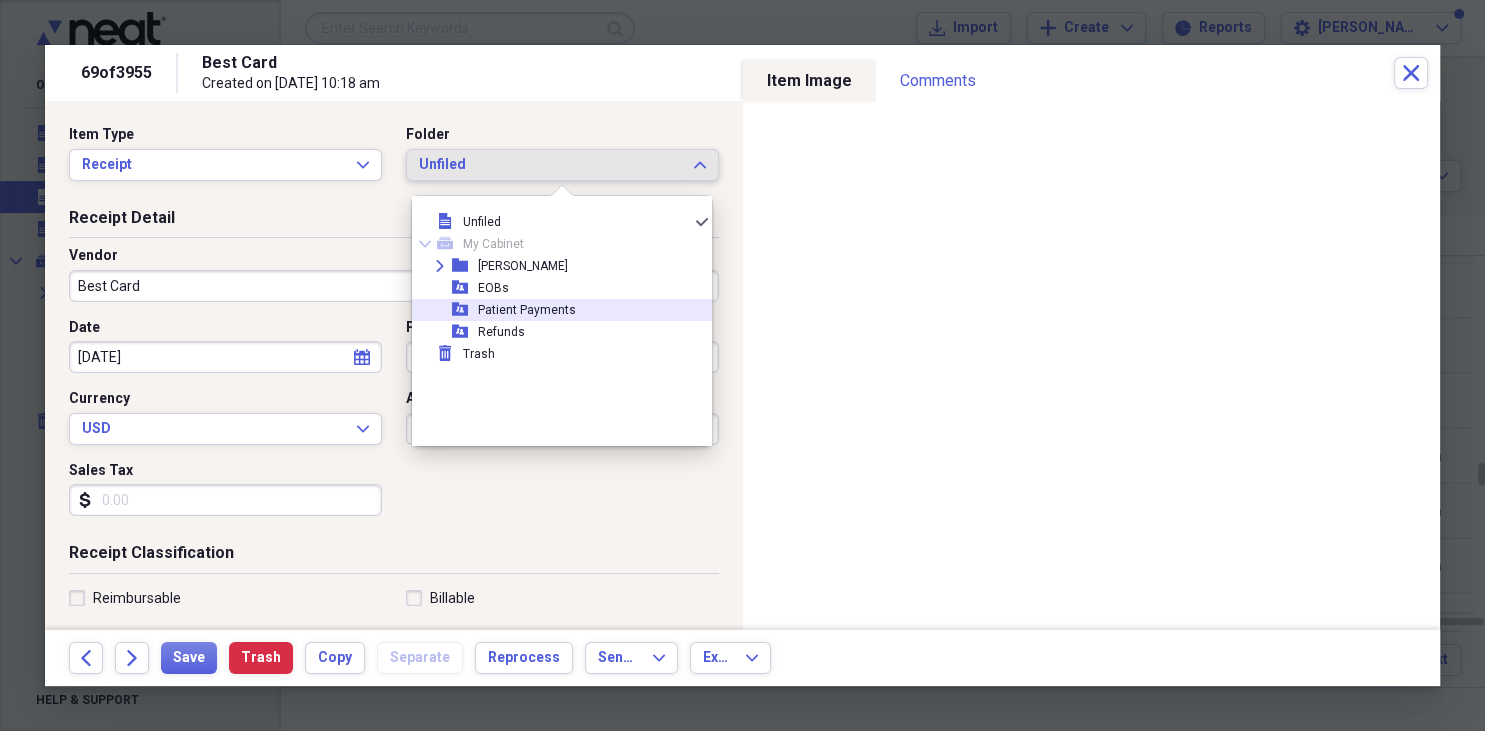 click on "Patient Payments" at bounding box center [527, 310] 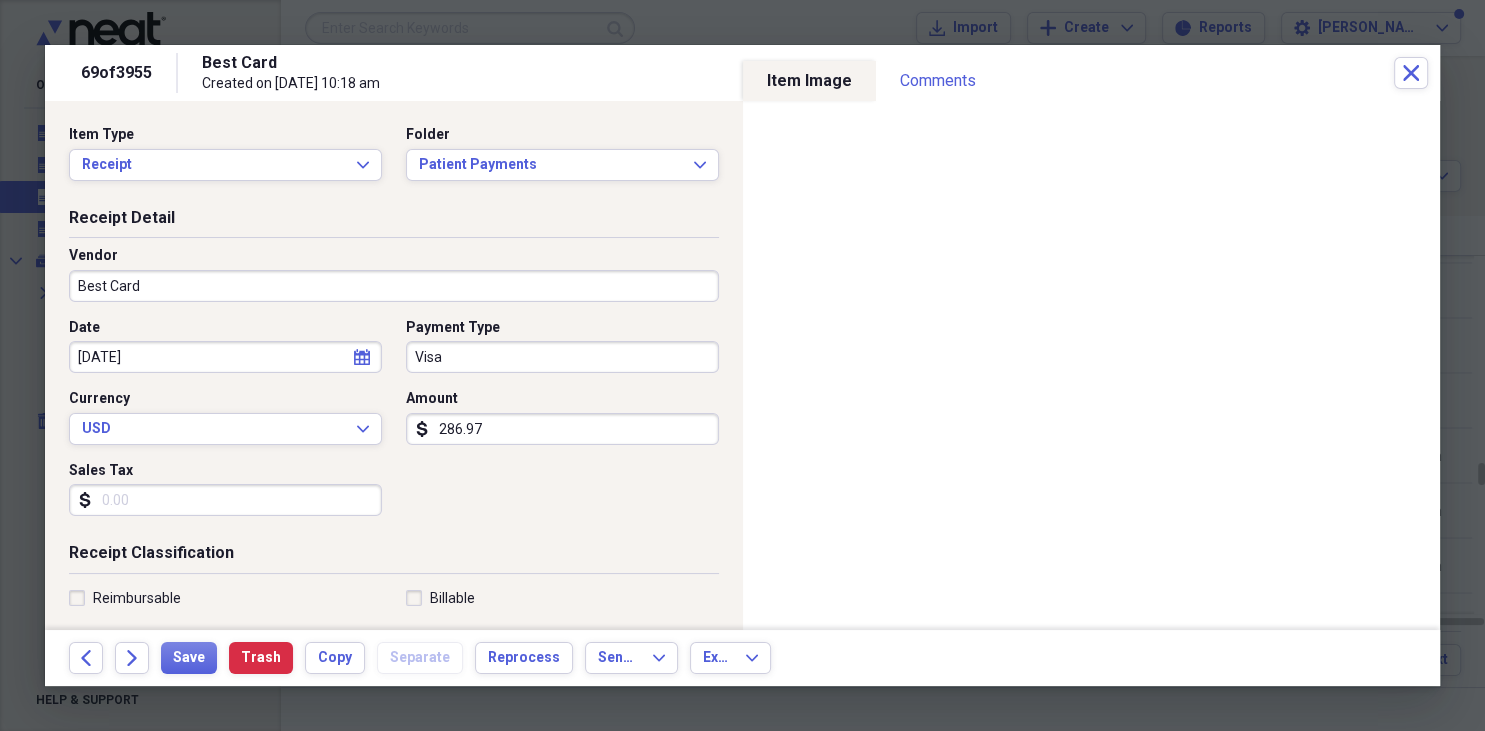 click on "Best Card" at bounding box center [394, 286] 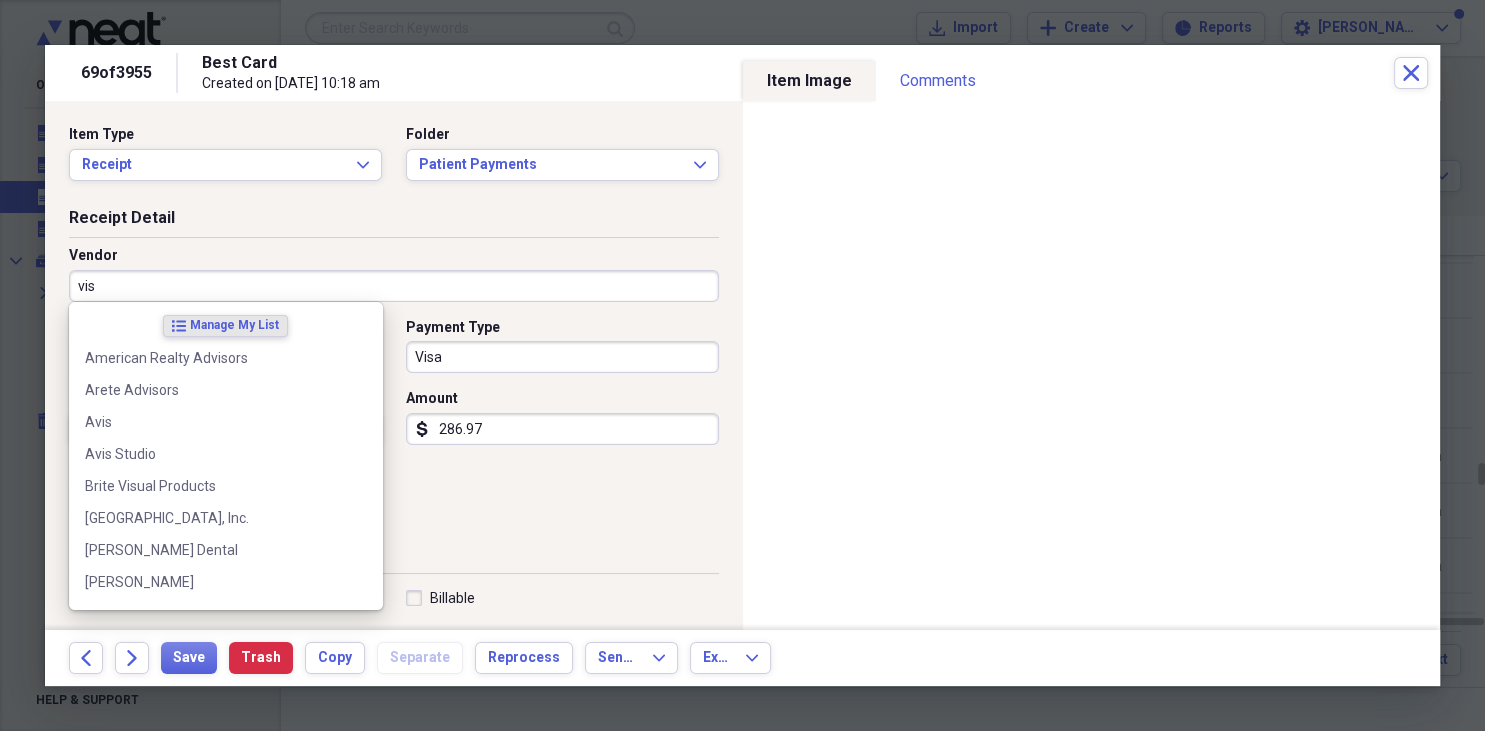 type on "visa" 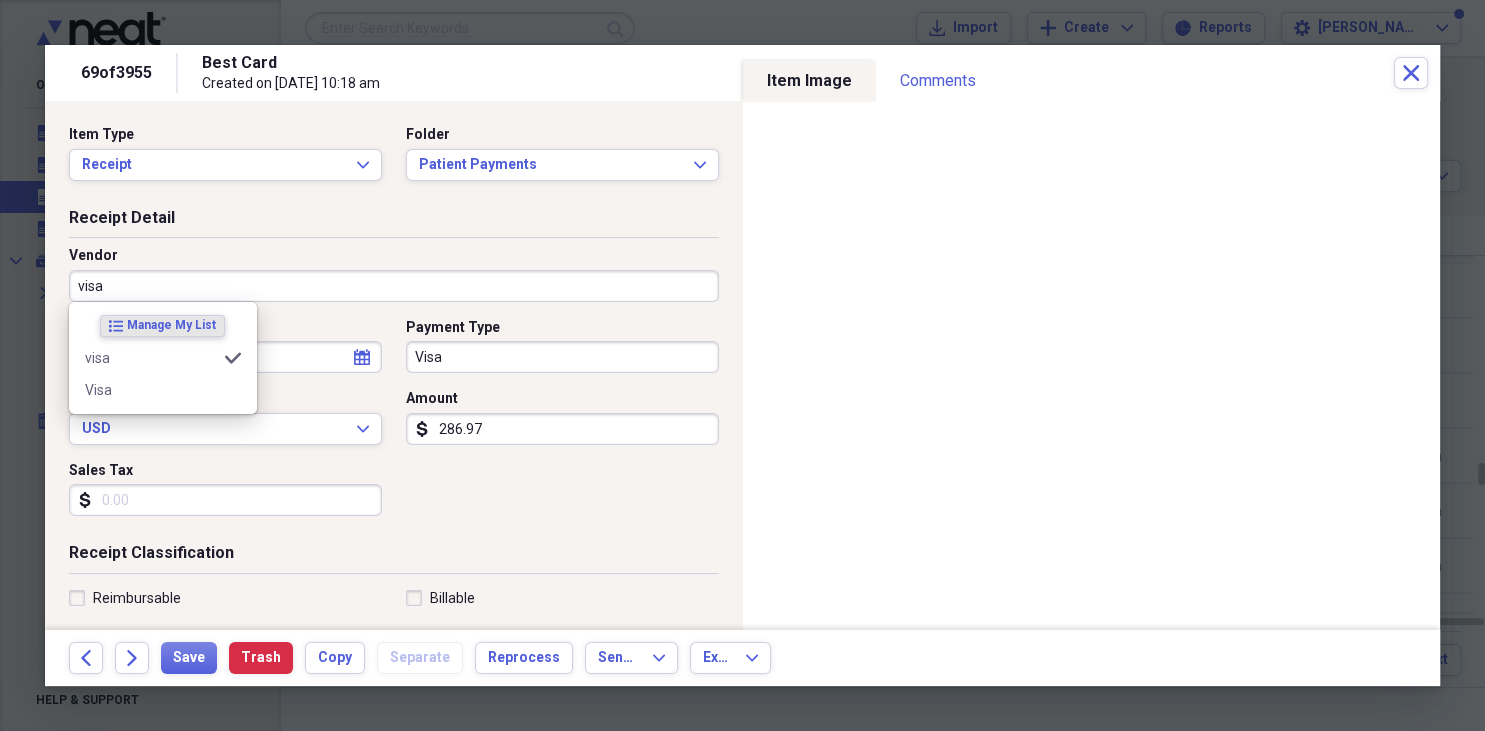 type on "Fee for Service Income" 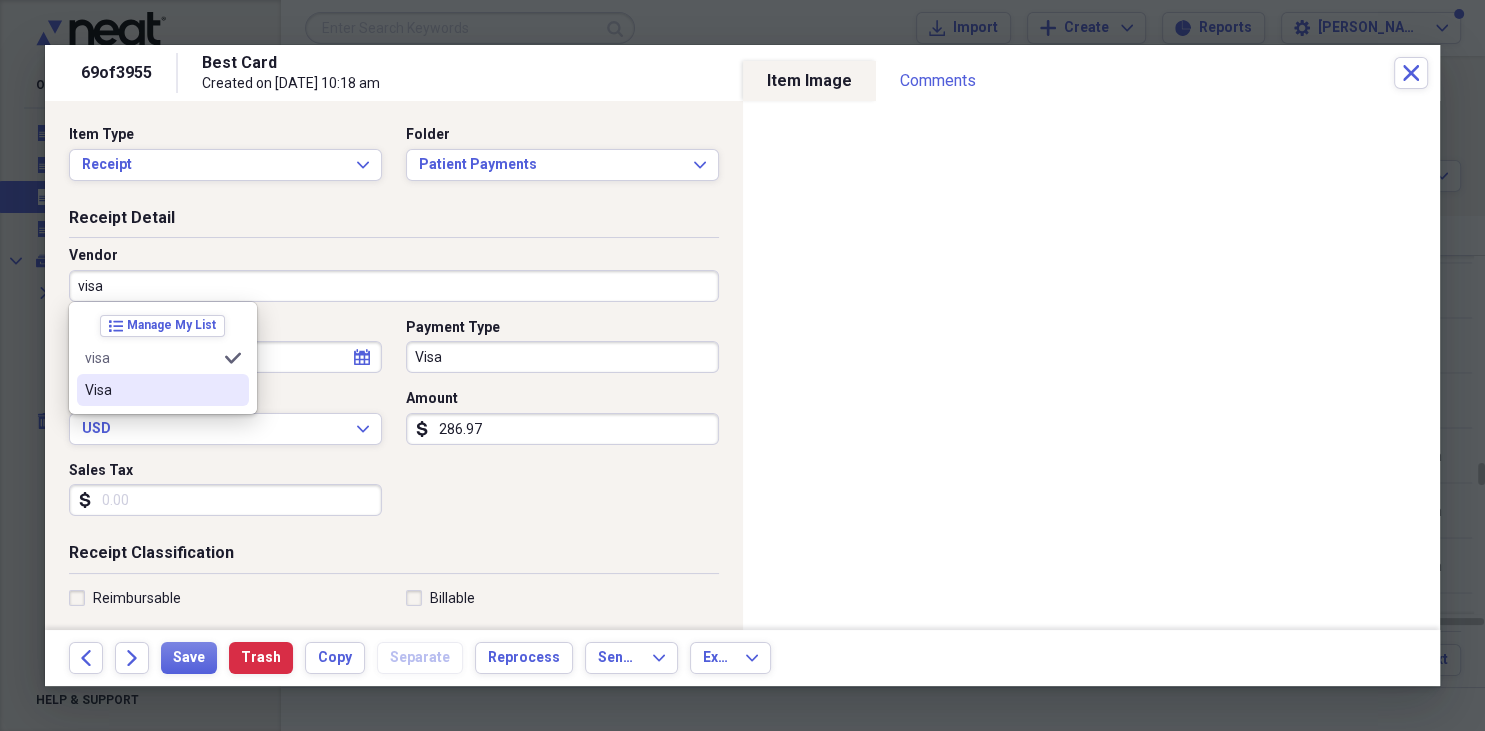 click on "list Manage My List visa selected Visa" at bounding box center [163, 358] 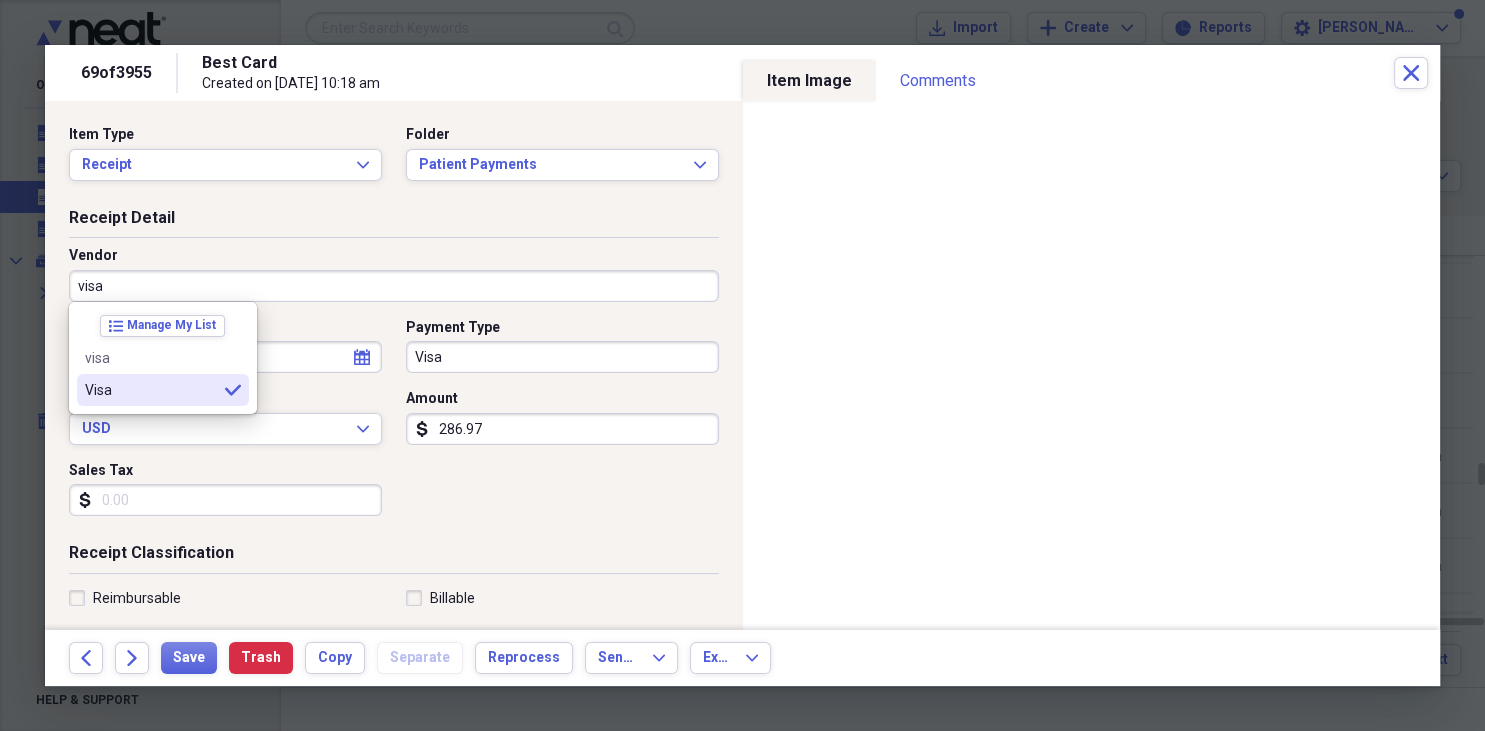 type on "Visa" 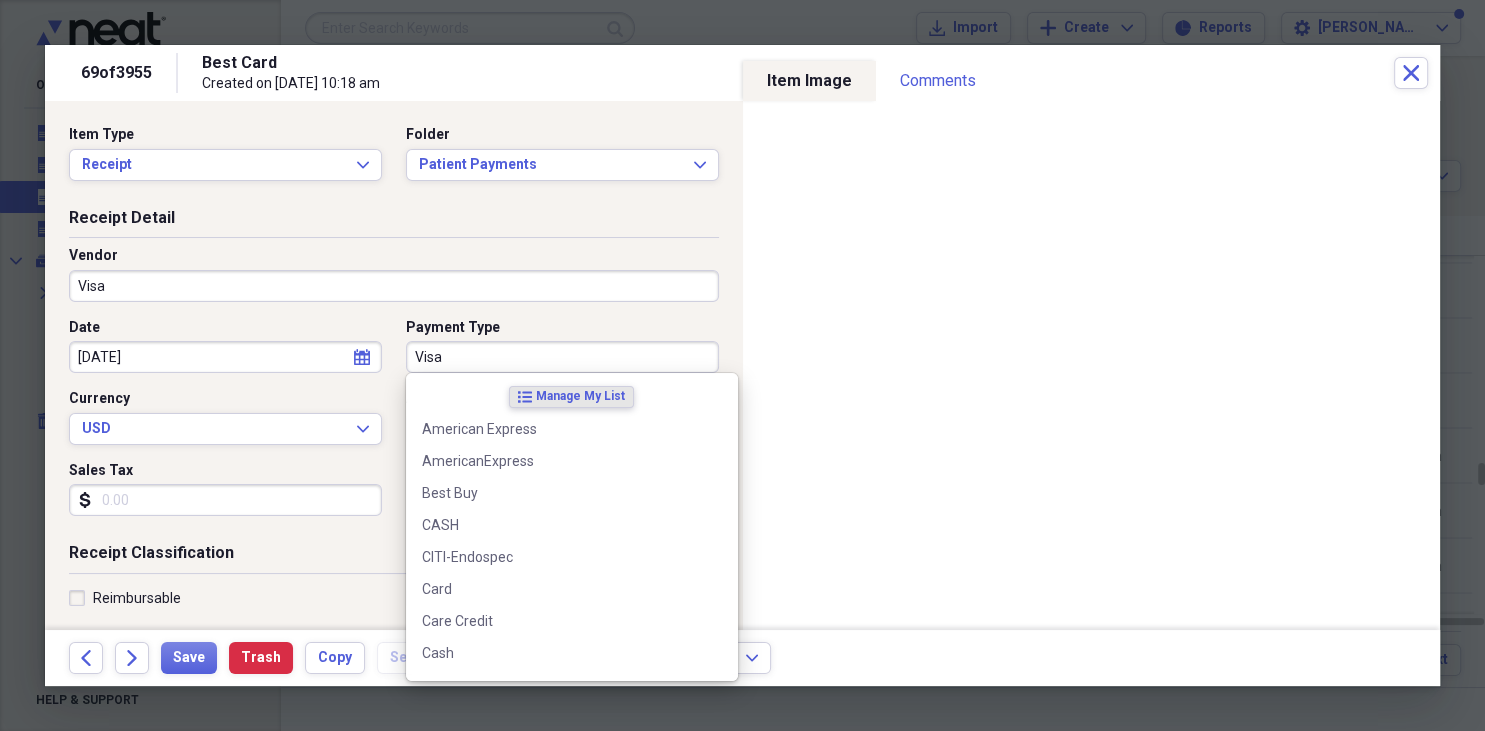 click on "Visa" at bounding box center [562, 357] 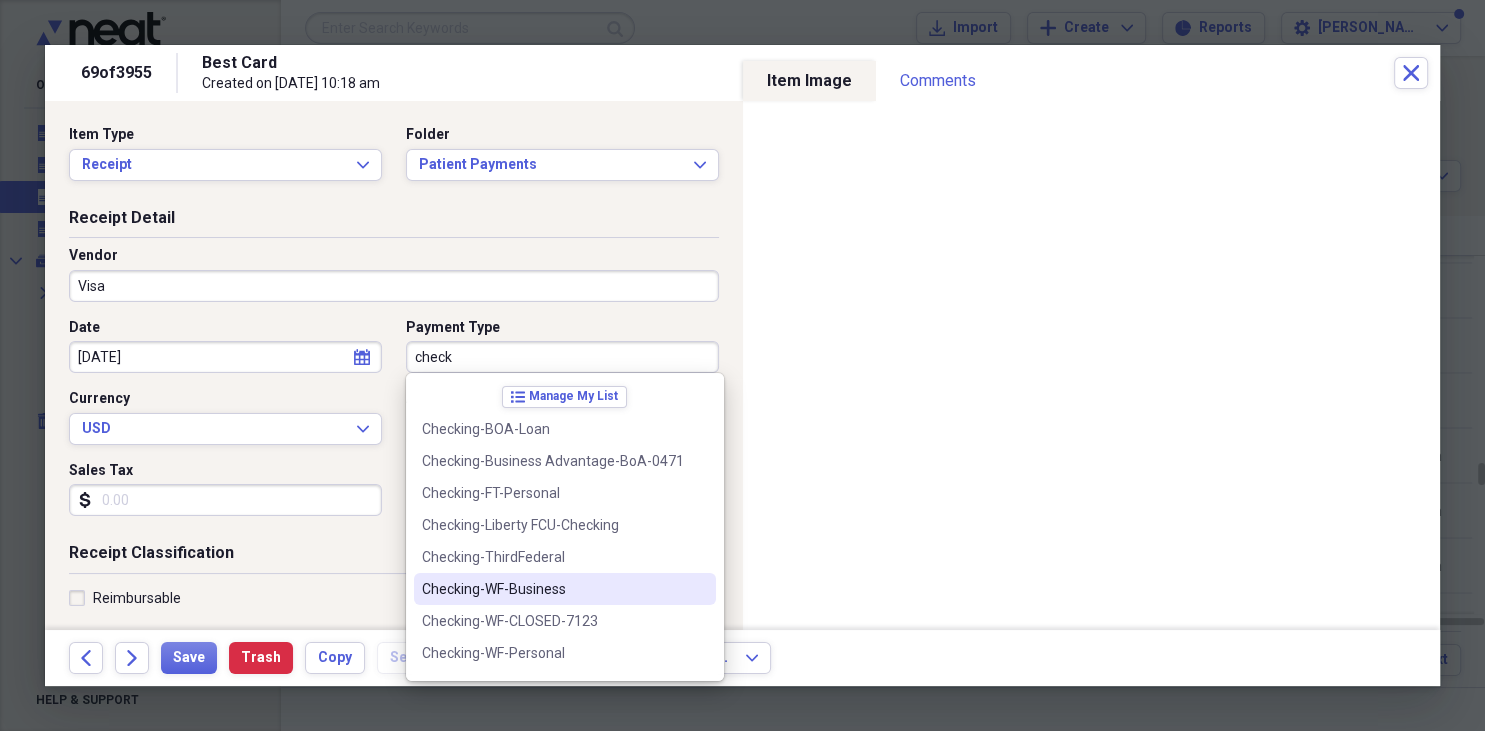click on "Checking-WF-Business" at bounding box center (553, 589) 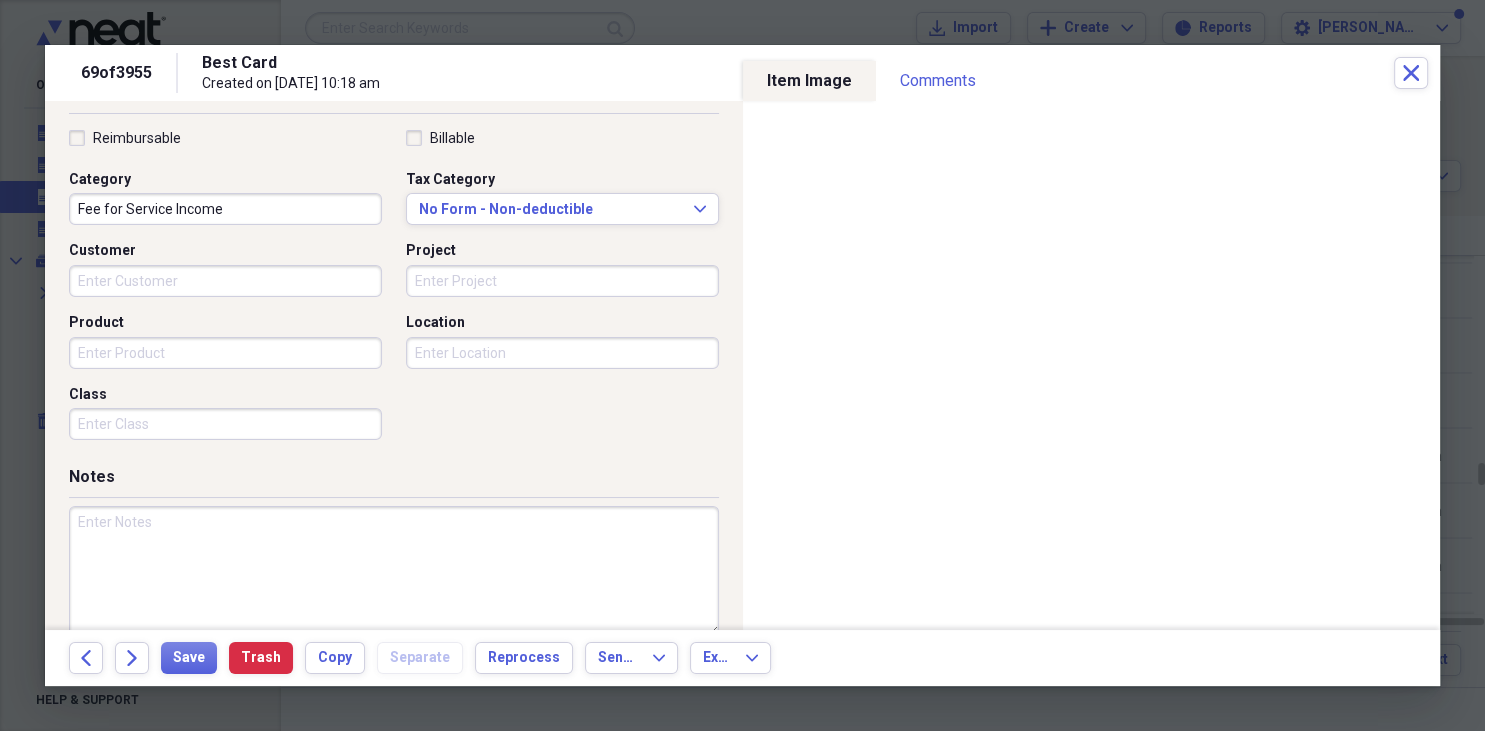 scroll, scrollTop: 490, scrollLeft: 0, axis: vertical 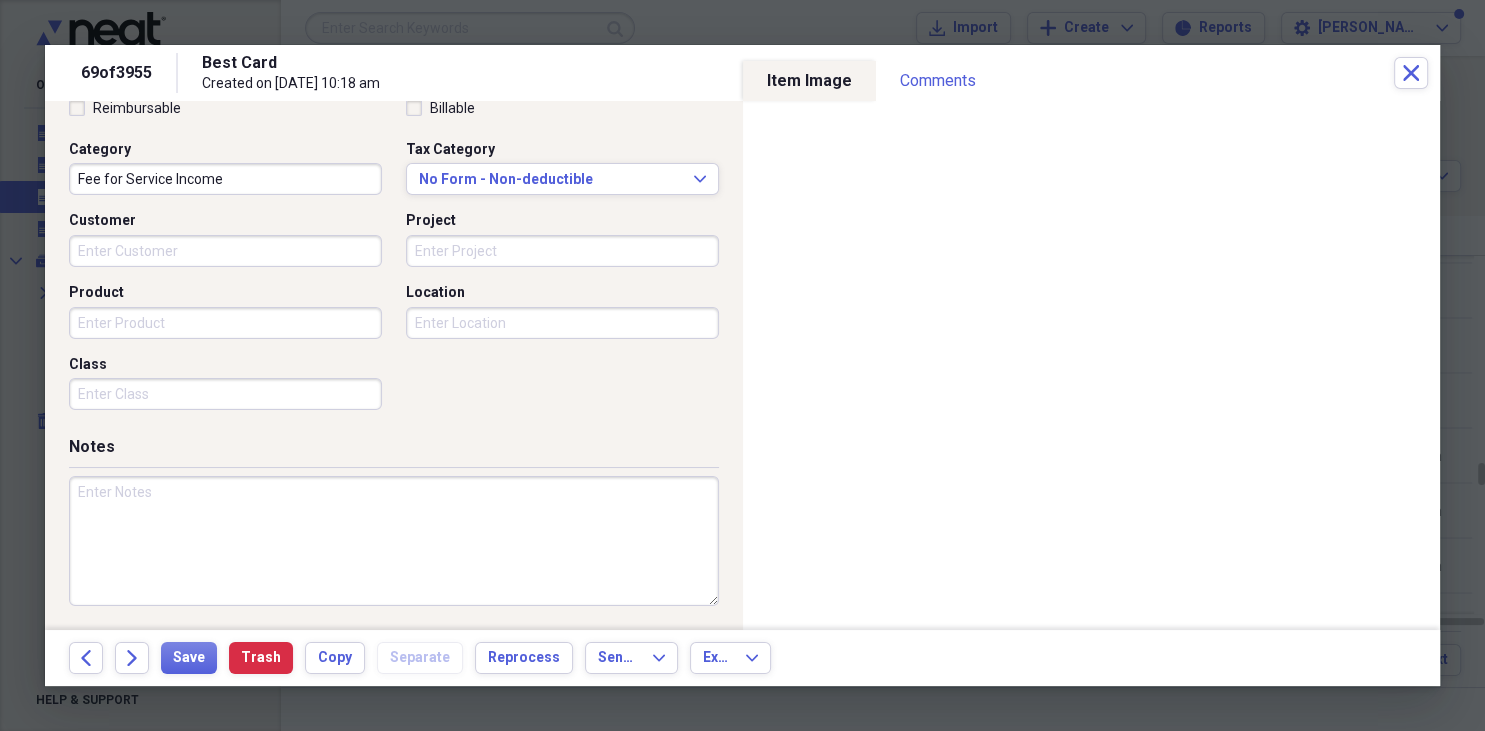 click at bounding box center (394, 541) 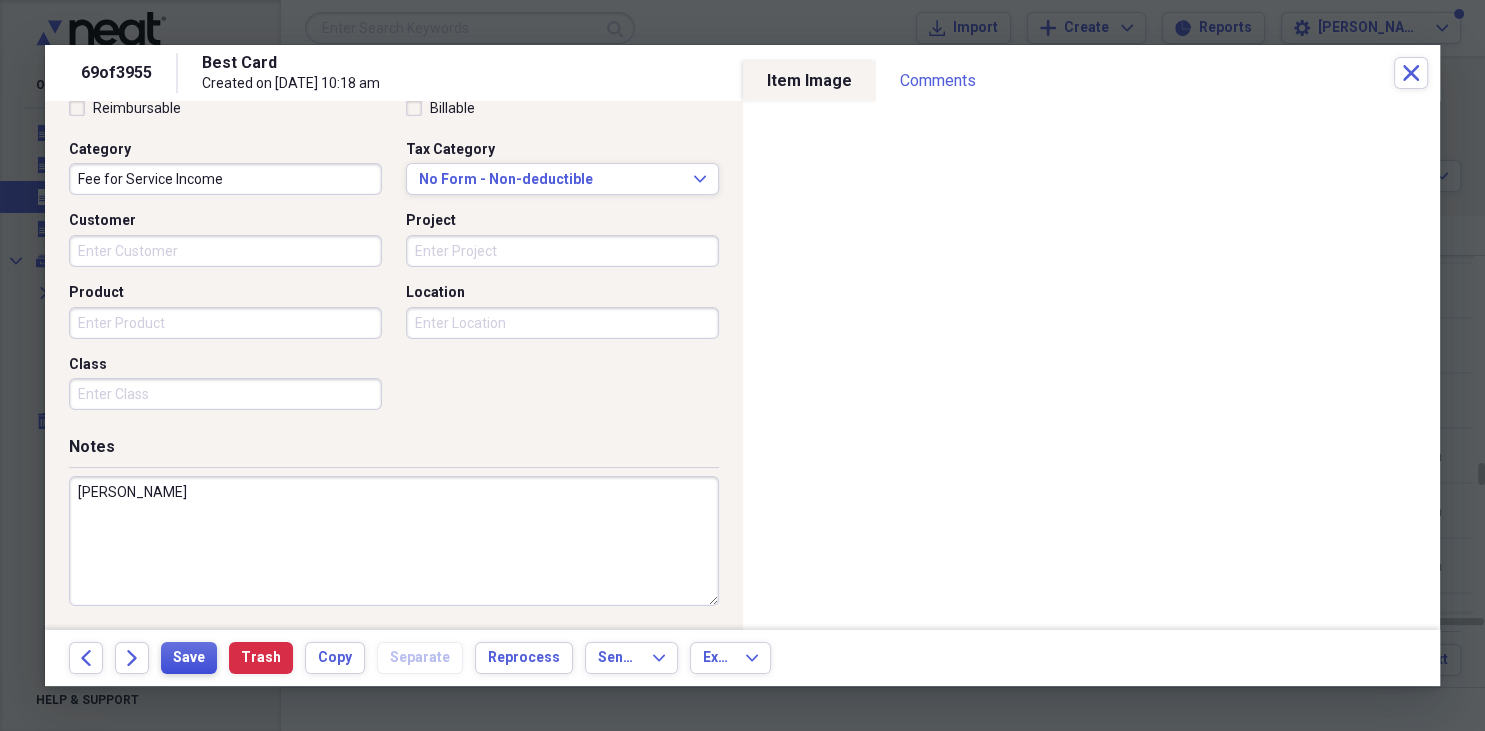 type on "[PERSON_NAME]" 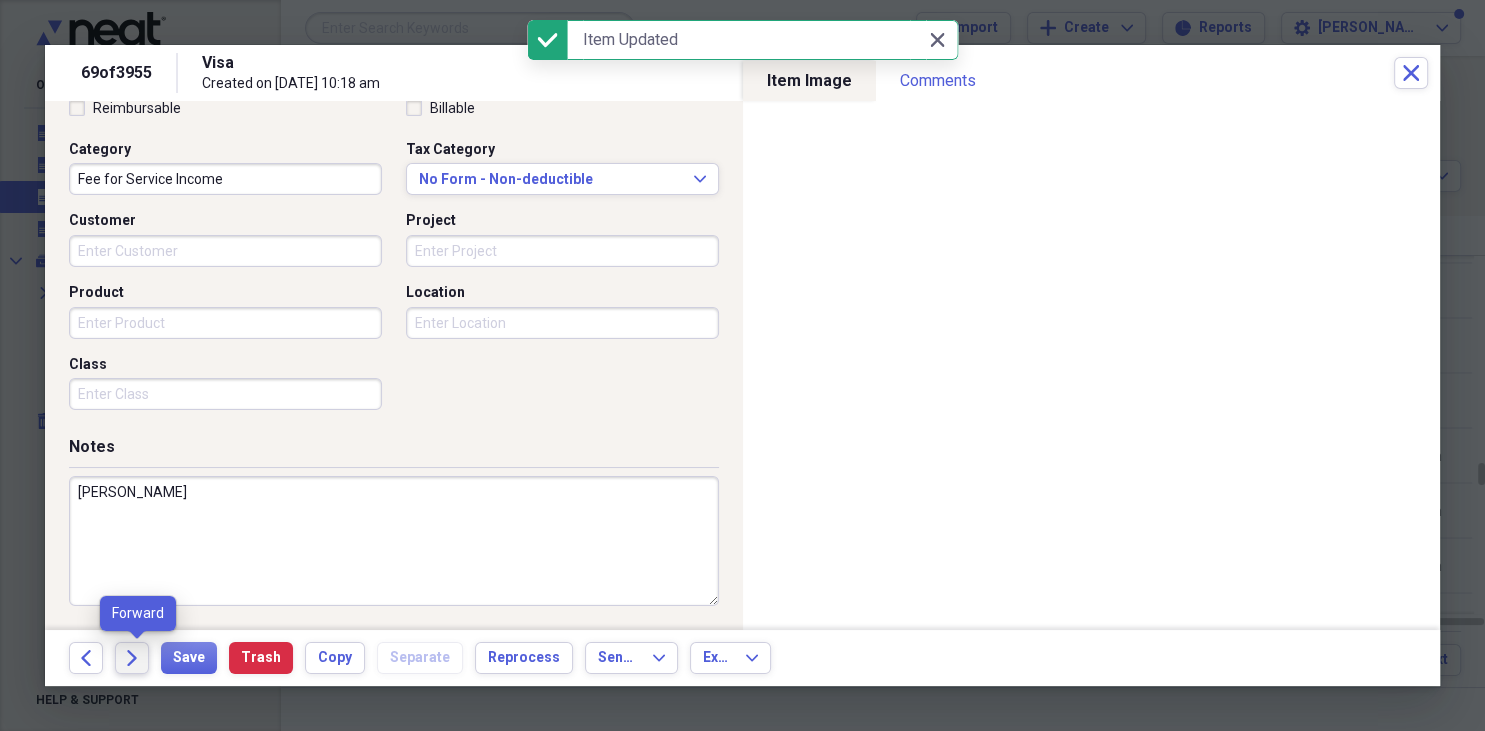 click on "Forward" 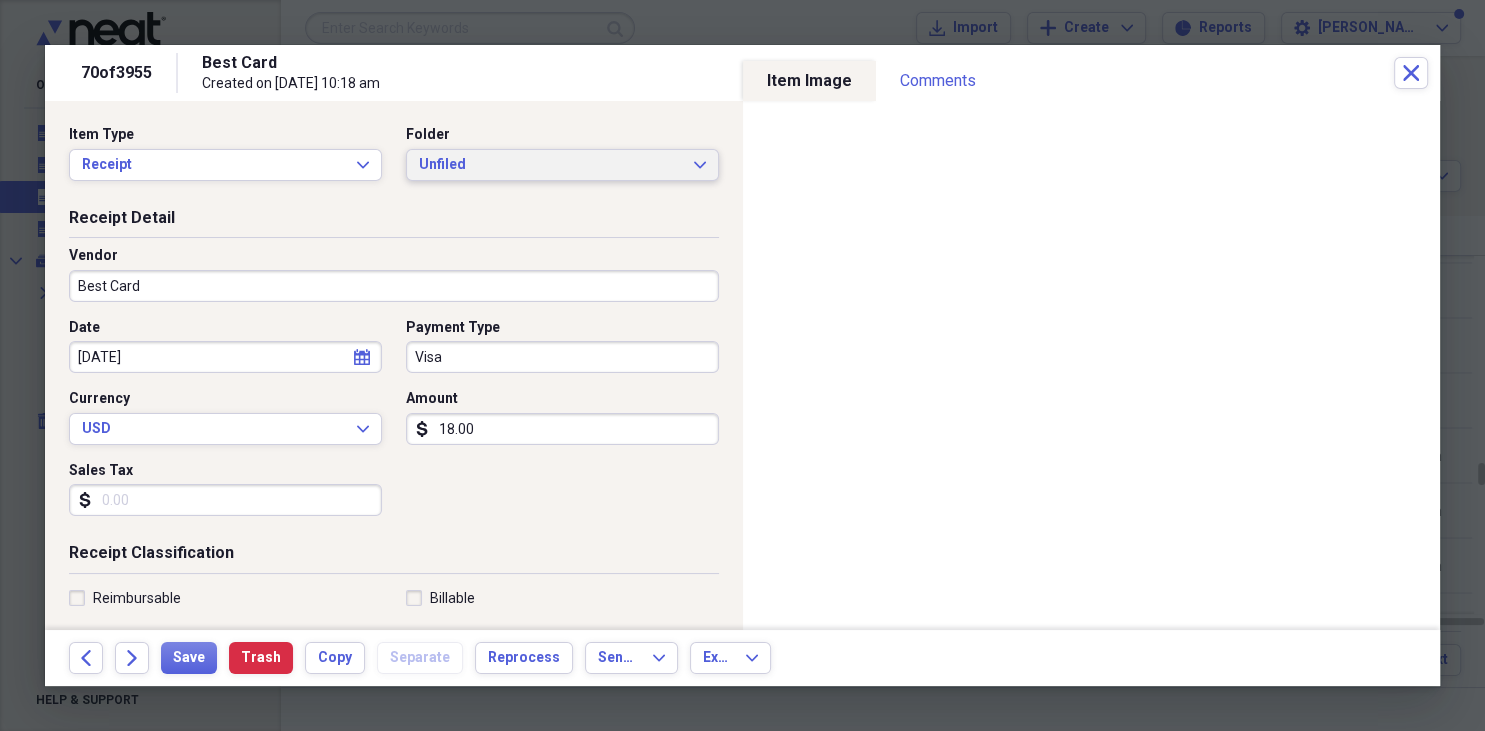 click on "Expand" 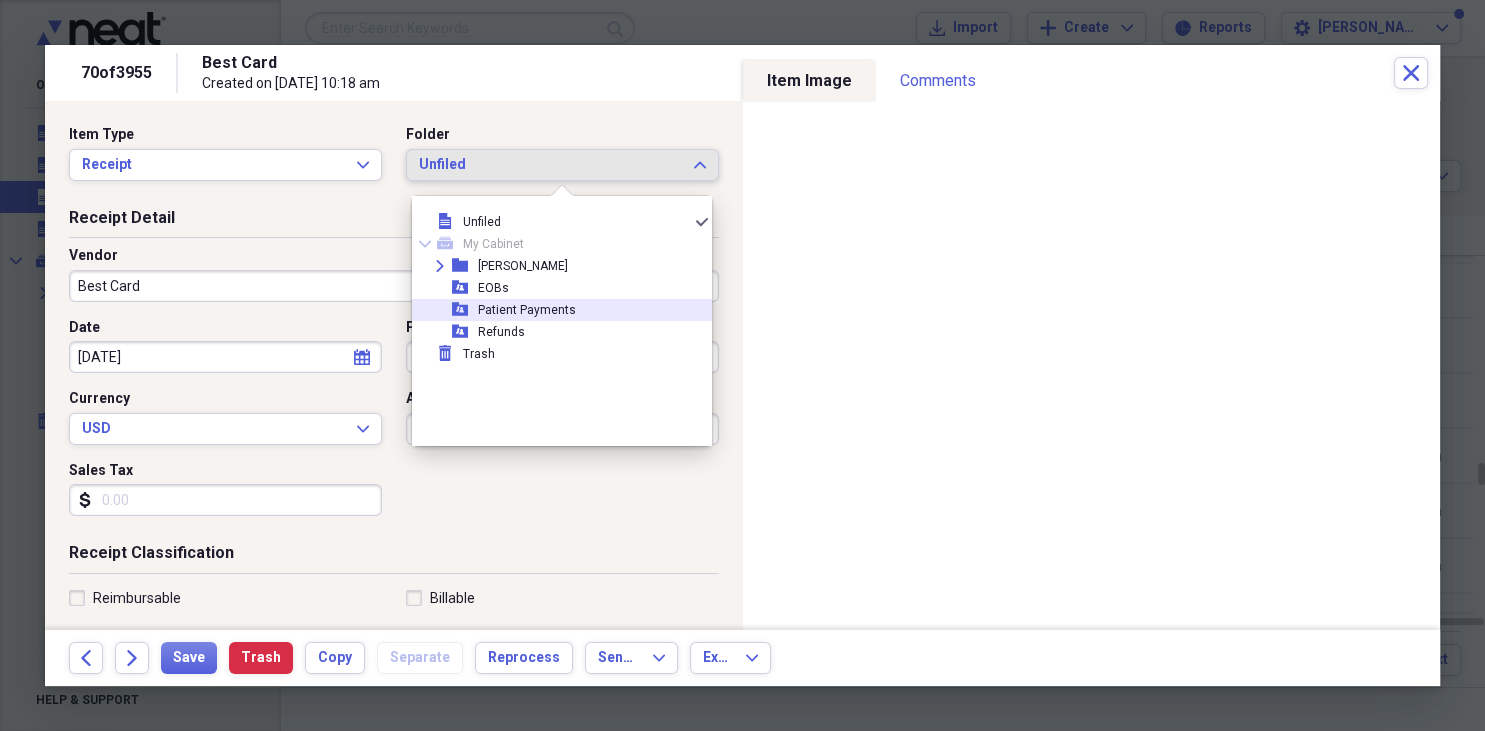 click on "Patient Payments" at bounding box center [527, 310] 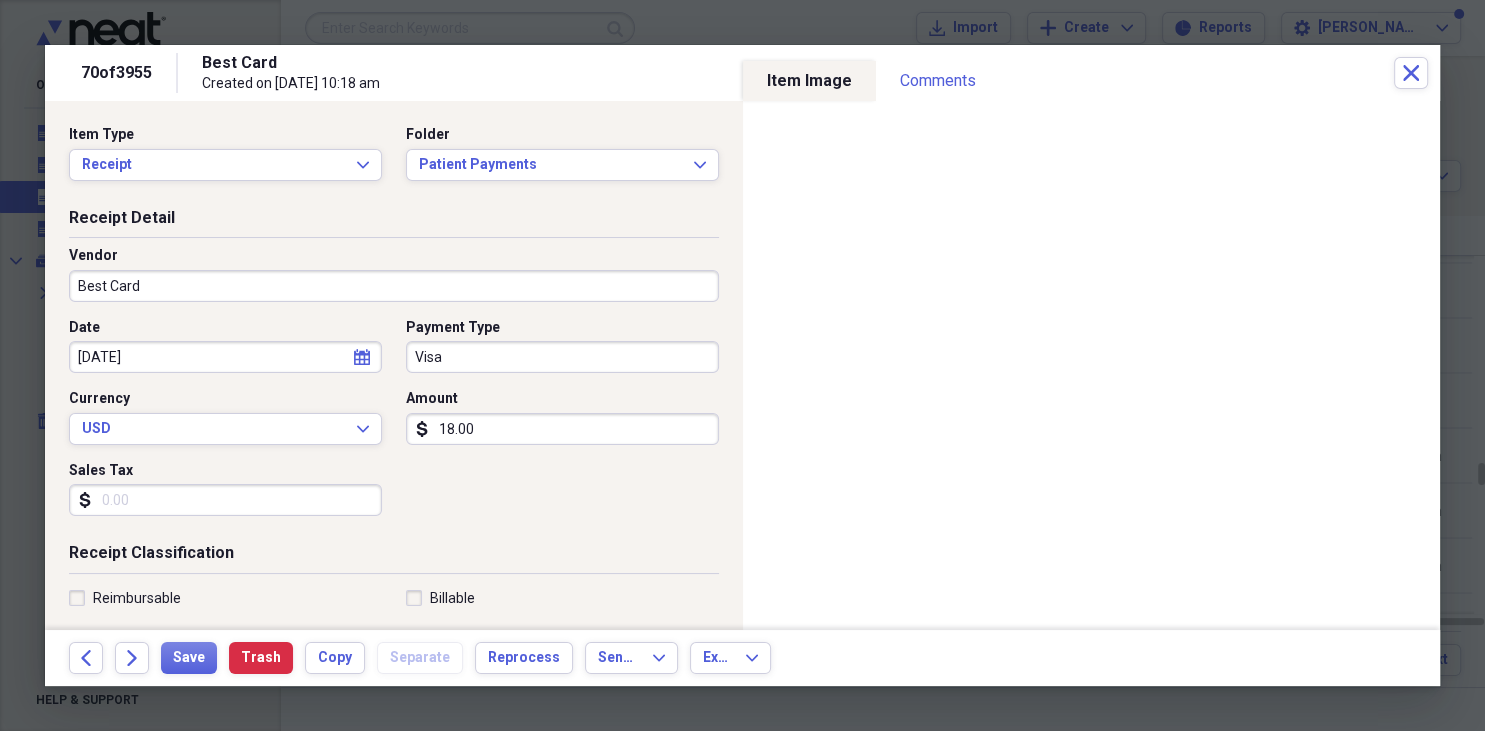 click on "Best Card" at bounding box center [394, 286] 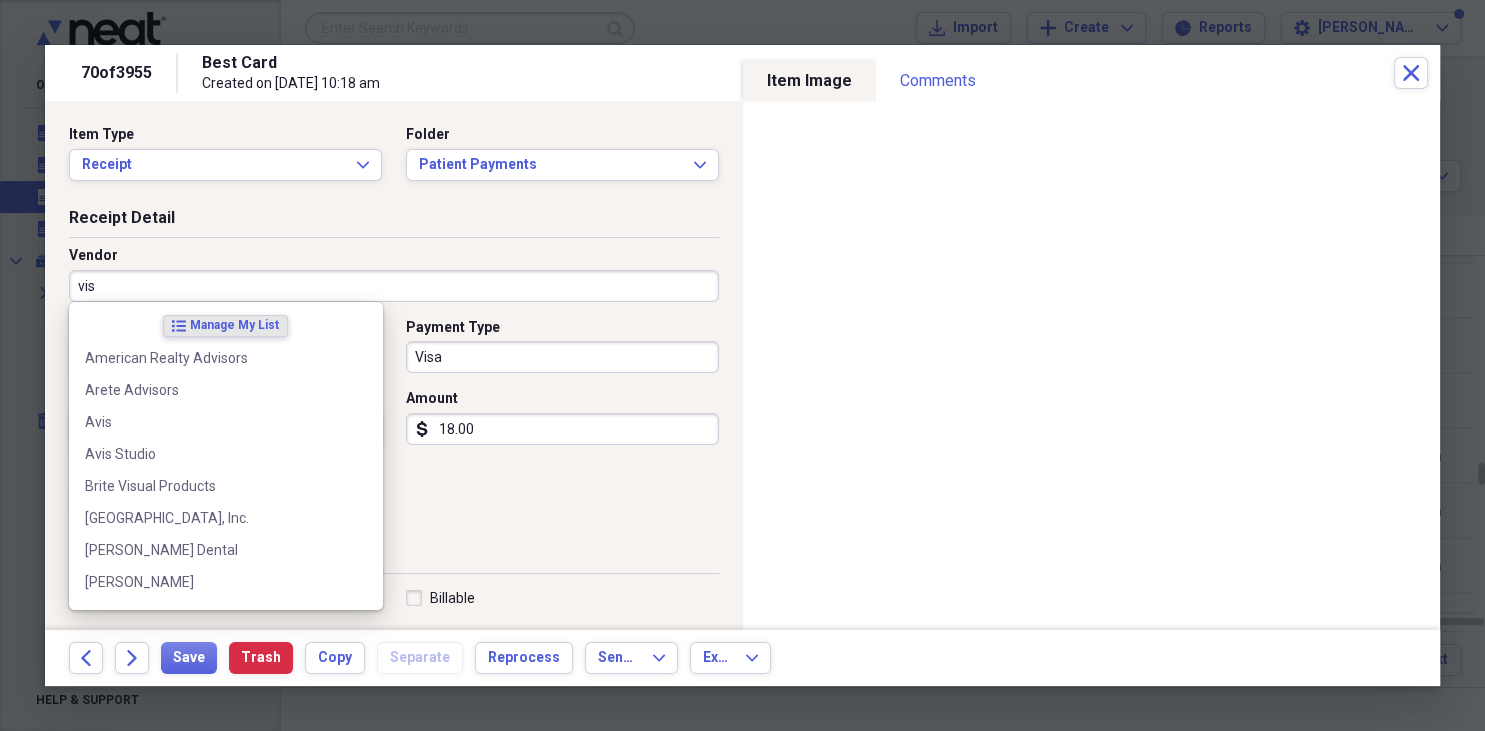 type on "visa" 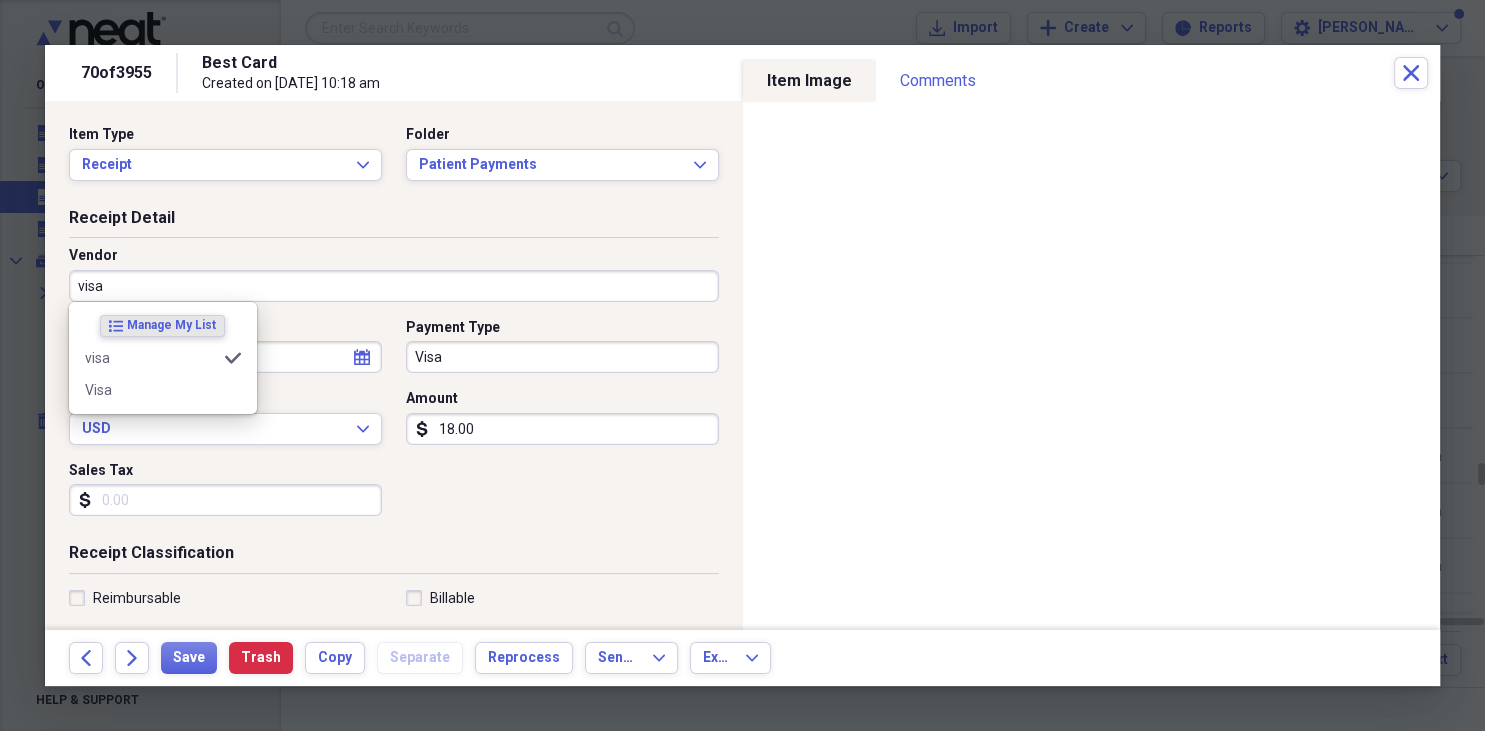 type on "Fee for Service Income" 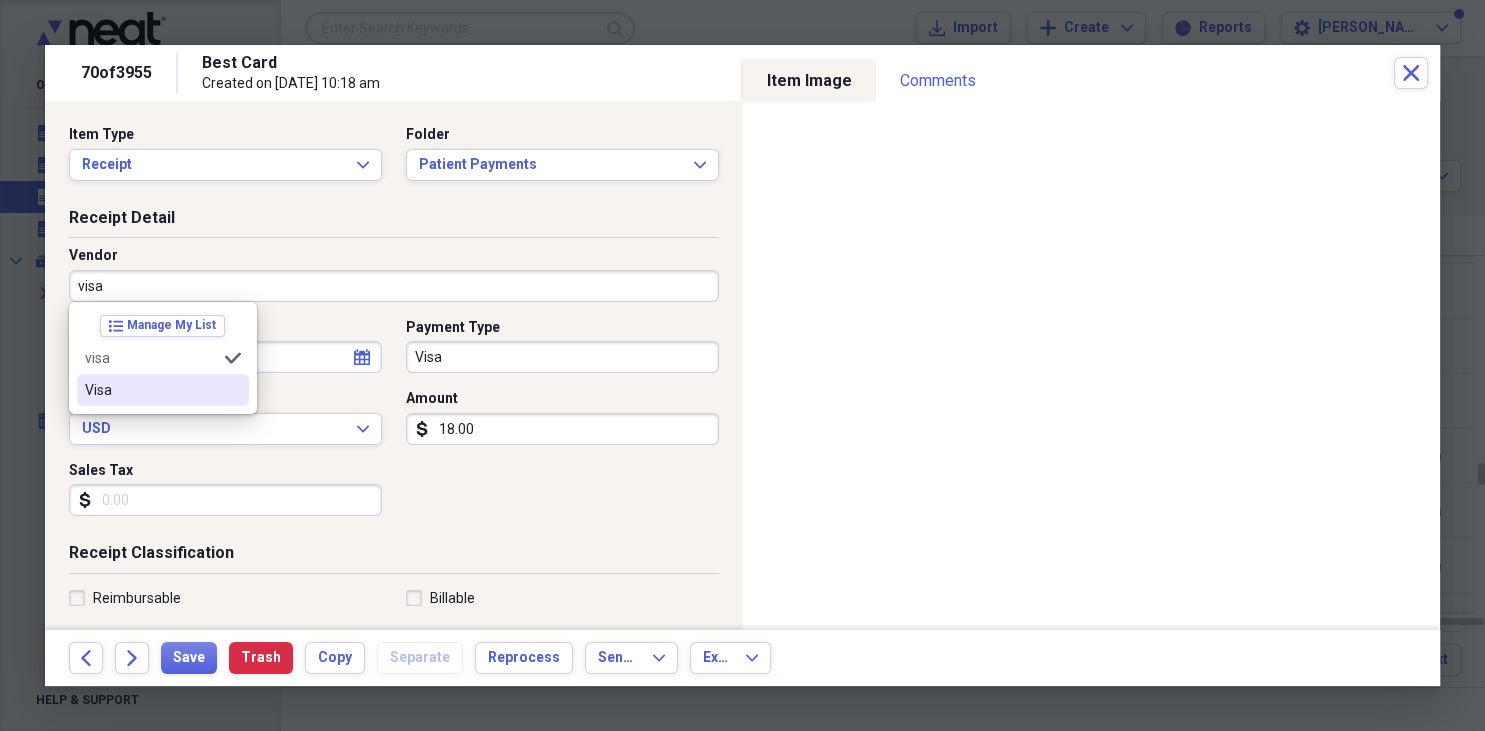click on "Visa" at bounding box center [151, 390] 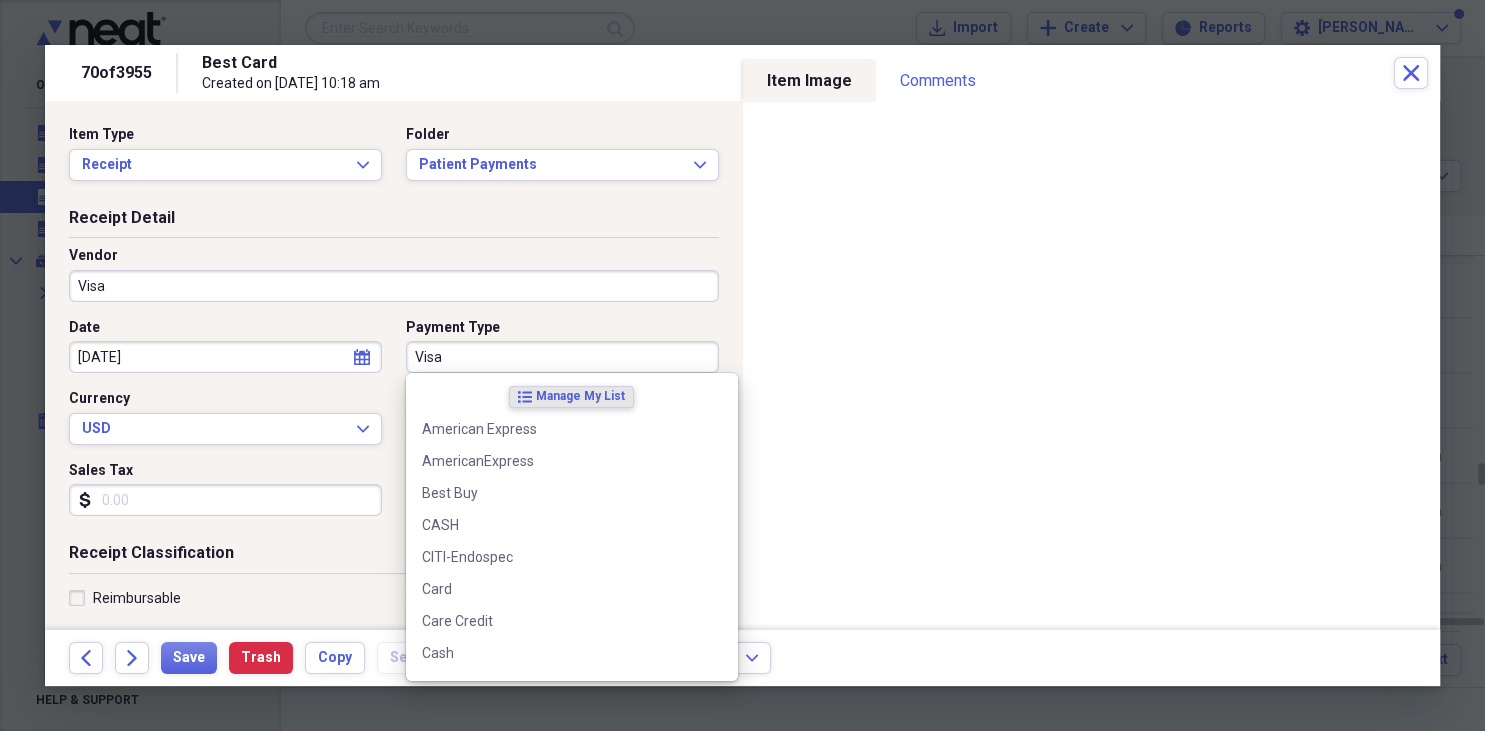 click on "Visa" at bounding box center [562, 357] 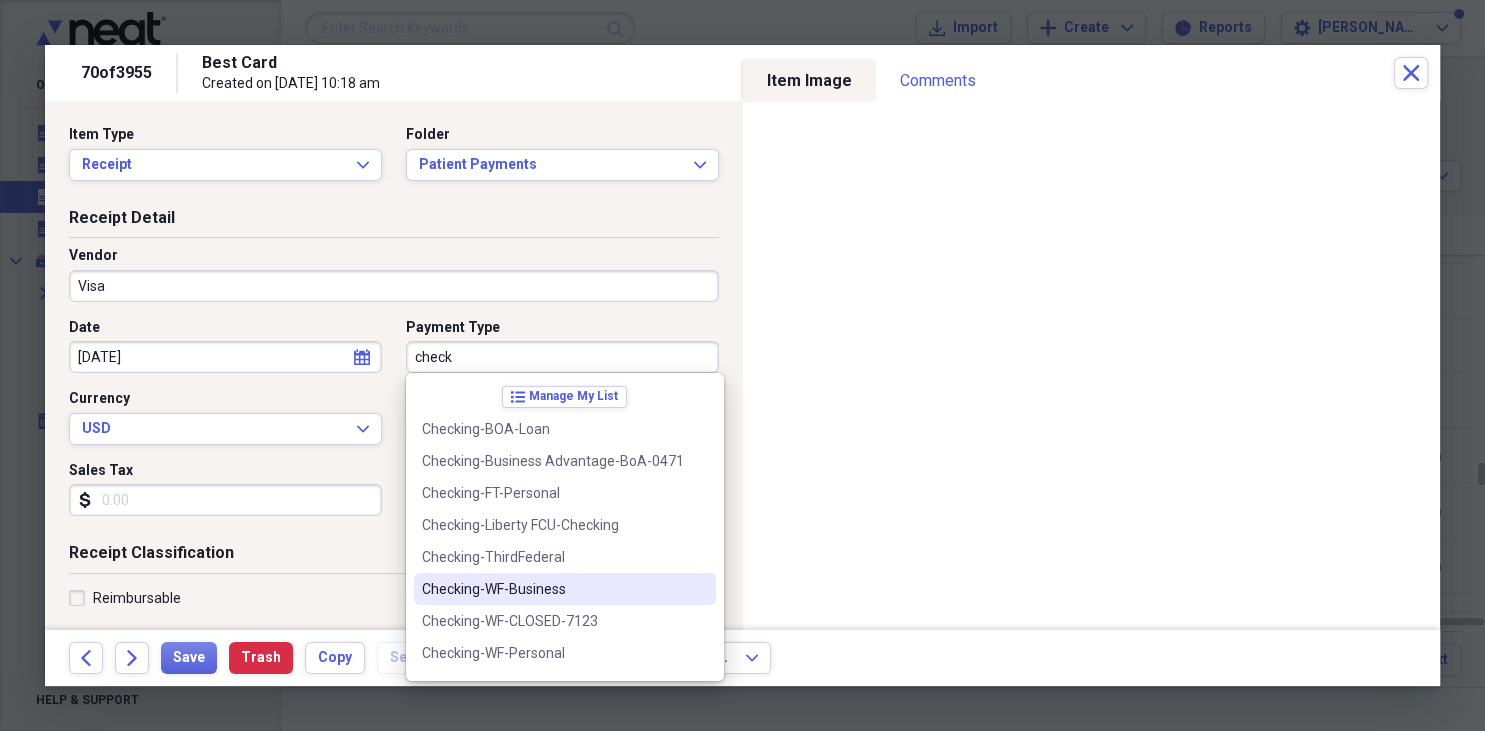 click on "Checking-WF-Business" at bounding box center [553, 589] 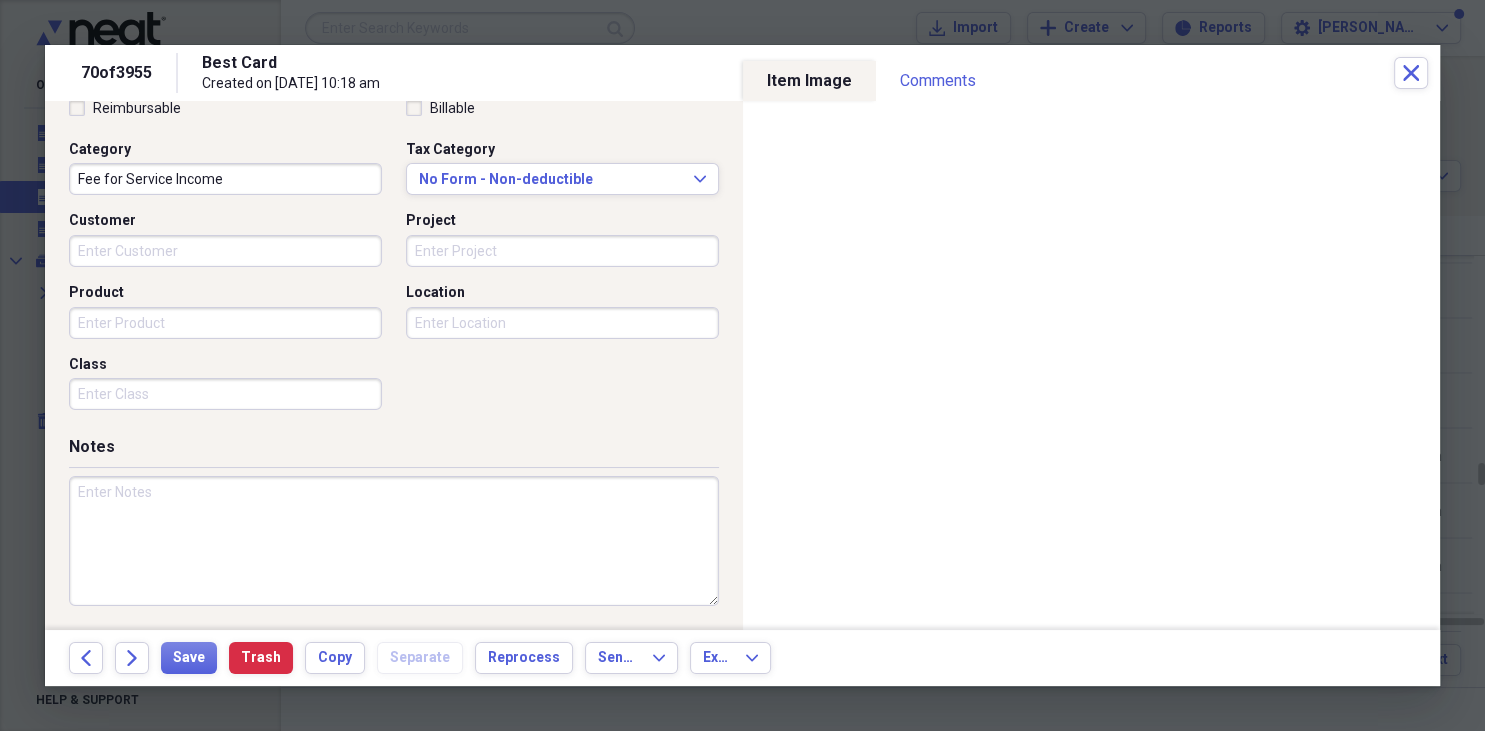 scroll, scrollTop: 490, scrollLeft: 0, axis: vertical 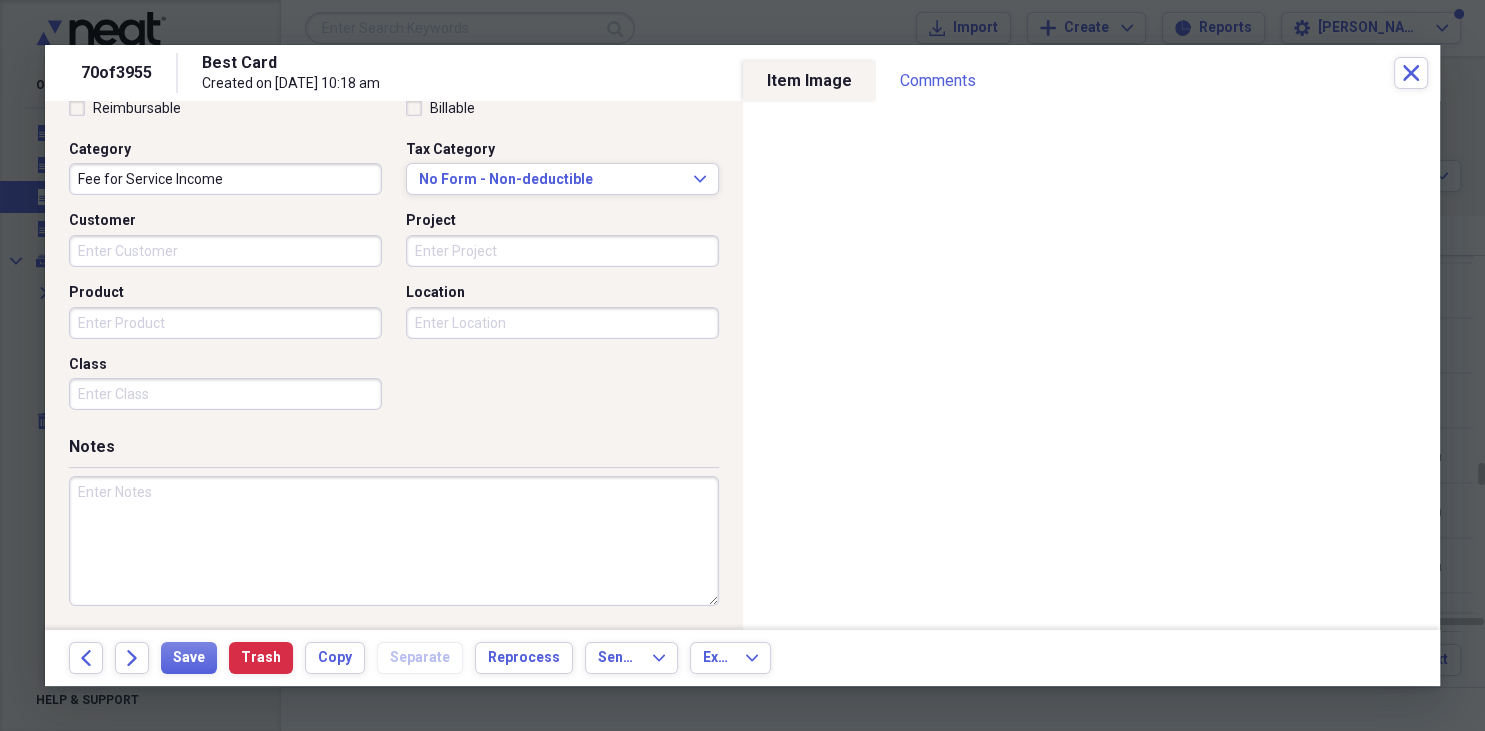 drag, startPoint x: 738, startPoint y: 623, endPoint x: 557, endPoint y: 524, distance: 206.3056 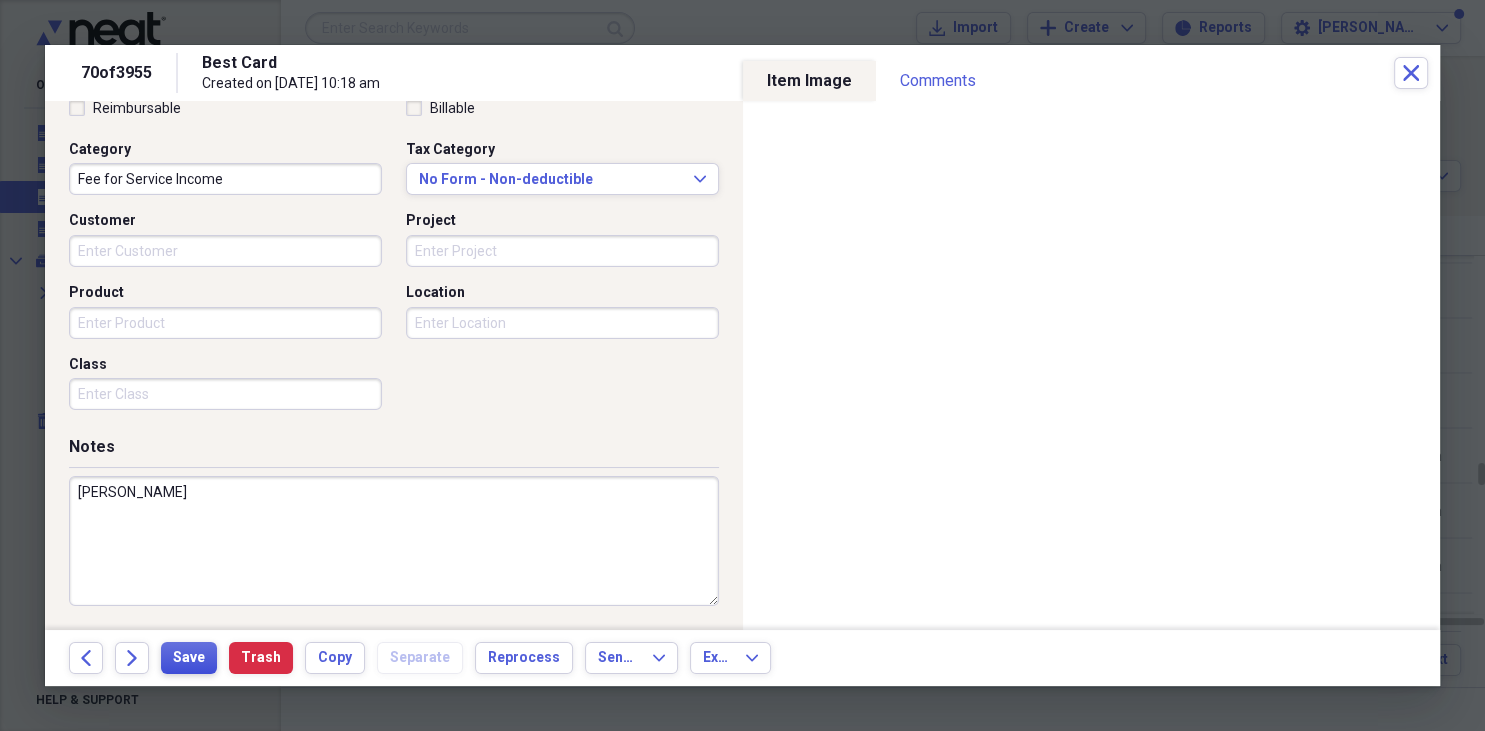 type on "[PERSON_NAME]" 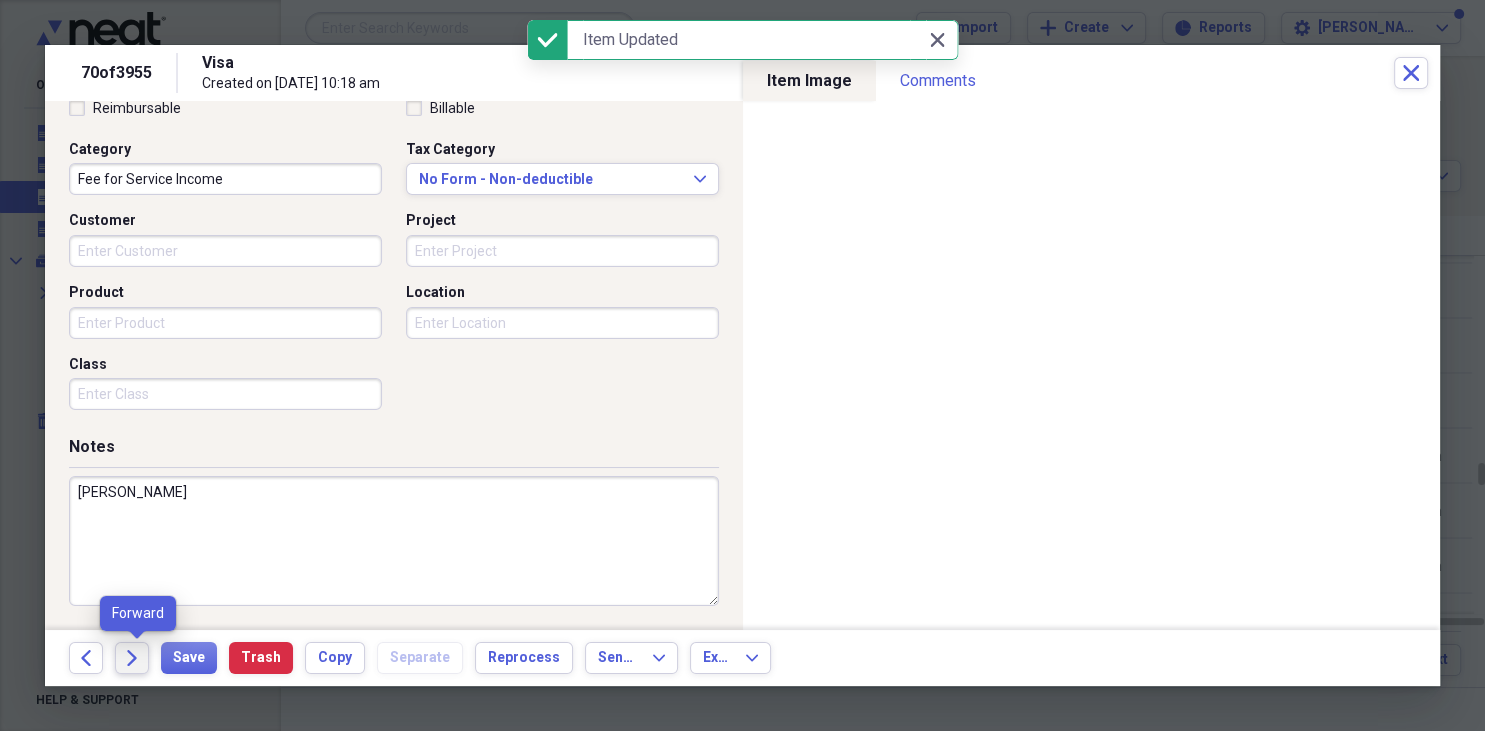 click 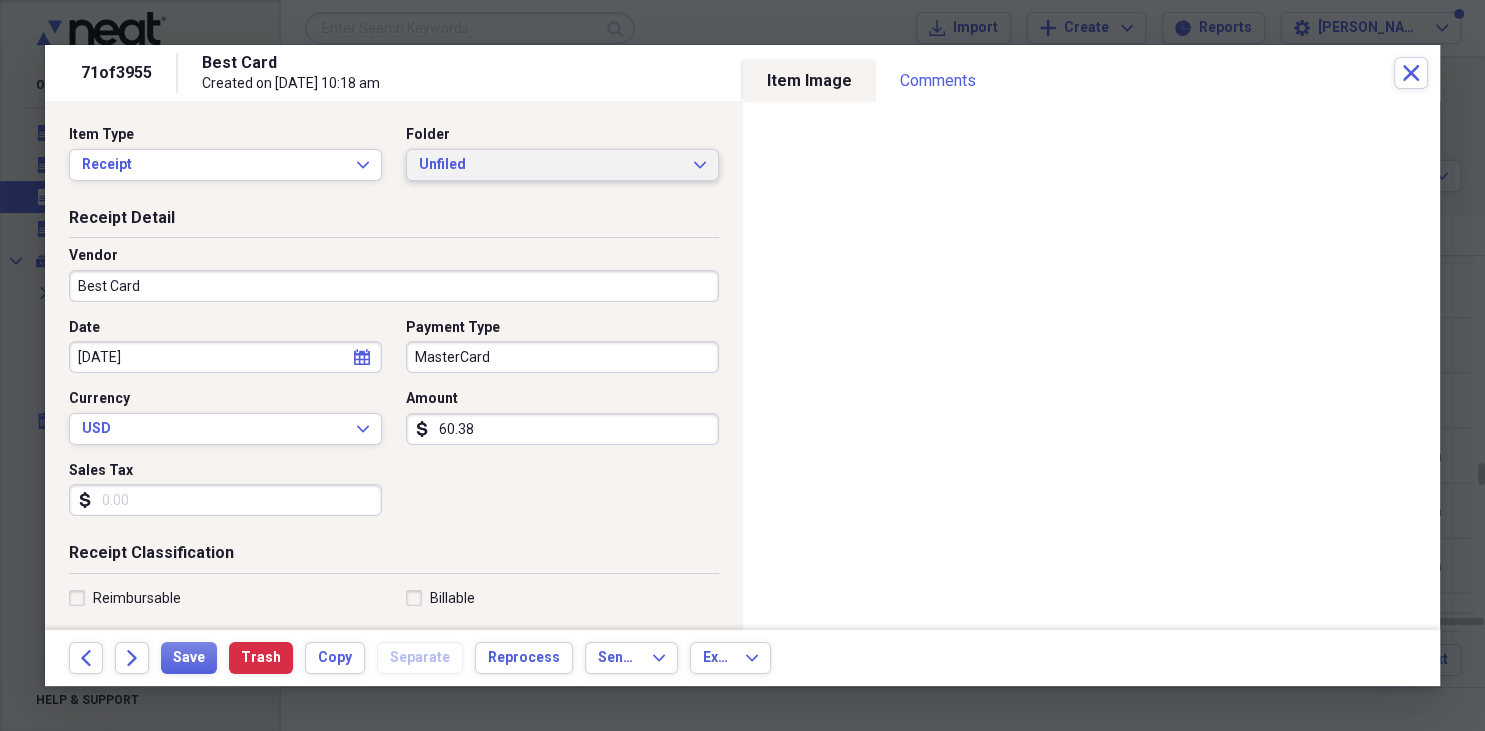 click on "Expand" 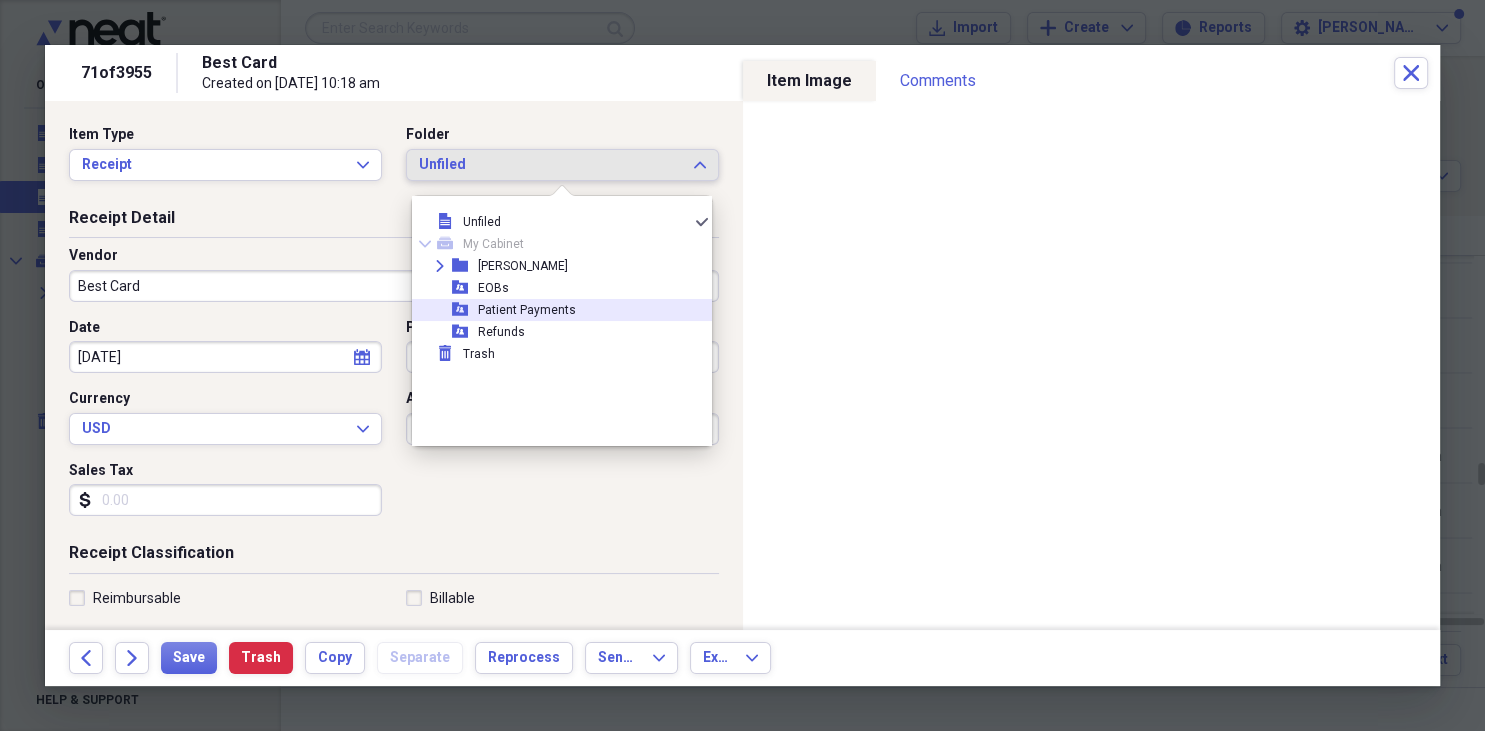 click on "Patient Payments" at bounding box center [527, 310] 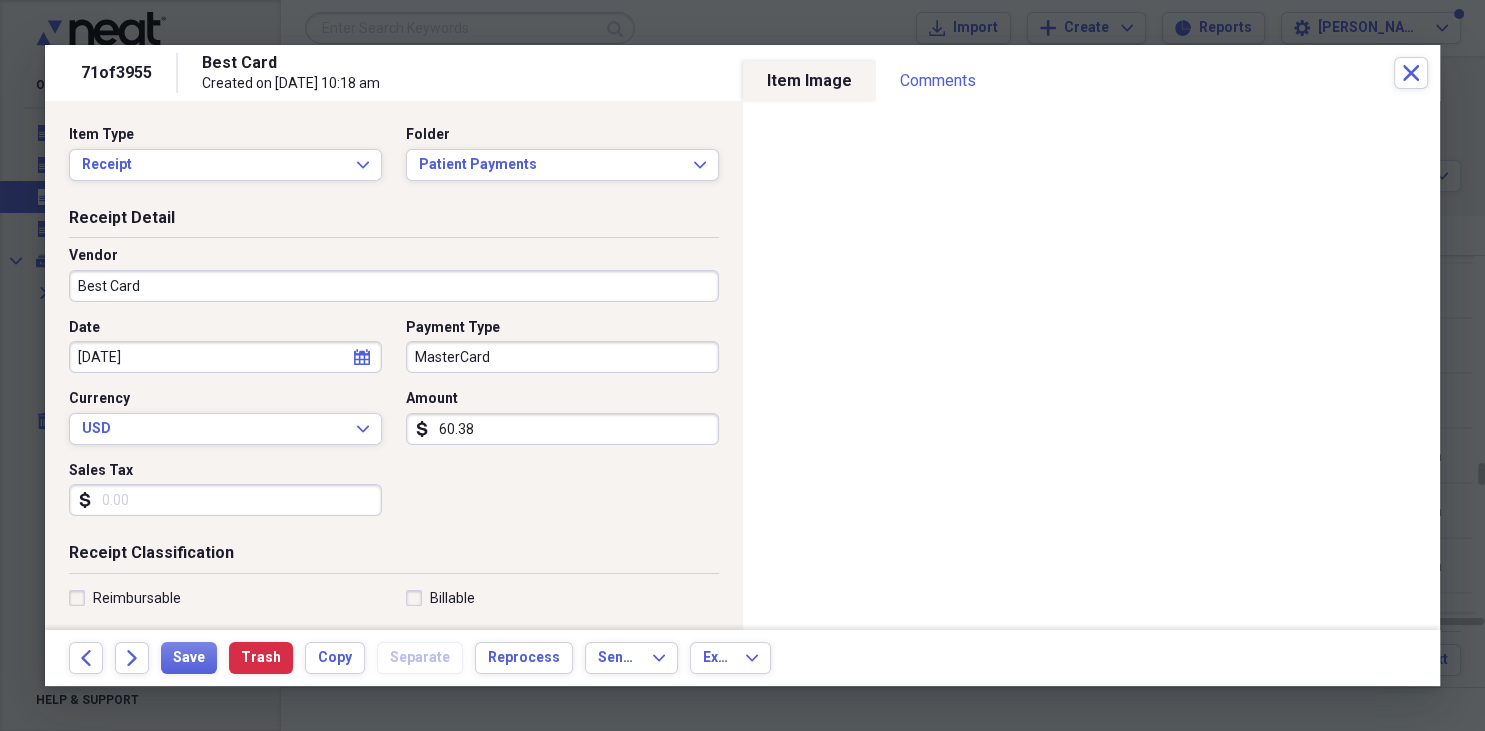 click on "Best Card" at bounding box center (394, 286) 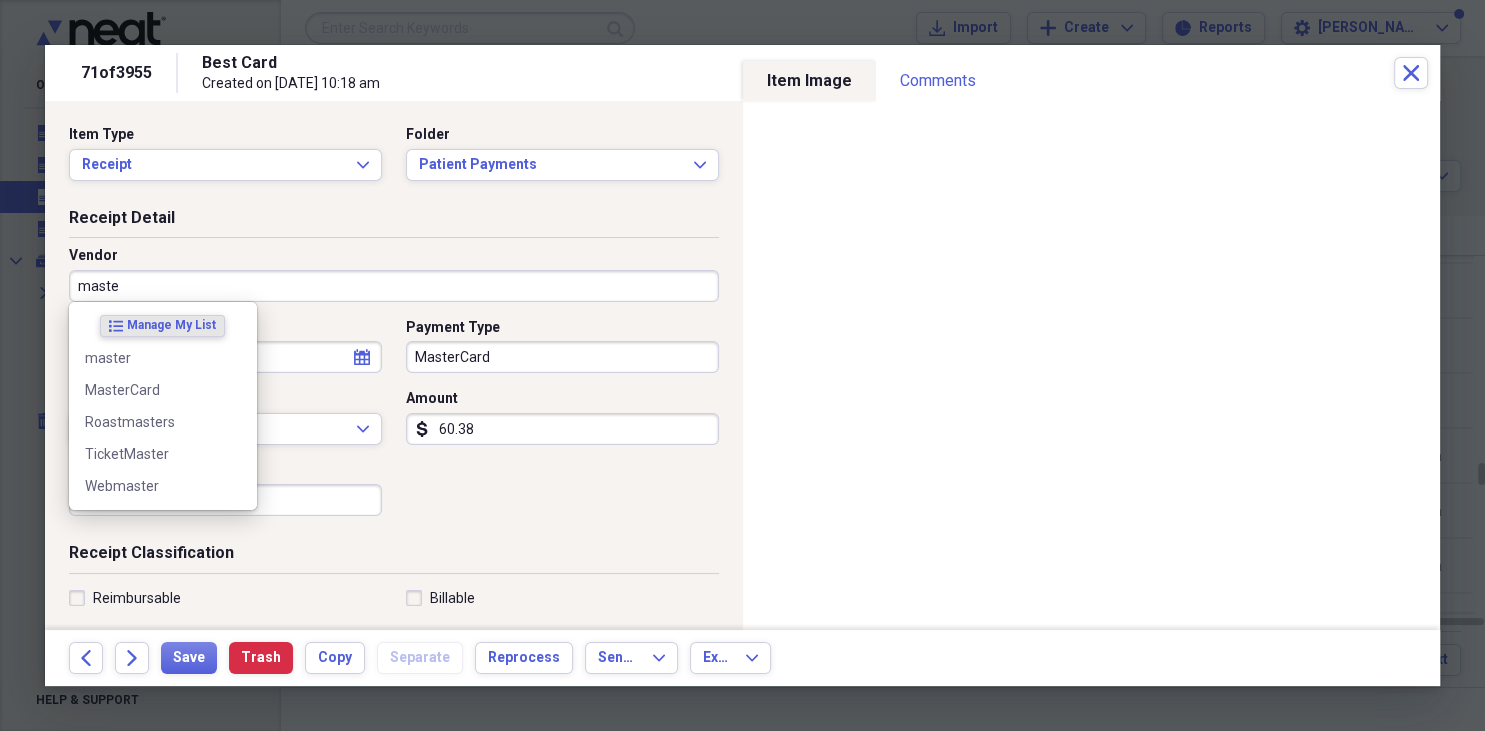 type on "master" 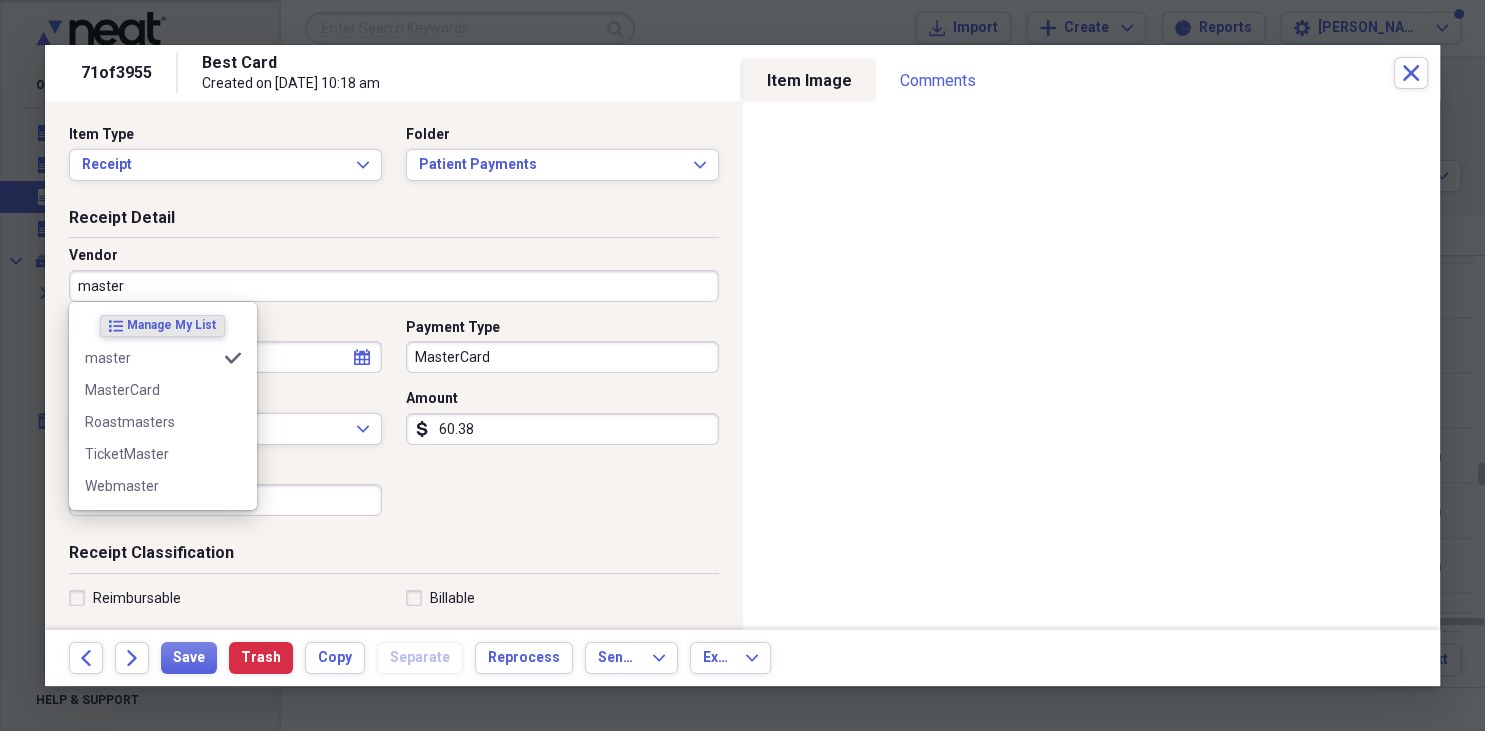 type on "Fee for Service Income" 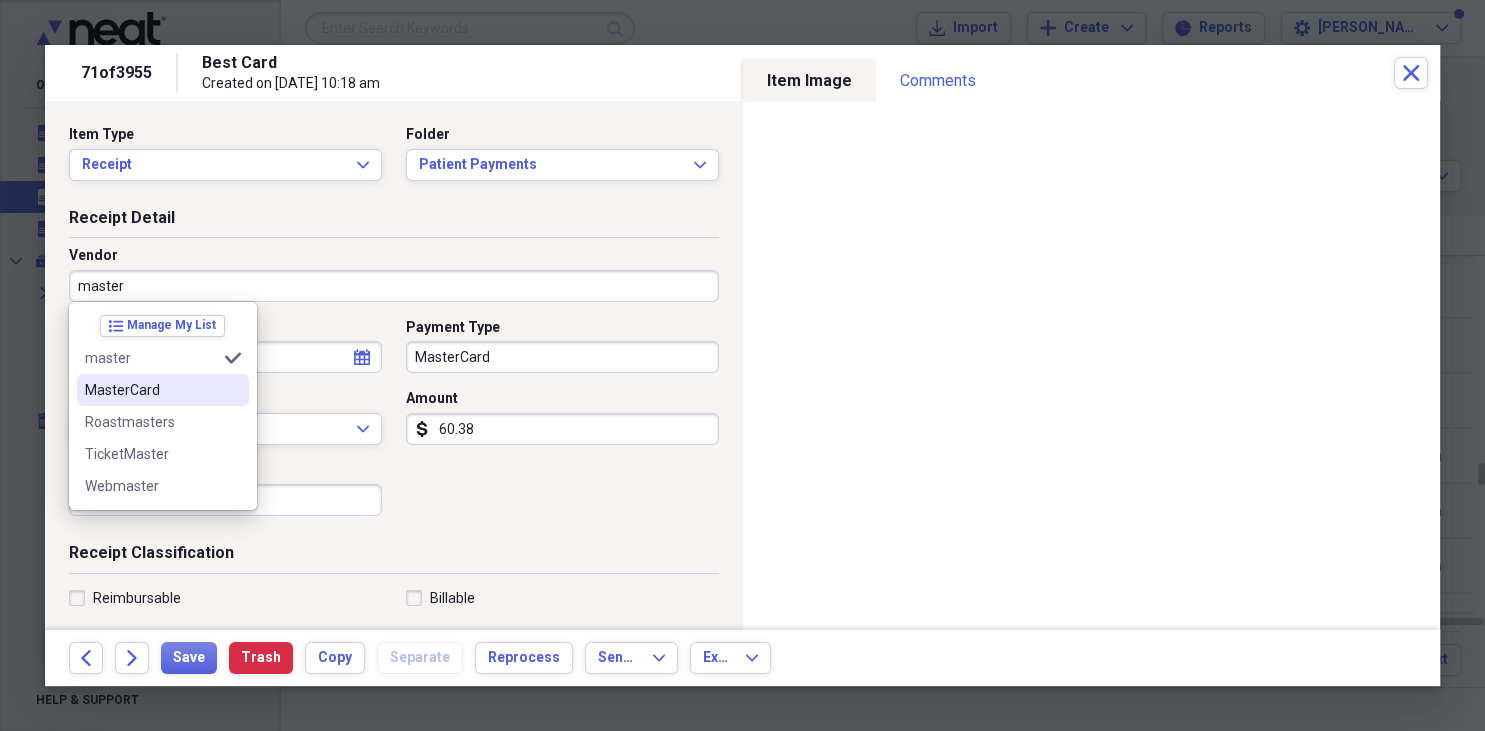 click on "MasterCard" at bounding box center (151, 390) 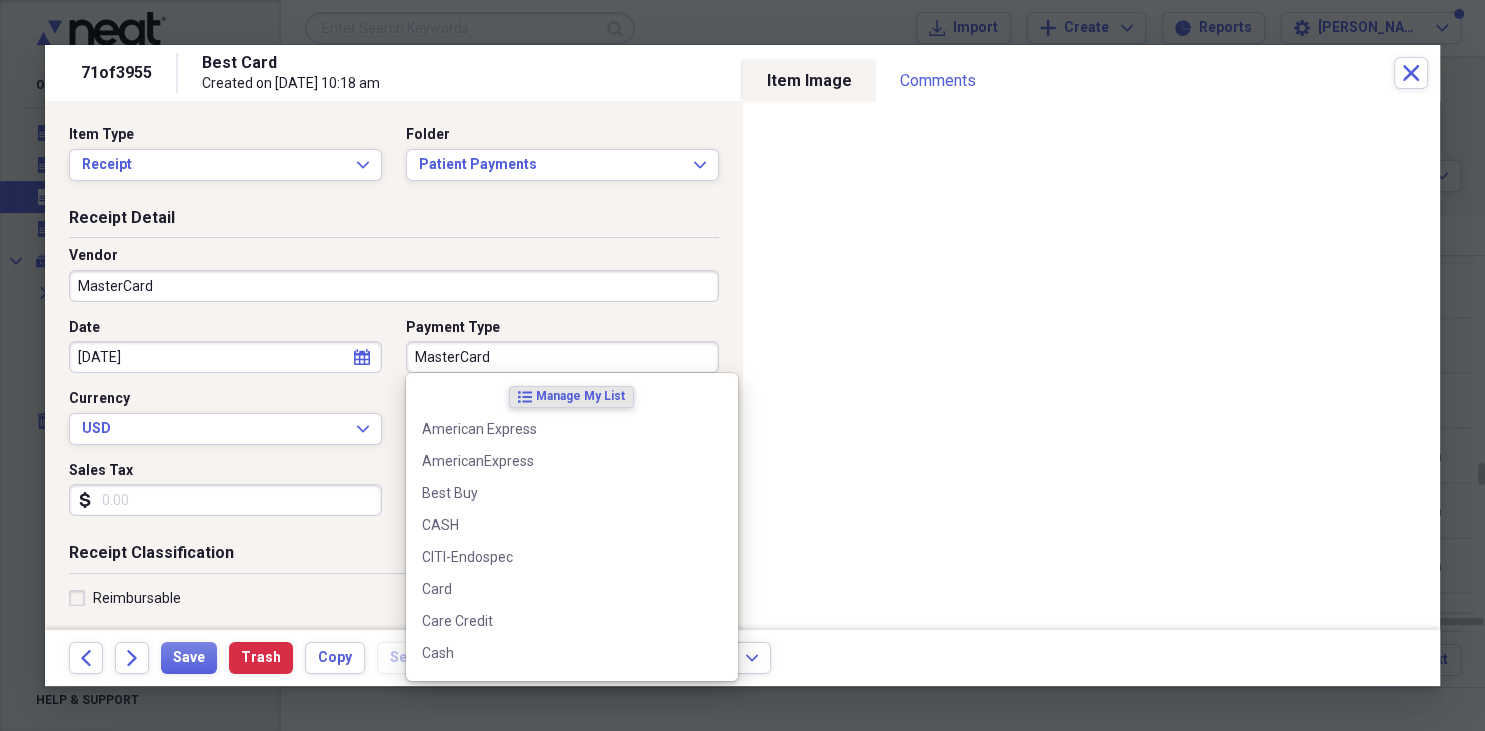 click on "MasterCard" at bounding box center [562, 357] 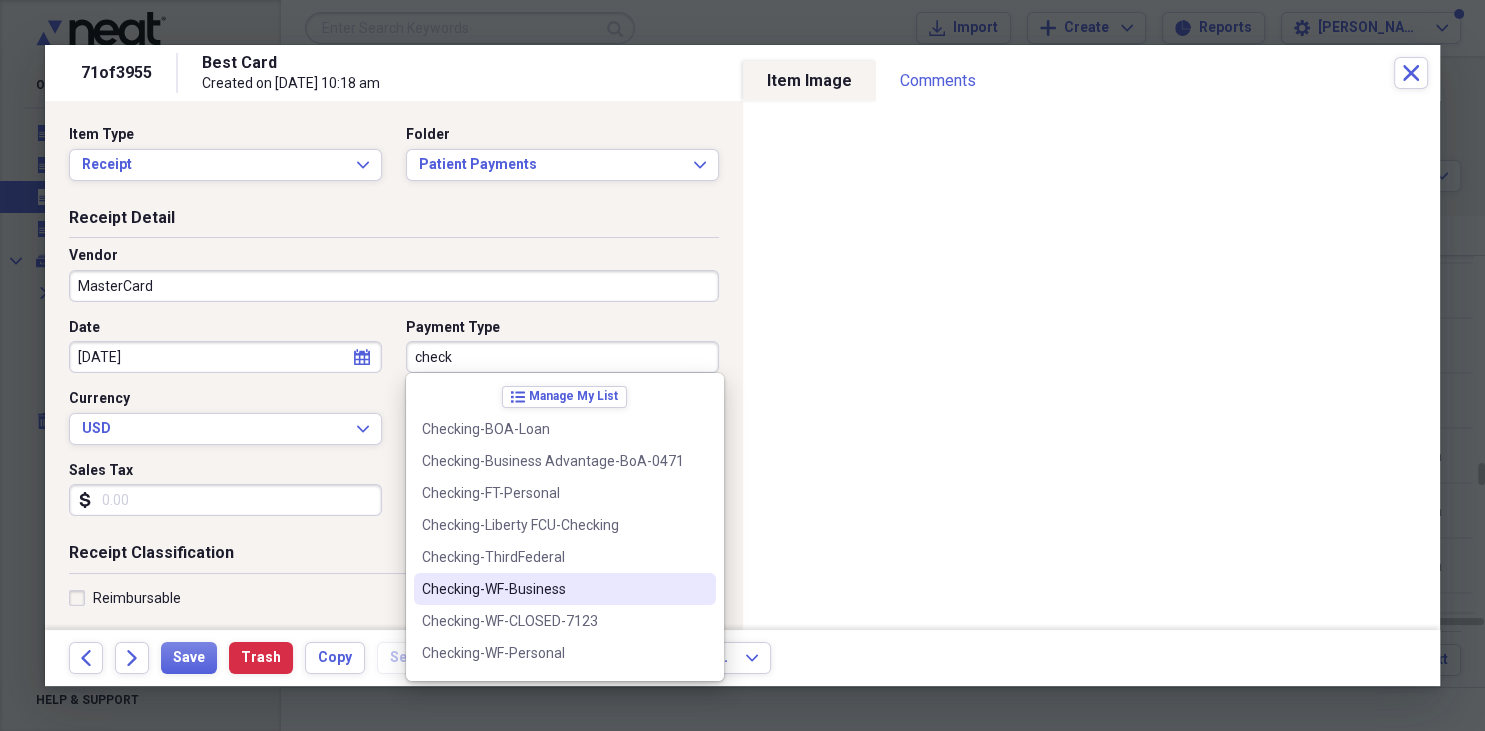 click on "Checking-WF-Business" at bounding box center [553, 589] 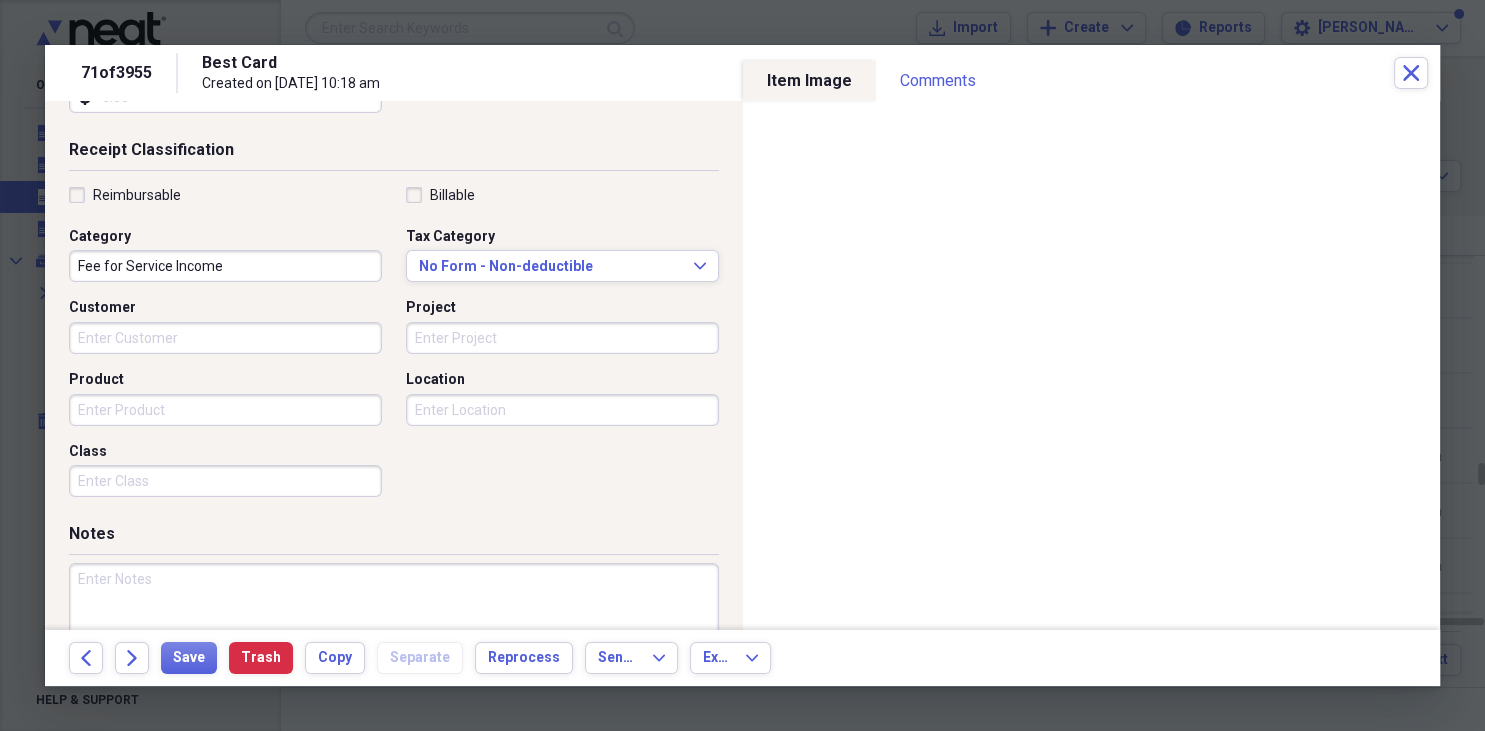 scroll, scrollTop: 490, scrollLeft: 0, axis: vertical 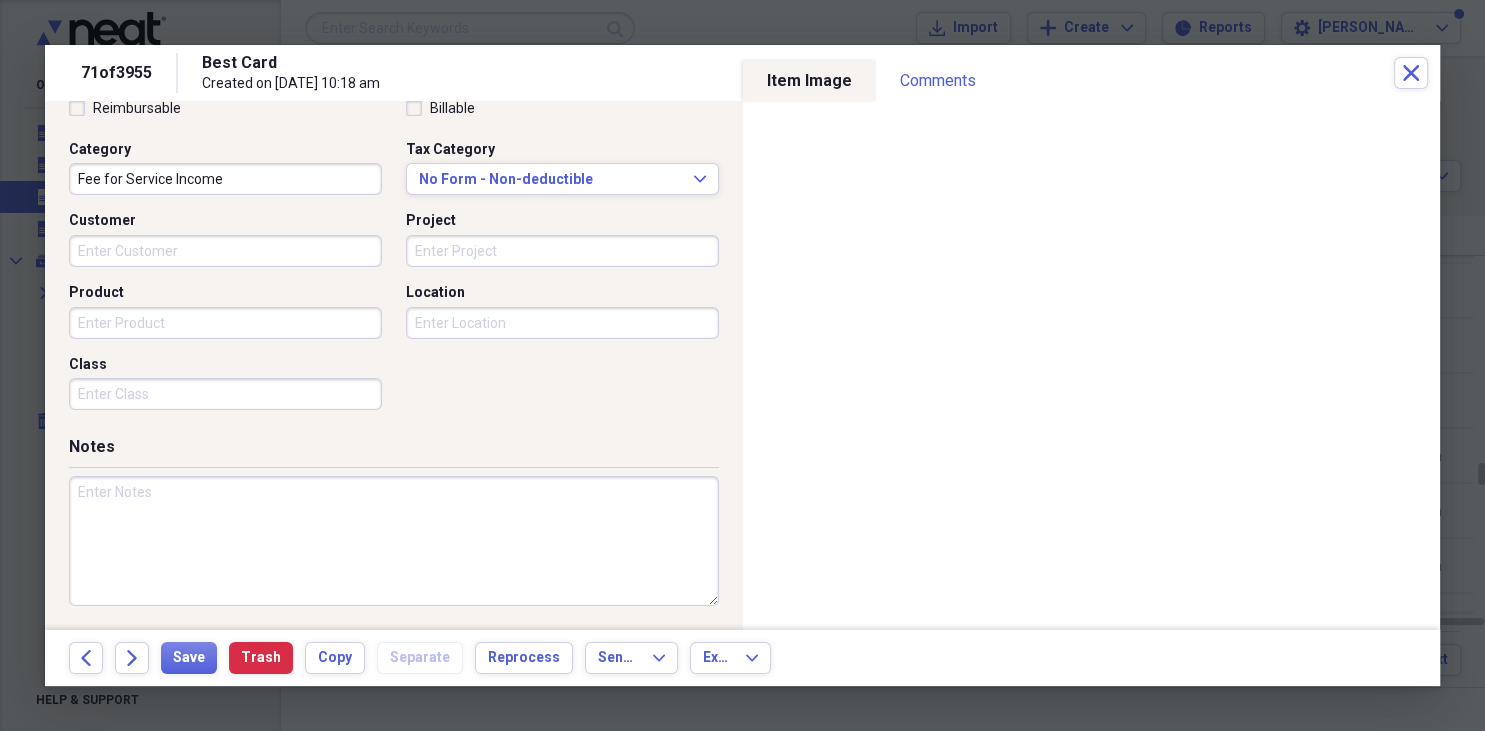 click at bounding box center [394, 541] 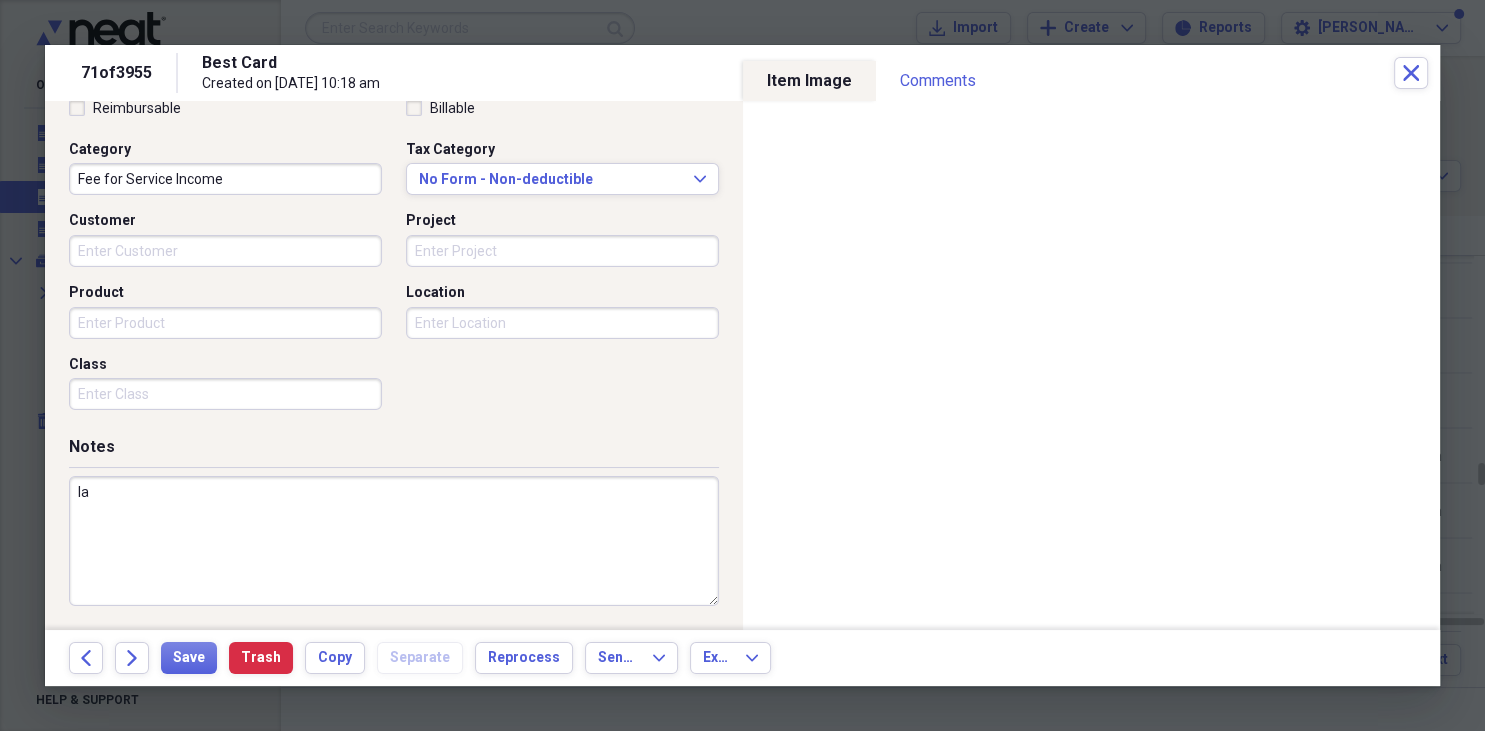 type on "l" 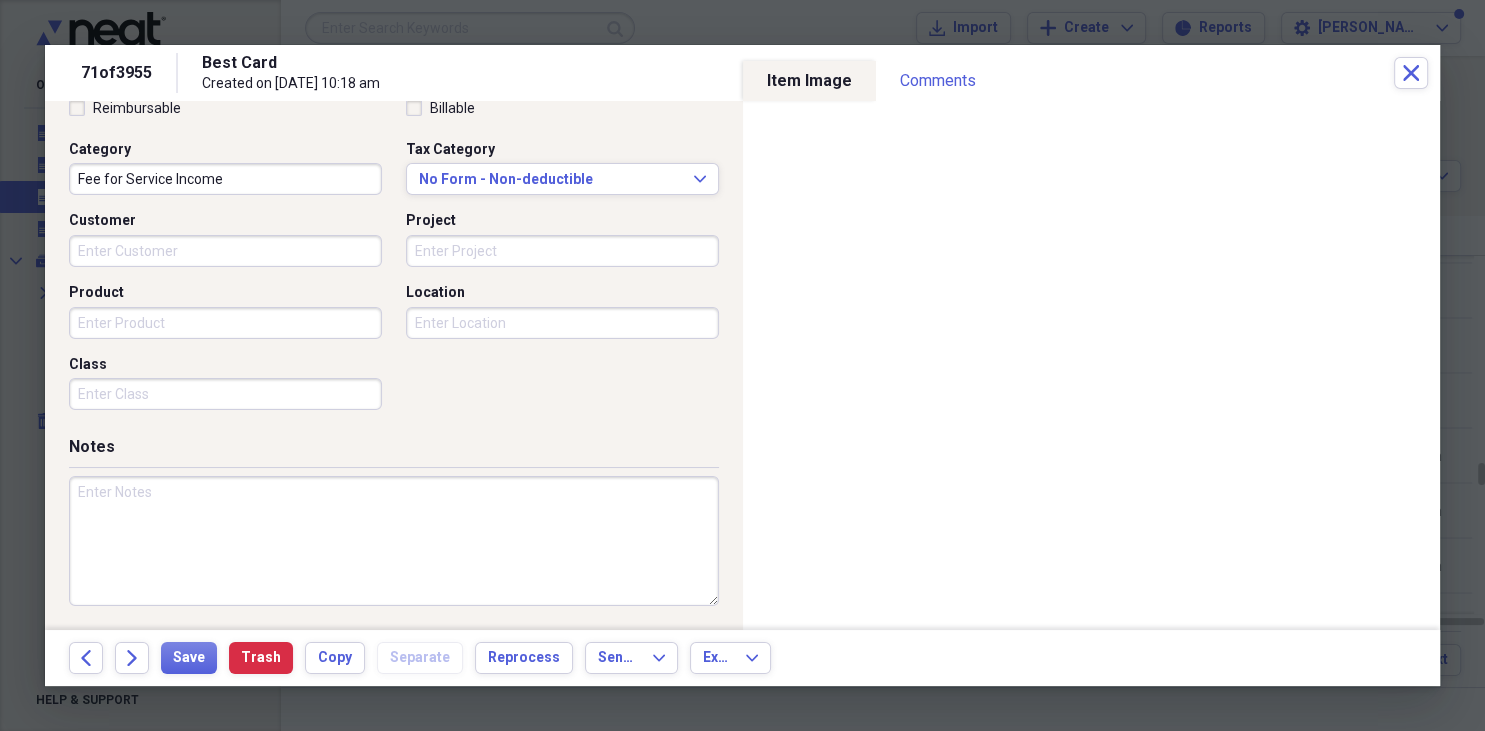 type on "N" 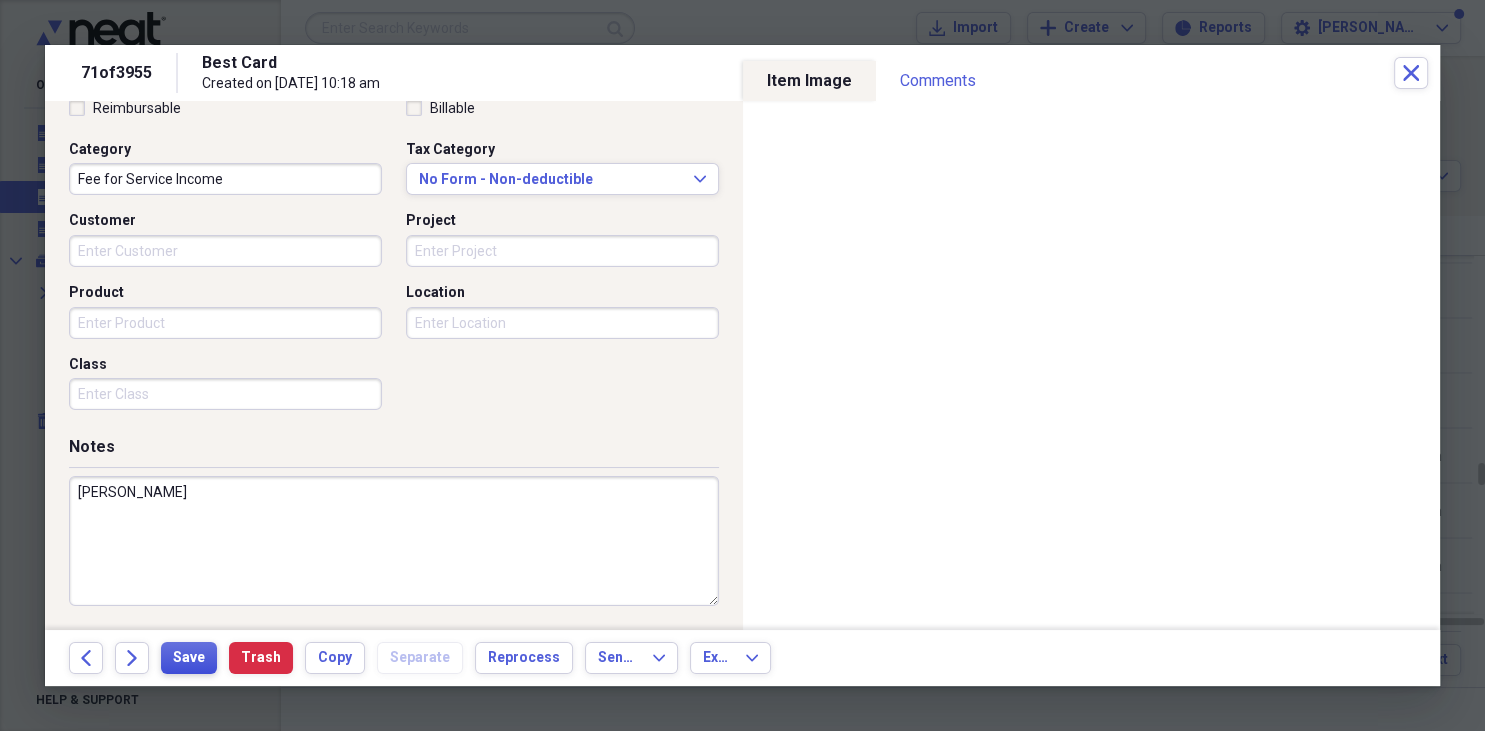 type on "[PERSON_NAME]" 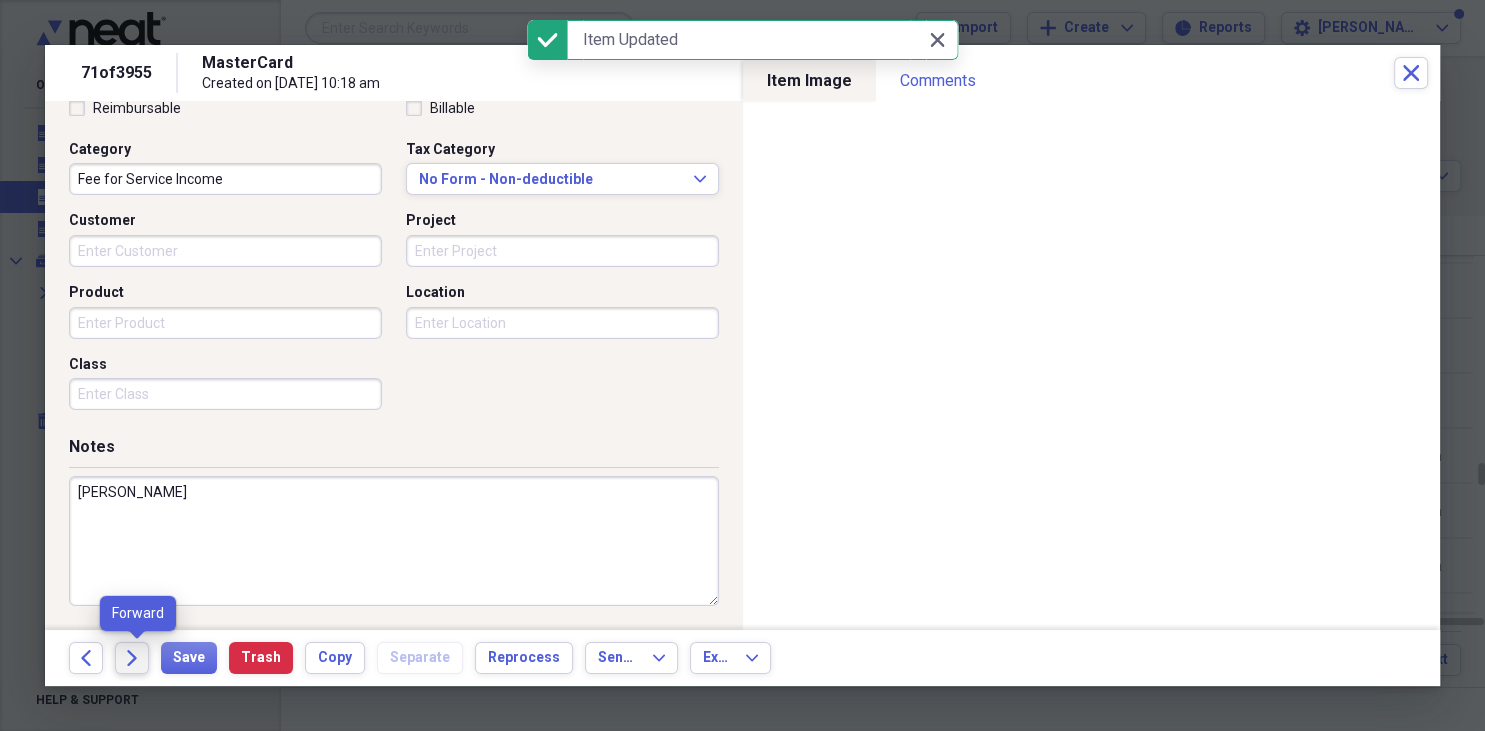 click 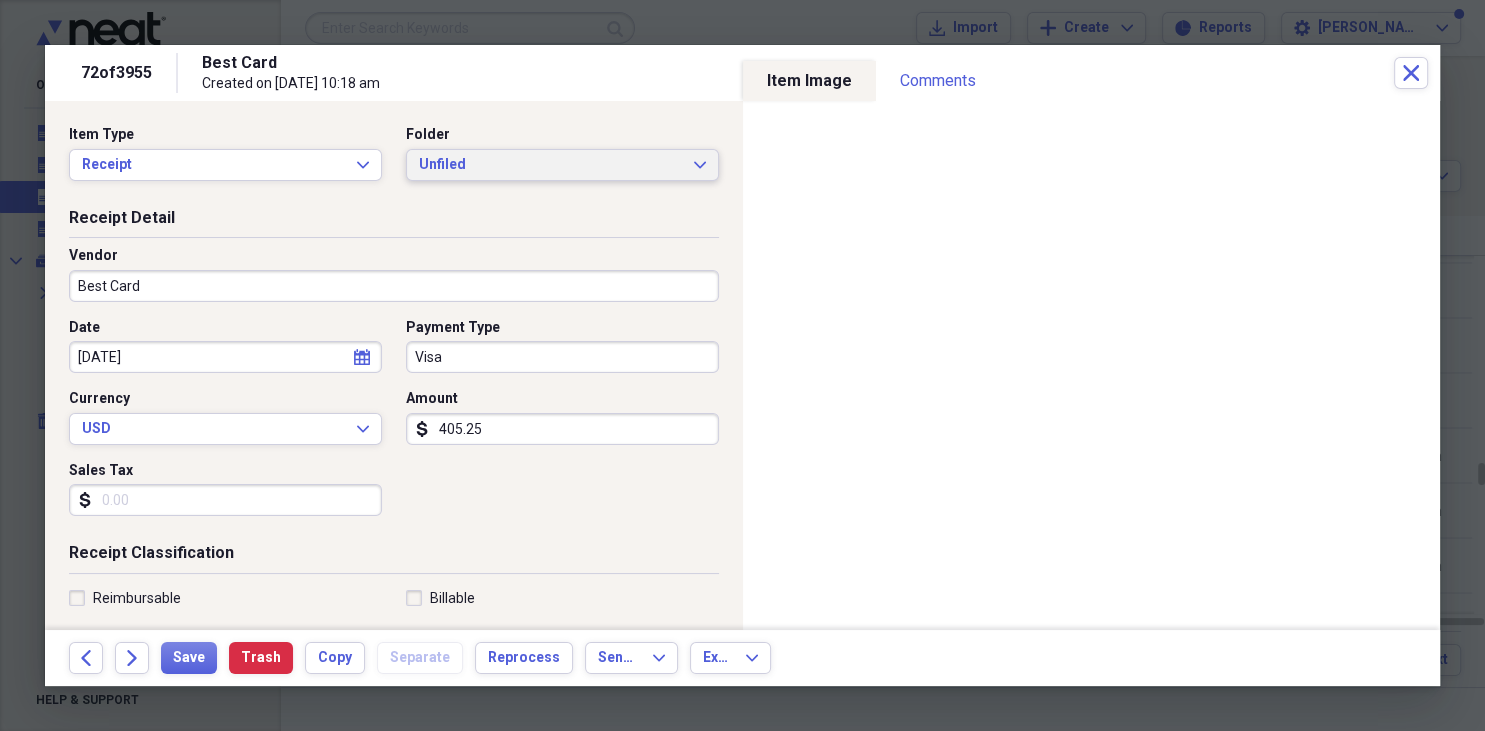 click on "Expand" 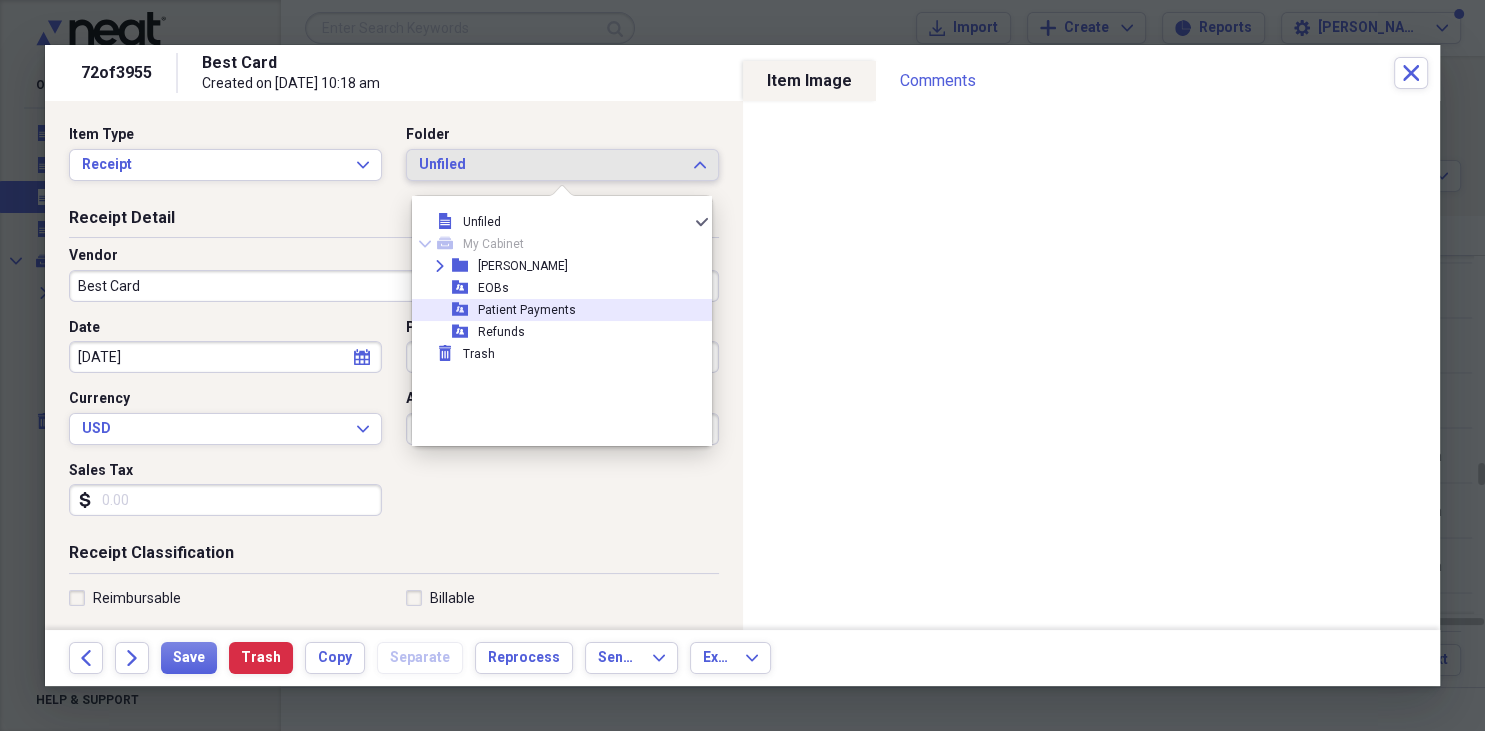click on "closed-folder-shared Patient Payments" at bounding box center (554, 310) 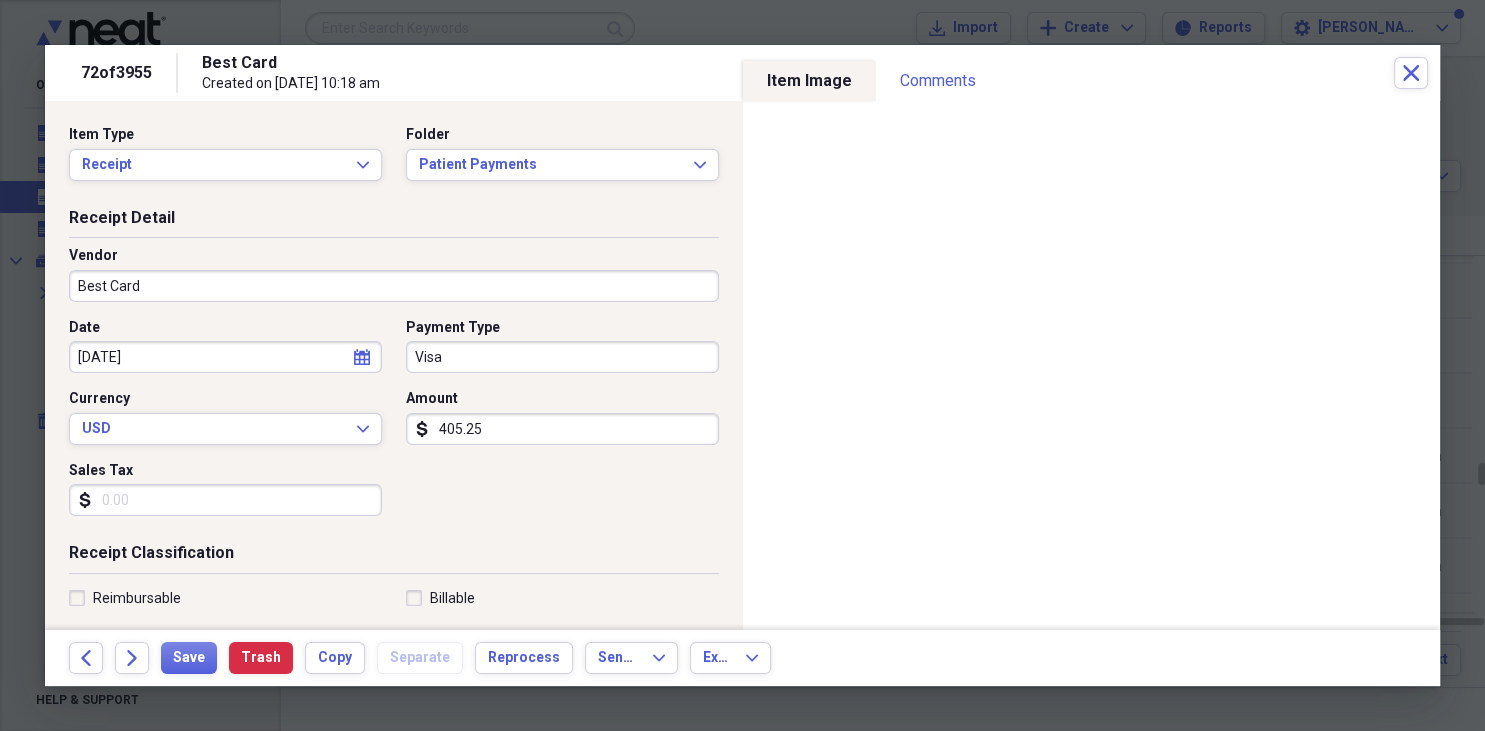 click on "Best Card" at bounding box center (394, 286) 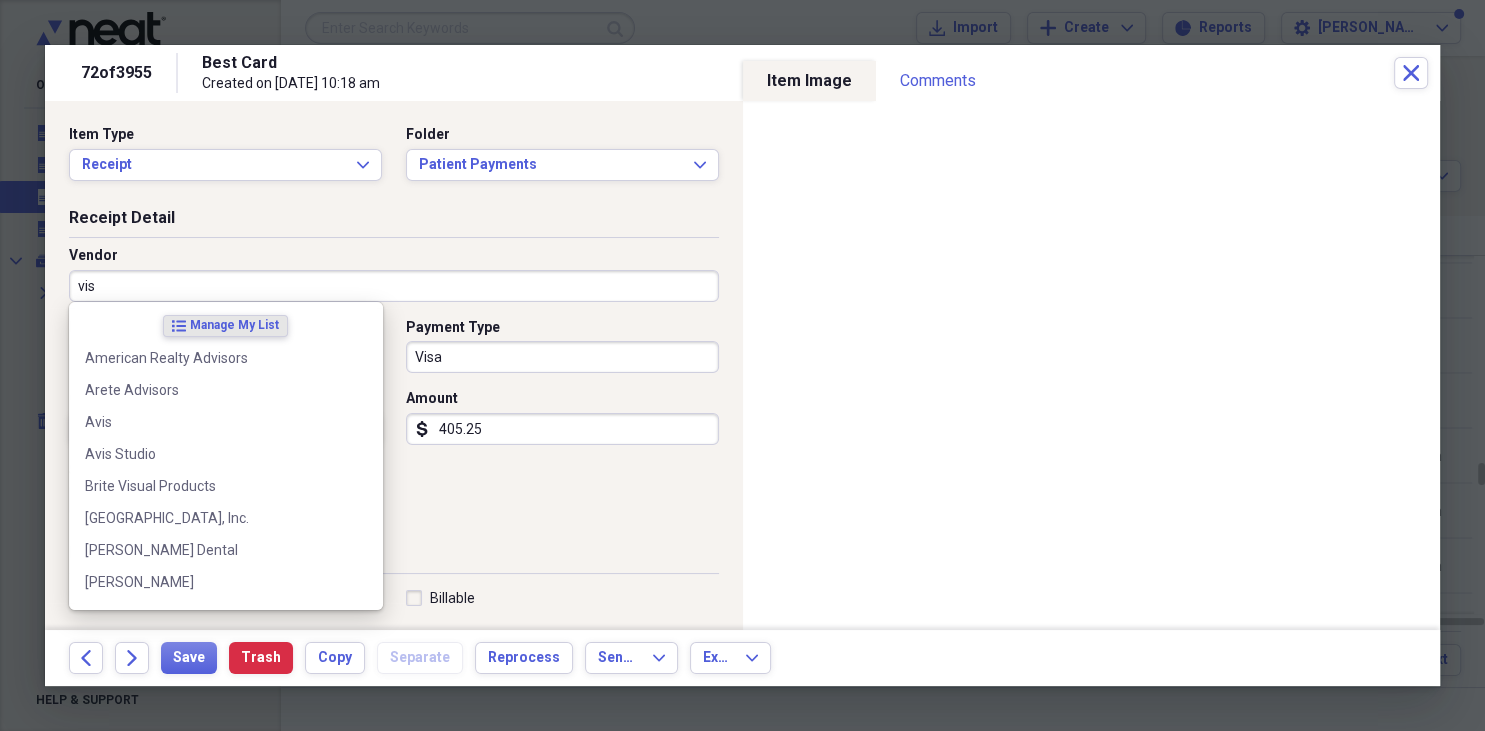 type on "visa" 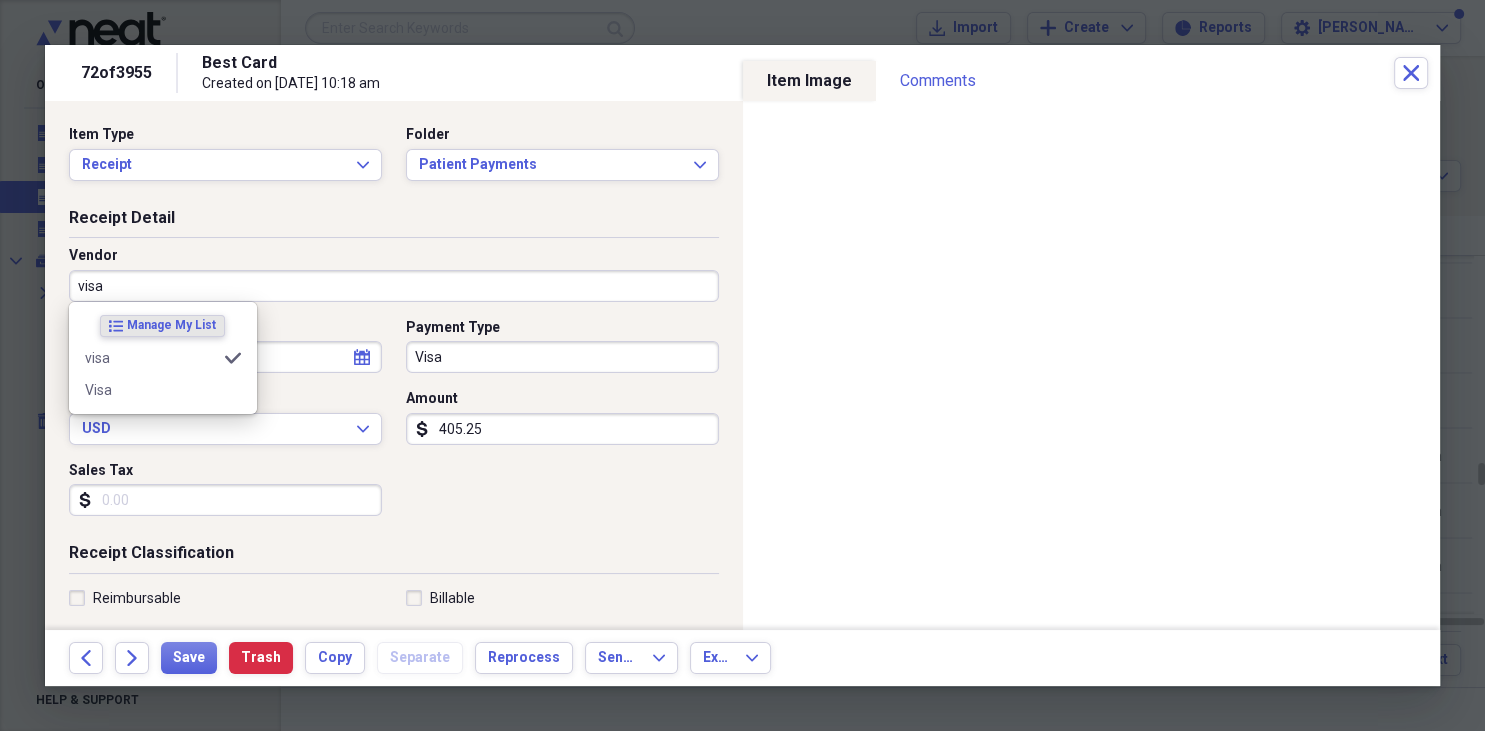 type on "Fee for Service Income" 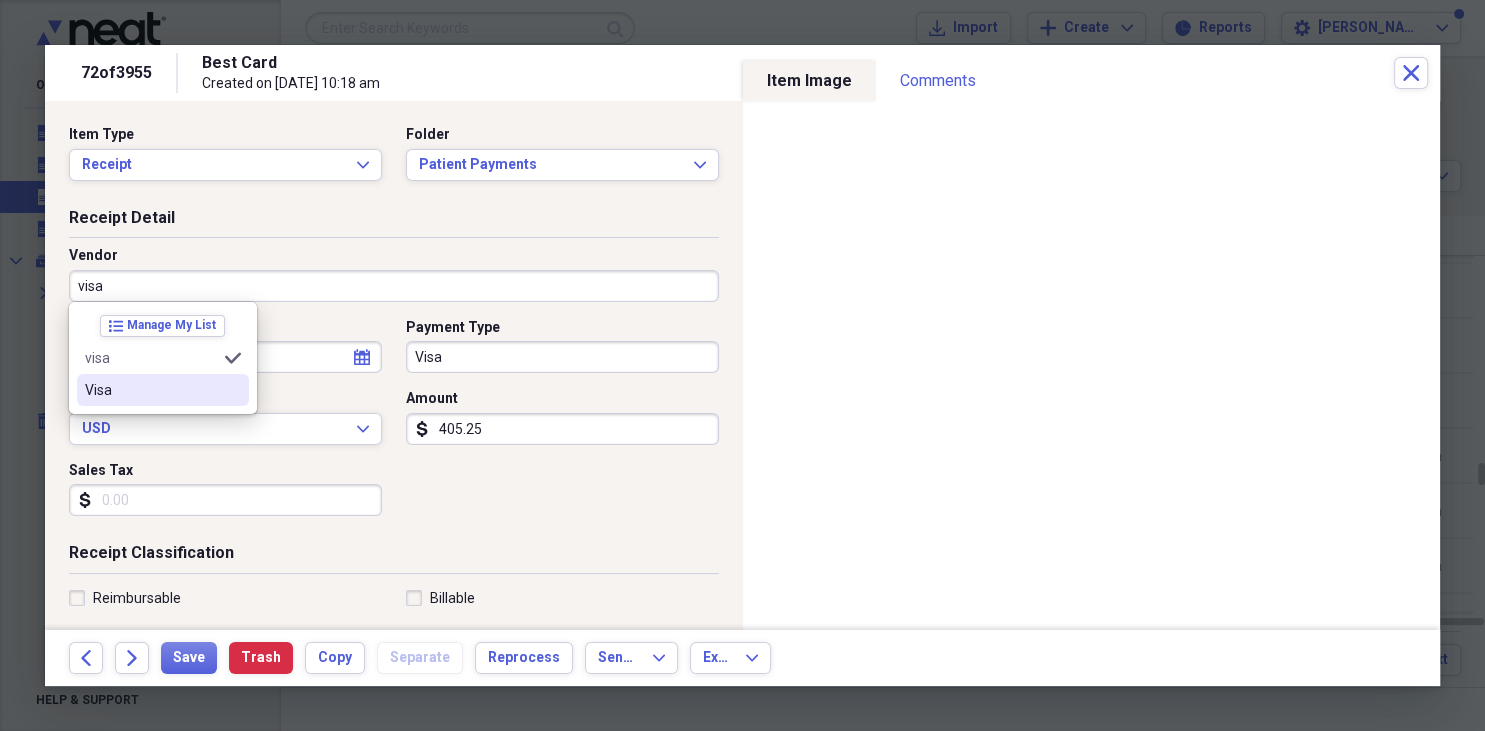 click on "Visa" at bounding box center [163, 390] 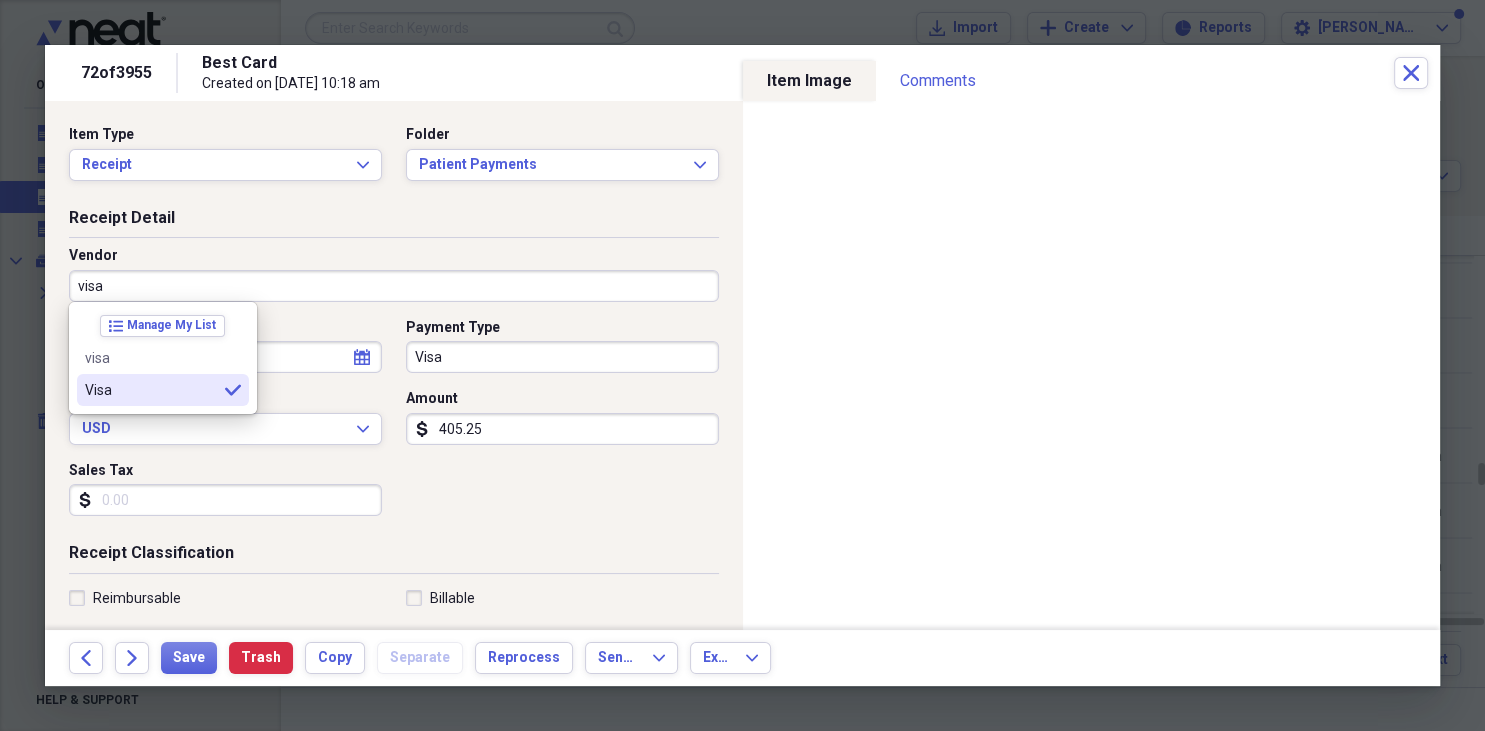 type on "Visa" 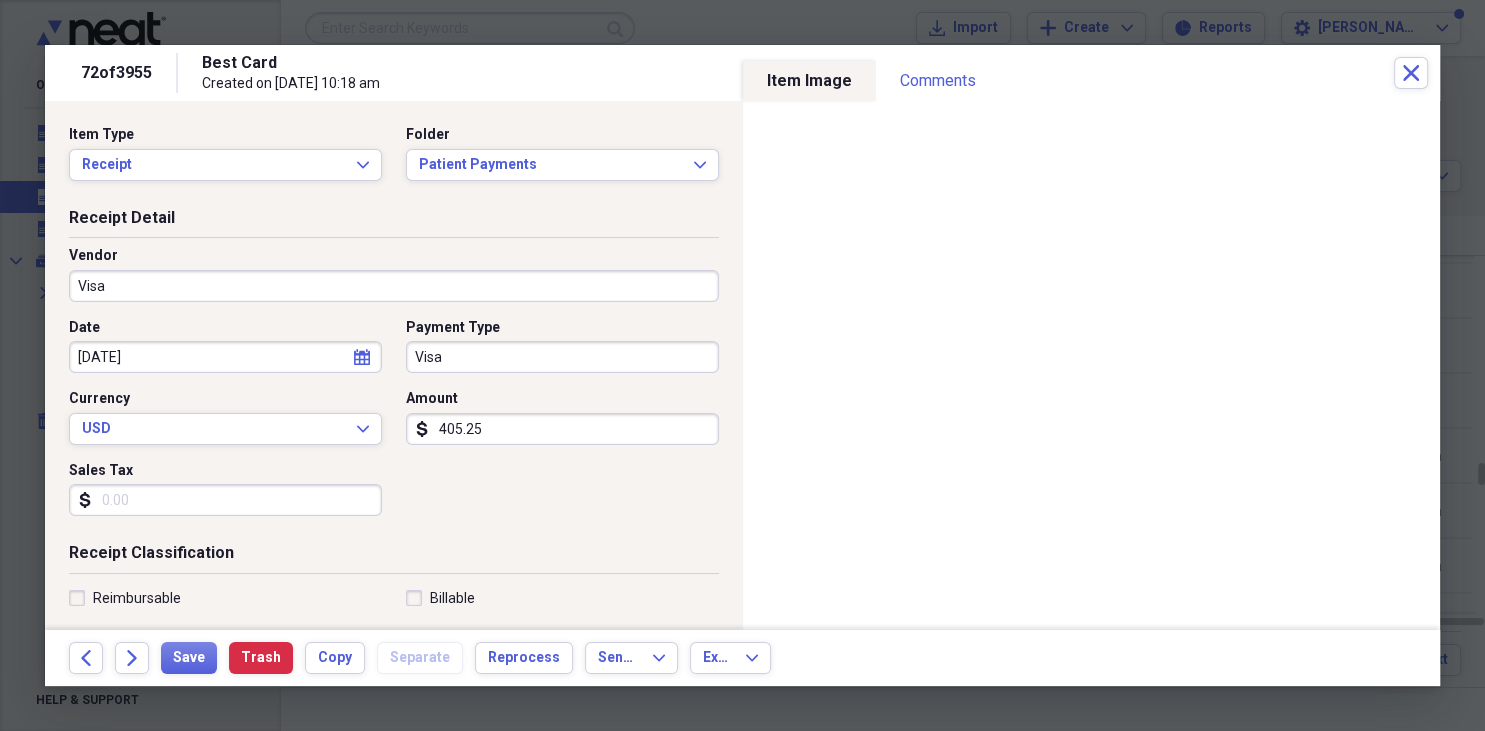 click on "Visa" at bounding box center (562, 357) 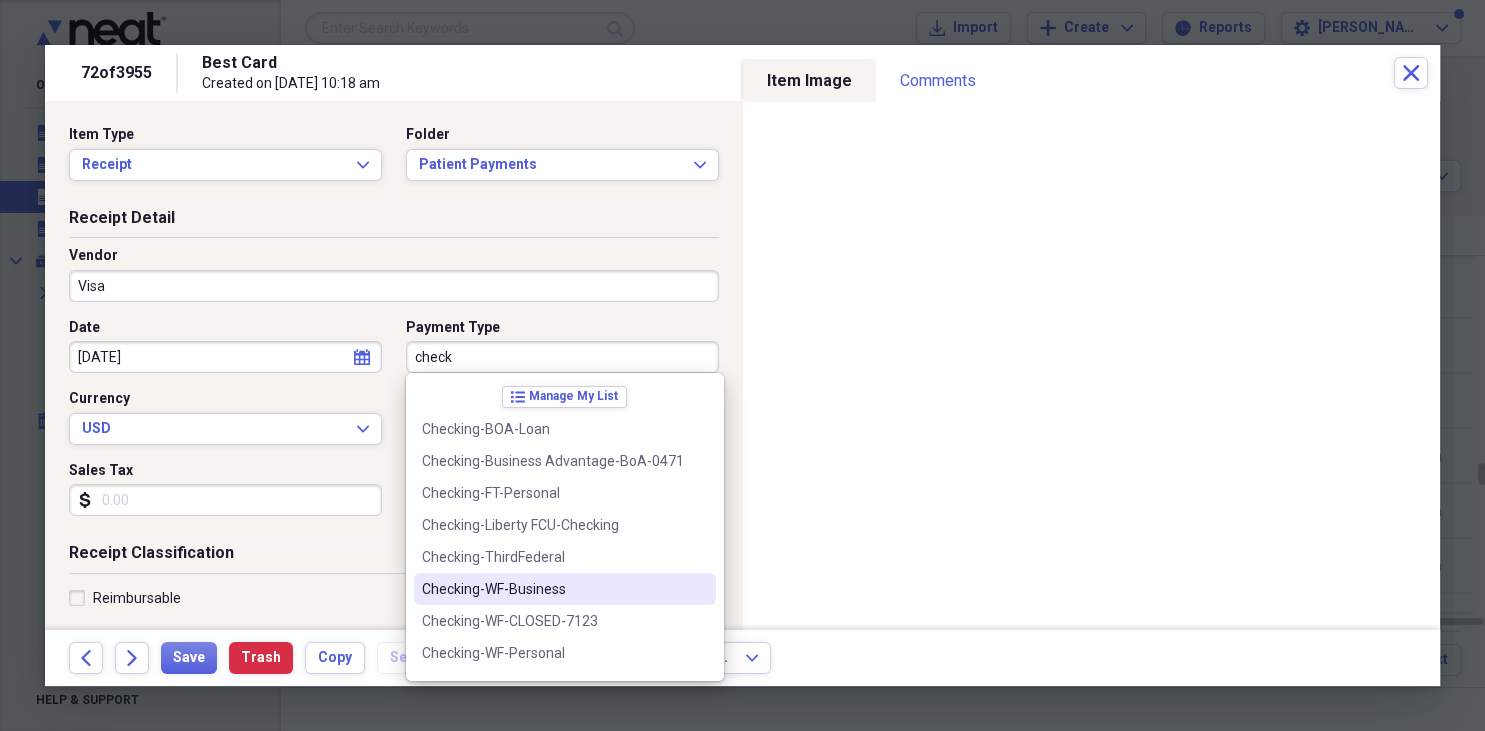 click on "Checking-WF-Business" at bounding box center (553, 589) 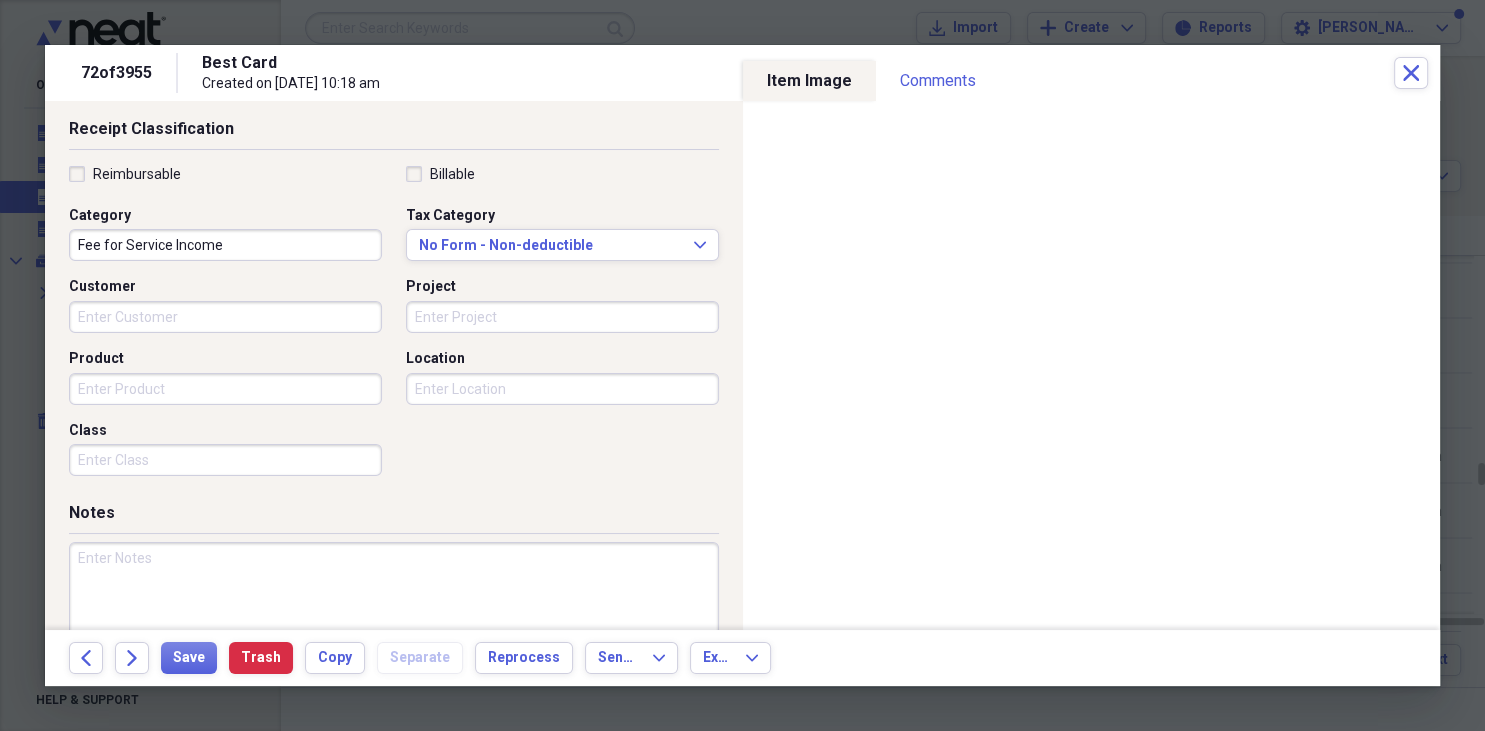 scroll, scrollTop: 442, scrollLeft: 0, axis: vertical 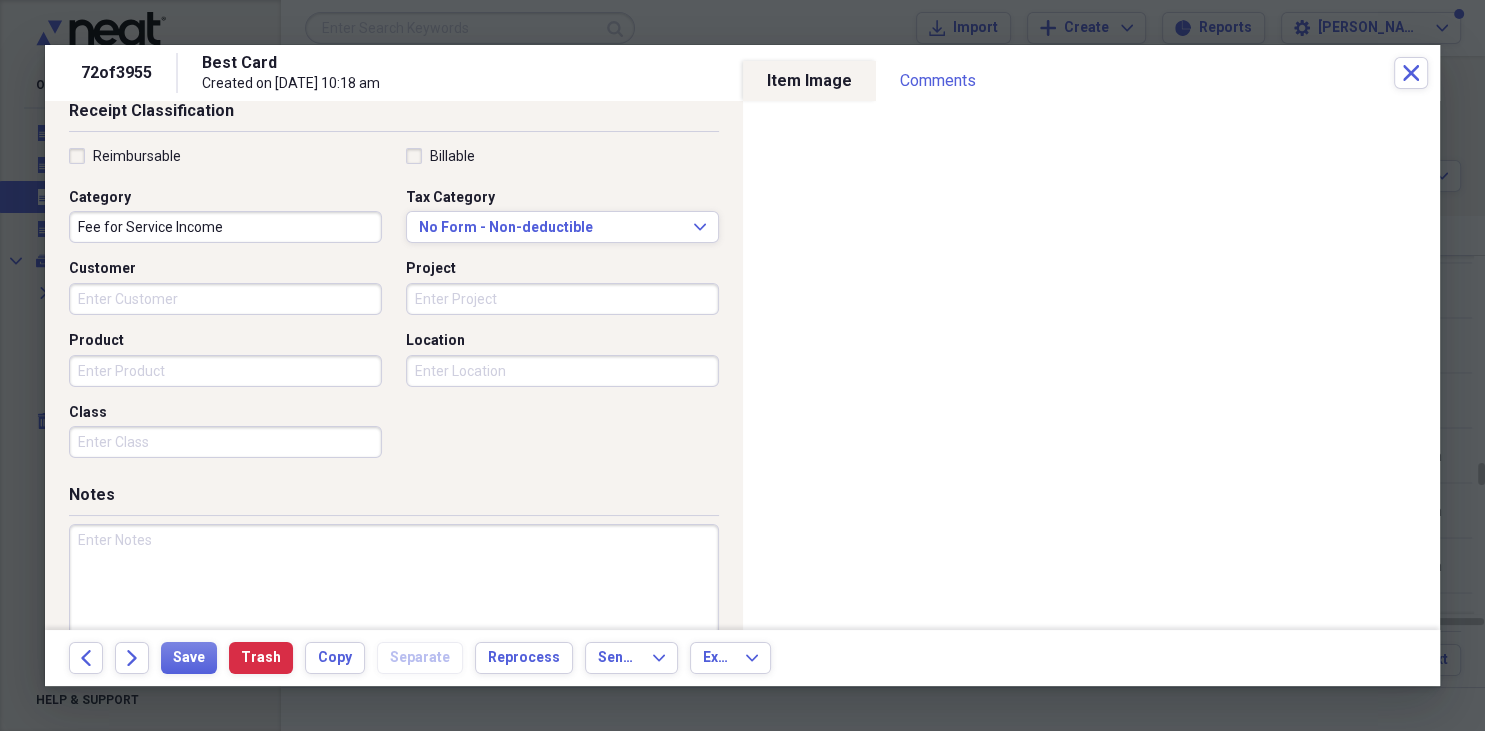 click at bounding box center (394, 589) 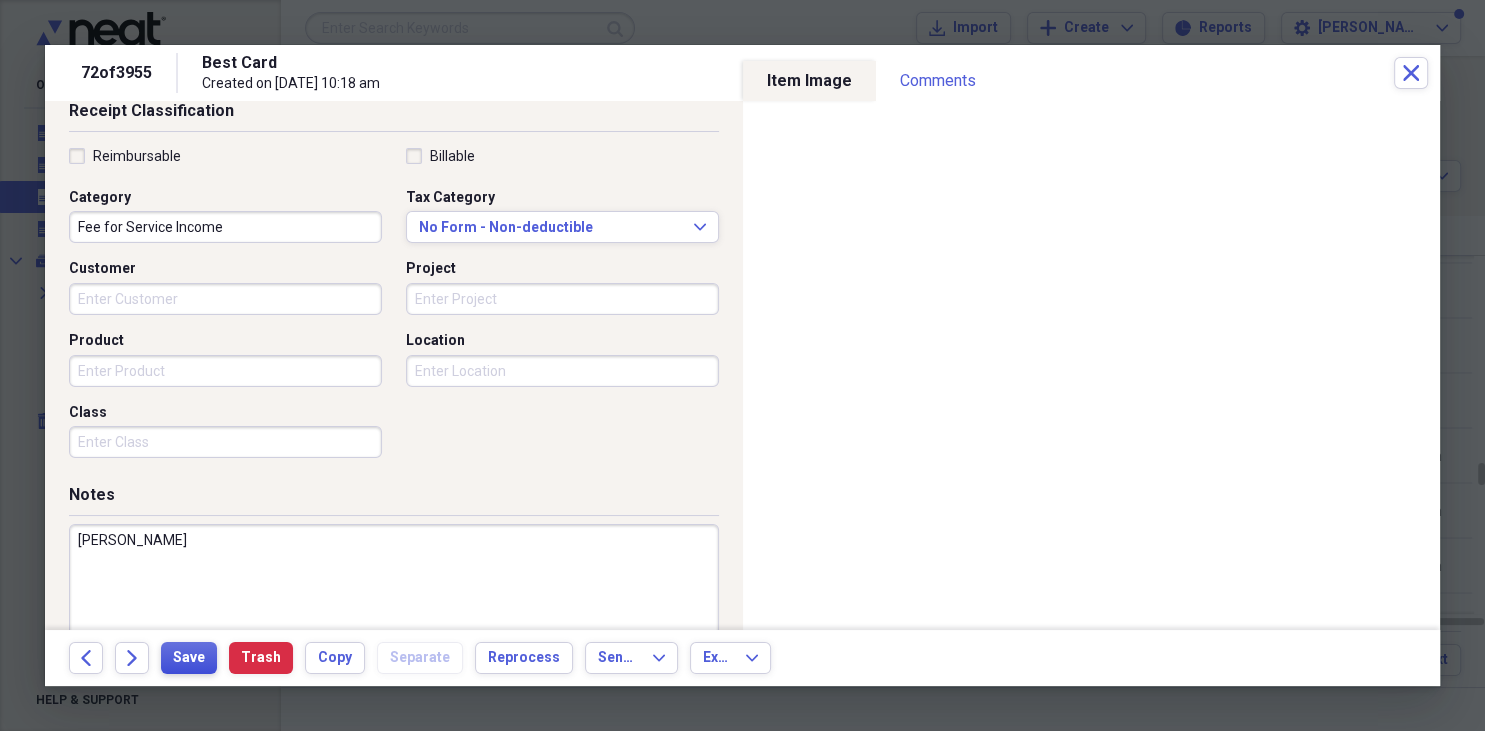 type on "[PERSON_NAME]" 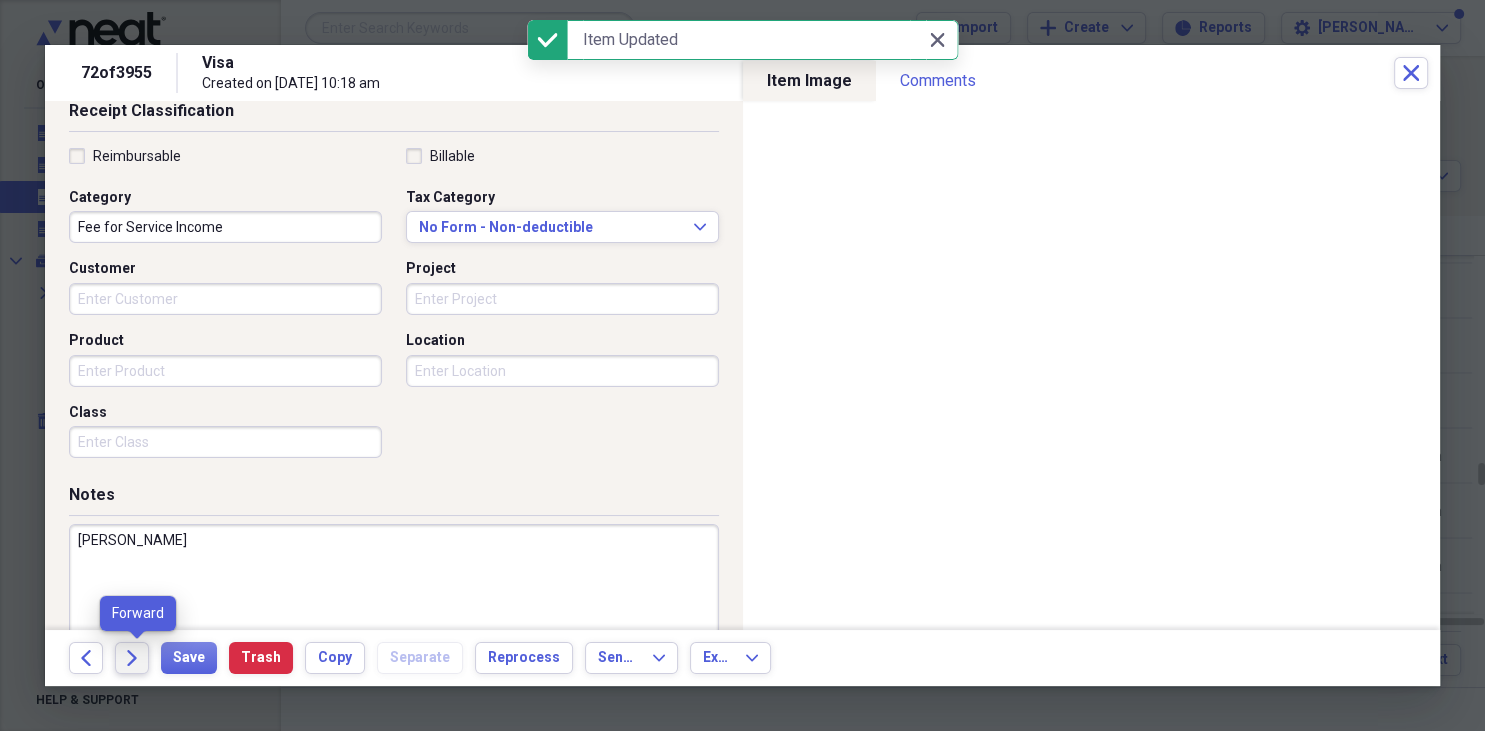 click on "Forward" 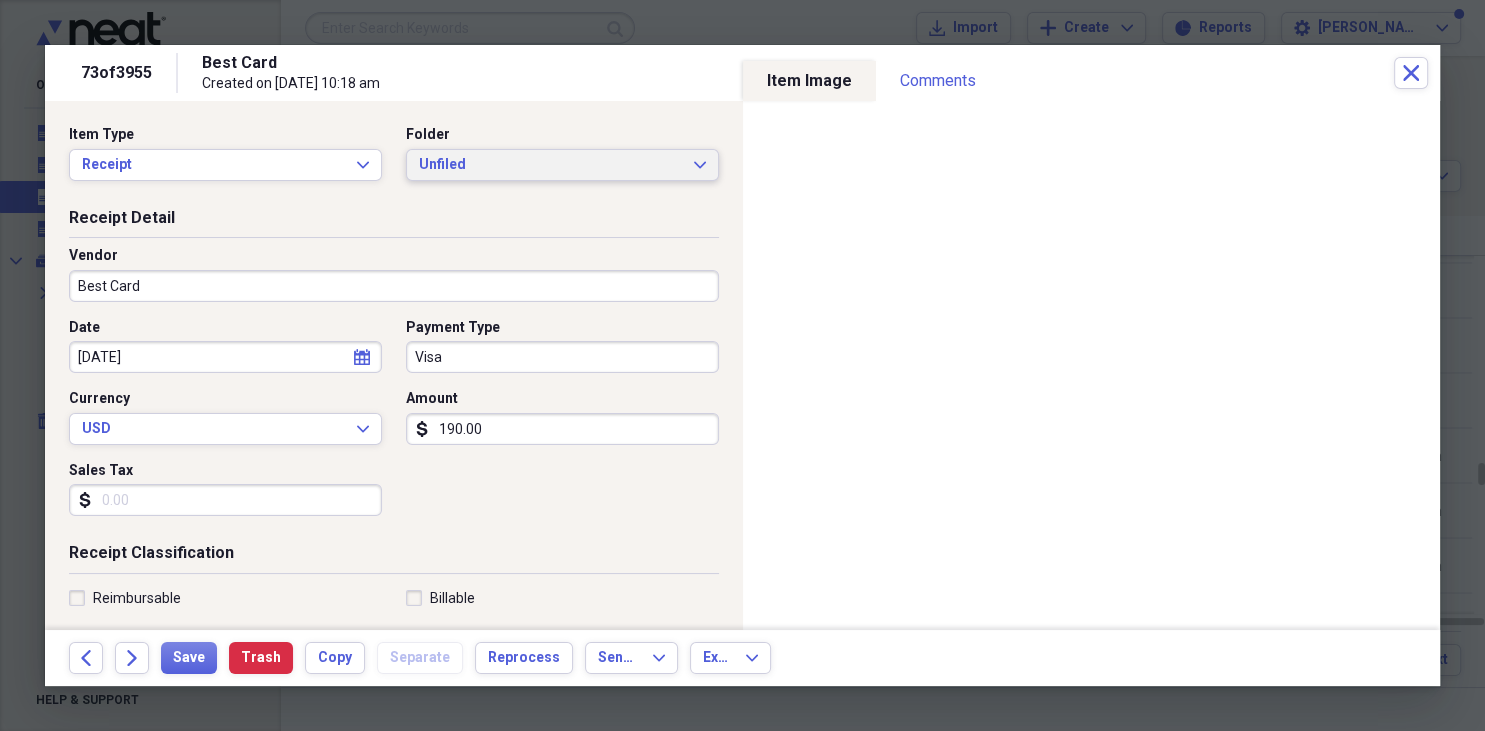click on "Unfiled Expand" at bounding box center (562, 165) 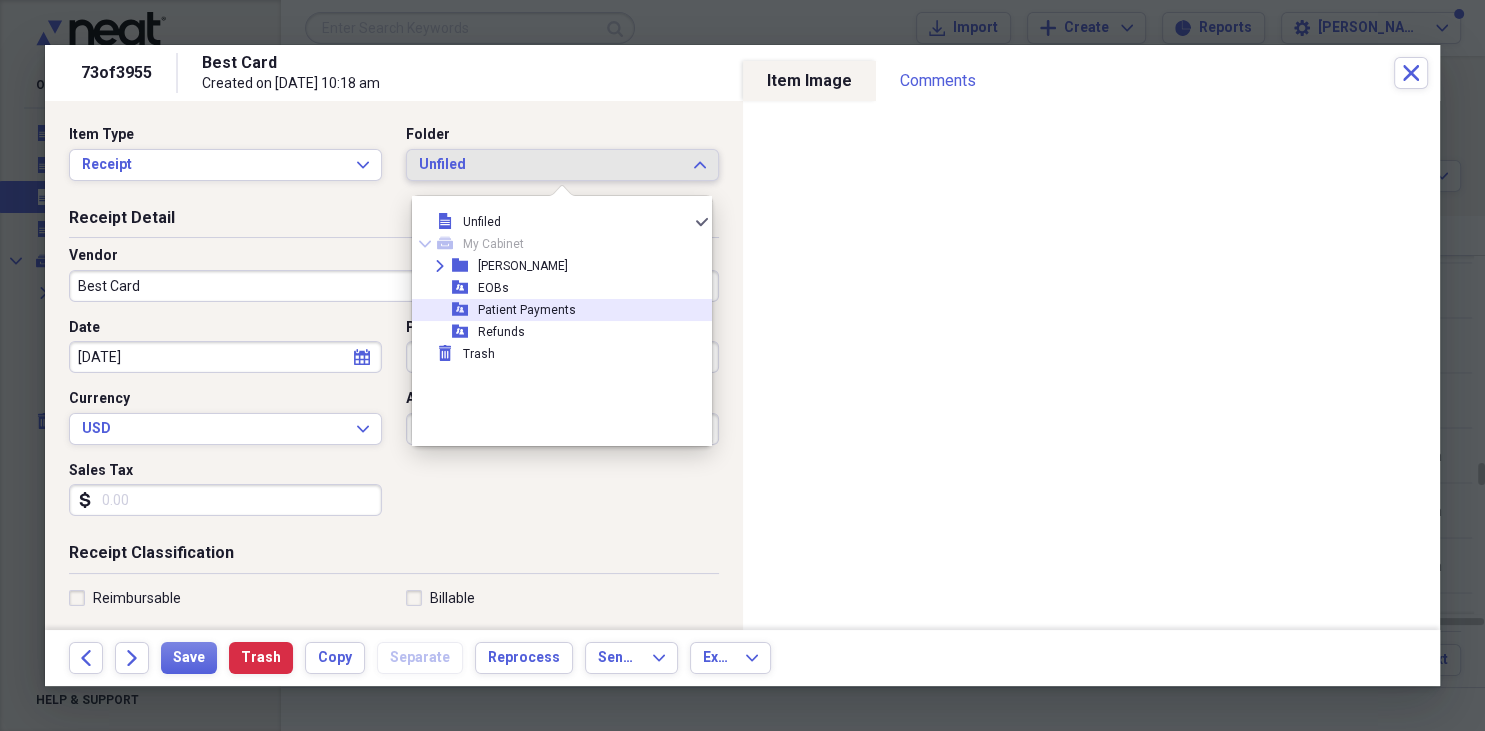 click on "Patient Payments" at bounding box center [527, 310] 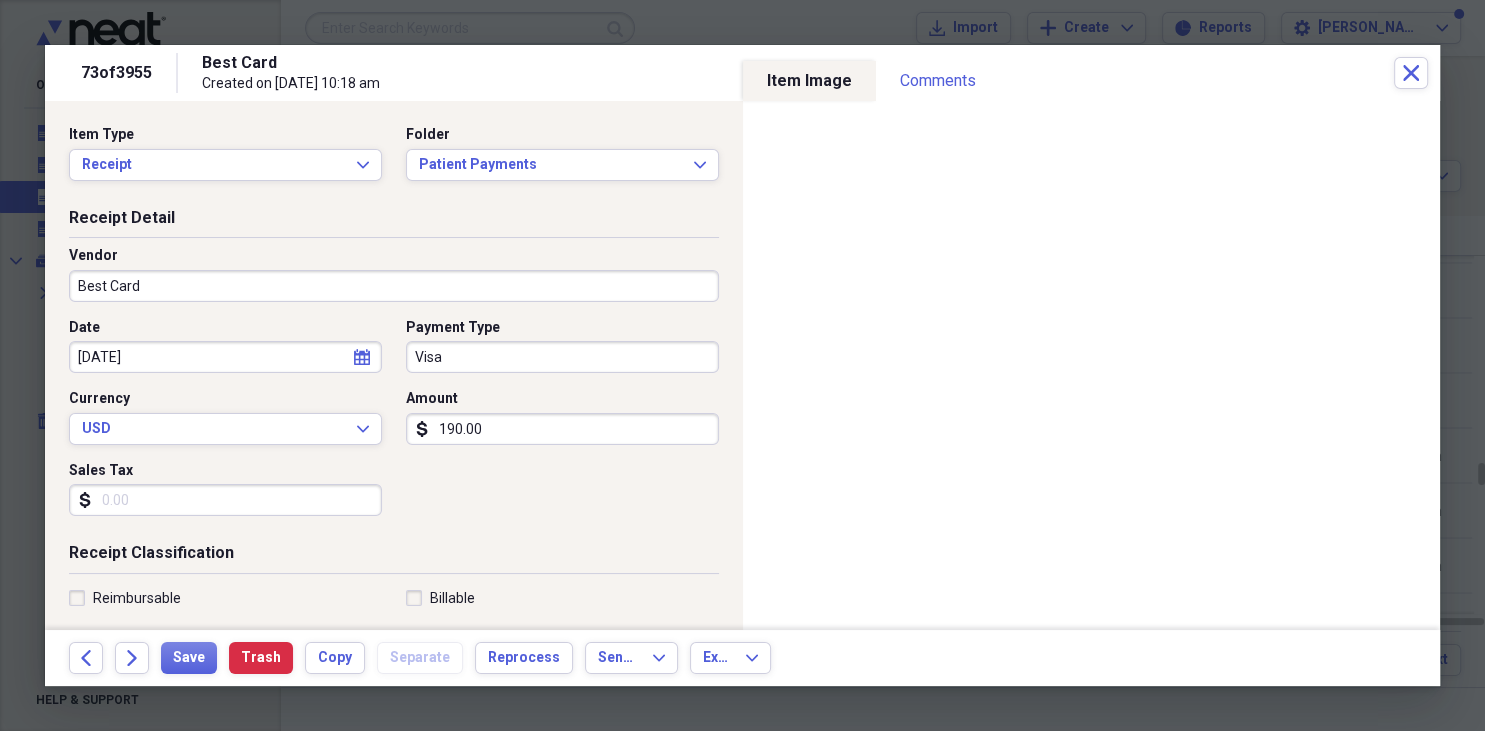 click on "Best Card" at bounding box center (394, 286) 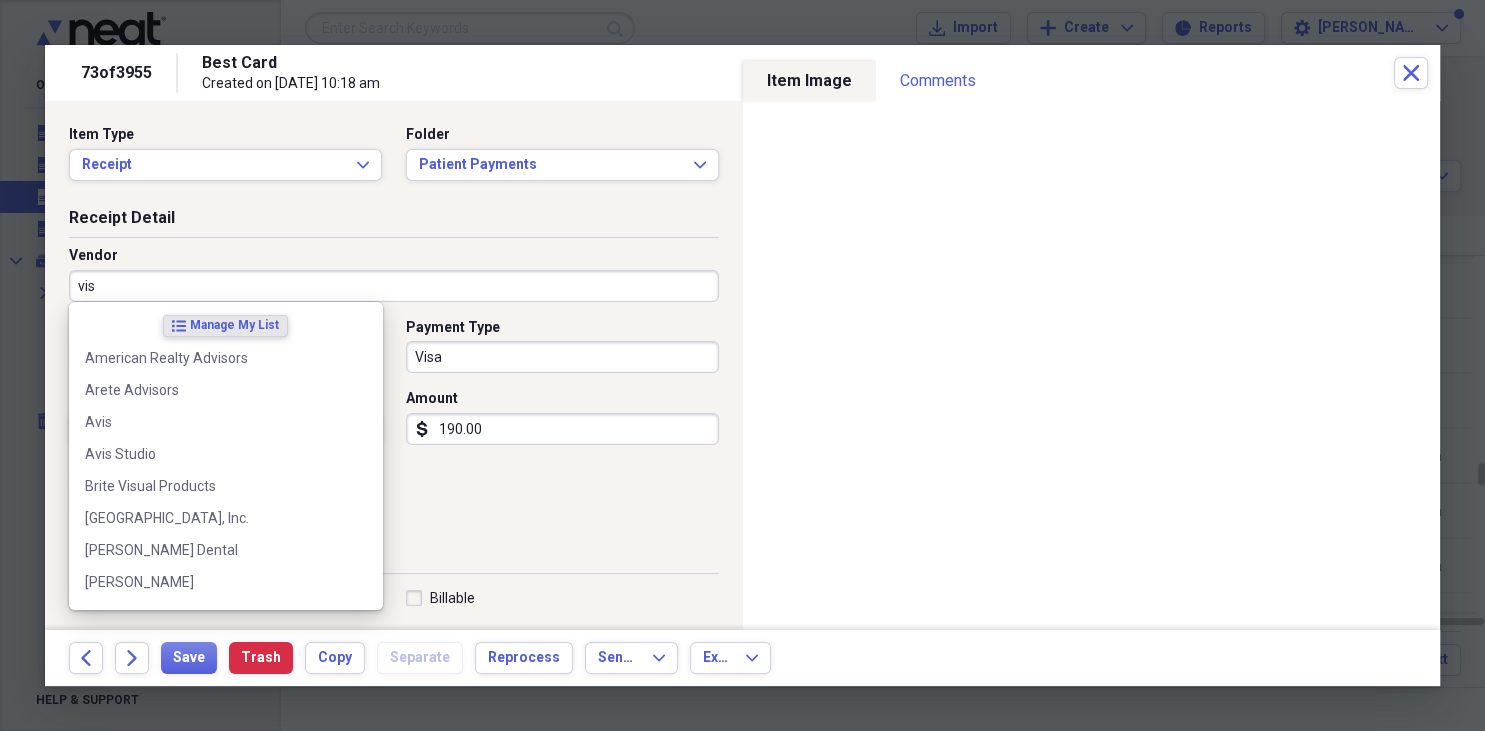type on "visa" 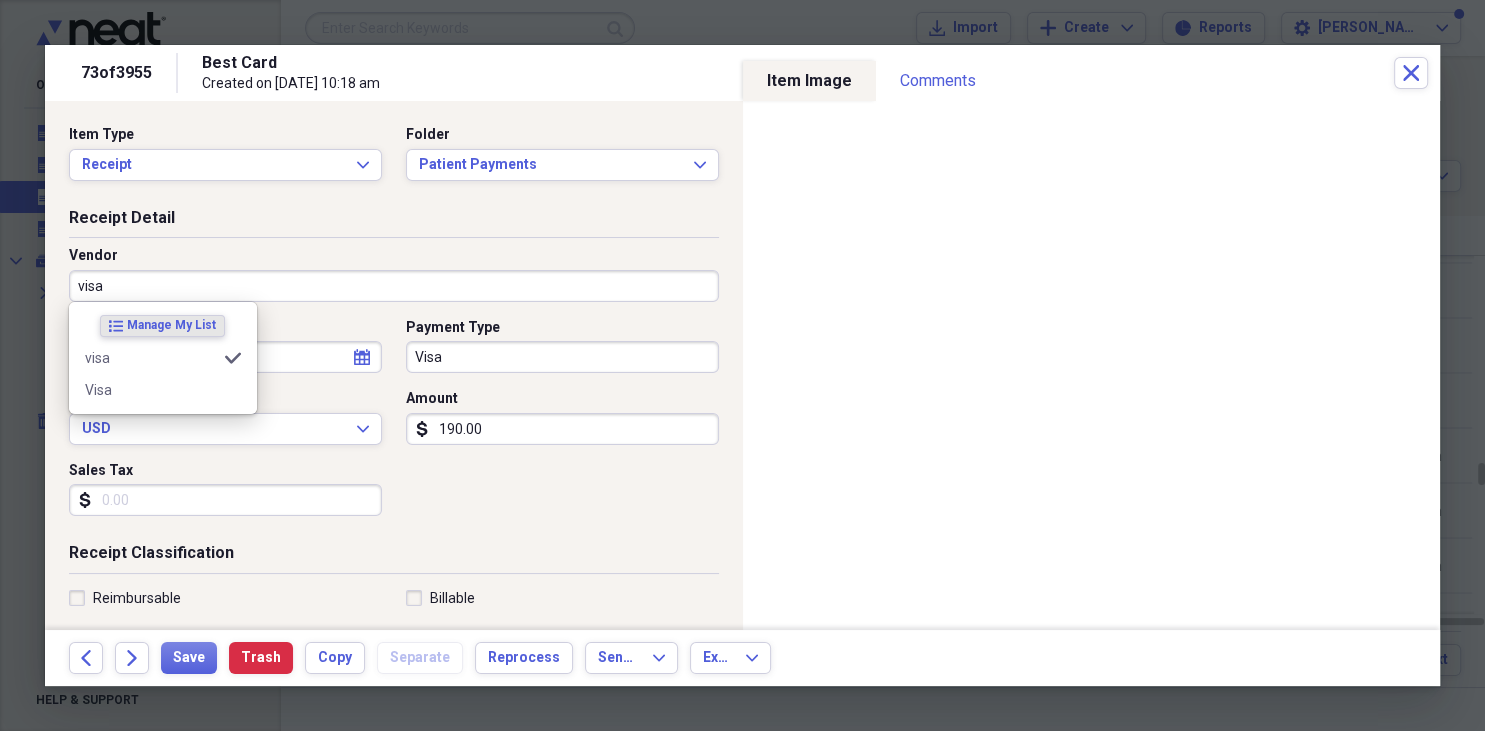 type on "Fee for Service Income" 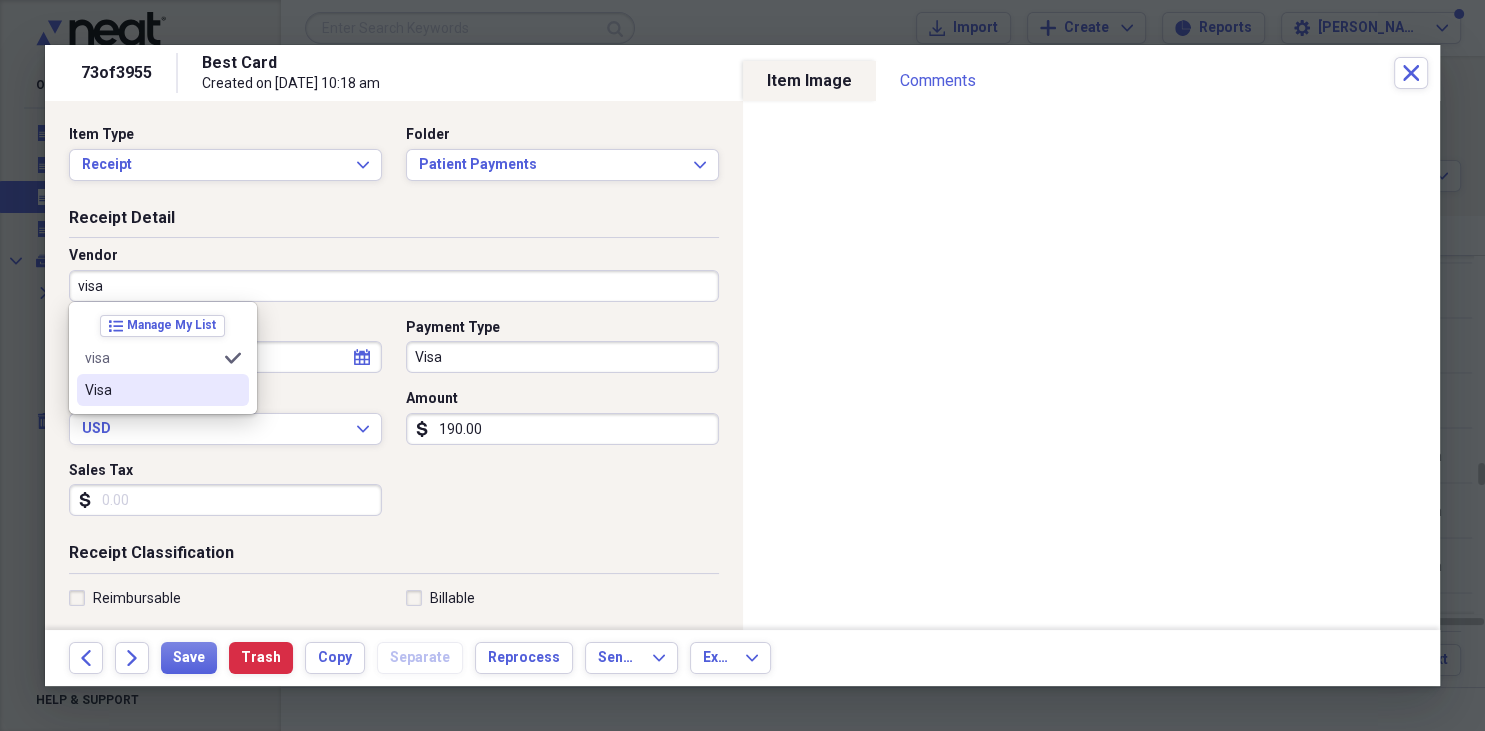 click on "Visa" at bounding box center (163, 390) 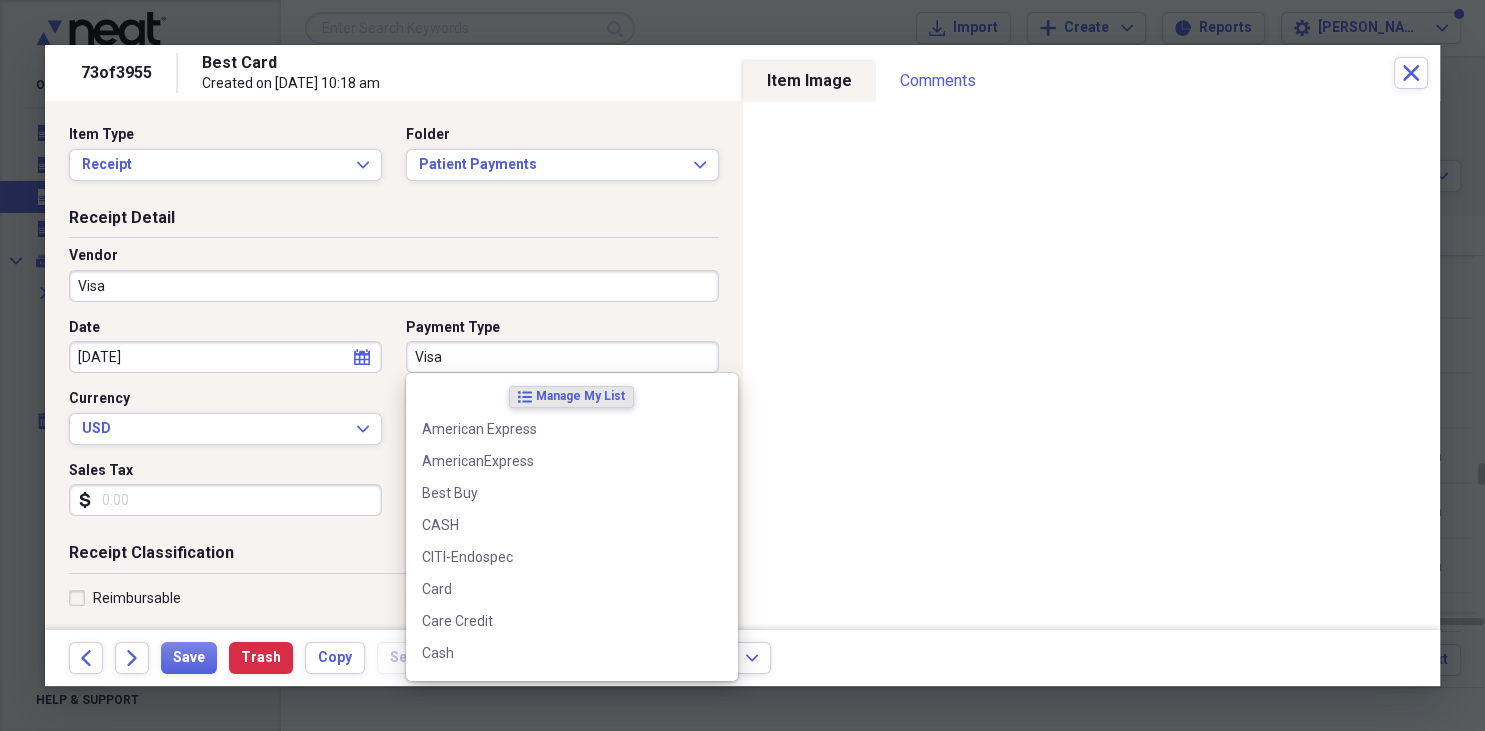 click on "Visa" at bounding box center (562, 357) 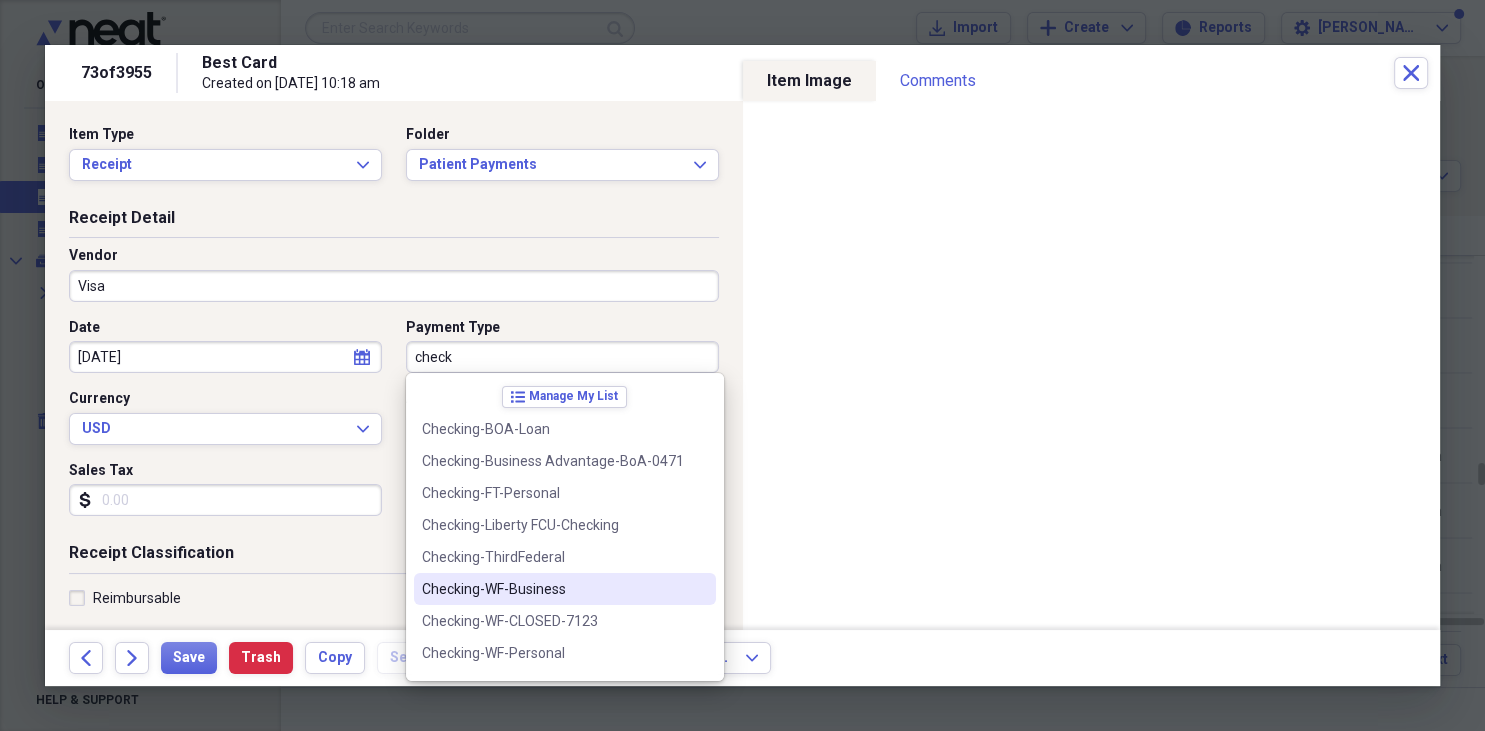 click on "Checking-WF-Business" at bounding box center (553, 589) 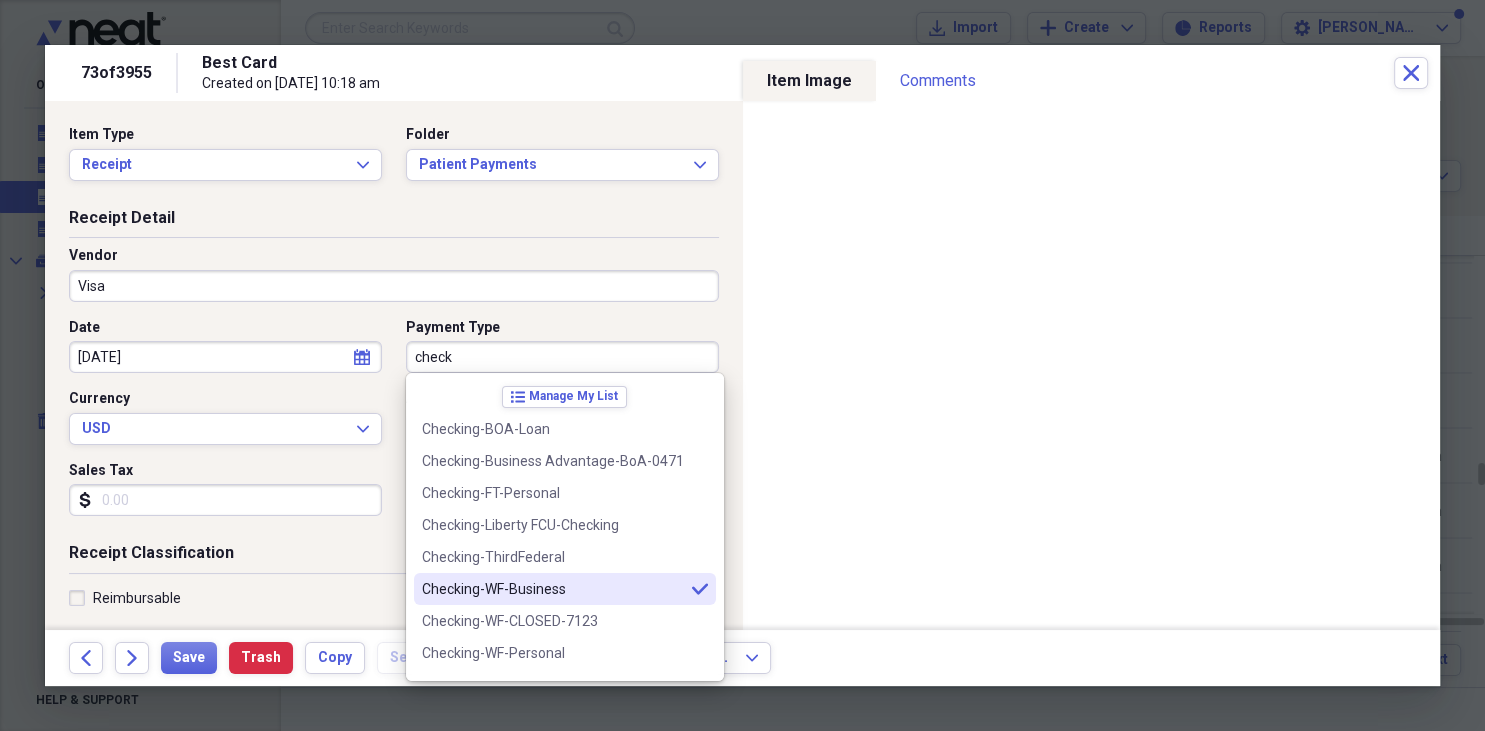 type on "Checking-WF-Business" 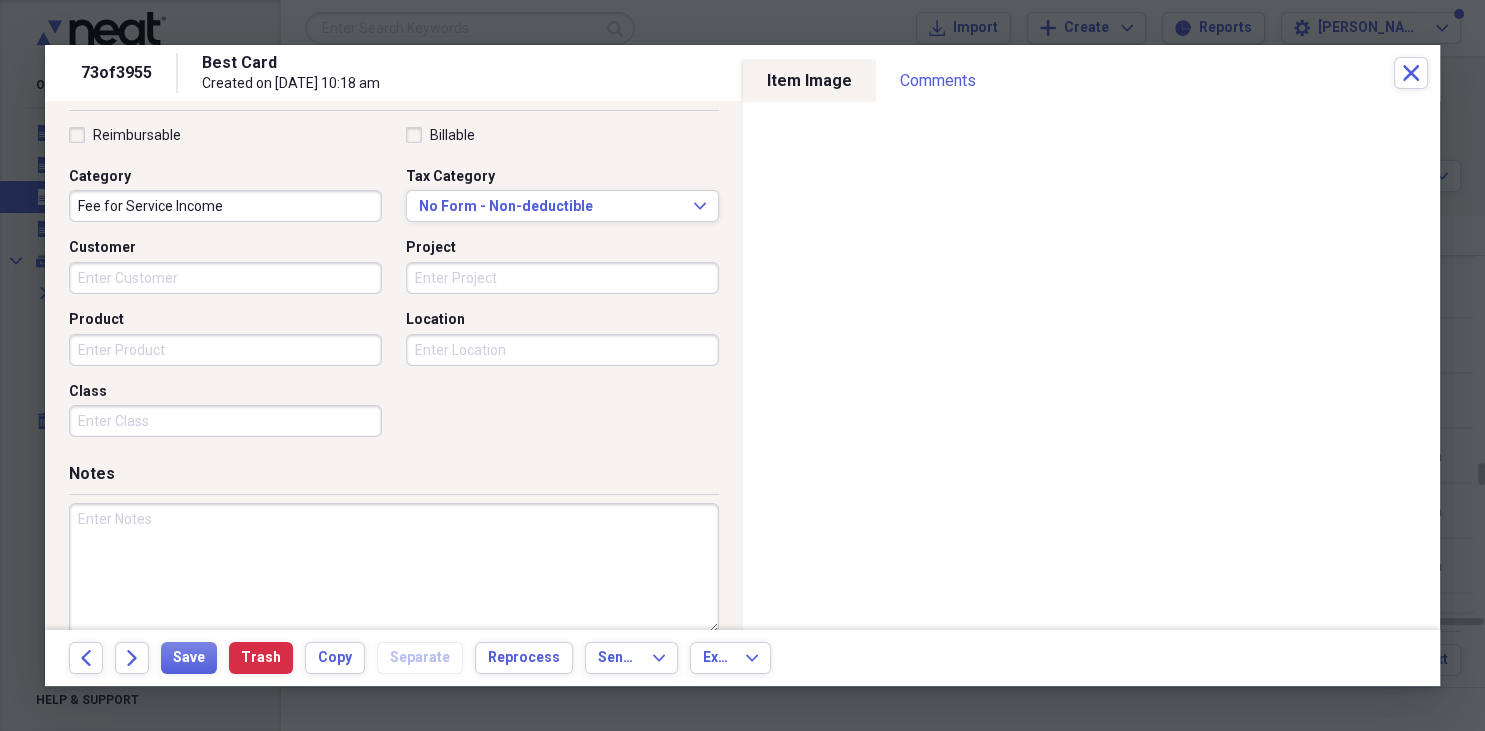 scroll, scrollTop: 490, scrollLeft: 0, axis: vertical 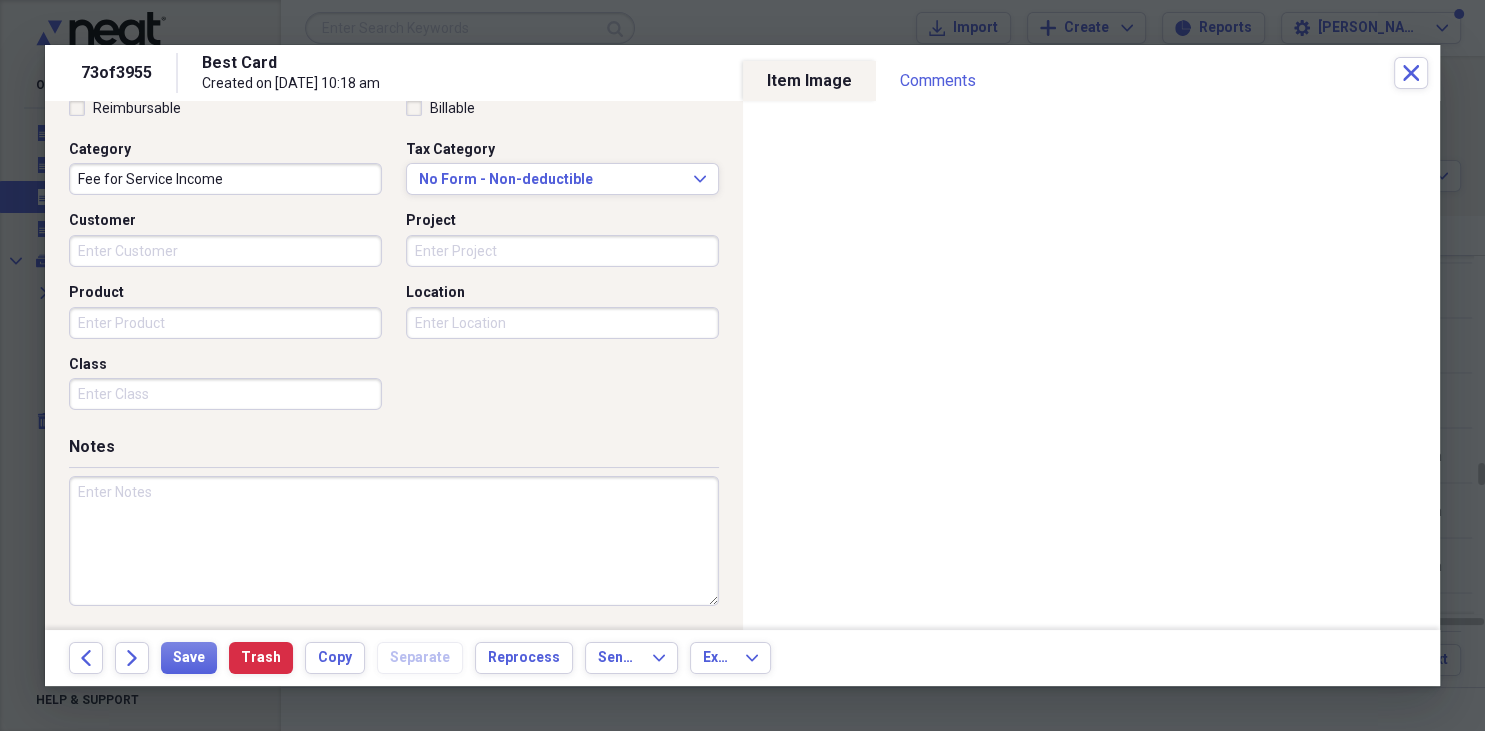 click at bounding box center (394, 541) 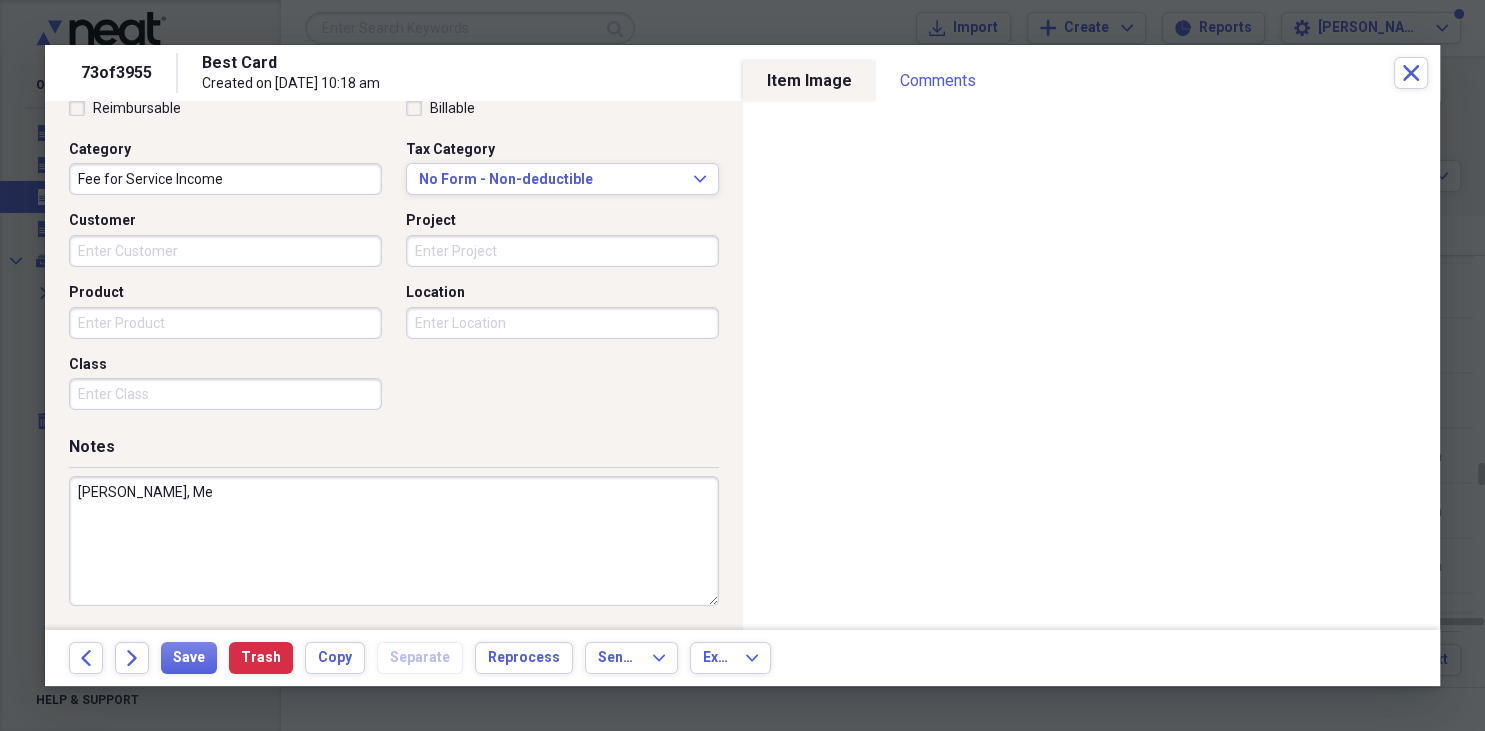 click on "[PERSON_NAME], Me" at bounding box center (394, 541) 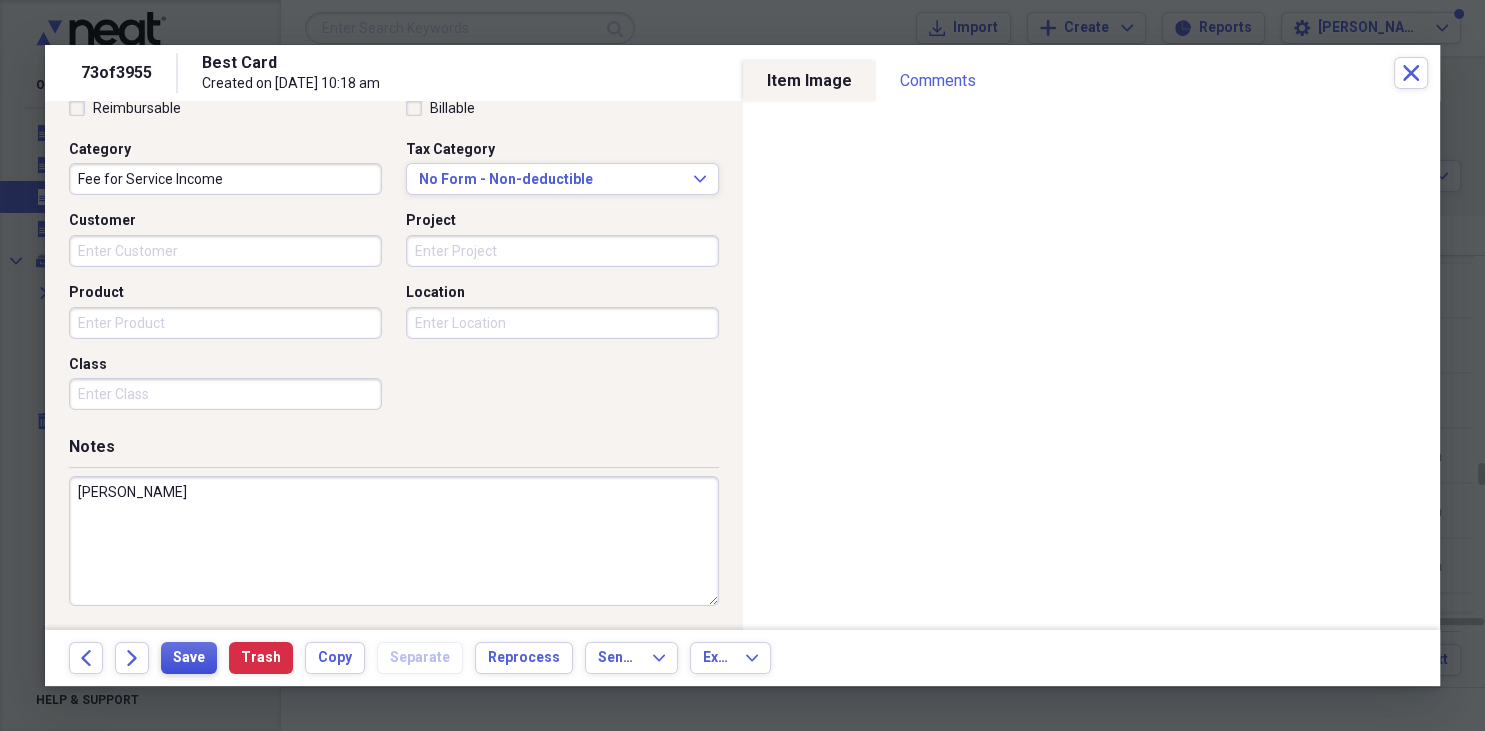 type on "[PERSON_NAME]" 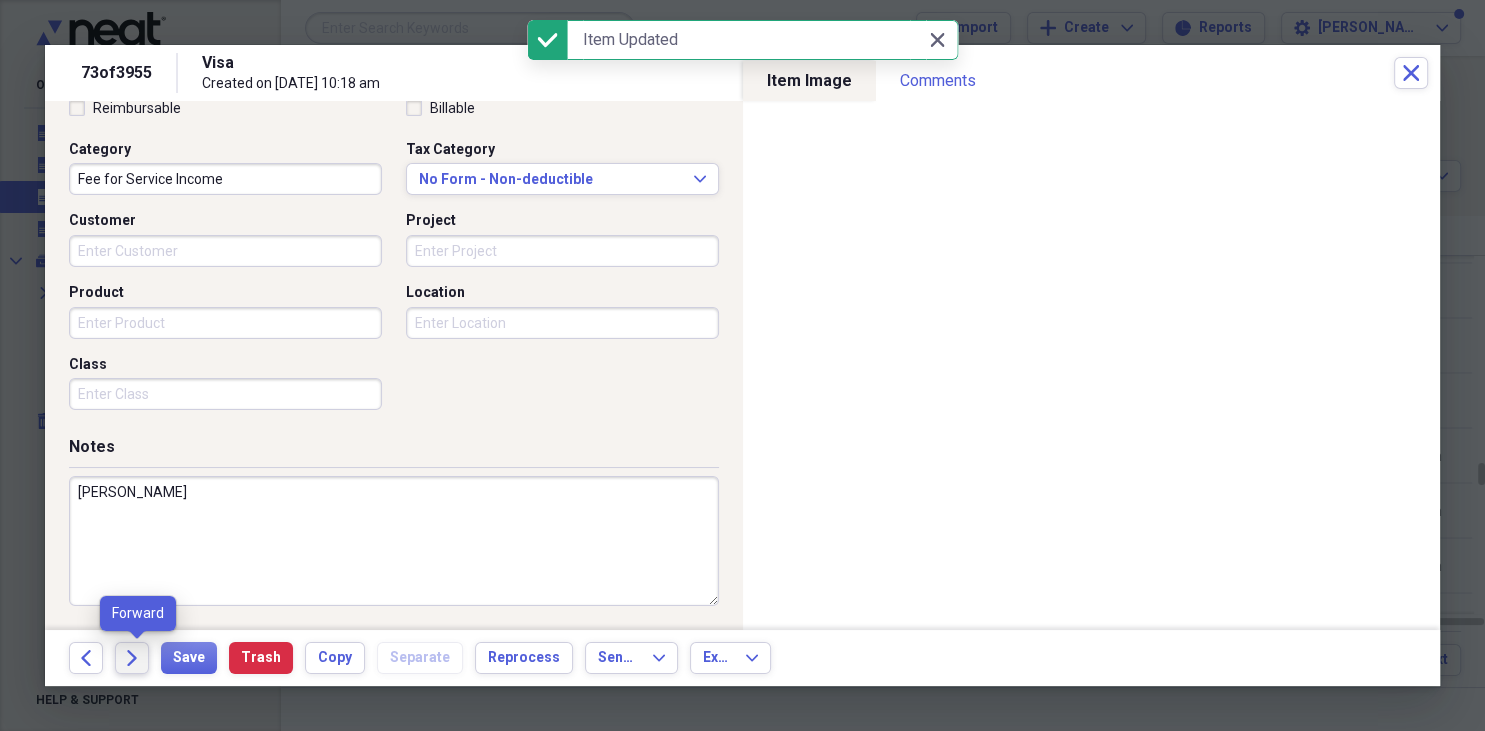 click on "Forward" 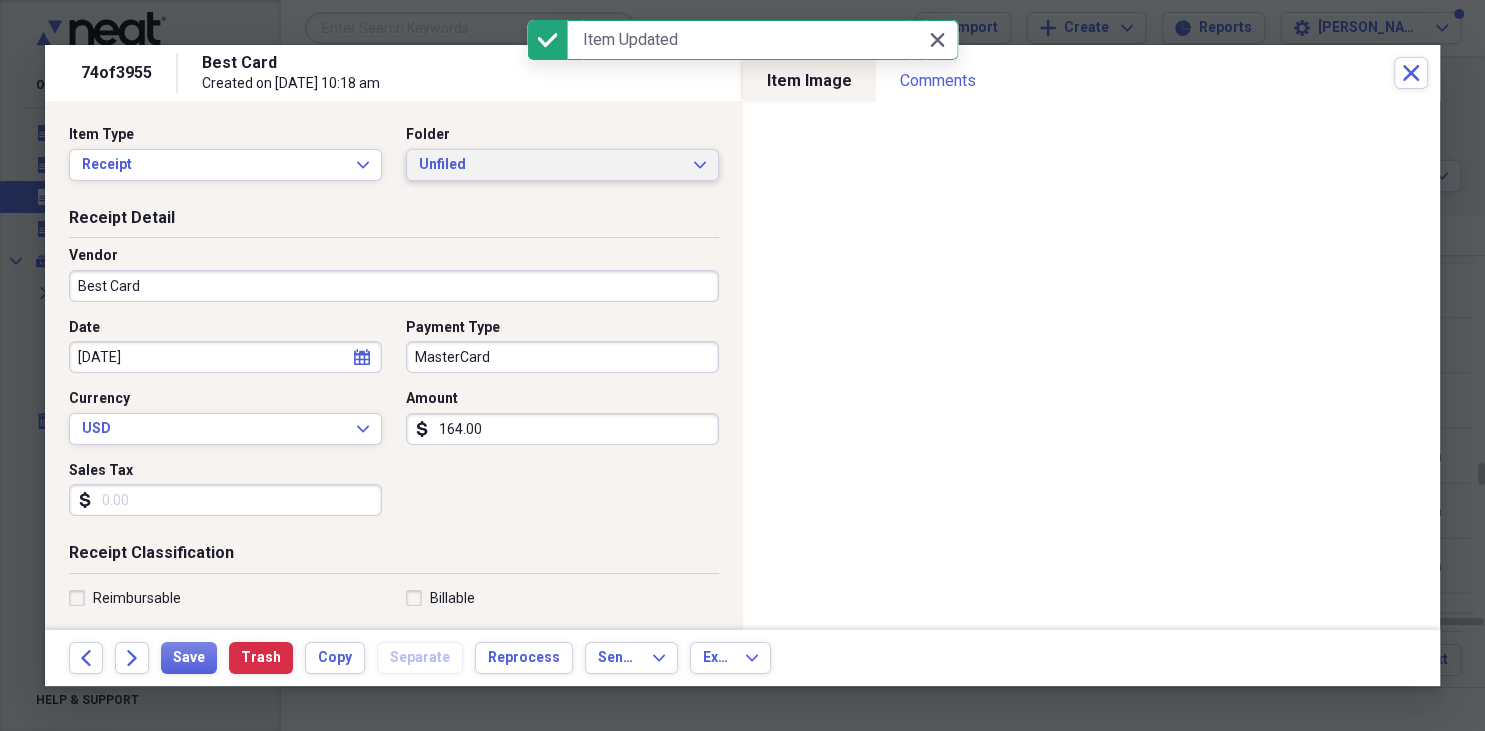 click on "Unfiled Expand" at bounding box center [562, 165] 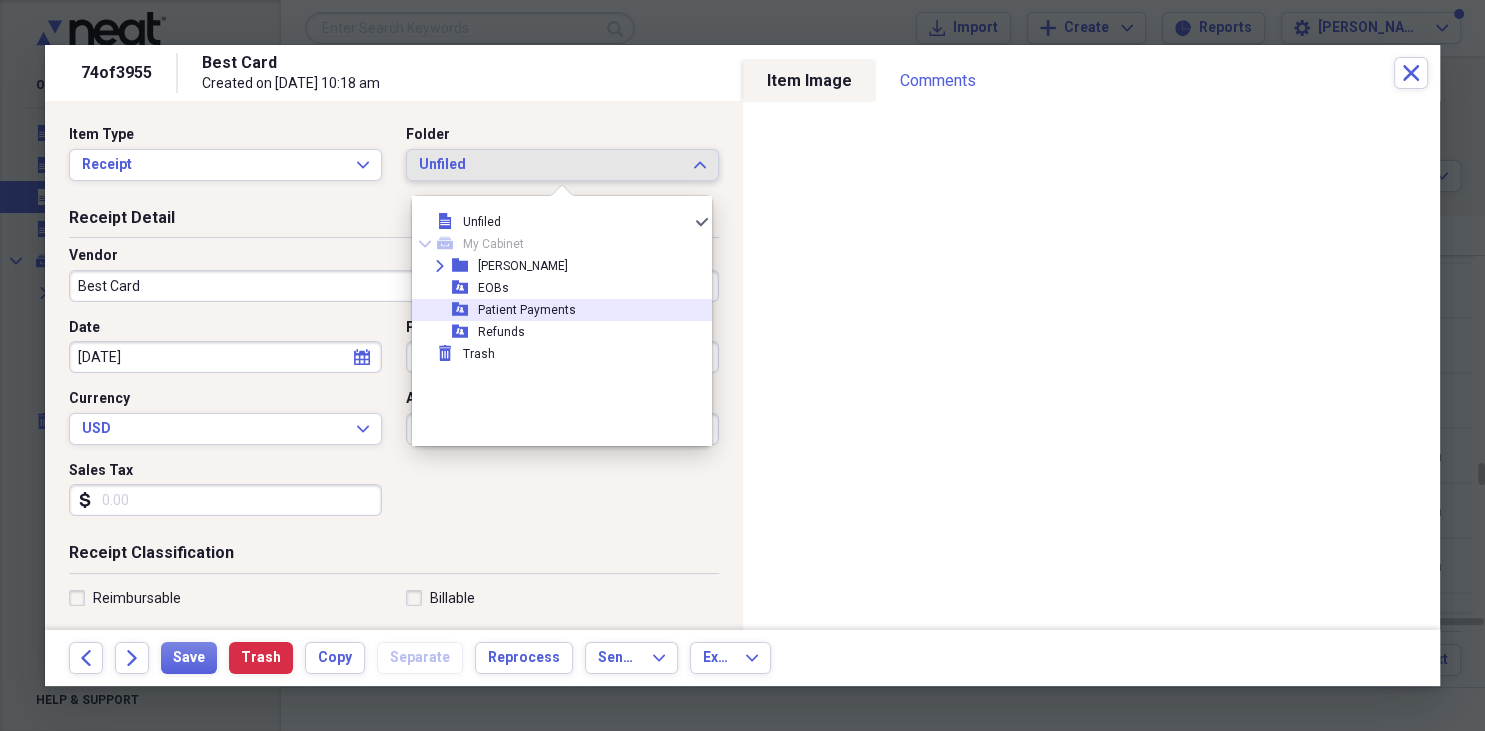 click on "Patient Payments" at bounding box center (527, 310) 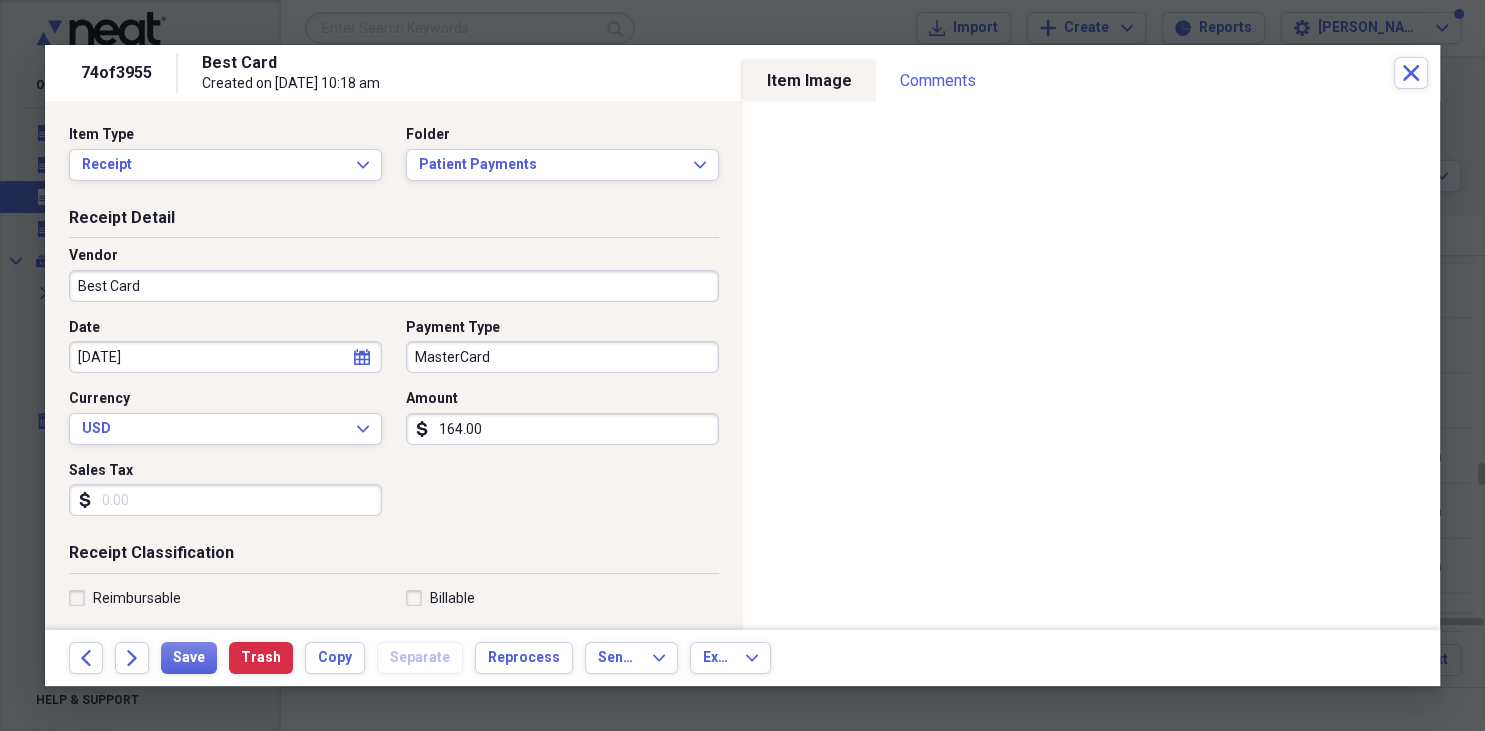 click on "Best Card" at bounding box center [394, 286] 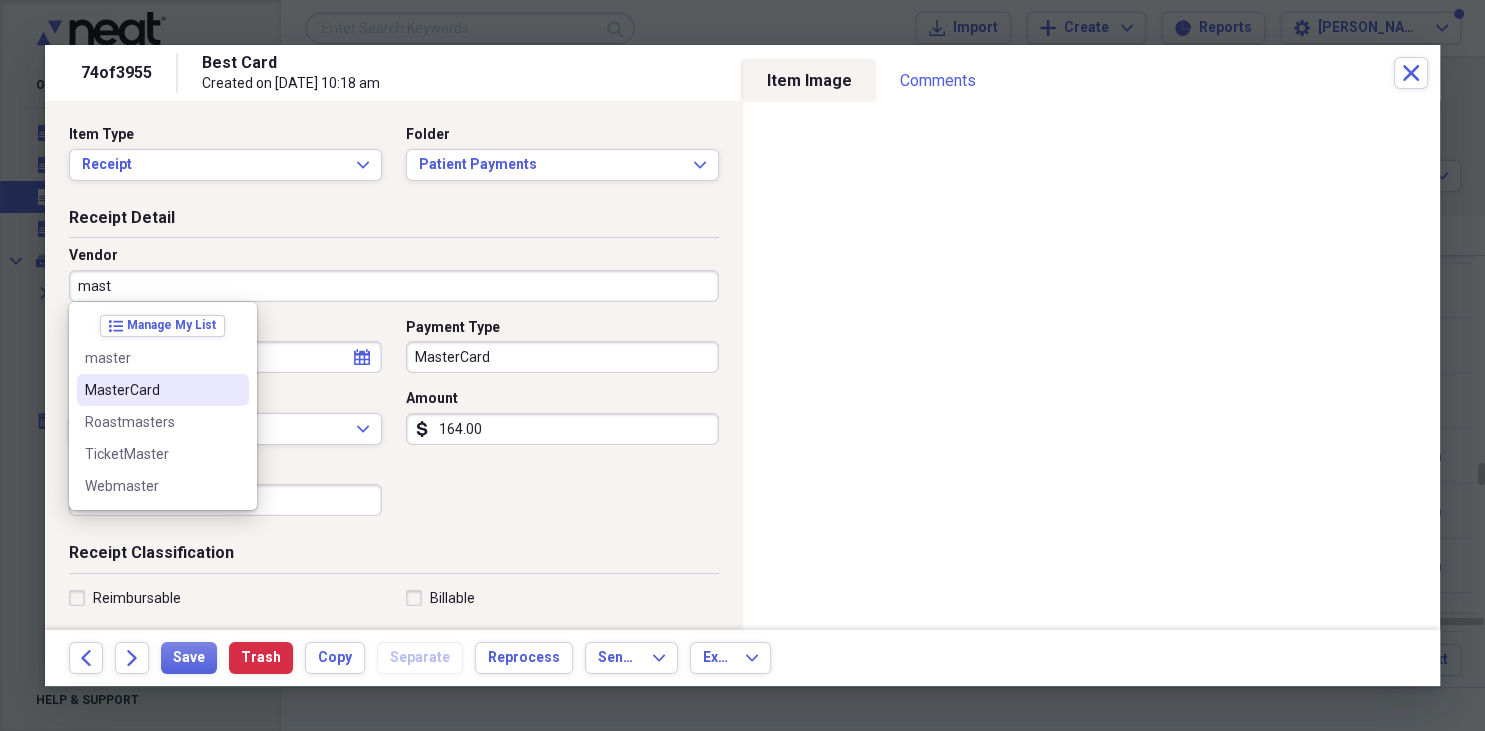 click on "MasterCard" at bounding box center (151, 390) 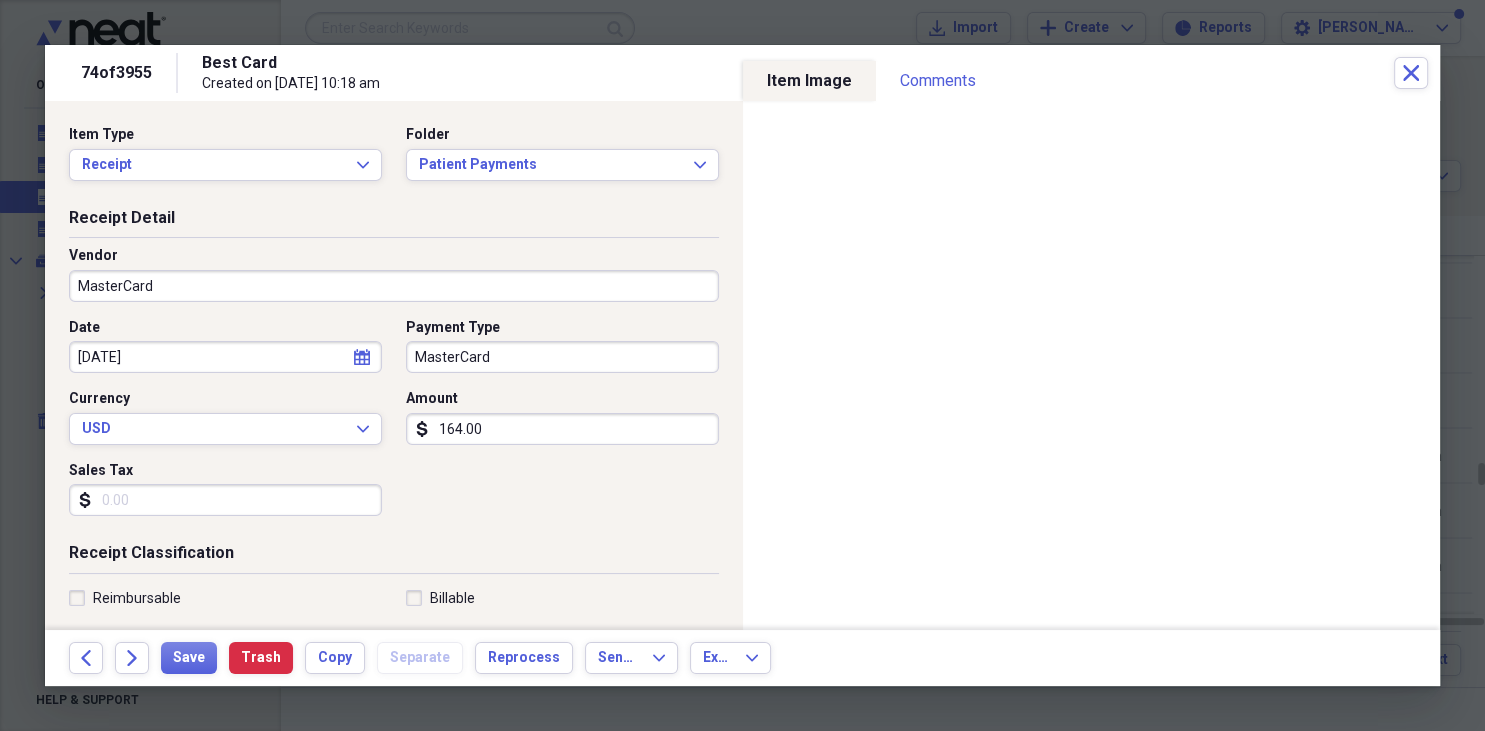 type on "Fee for Service Income" 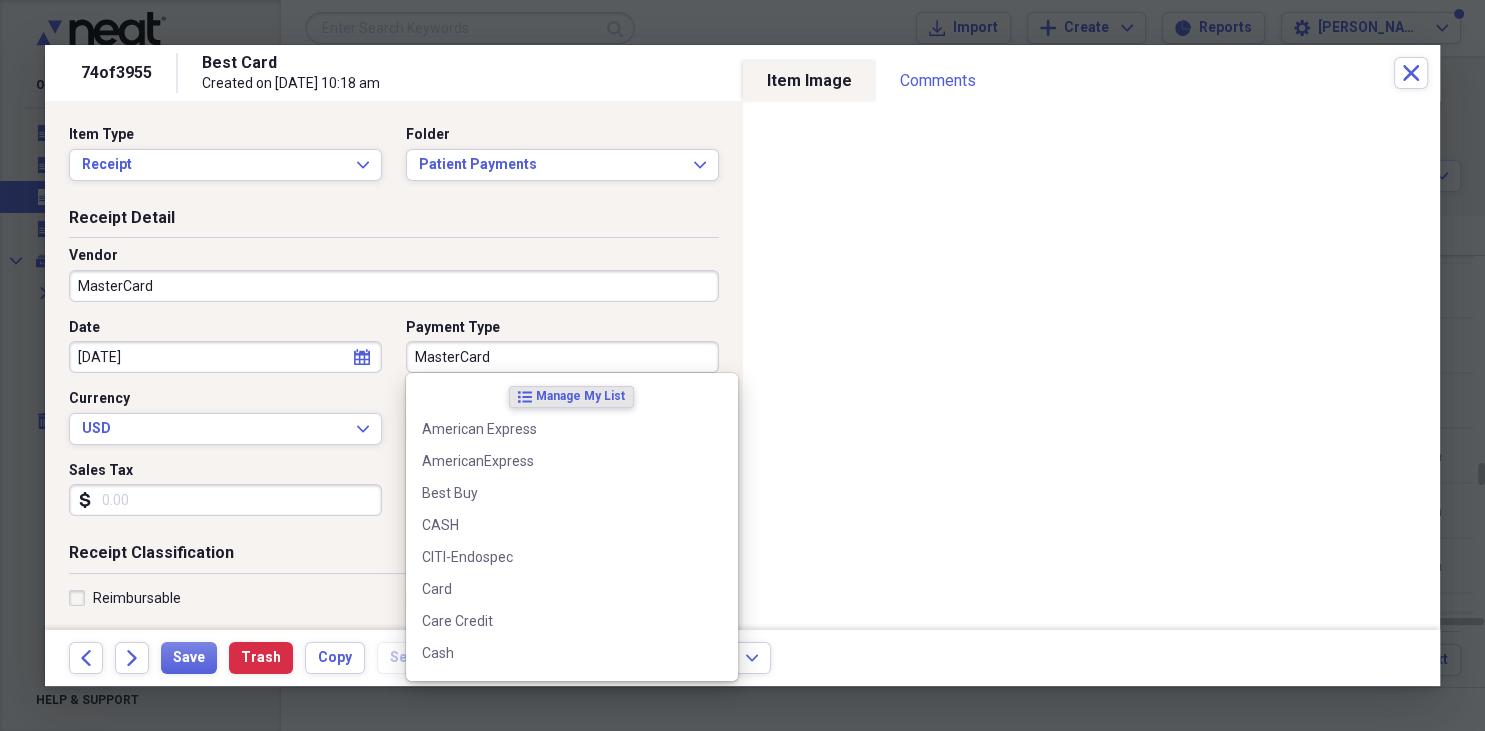 click on "MasterCard" at bounding box center [562, 357] 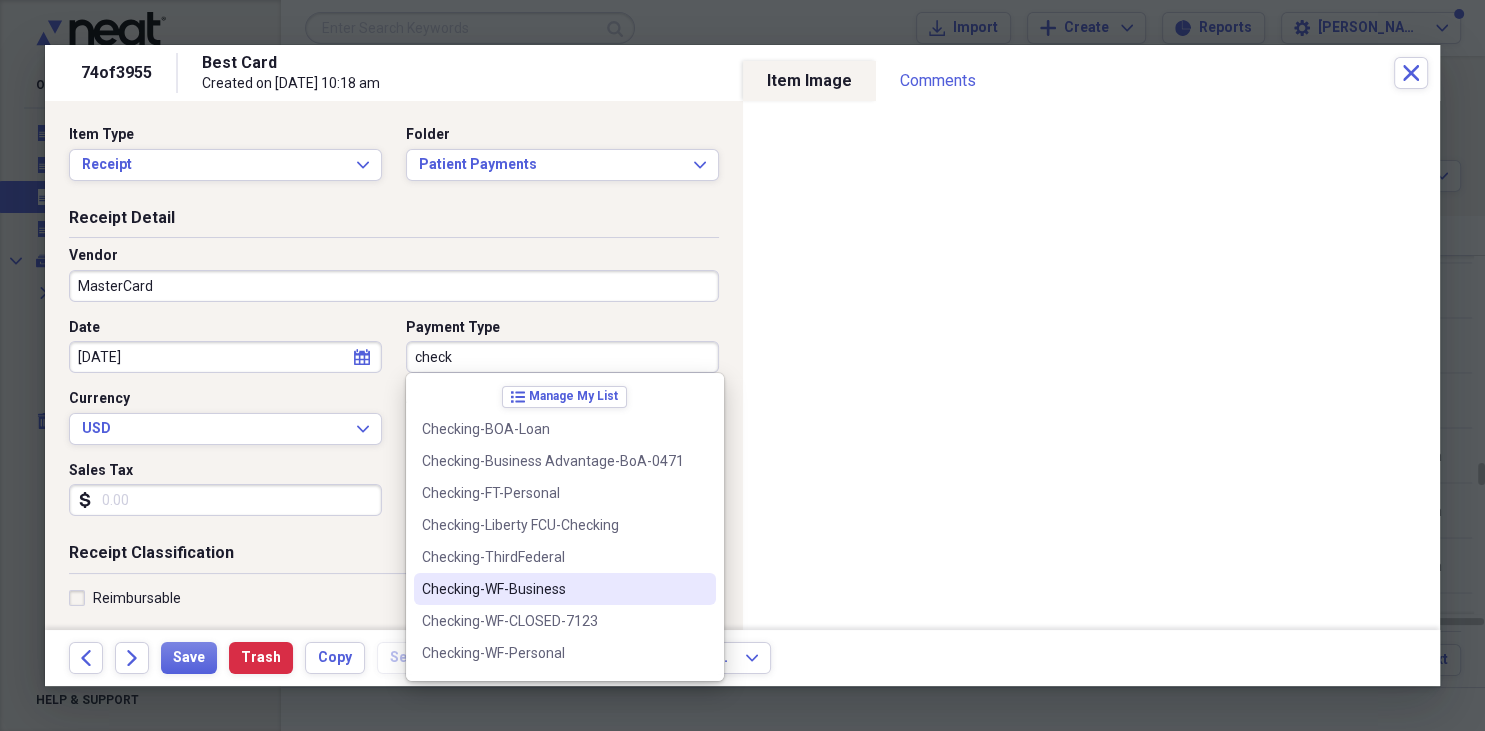 click on "Checking-WF-Business" at bounding box center [553, 589] 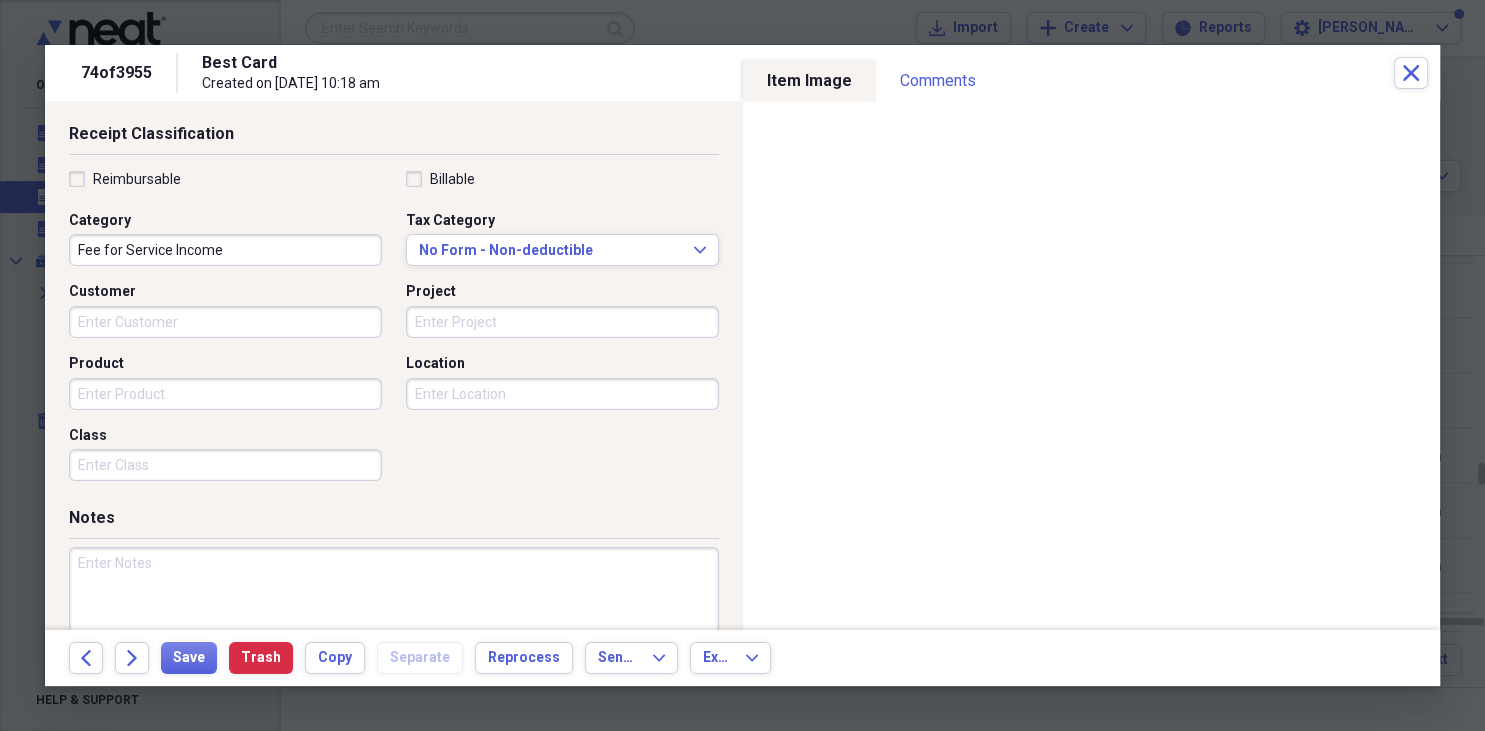 scroll, scrollTop: 490, scrollLeft: 0, axis: vertical 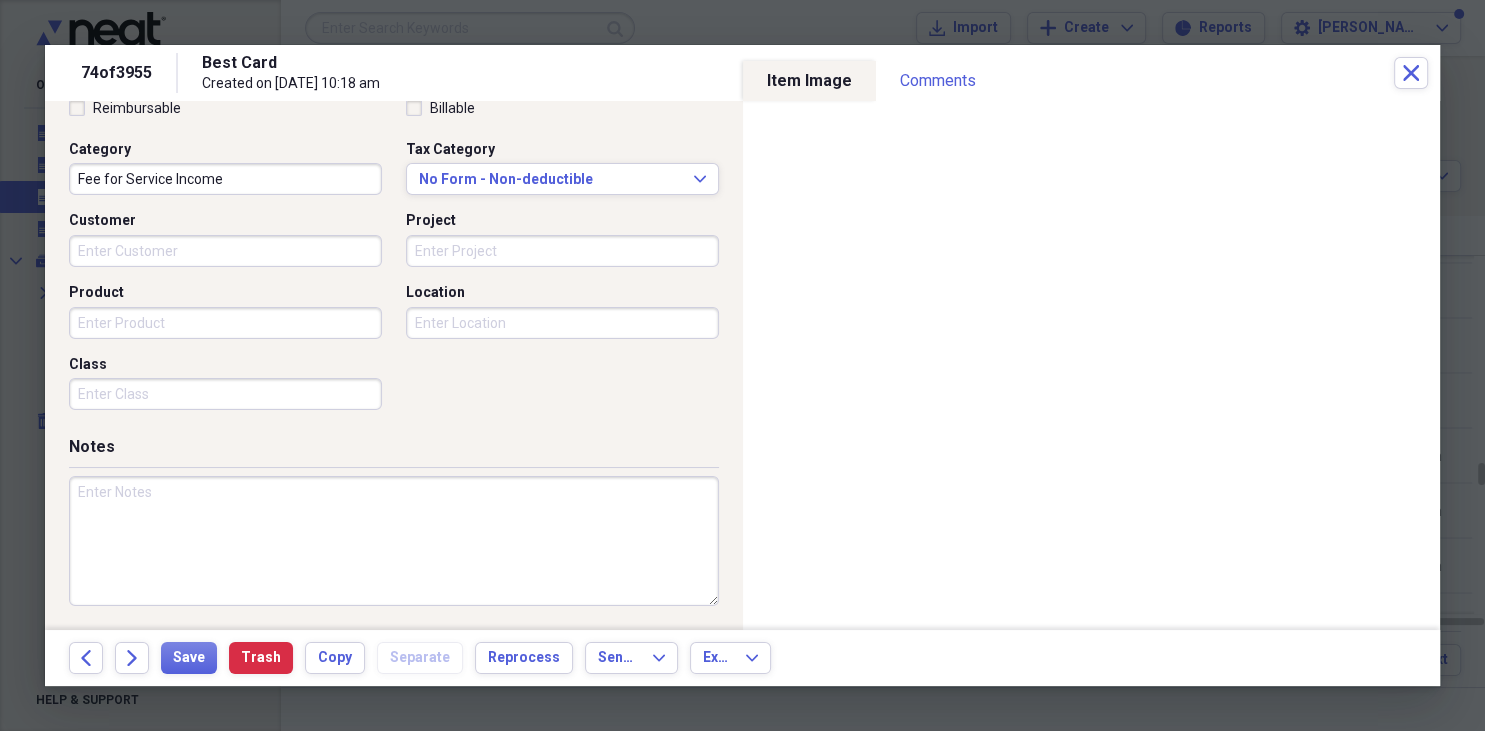 click at bounding box center [394, 541] 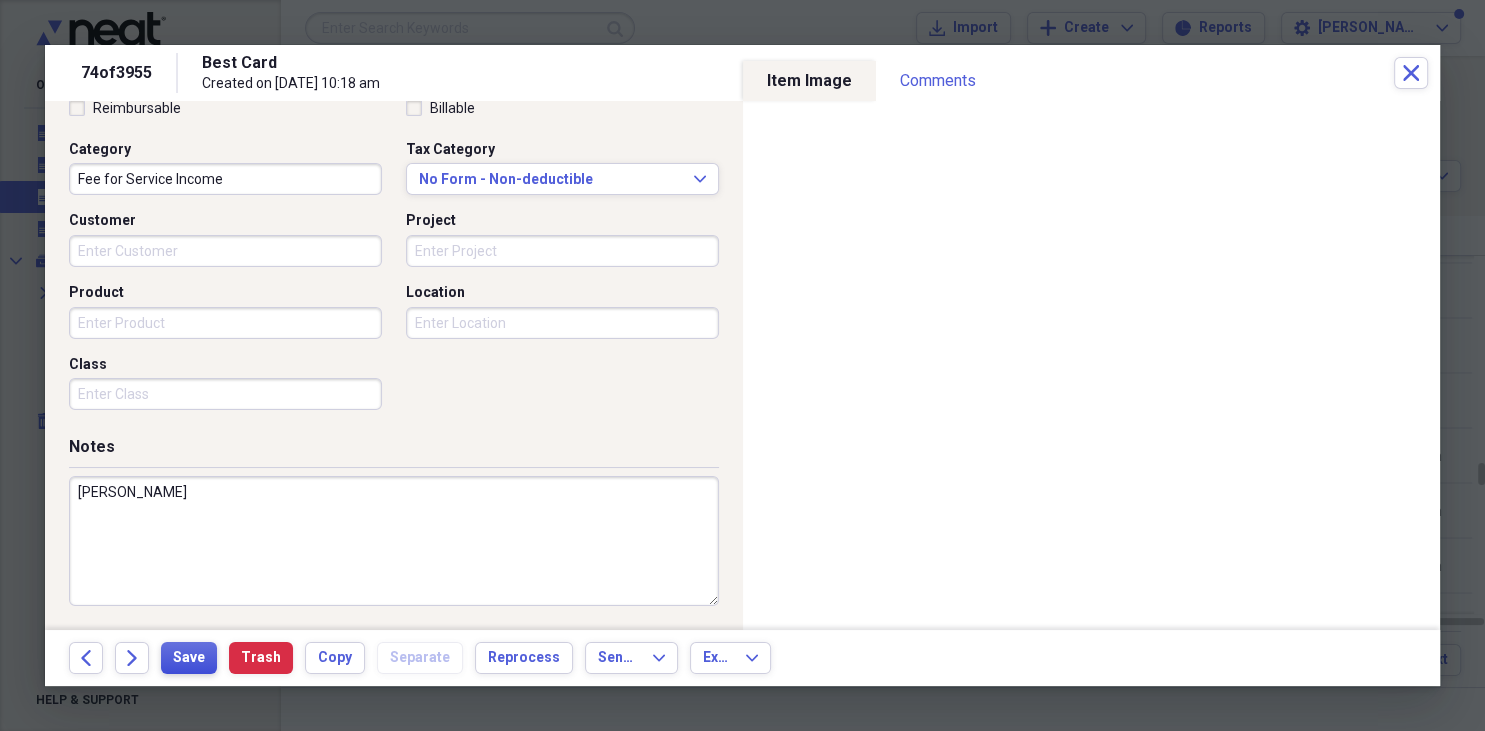 type on "[PERSON_NAME]" 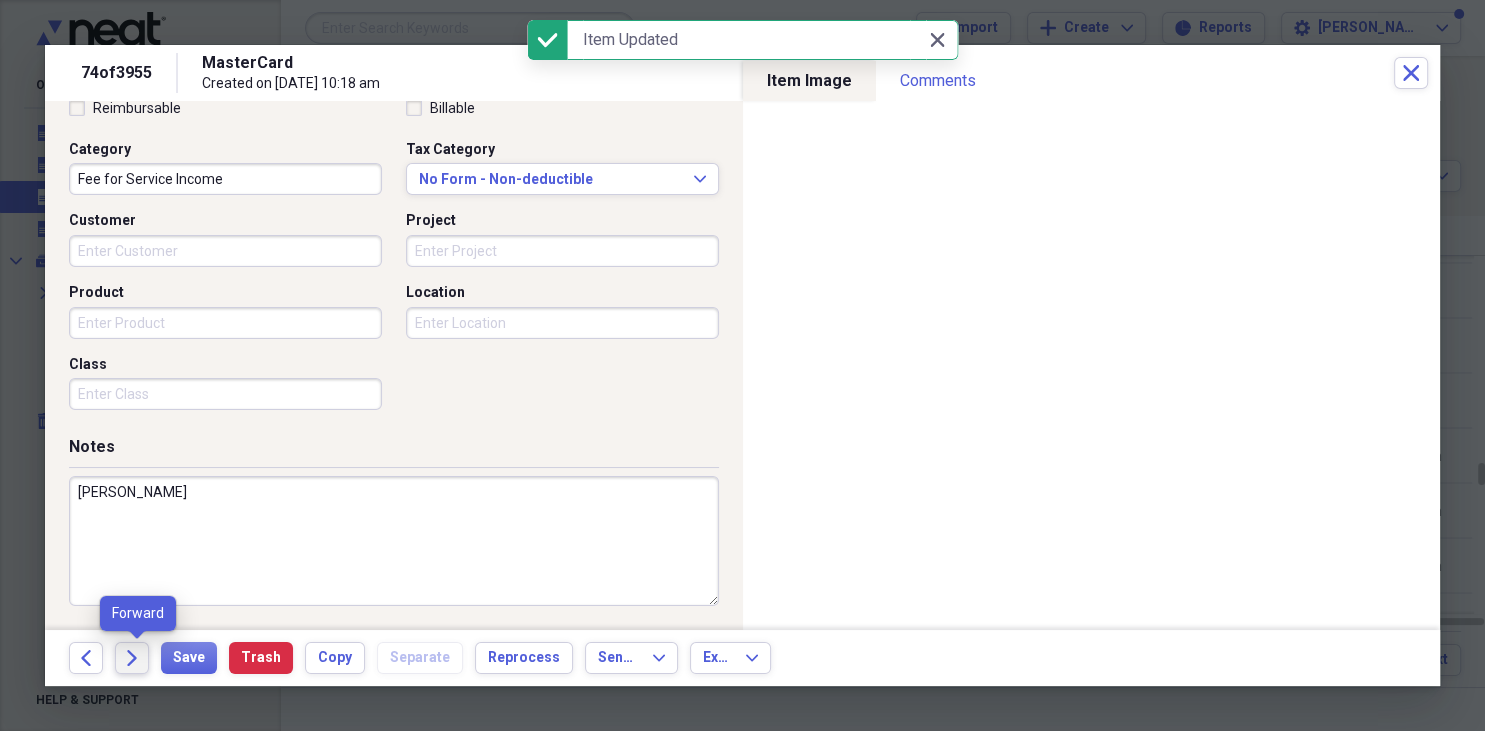 click 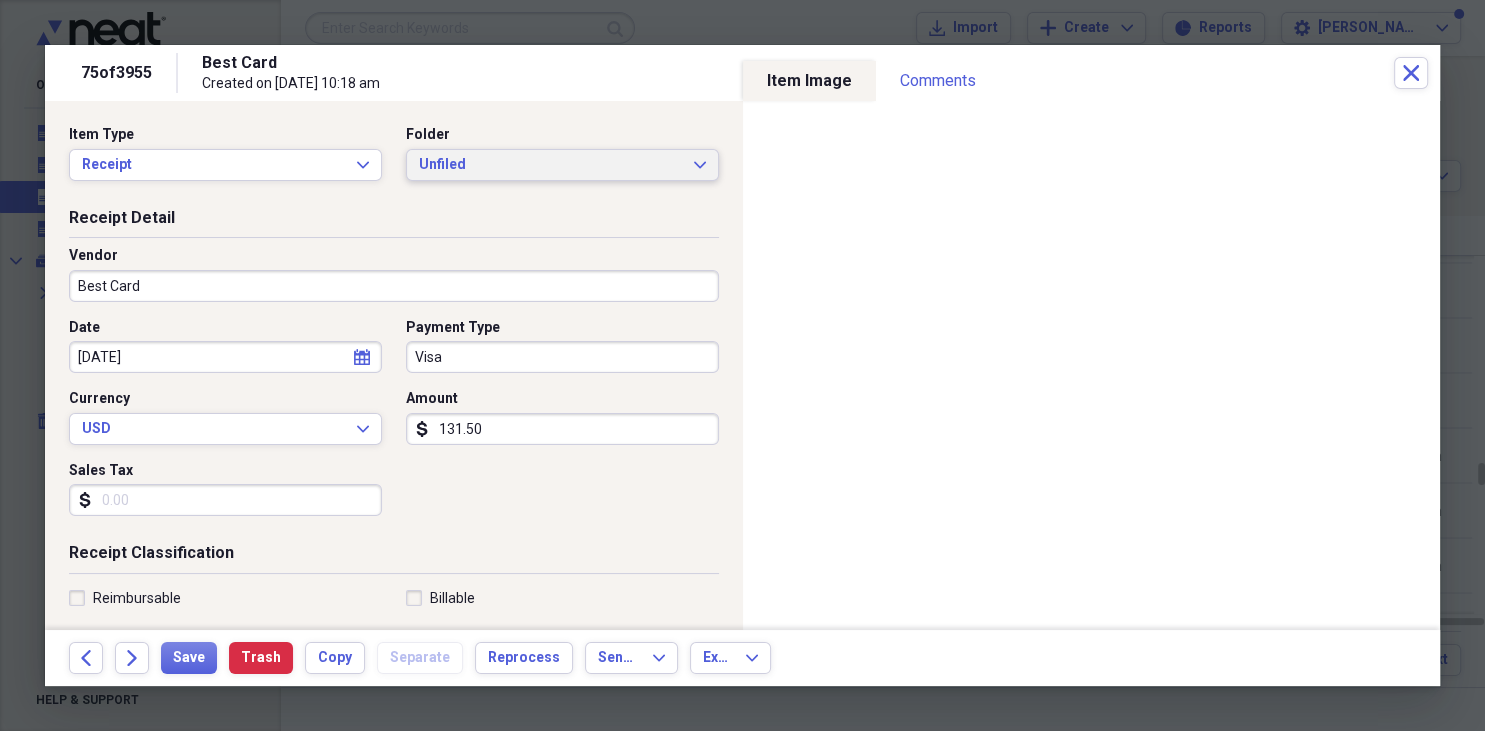 click 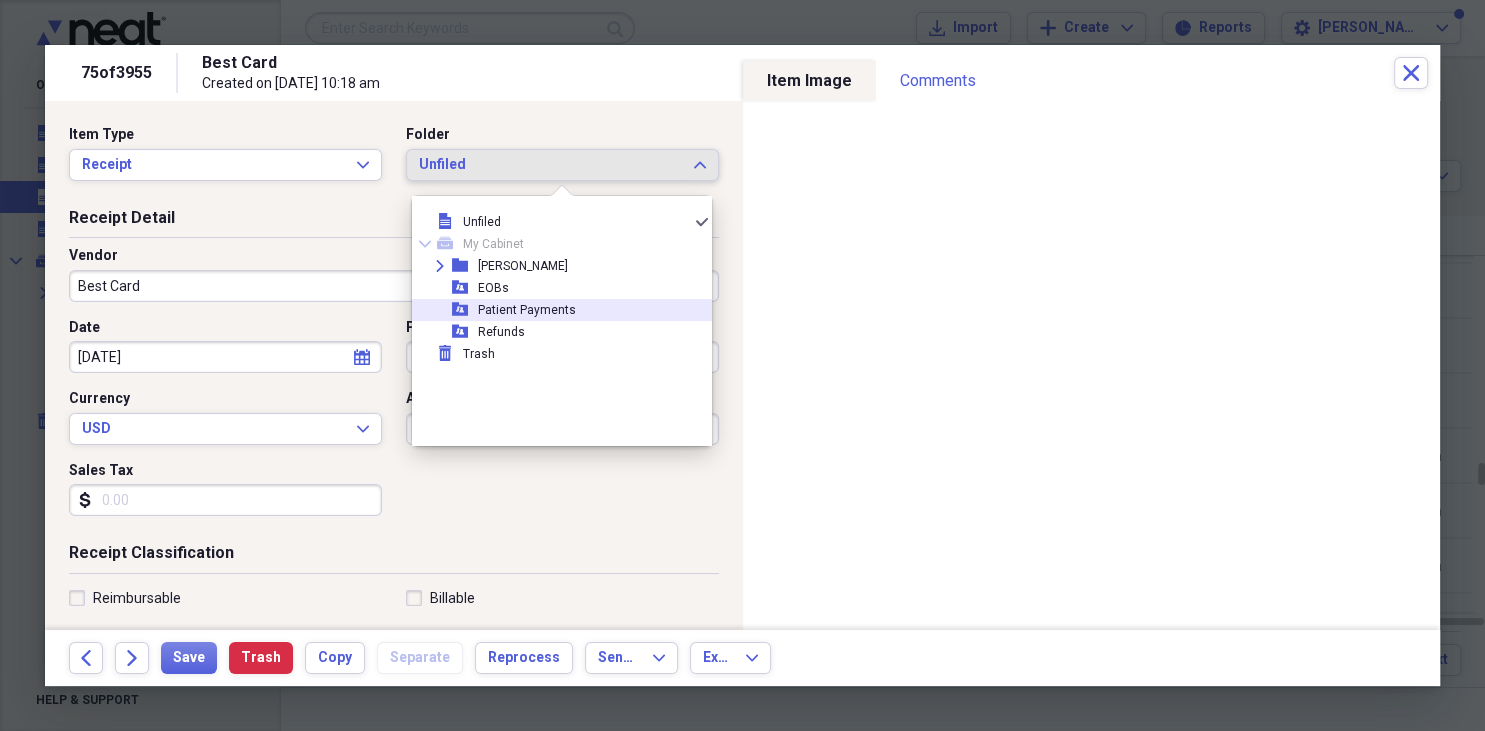 click on "Patient Payments" at bounding box center (527, 310) 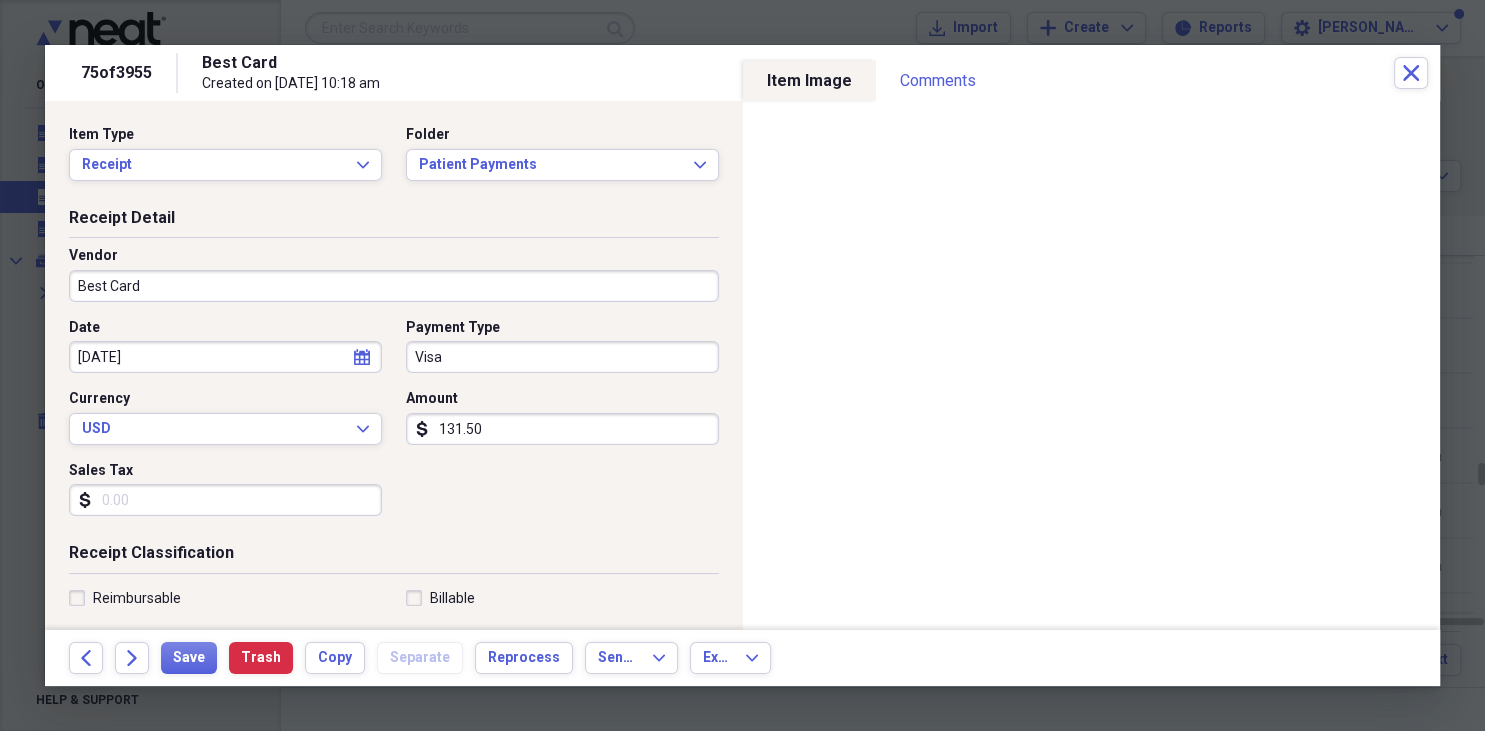 click on "Best Card" at bounding box center (394, 286) 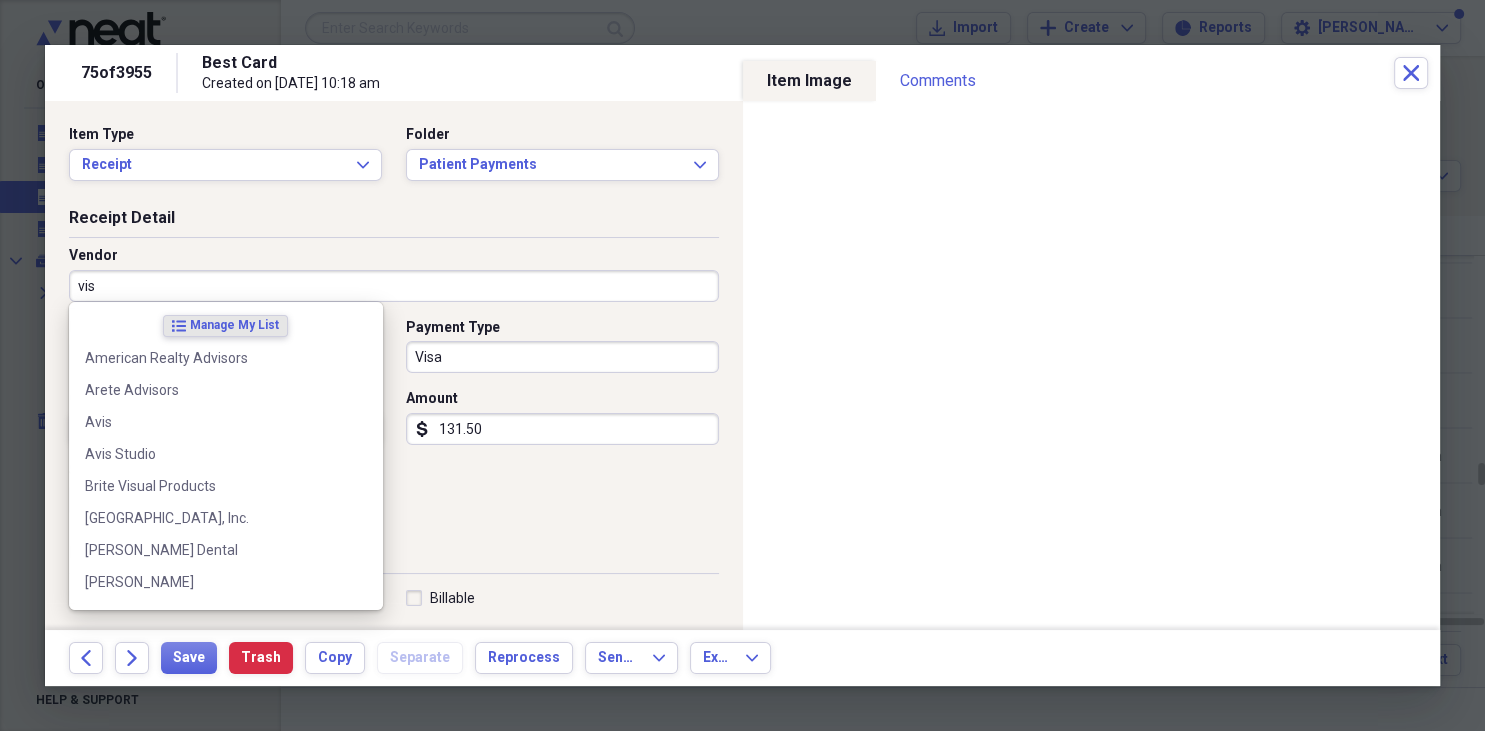 type on "visa" 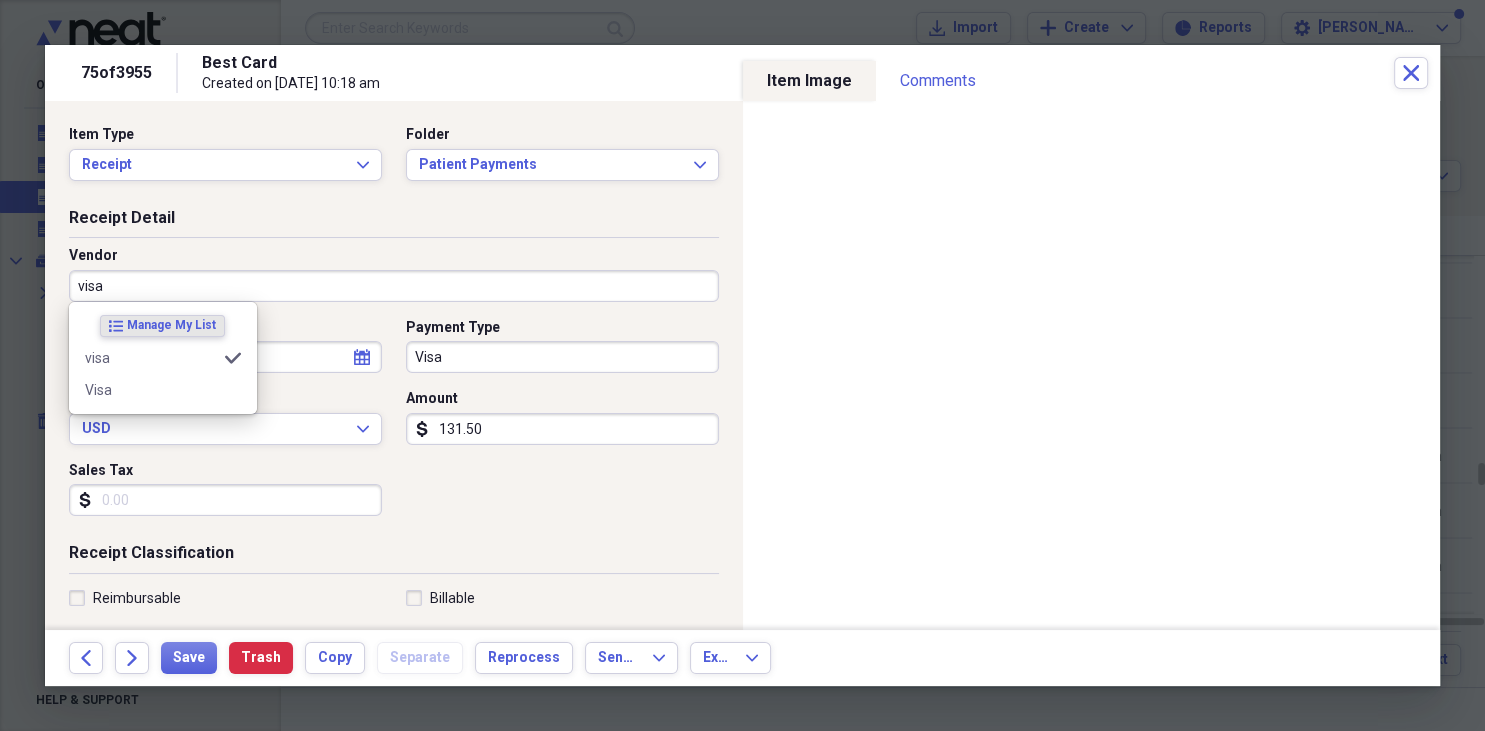 type on "Fee for Service Income" 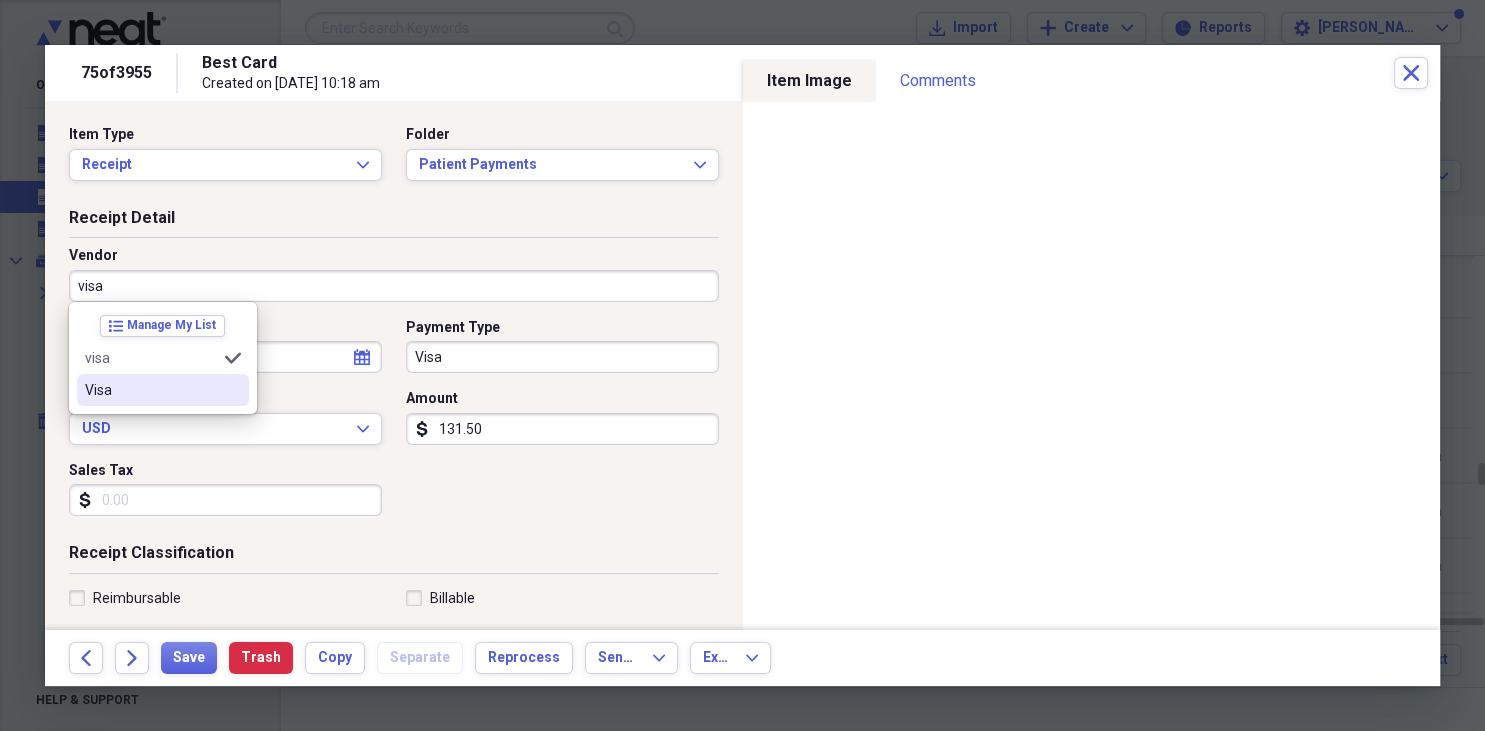 click on "Visa" at bounding box center (151, 390) 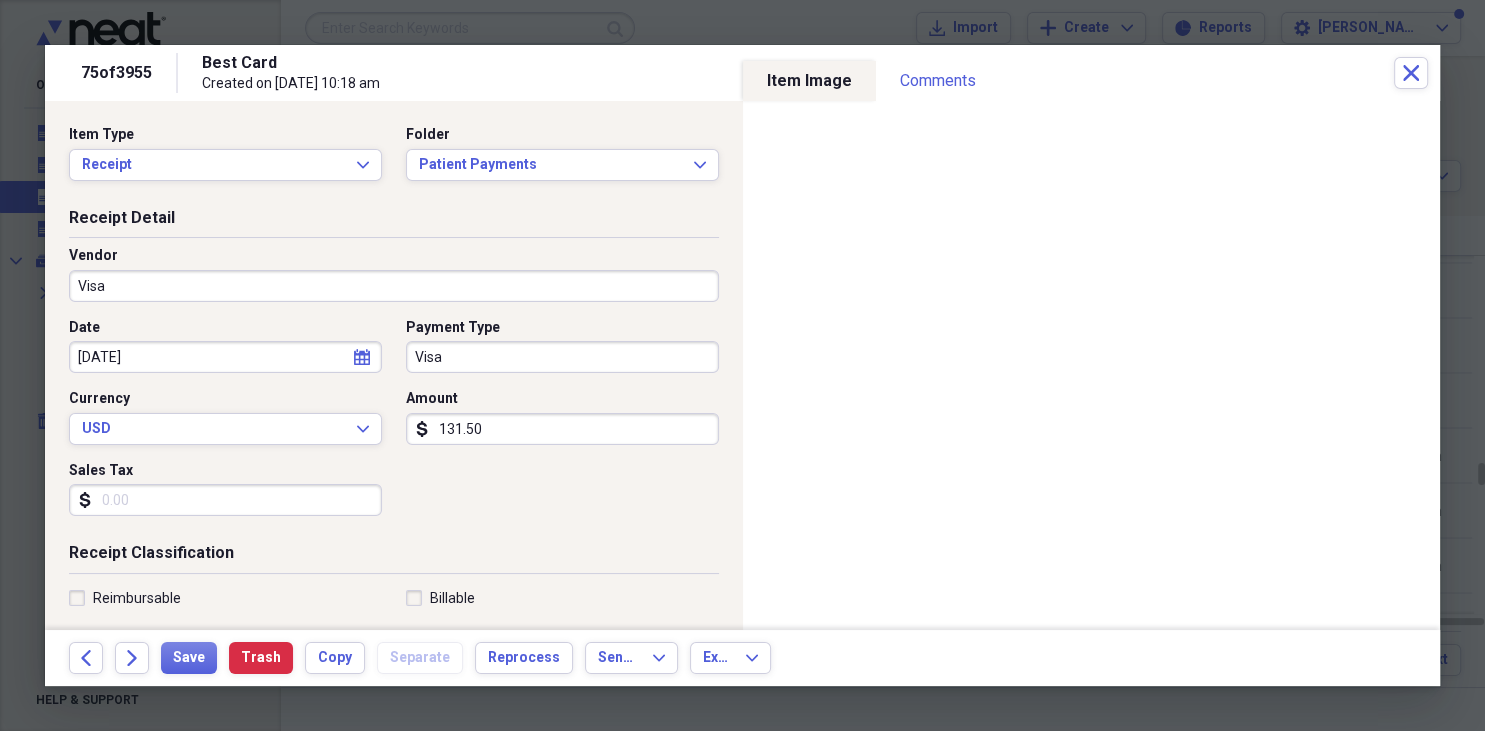 click on "Visa" at bounding box center (562, 357) 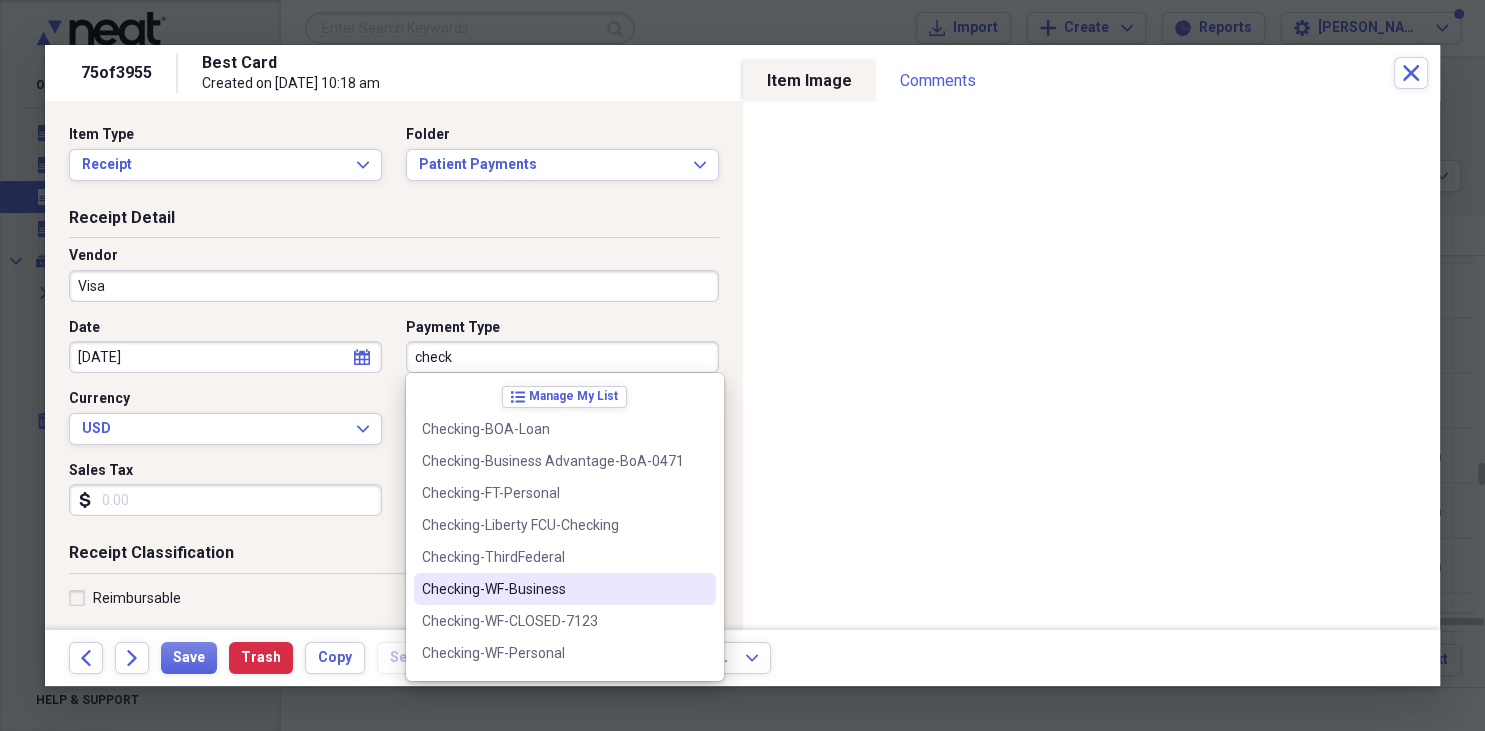 click on "Checking-WF-Business" at bounding box center [553, 589] 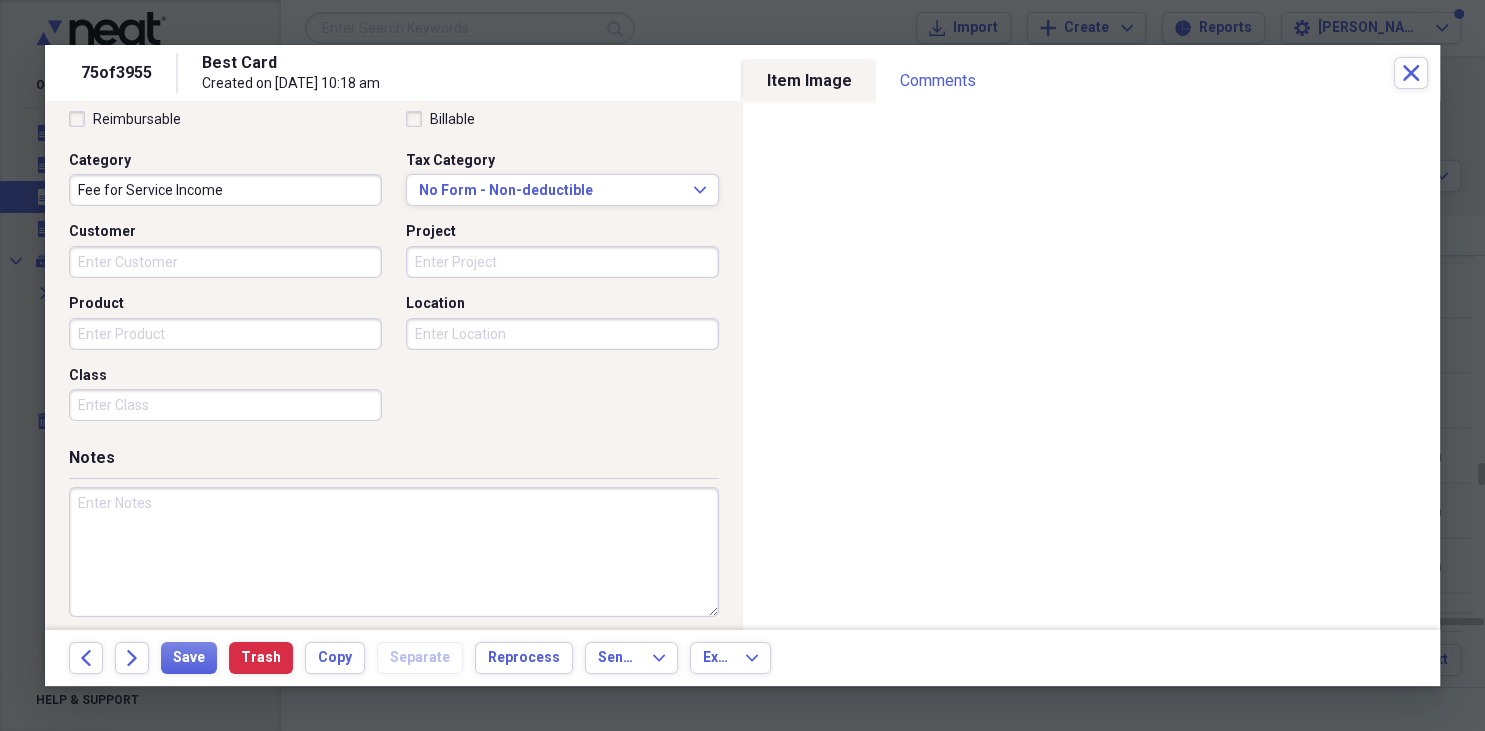 scroll, scrollTop: 480, scrollLeft: 0, axis: vertical 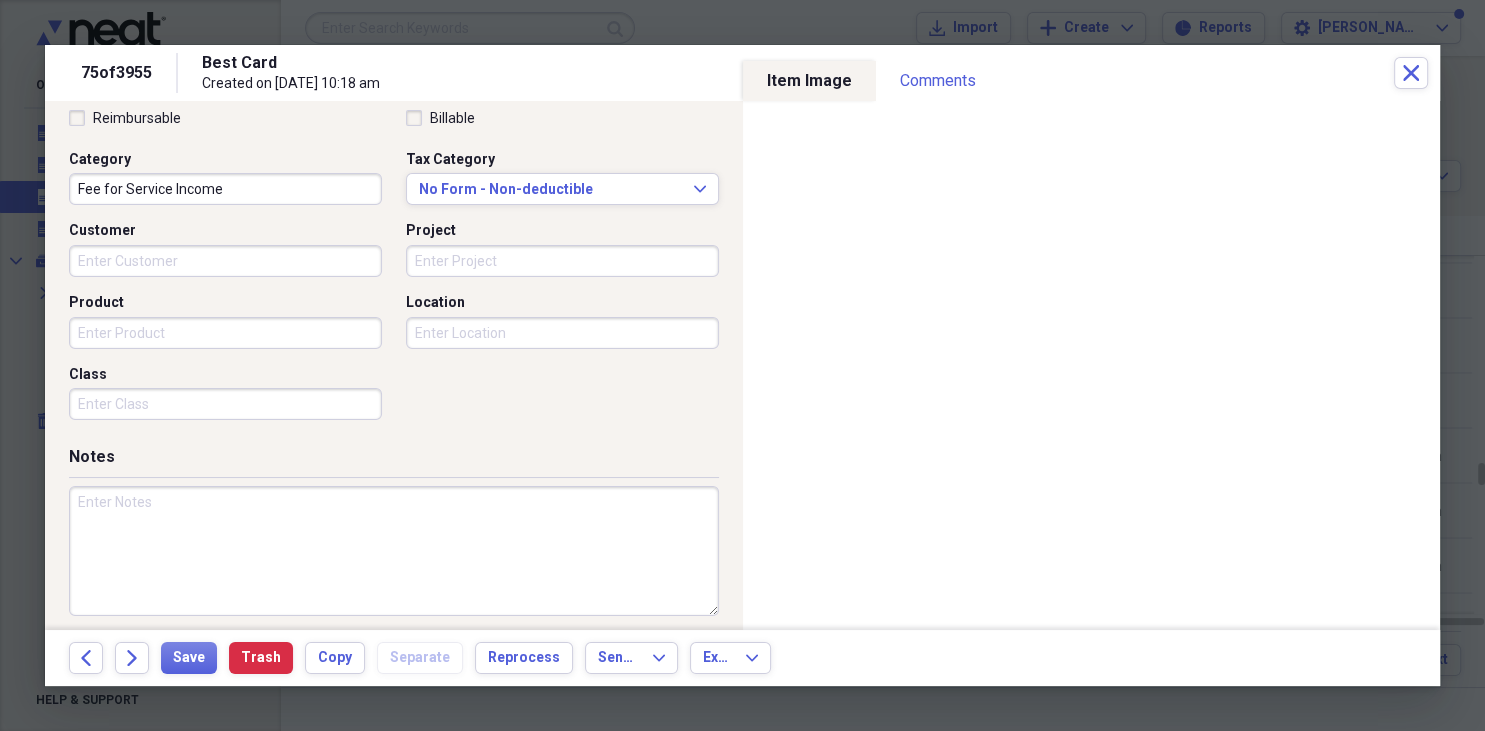 click at bounding box center (394, 551) 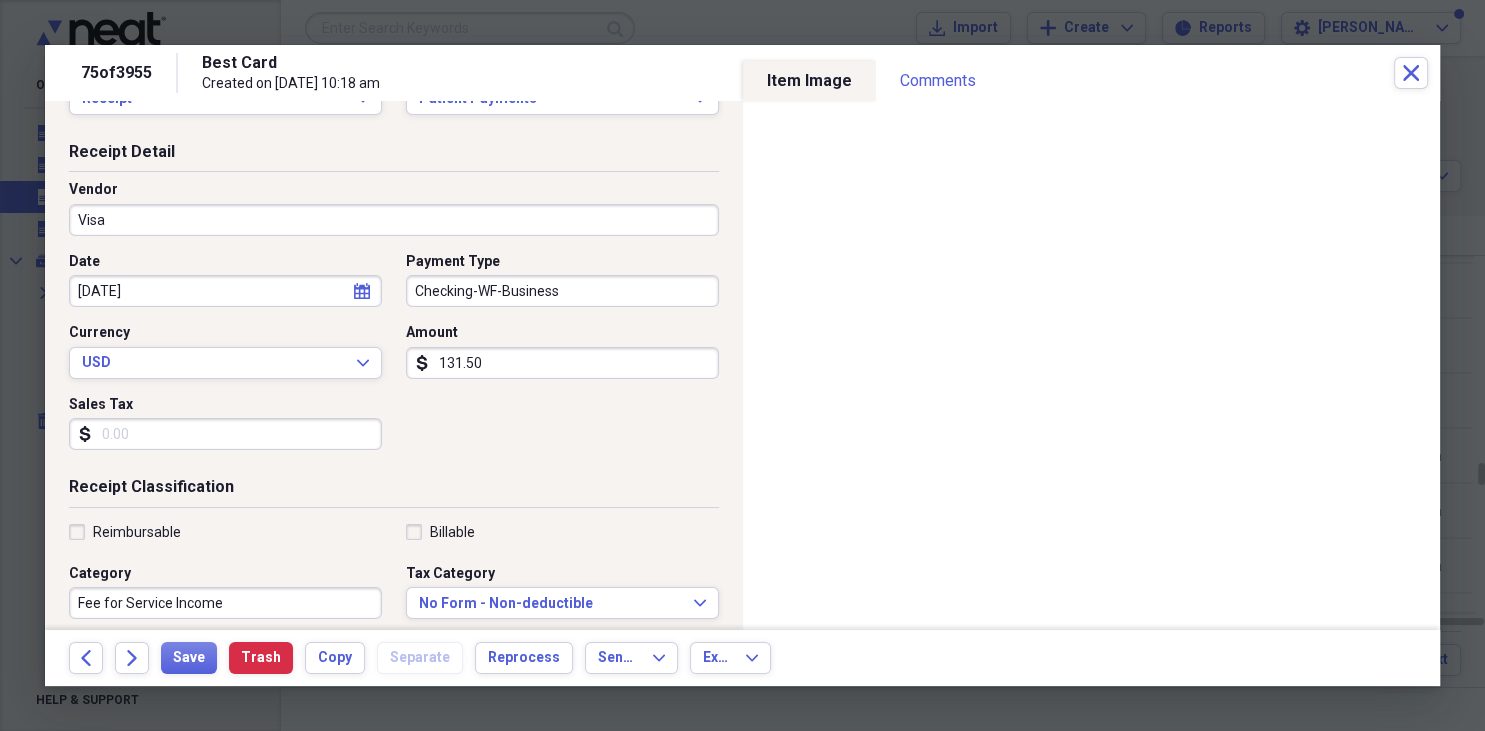 scroll, scrollTop: 0, scrollLeft: 0, axis: both 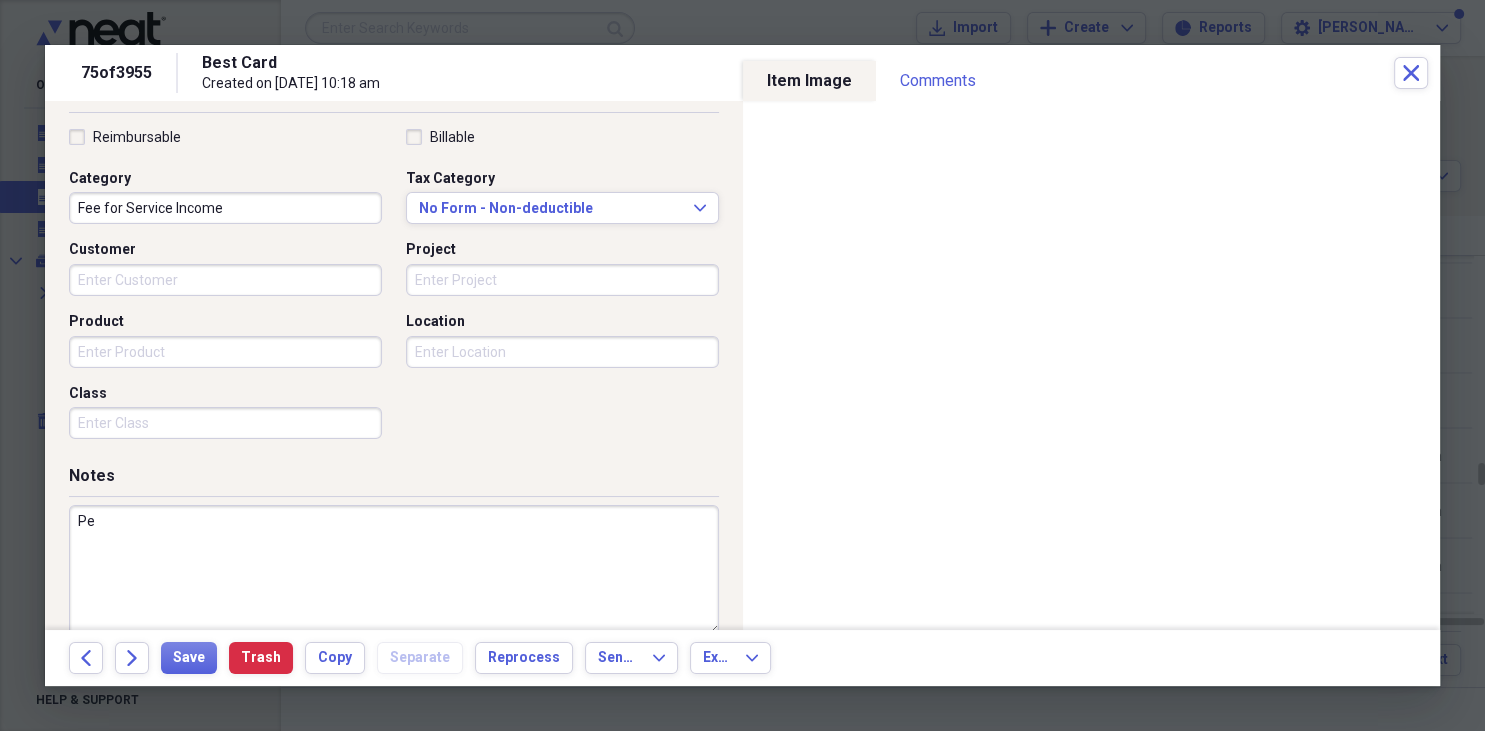 click on "Pe" at bounding box center [394, 570] 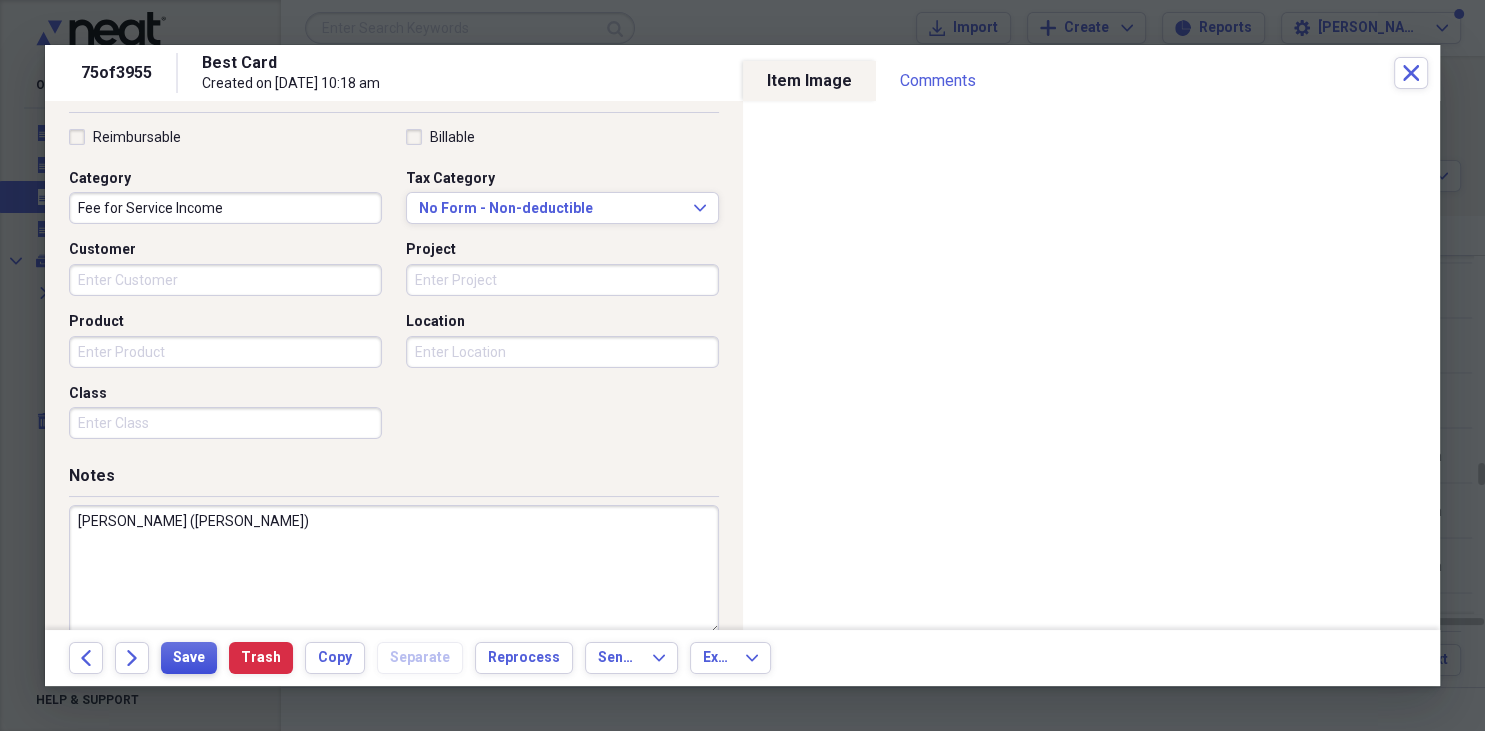type on "[PERSON_NAME] ([PERSON_NAME])" 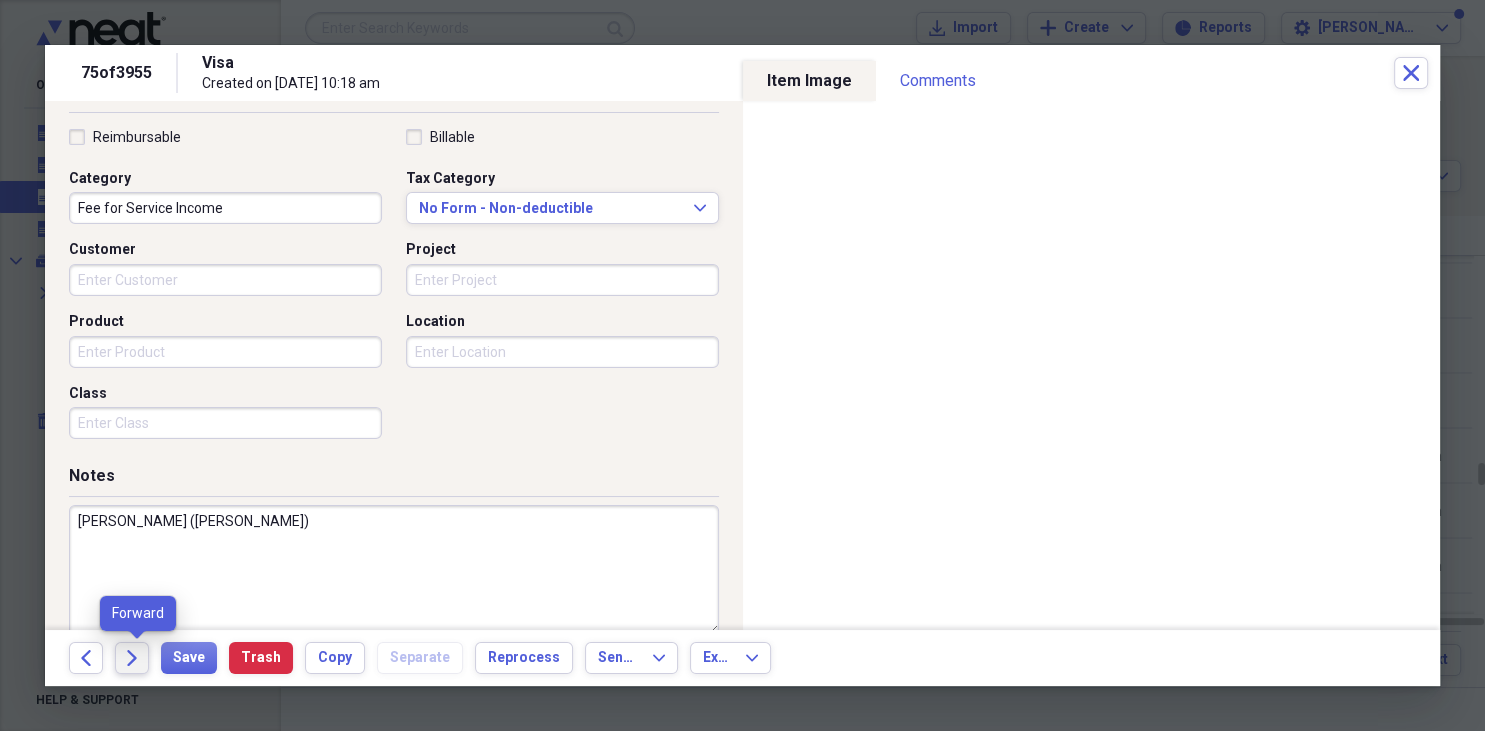 click on "Forward" 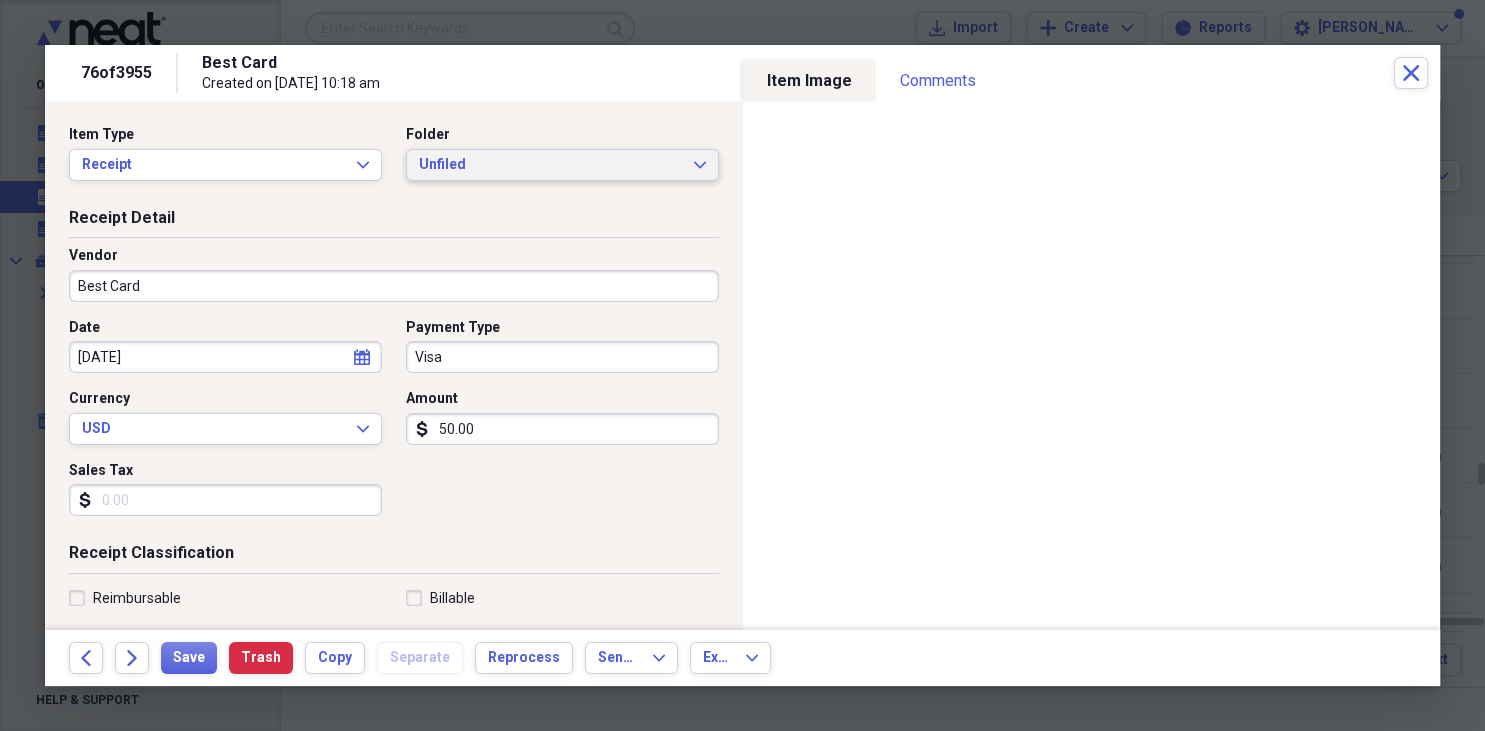 click on "Unfiled Expand" at bounding box center [562, 165] 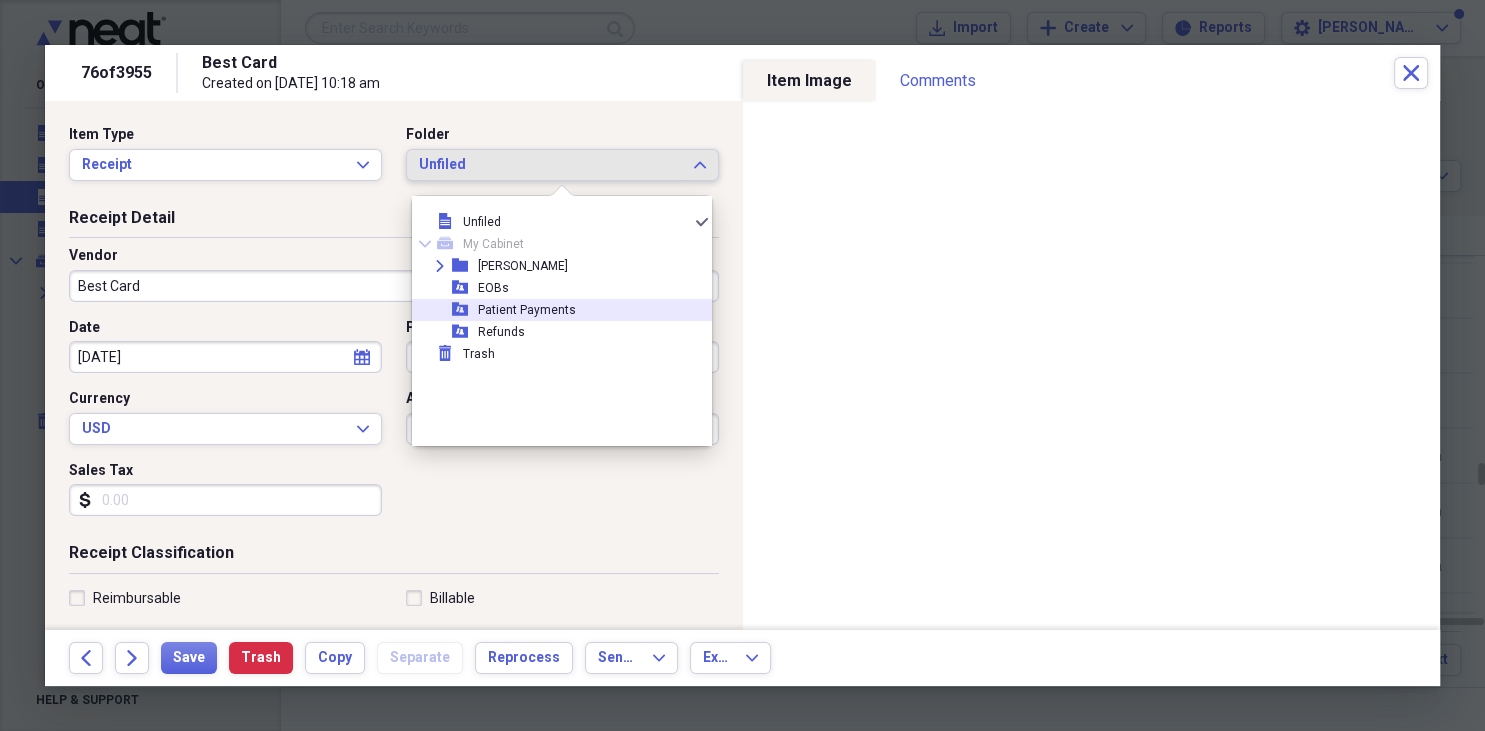 click on "closed-folder-shared Patient Payments" at bounding box center (554, 310) 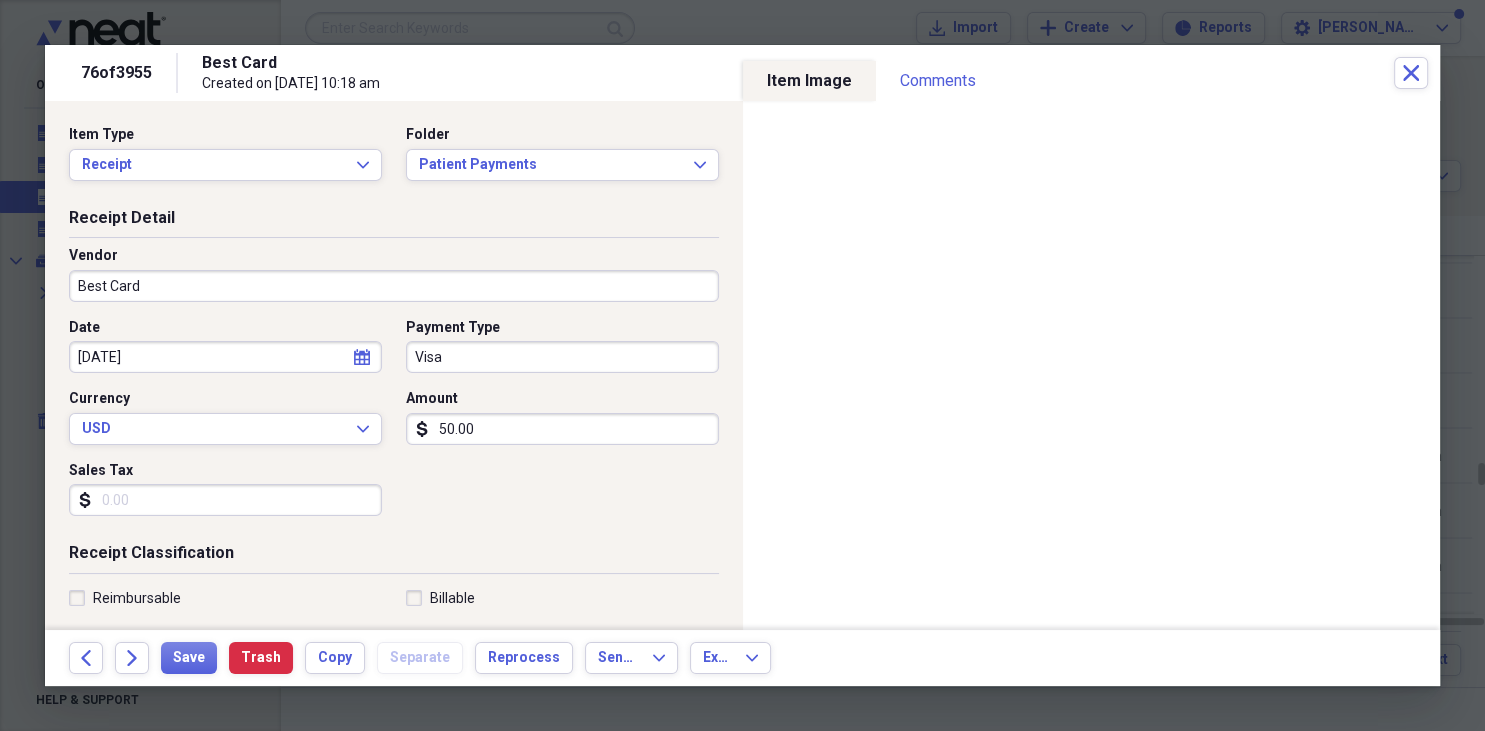 click on "Best Card" at bounding box center [394, 286] 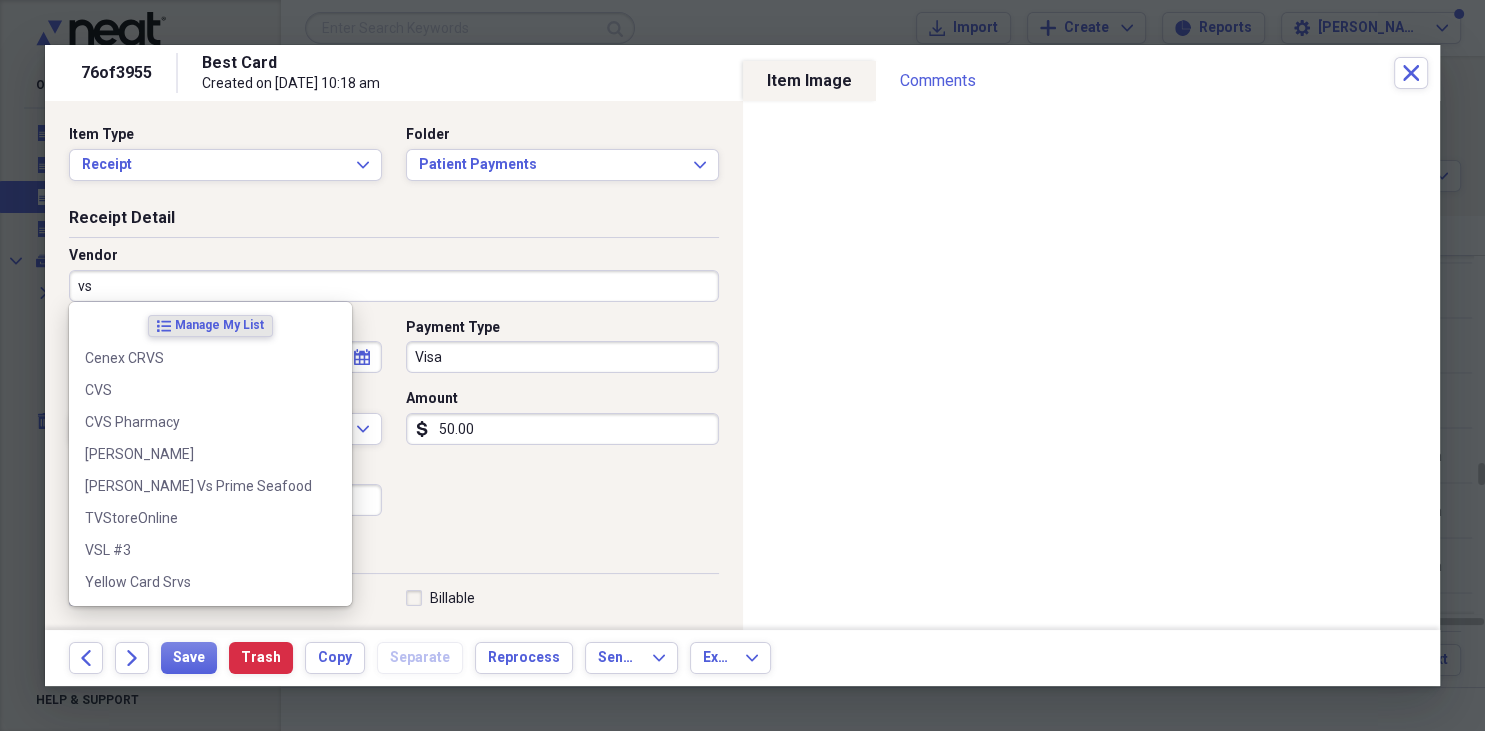 type on "v" 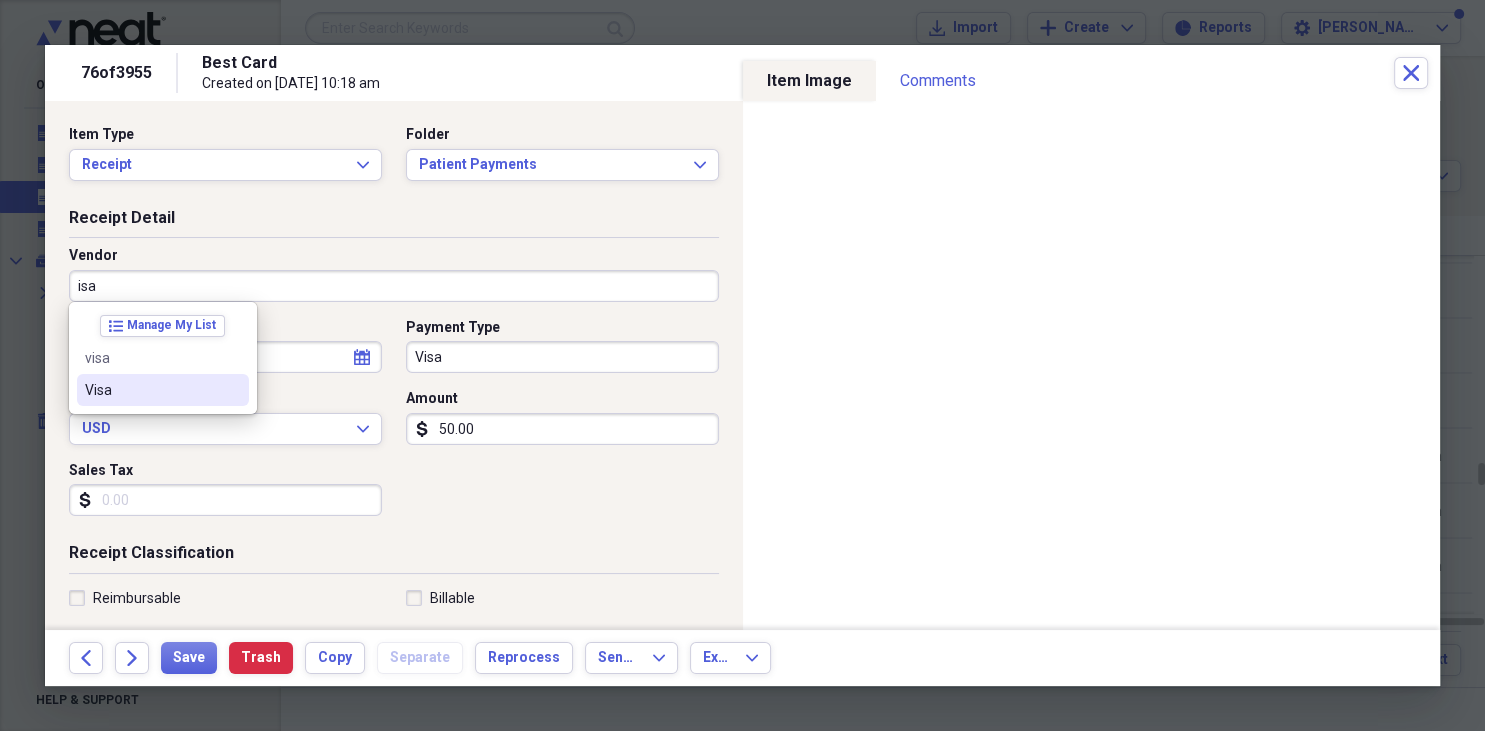 click on "Visa" at bounding box center (151, 390) 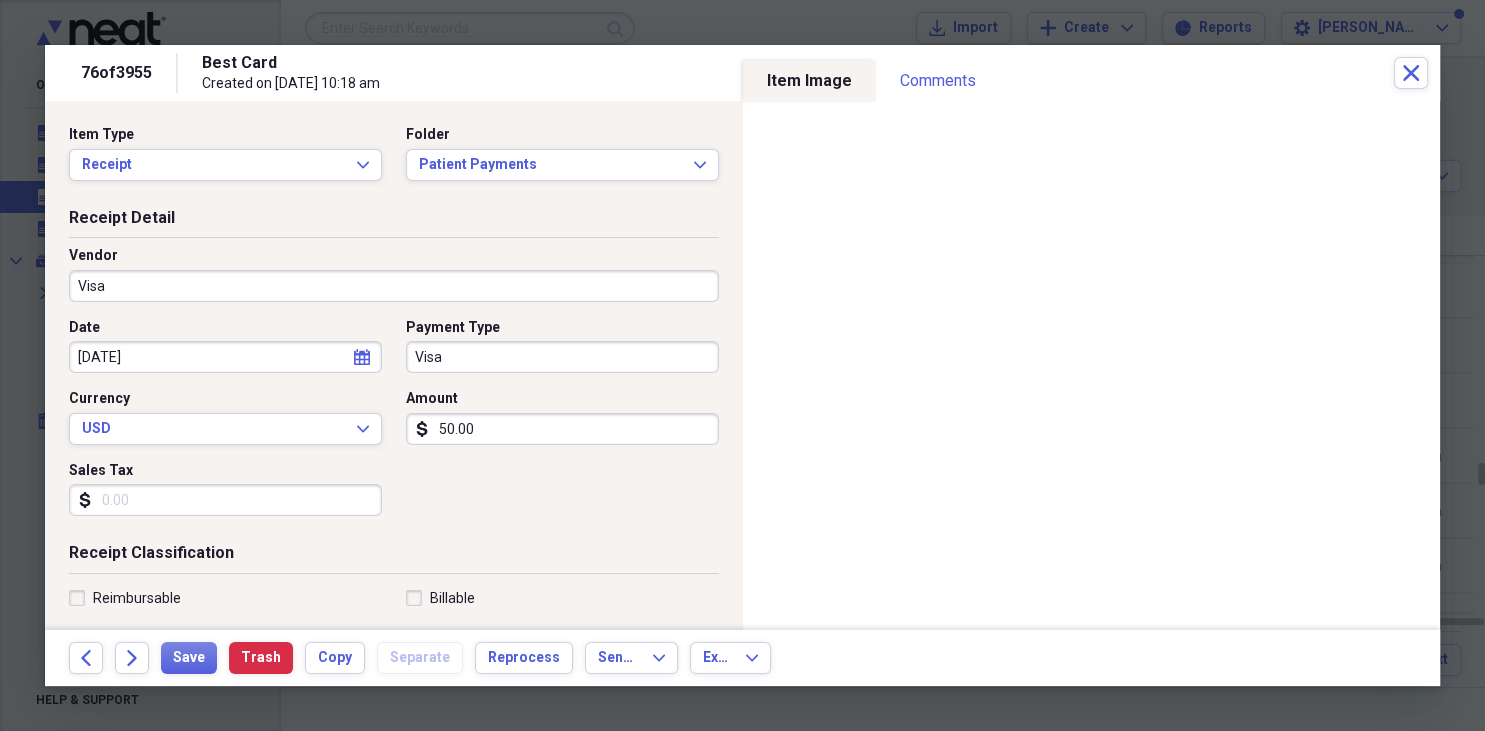 type on "Fee for Service Income" 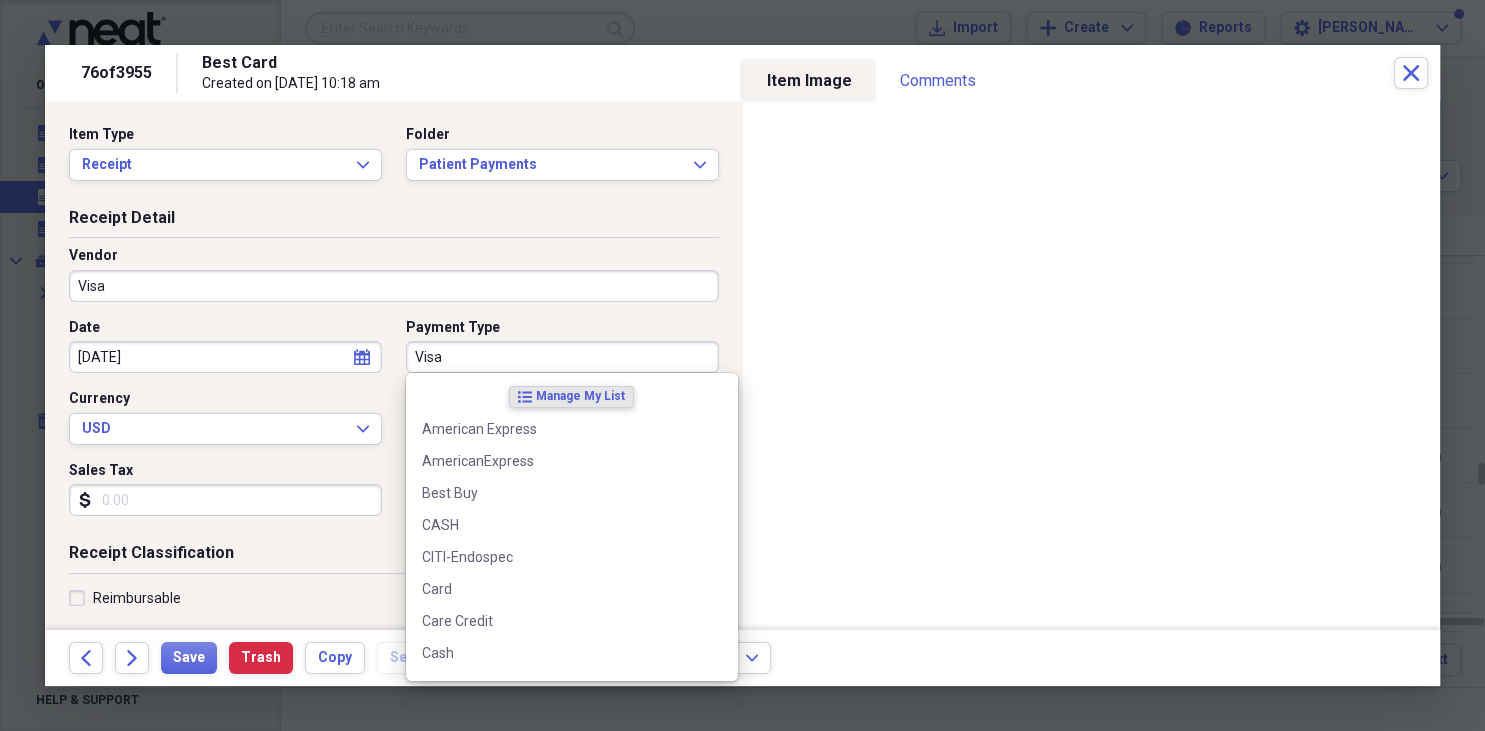click on "Visa" at bounding box center [562, 357] 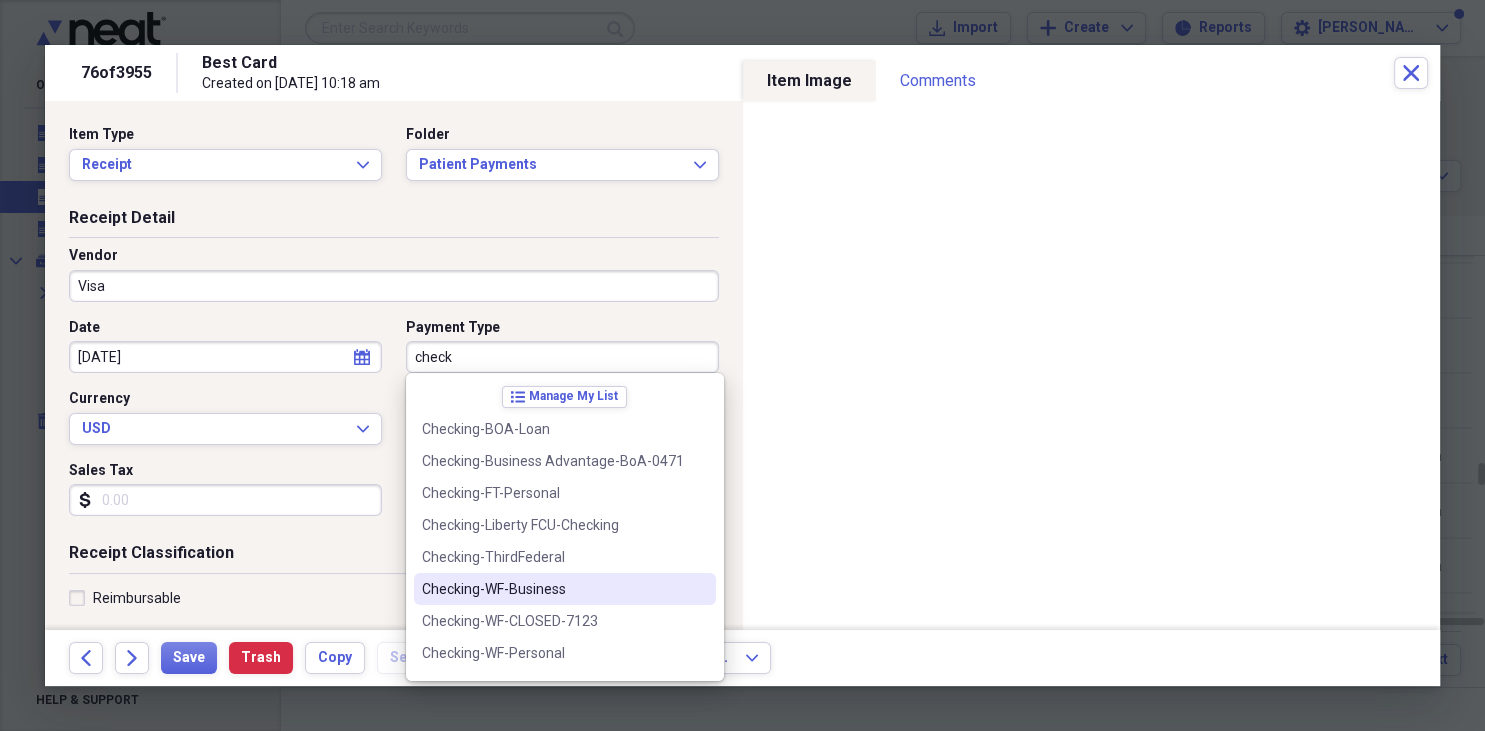 click on "Checking-WF-Business" at bounding box center [553, 589] 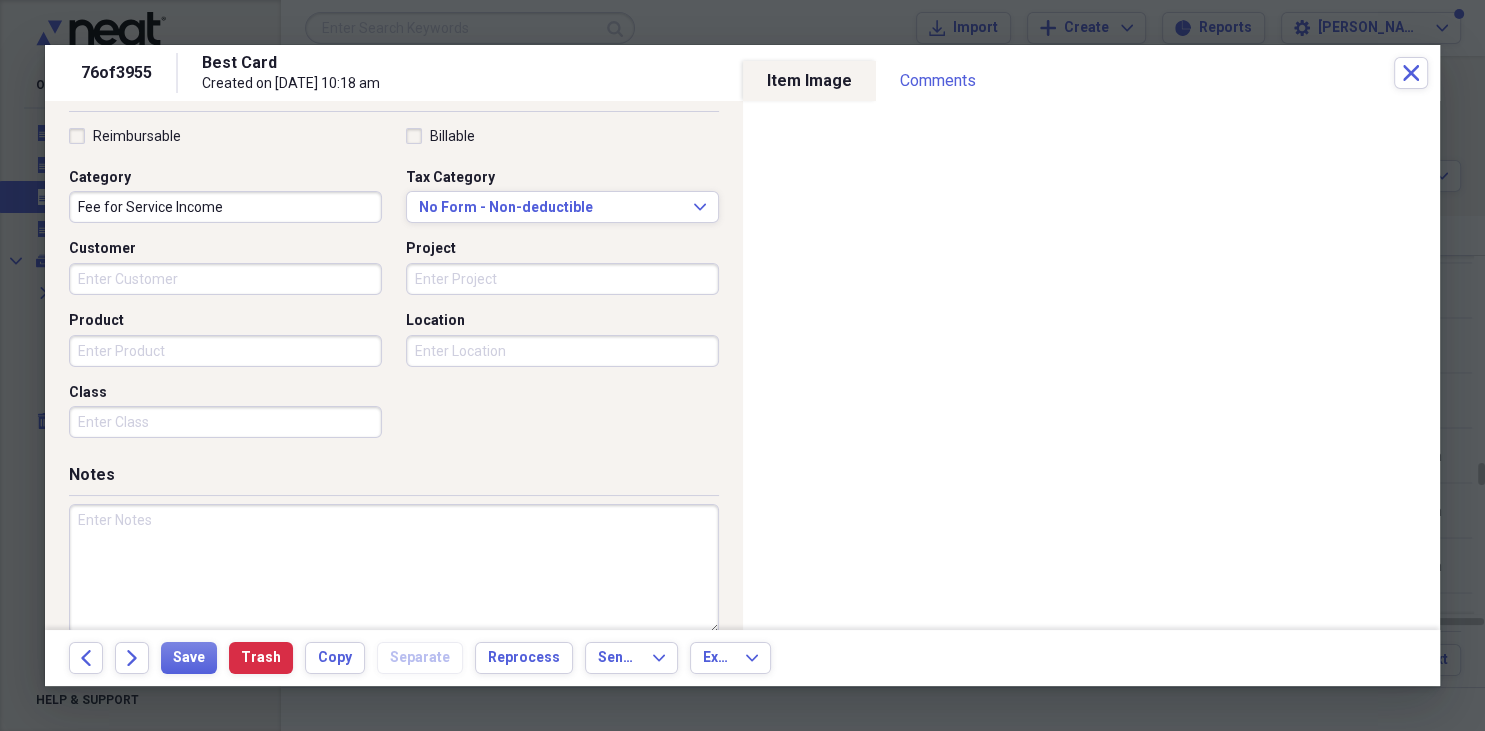 scroll, scrollTop: 480, scrollLeft: 0, axis: vertical 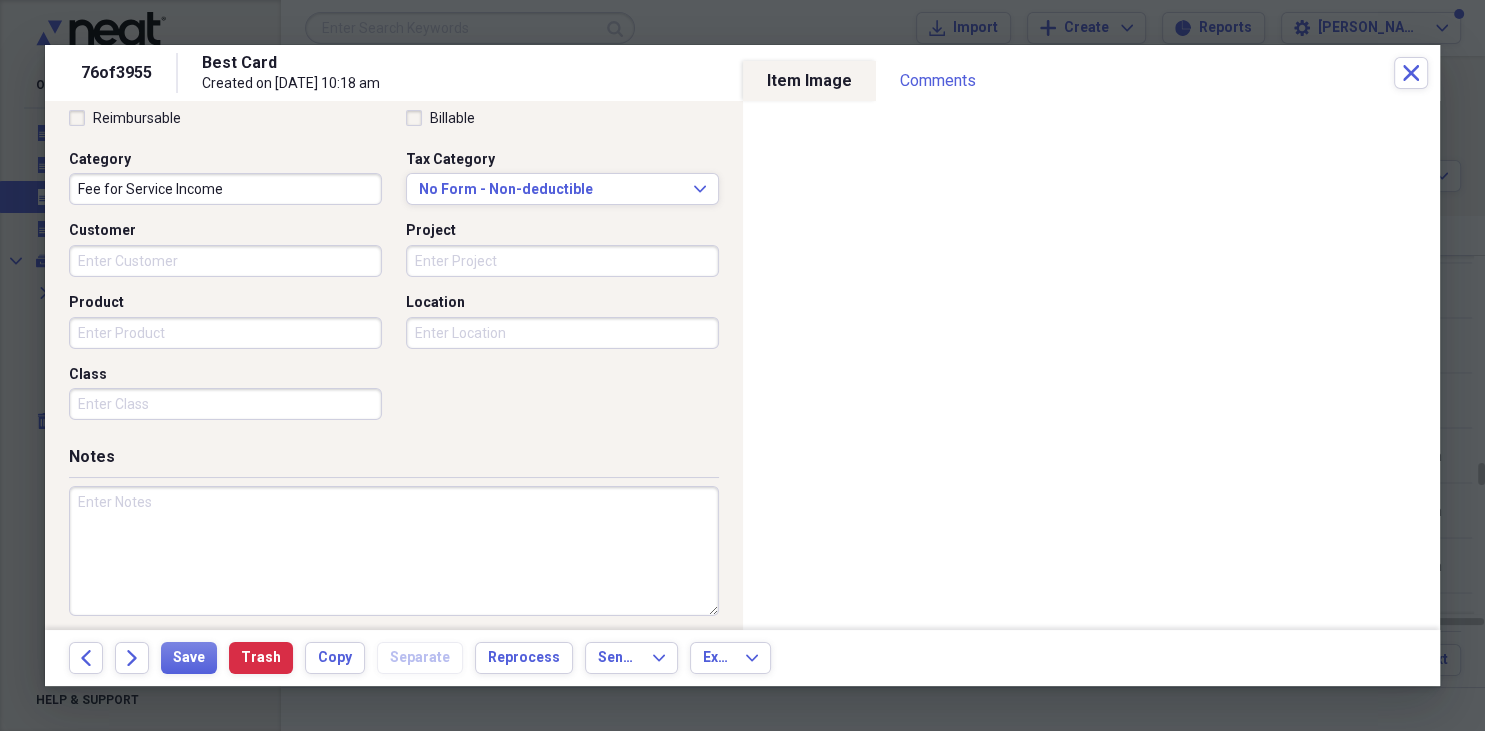 click at bounding box center (394, 551) 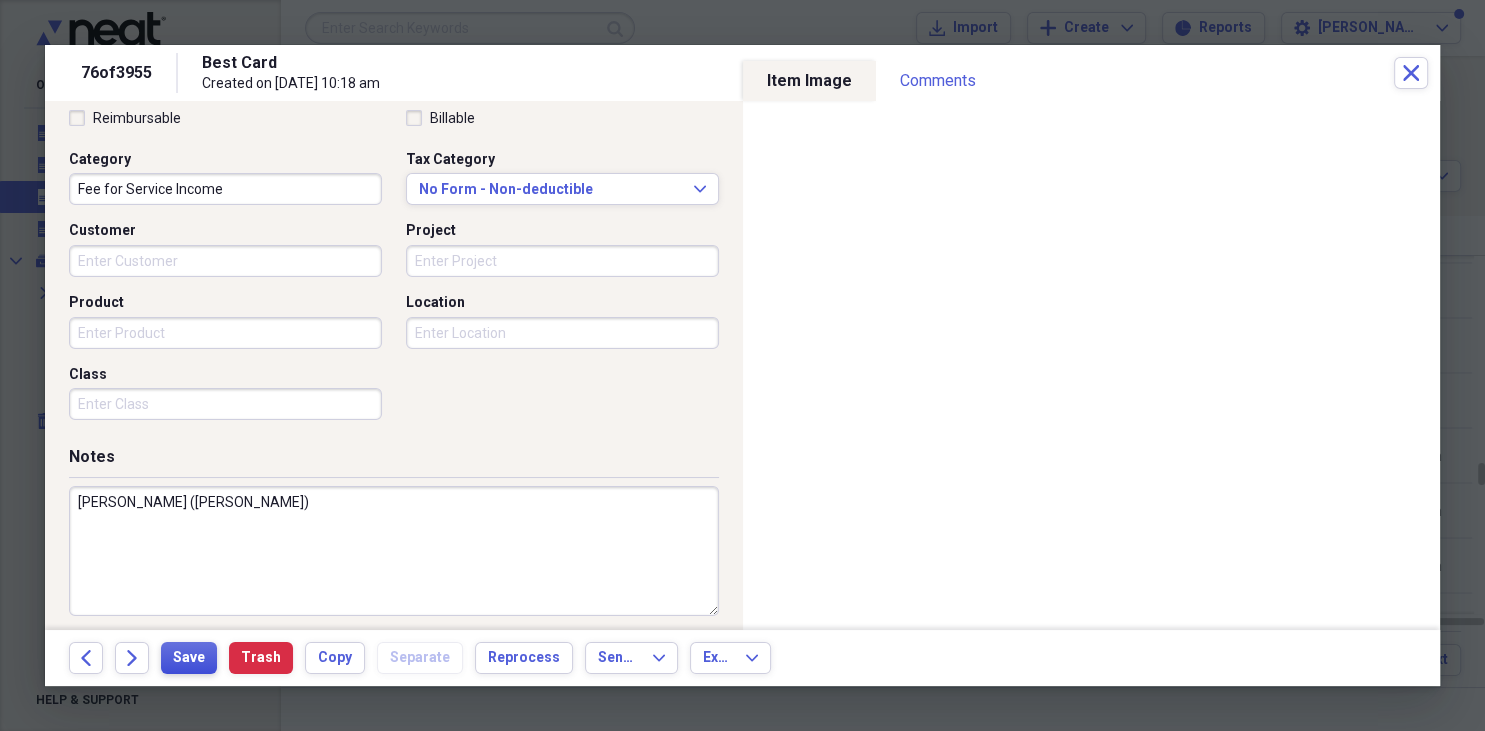 type on "Balakrishnan, Anesh (Iiango)" 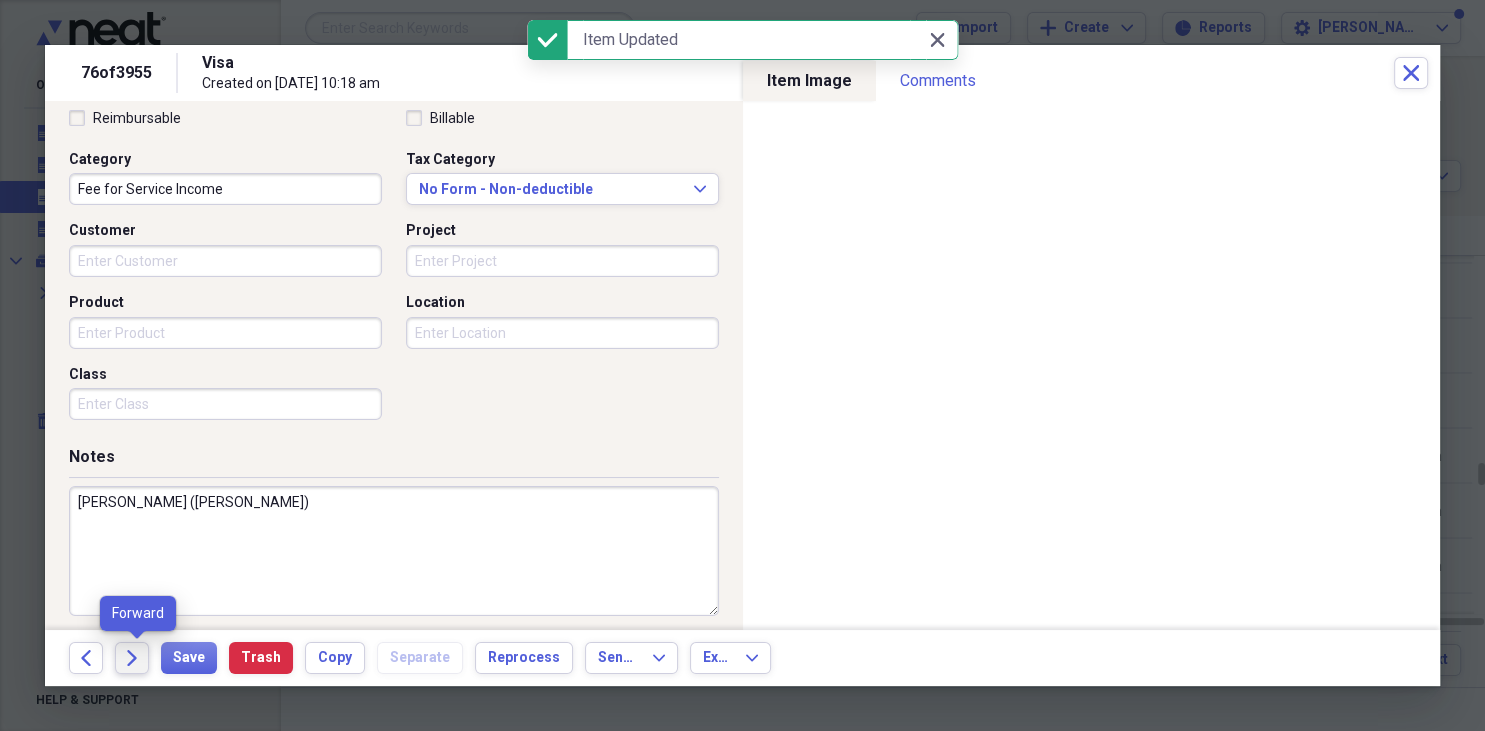 click on "Forward" 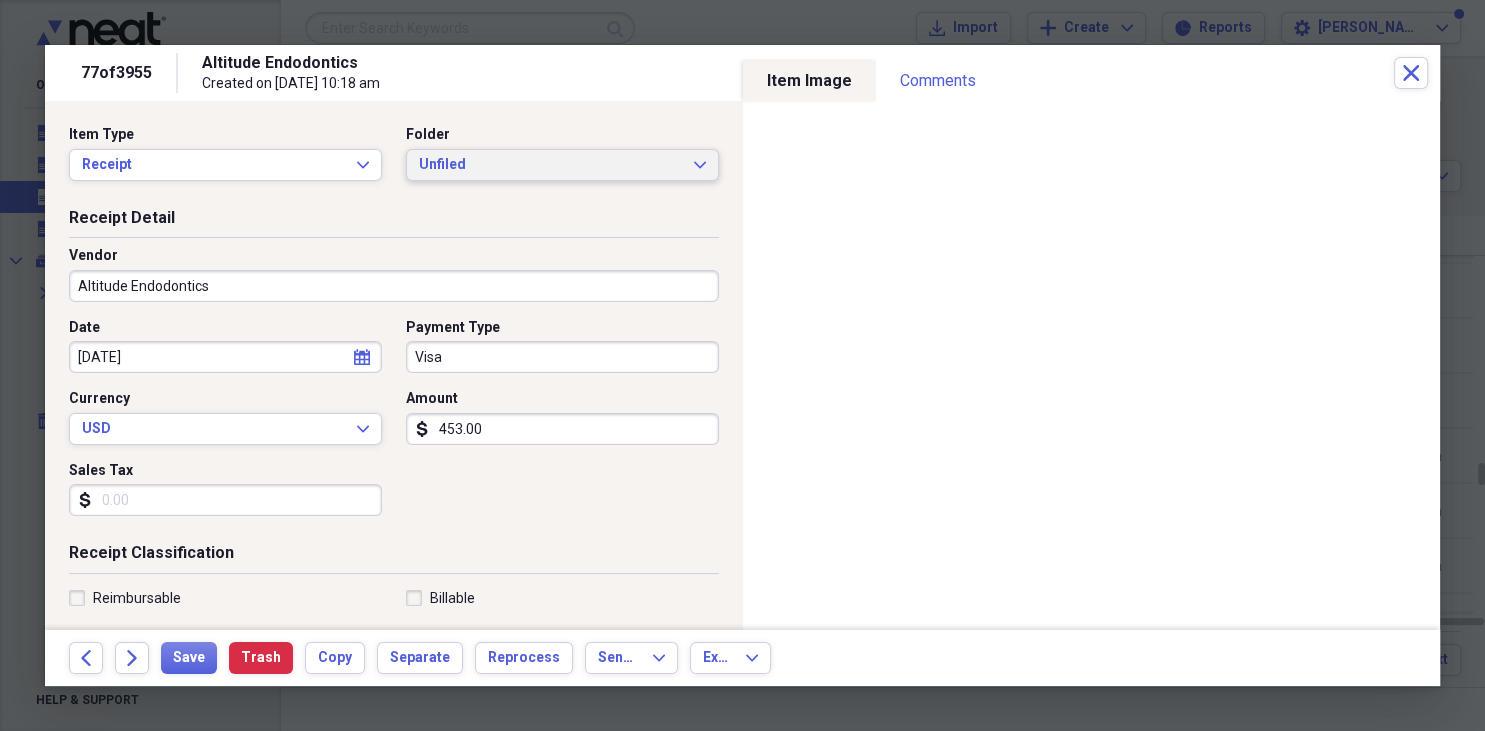click on "Expand" 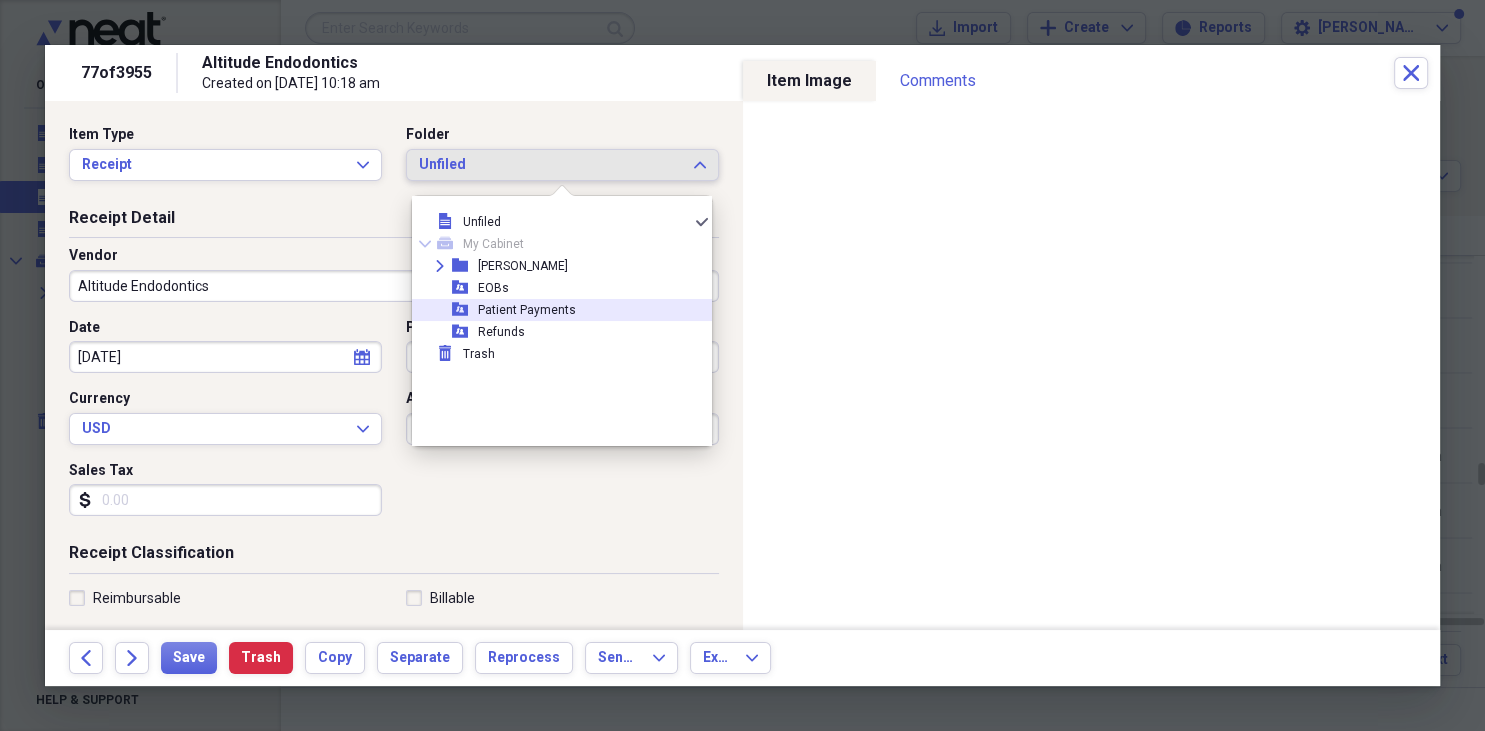 click on "Patient Payments" at bounding box center (527, 310) 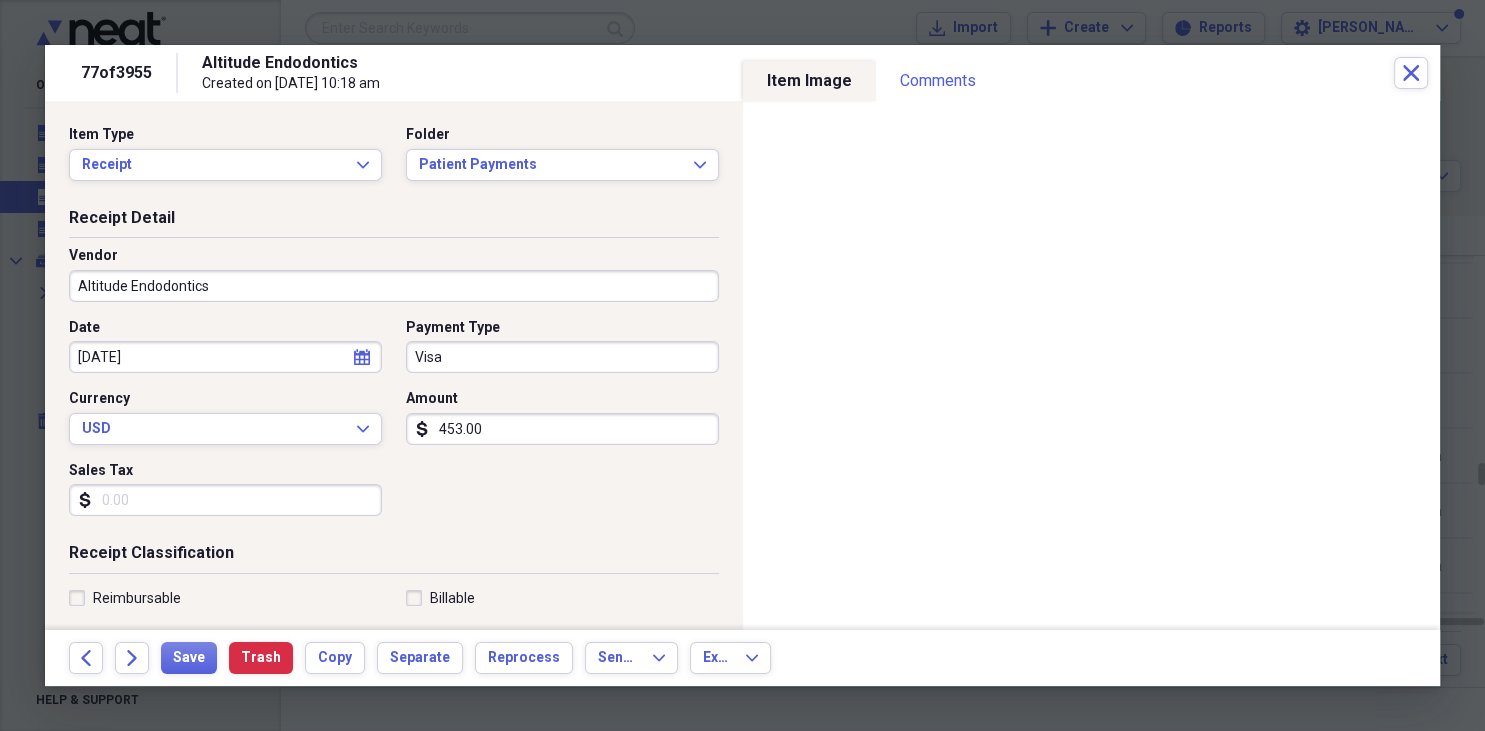 click on "Altitude Endodontics" at bounding box center (394, 286) 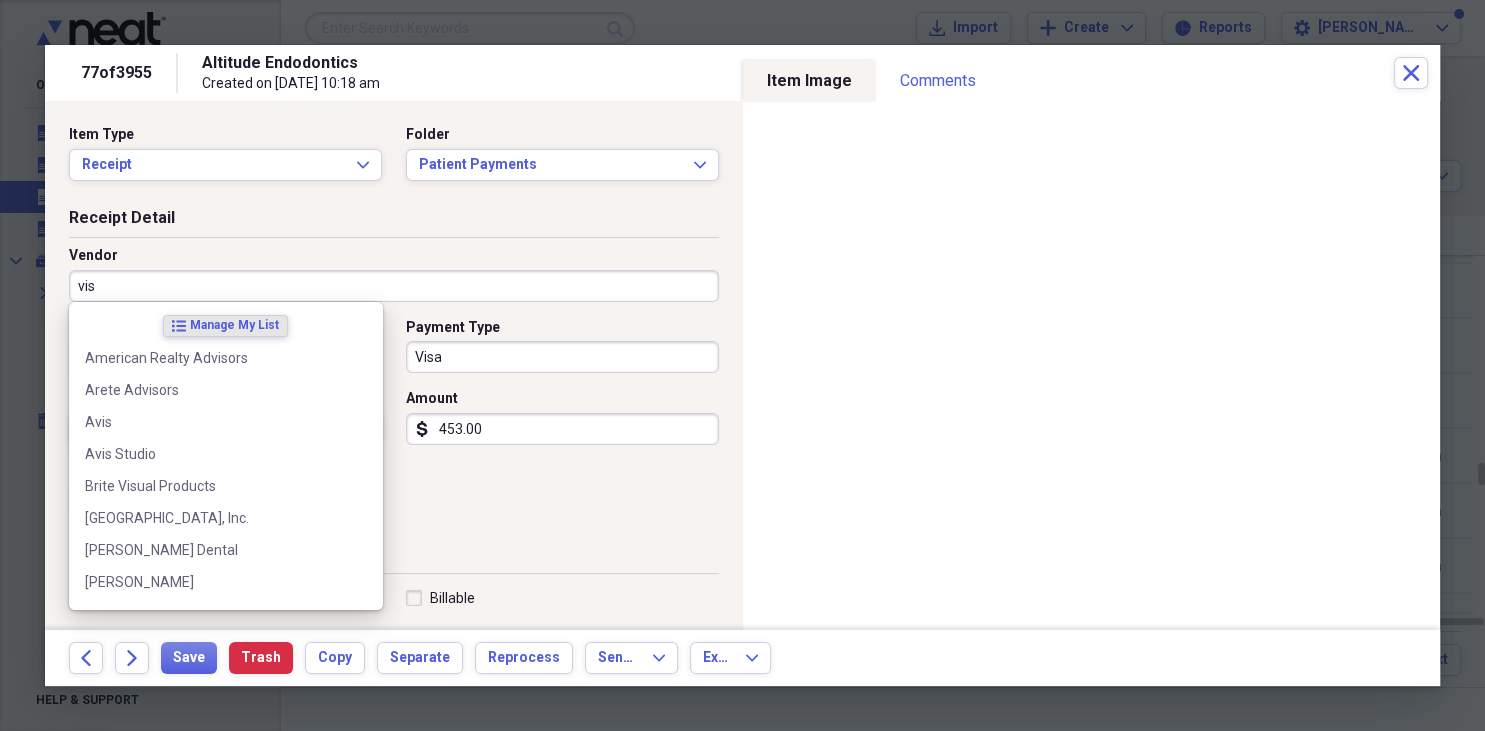 type on "visa" 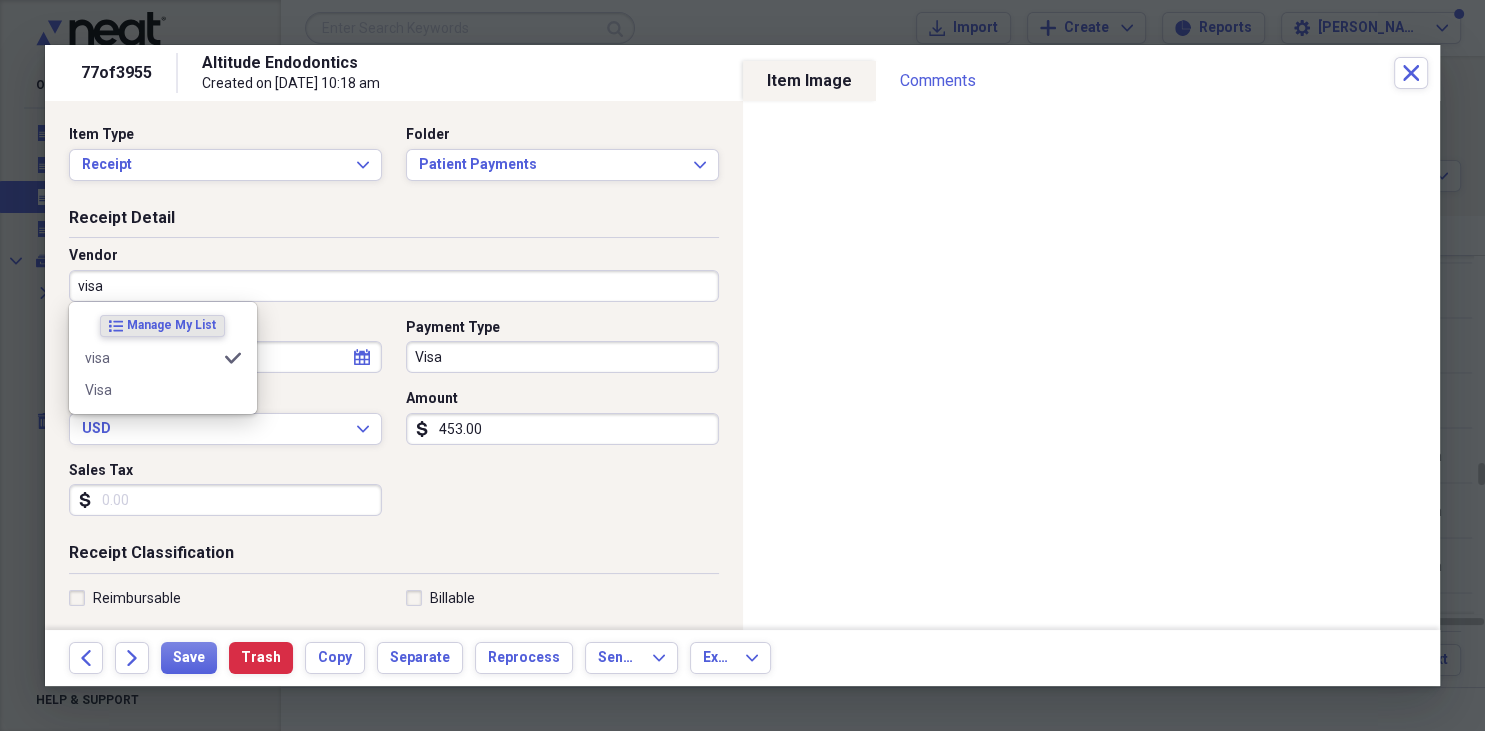 type on "Fee for Service Income" 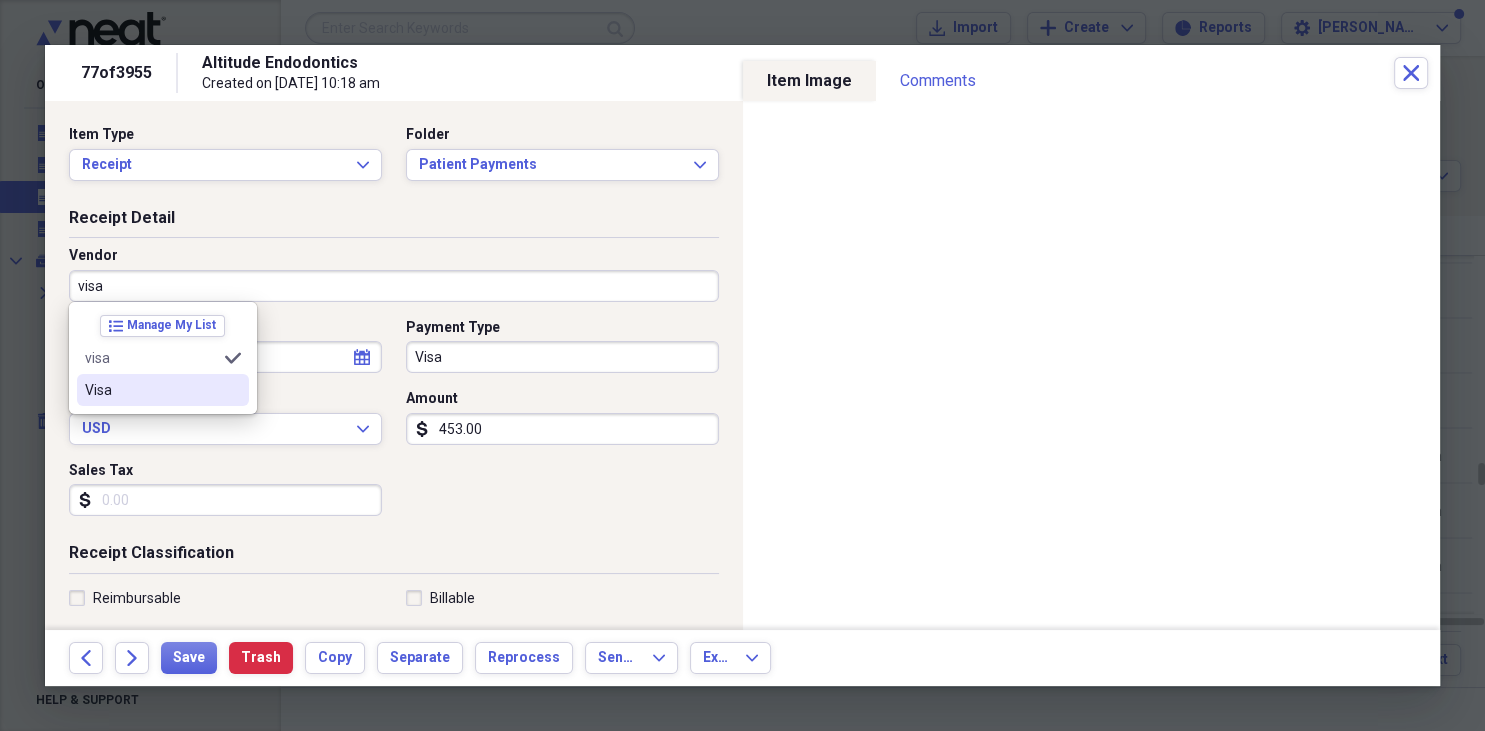 click on "Visa" at bounding box center (163, 390) 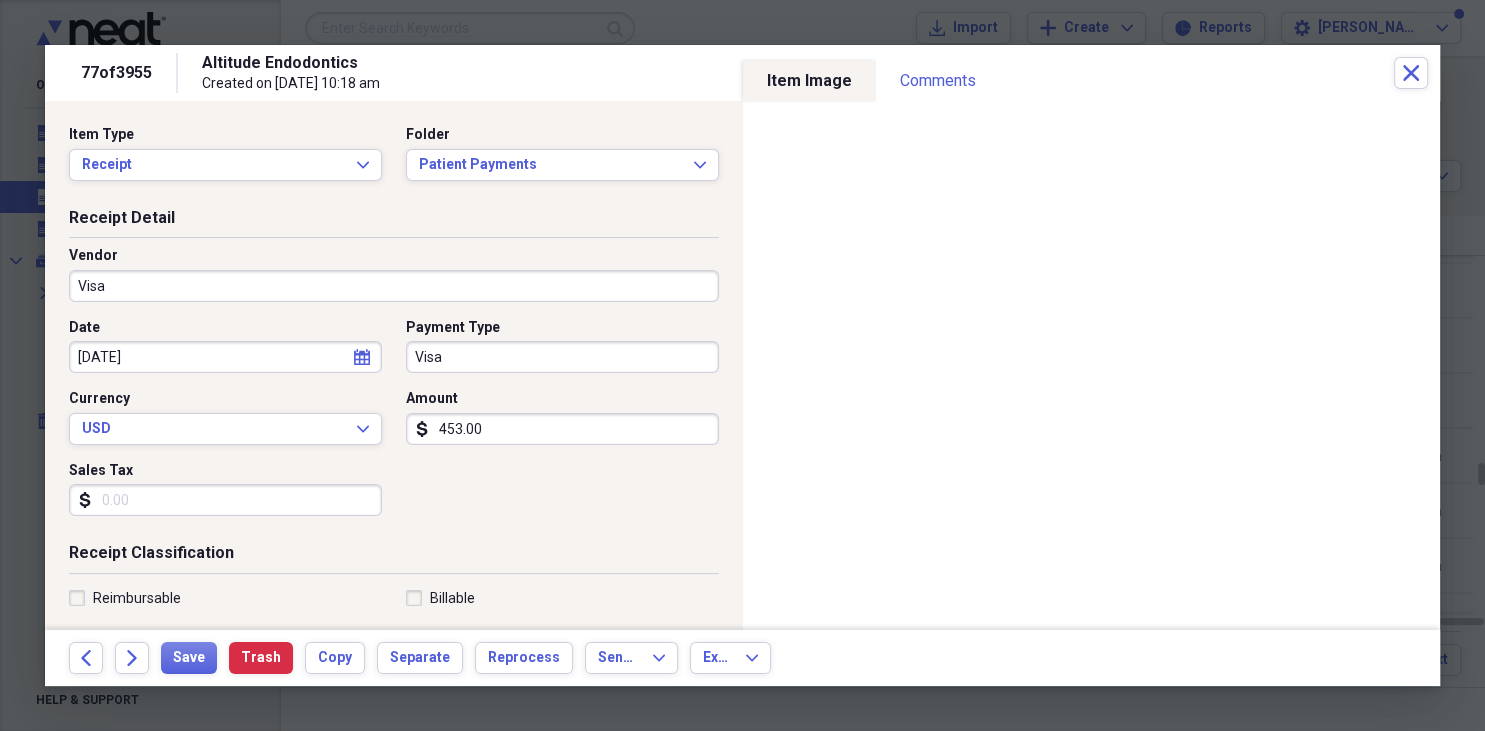 click on "Visa" at bounding box center (562, 357) 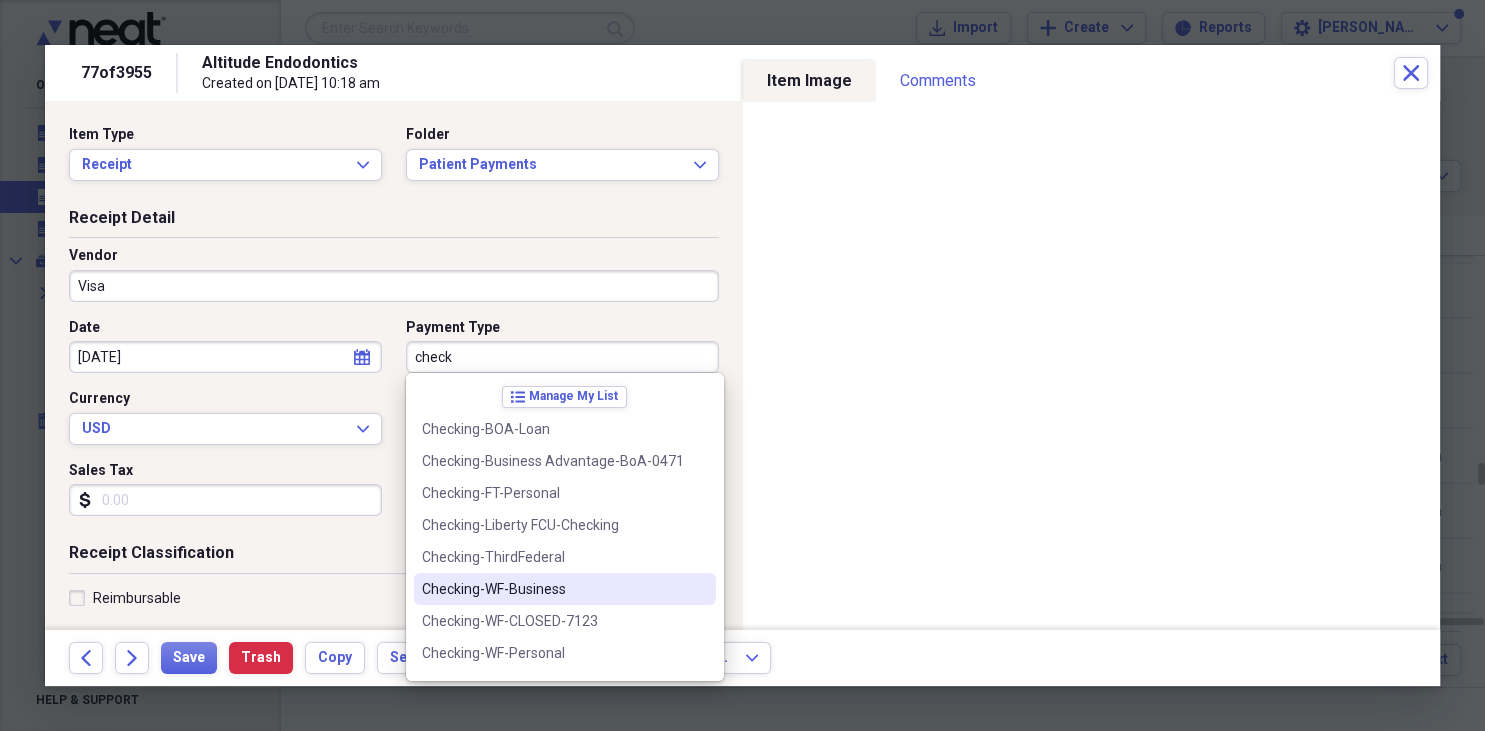click on "Checking-WF-Business" at bounding box center [553, 589] 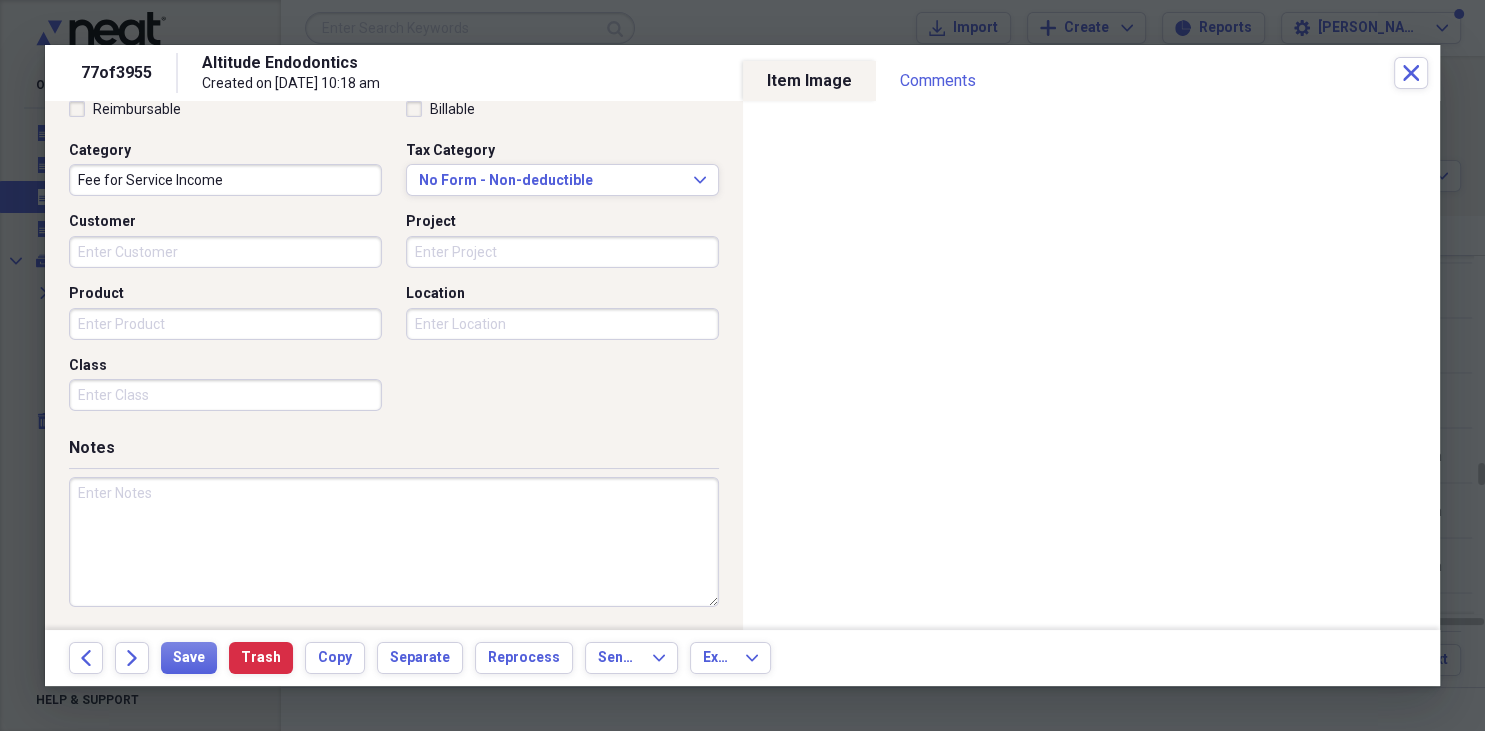 scroll, scrollTop: 490, scrollLeft: 0, axis: vertical 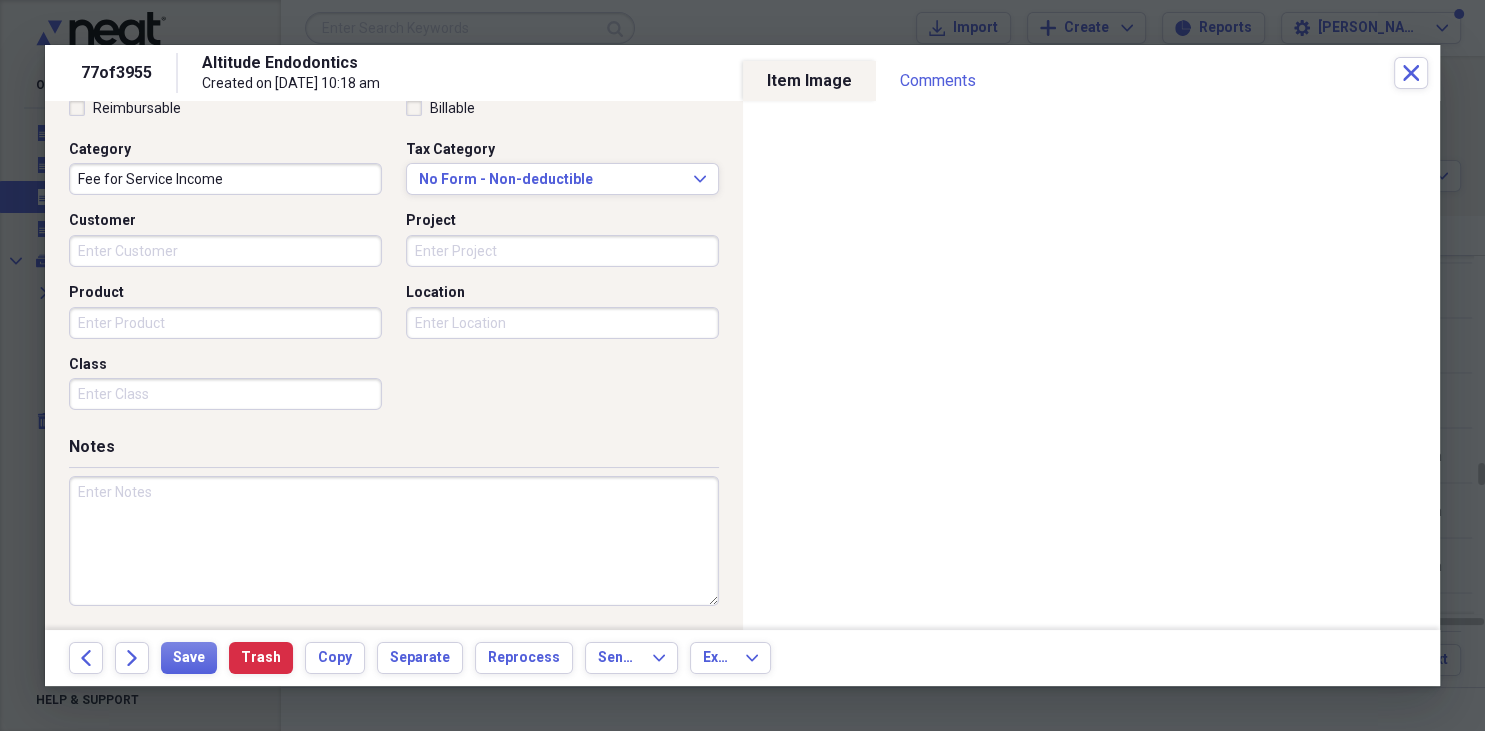 click at bounding box center [394, 541] 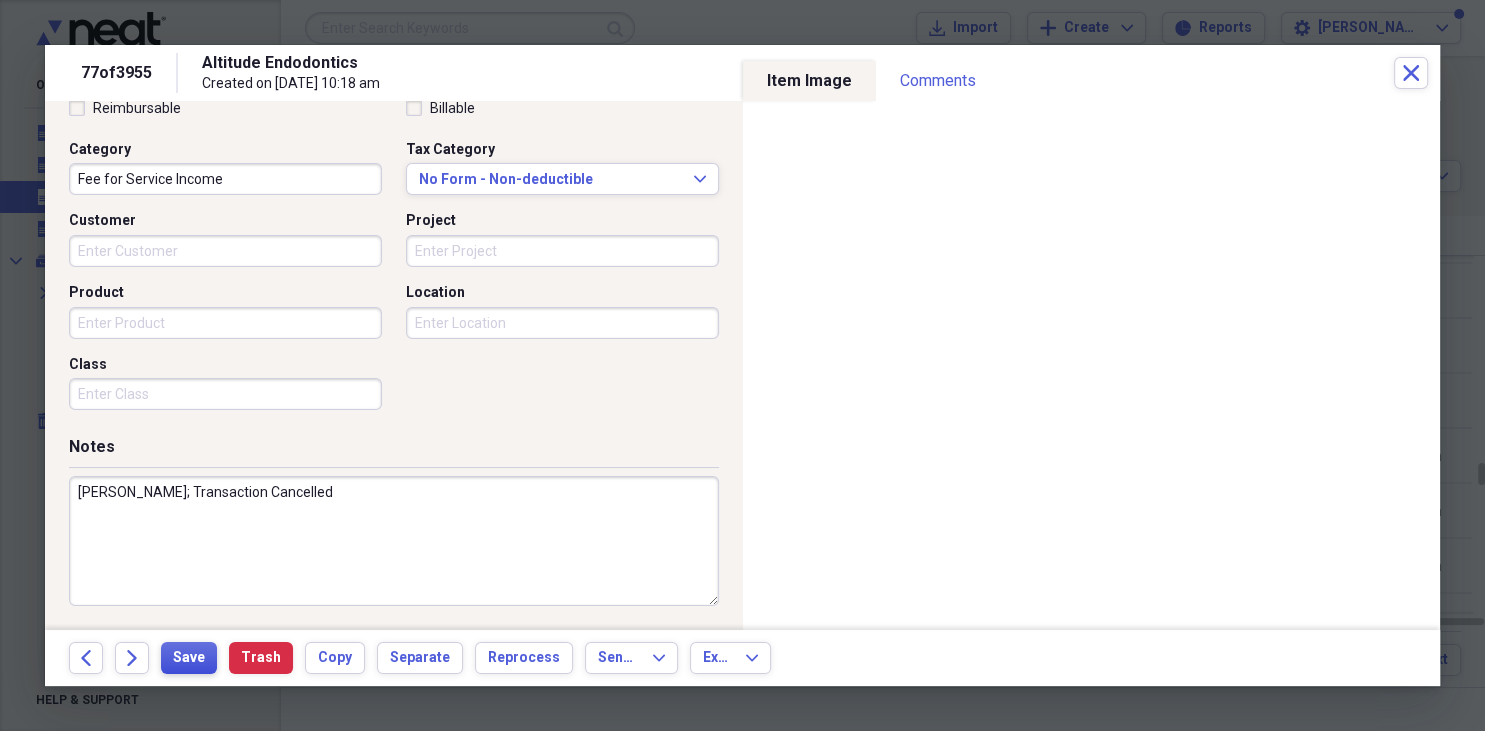 type on "Del Priore, Michelle; Transaction Cancelled" 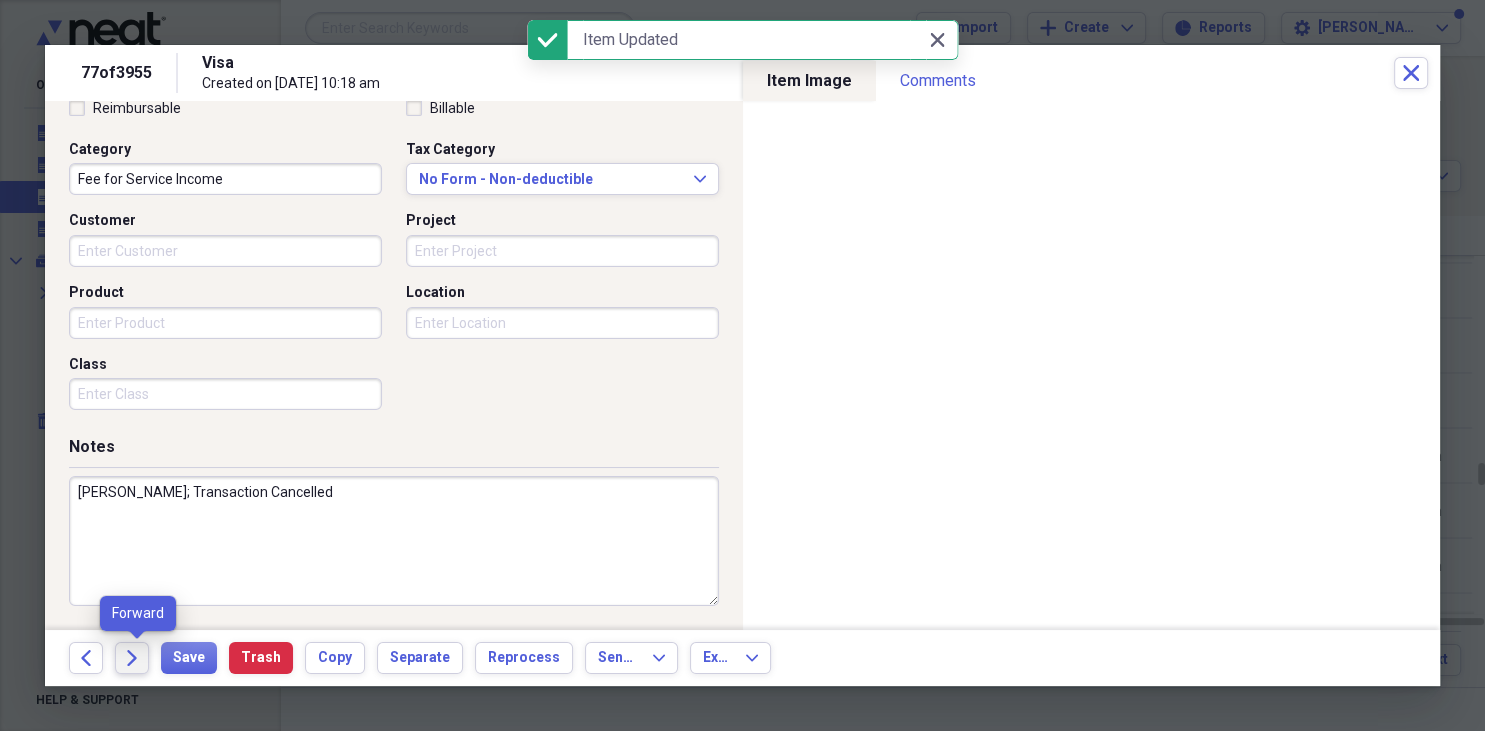 click on "Forward" 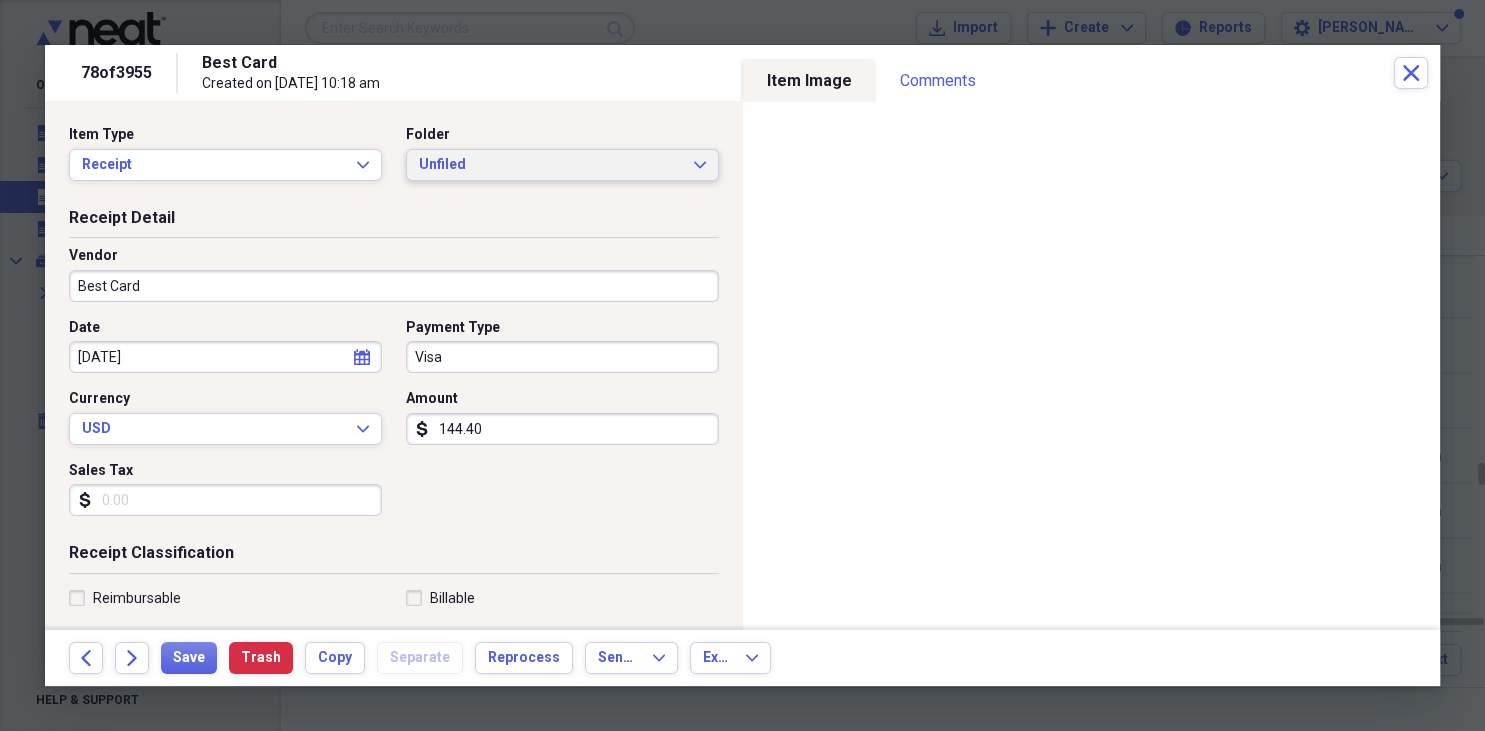 click on "Expand" 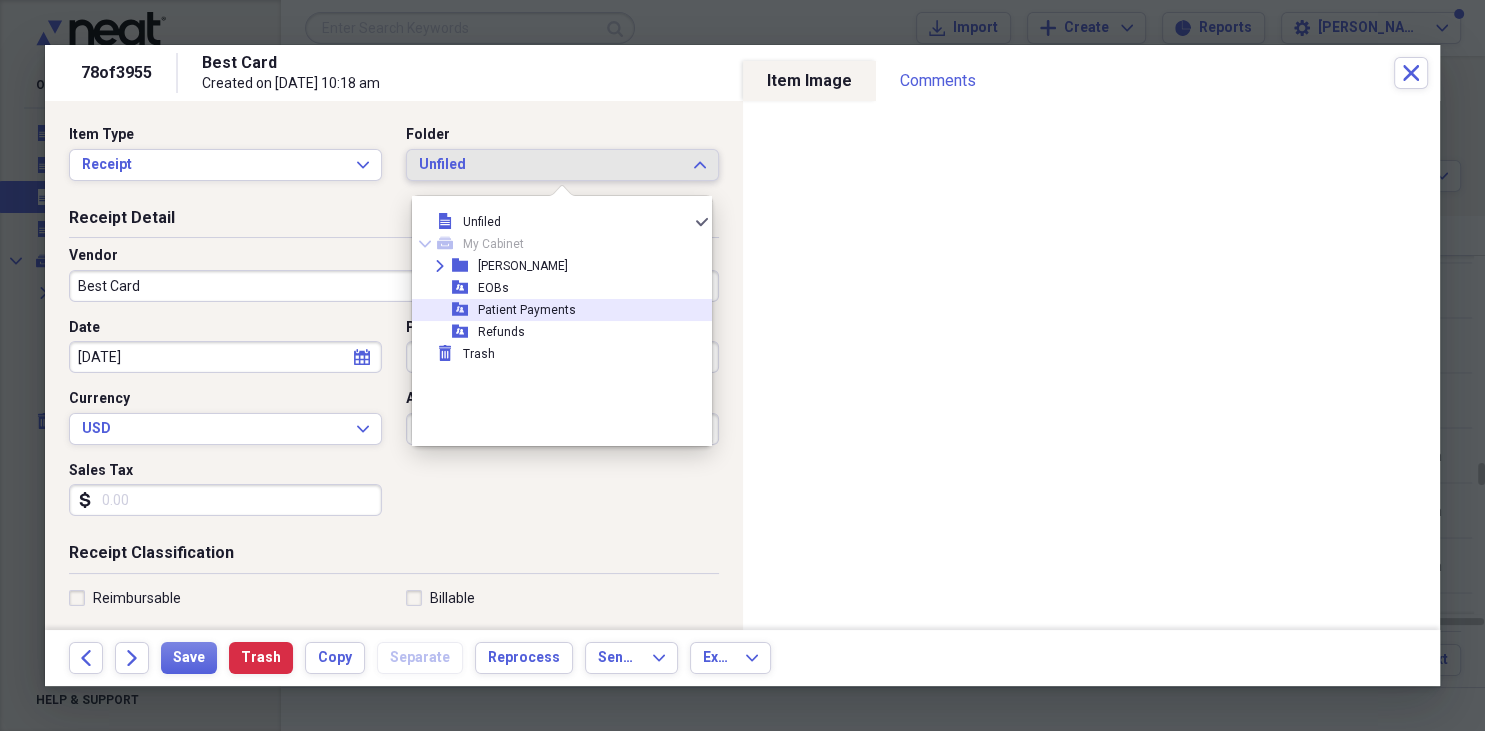 click on "Patient Payments" at bounding box center [527, 310] 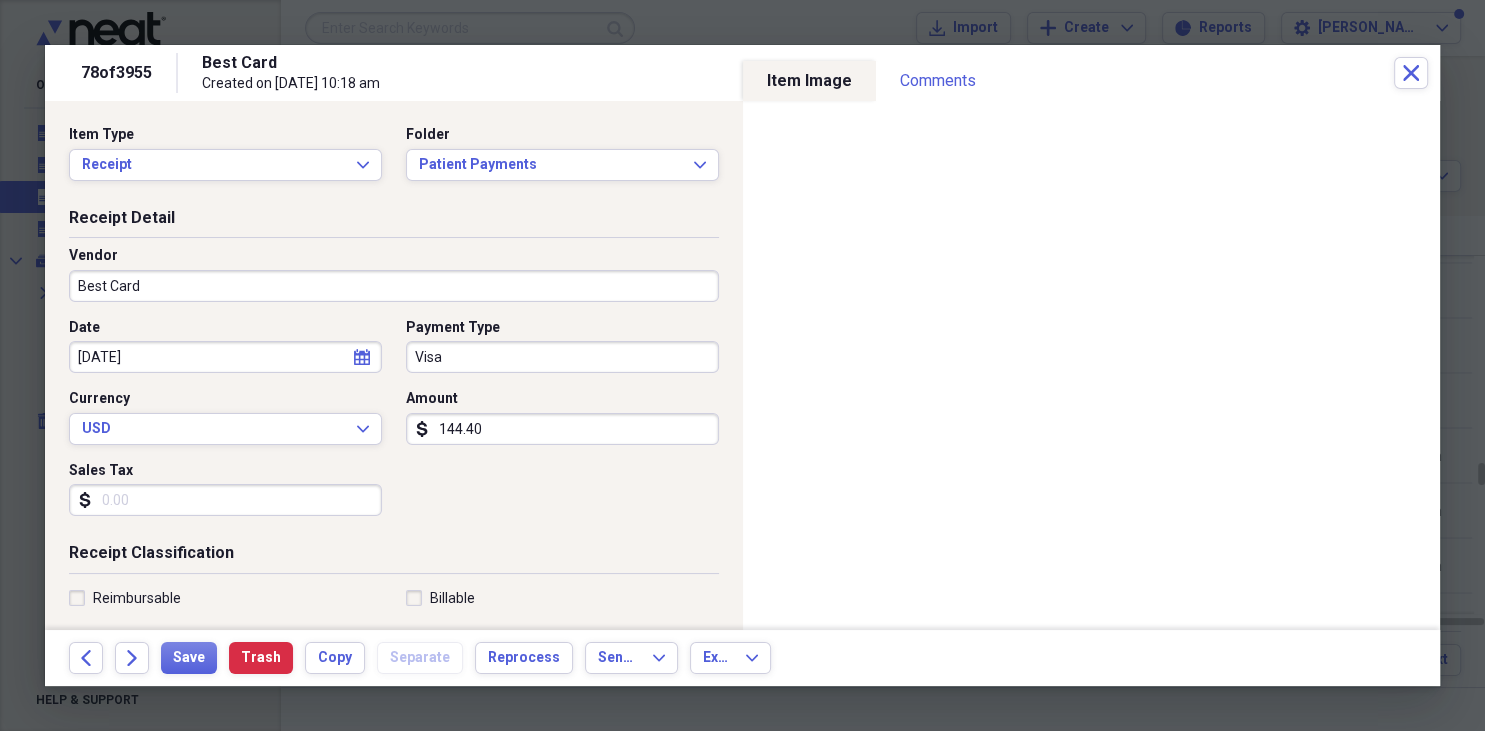 click on "Best Card" at bounding box center (394, 286) 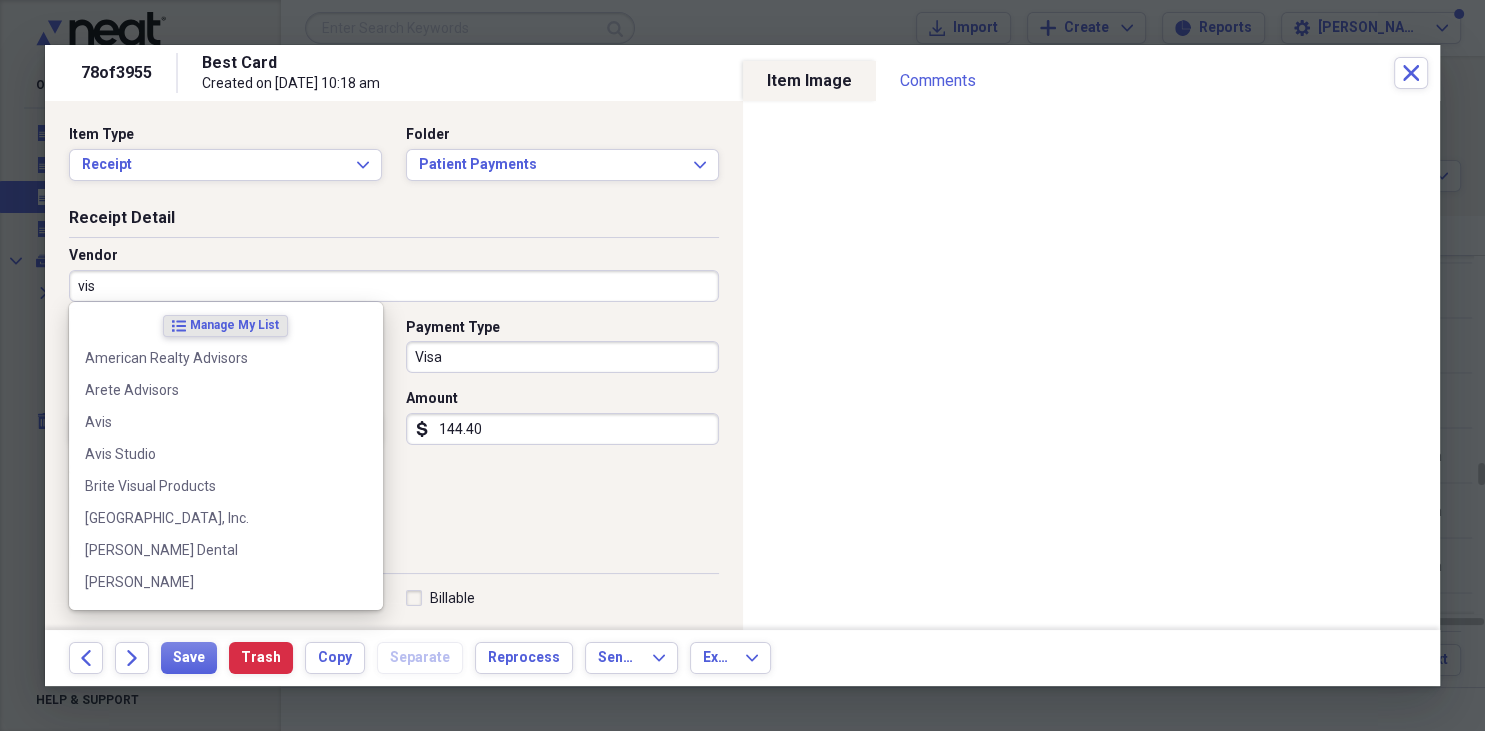 type on "visa" 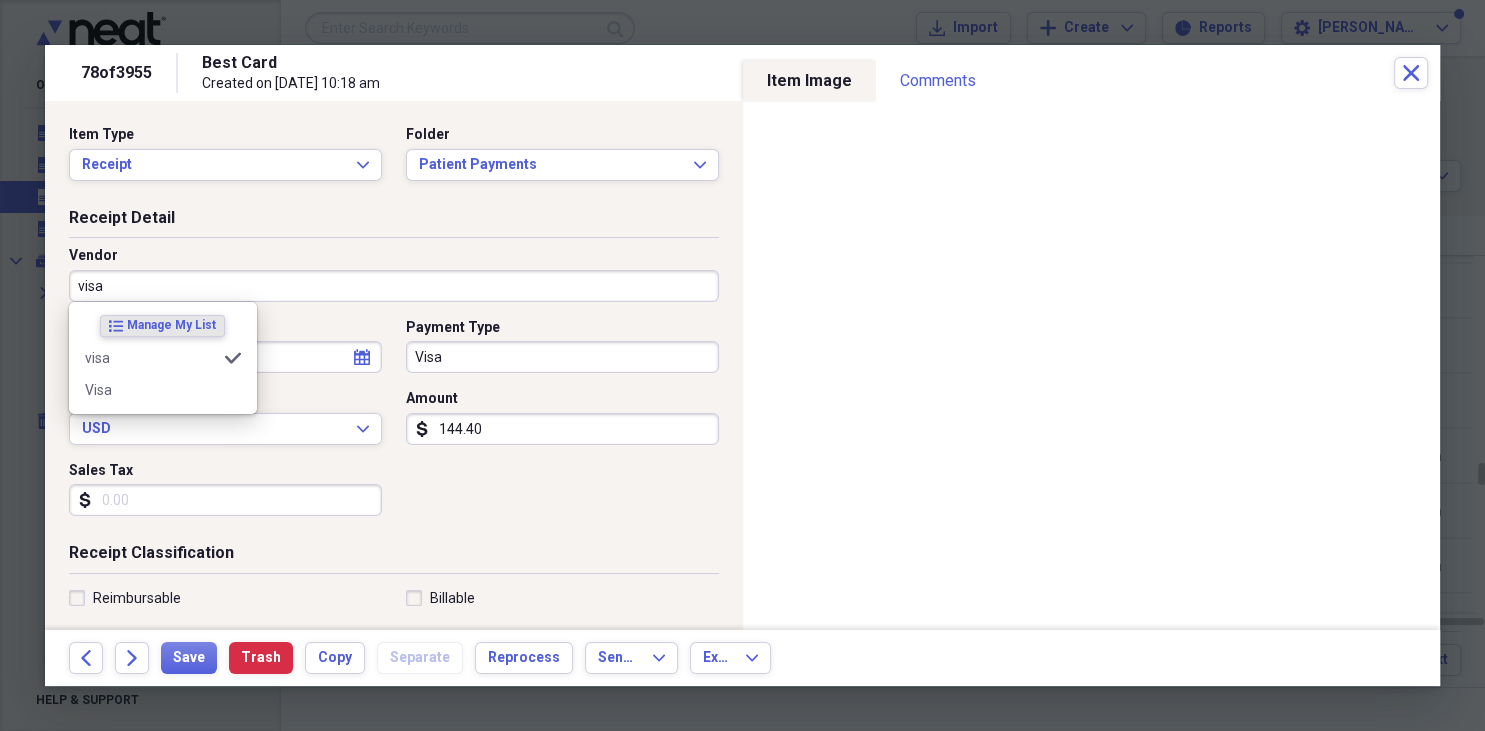 type on "Fee for Service Income" 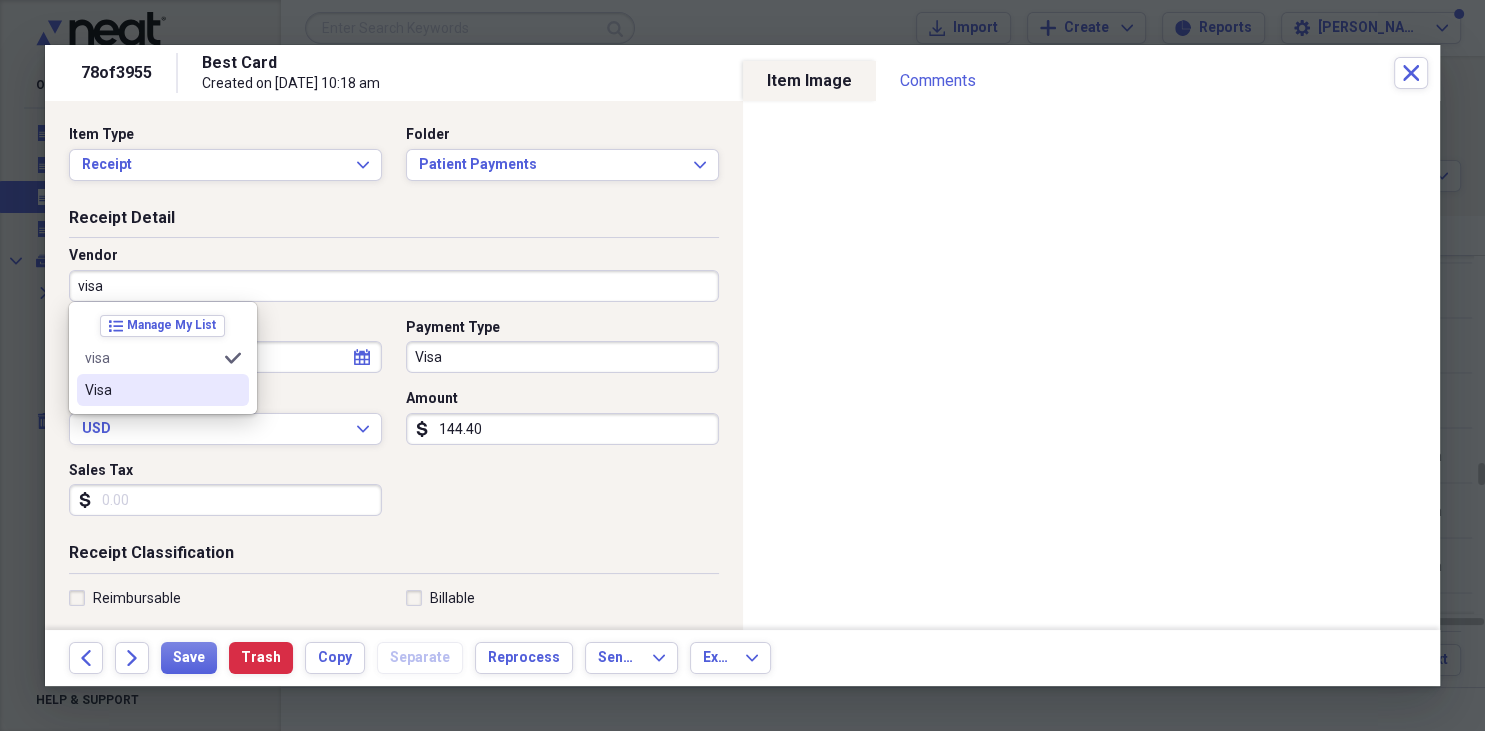 click on "Visa" at bounding box center (151, 390) 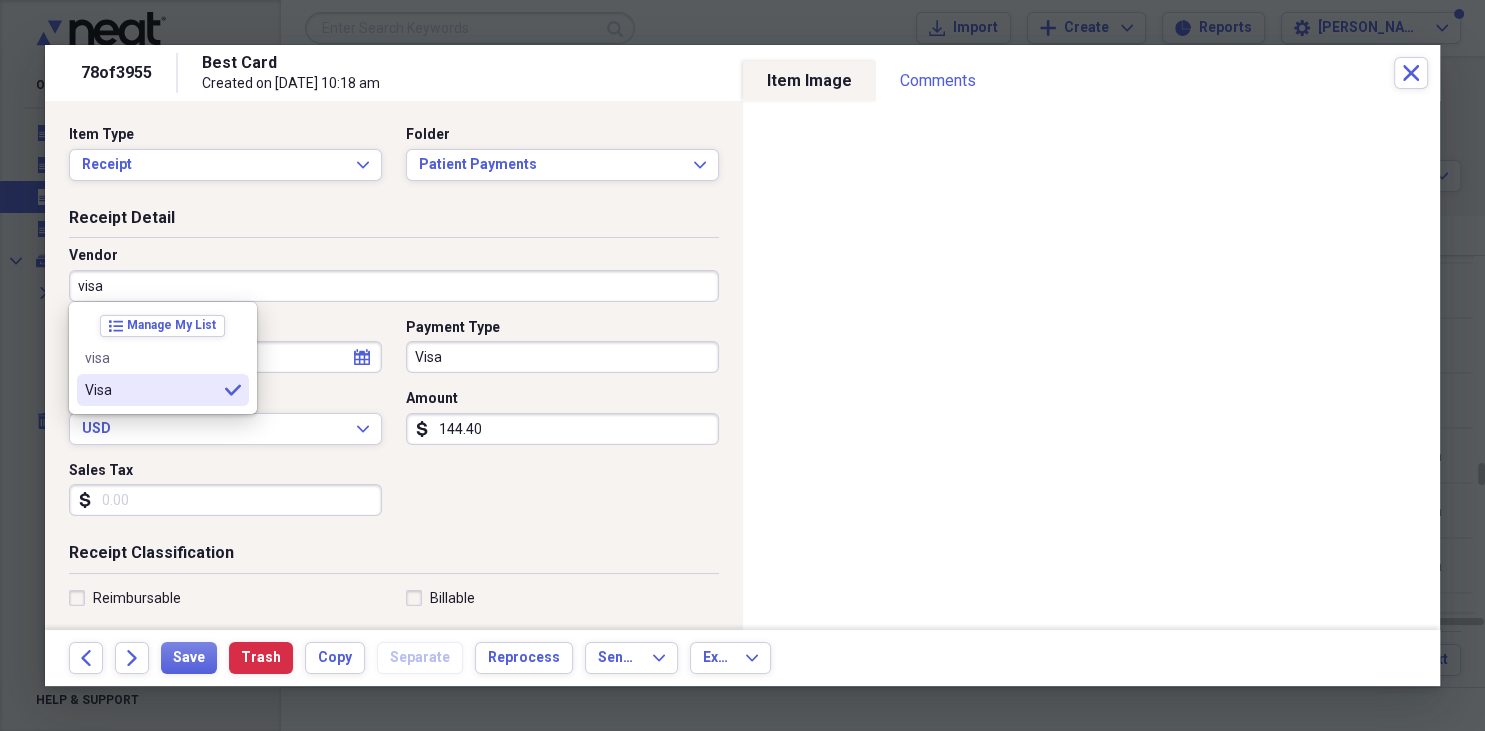 type on "Visa" 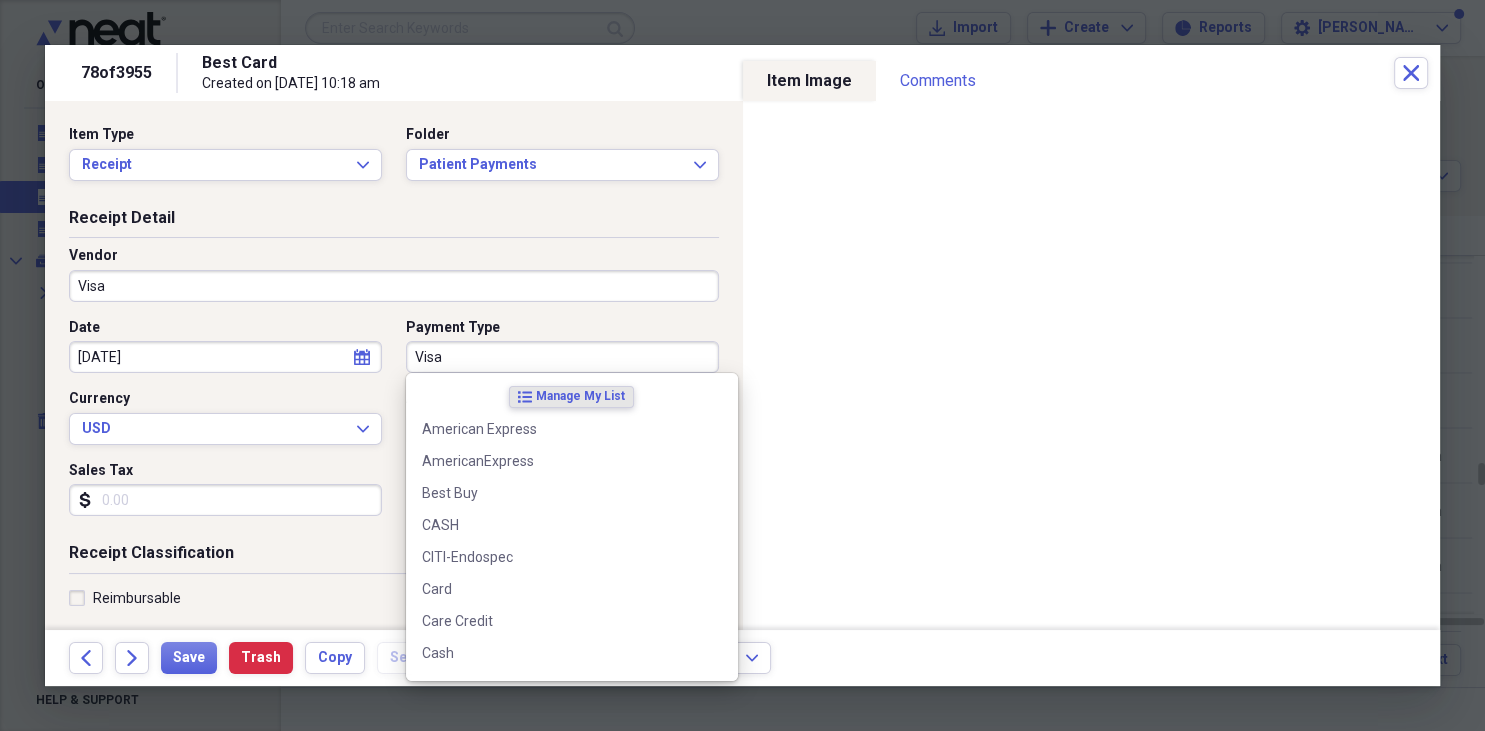 click on "Visa" at bounding box center [562, 357] 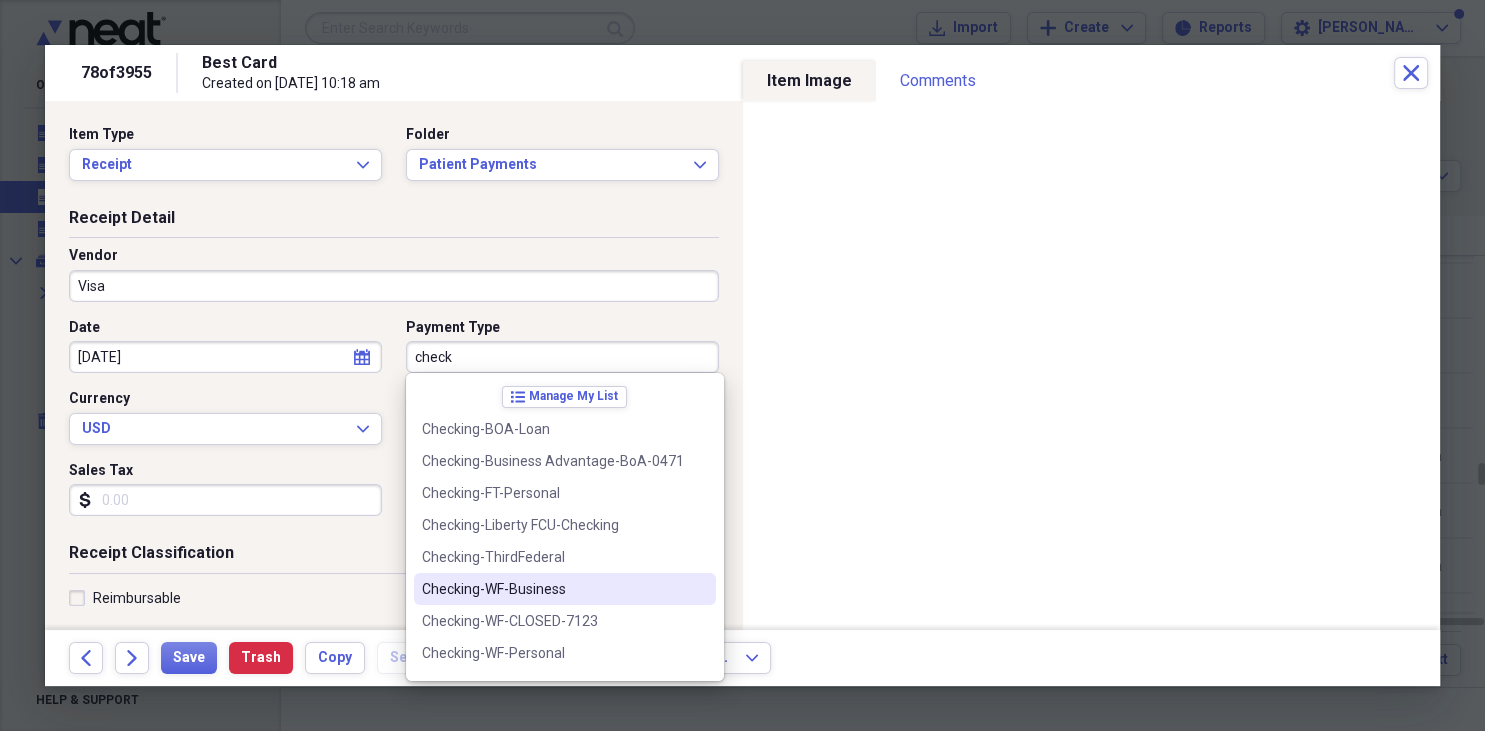 click on "Checking-WF-Business" at bounding box center [553, 589] 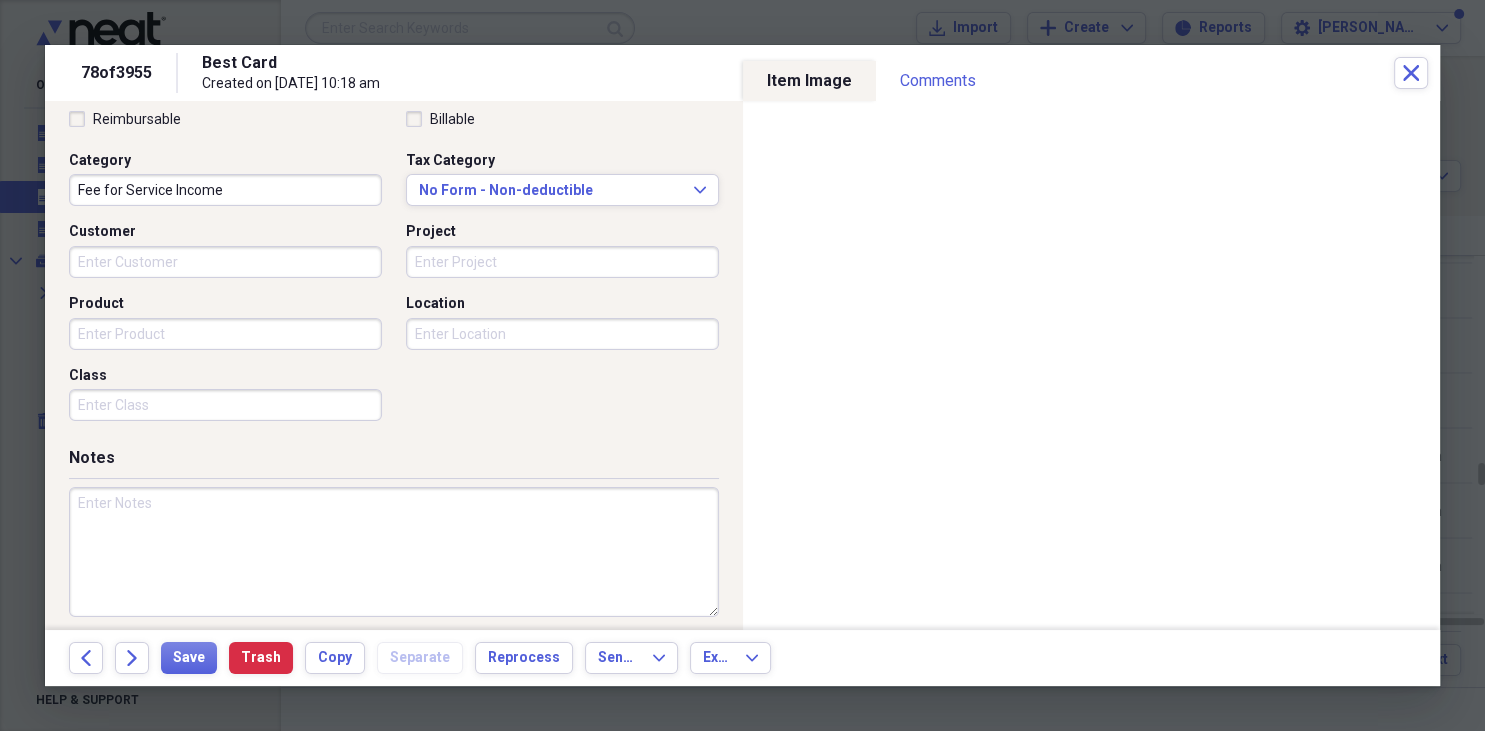scroll, scrollTop: 490, scrollLeft: 0, axis: vertical 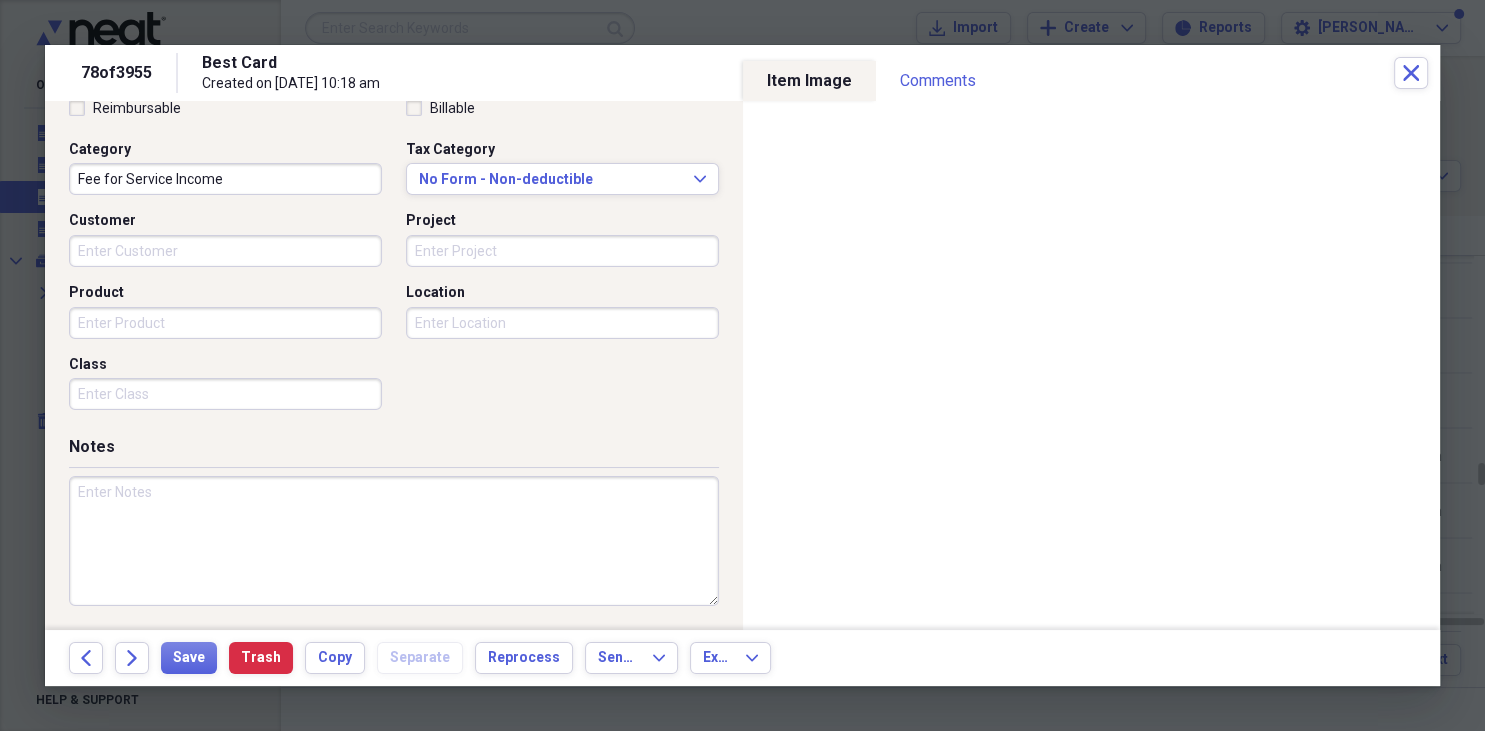 drag, startPoint x: 738, startPoint y: 620, endPoint x: 602, endPoint y: 573, distance: 143.89232 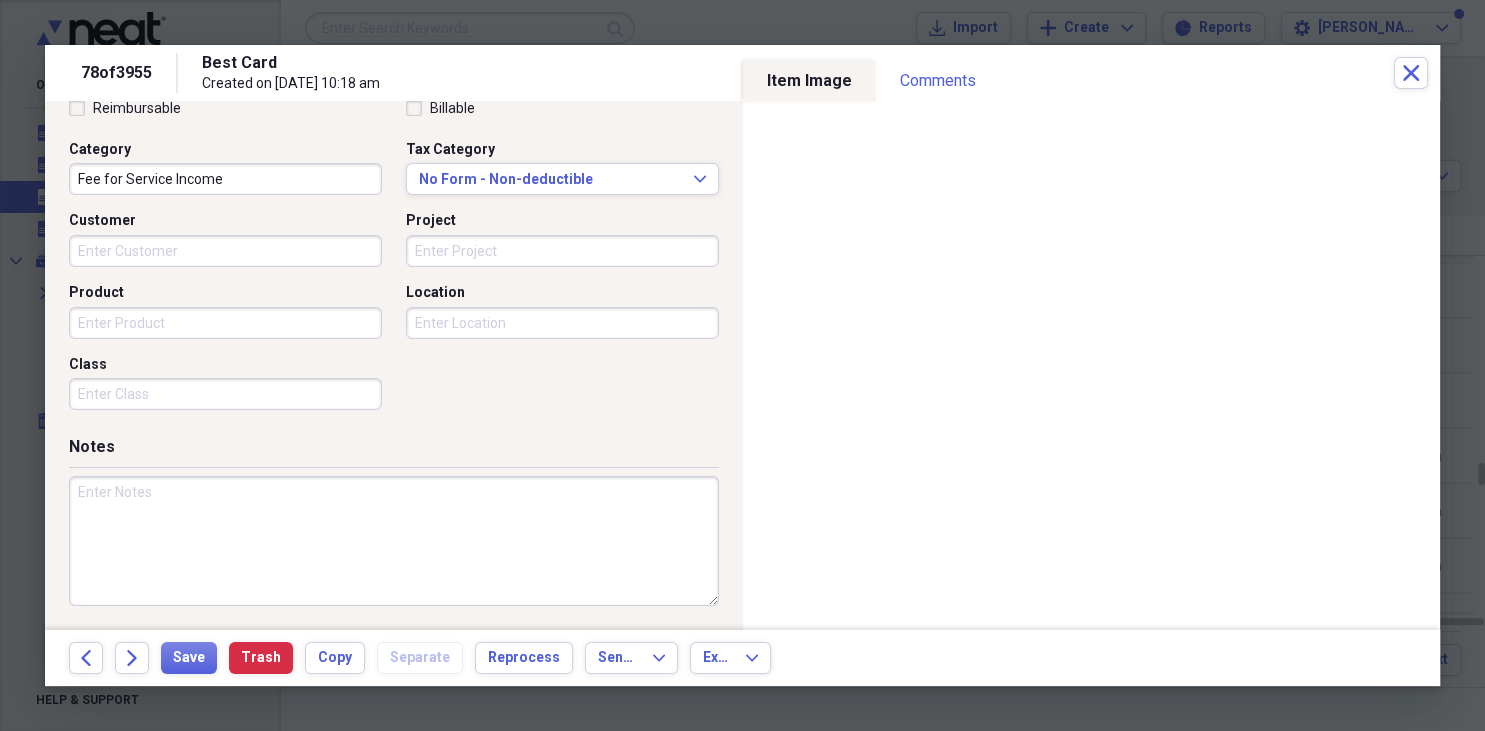 click at bounding box center [394, 541] 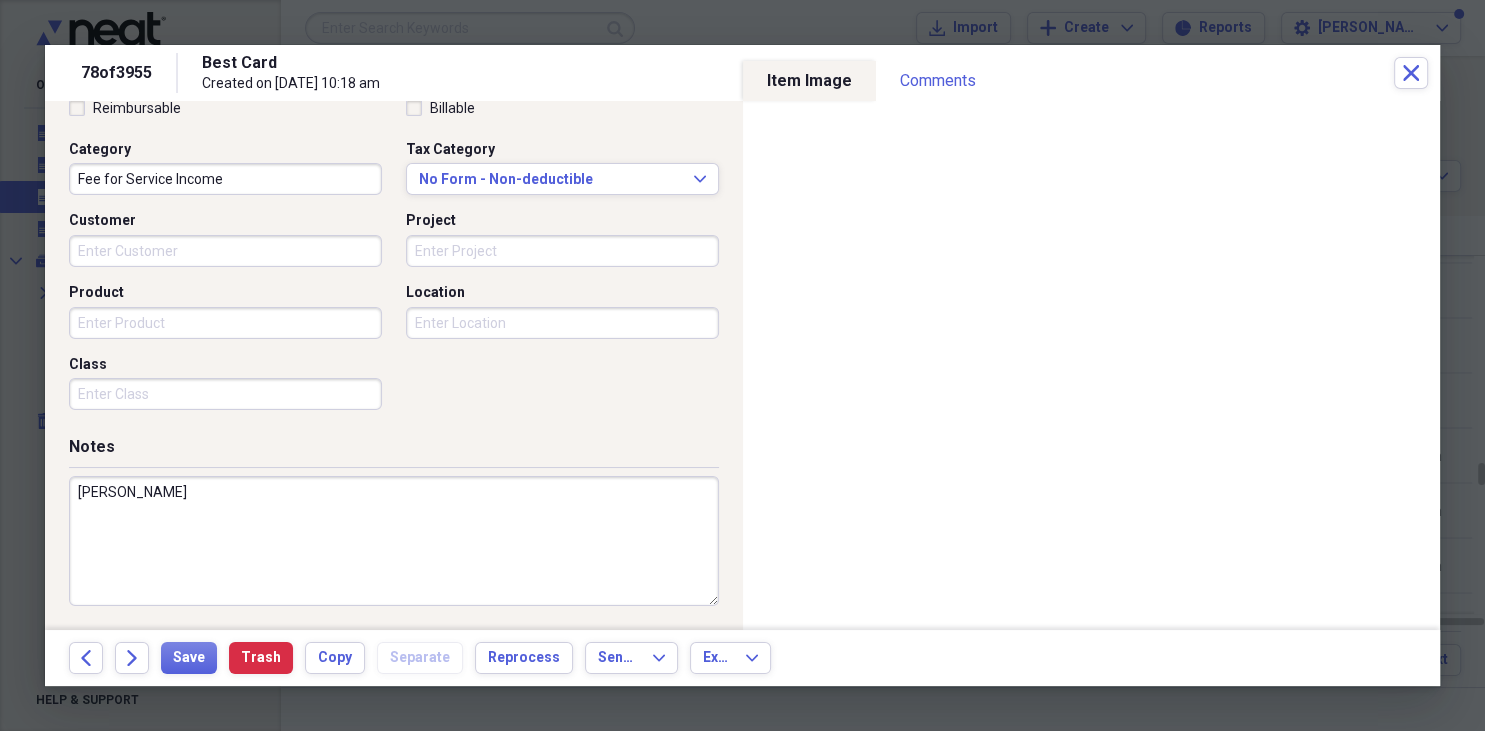click on "Grachelli, Martha" at bounding box center [394, 541] 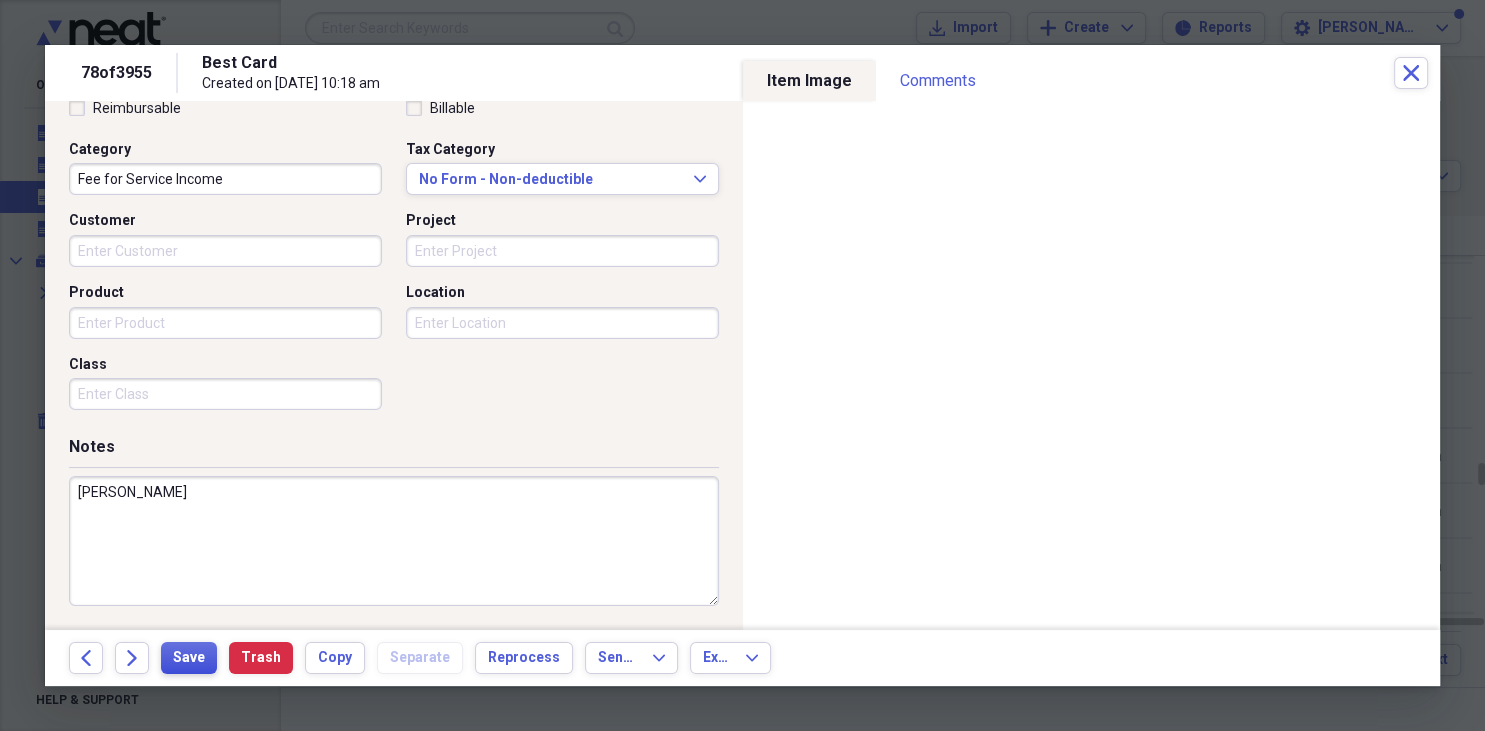 type on "Grachelli, Martha" 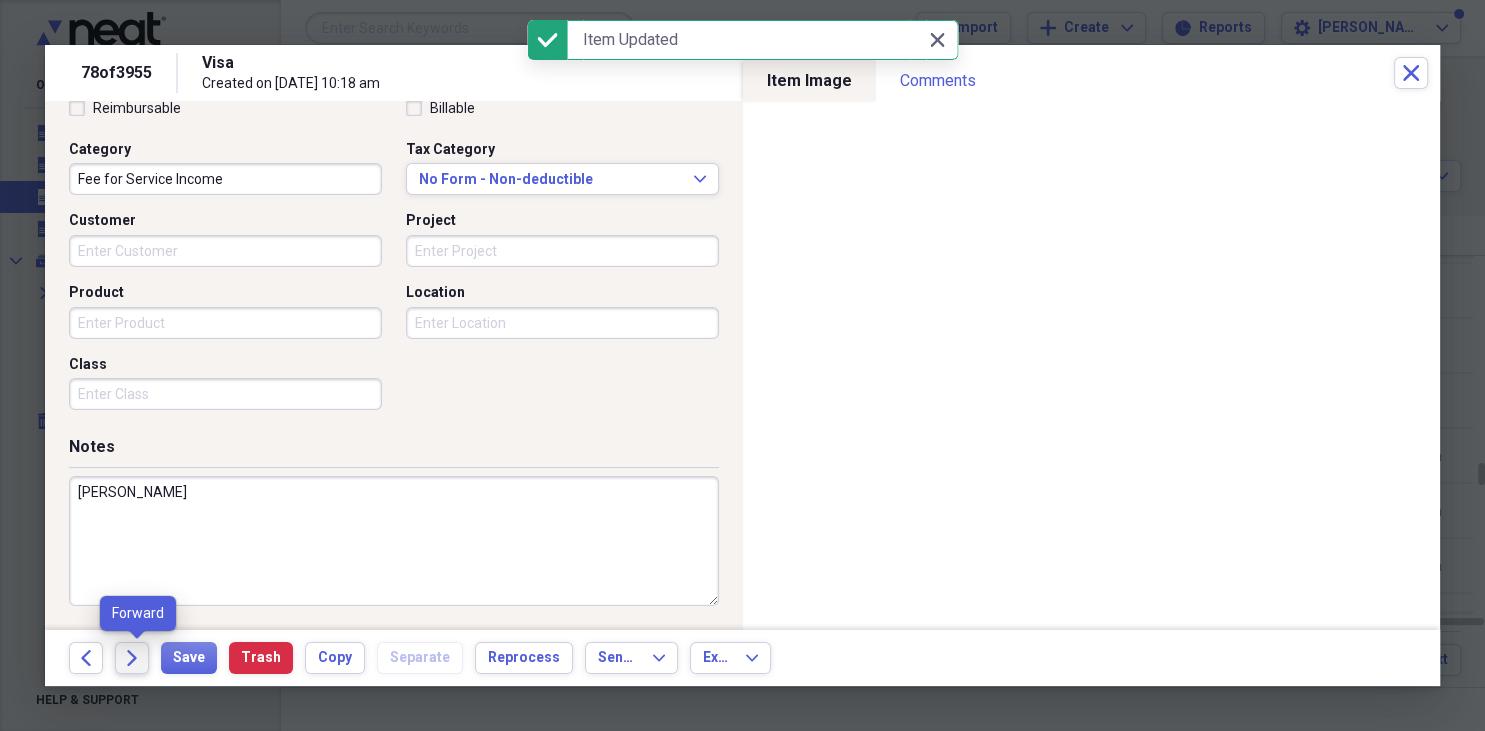 click on "Forward" 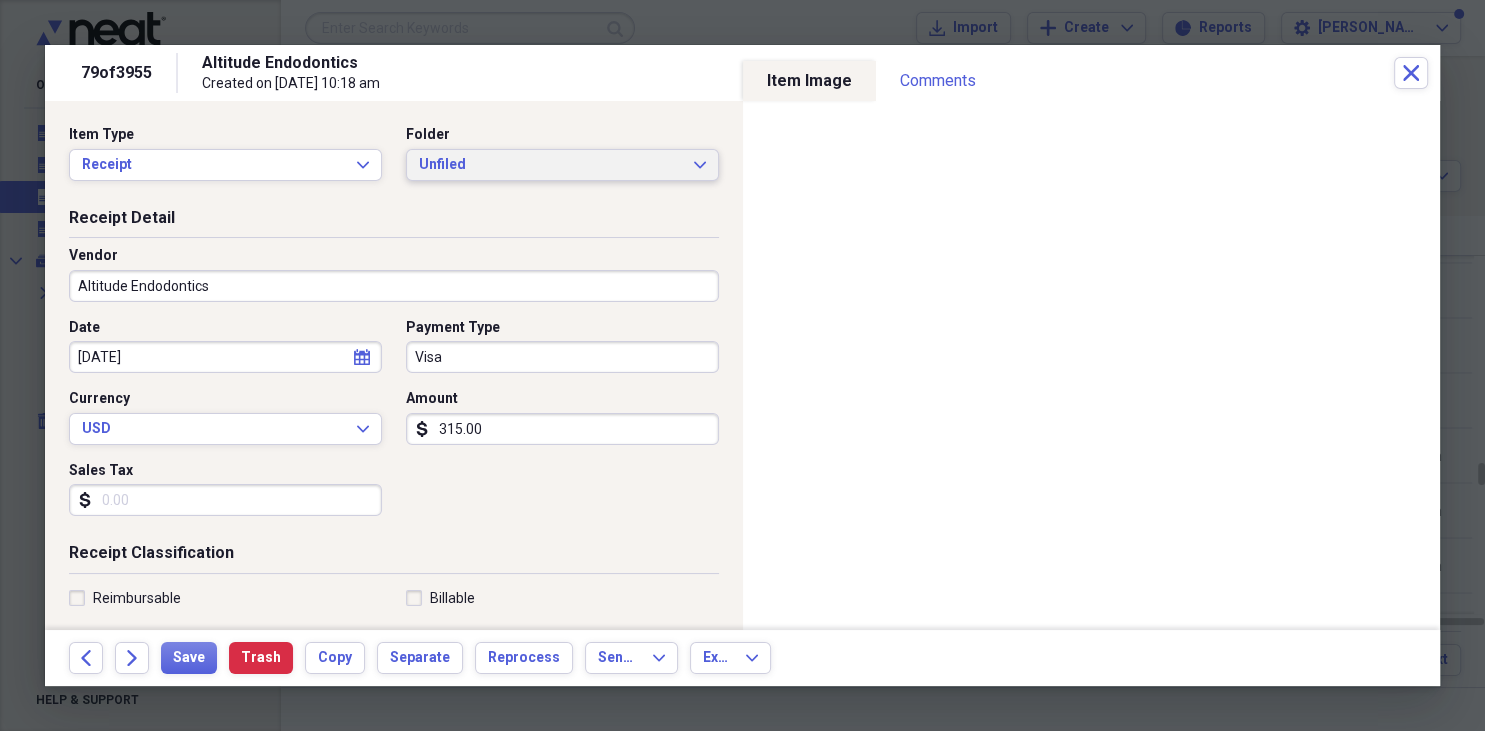 click on "Unfiled Expand" at bounding box center (562, 165) 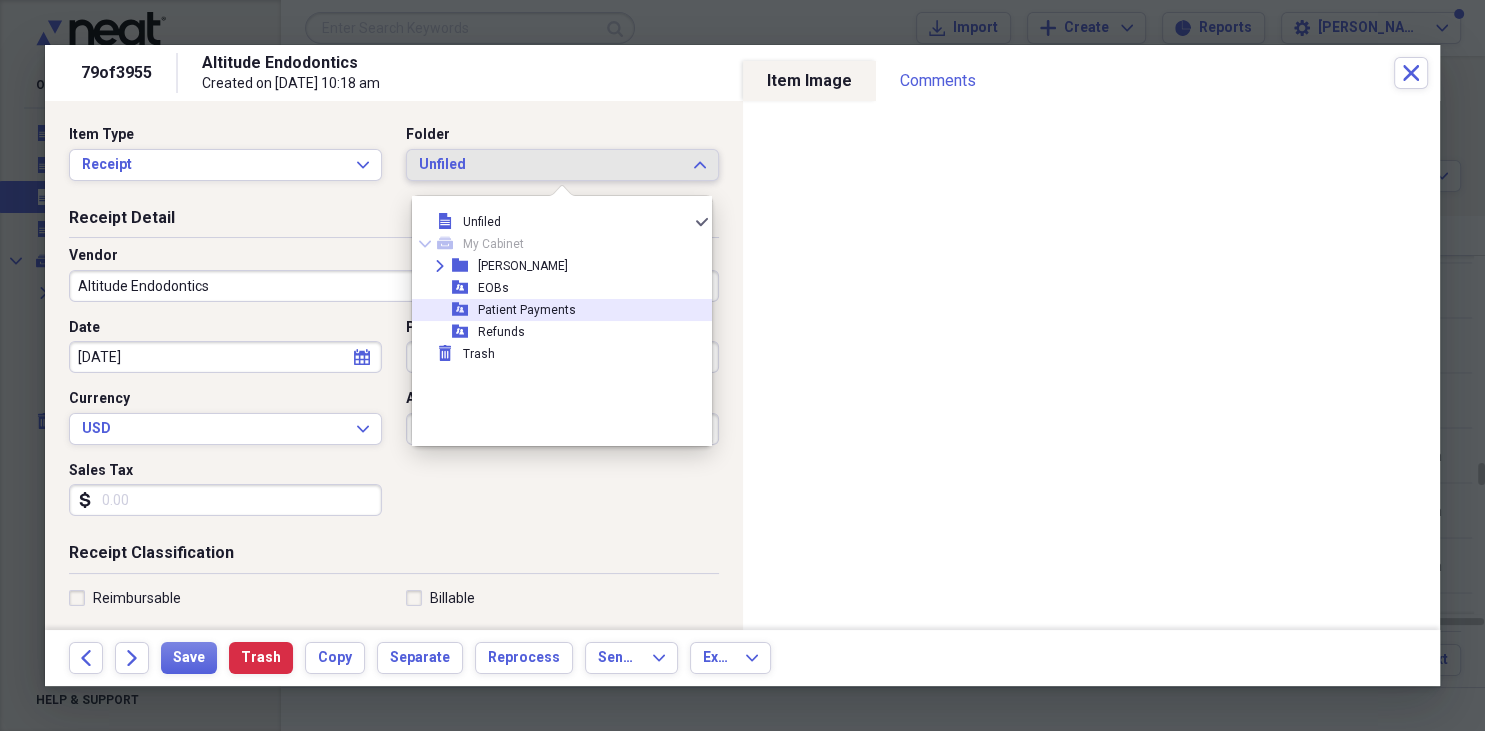 click on "Patient Payments" at bounding box center [527, 310] 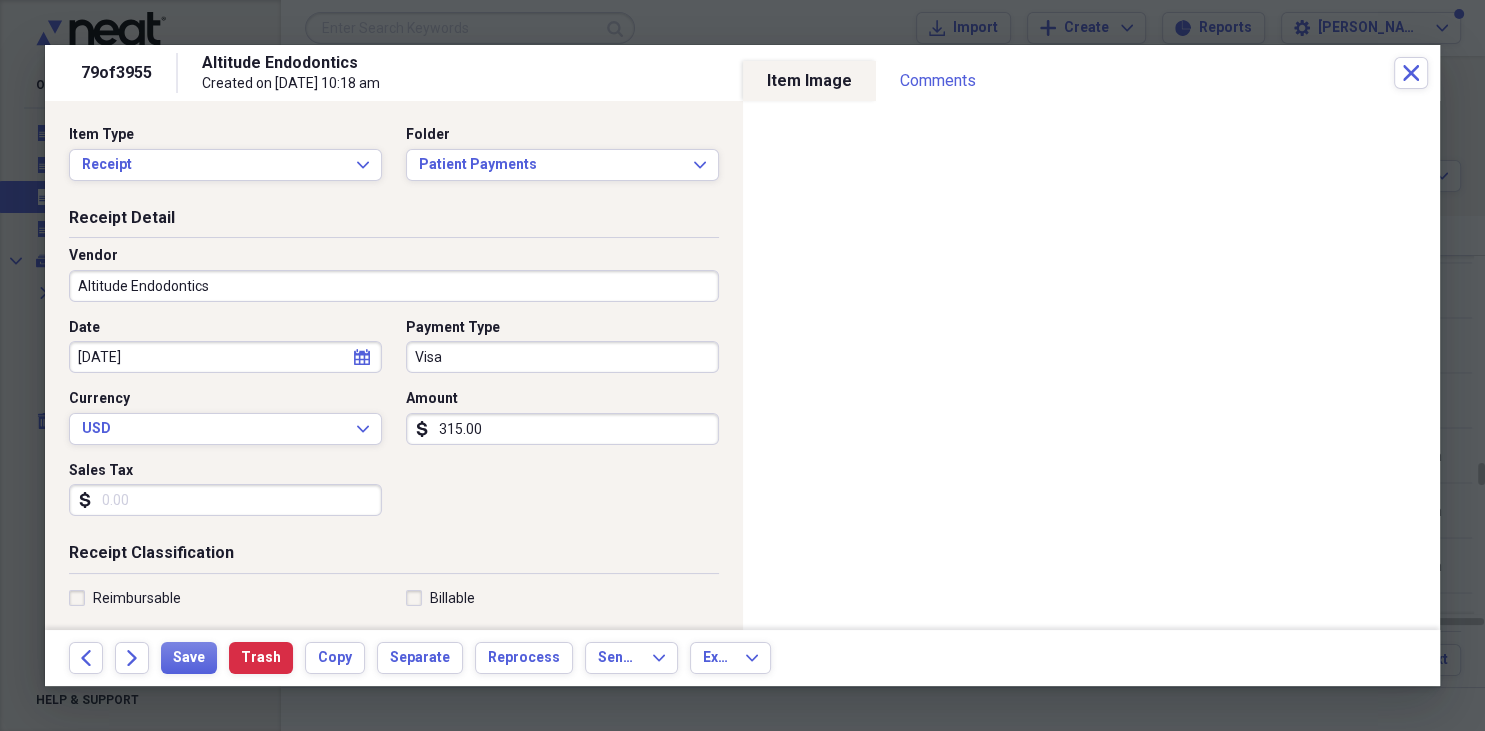 click on "Altitude Endodontics" at bounding box center [394, 286] 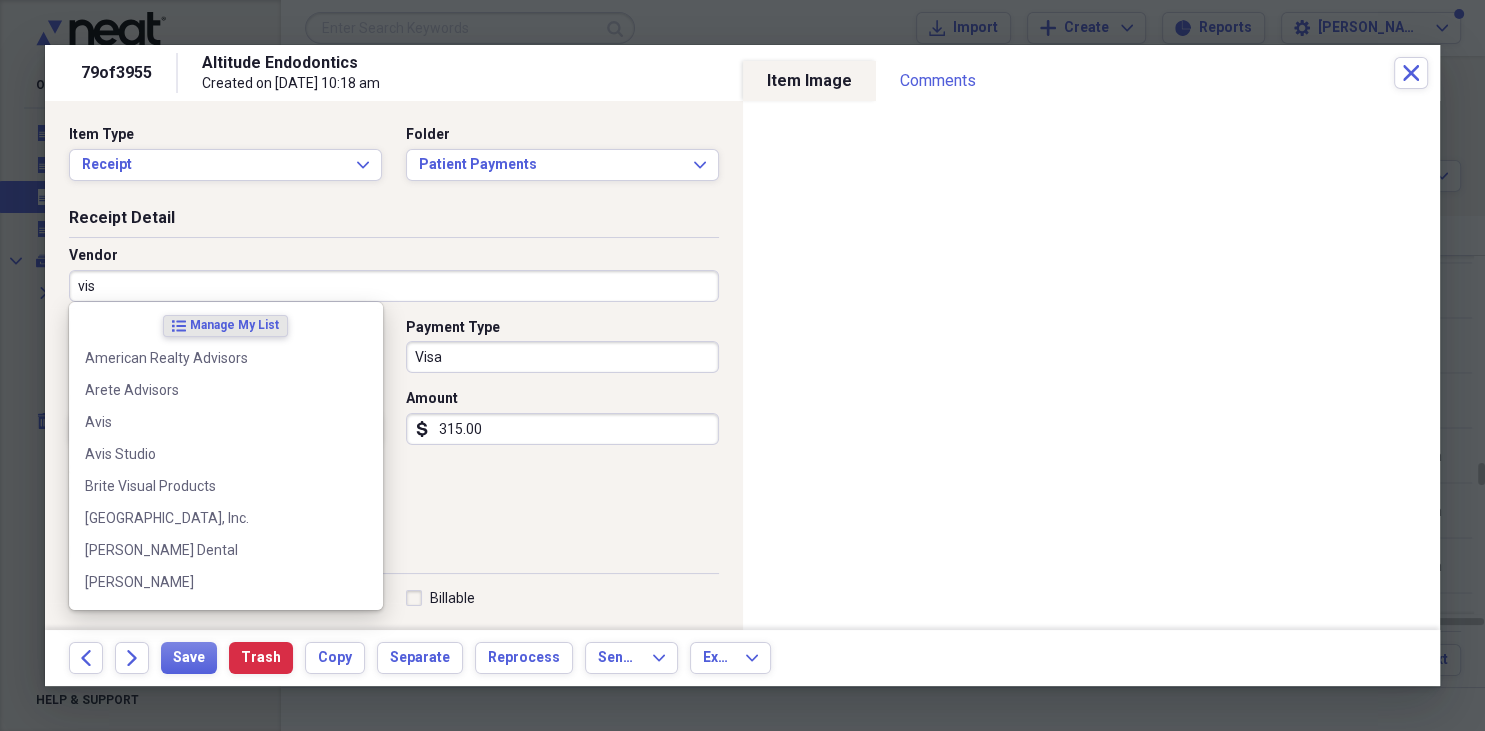type on "visa" 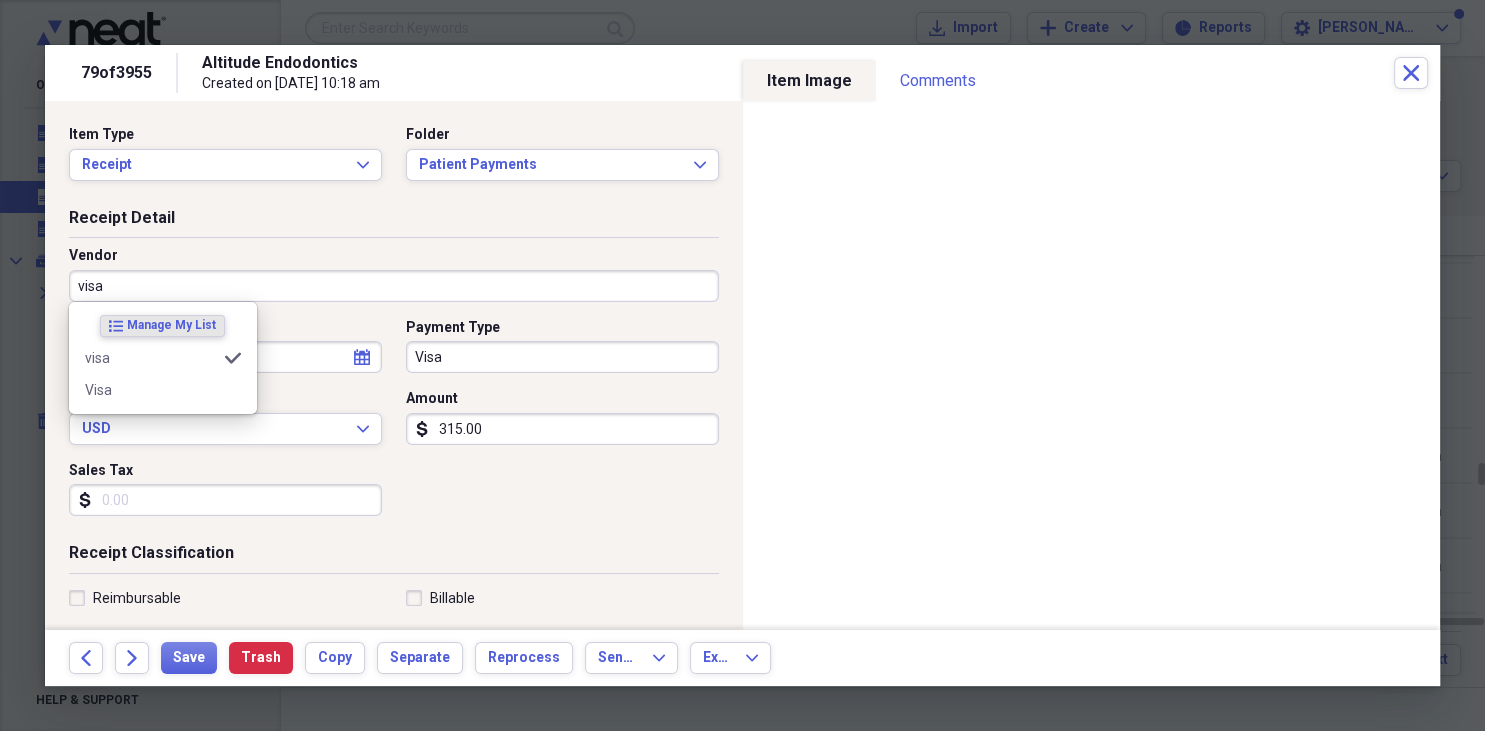 type on "Fee for Service Income" 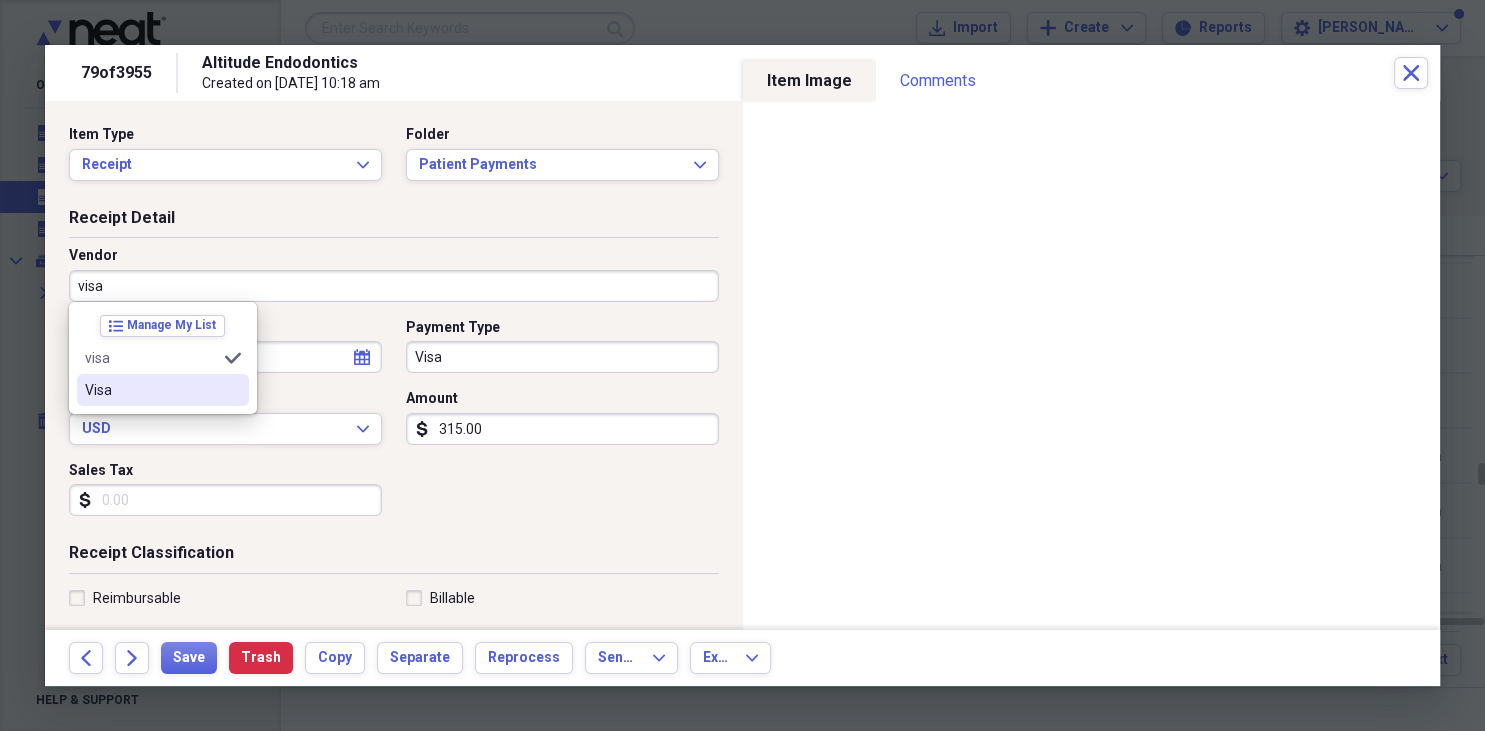 click on "Visa" at bounding box center (151, 390) 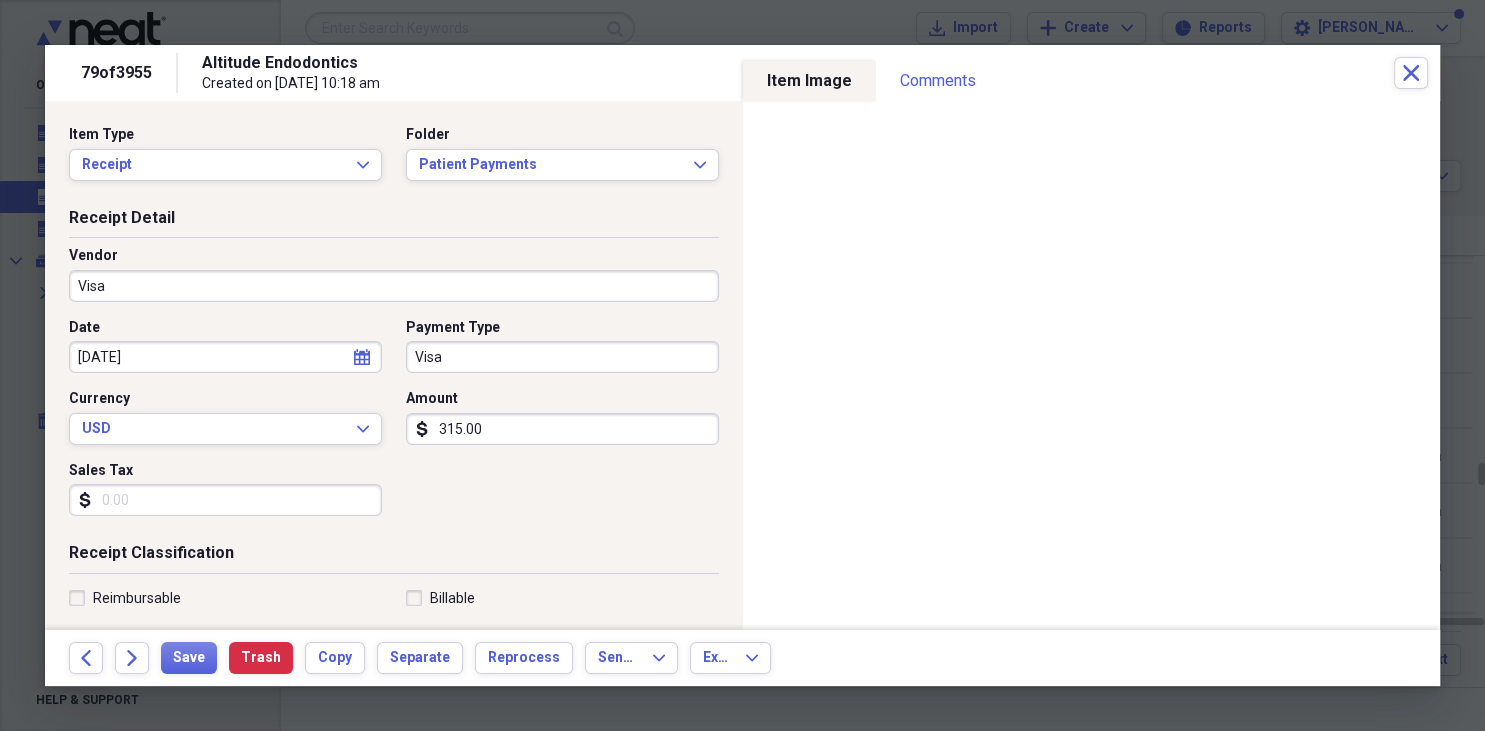 click on "Visa" at bounding box center (562, 357) 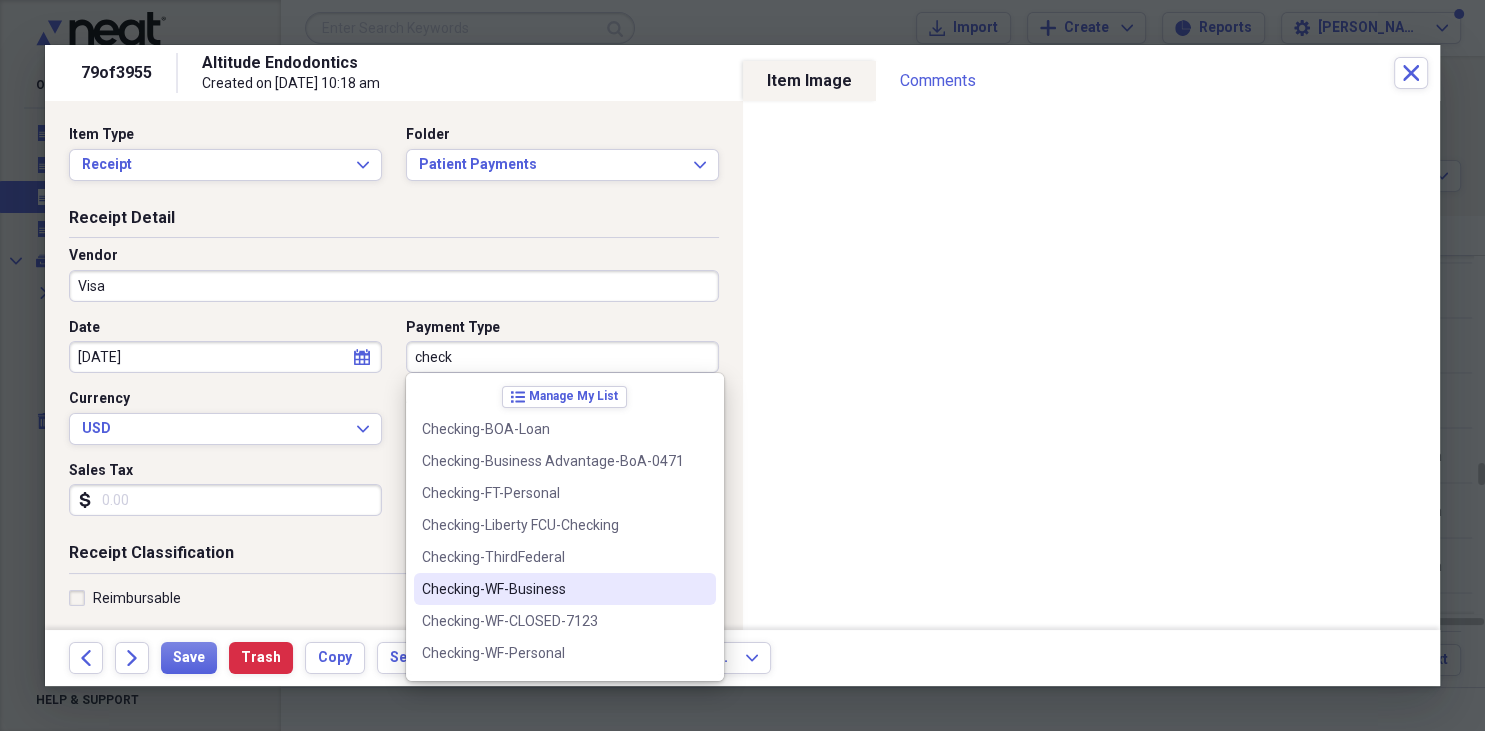 click on "Checking-WF-Business" at bounding box center [553, 589] 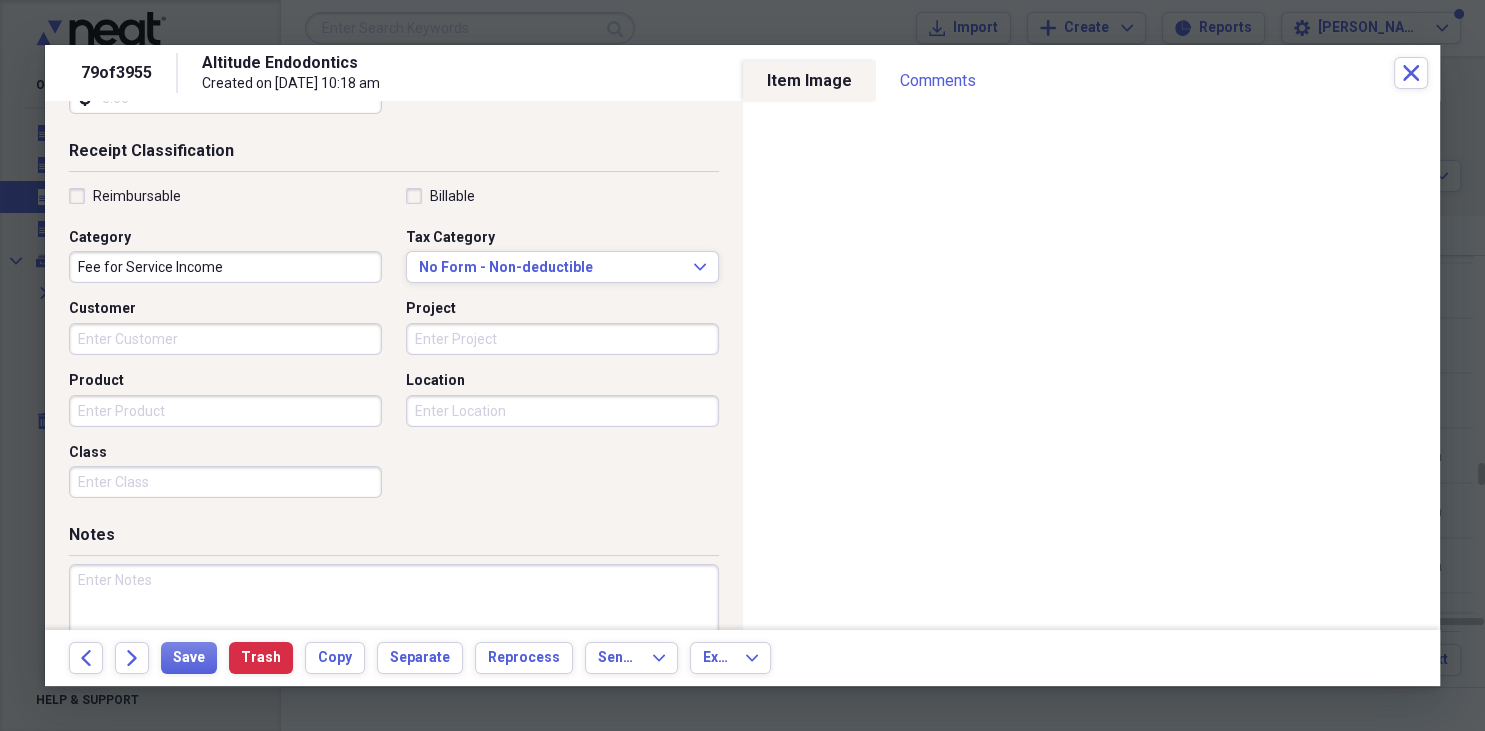 scroll, scrollTop: 490, scrollLeft: 0, axis: vertical 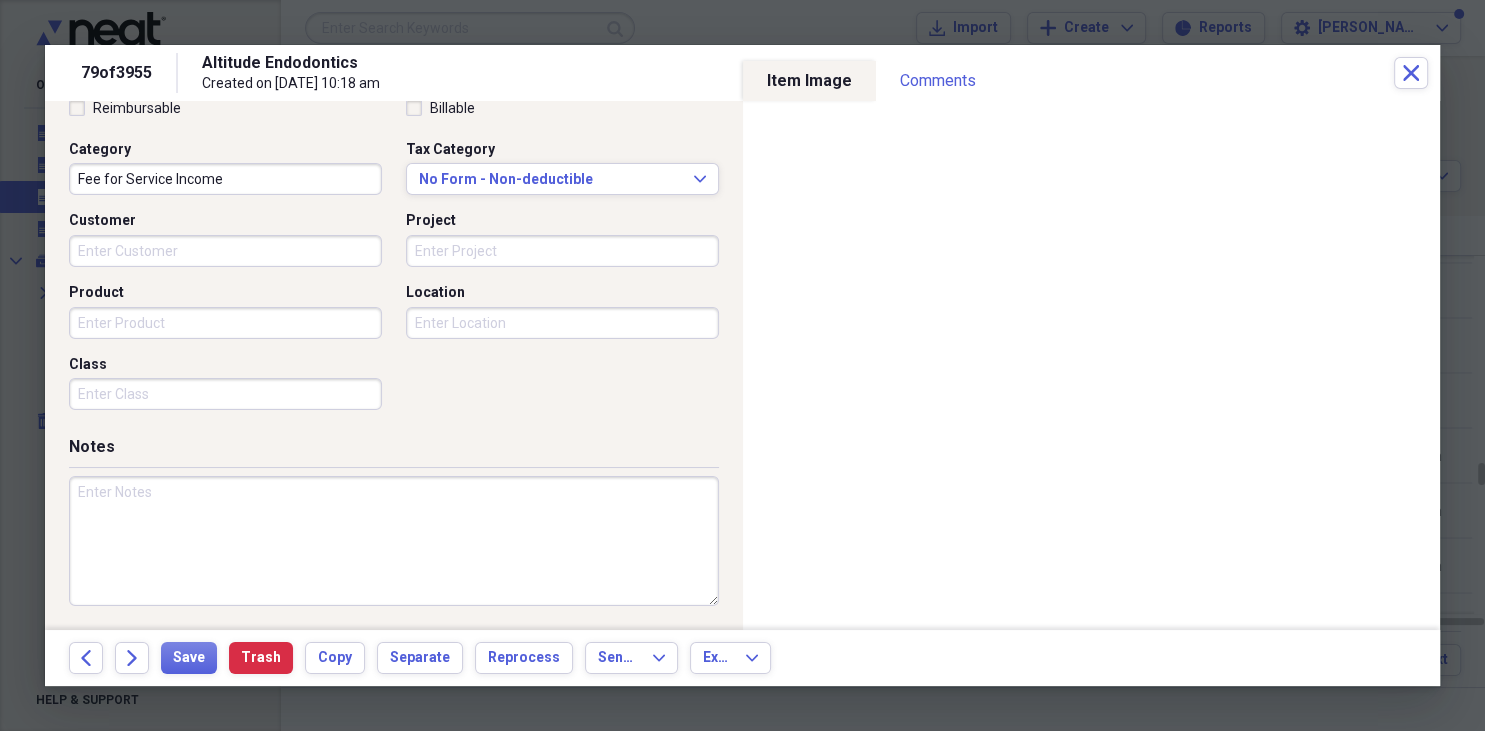 click at bounding box center [394, 541] 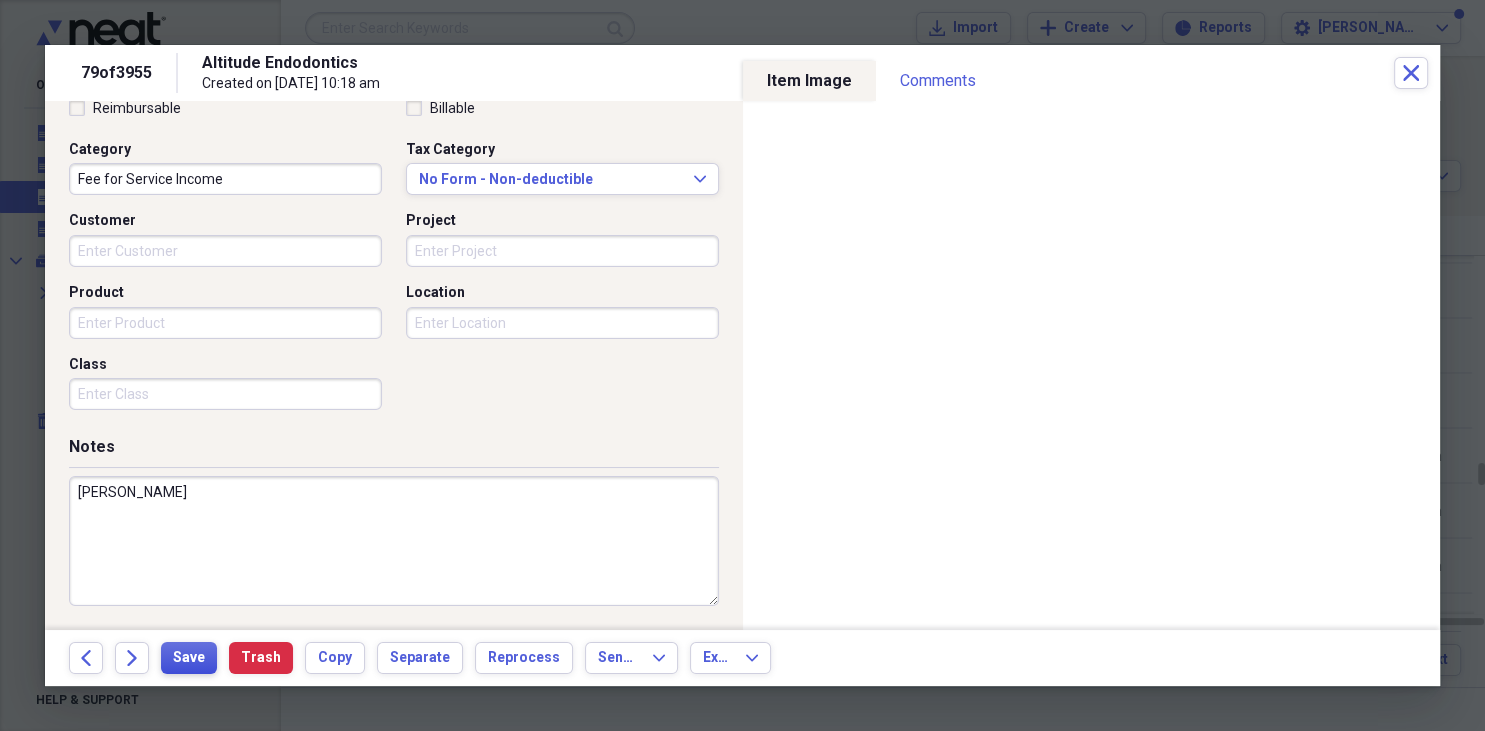 type on "Hall, Donna" 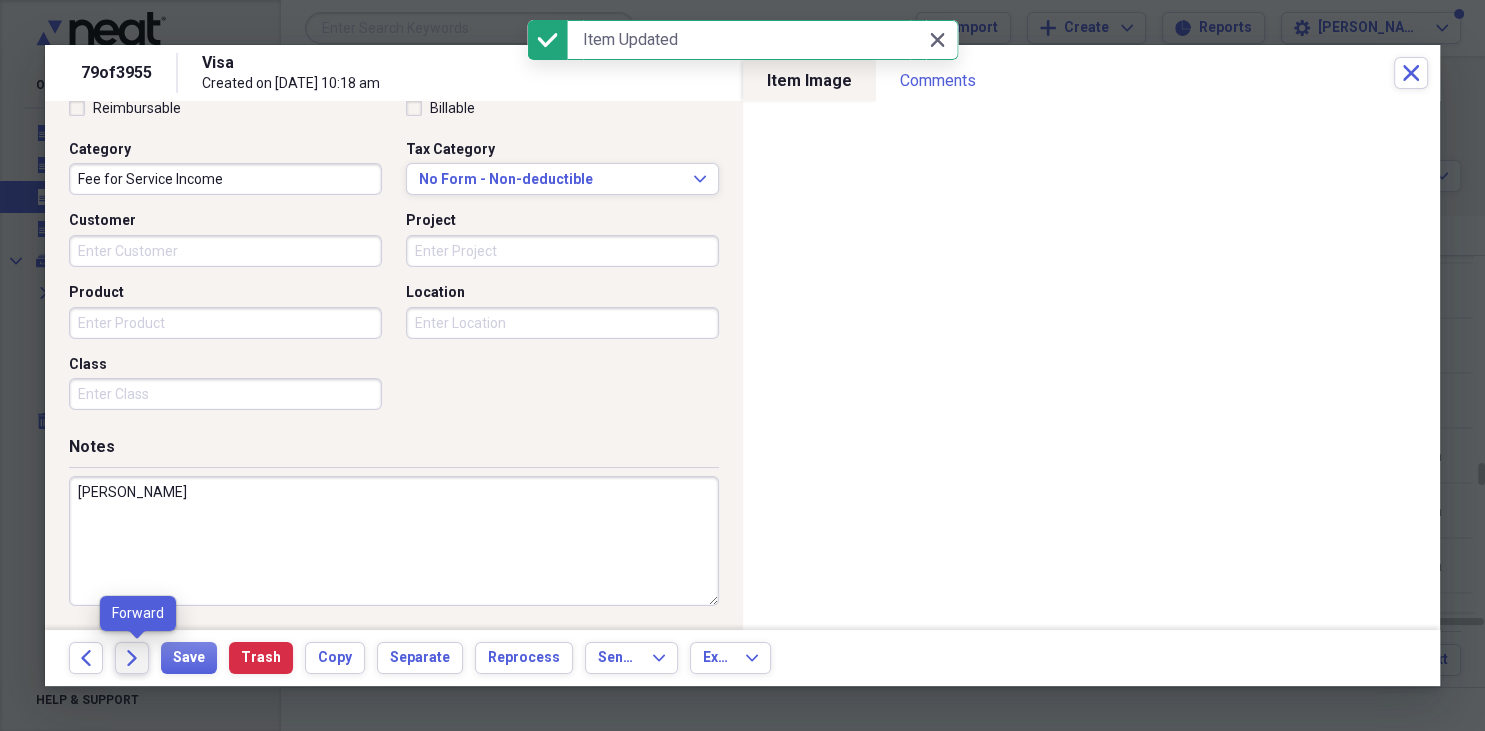 click 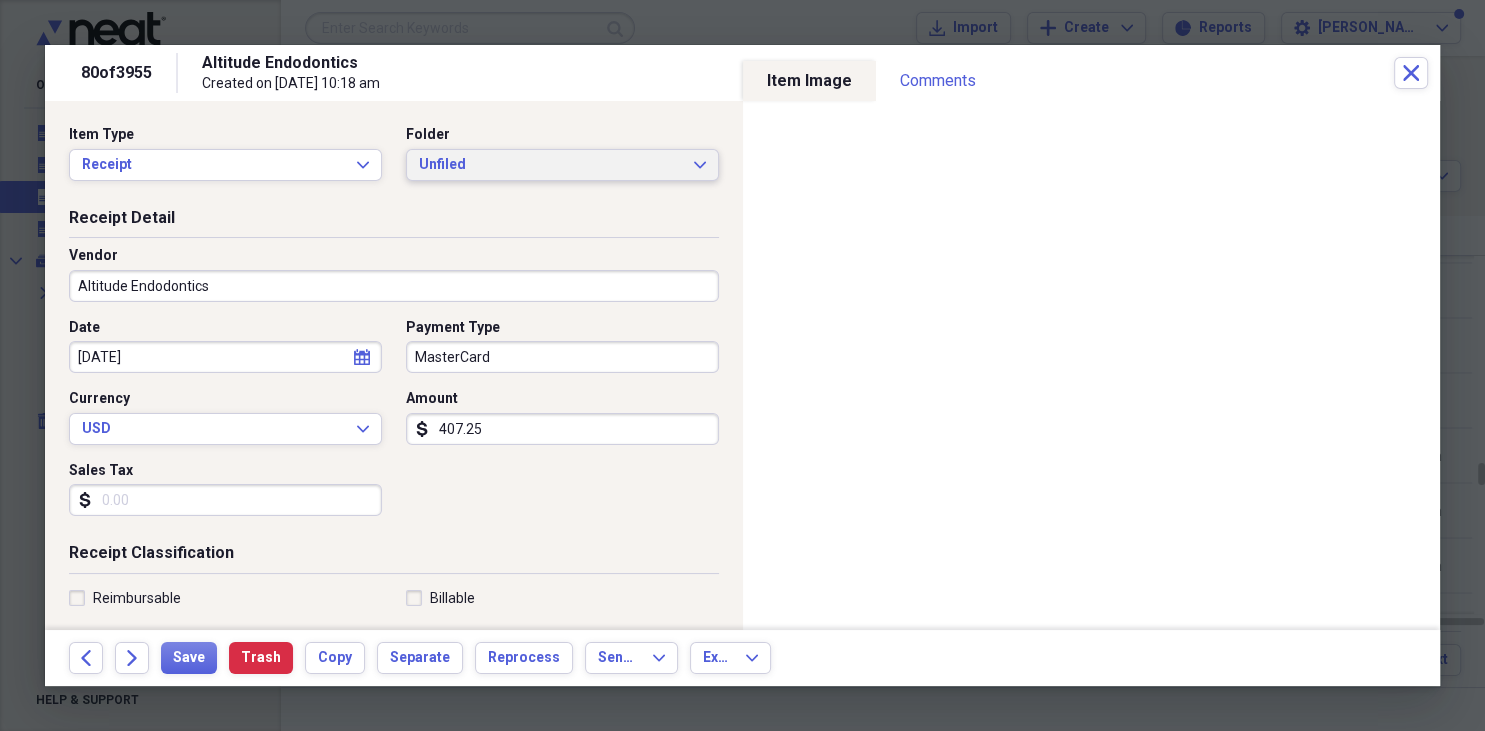 click on "Unfiled Expand" at bounding box center (562, 165) 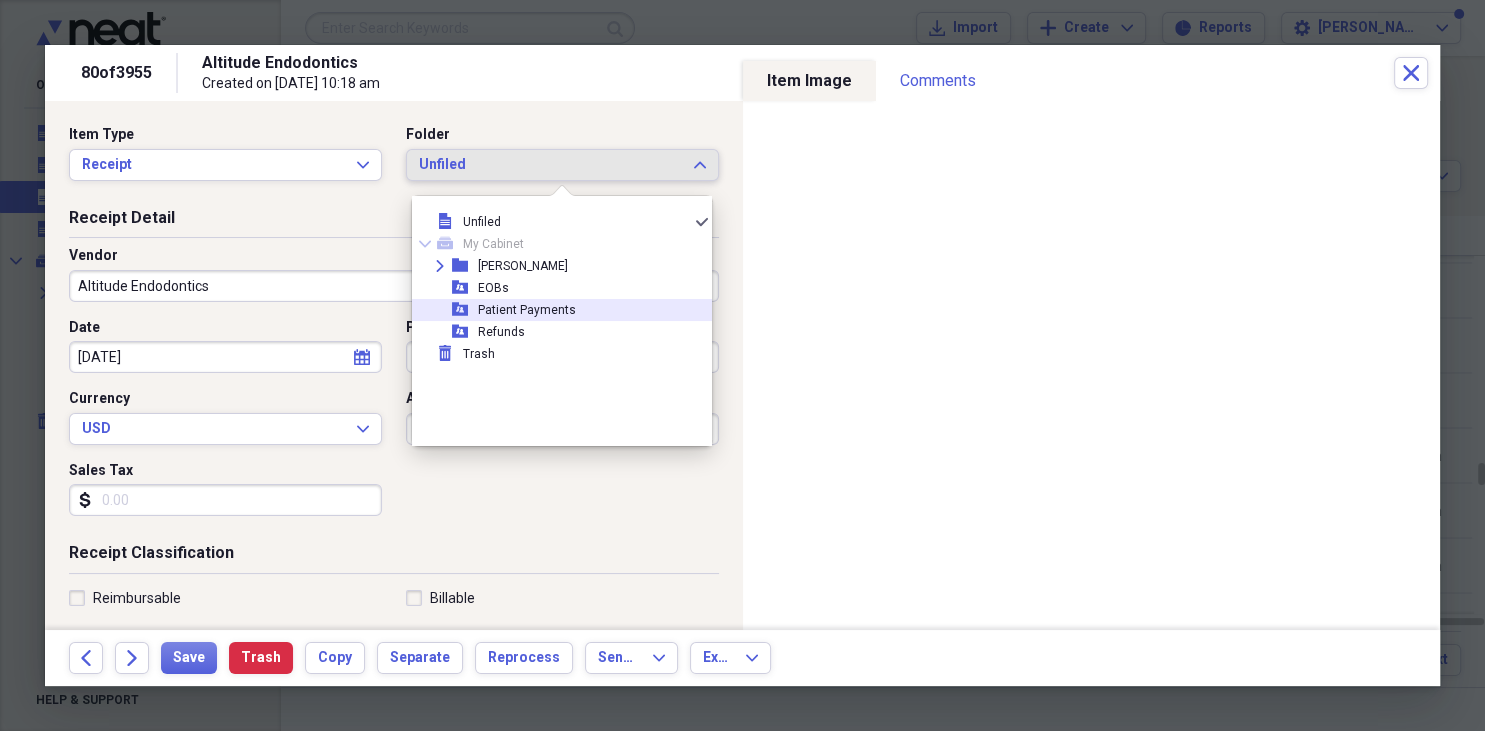 click on "Patient Payments" at bounding box center (527, 310) 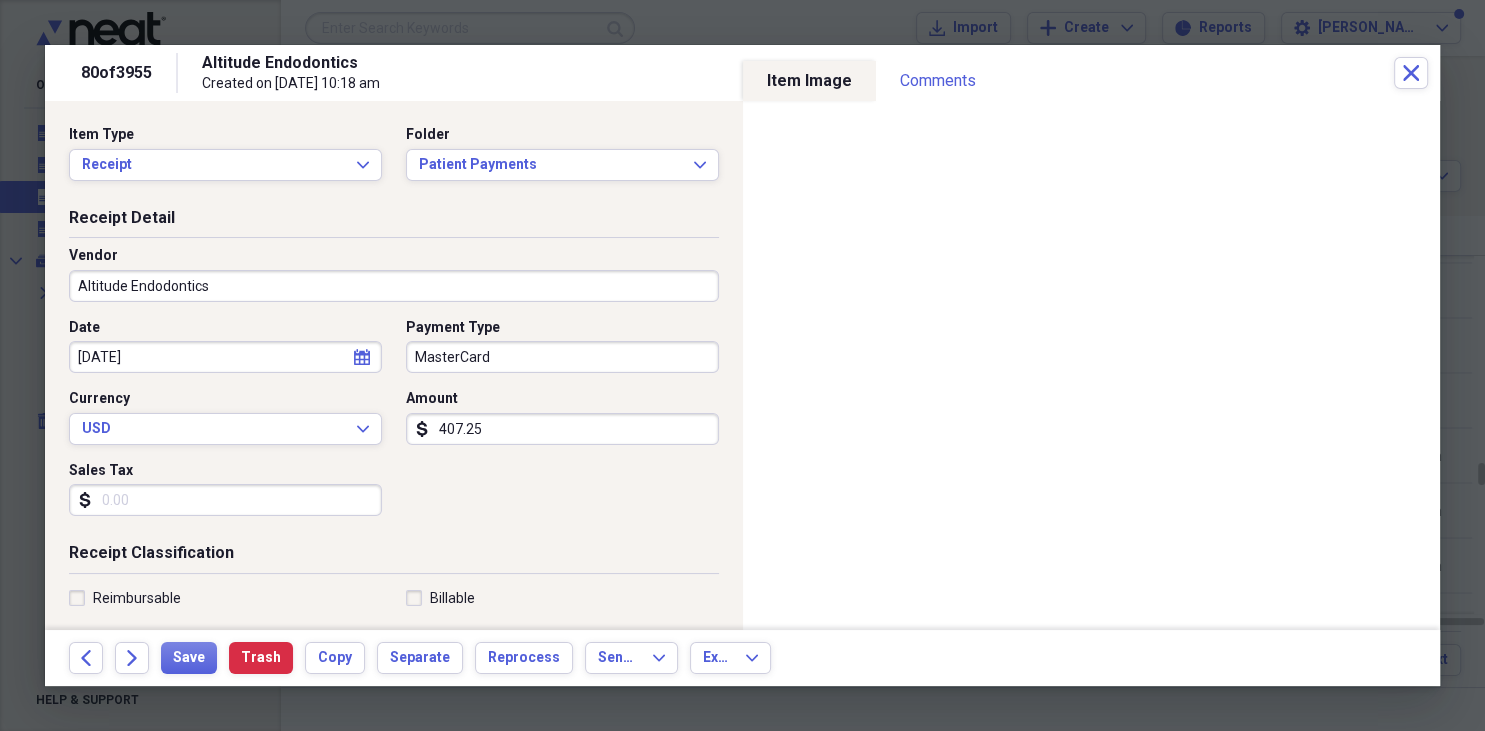 click on "Altitude Endodontics" at bounding box center (394, 286) 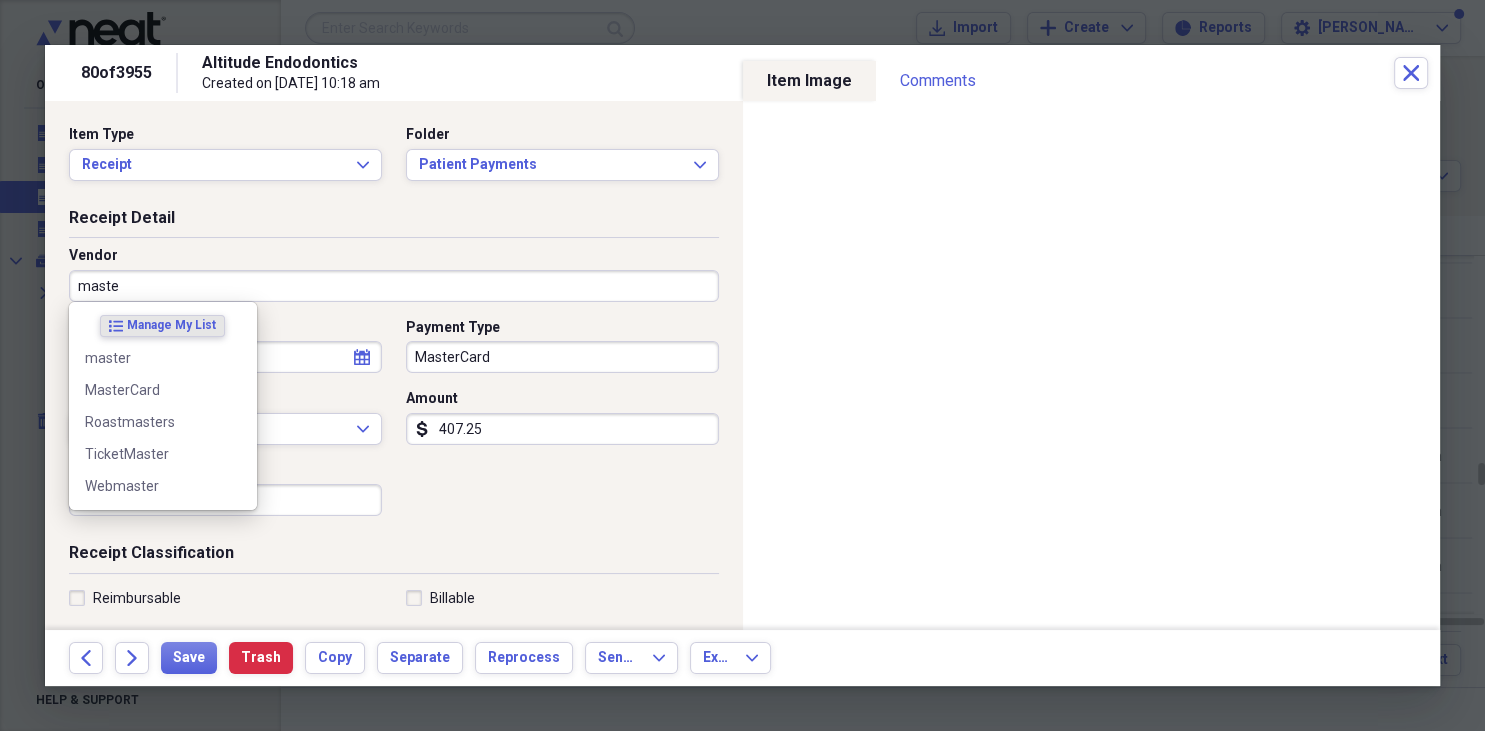 type on "master" 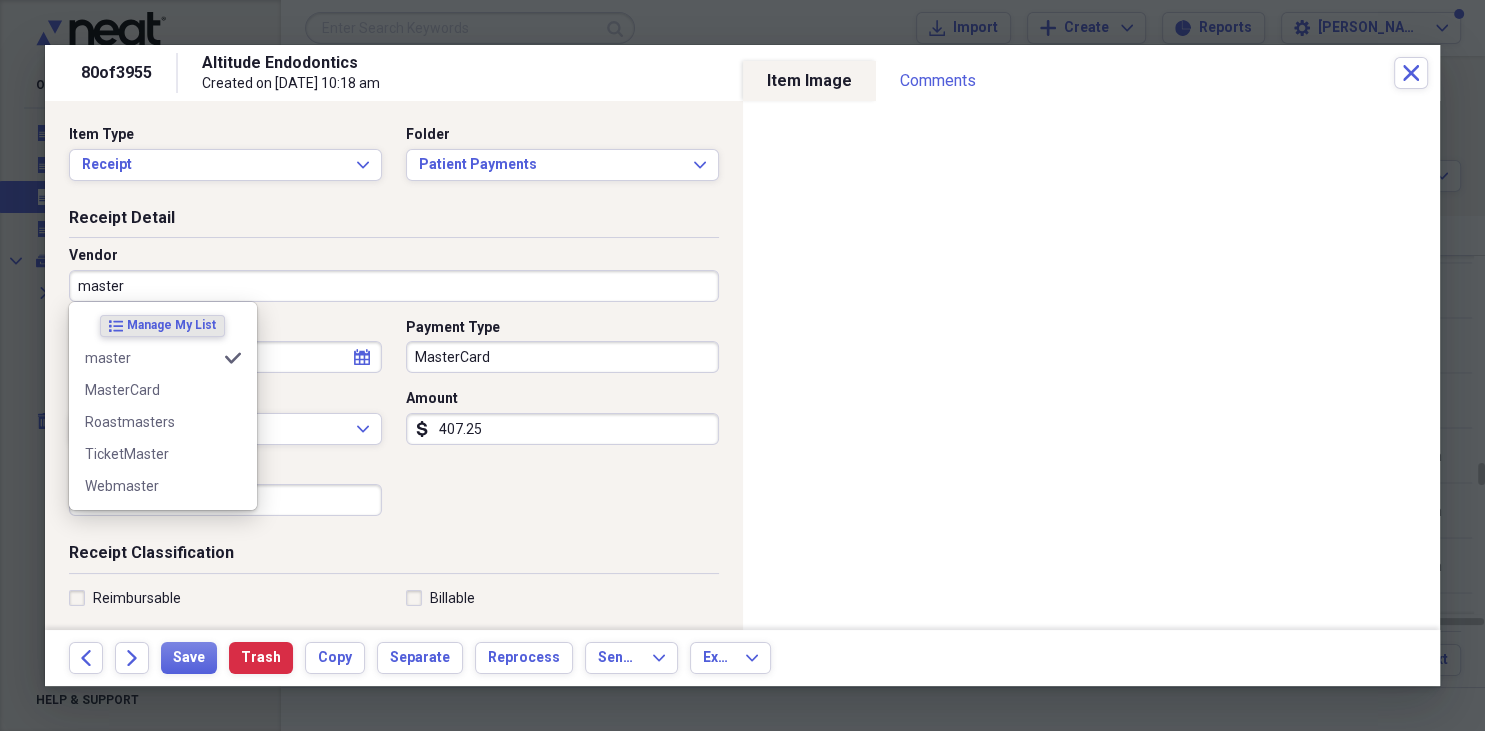 type on "Fee for Service Income" 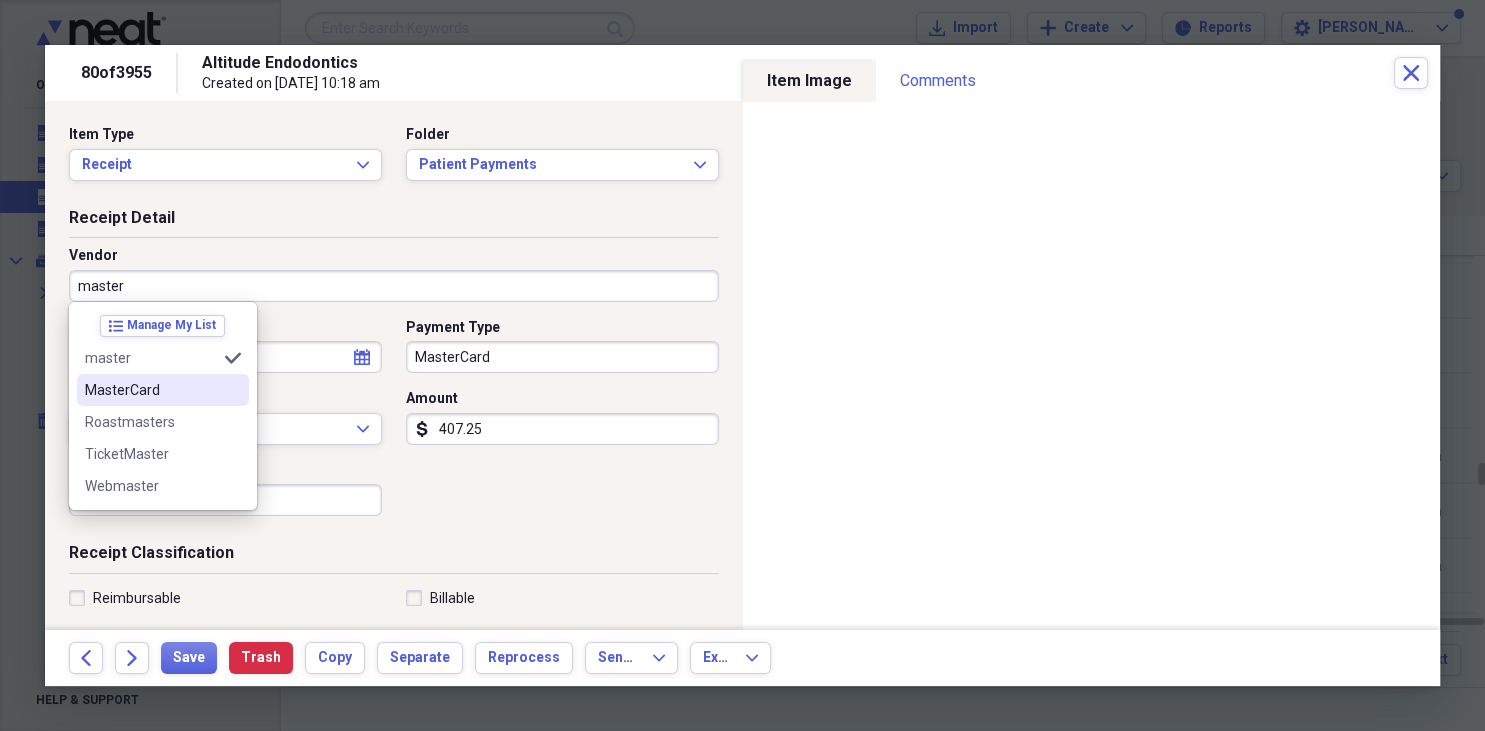 click on "MasterCard" at bounding box center (163, 390) 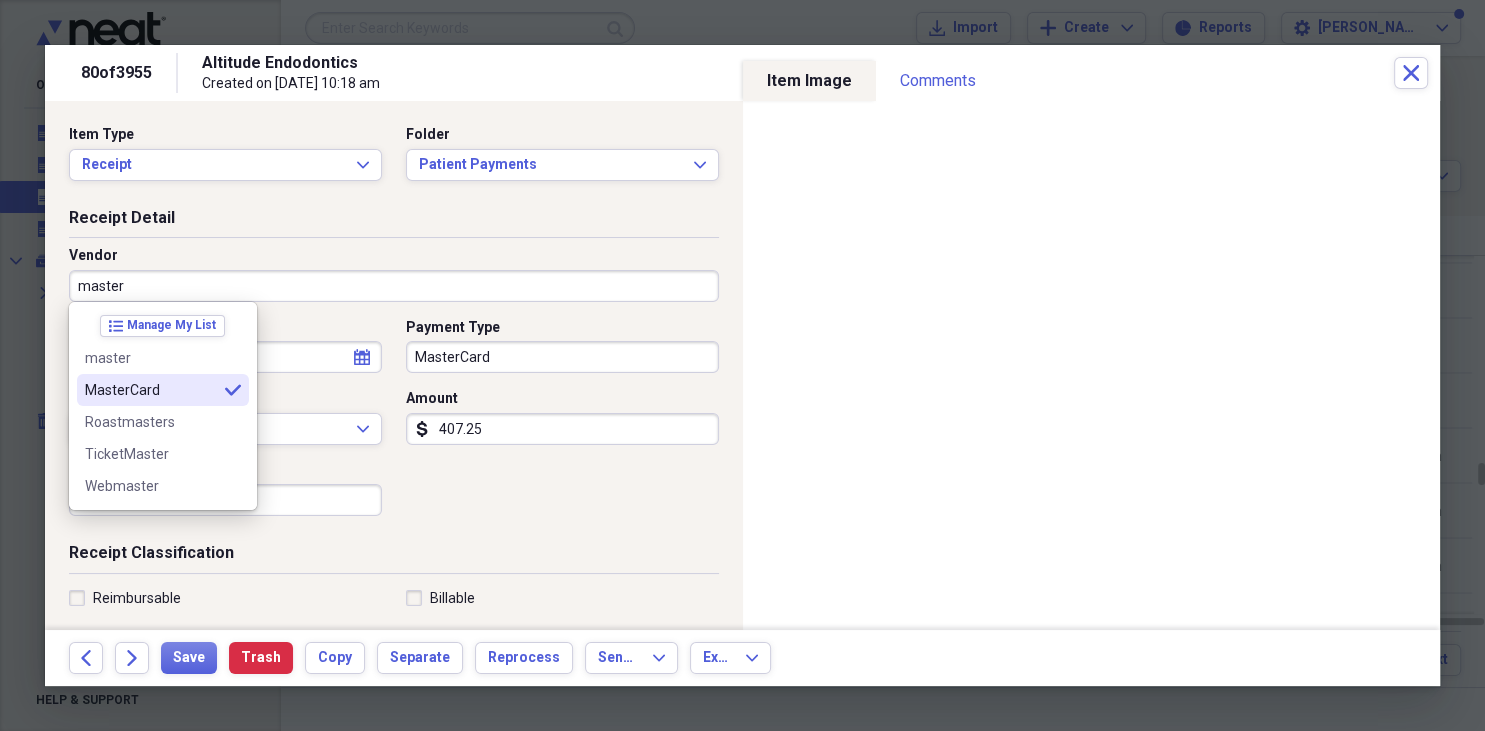 type on "MasterCard" 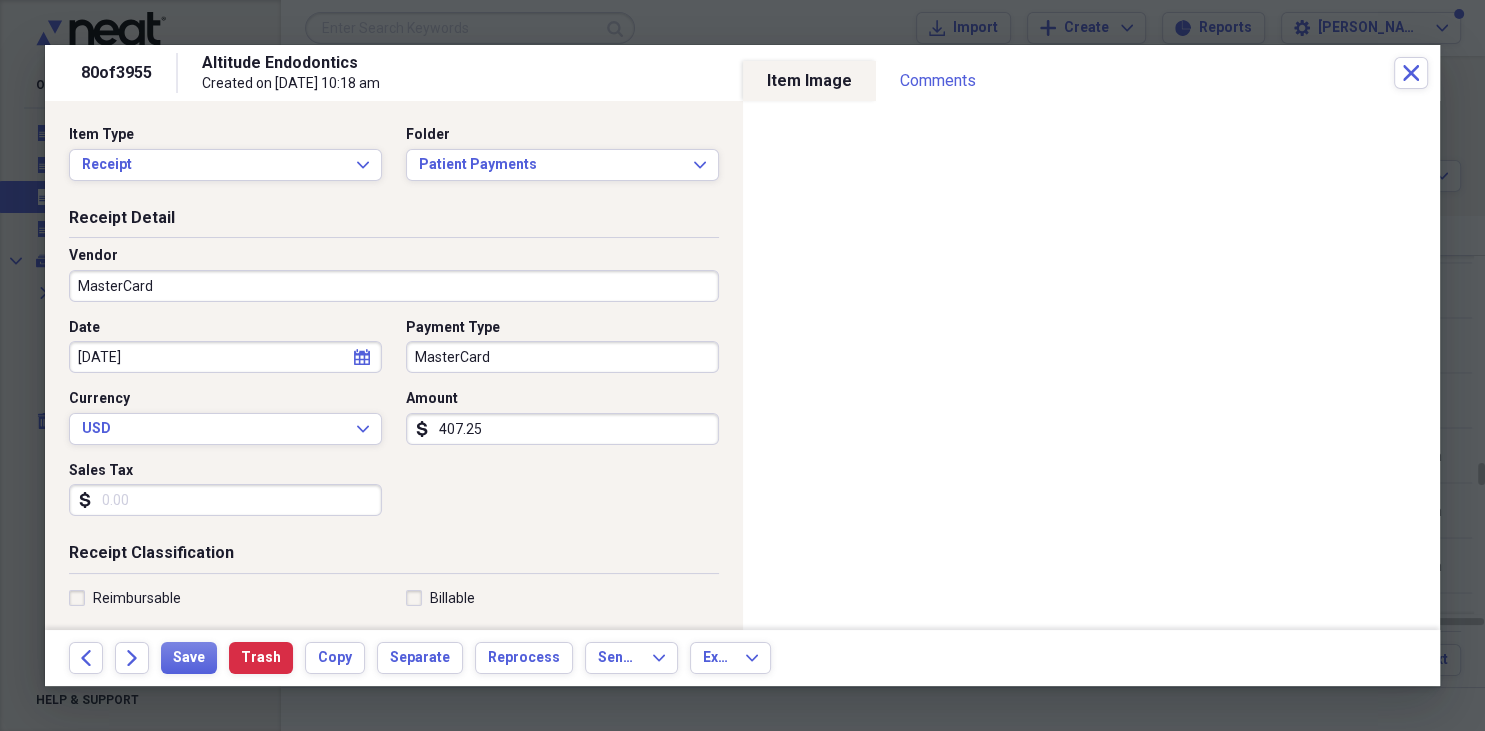 click on "MasterCard" at bounding box center [562, 357] 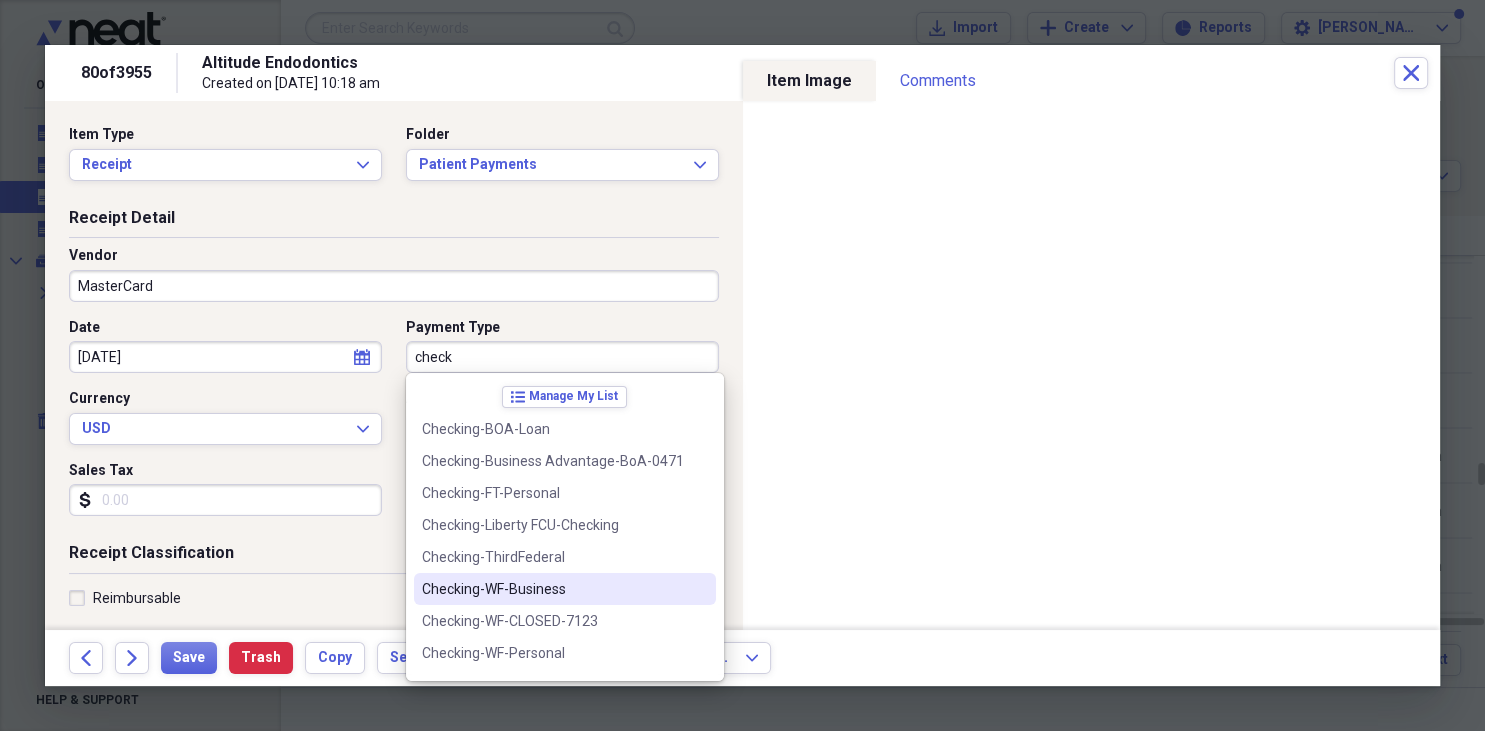 click on "Checking-WF-Business" at bounding box center (553, 589) 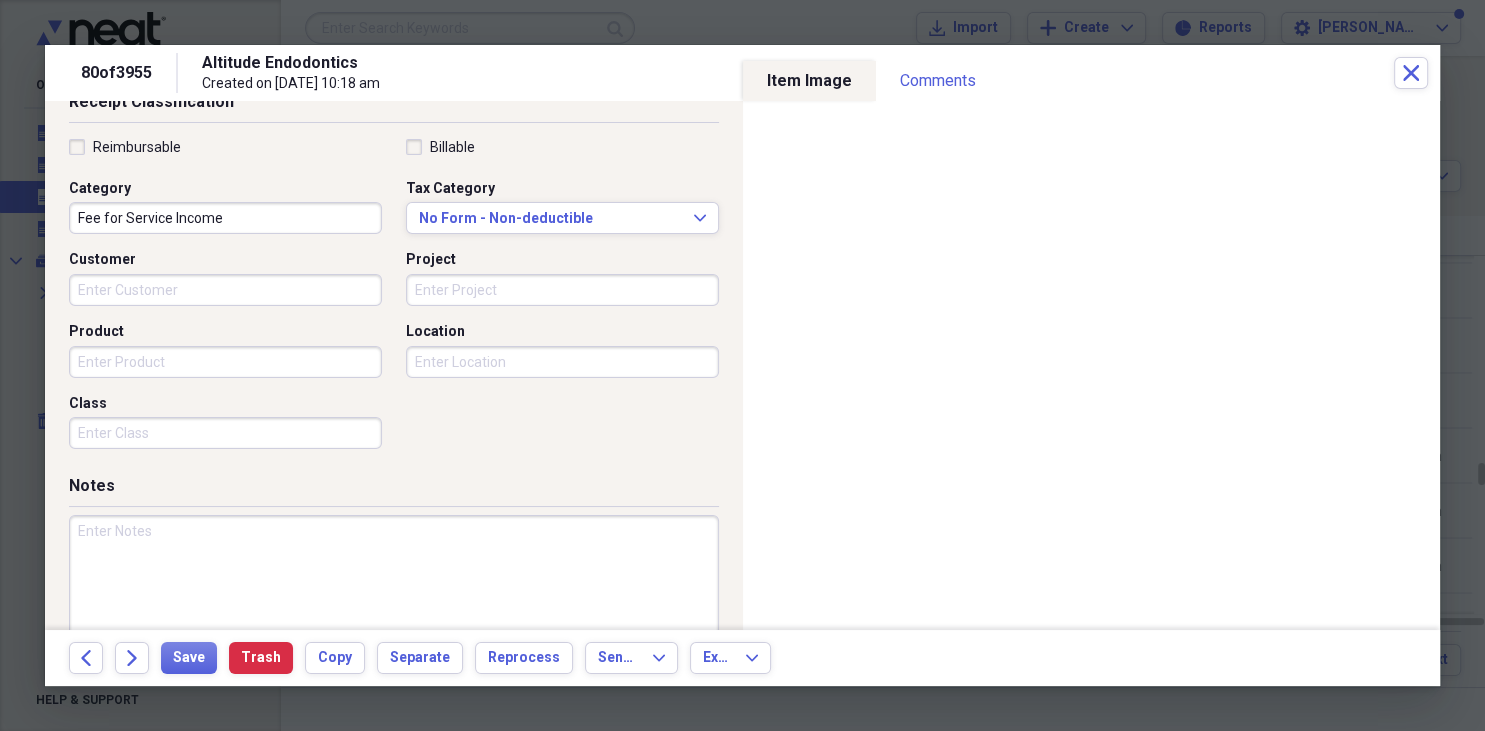 scroll, scrollTop: 490, scrollLeft: 0, axis: vertical 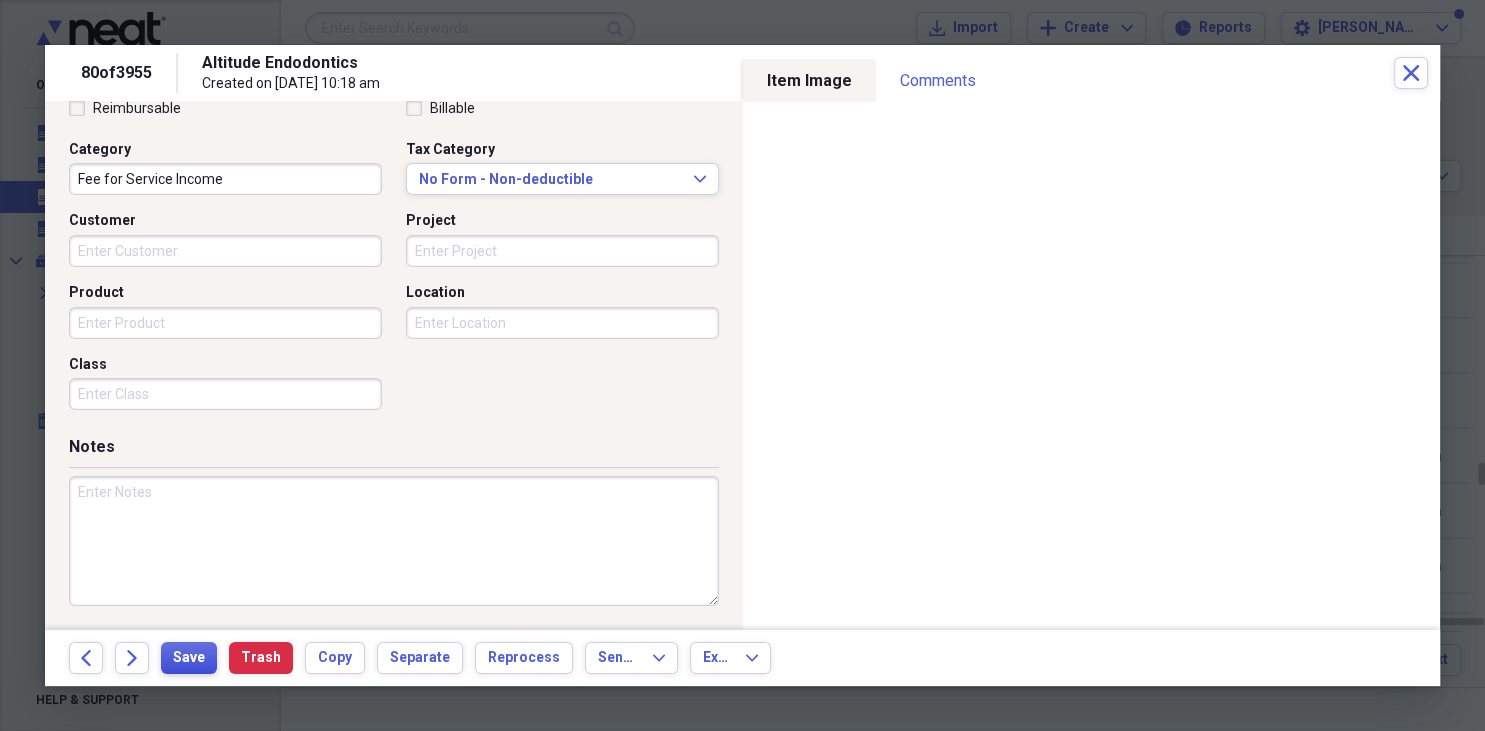 click on "Save" at bounding box center (189, 658) 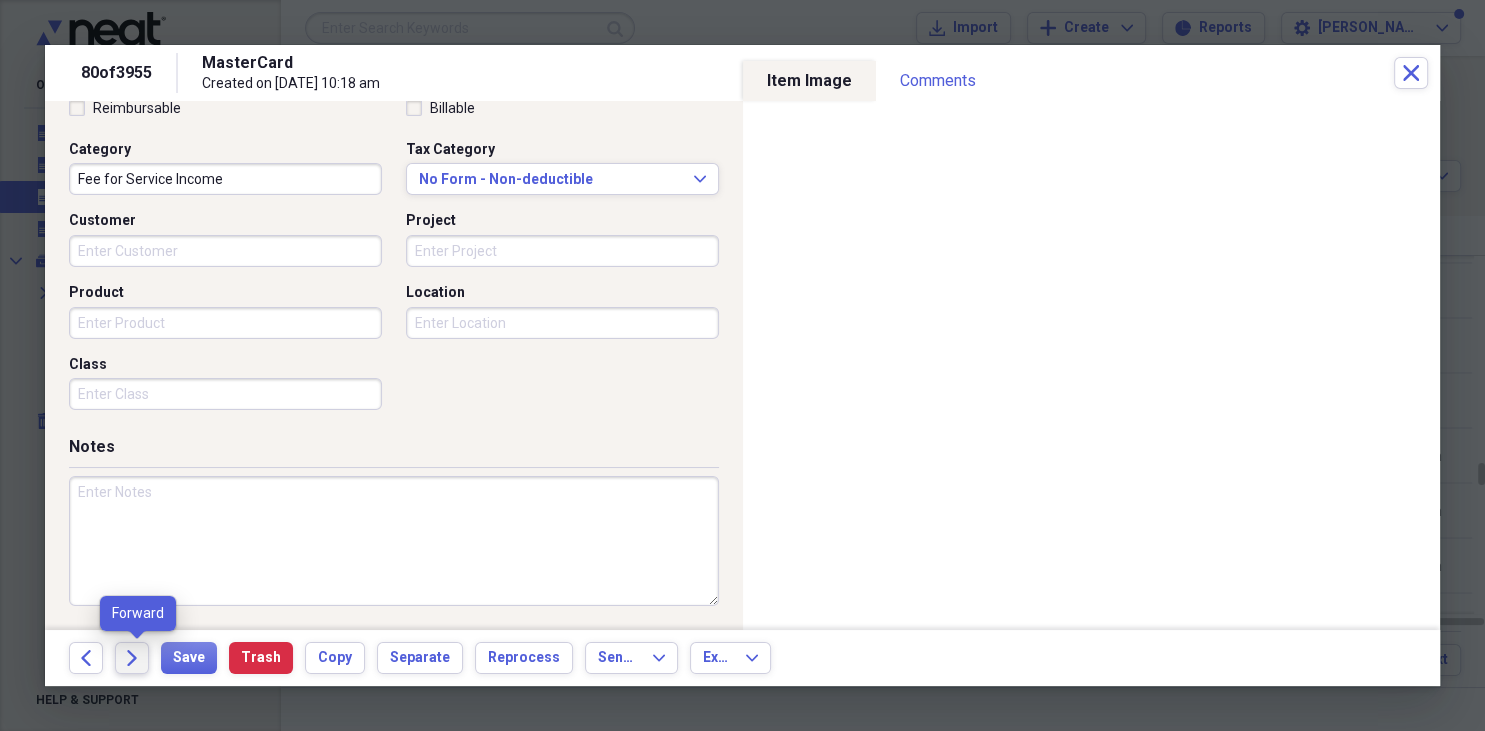 click on "Forward" 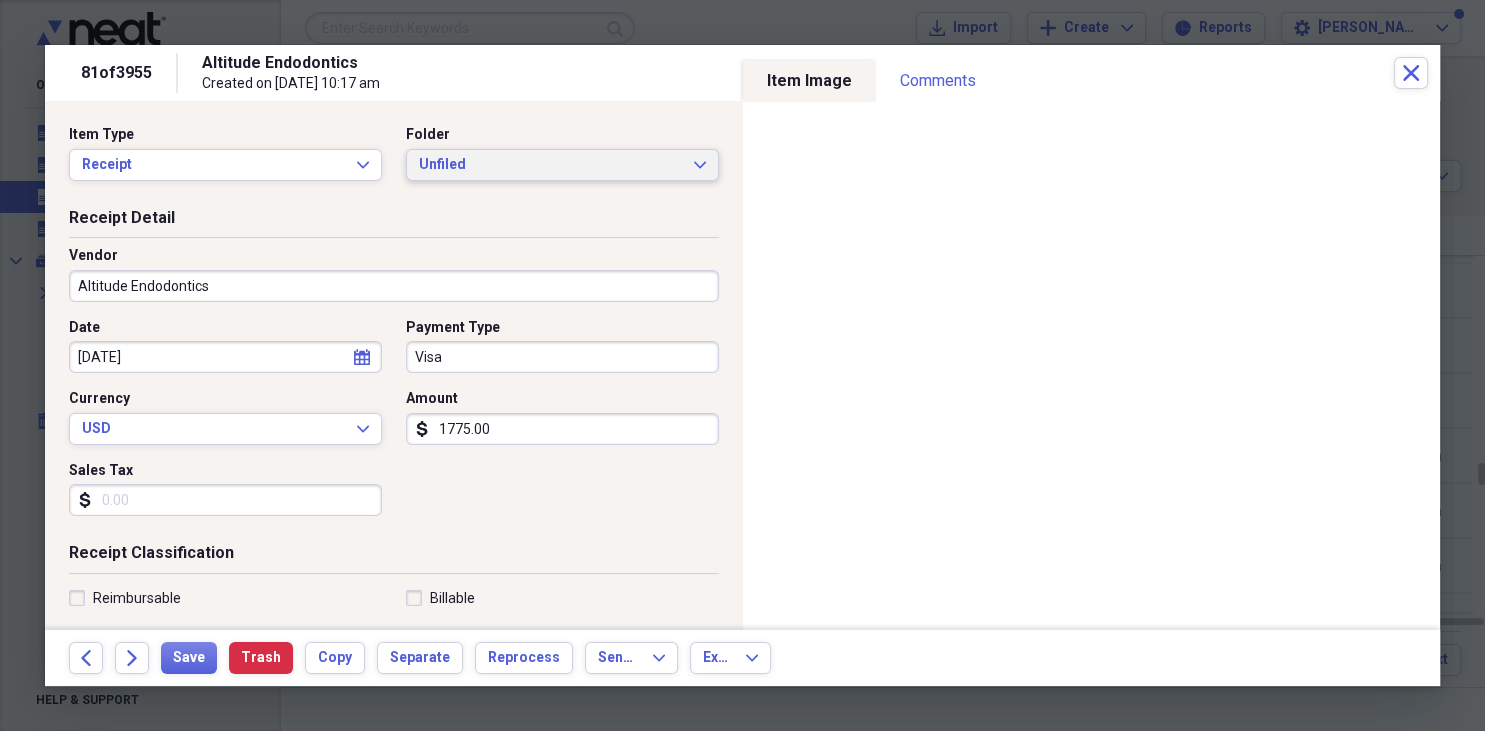 click on "Expand" 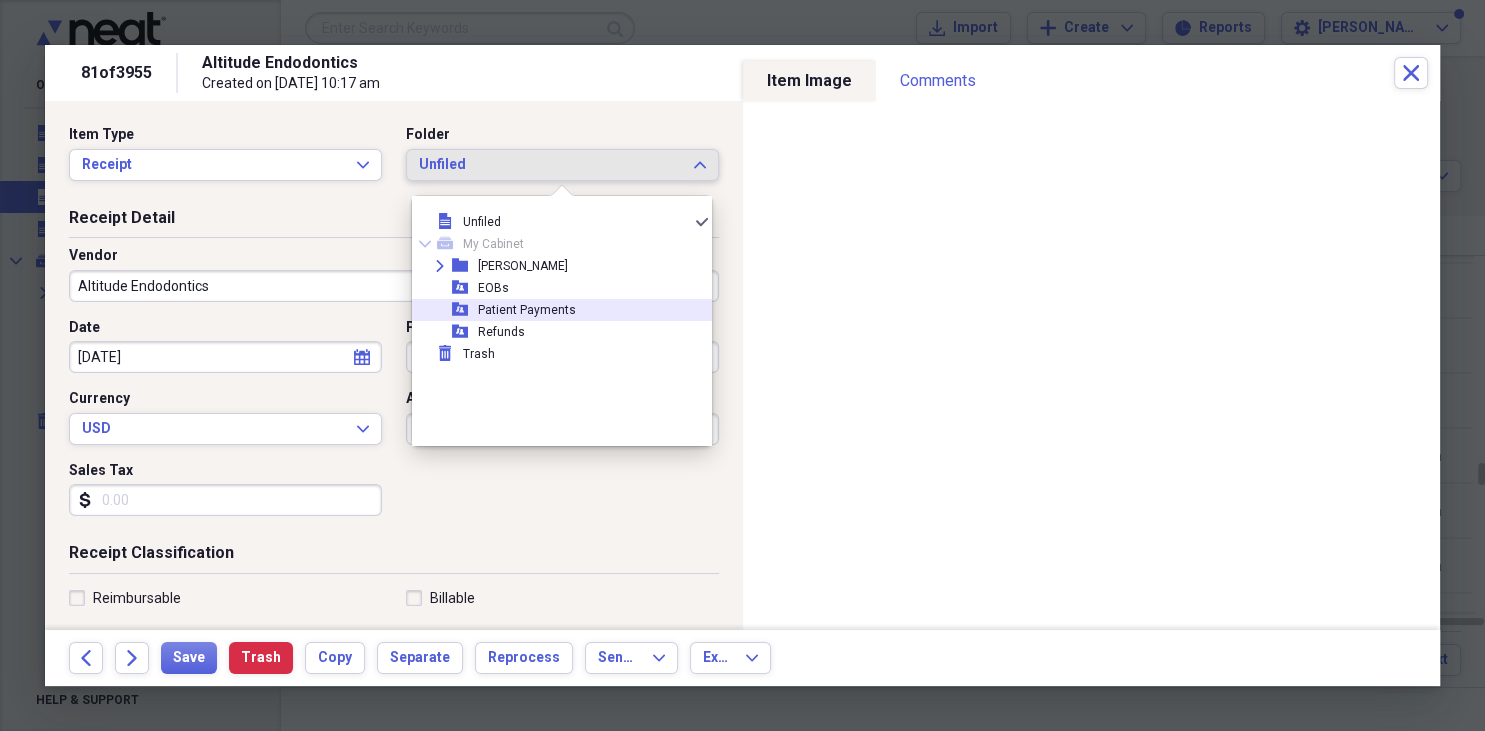 click on "closed-folder-shared Patient Payments" at bounding box center (554, 310) 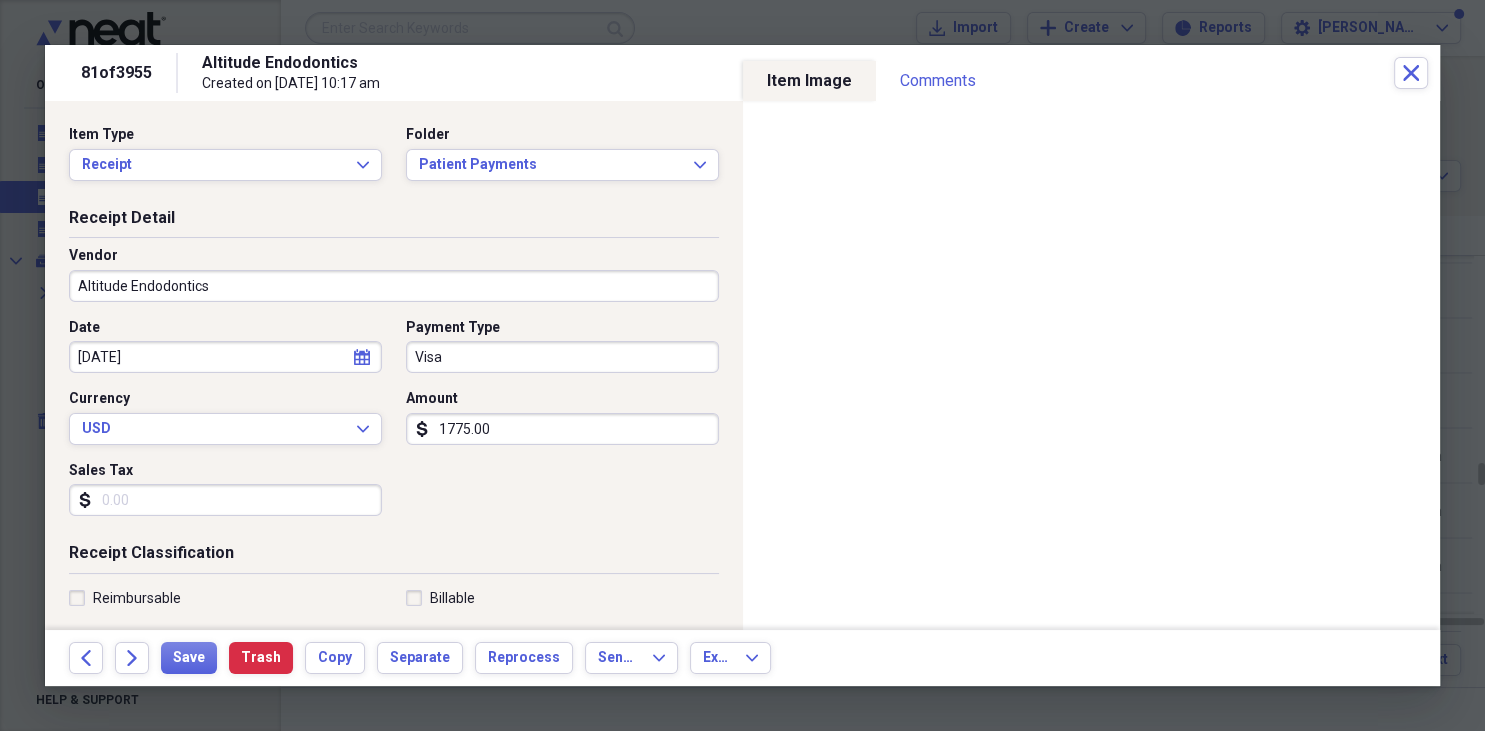 click on "Altitude Endodontics" at bounding box center (394, 286) 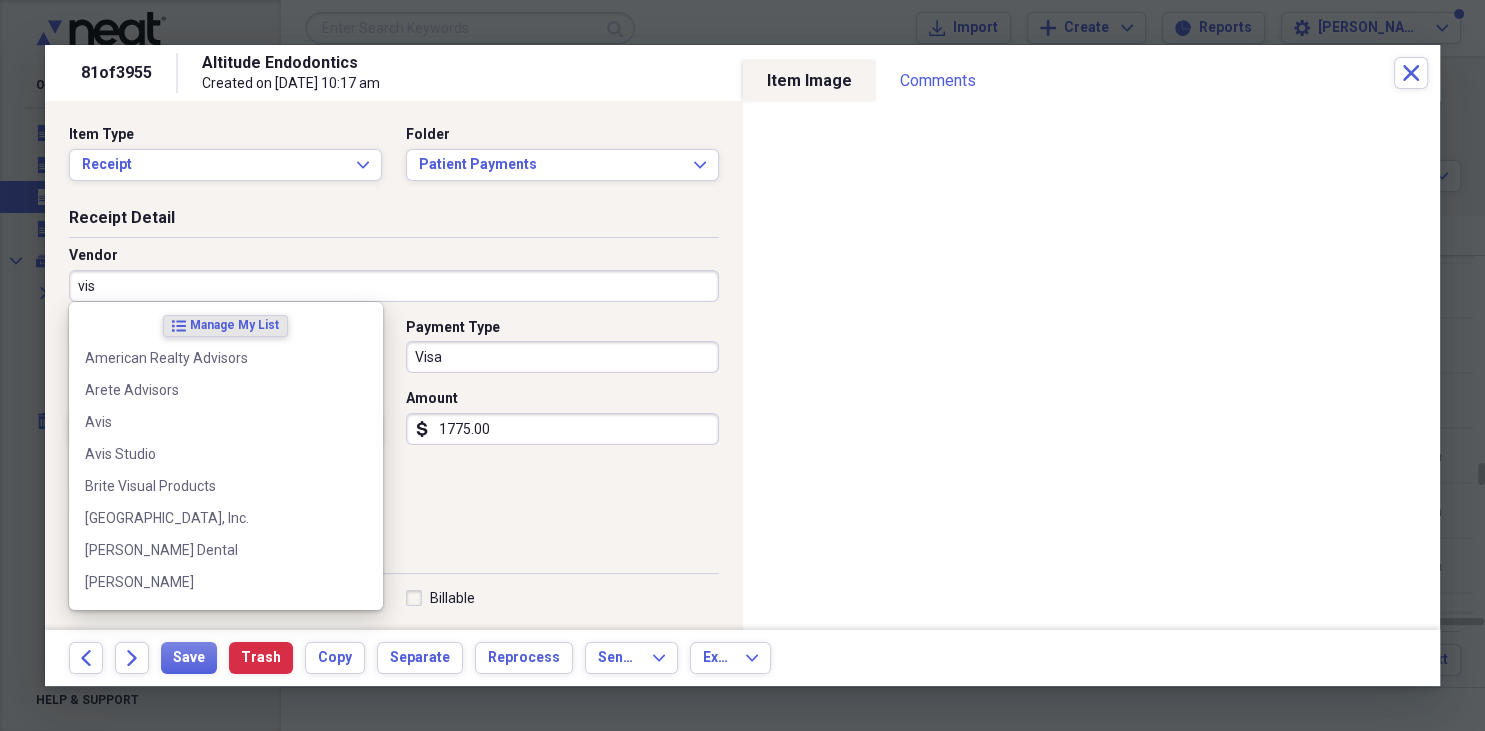 type on "visa" 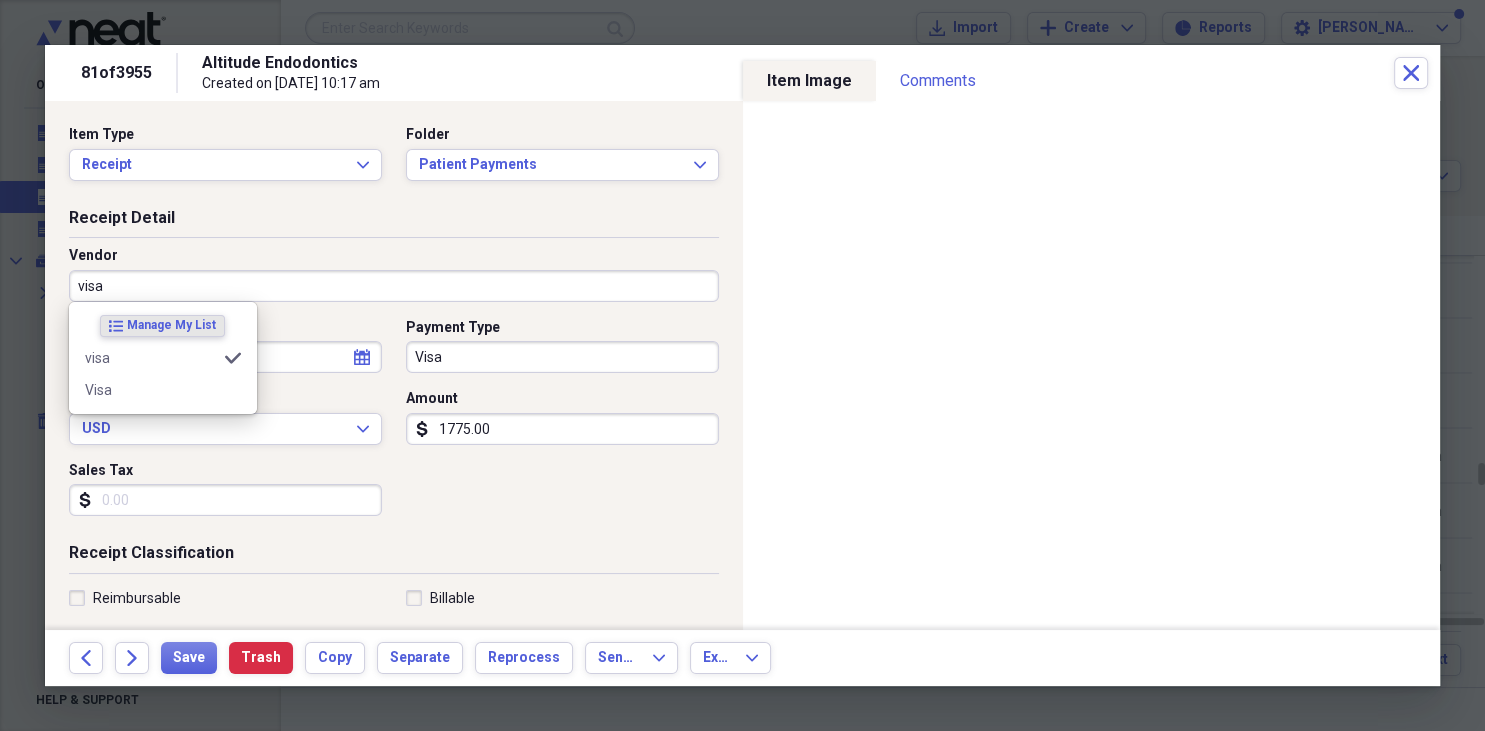 type on "Fee for Service Income" 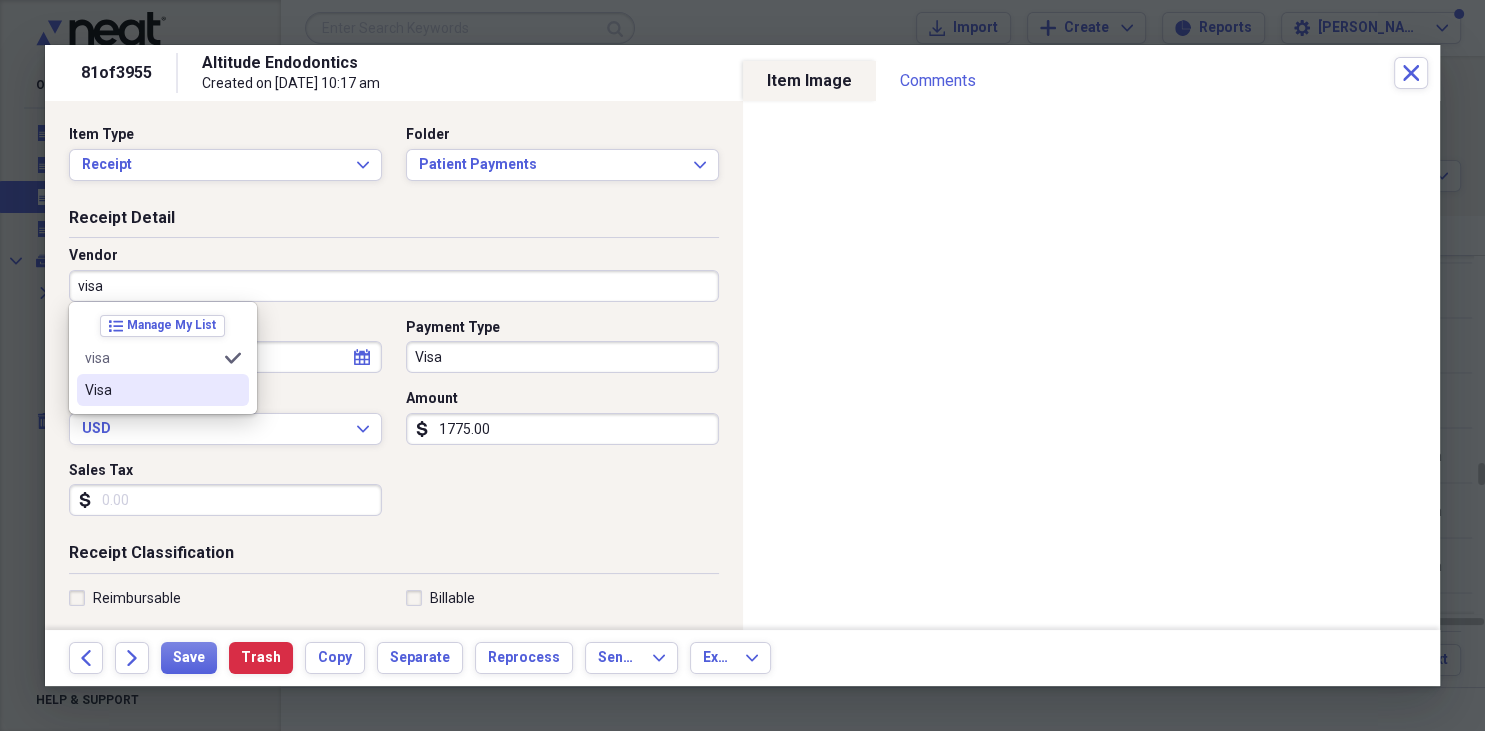 click on "Visa" at bounding box center [151, 390] 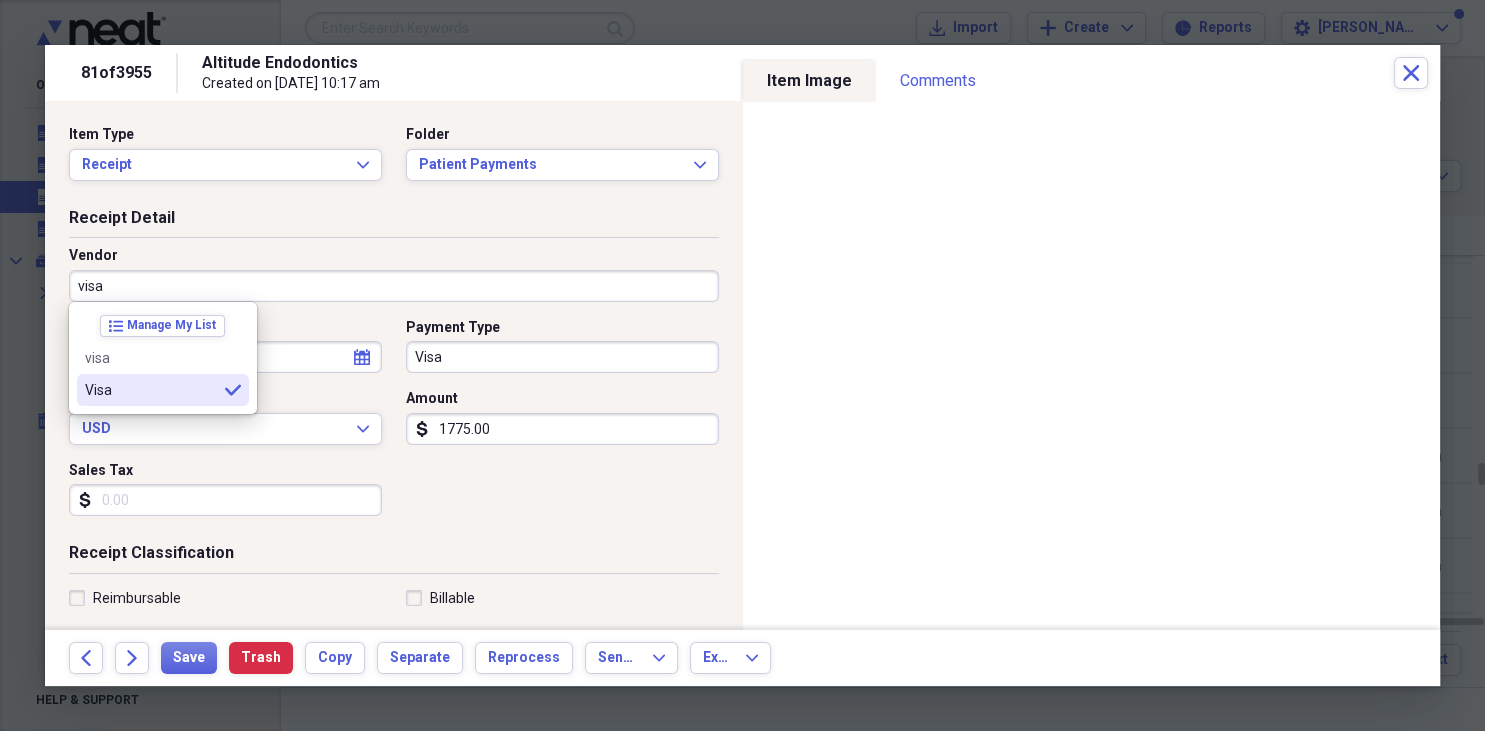 type on "Visa" 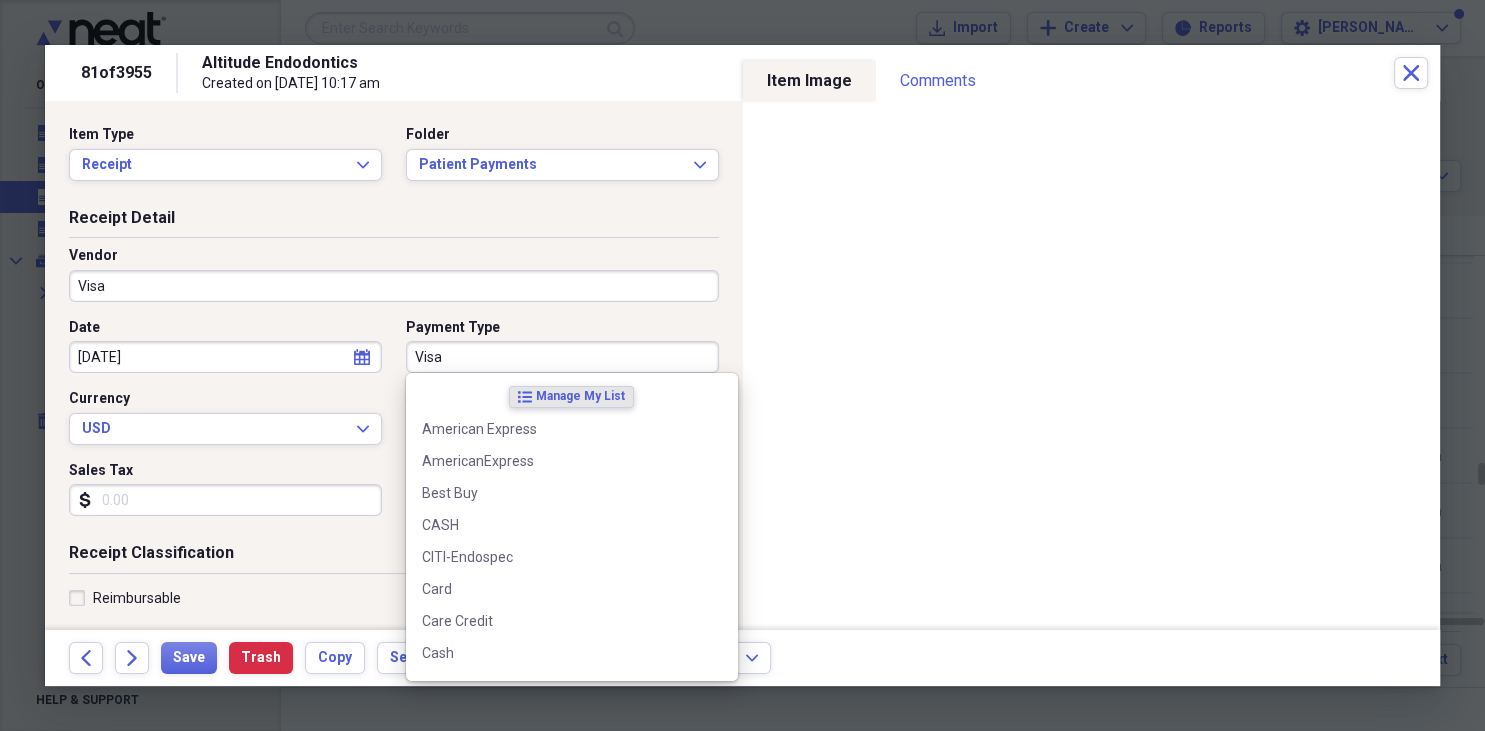 click on "Visa" at bounding box center [562, 357] 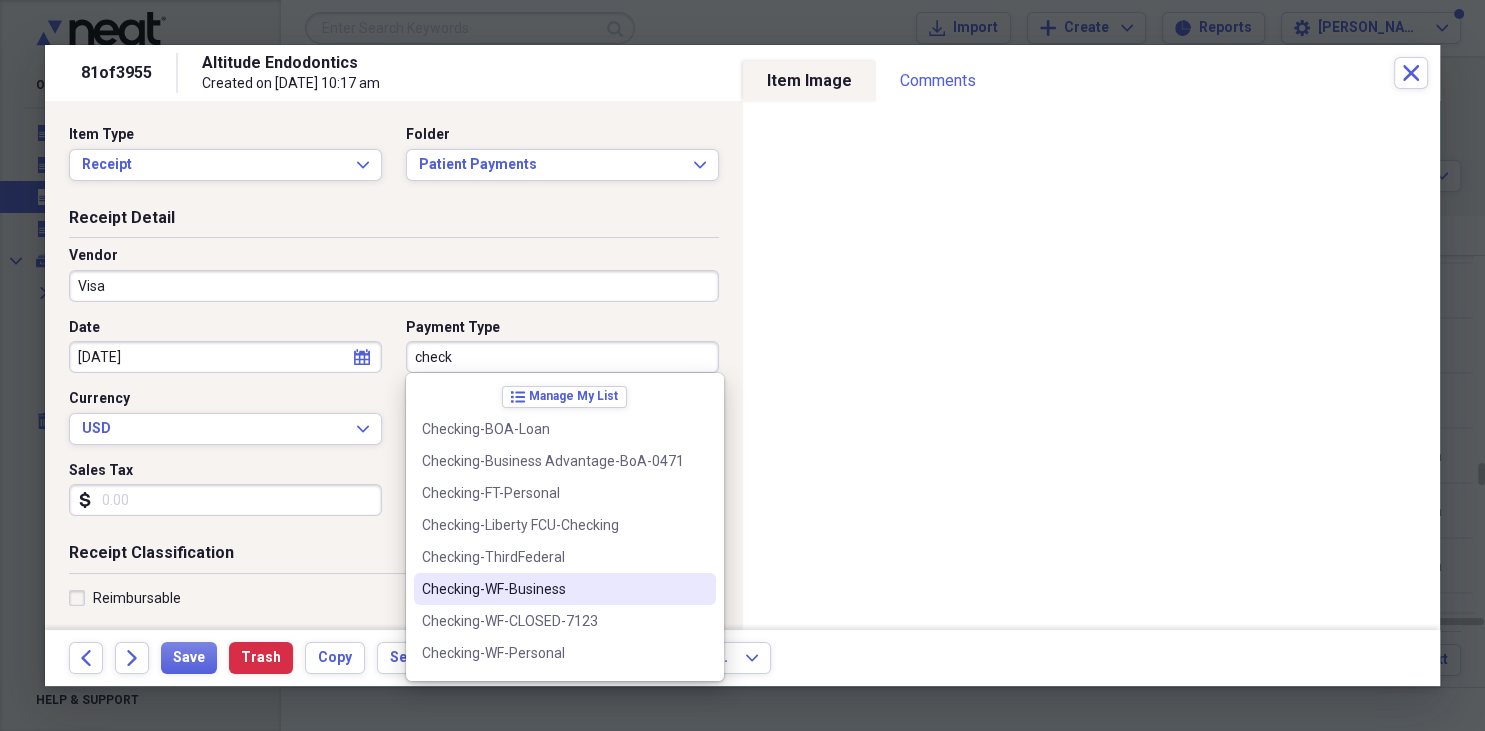 click on "Checking-WF-Business" at bounding box center [553, 589] 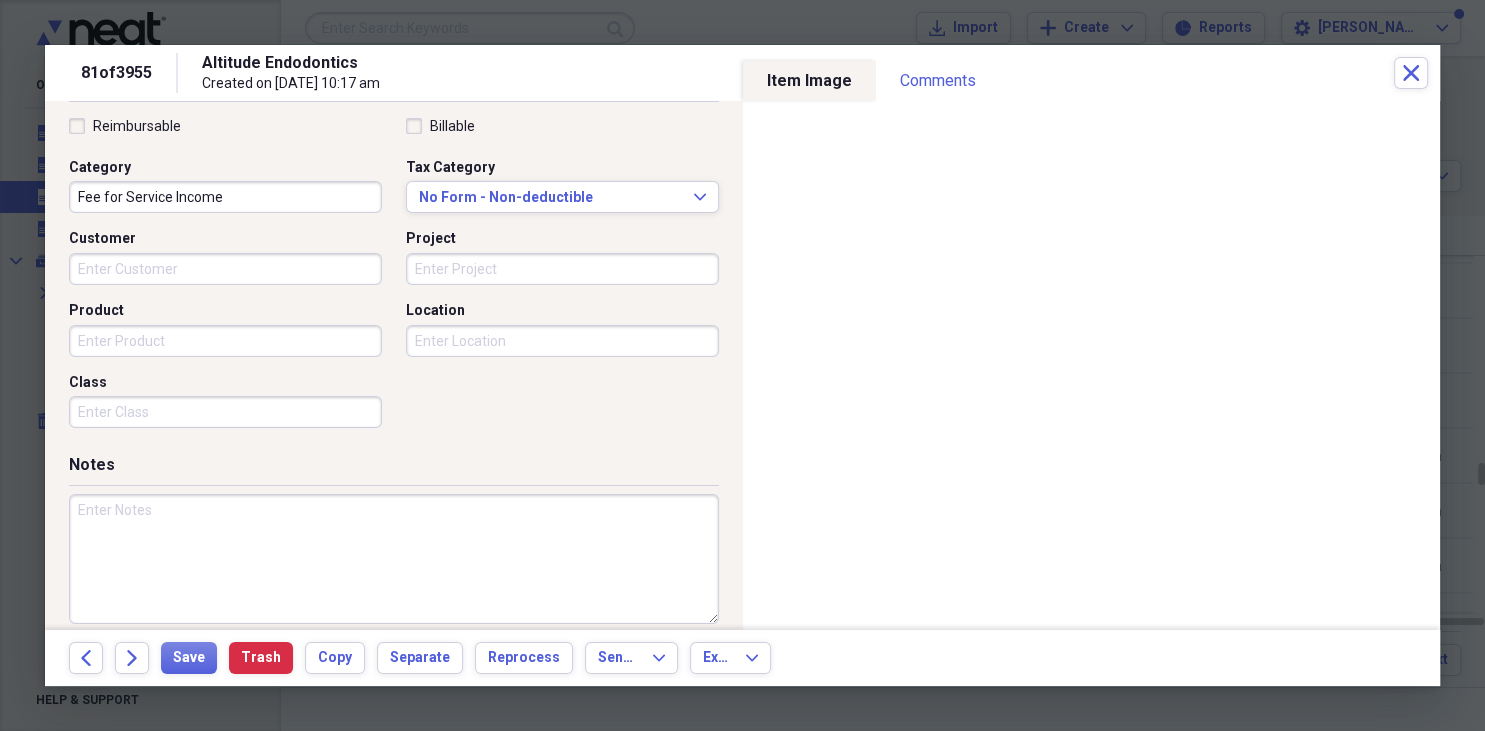 scroll, scrollTop: 490, scrollLeft: 0, axis: vertical 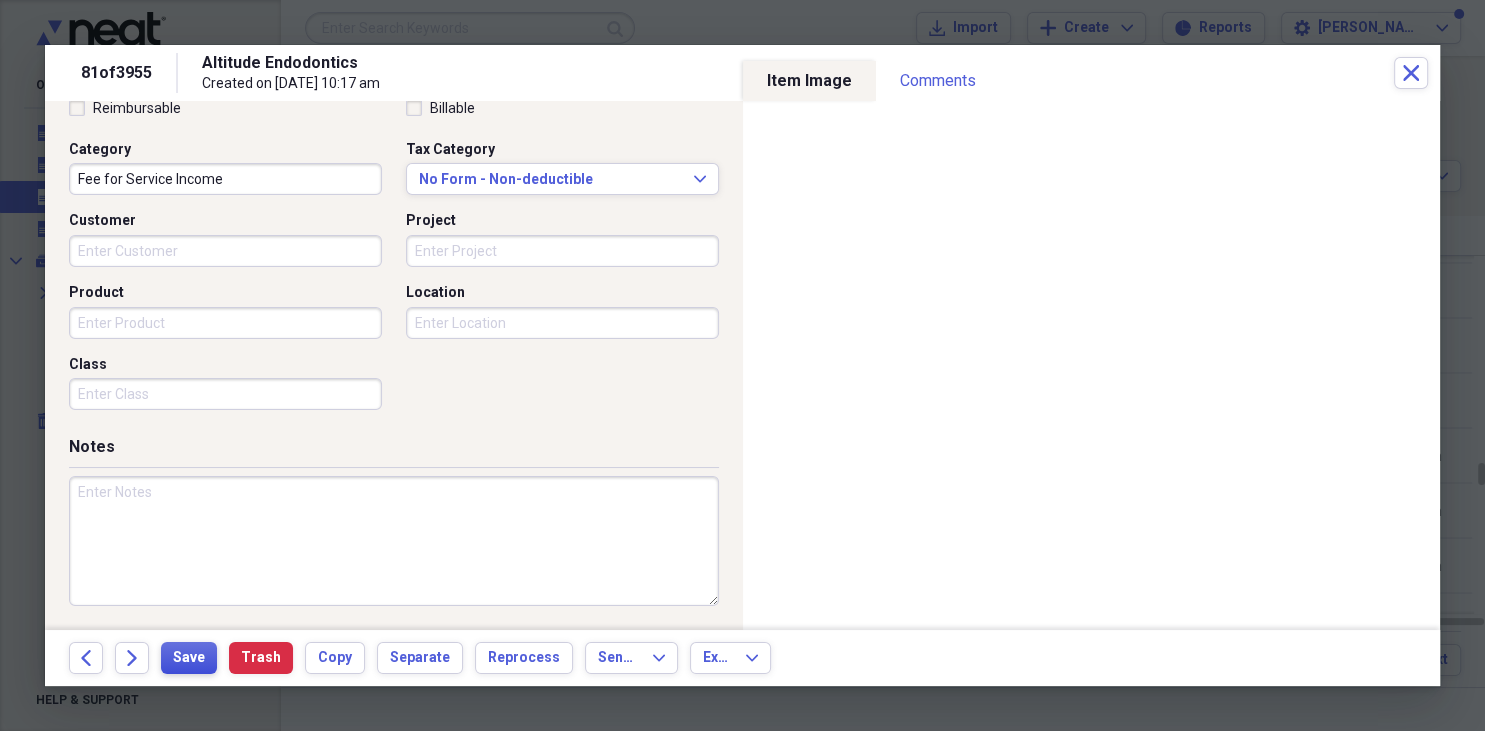 click on "Save" at bounding box center [189, 658] 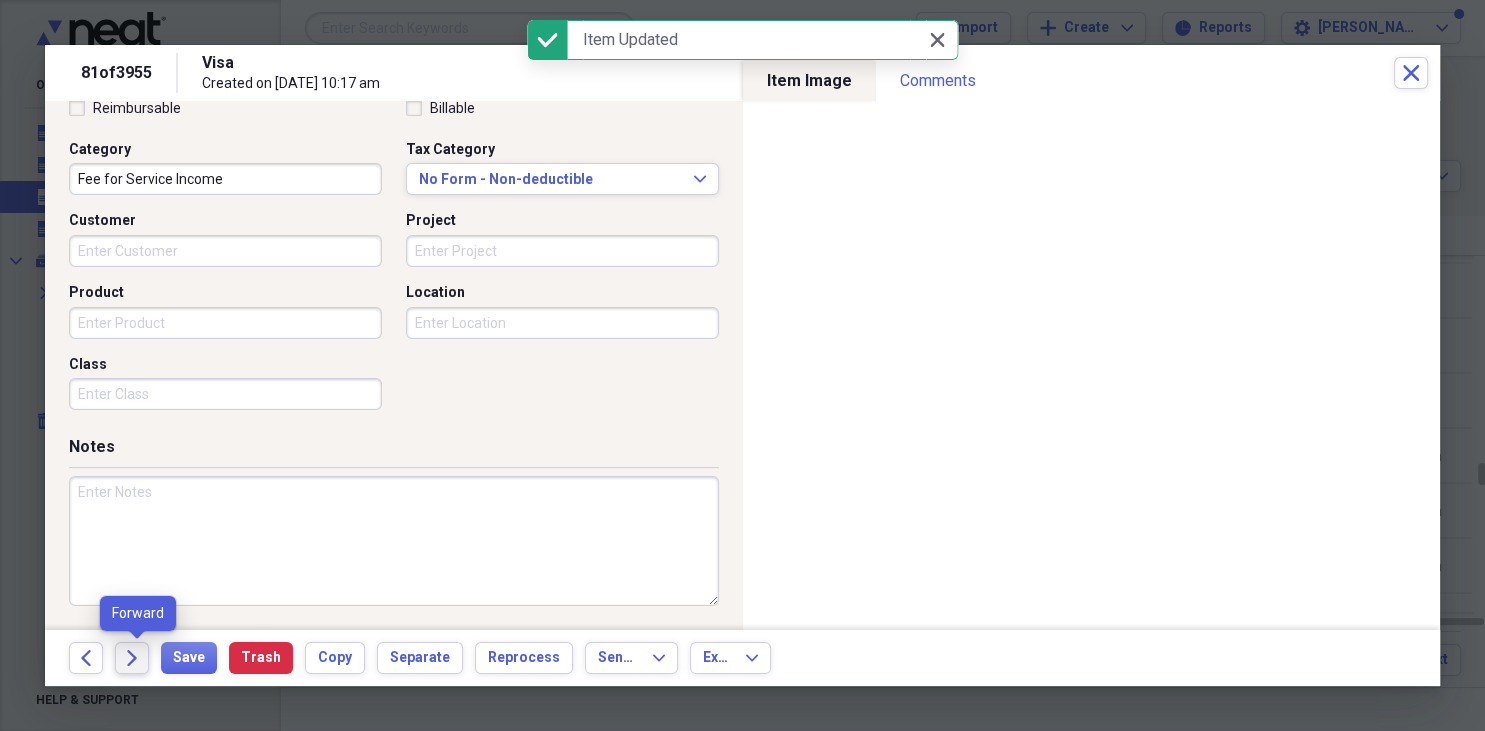 click on "Forward" 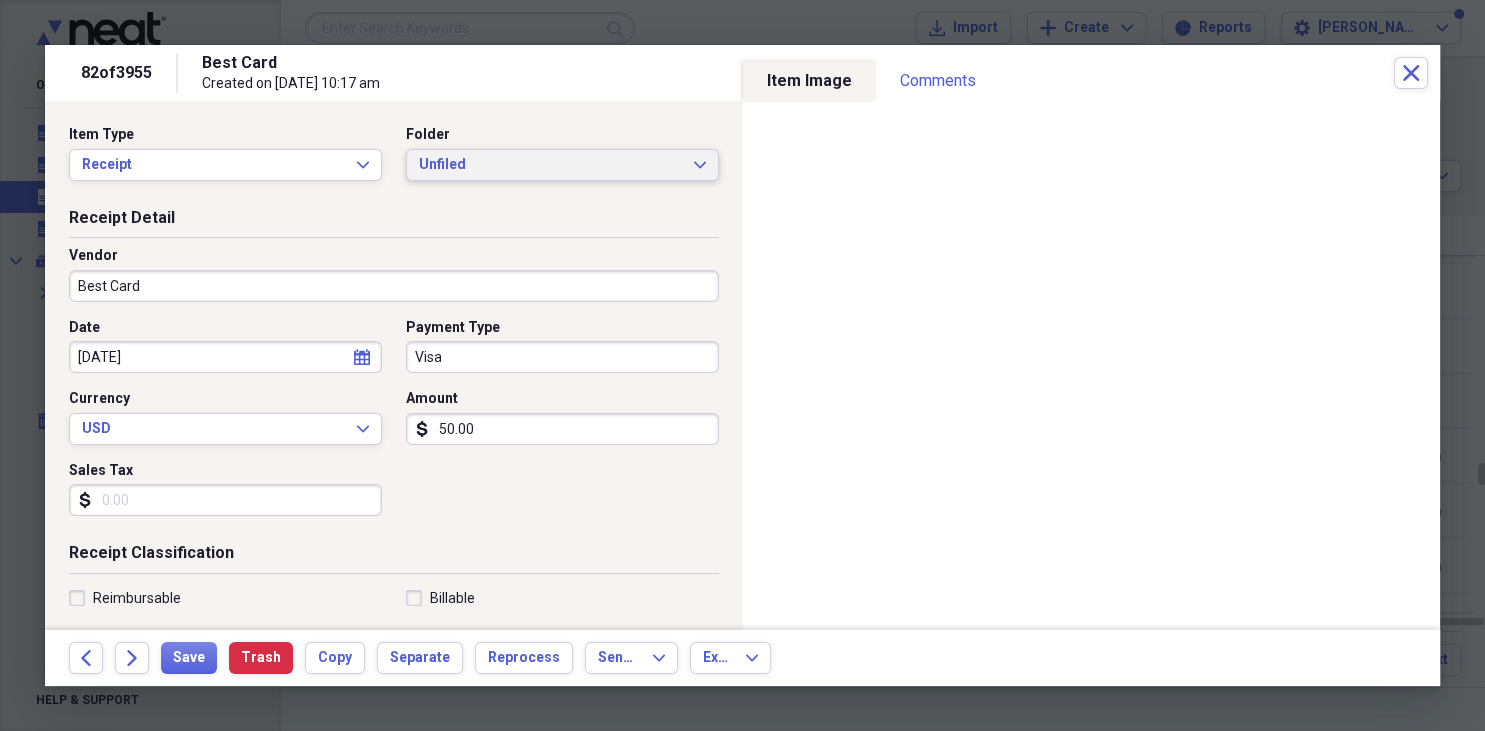click on "Expand" 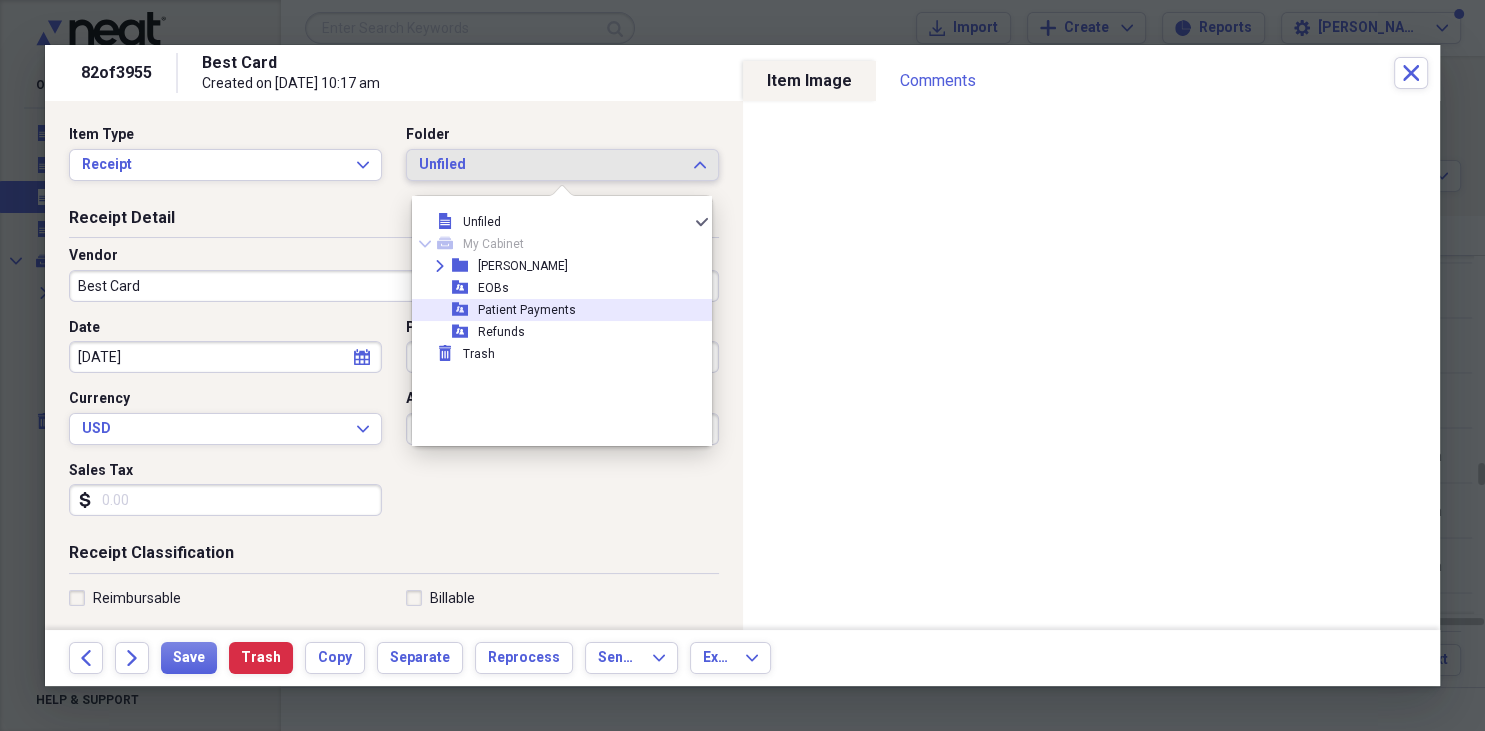 click on "Patient Payments" at bounding box center [527, 310] 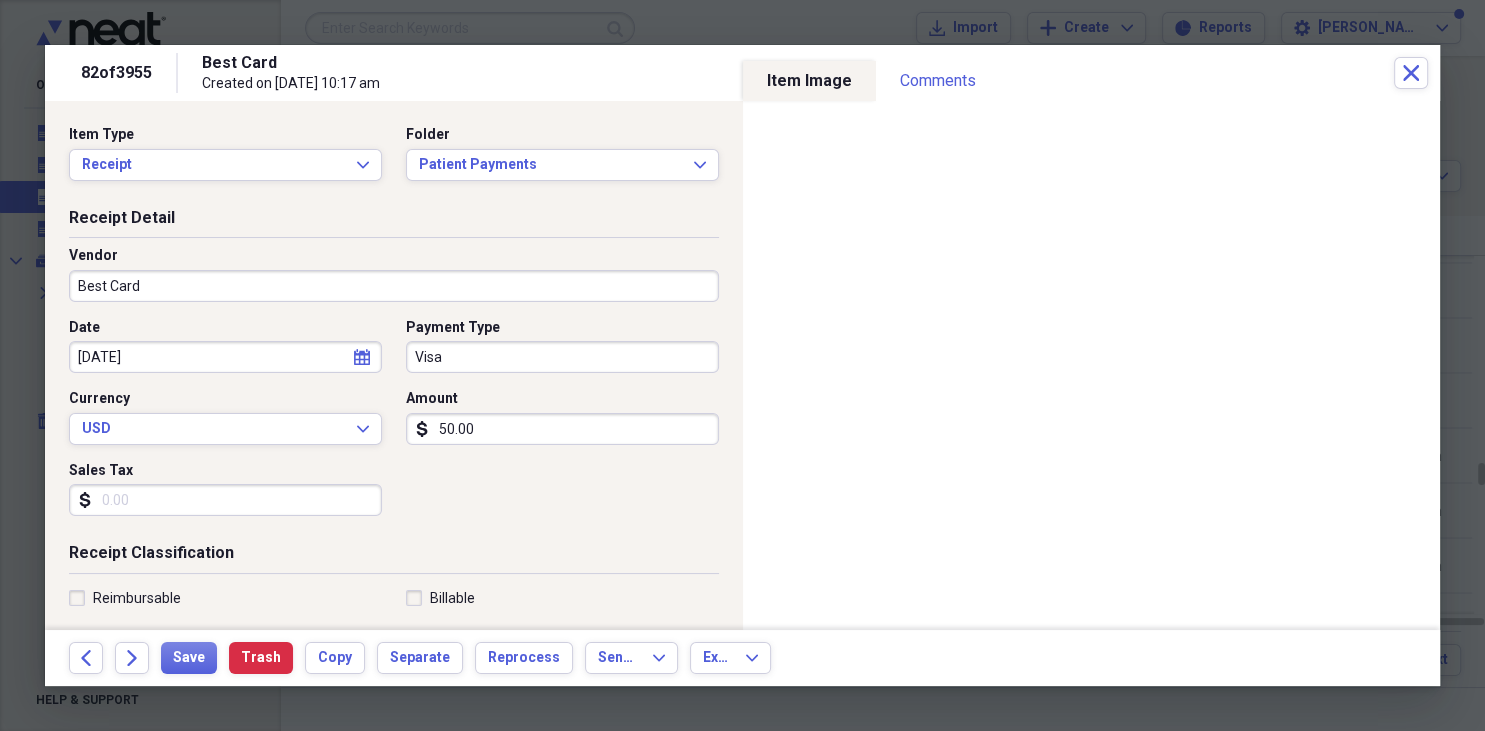 click on "Best Card" at bounding box center [394, 286] 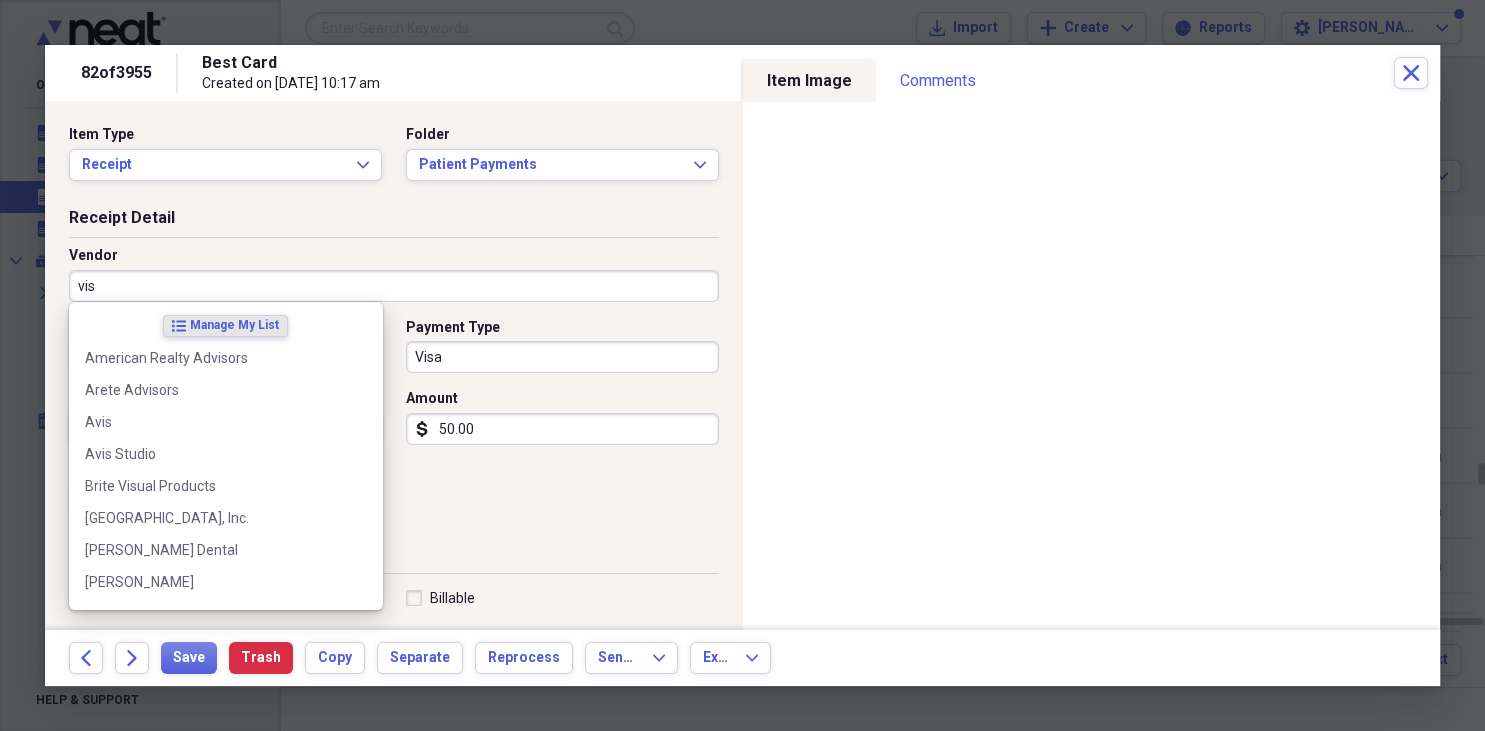type on "visa" 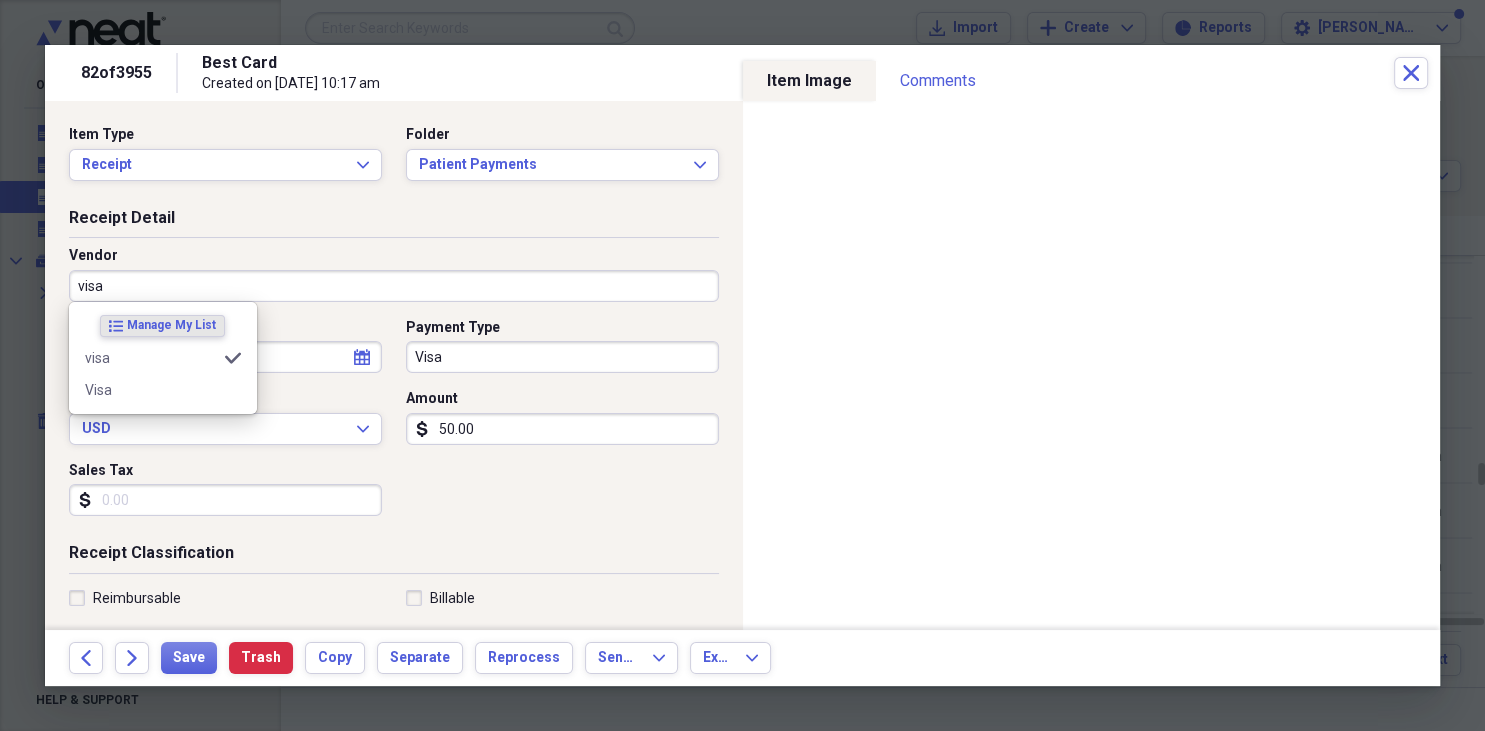 type on "Fee for Service Income" 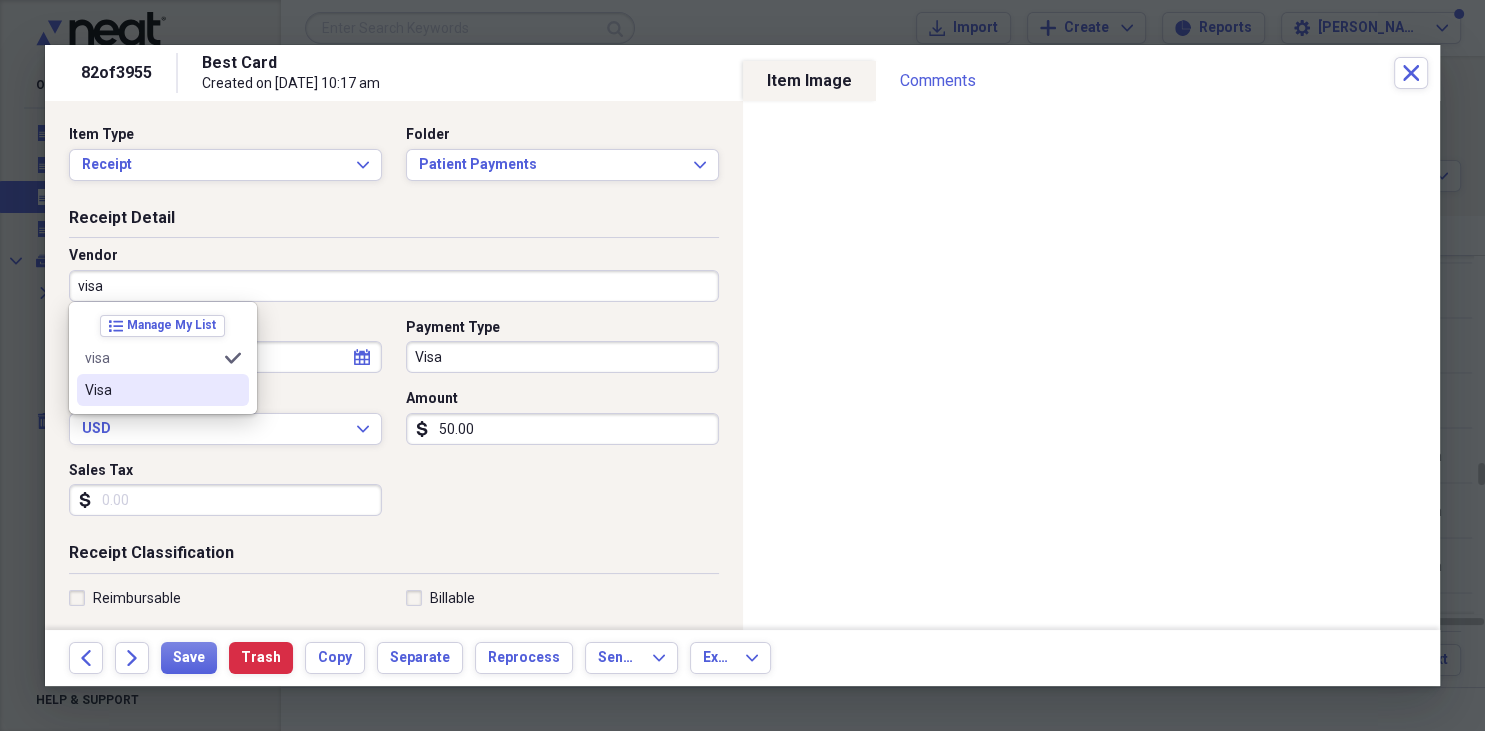 click on "Visa" at bounding box center (151, 390) 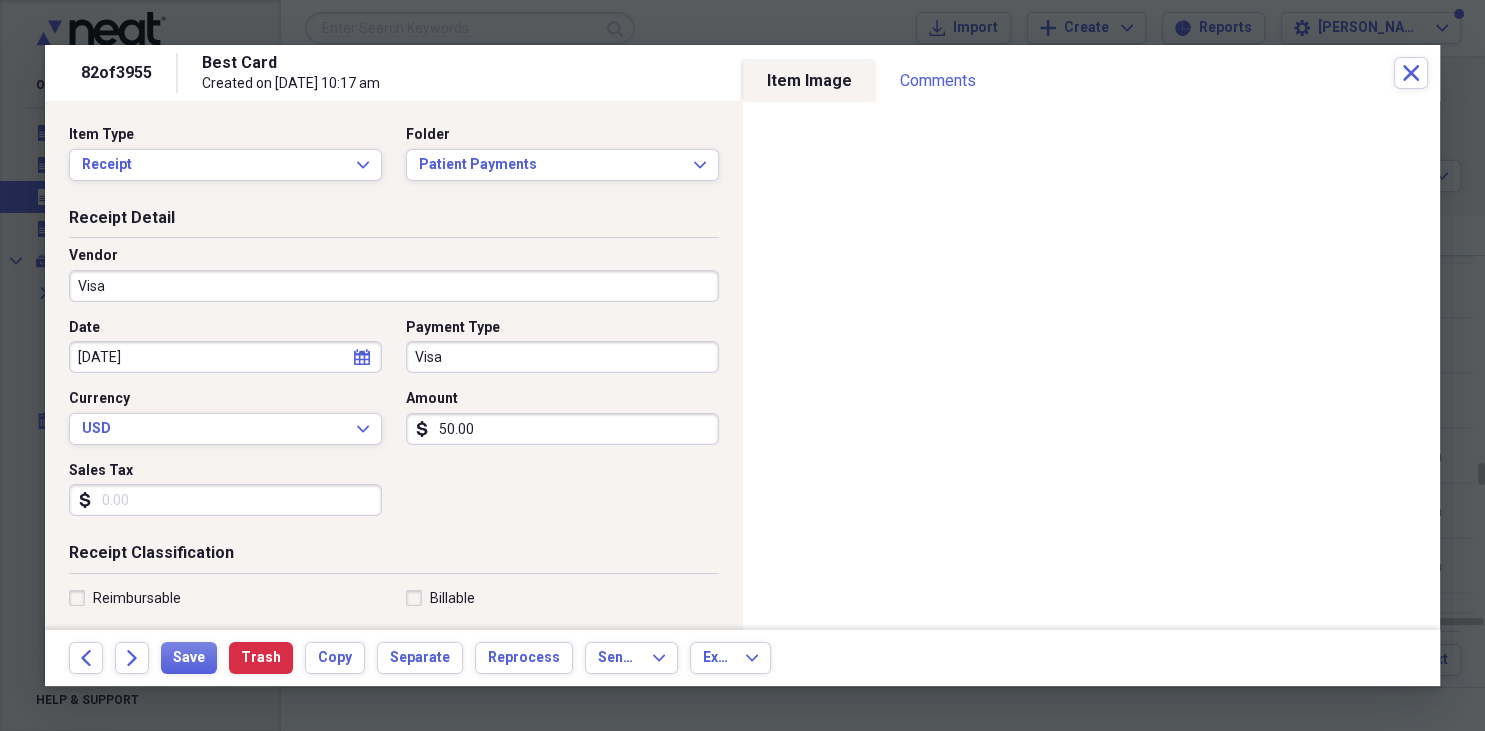 click on "Visa" at bounding box center [562, 357] 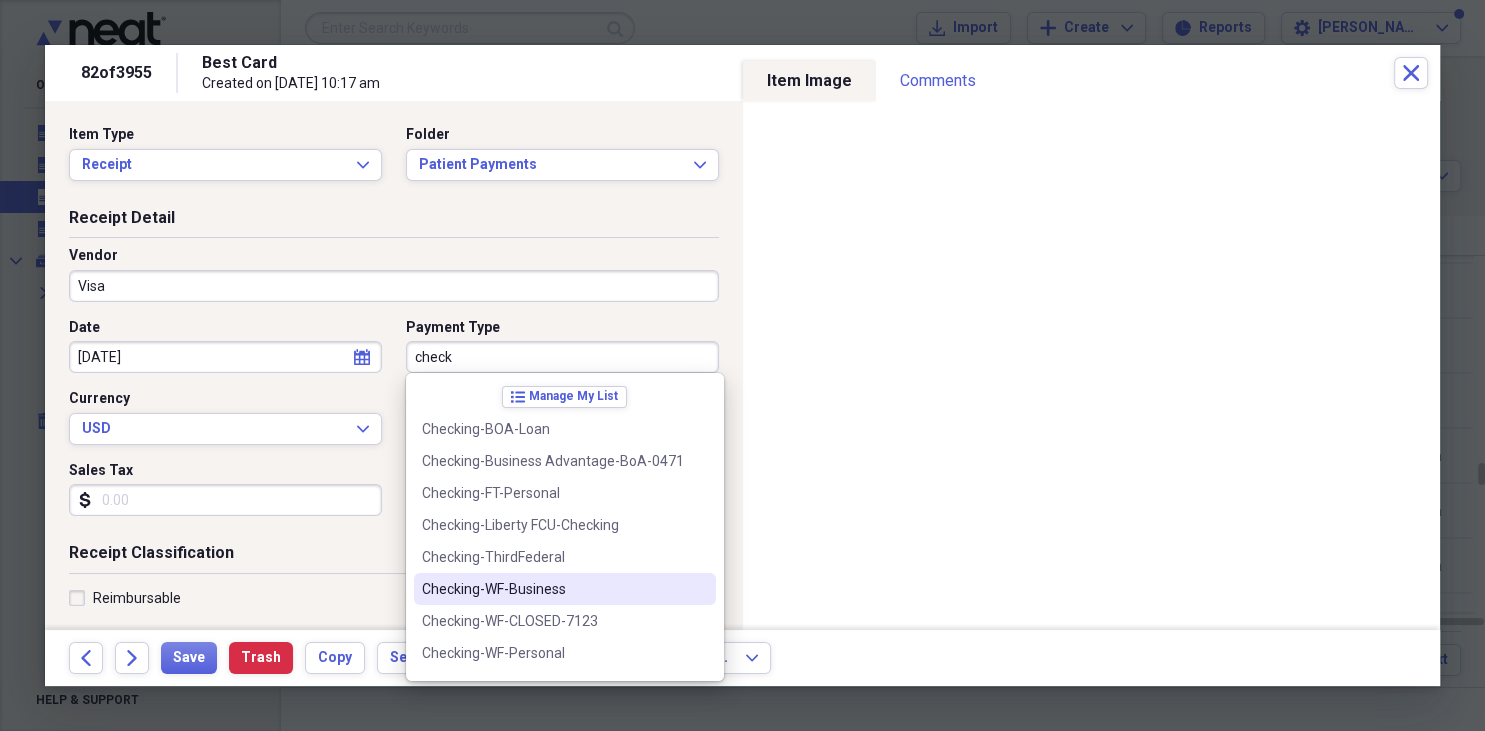 click on "Checking-WF-Business" at bounding box center (553, 589) 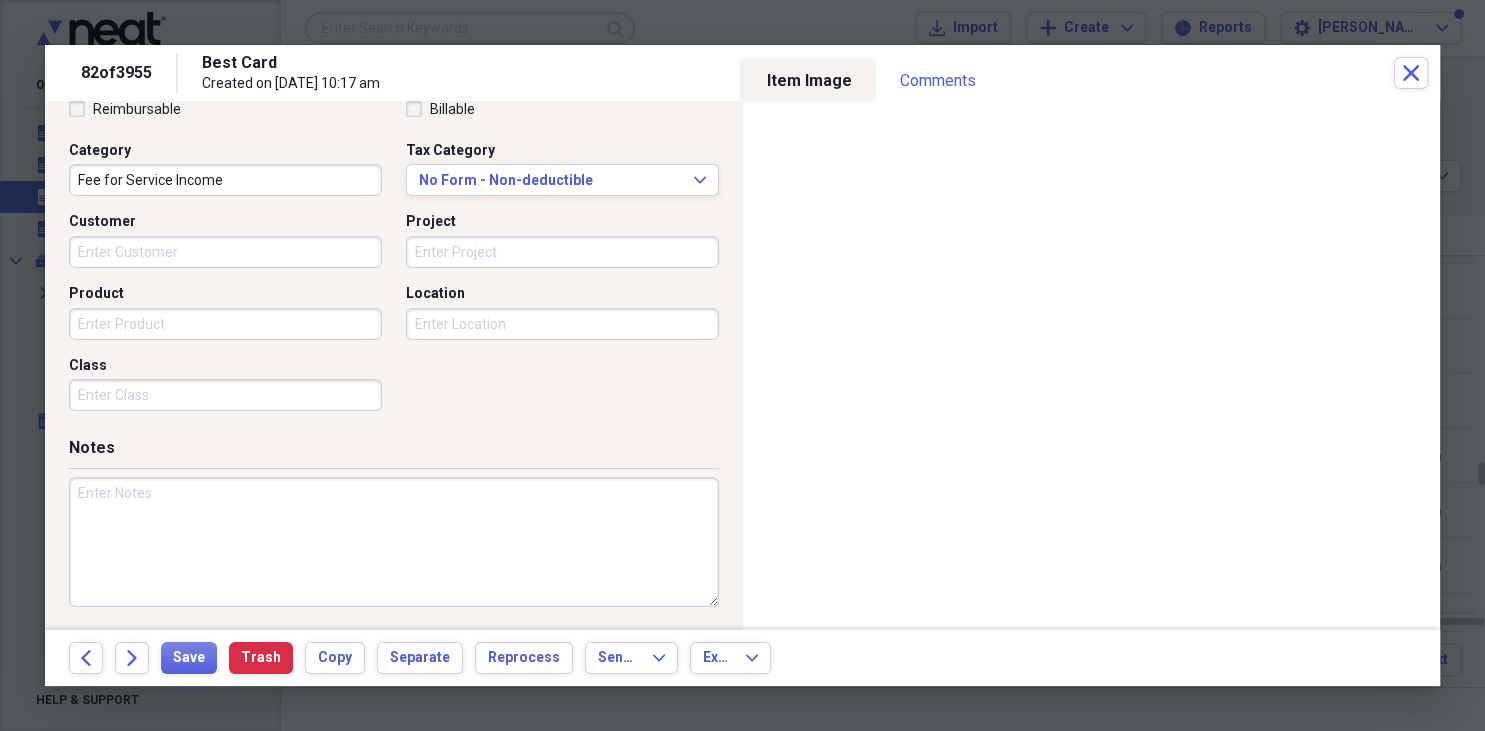 scroll, scrollTop: 490, scrollLeft: 0, axis: vertical 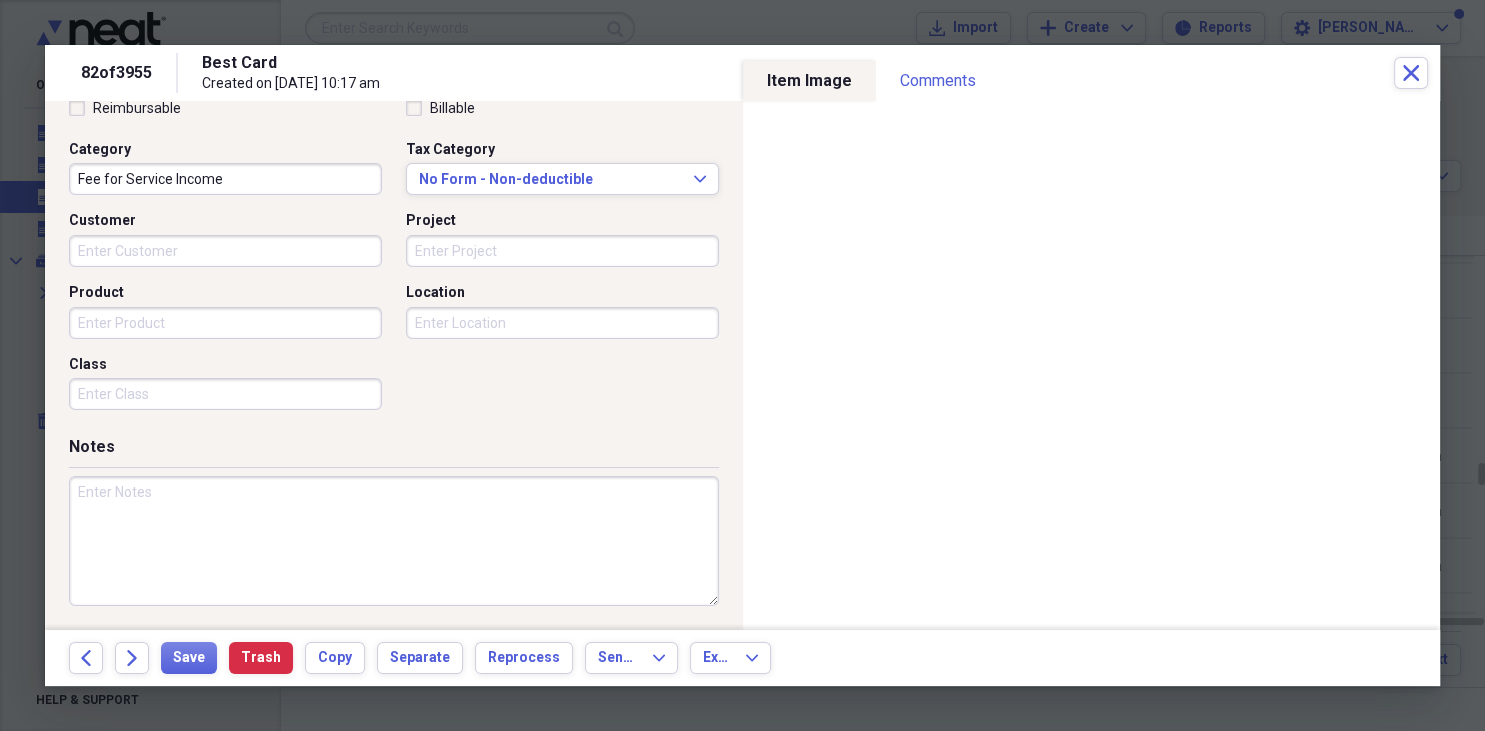 click at bounding box center (394, 541) 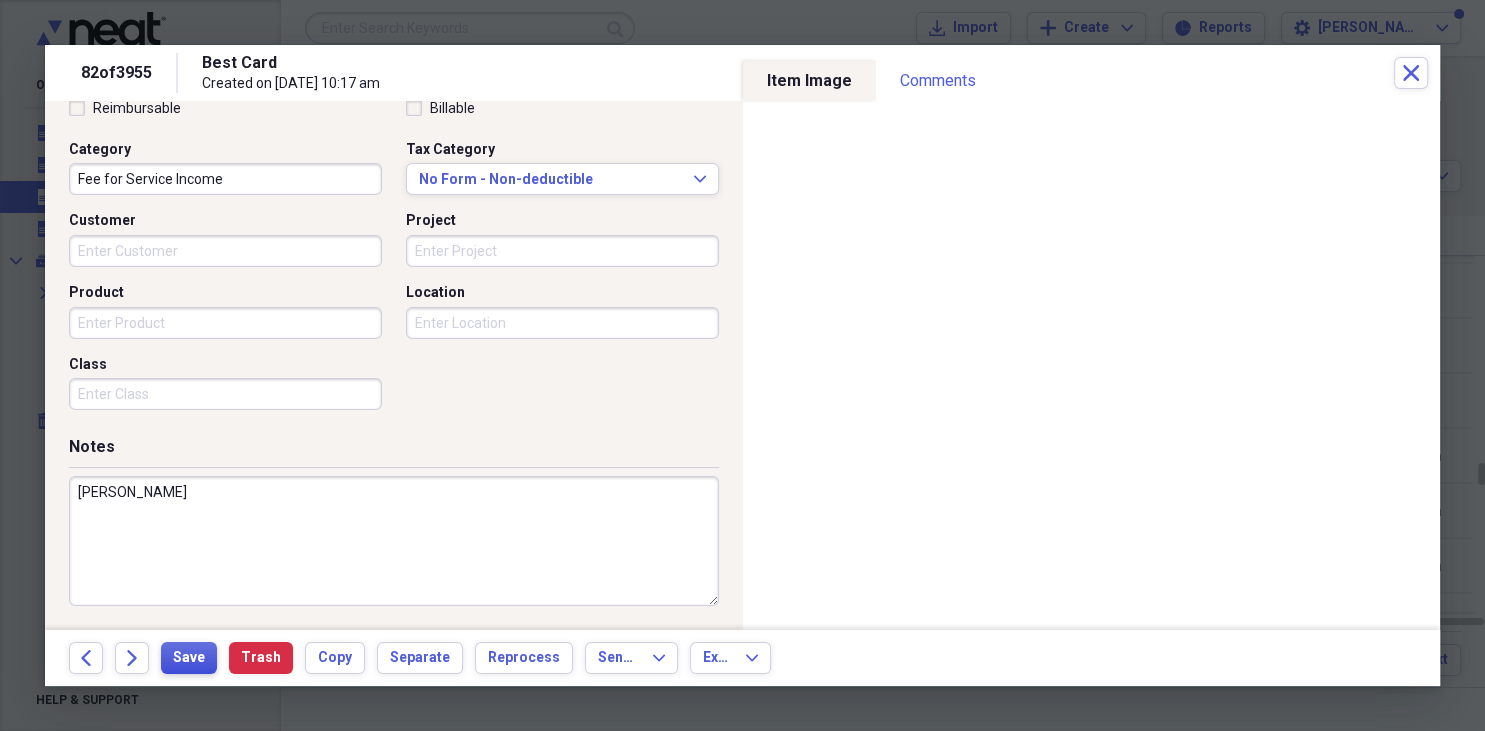 type on "Paterson, Robin" 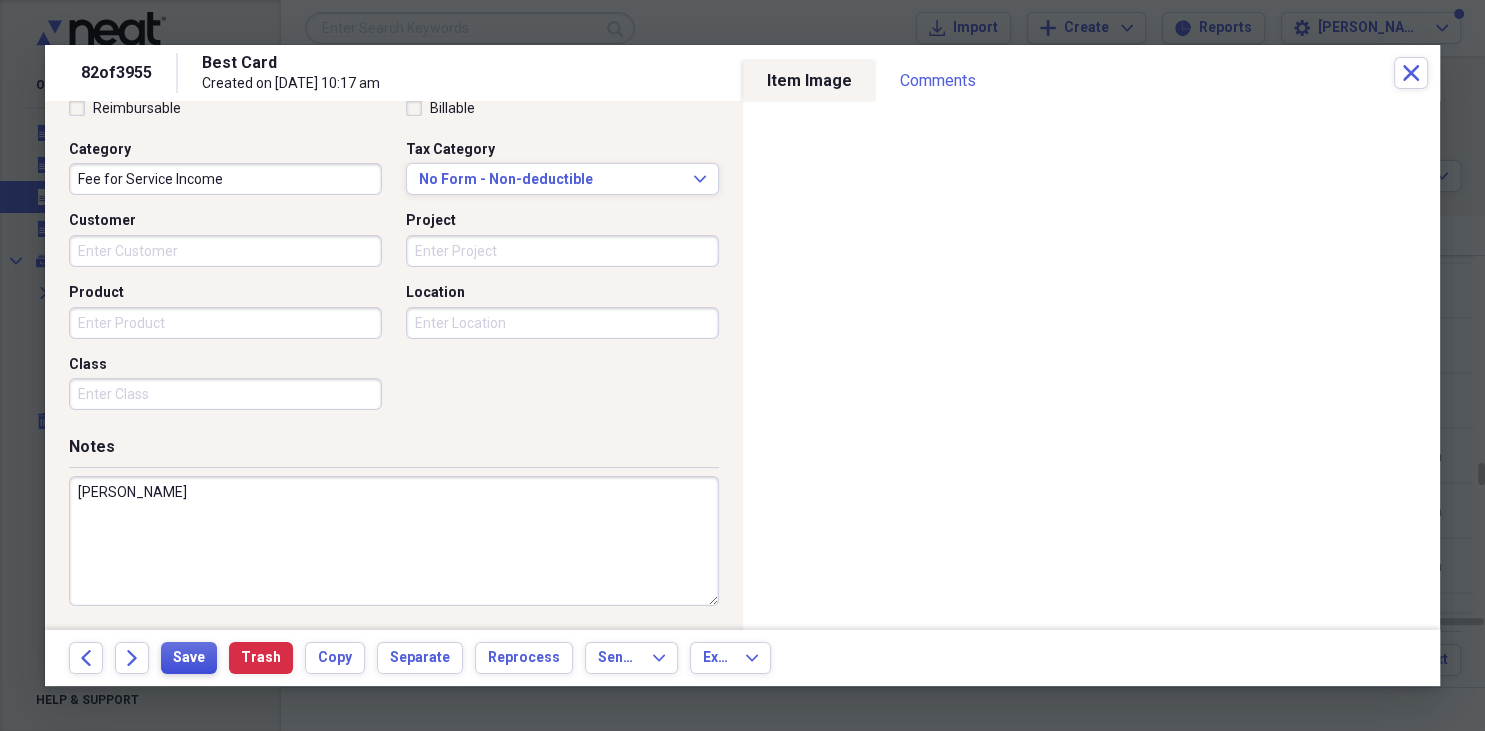 click on "Save" at bounding box center (189, 658) 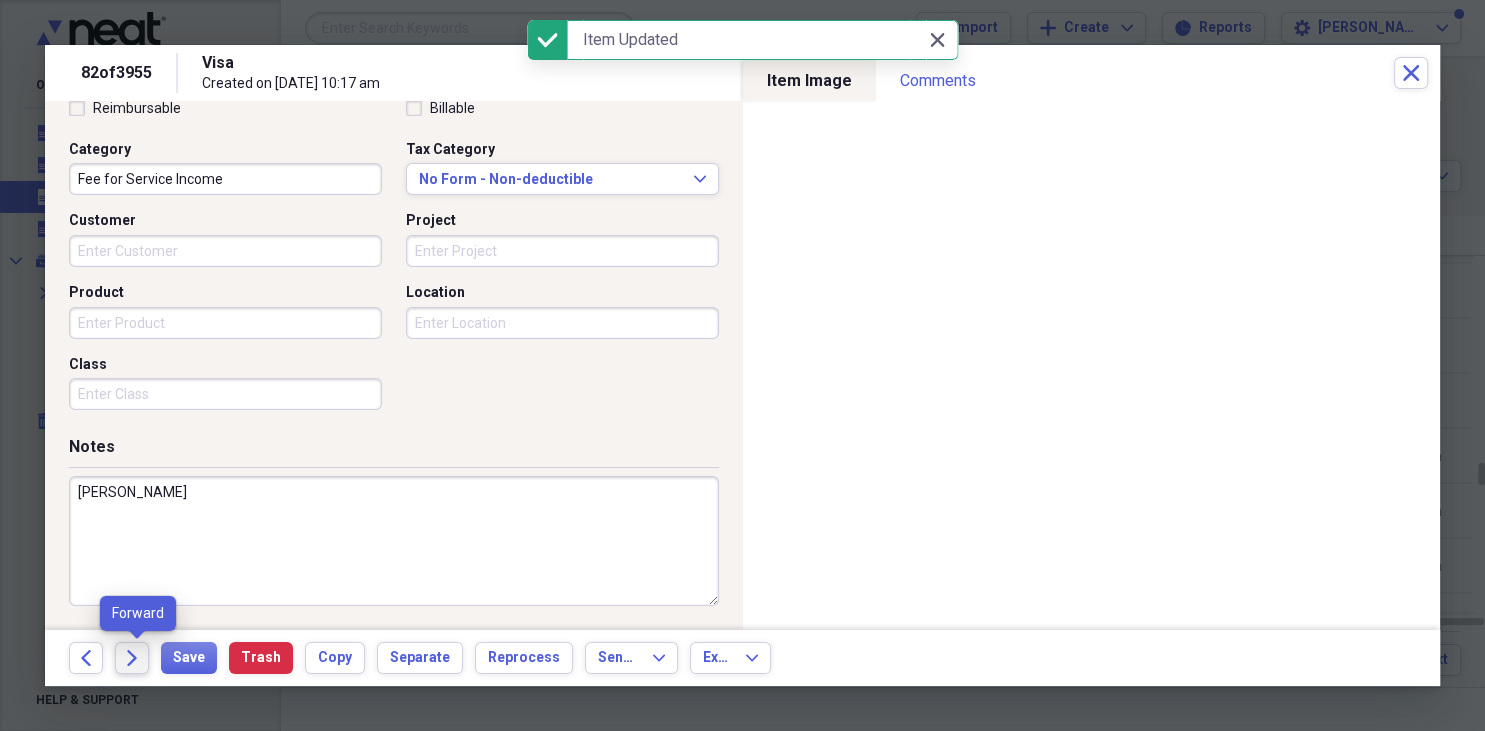 click on "Forward" 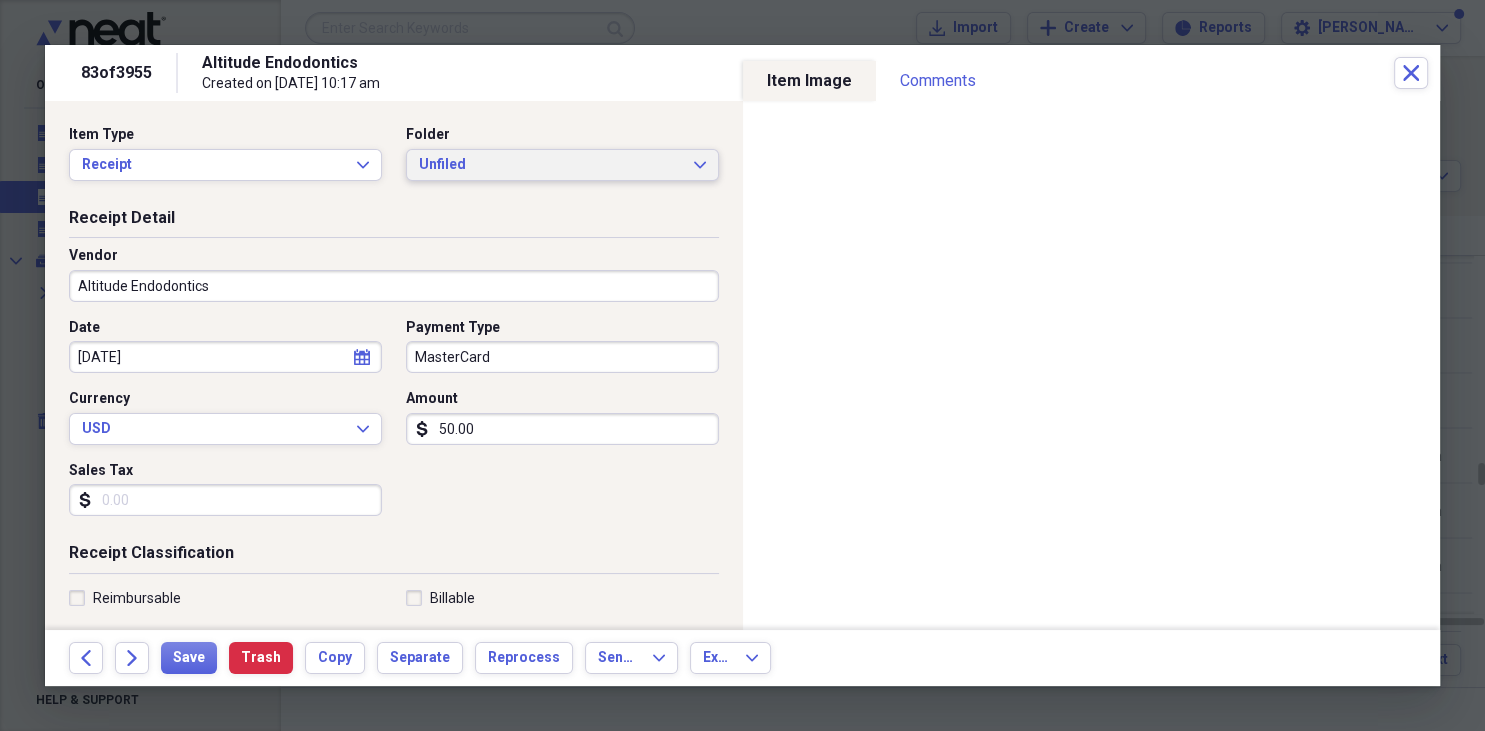 click on "Unfiled Expand" at bounding box center [562, 165] 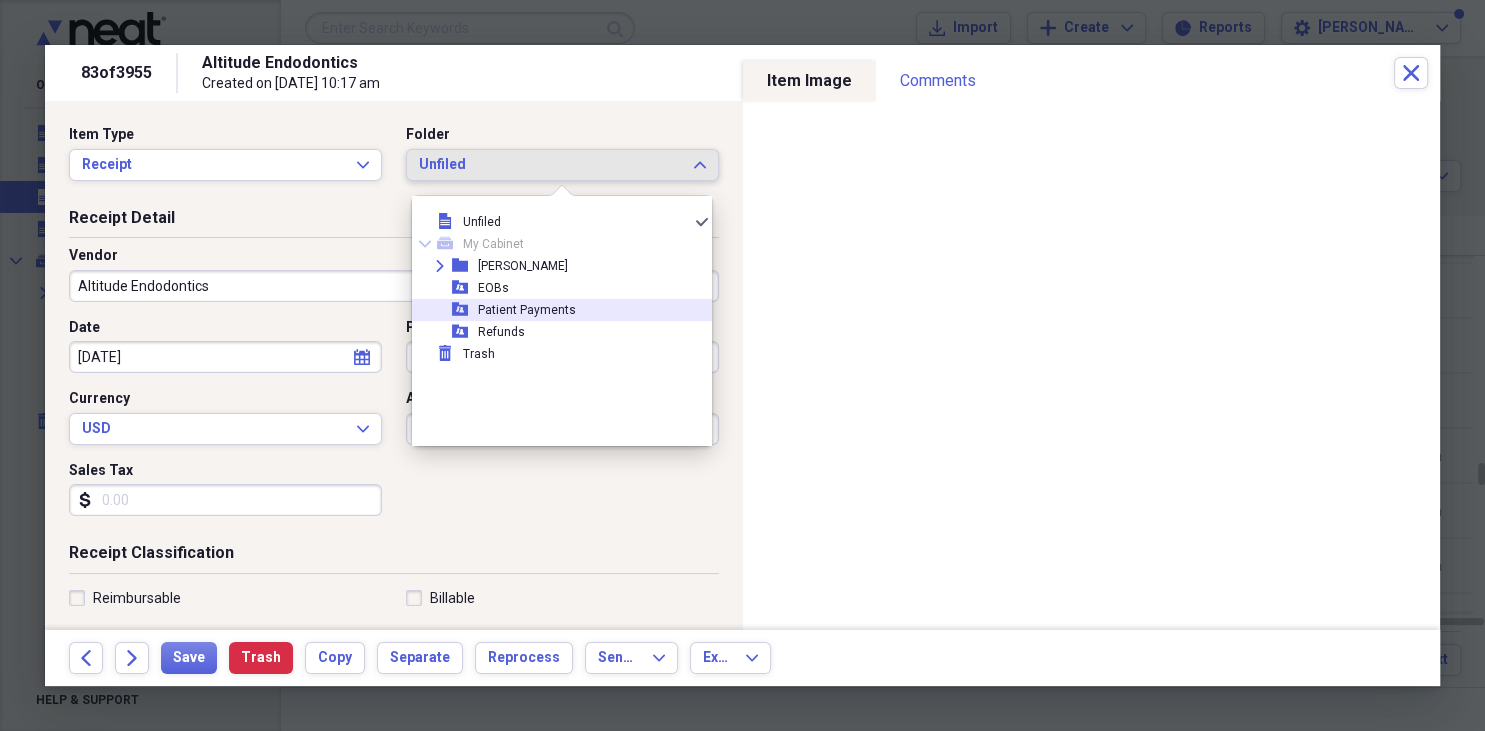 click on "Patient Payments" at bounding box center (527, 310) 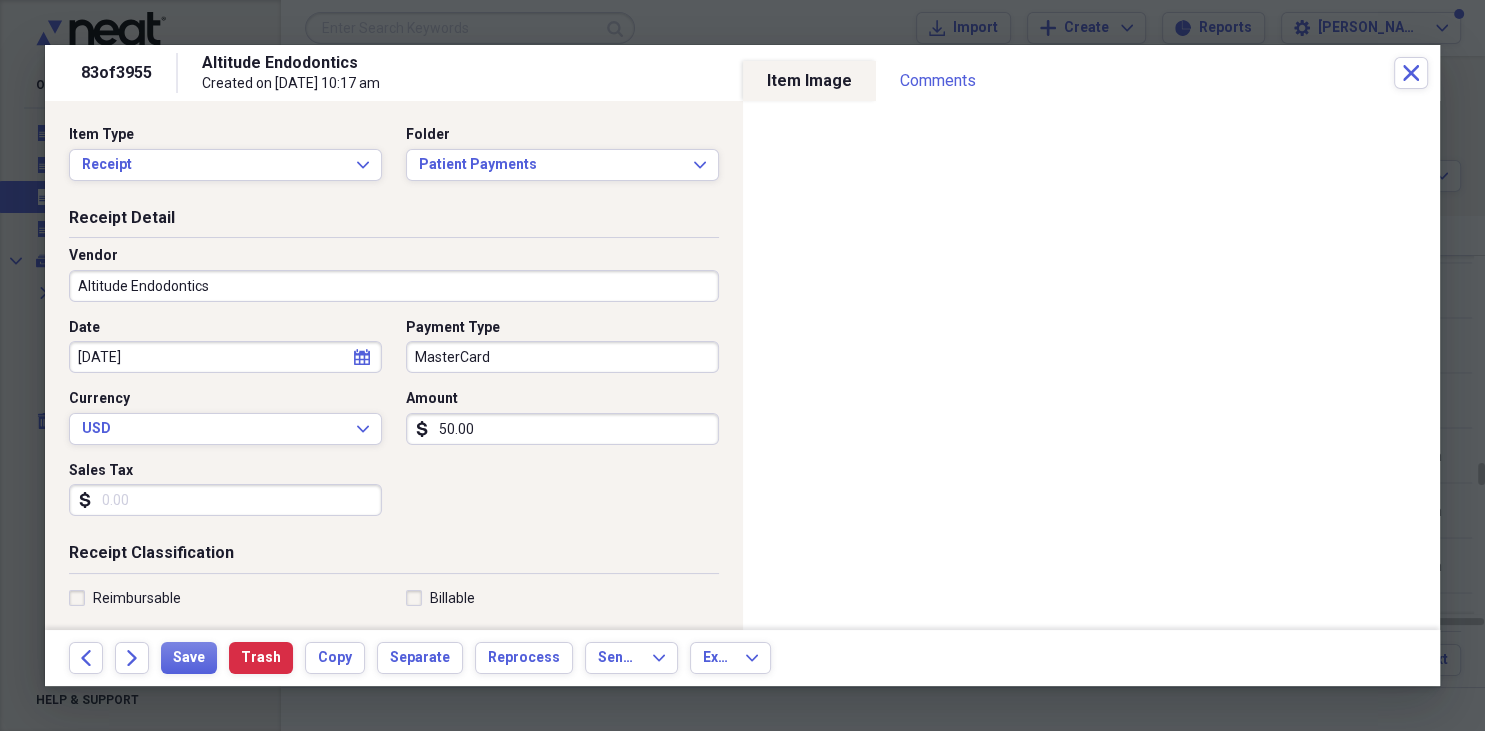 click on "Altitude Endodontics" at bounding box center (394, 286) 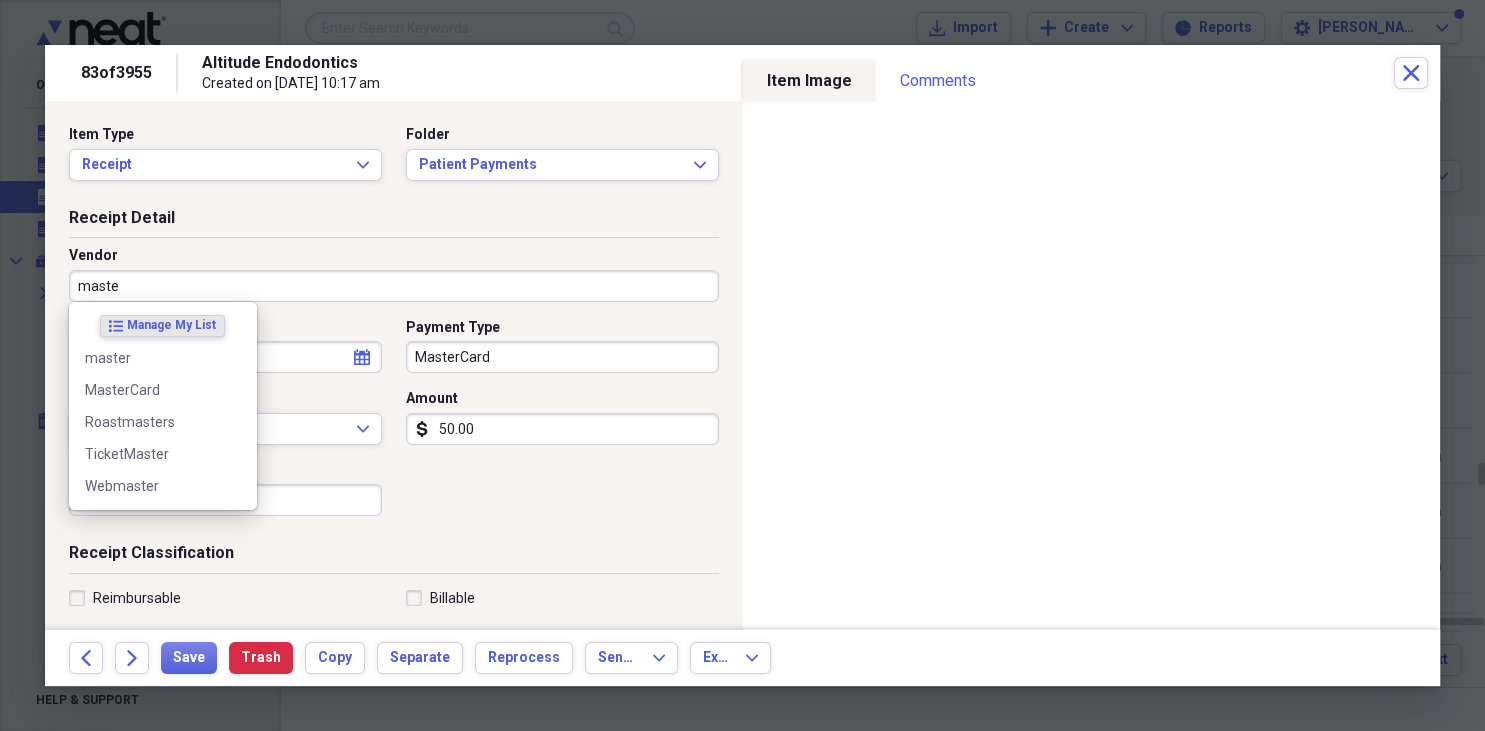 type on "master" 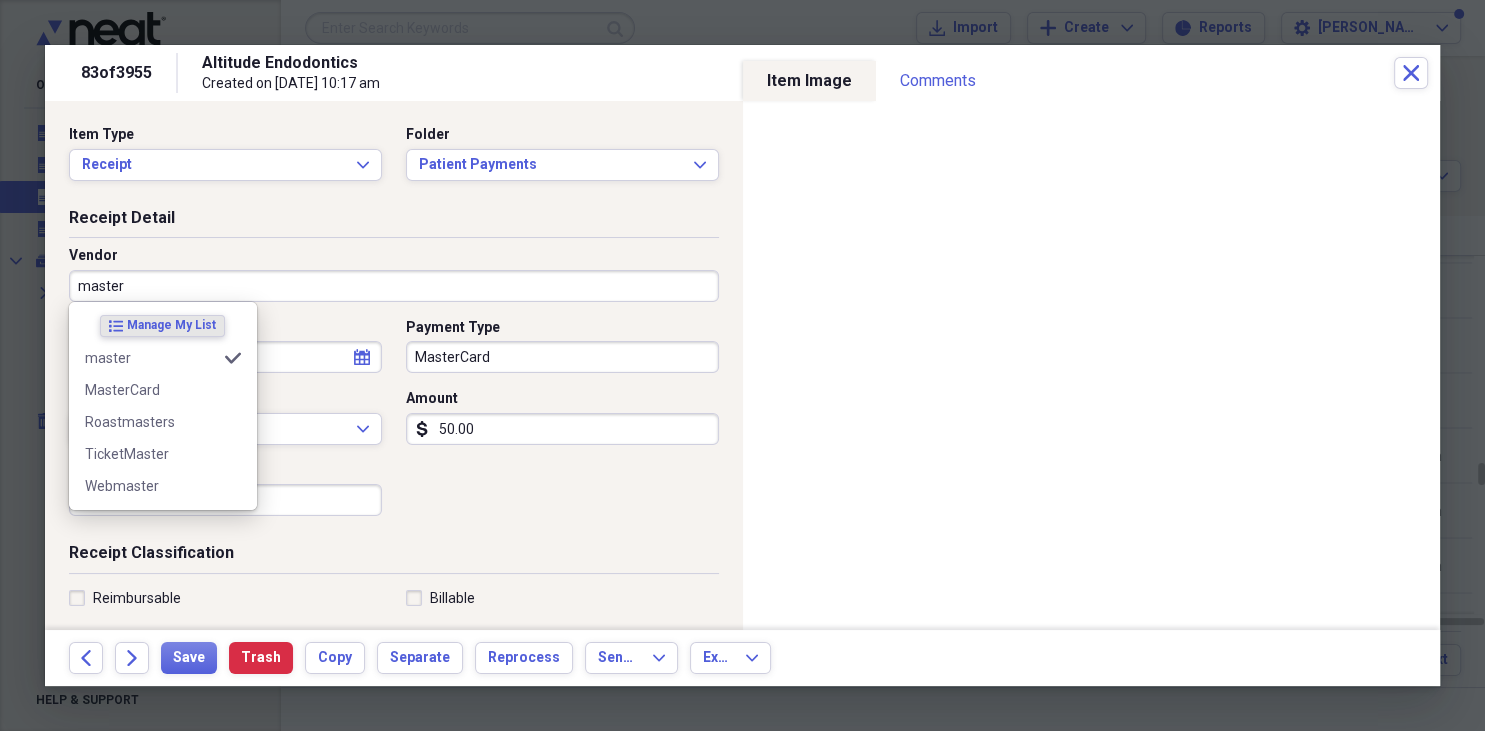 type on "Fee for Service Income" 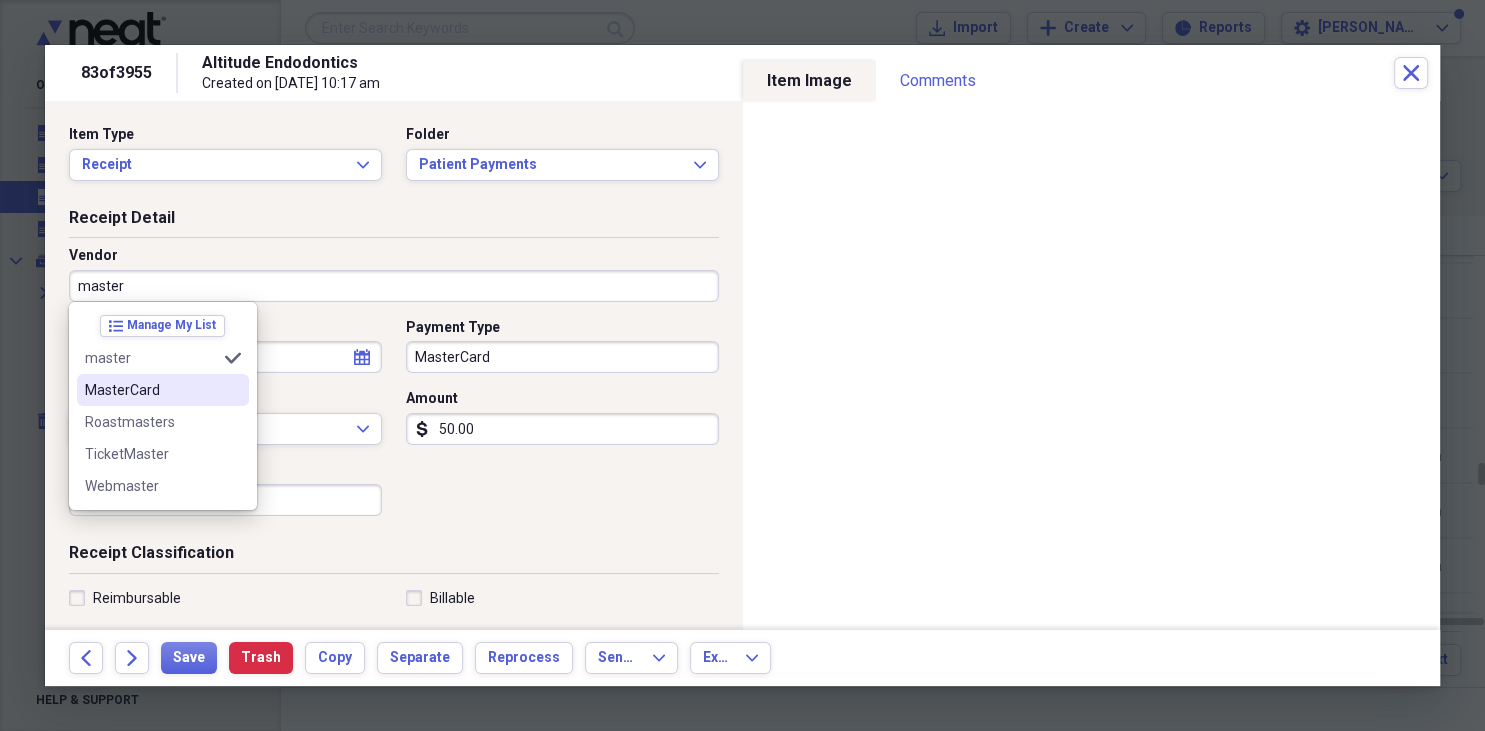 click on "MasterCard" at bounding box center (151, 390) 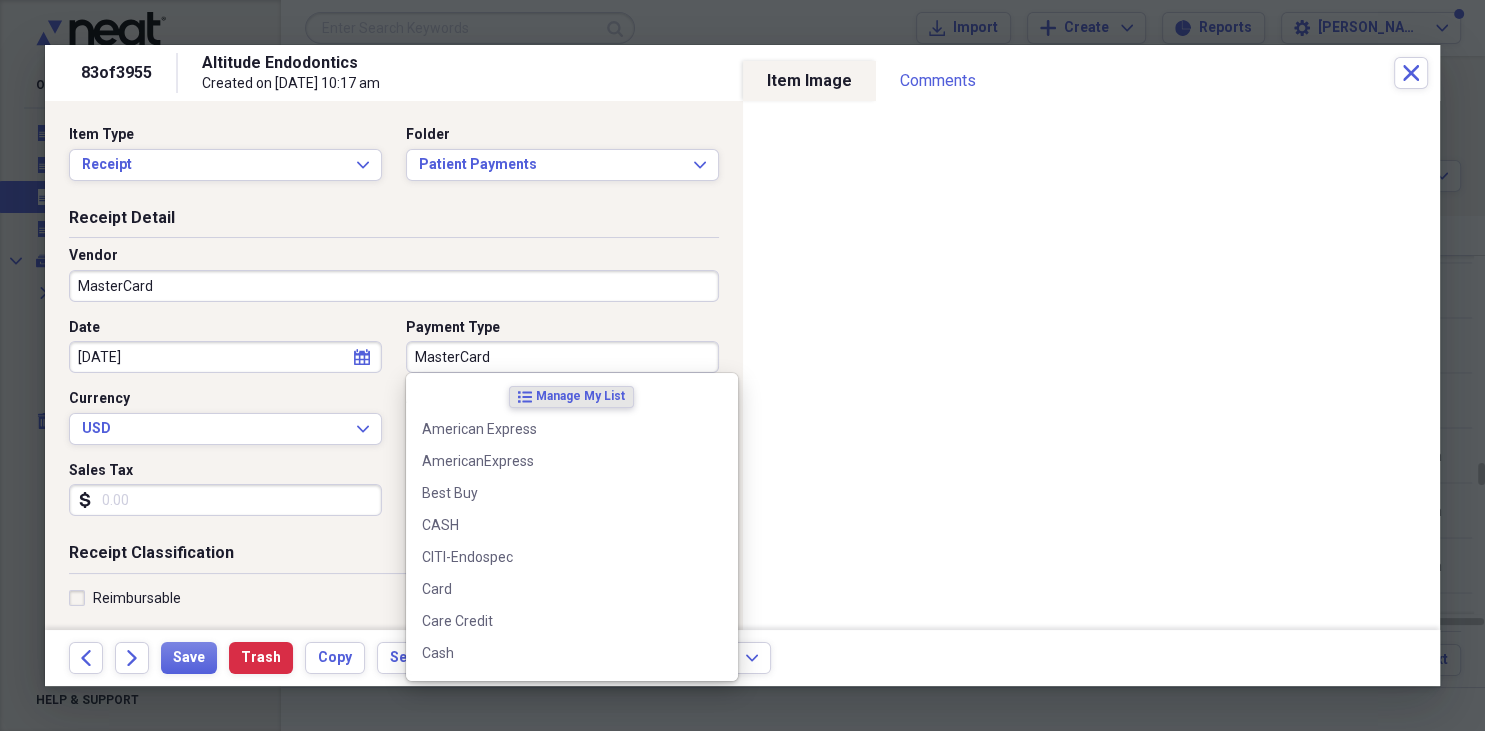 click on "MasterCard" at bounding box center (562, 357) 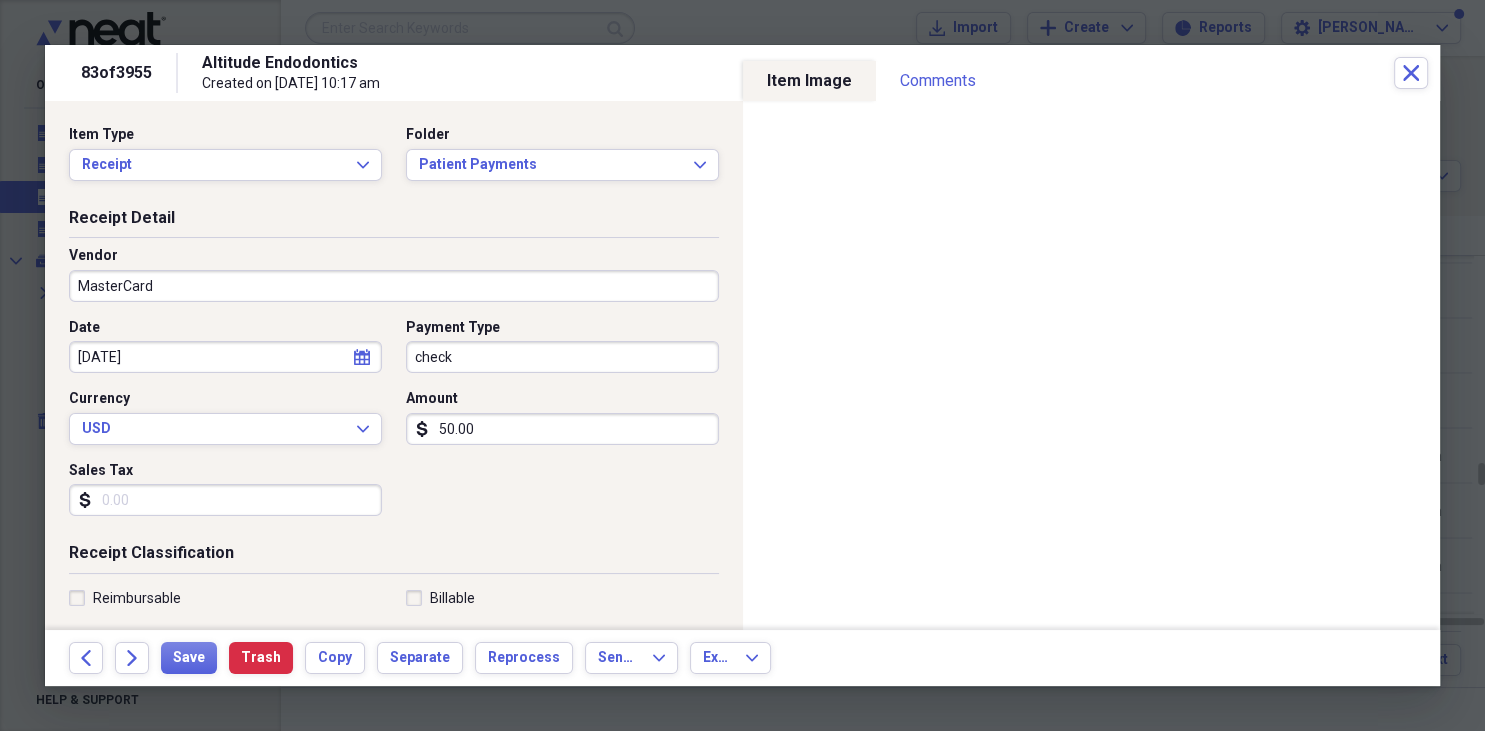 click on "Receipt Detail" at bounding box center (394, 222) 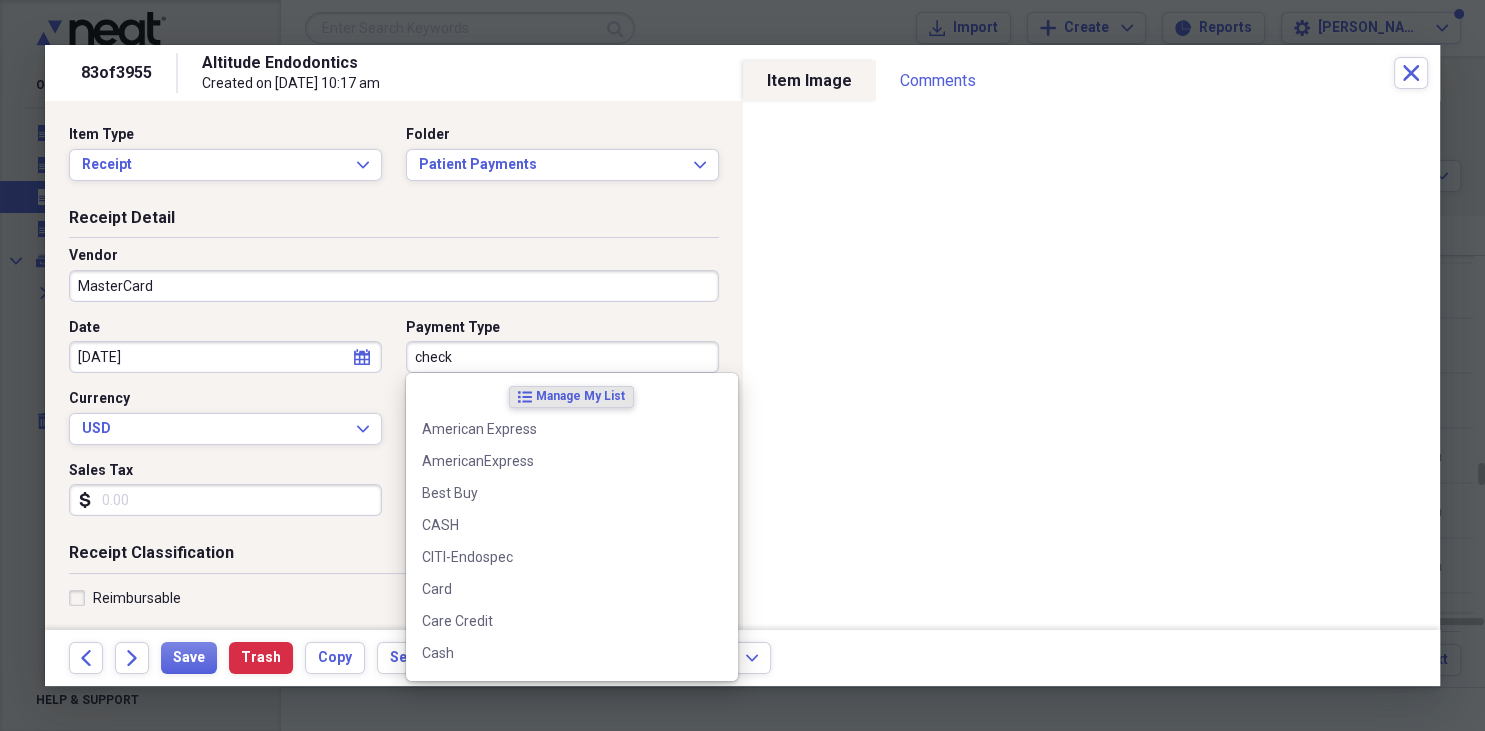 click on "check" at bounding box center [562, 357] 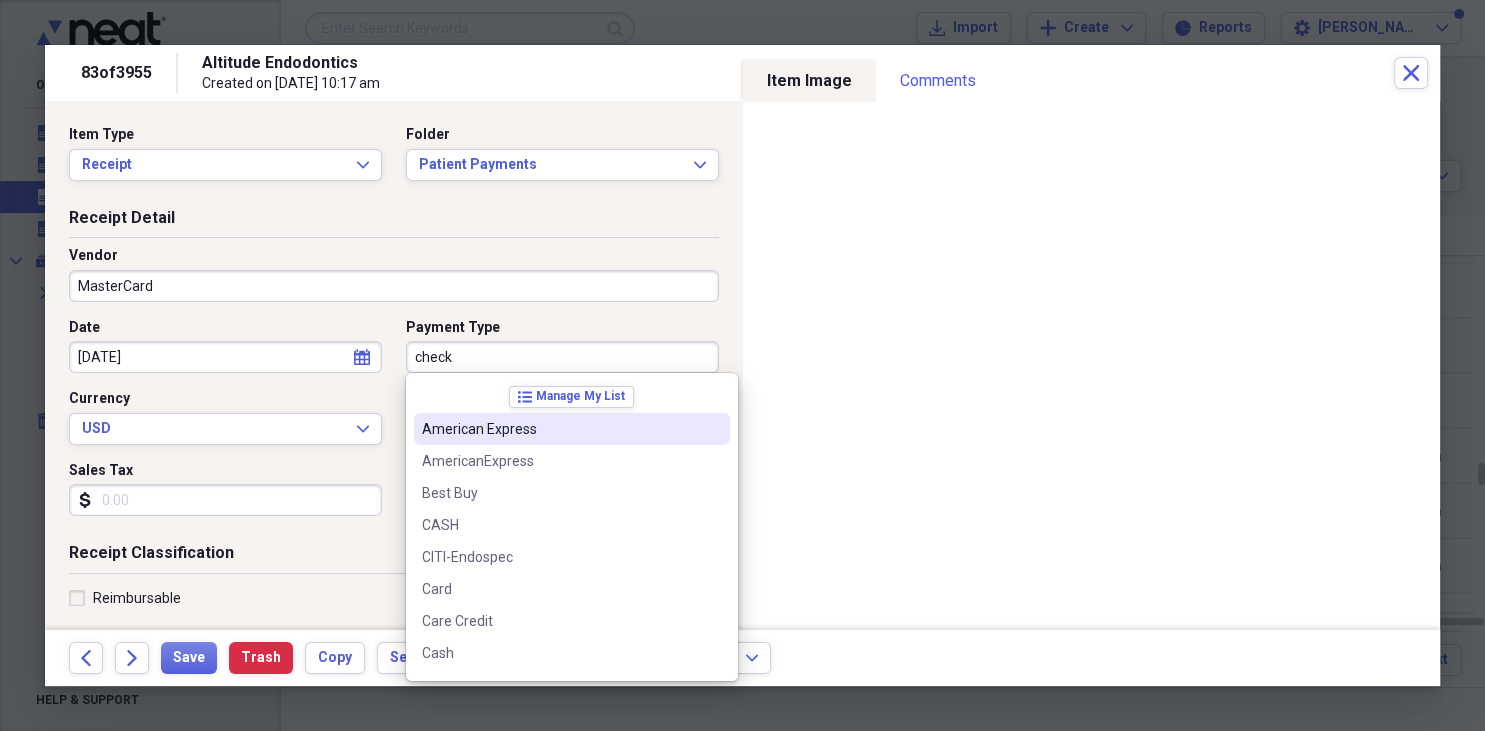 click on "check" at bounding box center [562, 357] 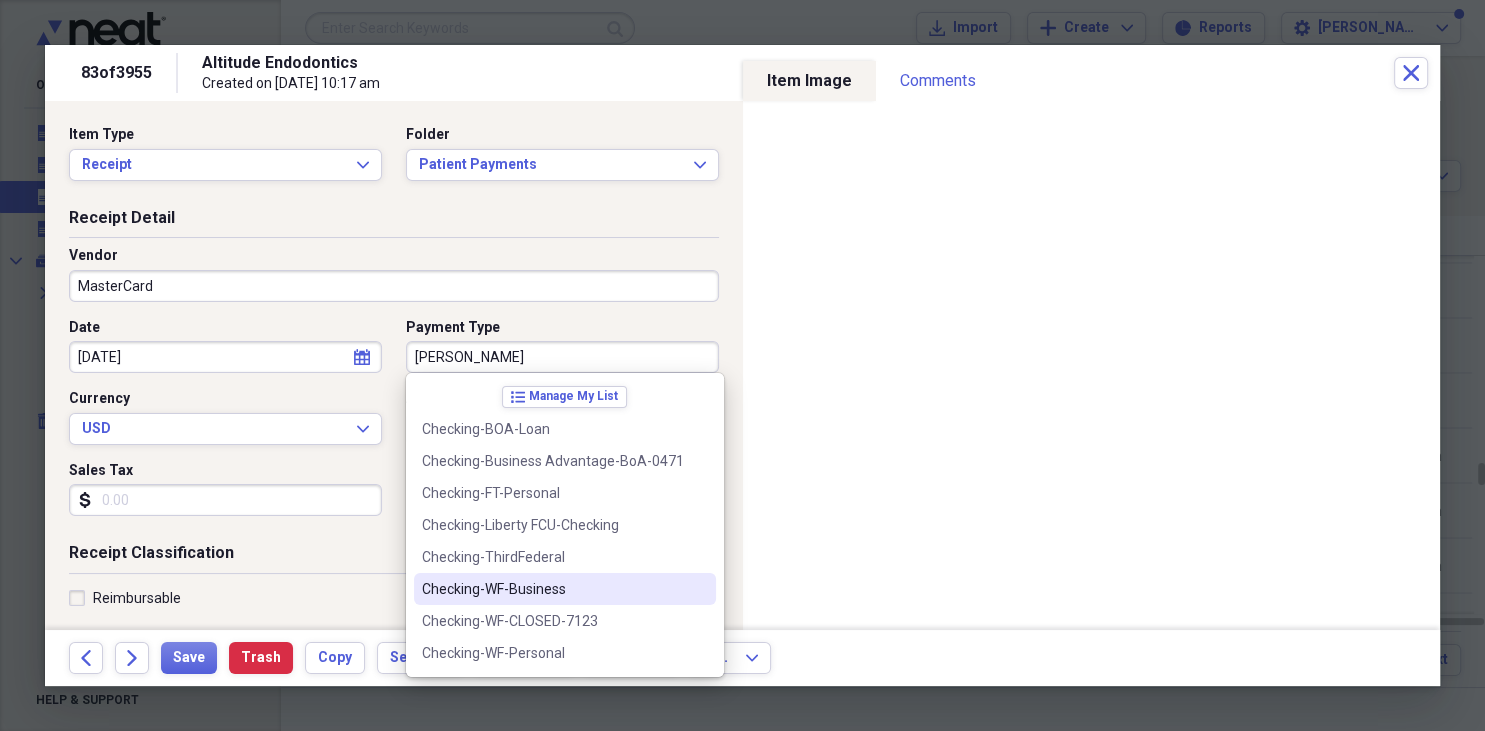 click on "Checking-WF-Business" at bounding box center (553, 589) 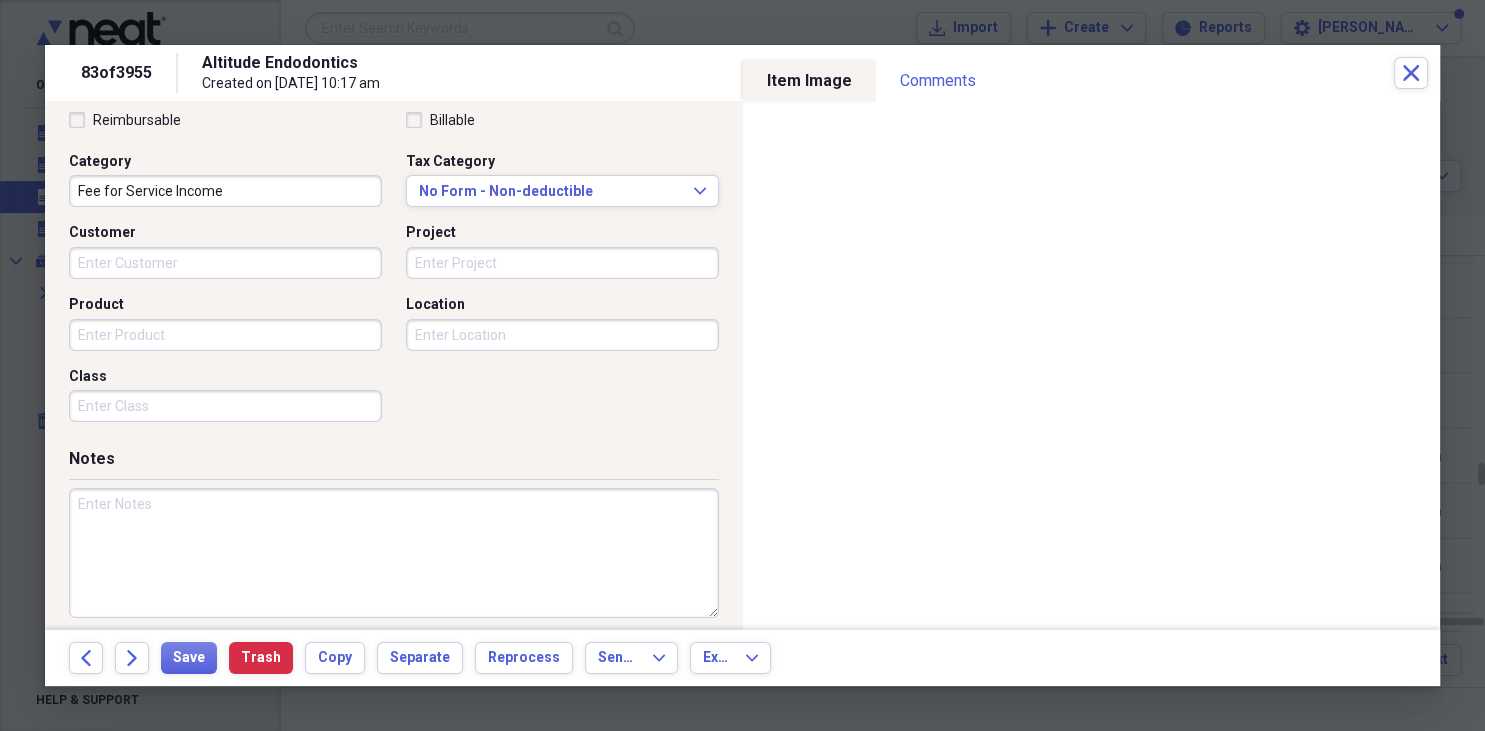 scroll, scrollTop: 490, scrollLeft: 0, axis: vertical 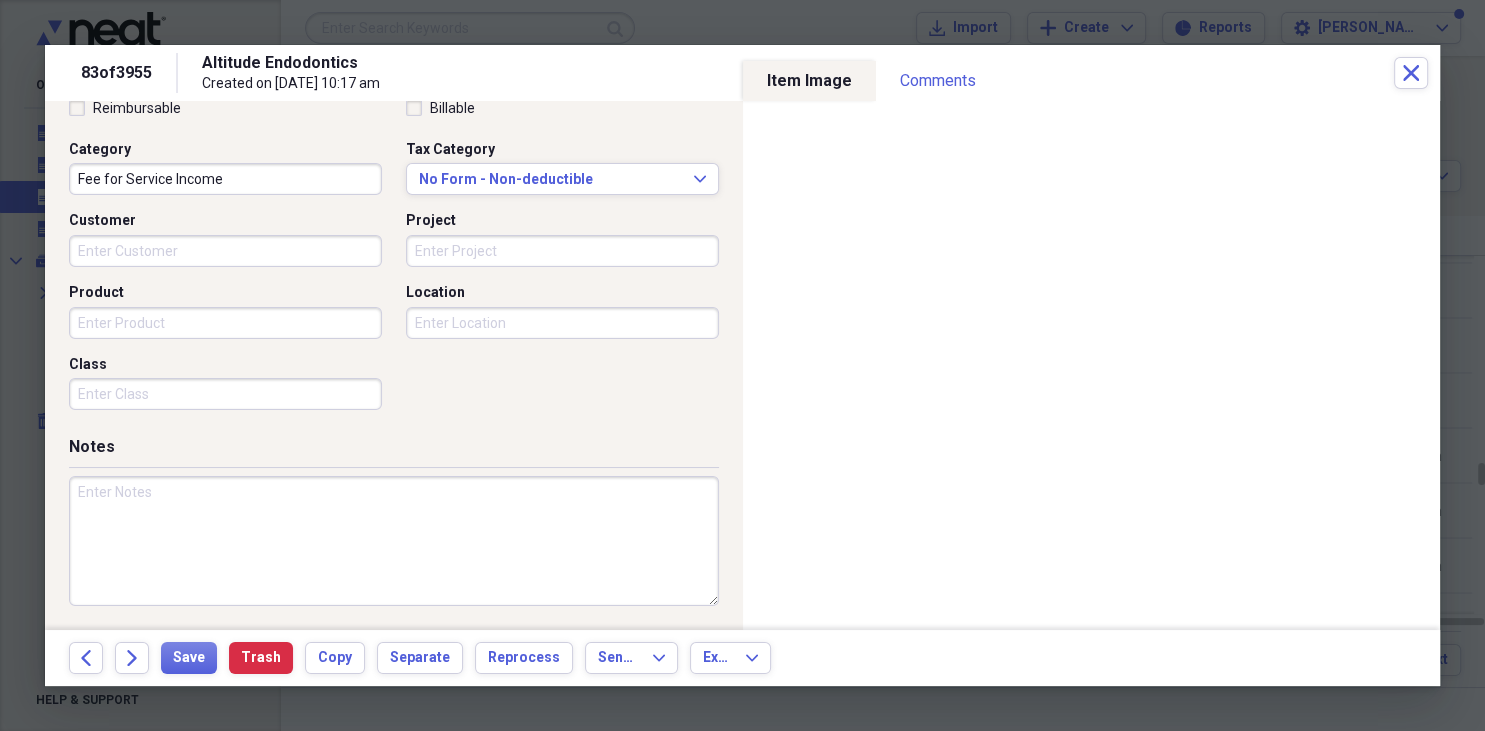 click at bounding box center [394, 541] 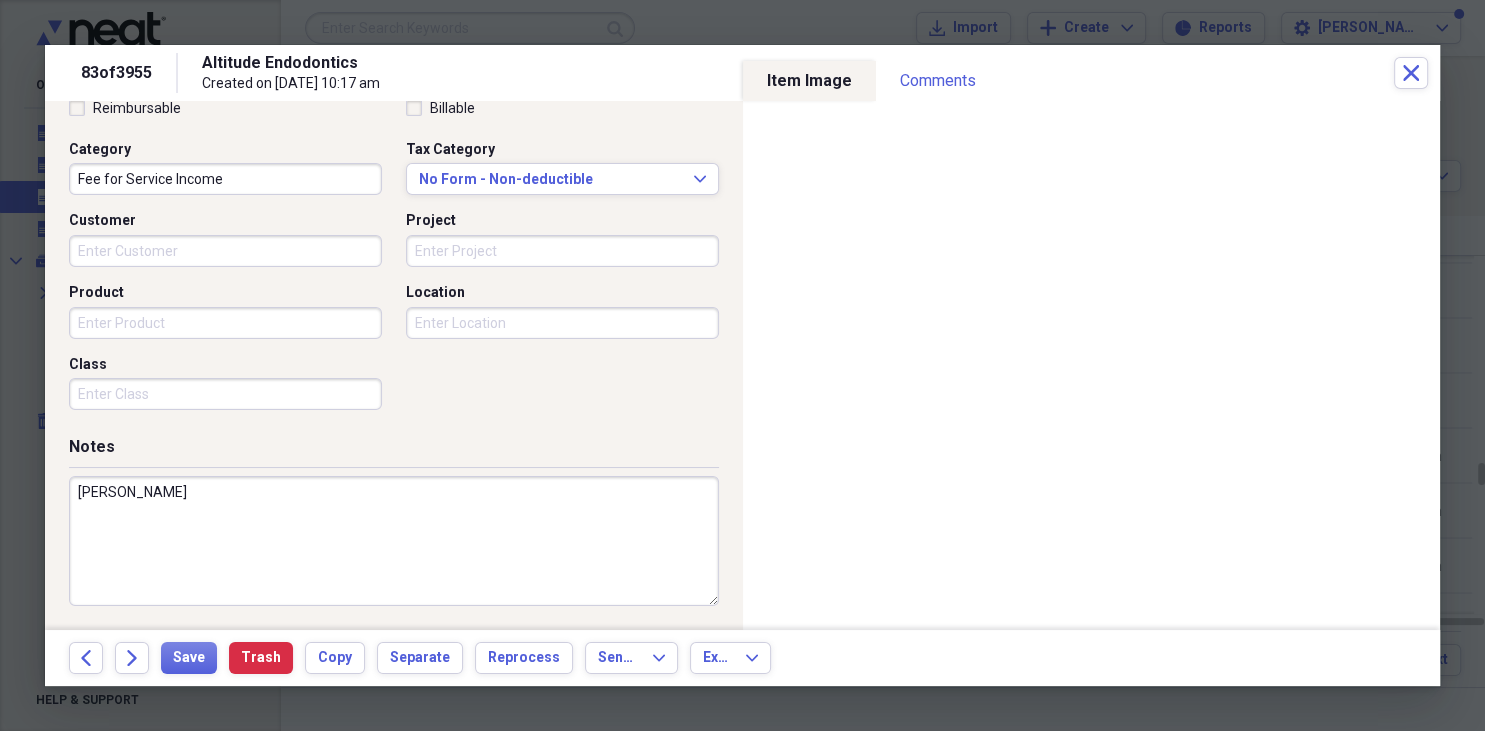 click on "Johnson, Steven" at bounding box center [394, 541] 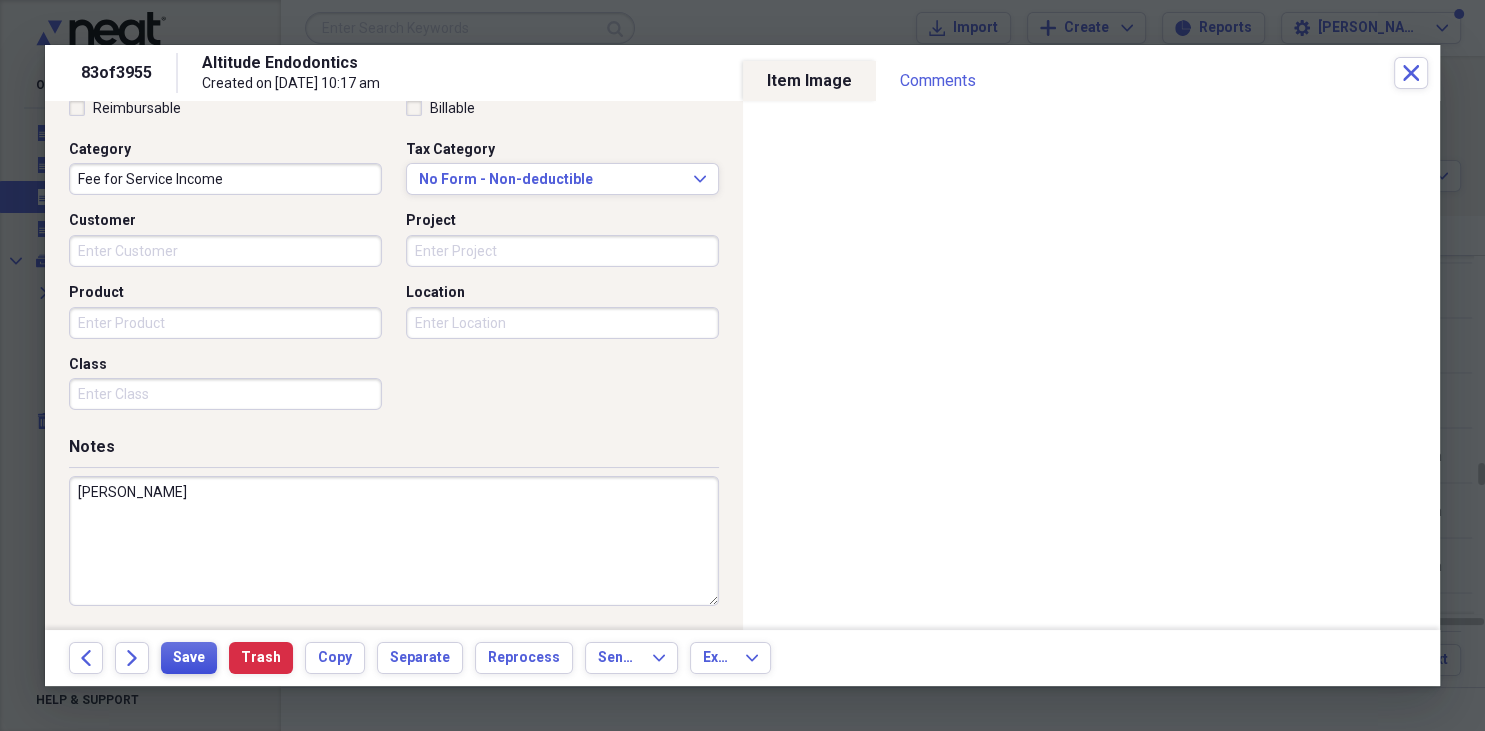 type on "Johnson, Steven" 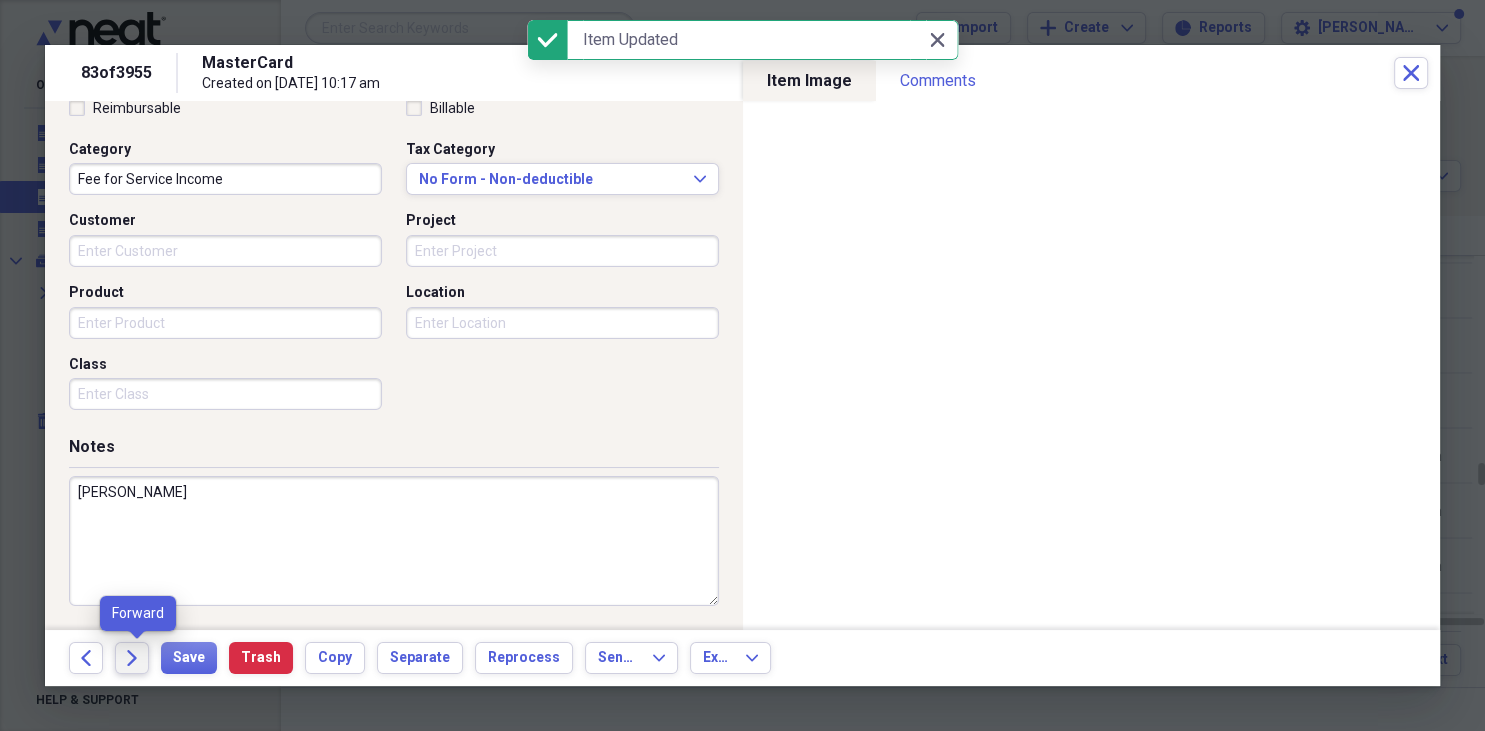 click on "Forward" 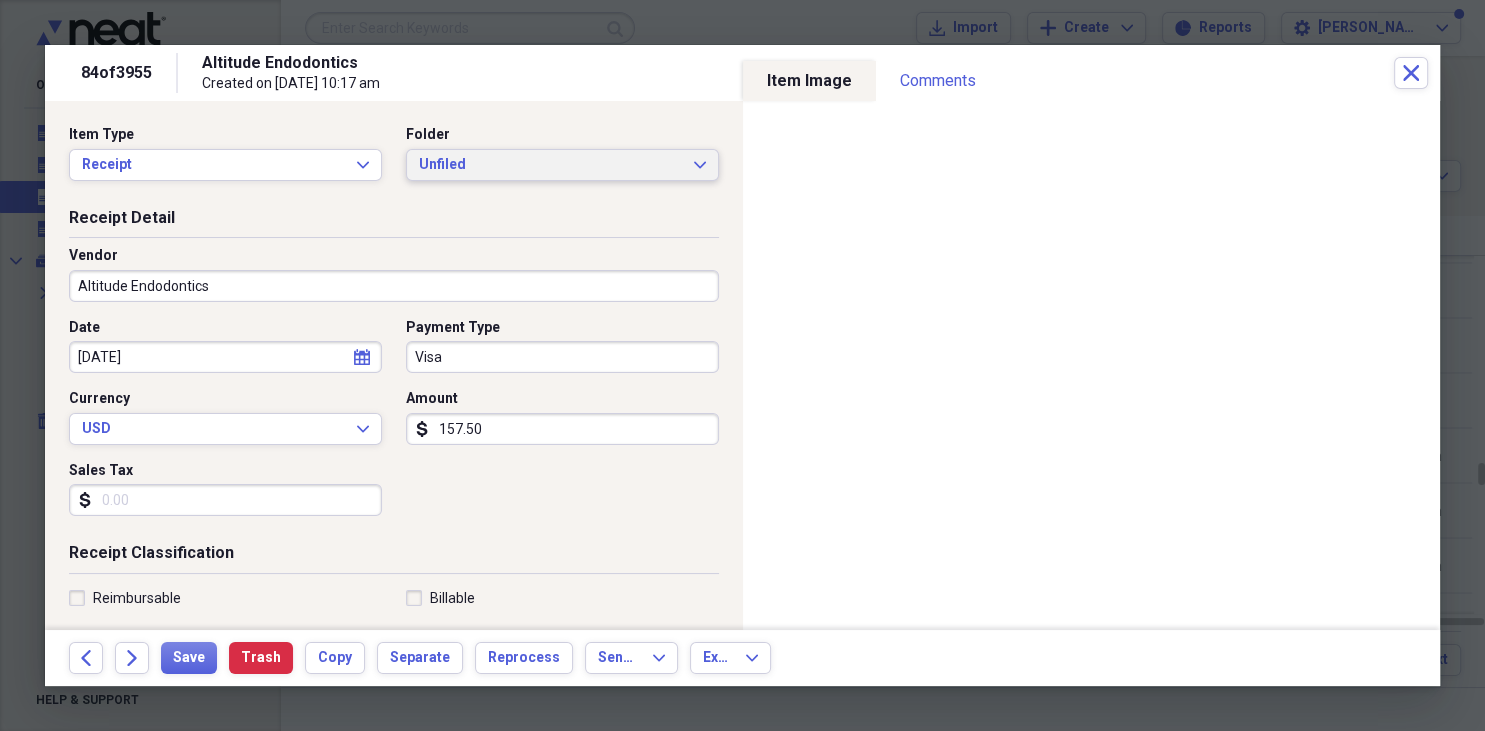 click on "Unfiled Expand" at bounding box center (562, 165) 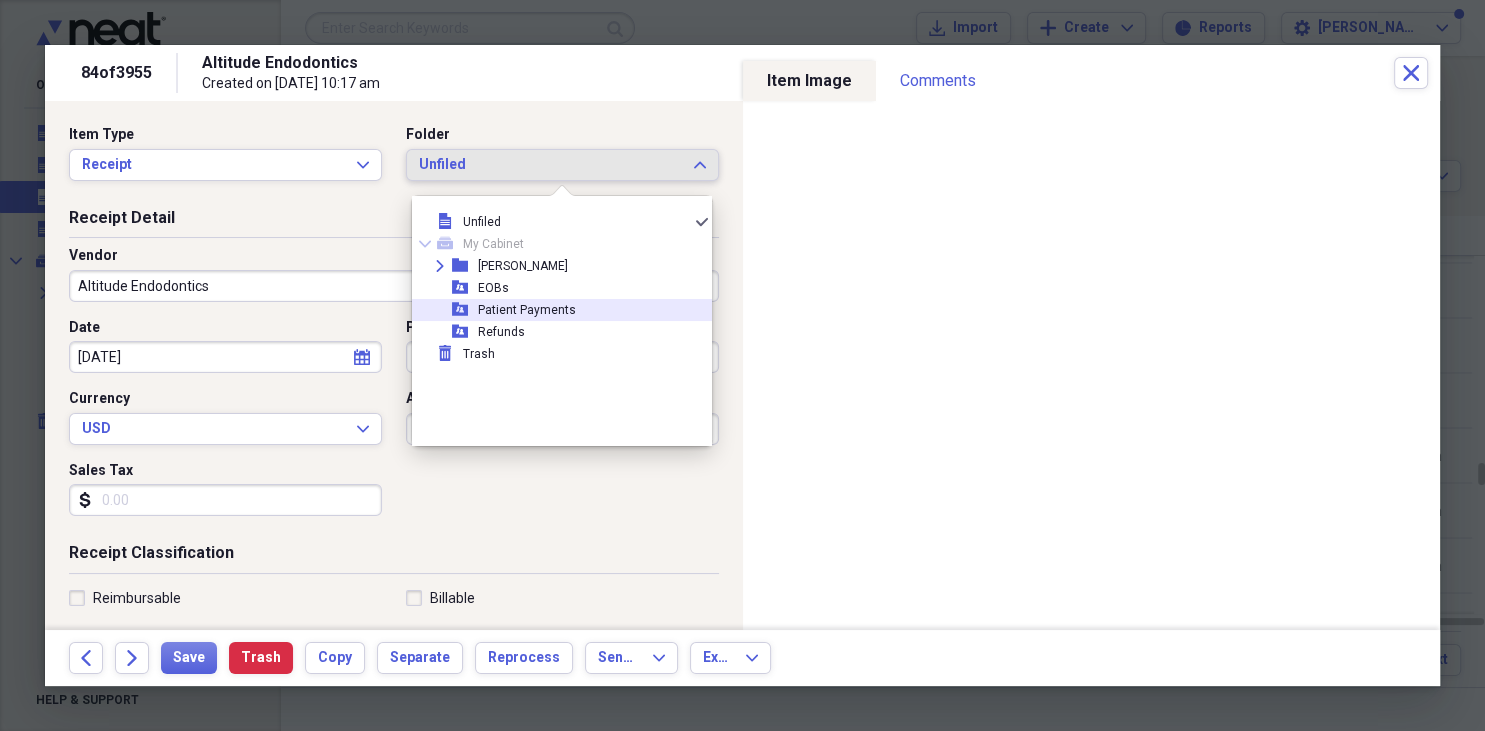 click on "closed-folder-shared Patient Payments" at bounding box center [554, 310] 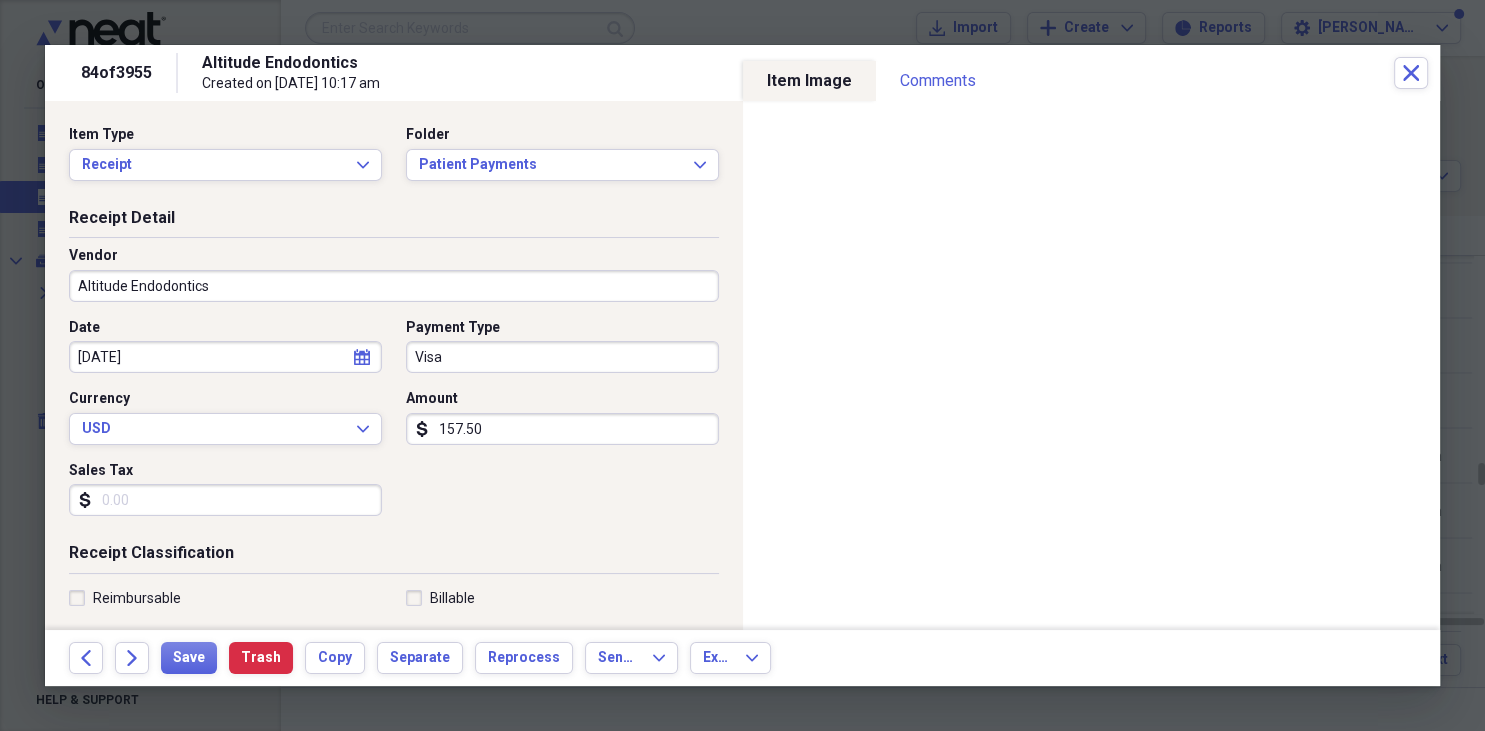 click on "Altitude Endodontics" at bounding box center [394, 286] 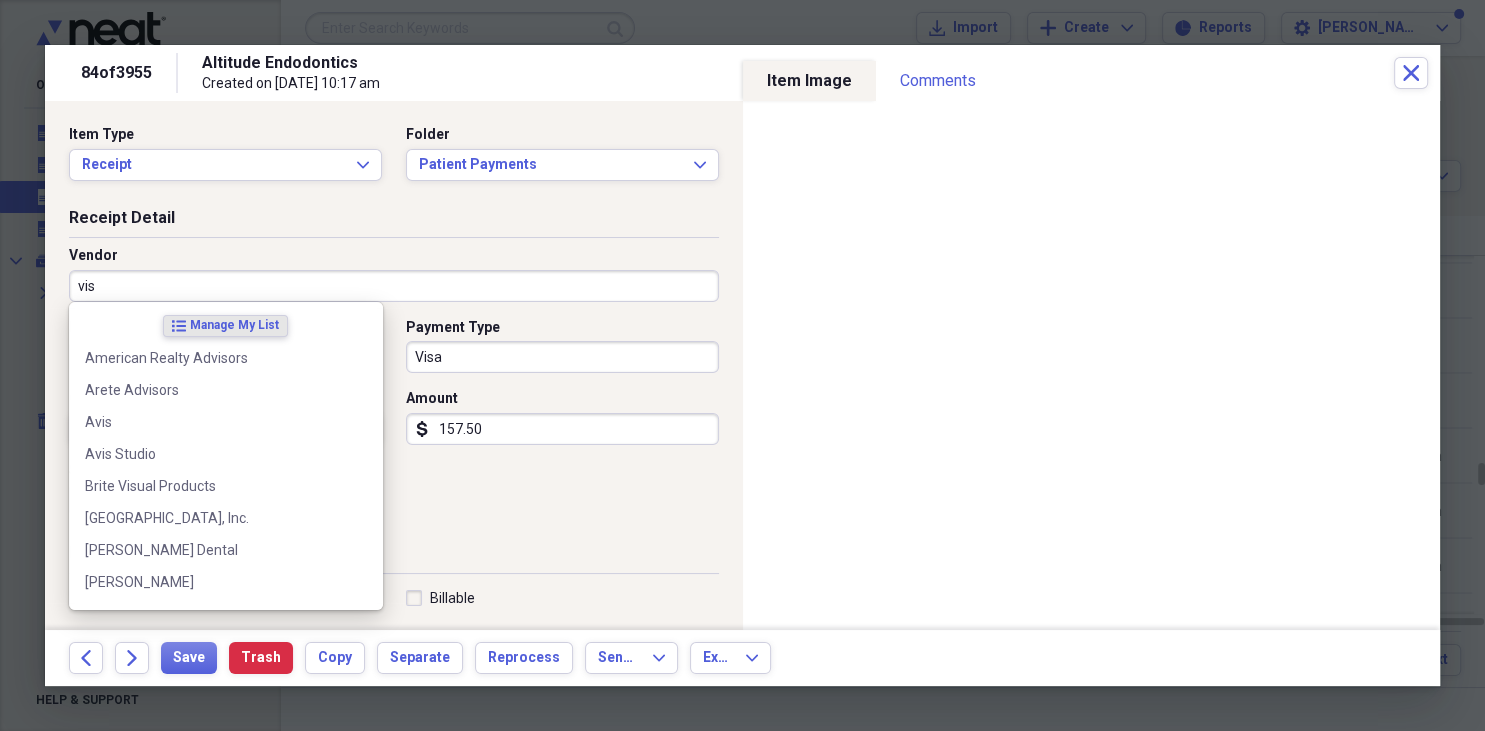 type on "visa" 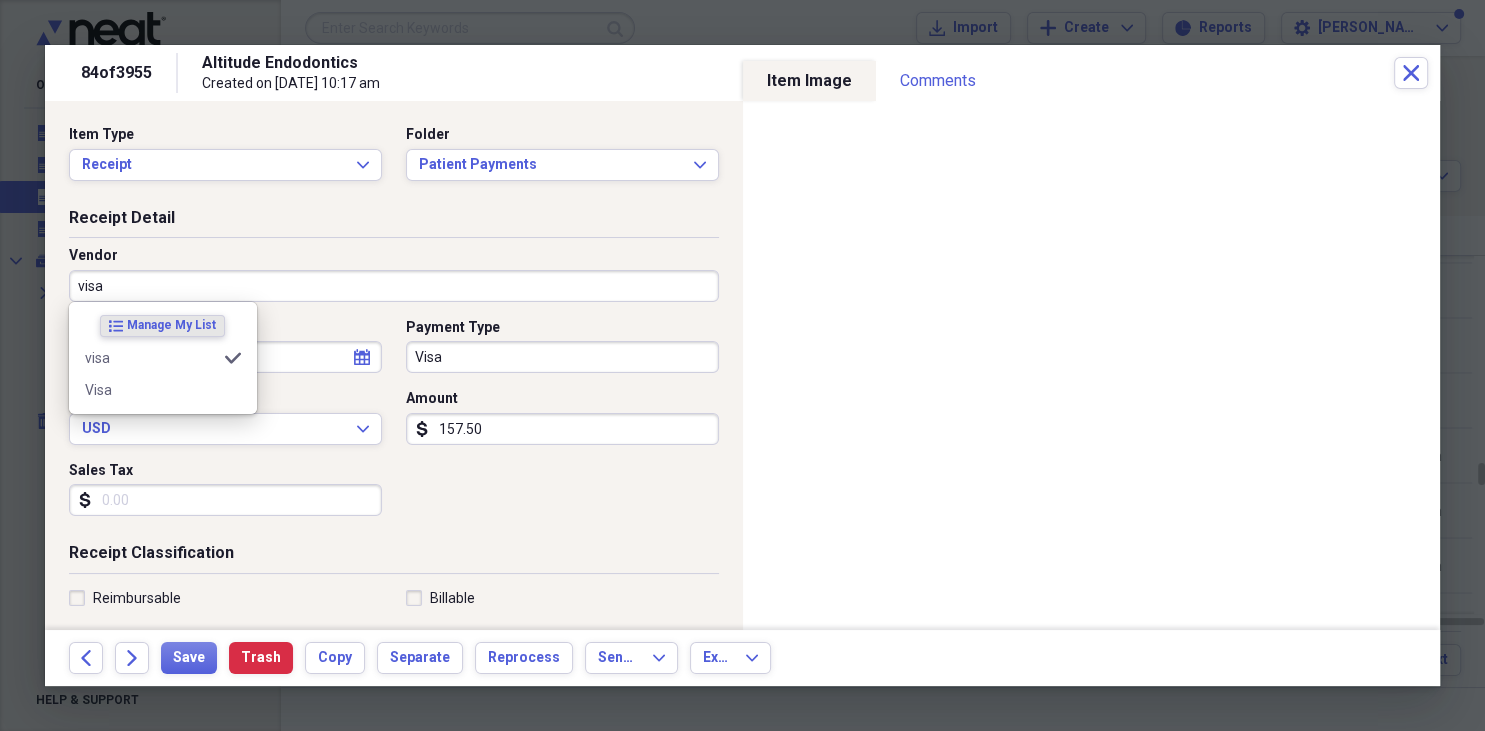 type on "Fee for Service Income" 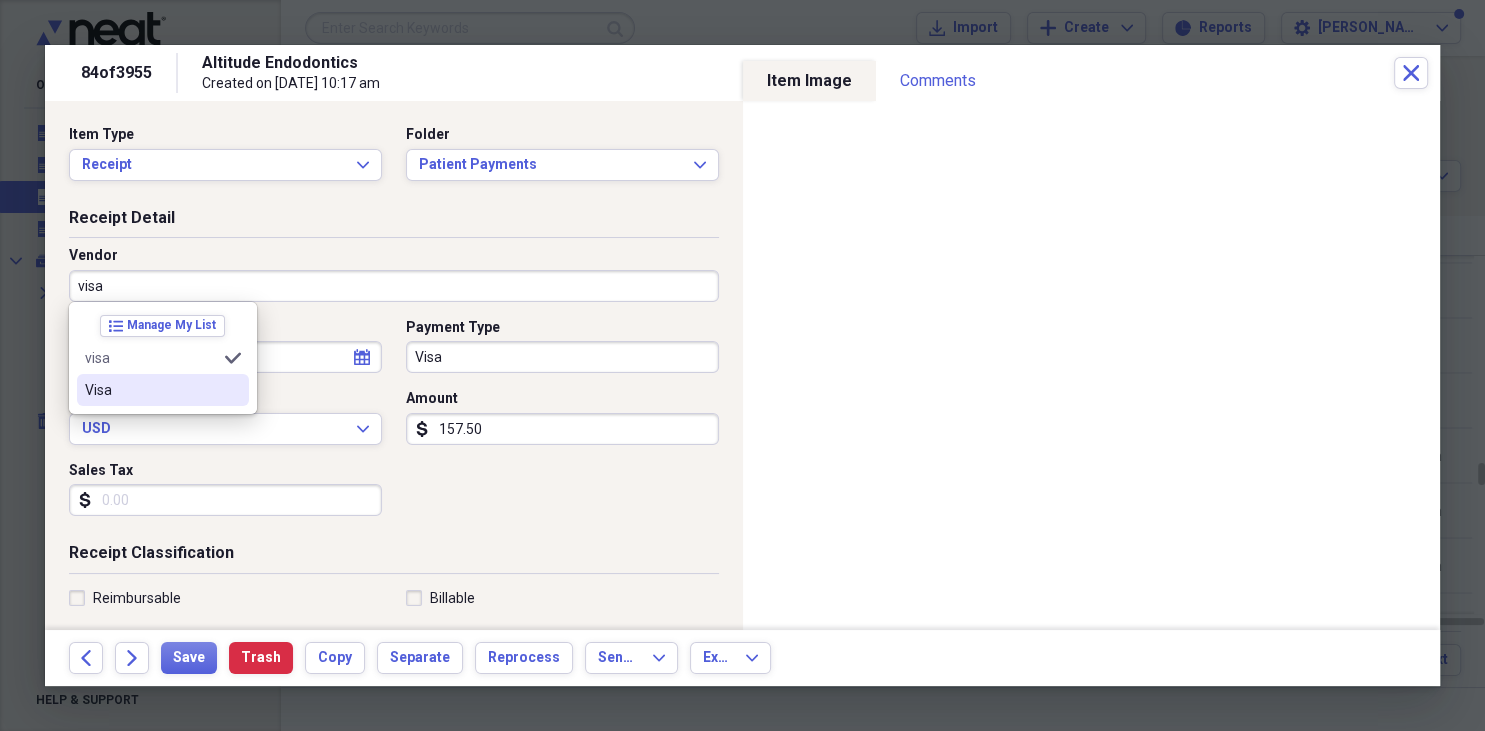 click on "Visa" at bounding box center [163, 390] 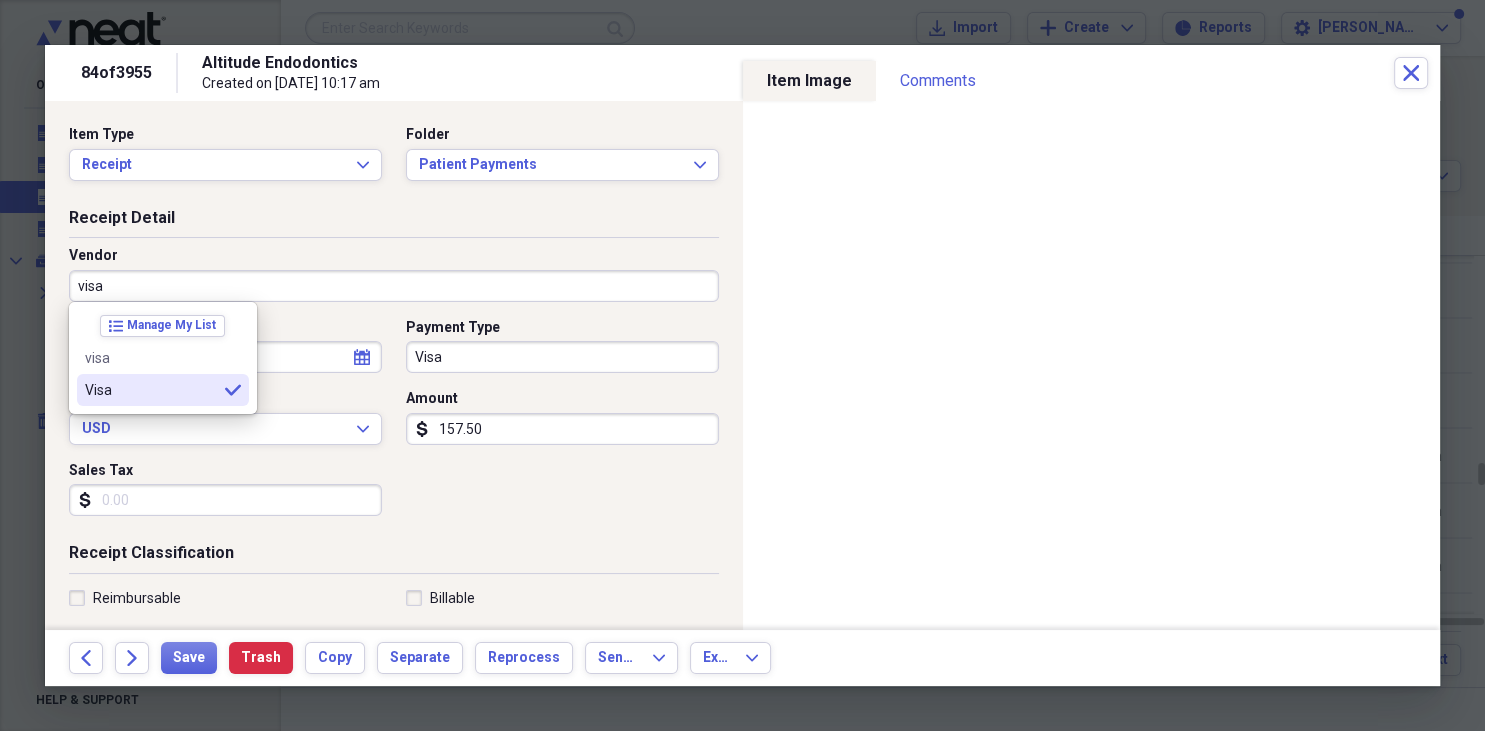 type on "Visa" 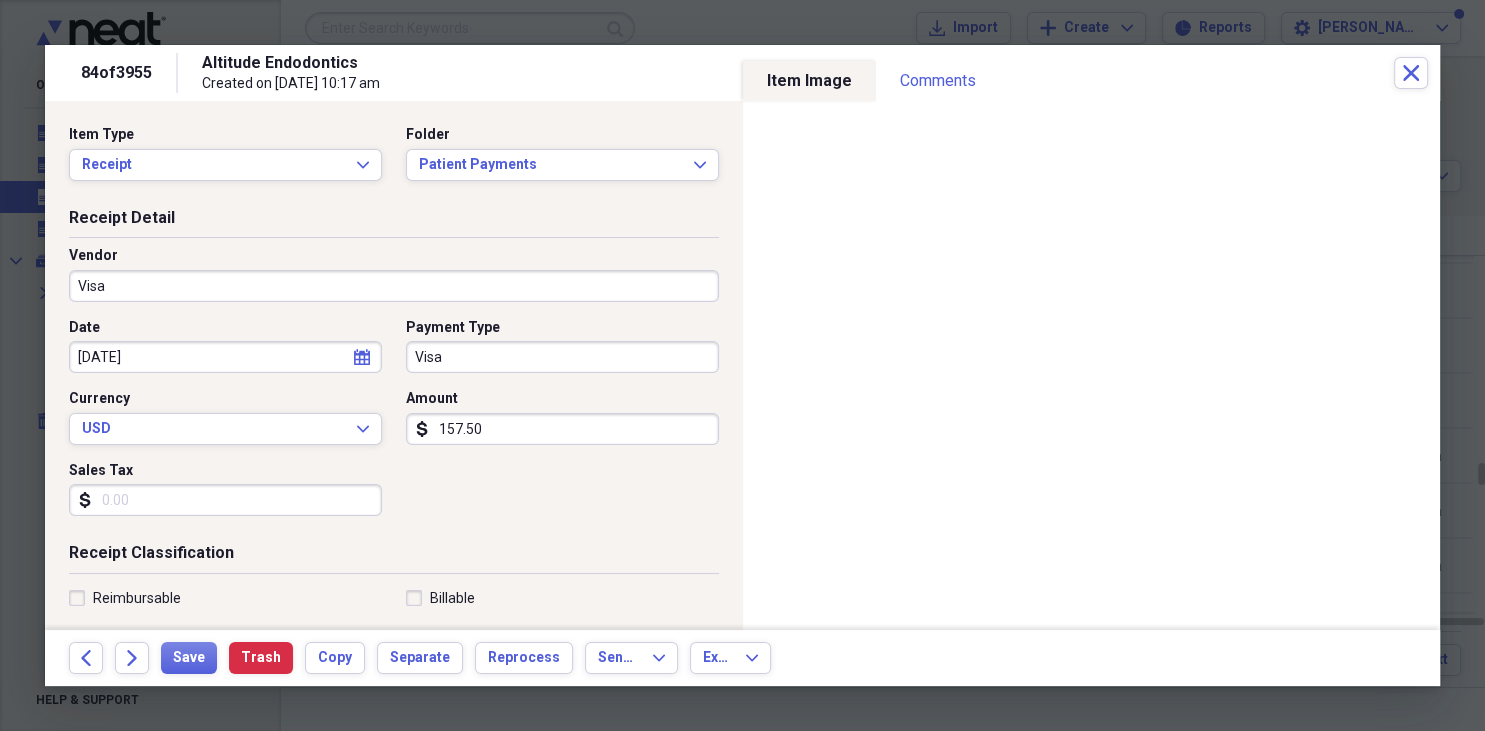 click on "Visa" at bounding box center (562, 357) 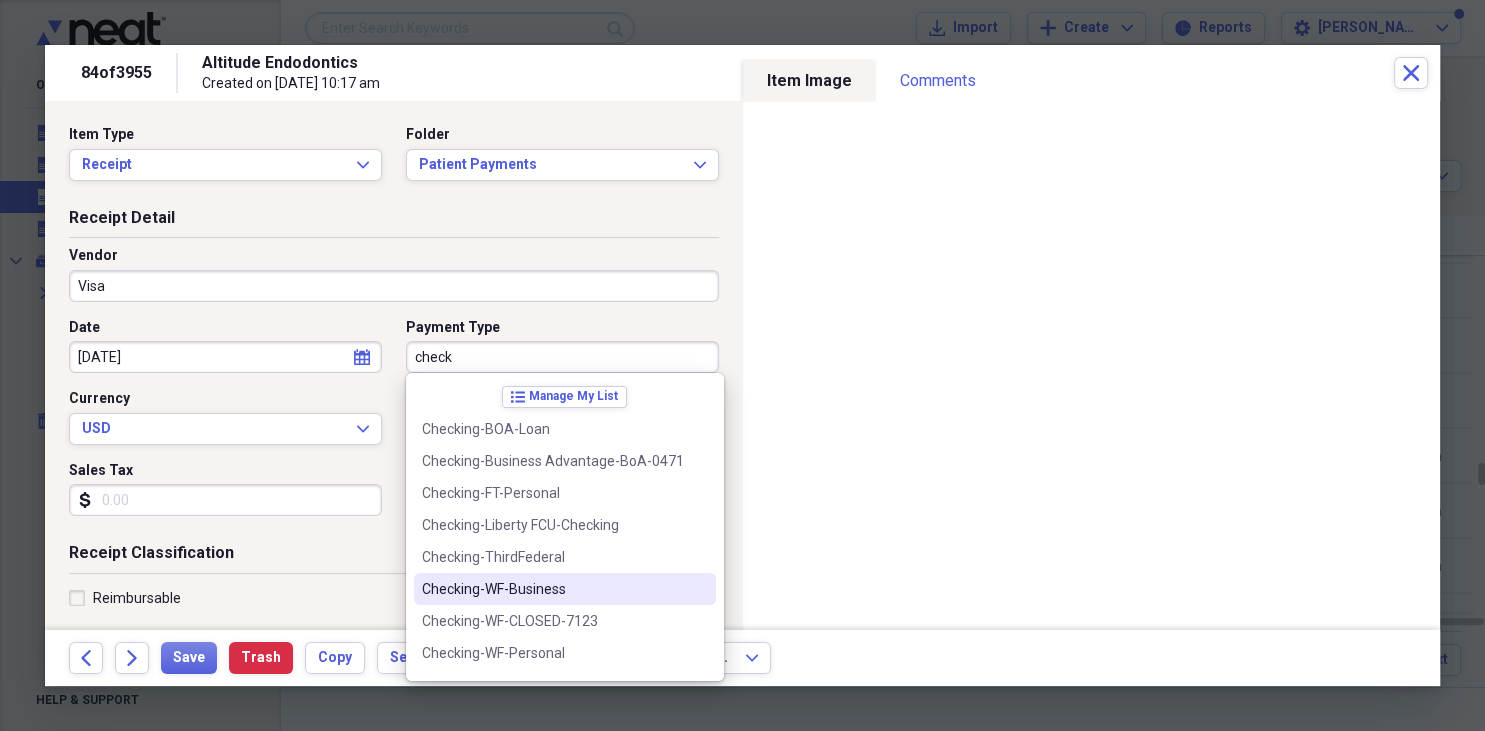 scroll, scrollTop: 9, scrollLeft: 0, axis: vertical 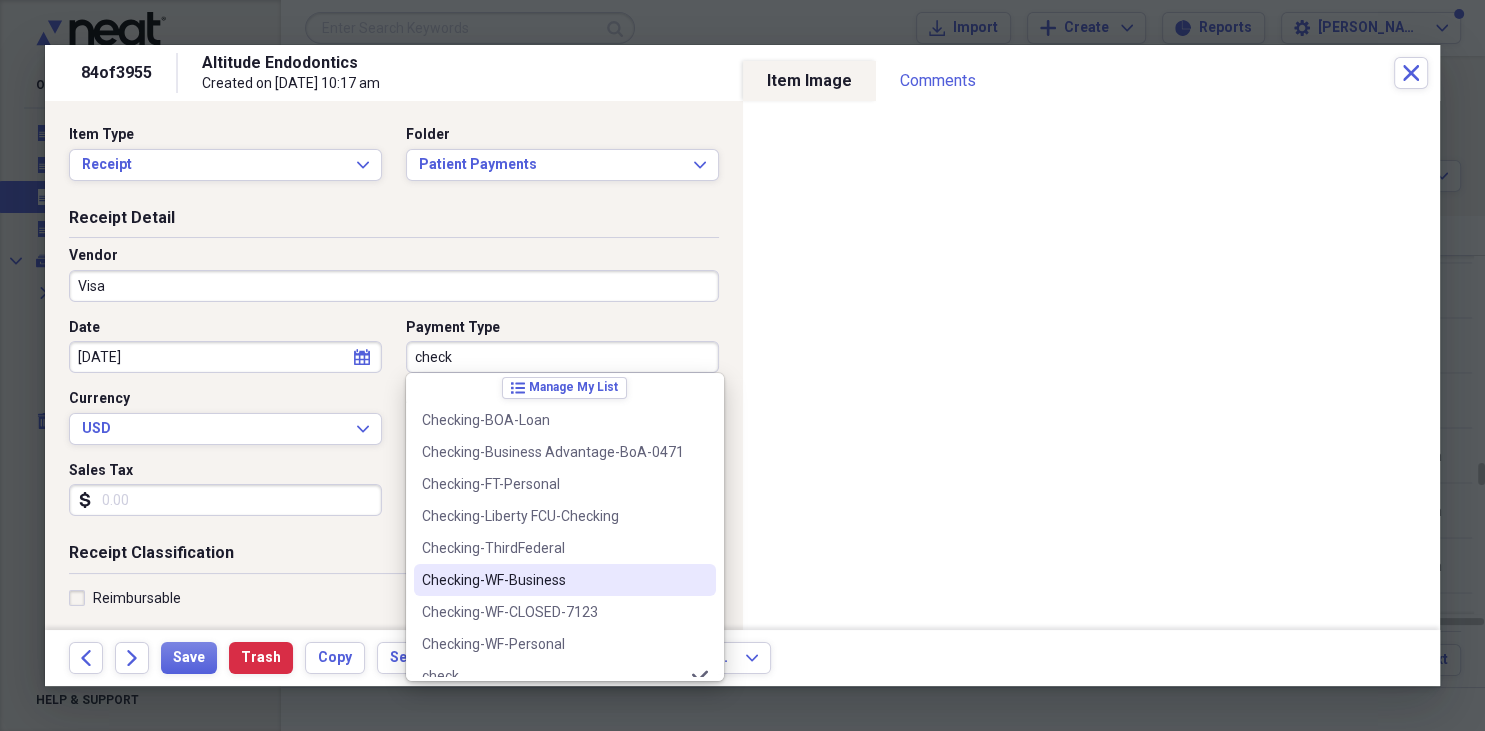 click on "Checking-WF-Business" at bounding box center [553, 580] 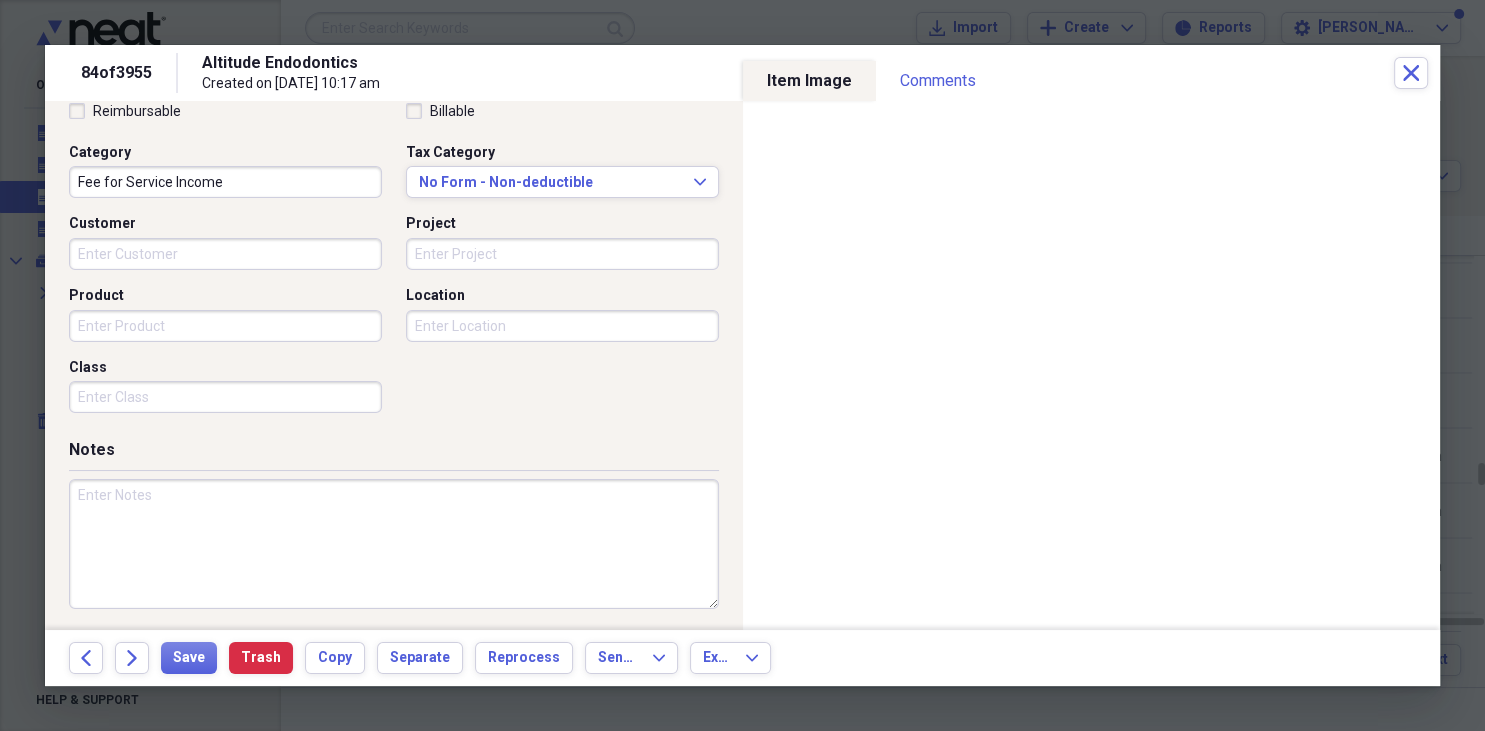 scroll, scrollTop: 490, scrollLeft: 0, axis: vertical 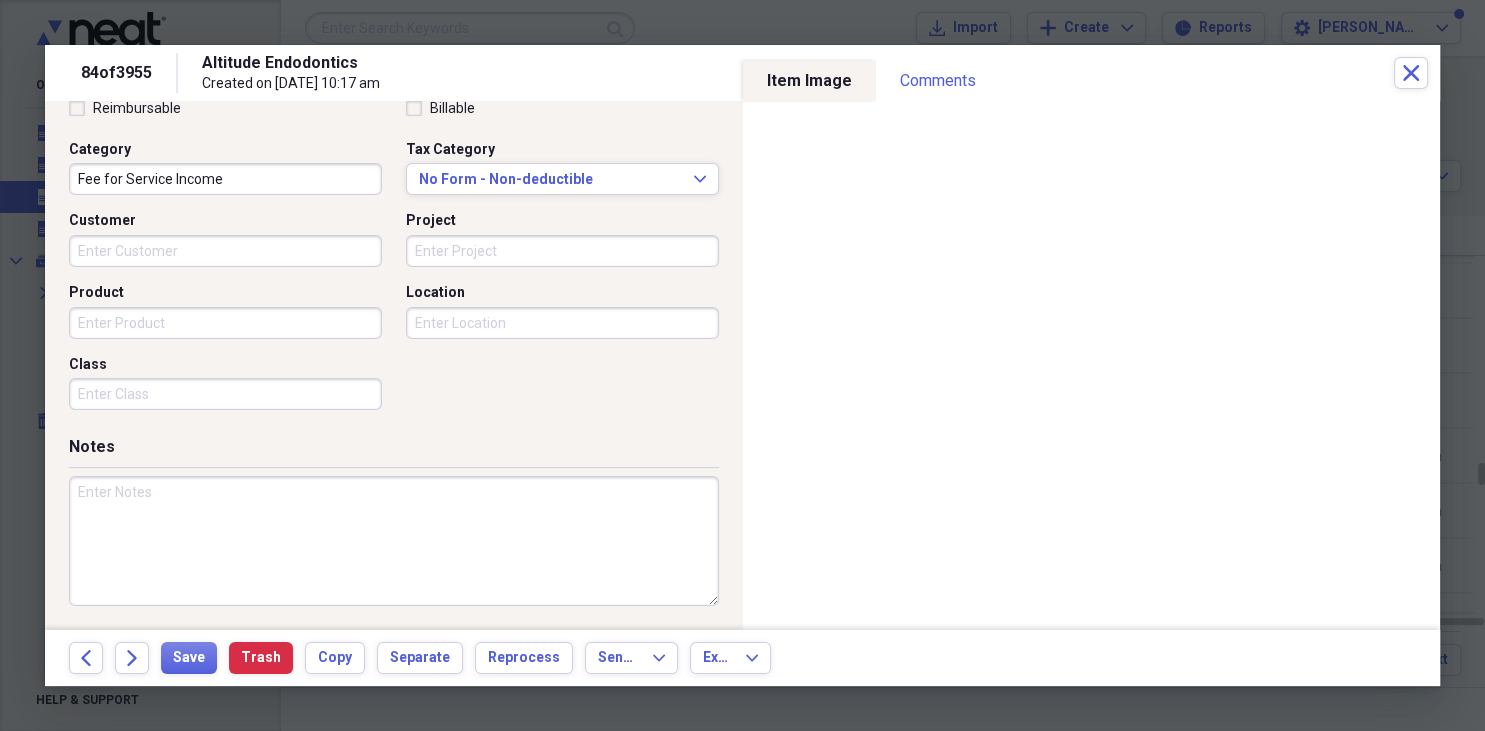 click at bounding box center (394, 541) 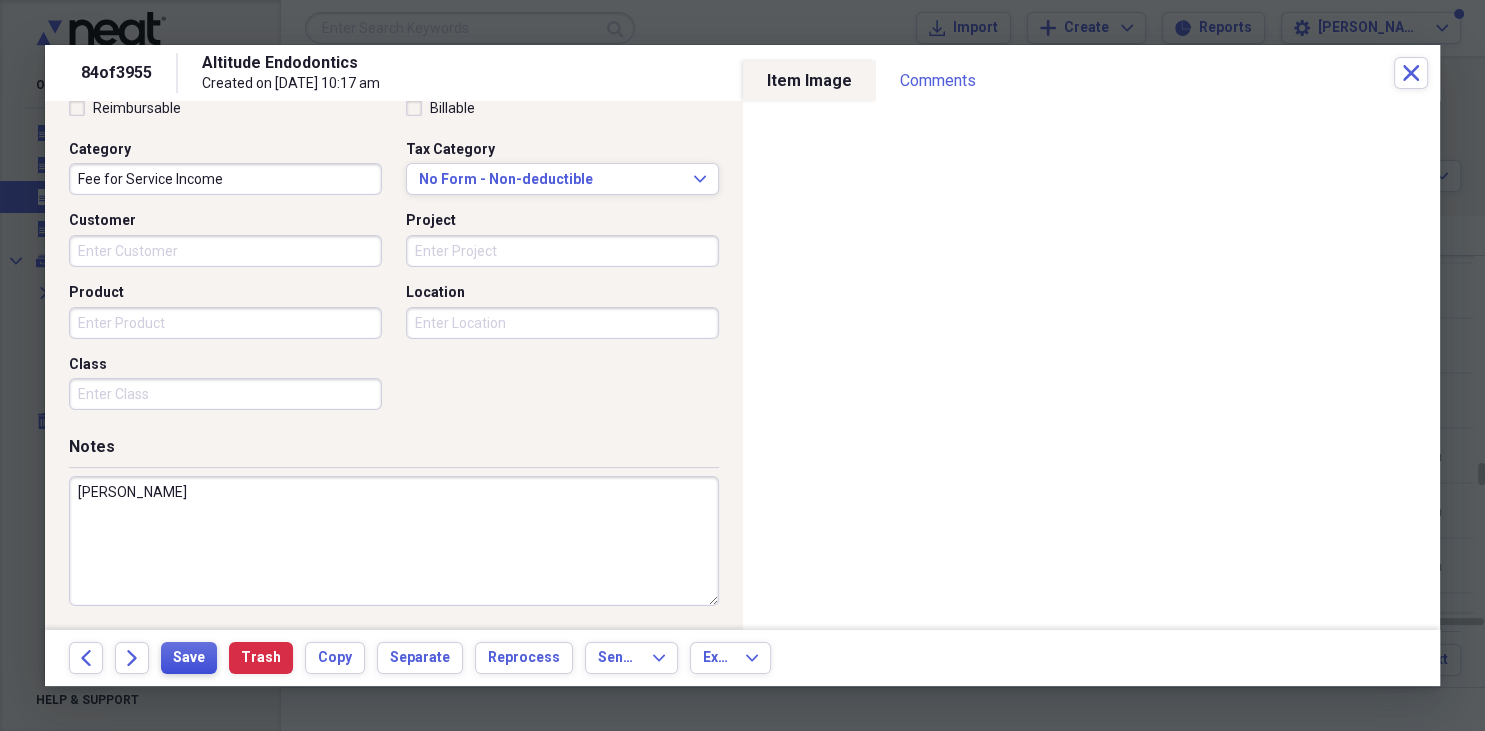 type on "Galbraith, Dennis Jon" 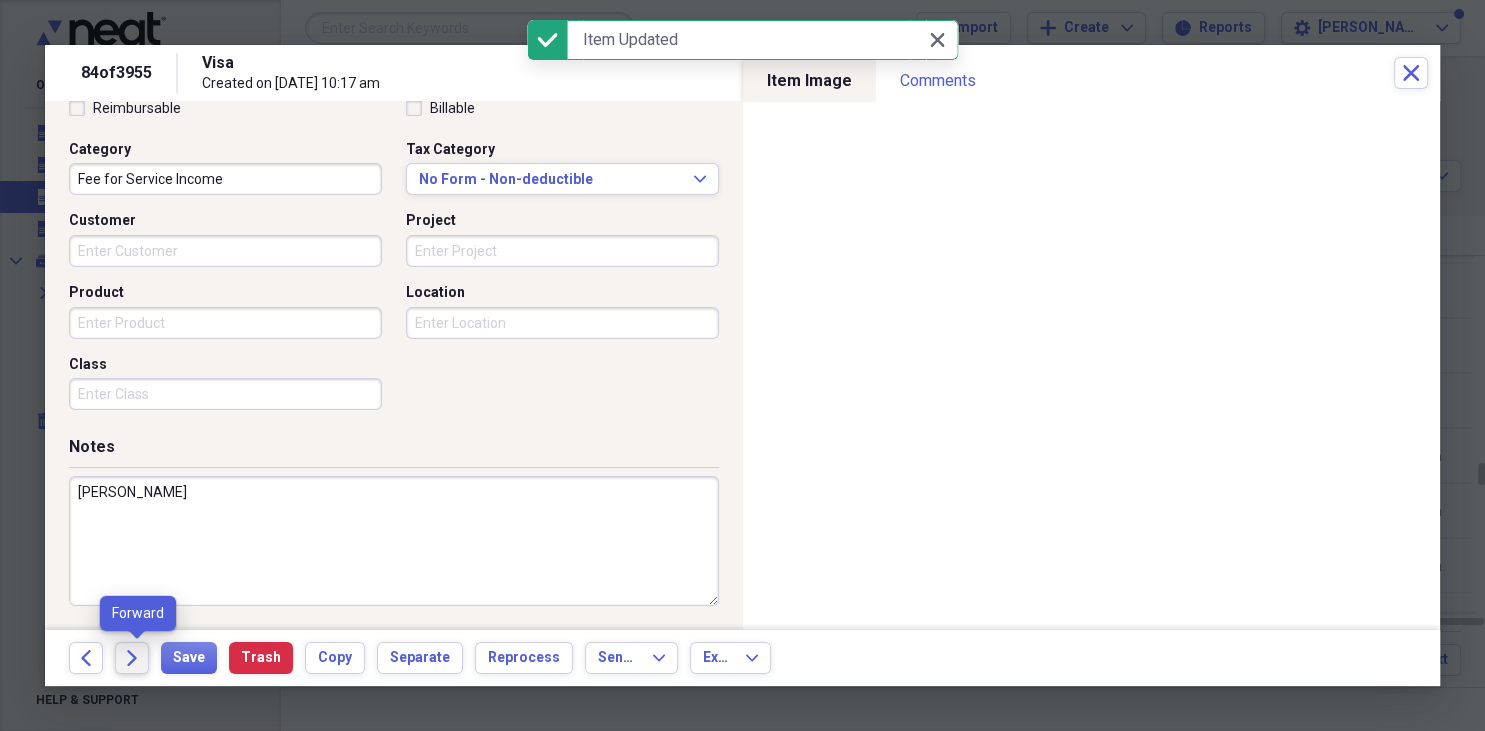 click on "Forward" 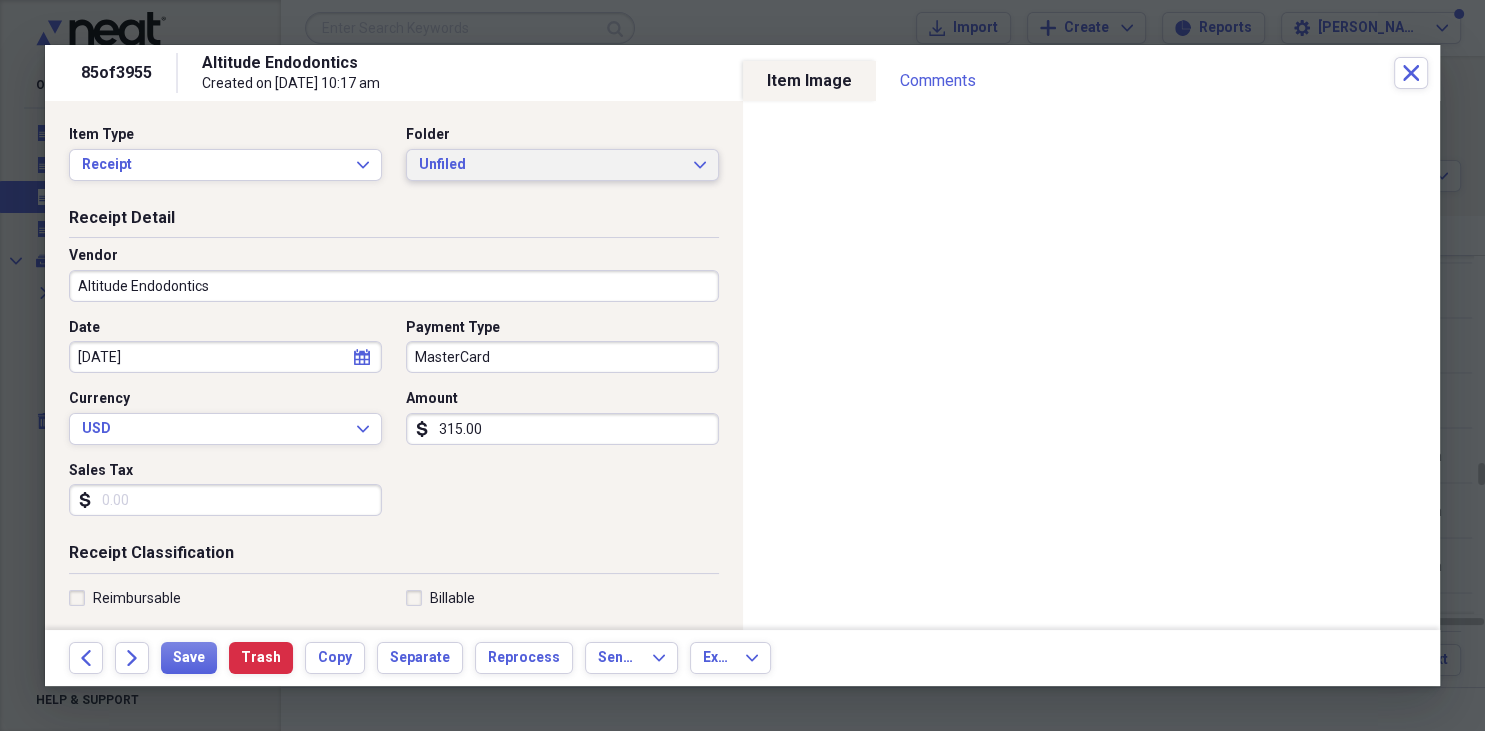 click on "Unfiled Expand" at bounding box center (562, 165) 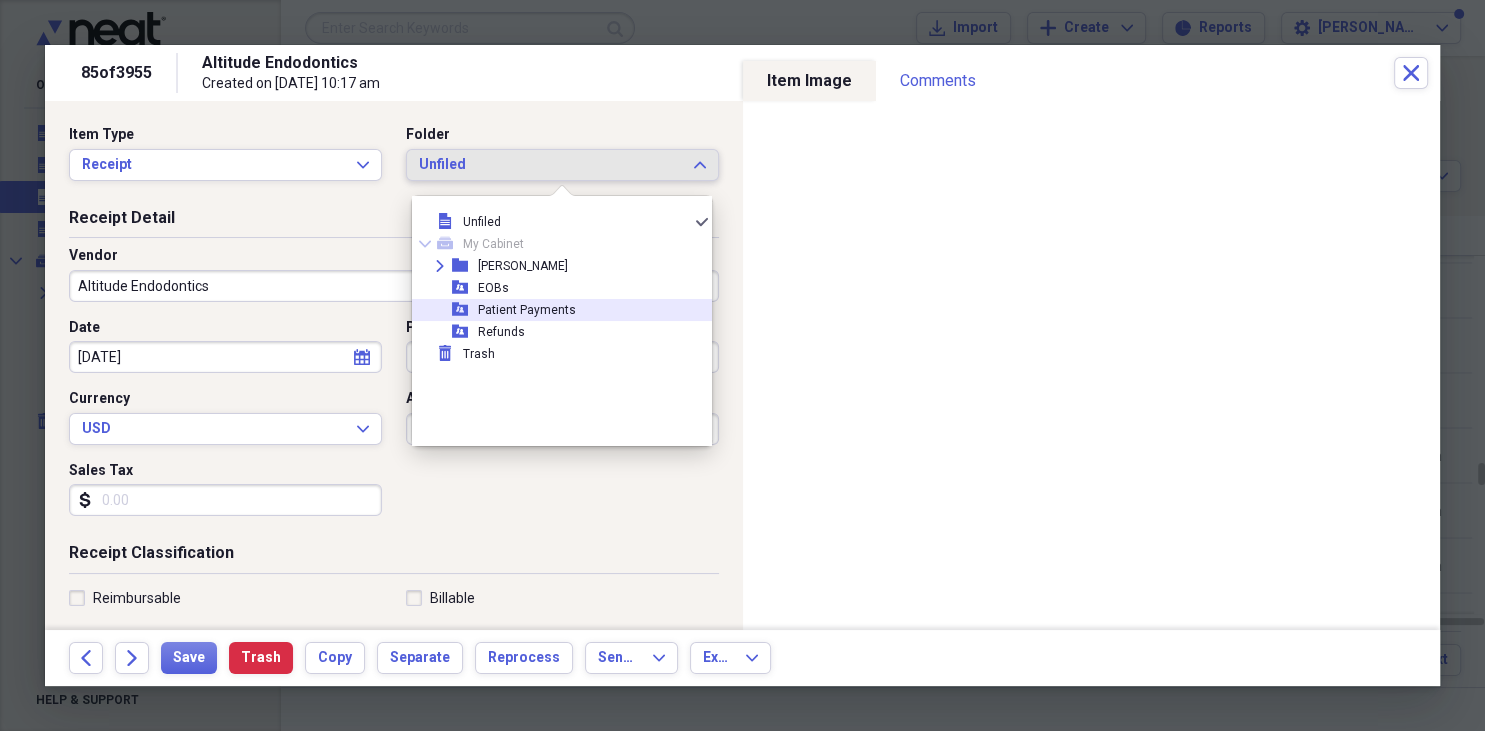 click on "Patient Payments" at bounding box center (527, 310) 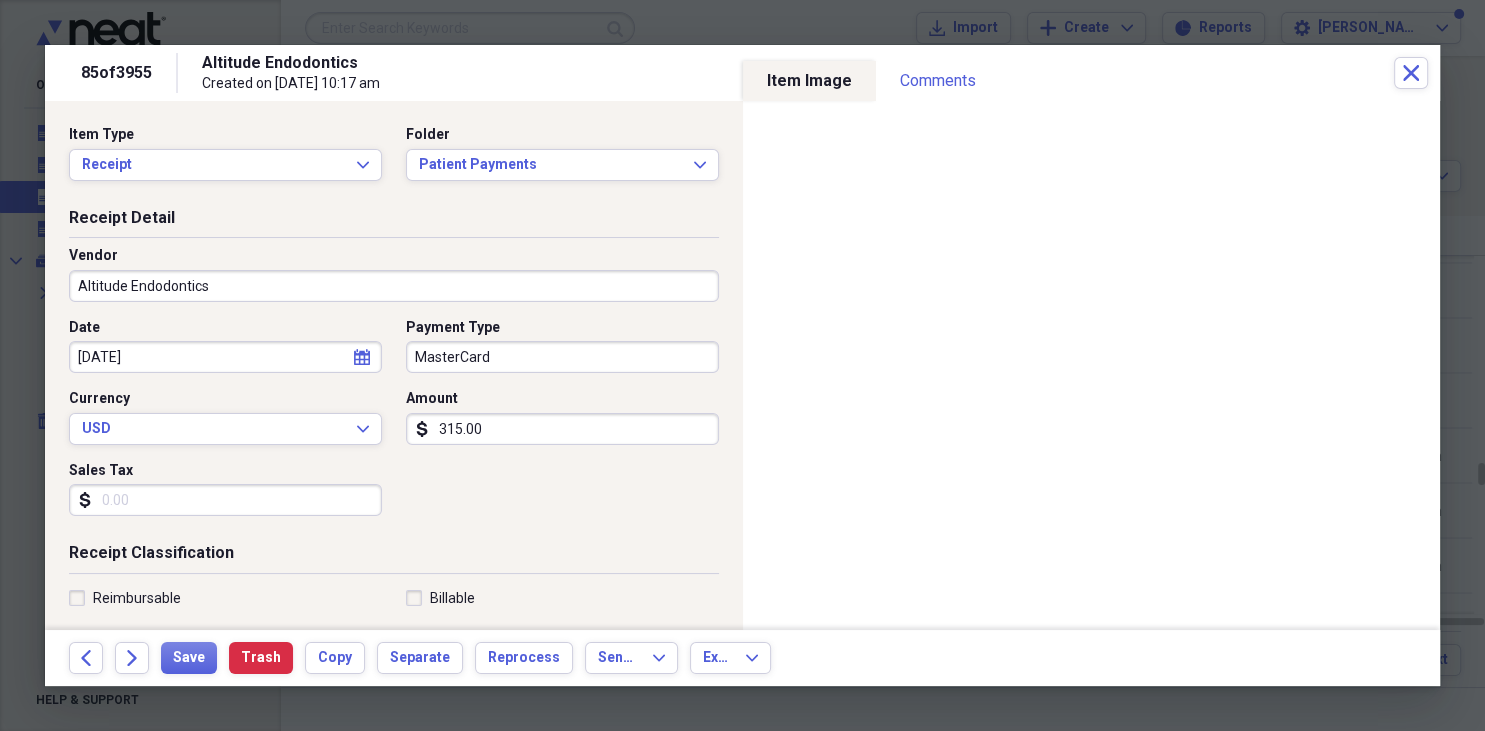 click on "Altitude Endodontics" at bounding box center [394, 286] 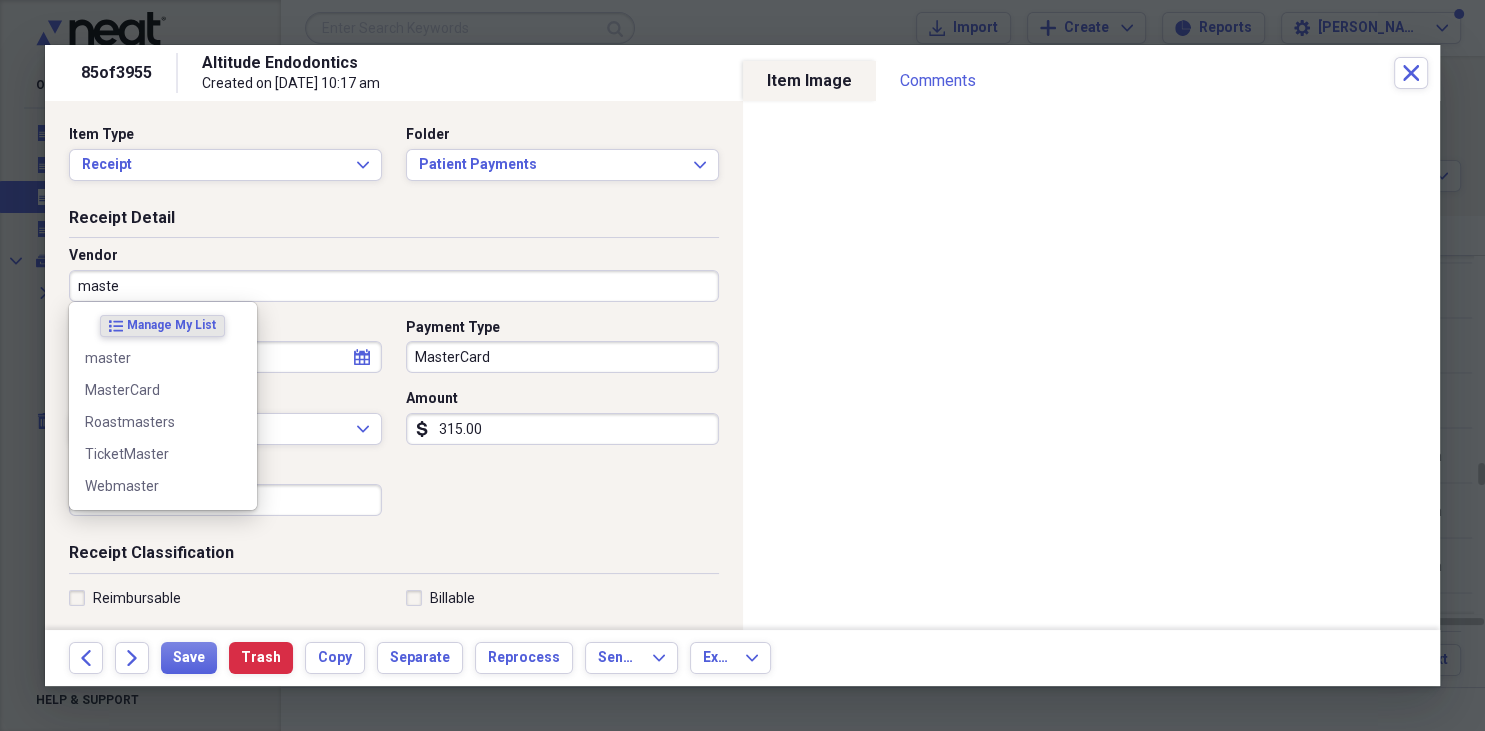 type on "master" 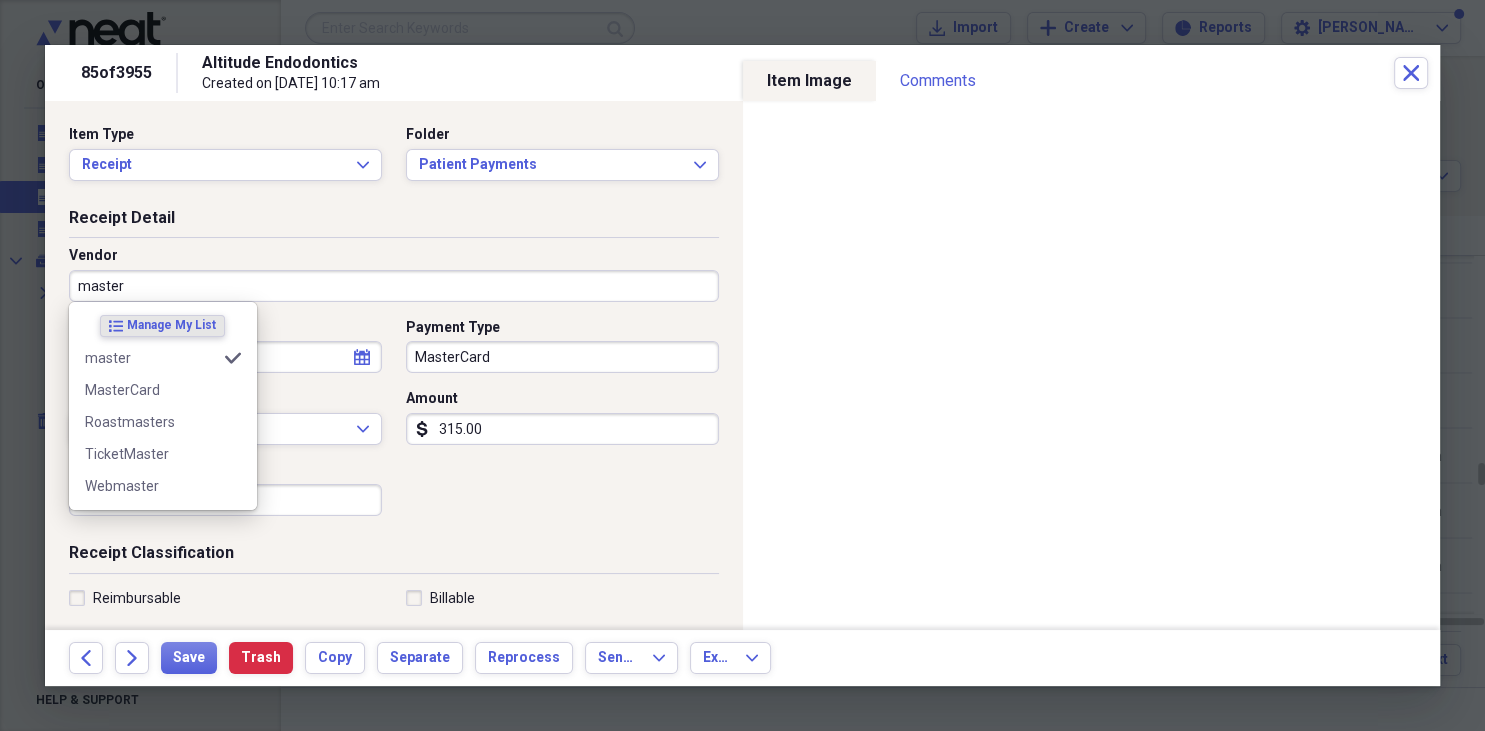 type on "Fee for Service Income" 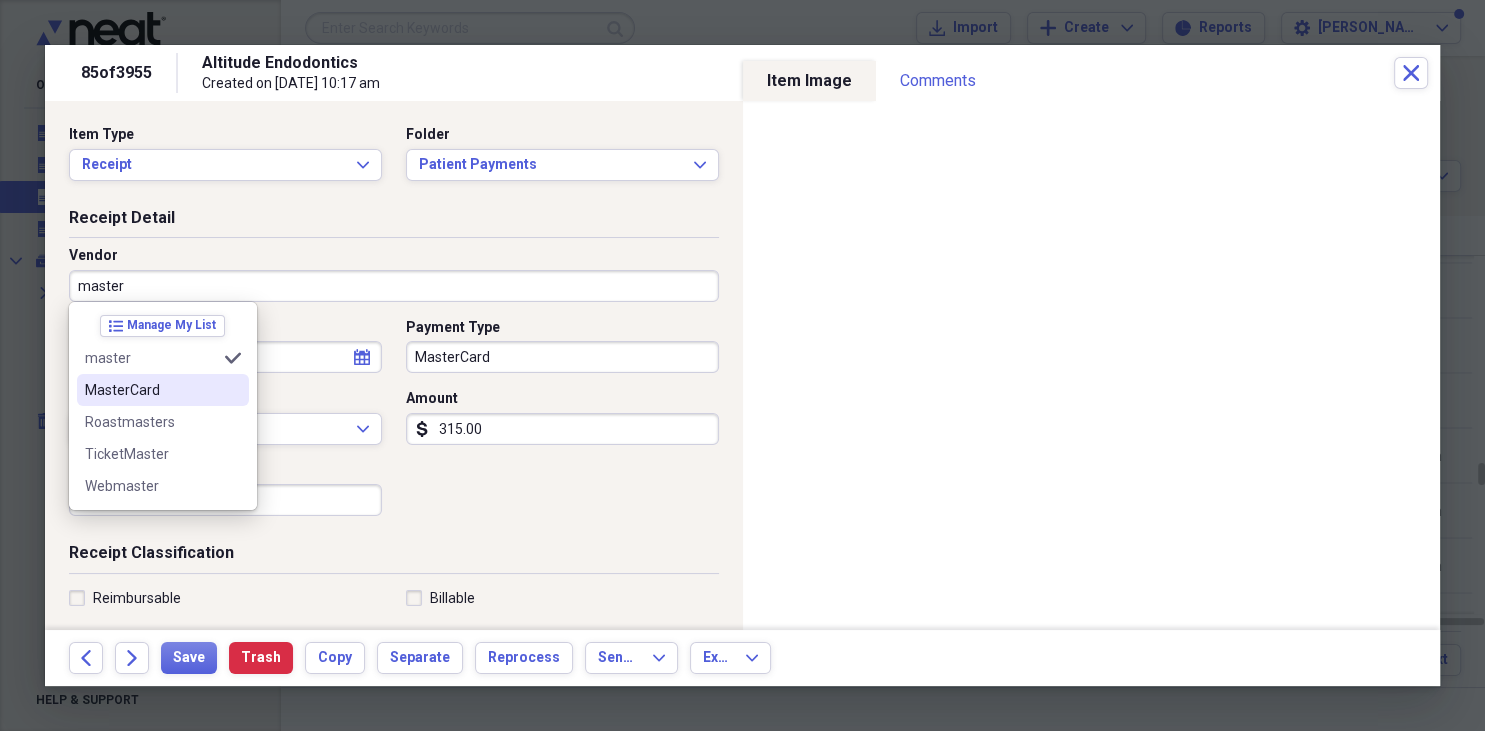 click on "MasterCard" at bounding box center [151, 390] 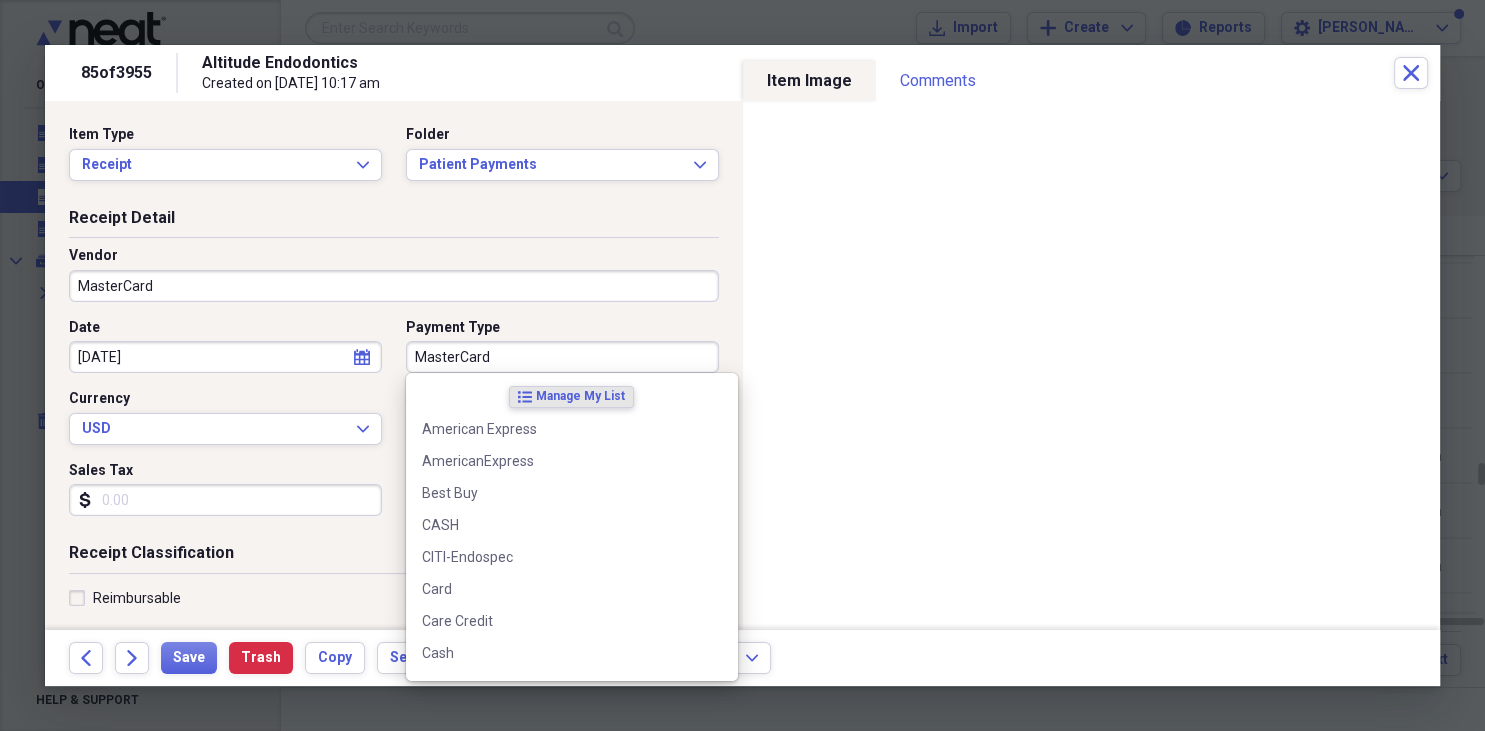 click on "MasterCard" at bounding box center [562, 357] 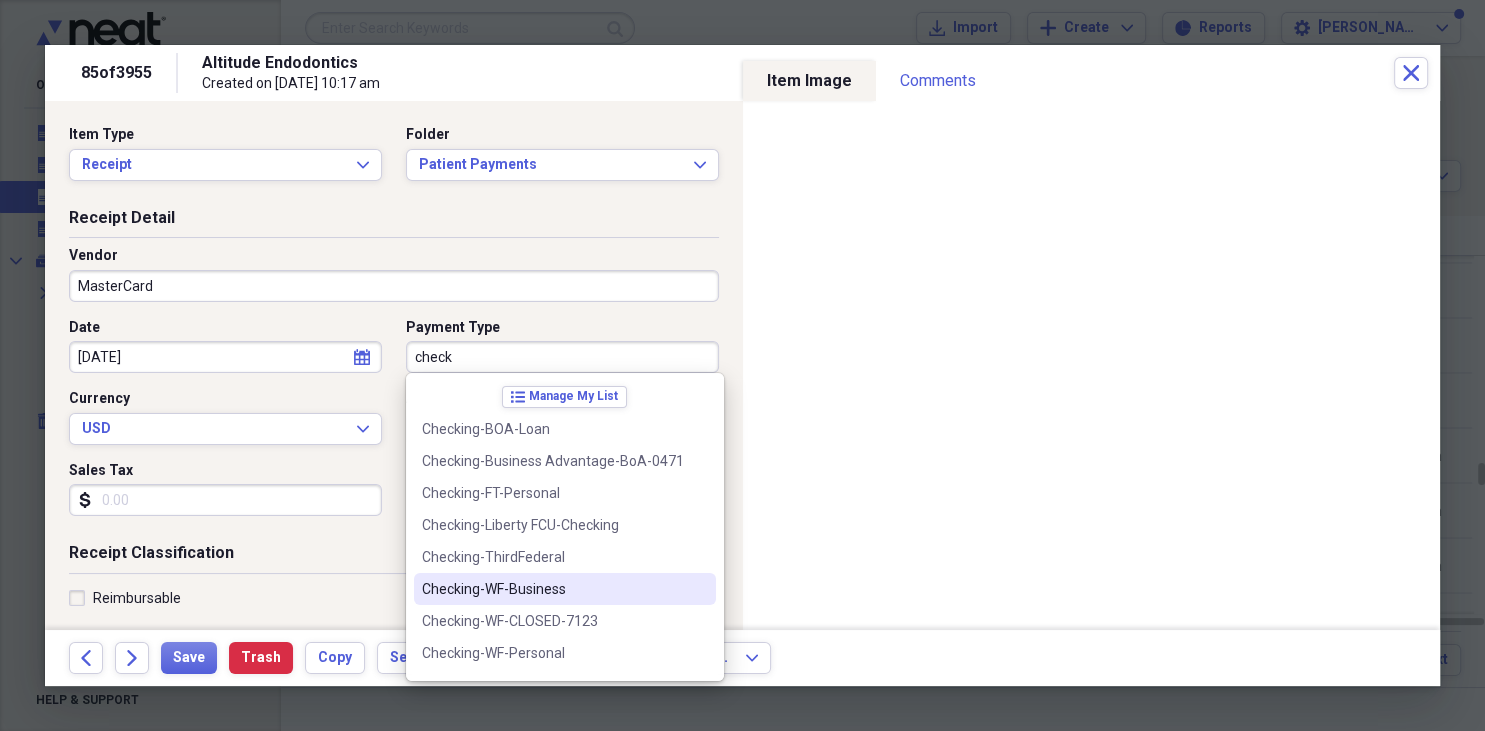 click on "Checking-WF-Business" at bounding box center [553, 589] 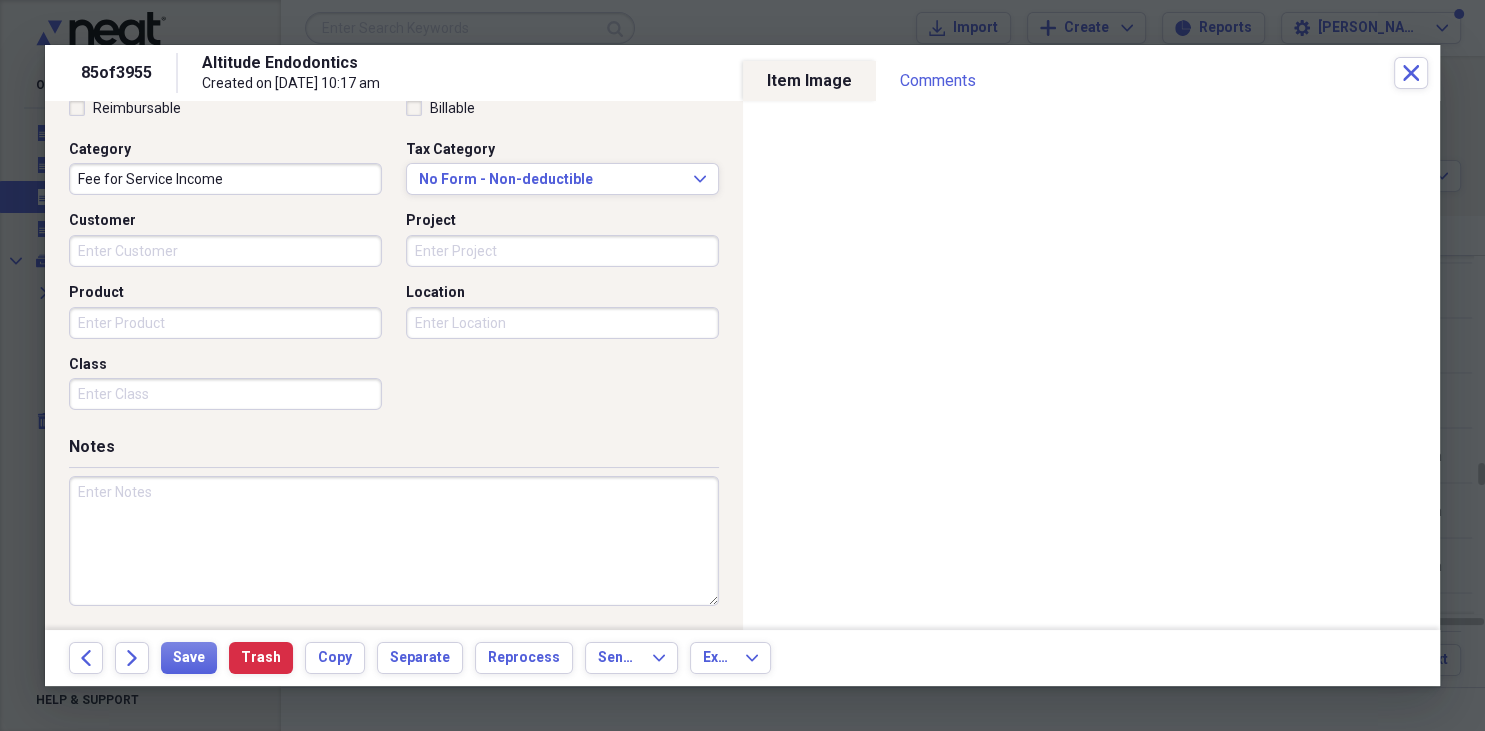 scroll, scrollTop: 490, scrollLeft: 0, axis: vertical 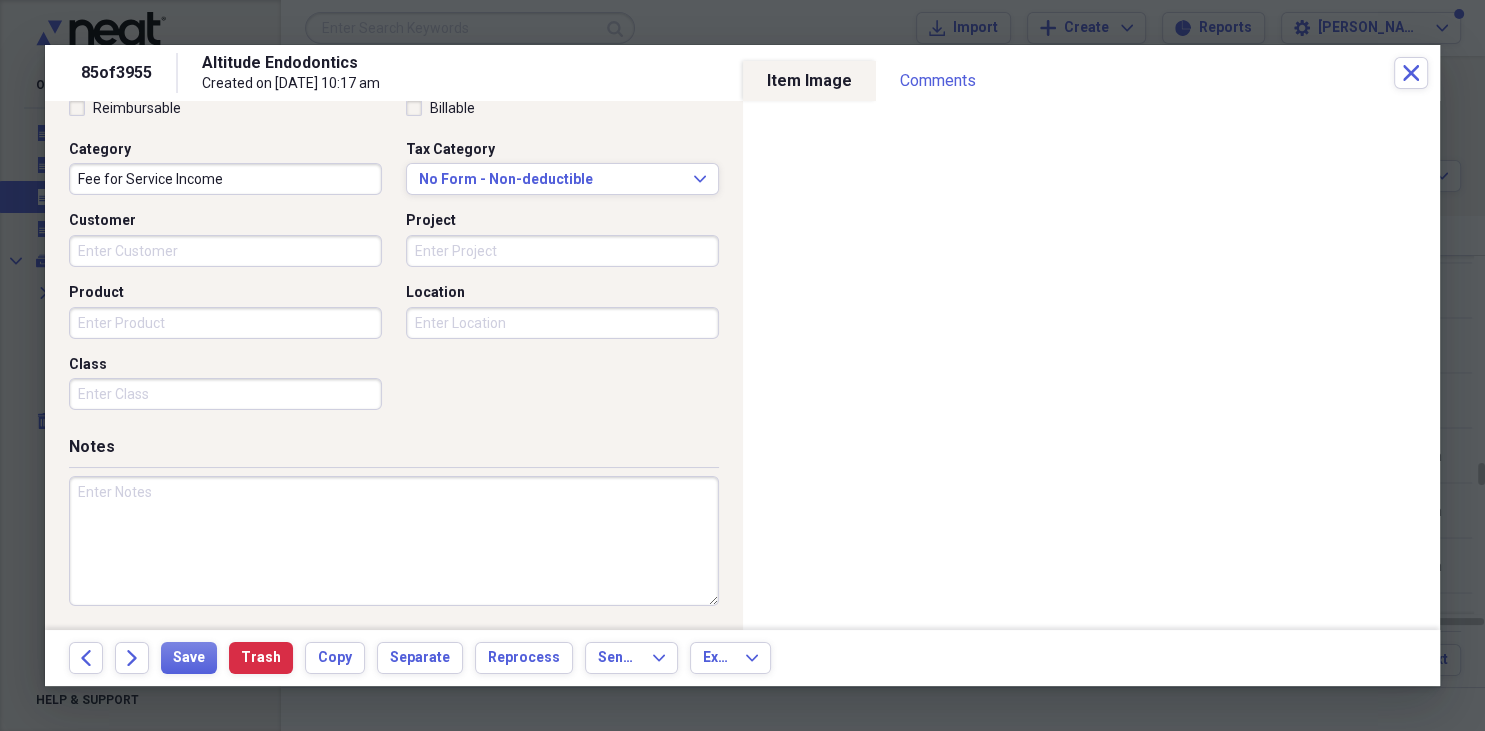drag, startPoint x: 737, startPoint y: 622, endPoint x: 643, endPoint y: 586, distance: 100.65784 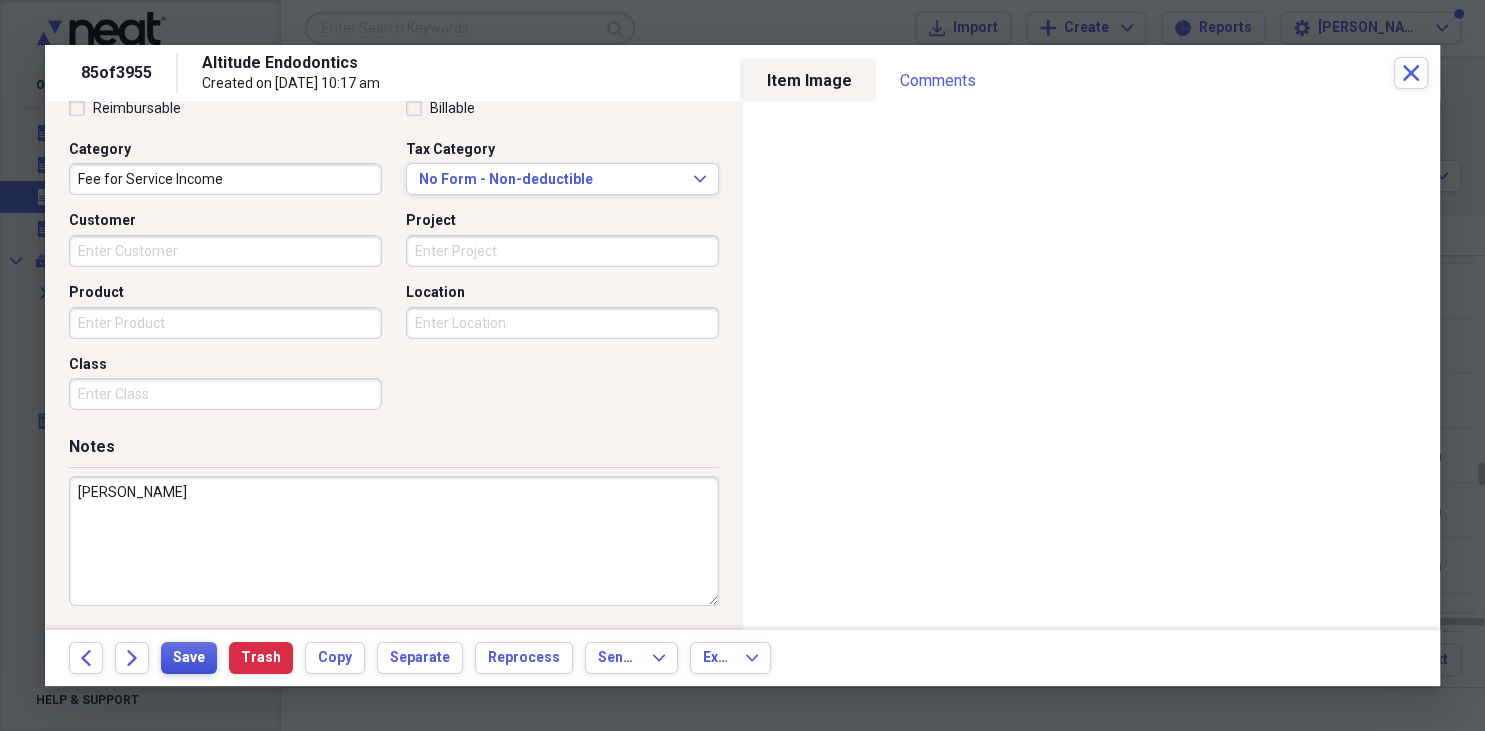 type on "Malik, Rahul" 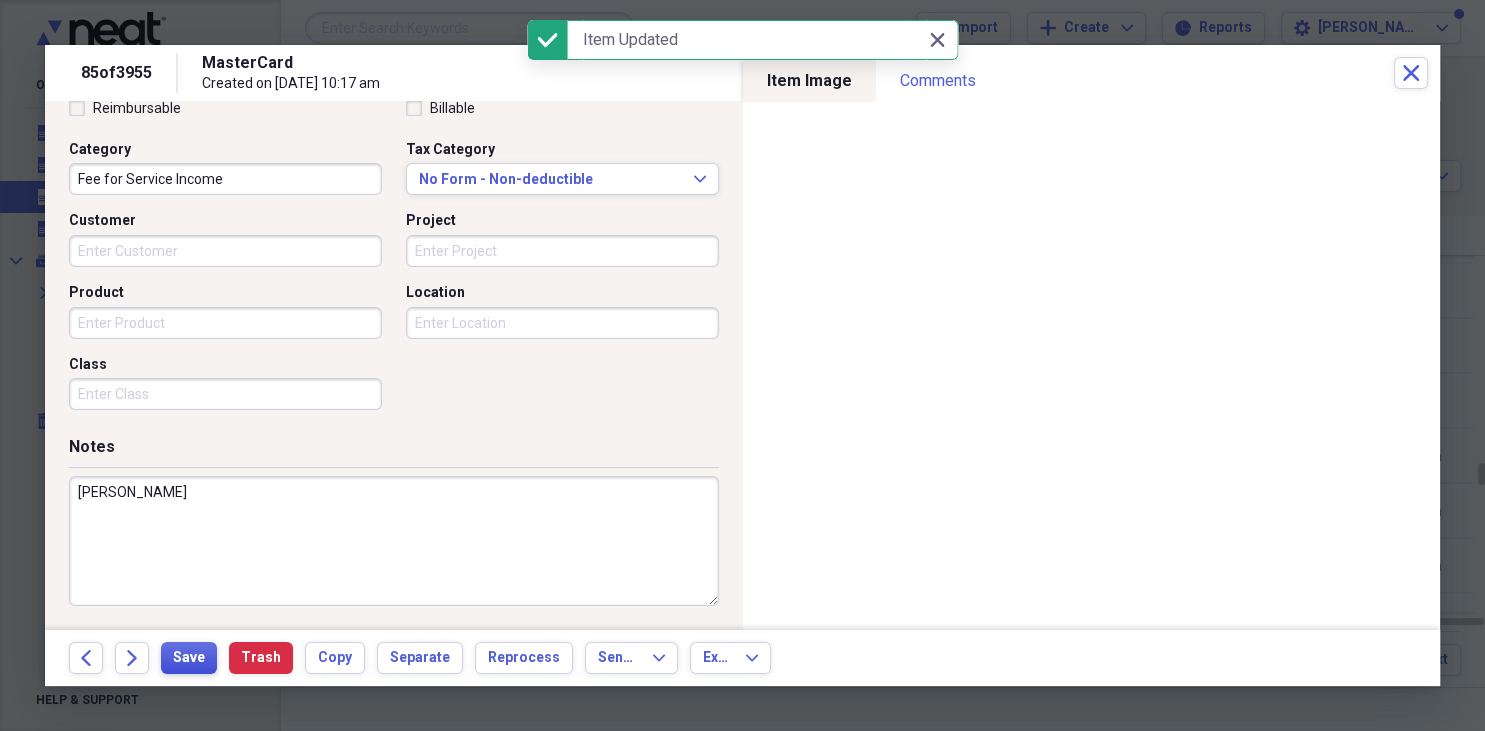 click on "Save" at bounding box center (189, 658) 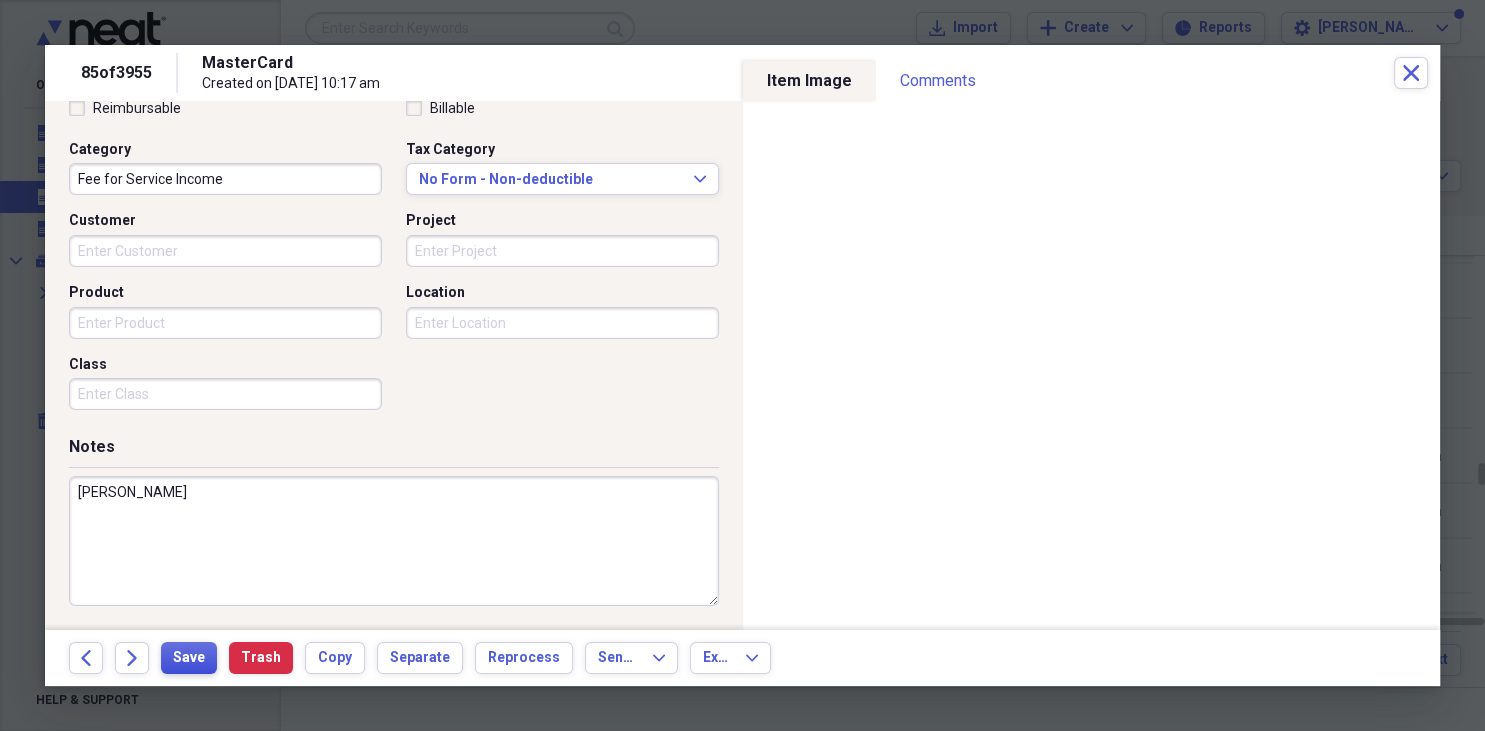 type 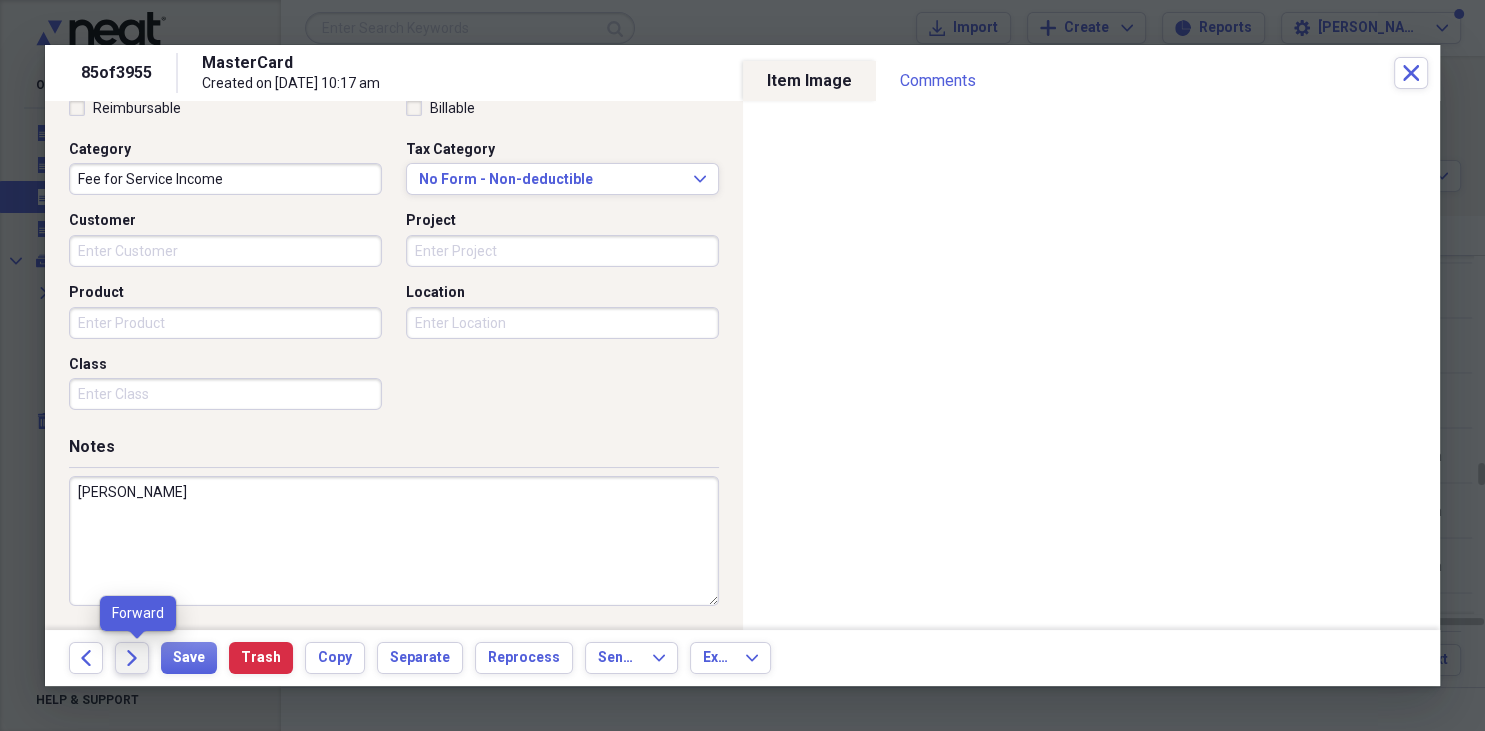 click on "Forward" 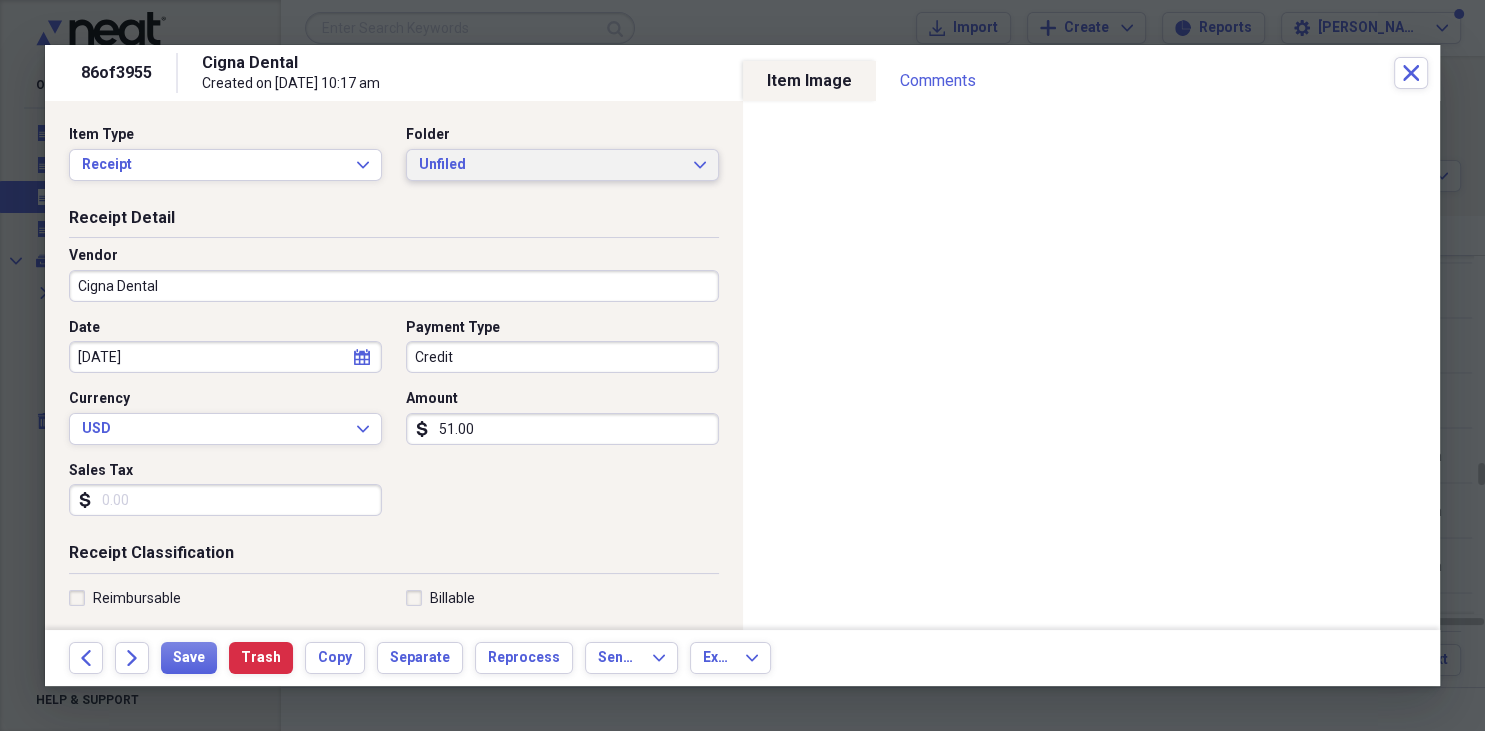 click on "Expand" 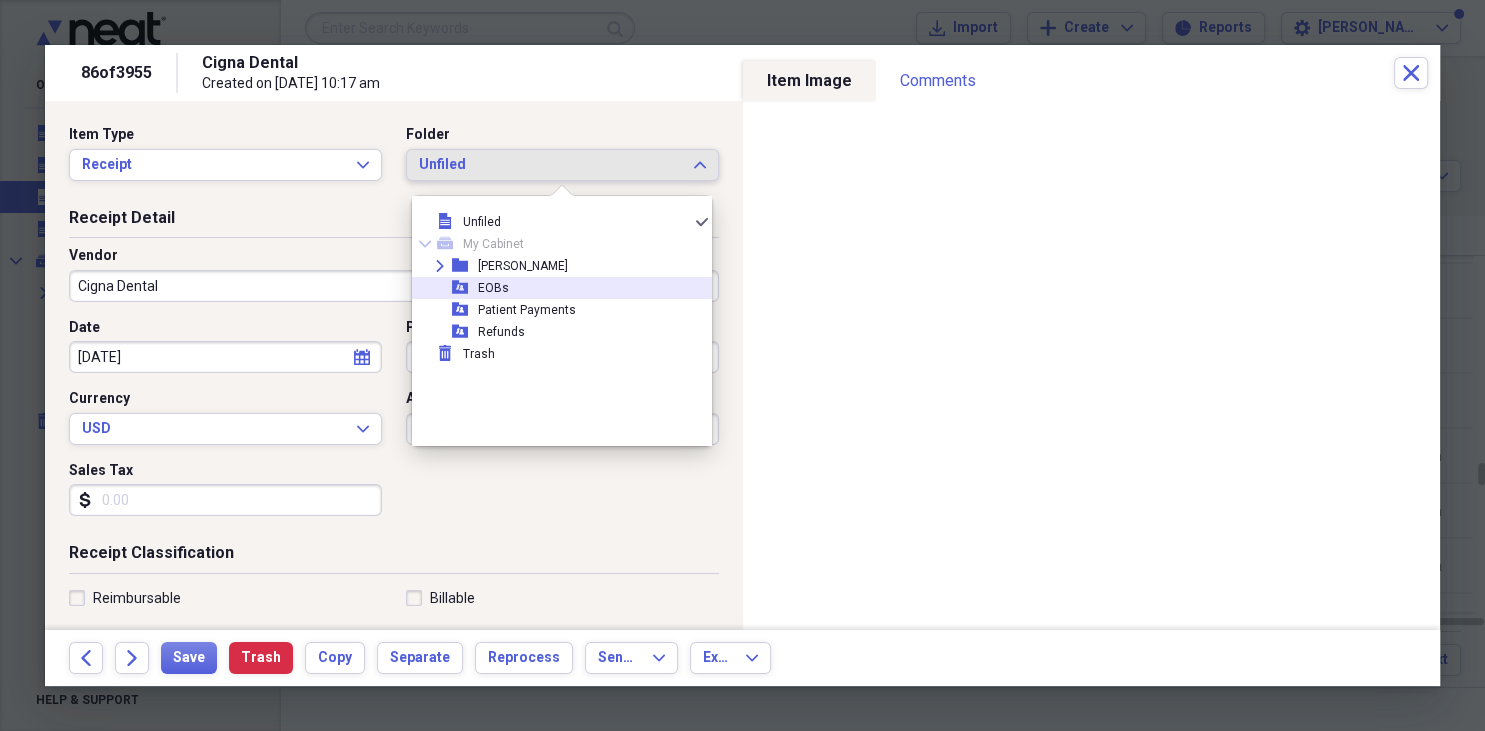 click on "EOBs" at bounding box center [493, 288] 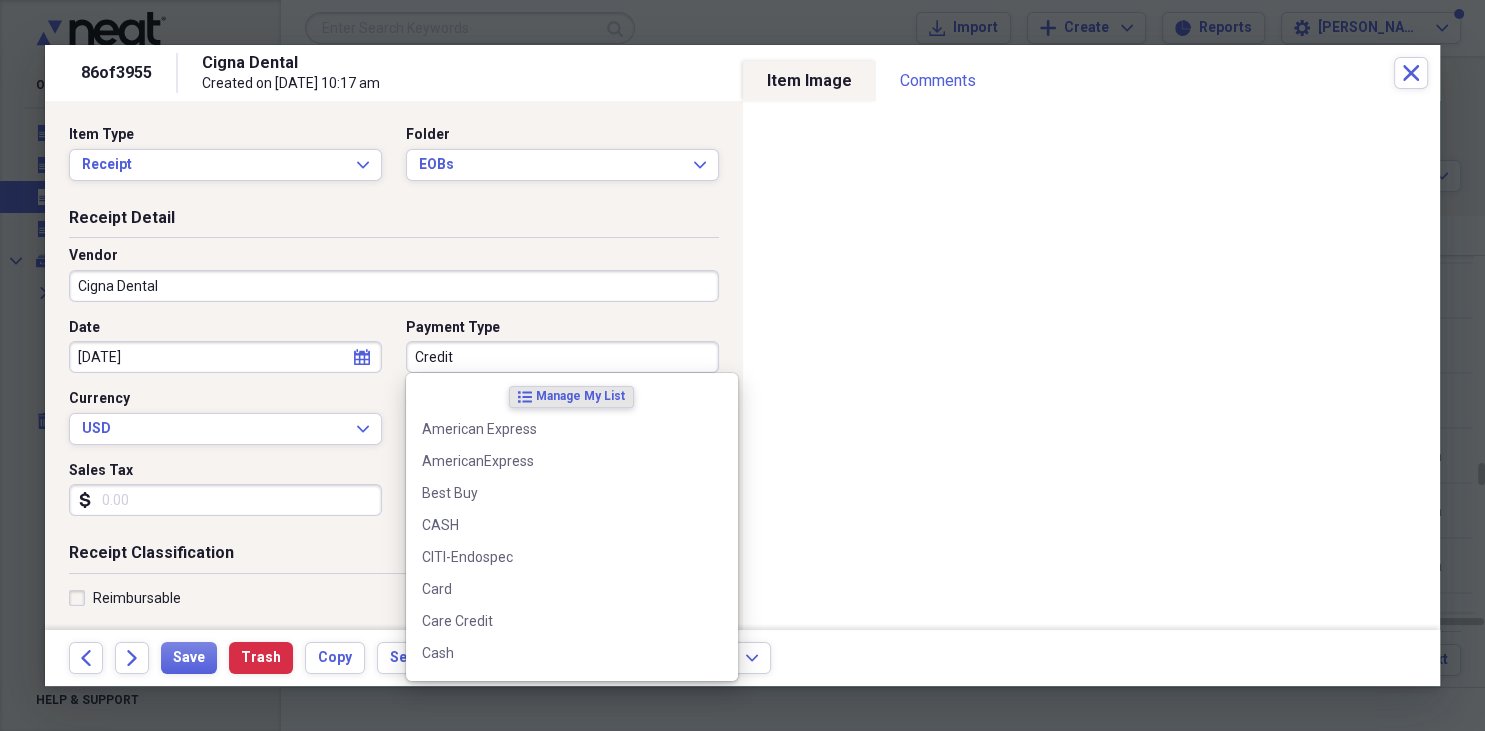 click on "Credit" at bounding box center (562, 357) 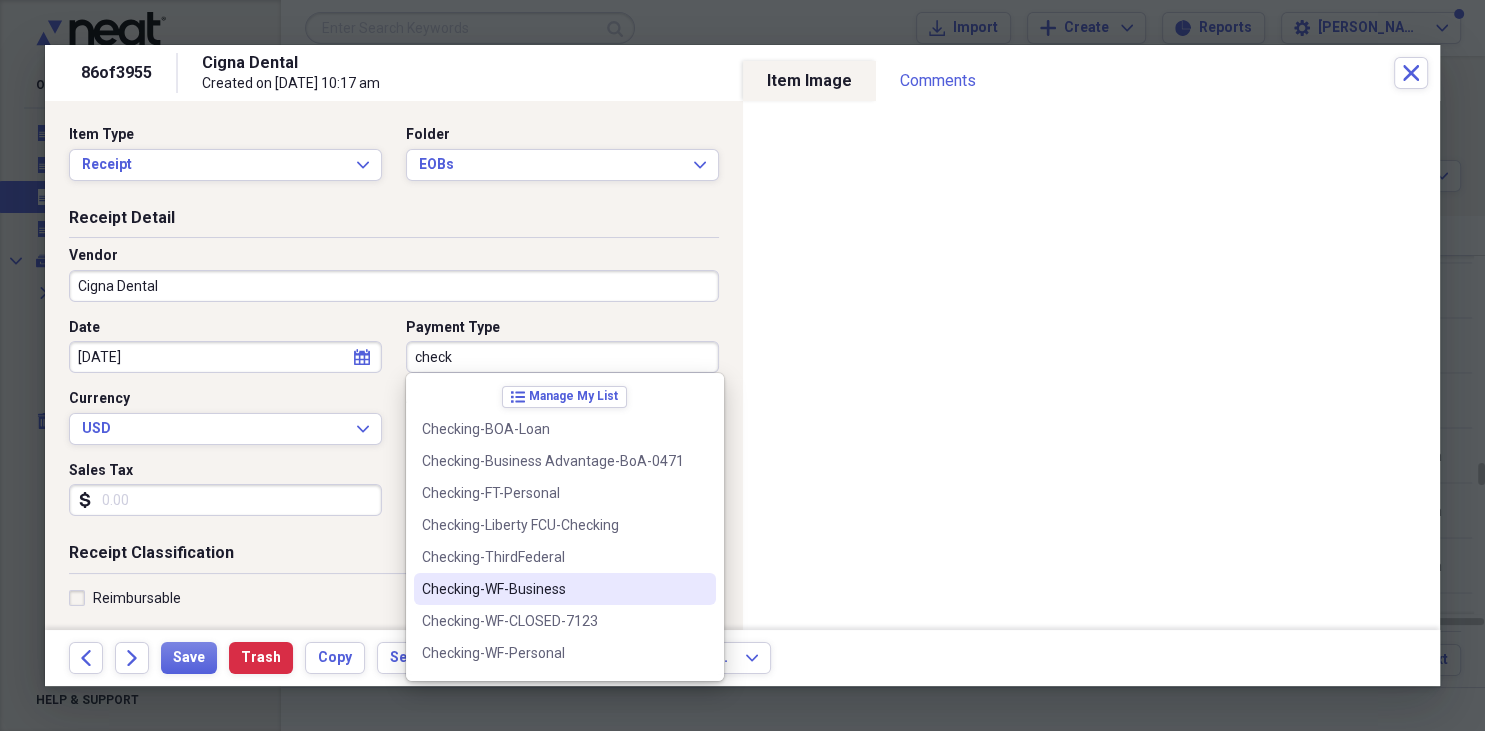 click on "Checking-WF-Business" at bounding box center (553, 589) 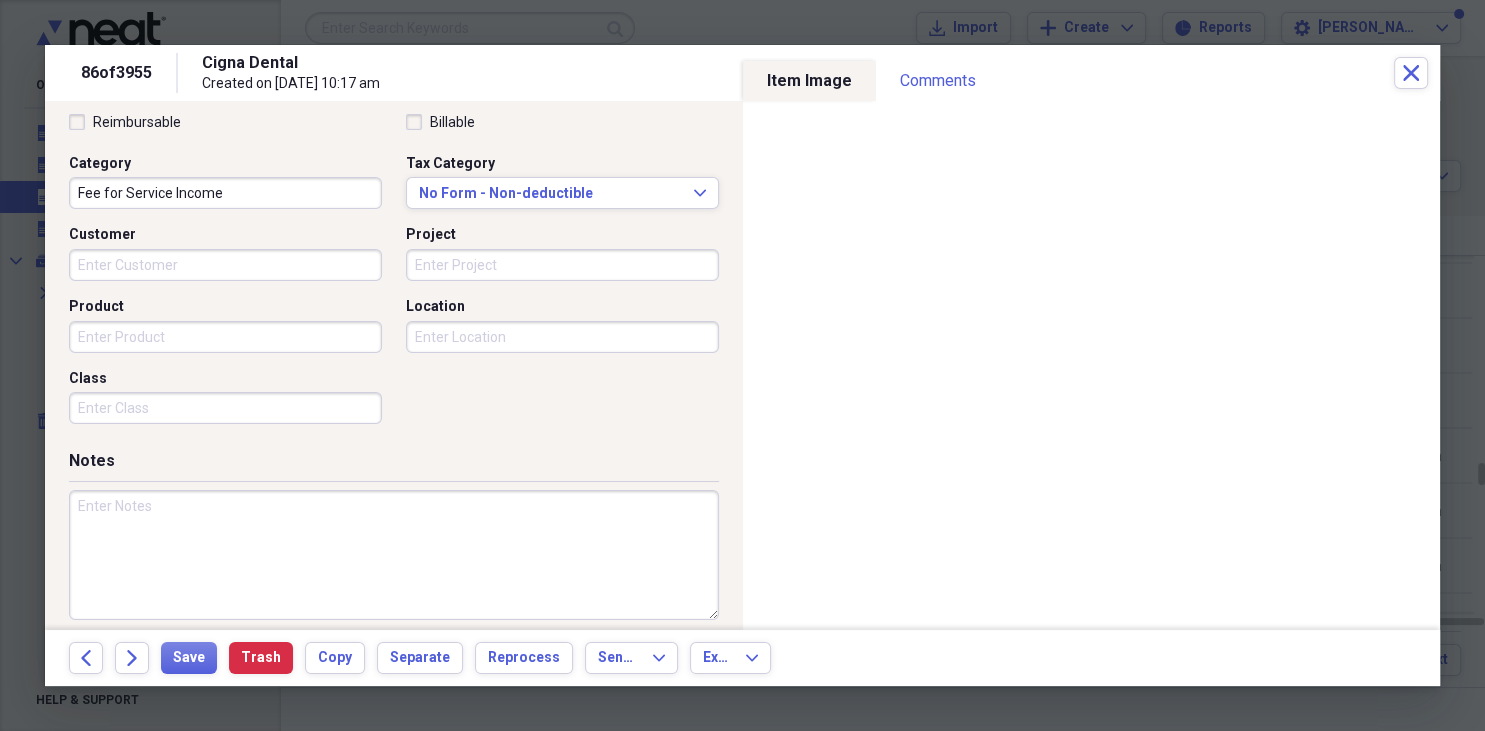 scroll, scrollTop: 490, scrollLeft: 0, axis: vertical 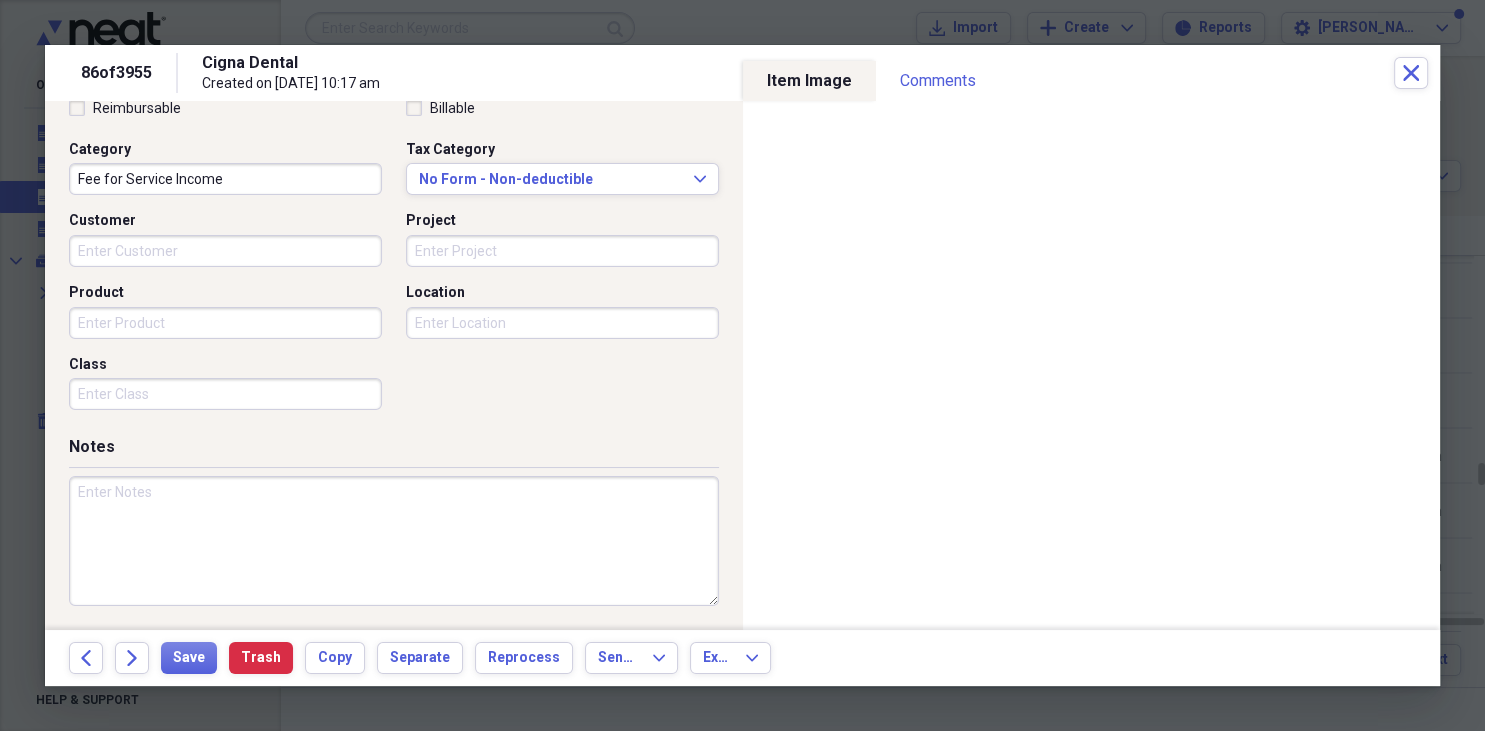 click at bounding box center [394, 541] 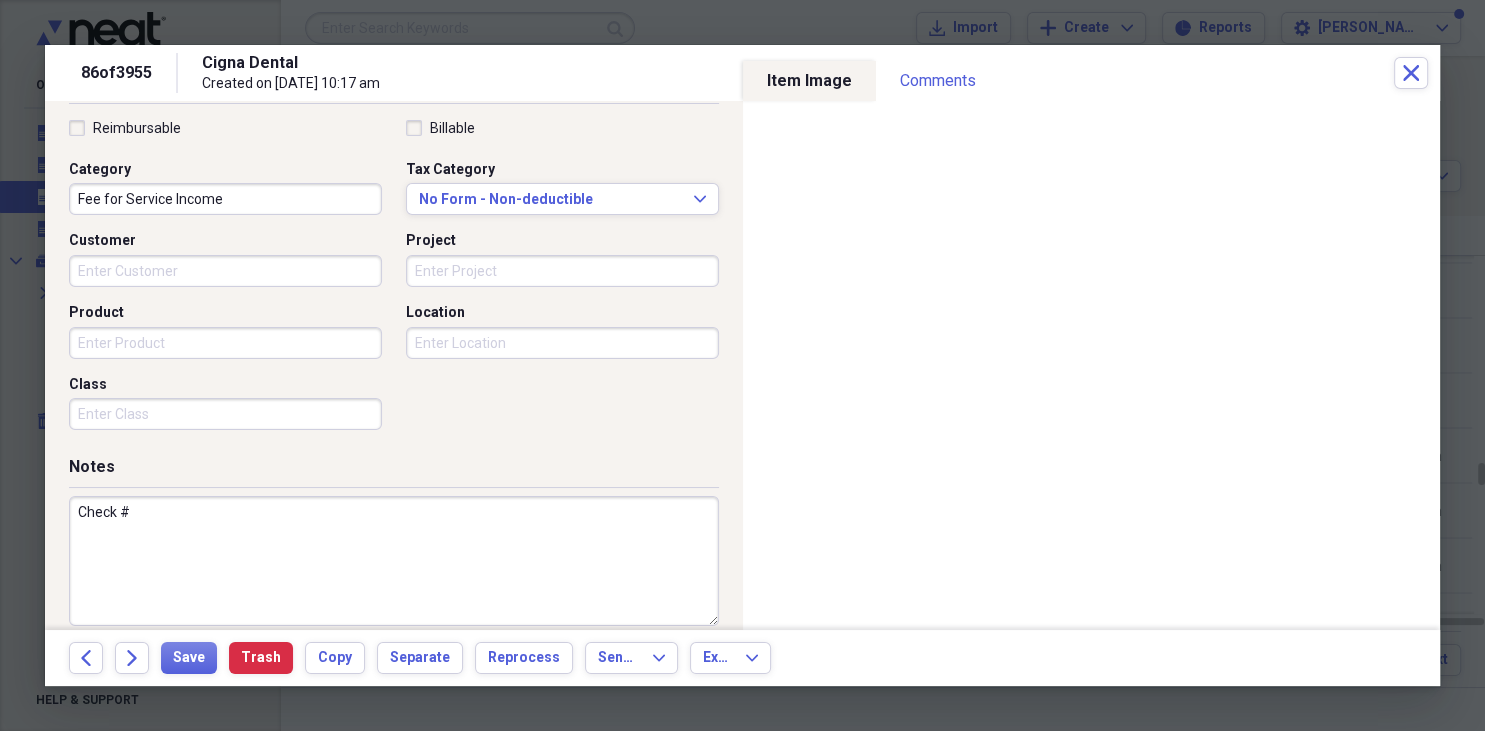 scroll, scrollTop: 490, scrollLeft: 0, axis: vertical 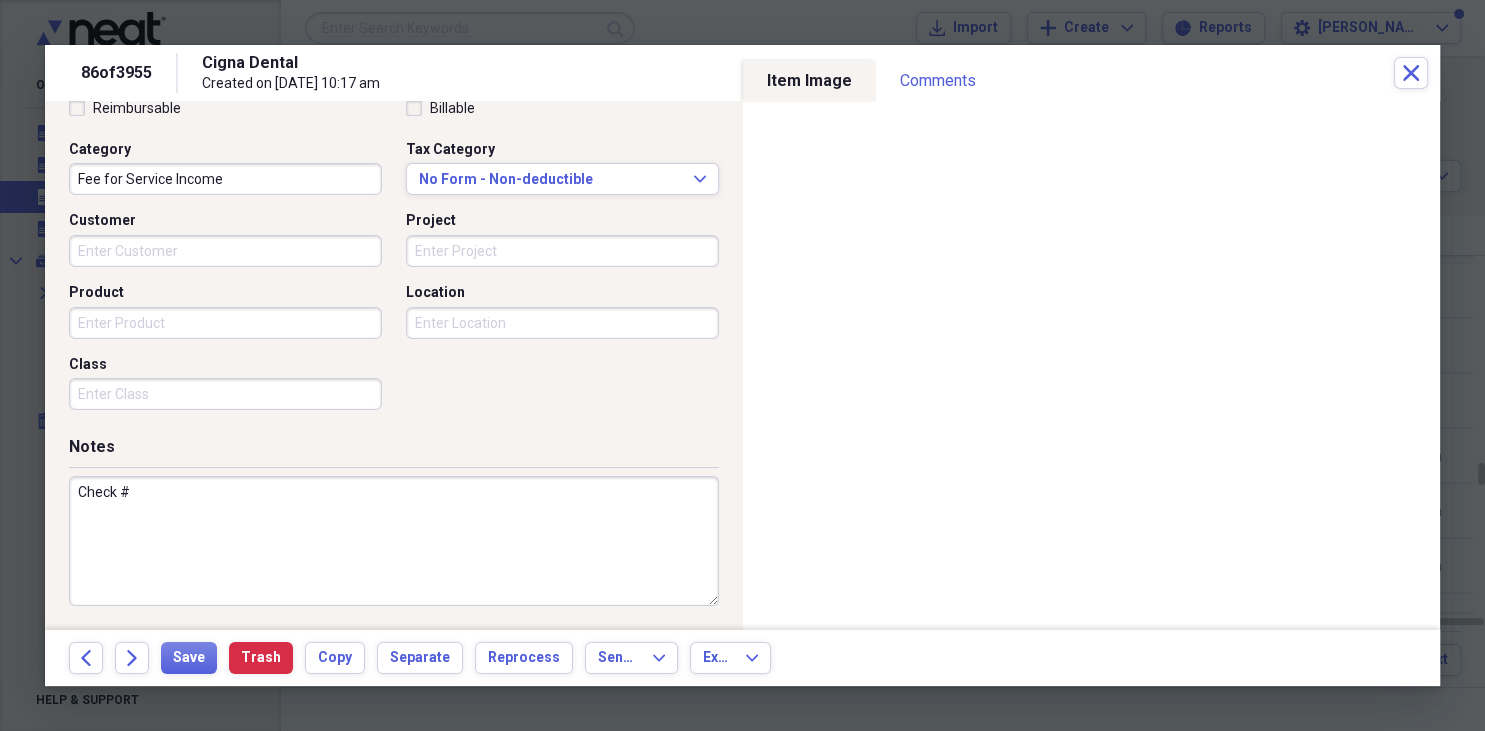 click on "Check #" at bounding box center [394, 541] 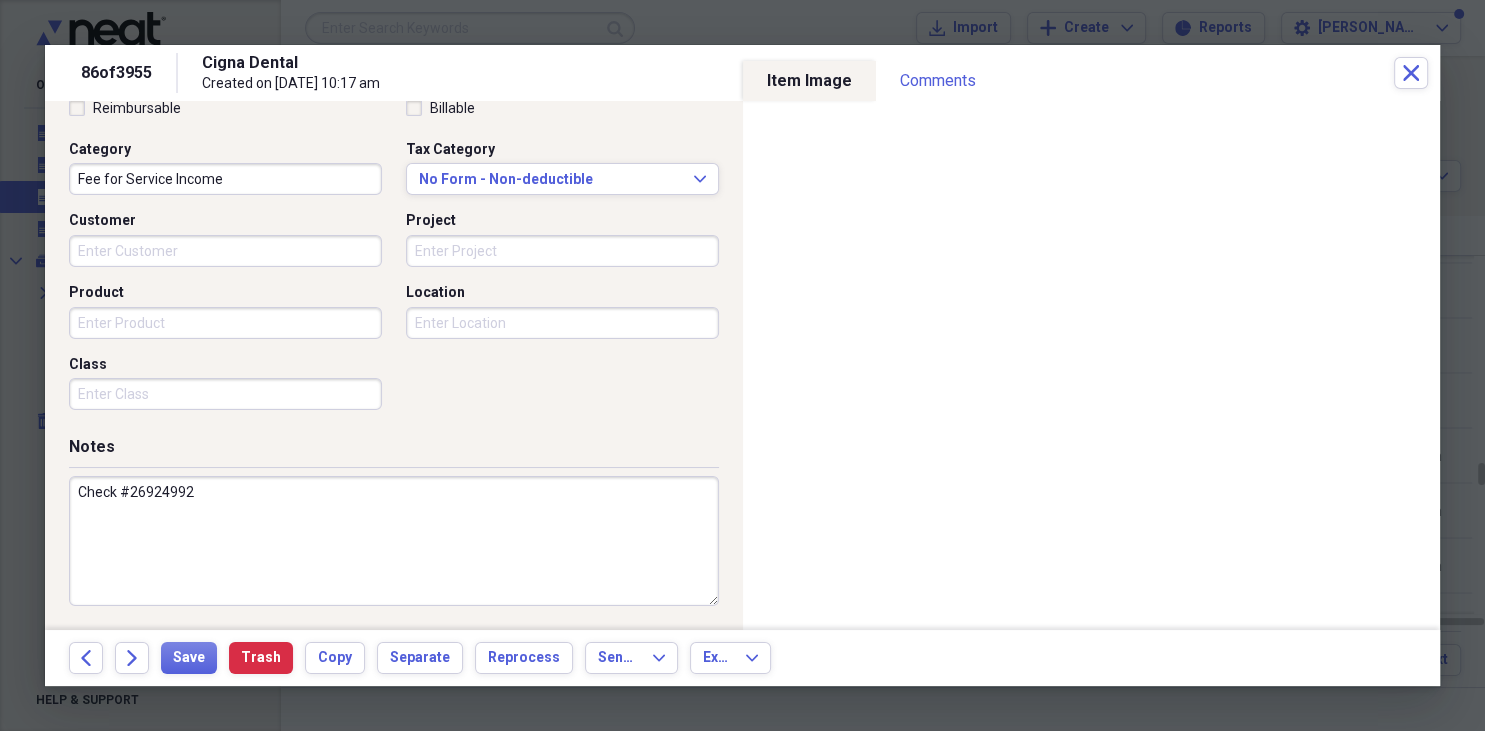click on "Check #26924992" at bounding box center [394, 541] 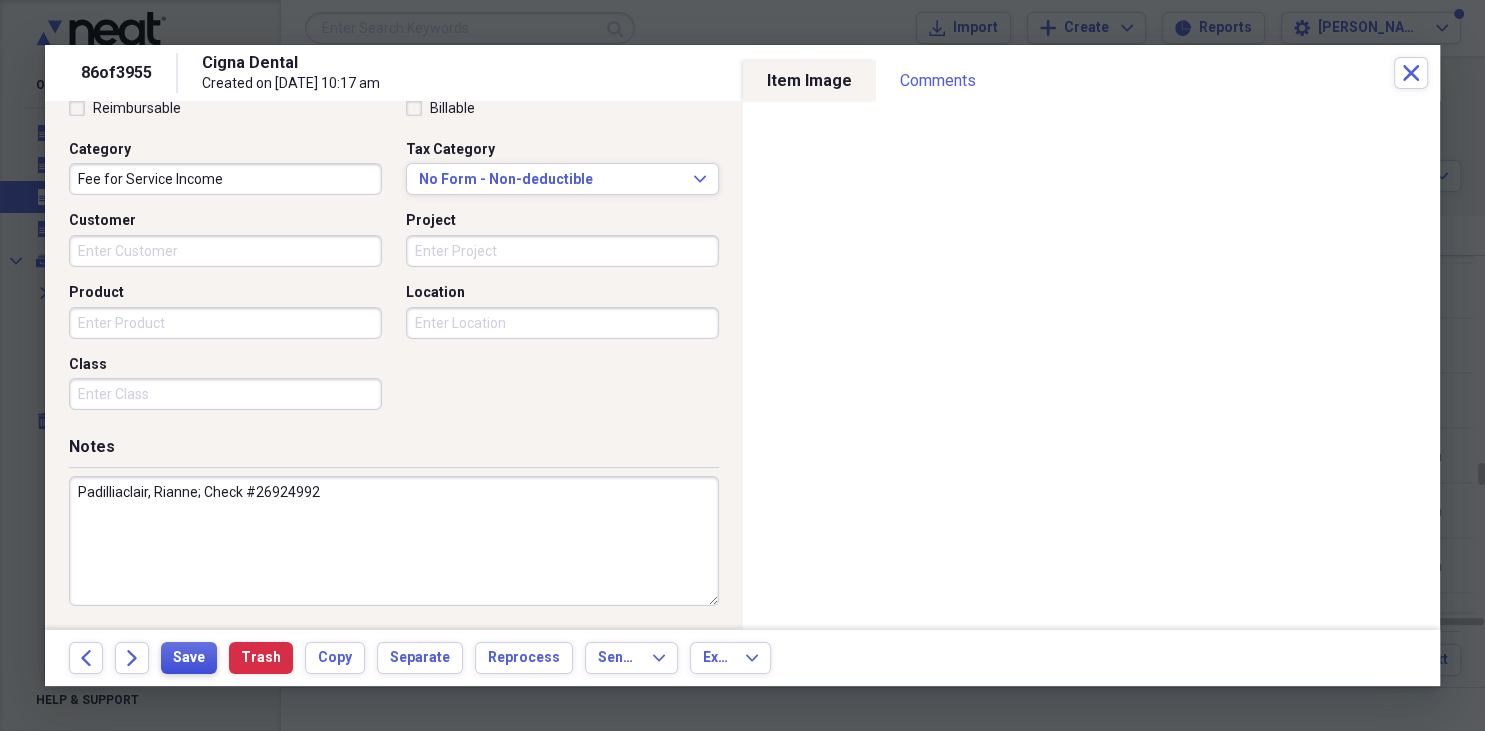 type on "Padilliaclair, Rianne; Check #26924992" 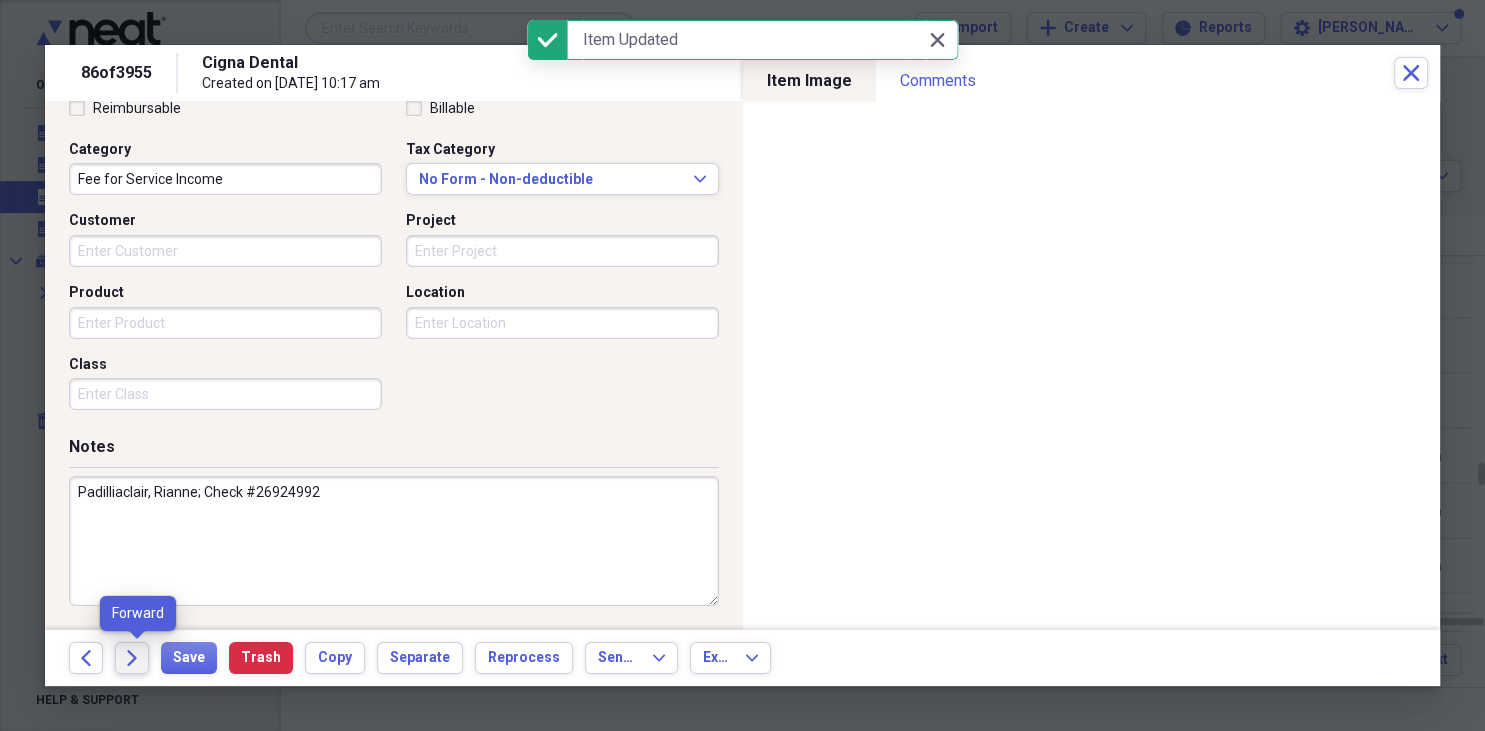 click on "Forward" at bounding box center (132, 658) 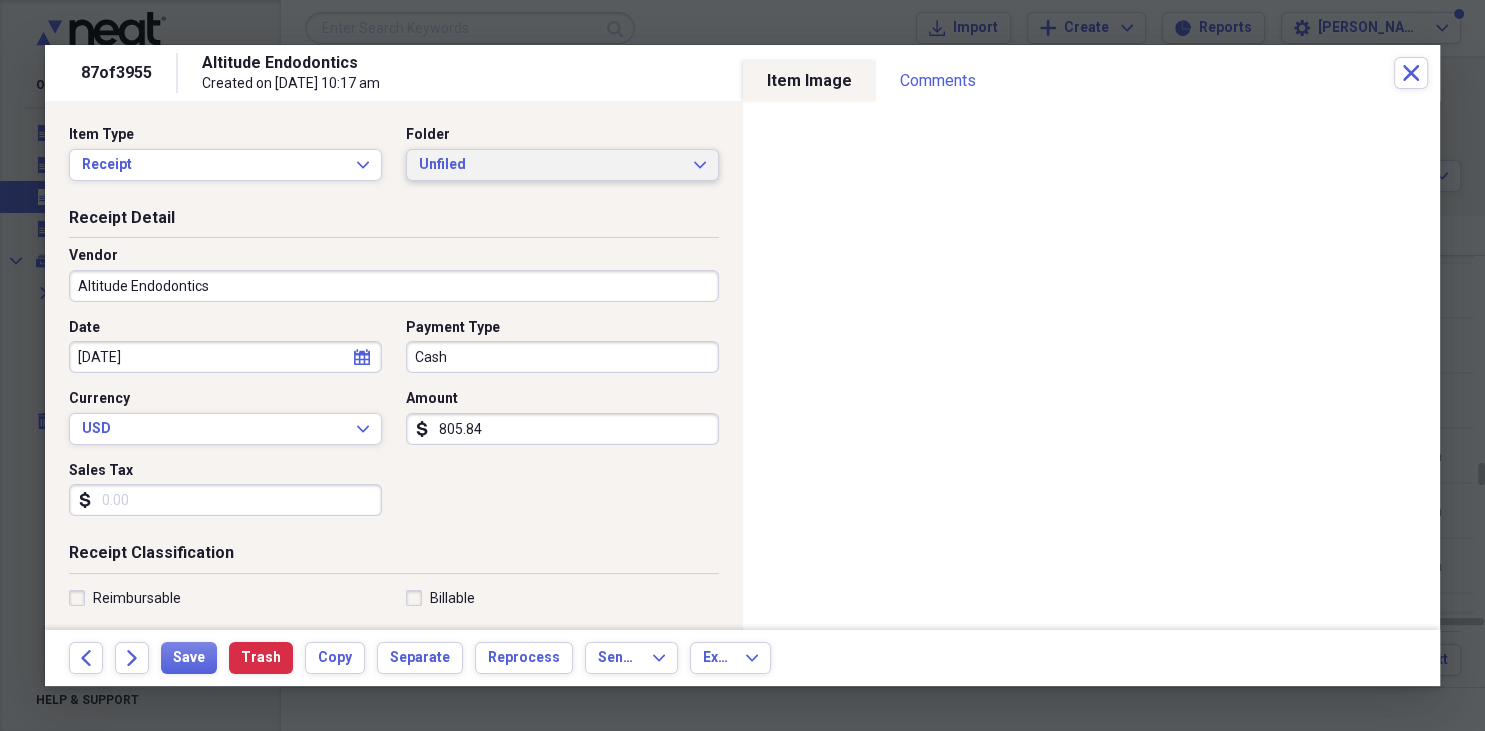 click on "Unfiled Expand" at bounding box center (562, 165) 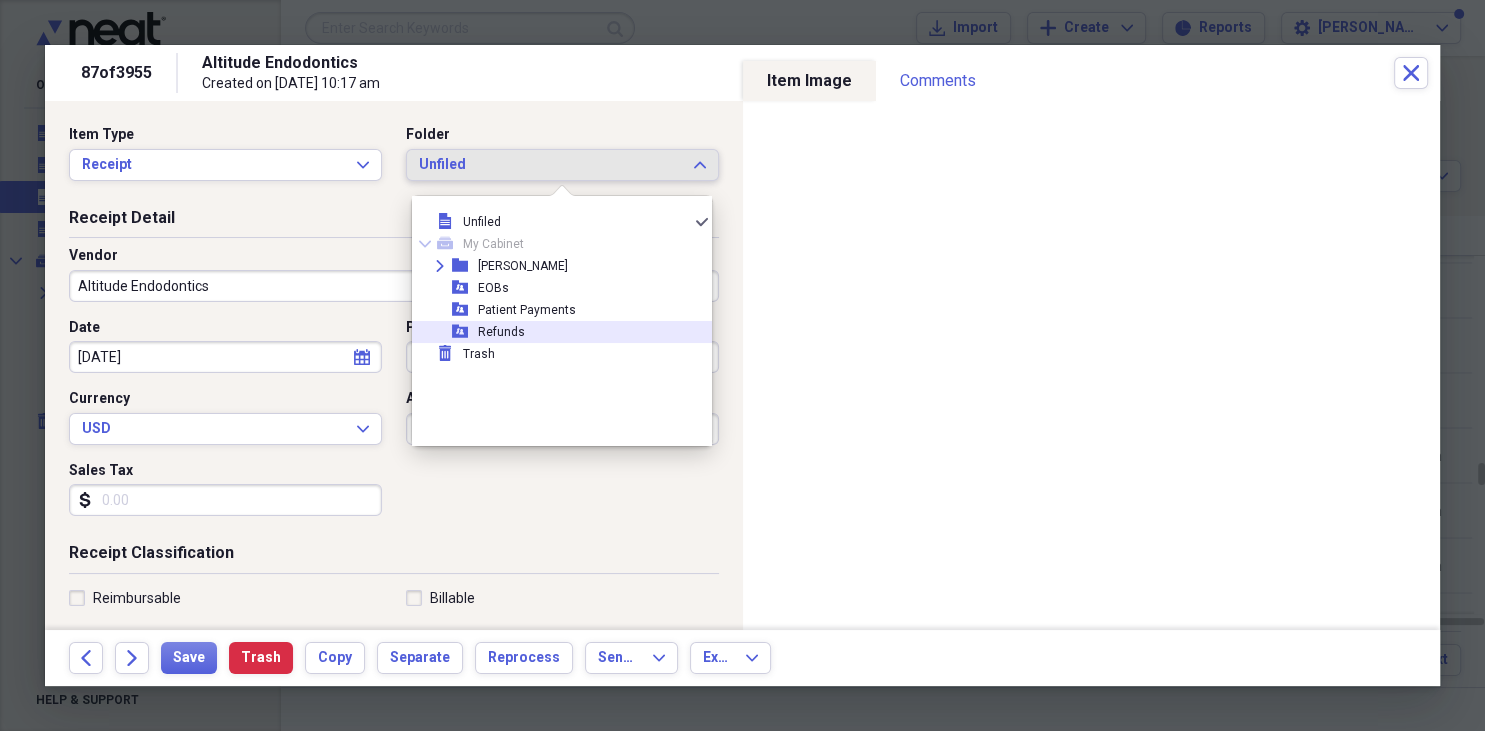 click on "Refunds" at bounding box center (501, 332) 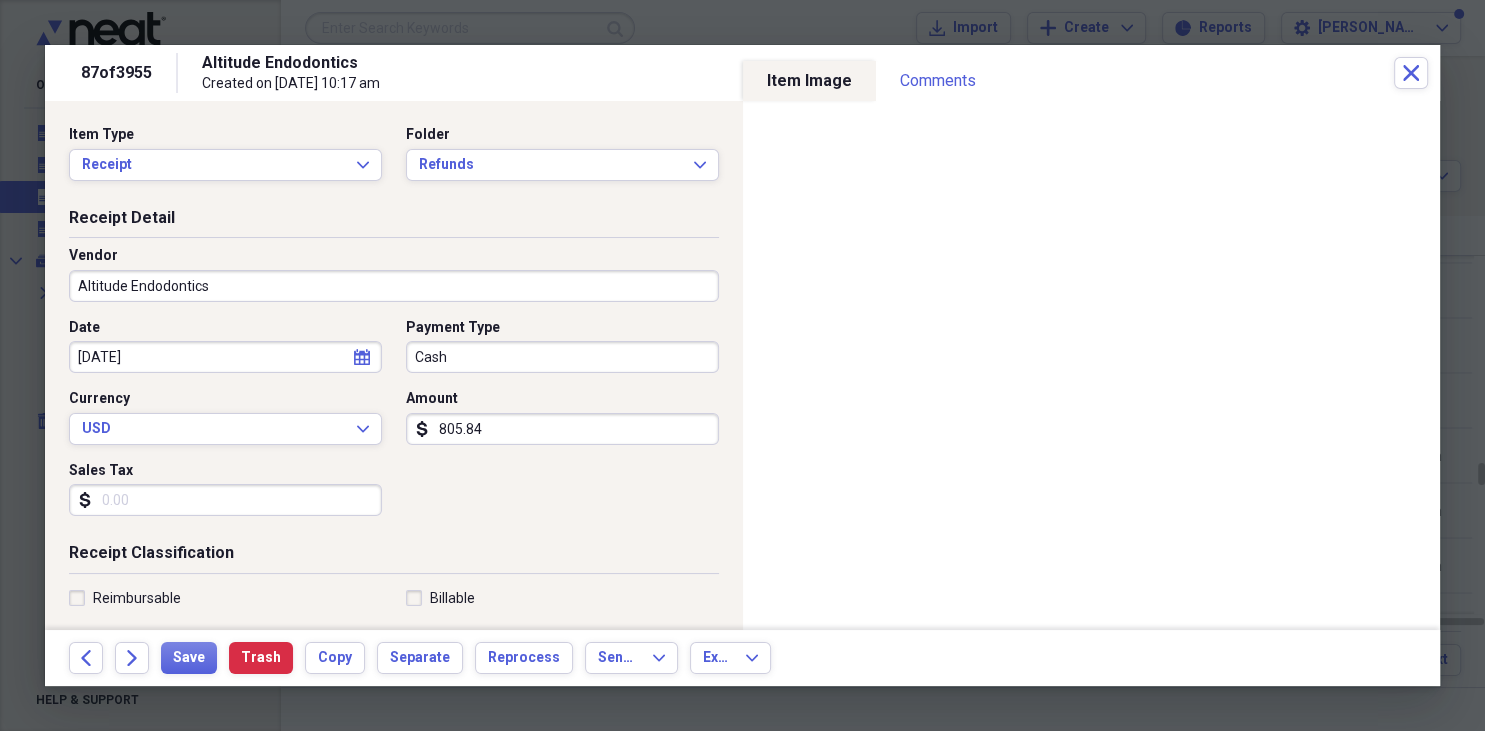 click on "Altitude Endodontics" at bounding box center (394, 286) 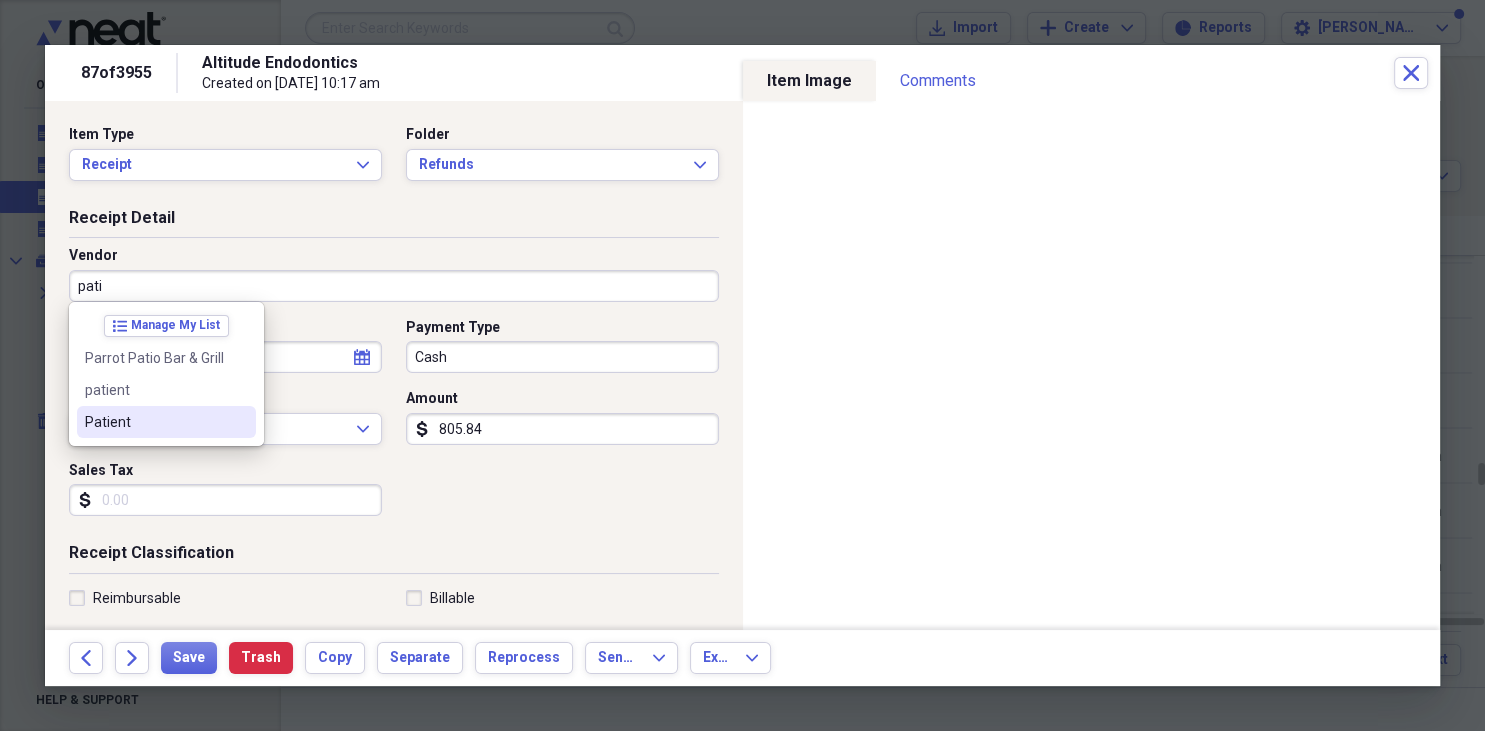 click on "Patient" at bounding box center (154, 422) 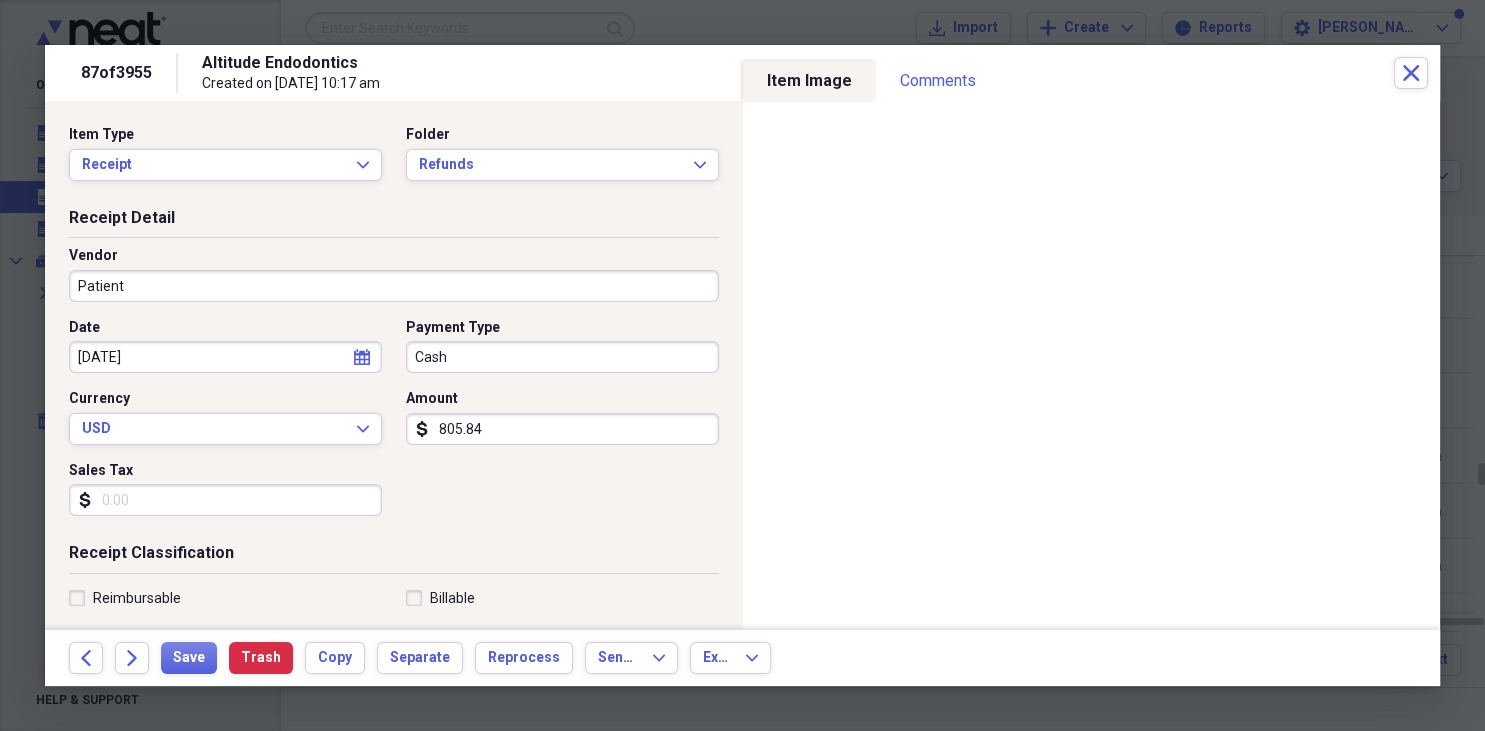 type on "Patient Refunds" 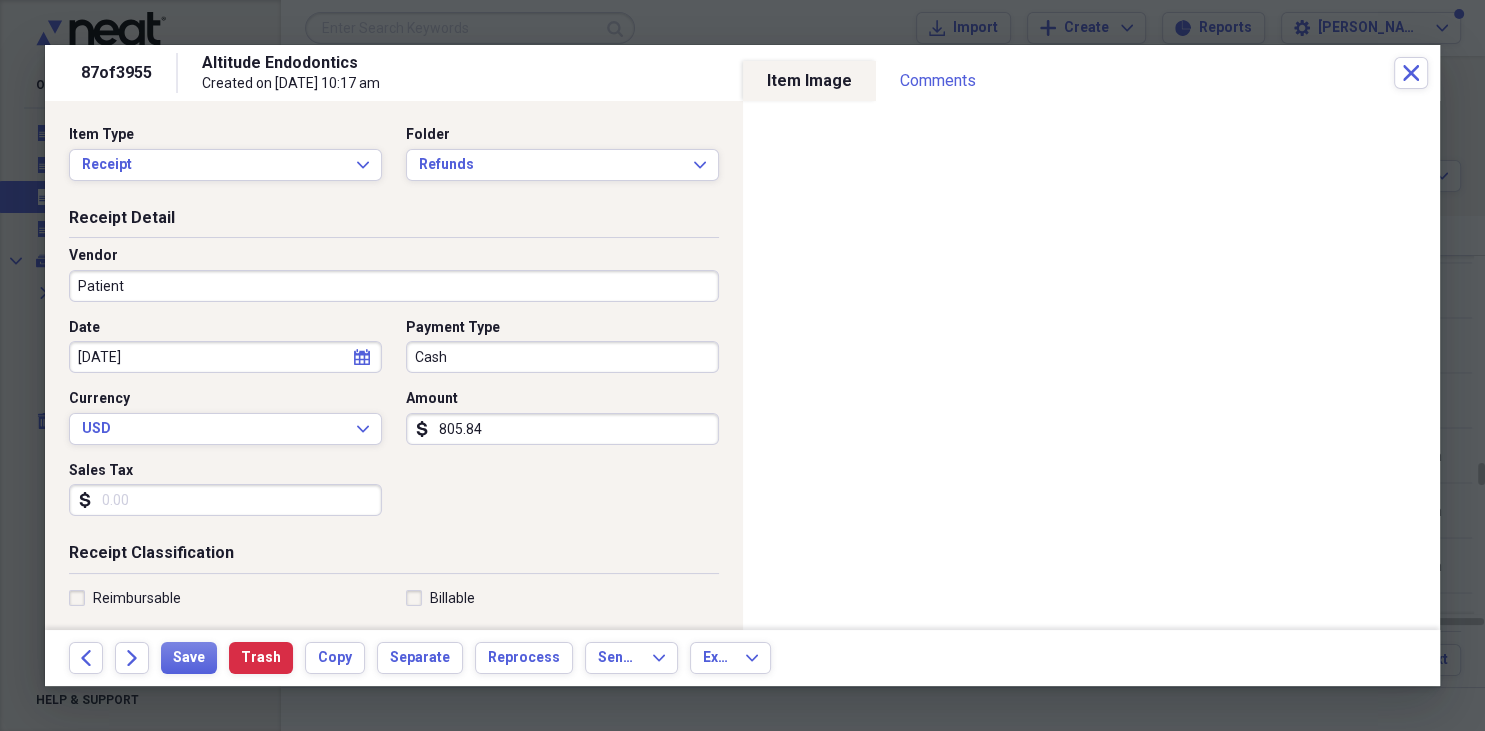 click on "Cash" at bounding box center [562, 357] 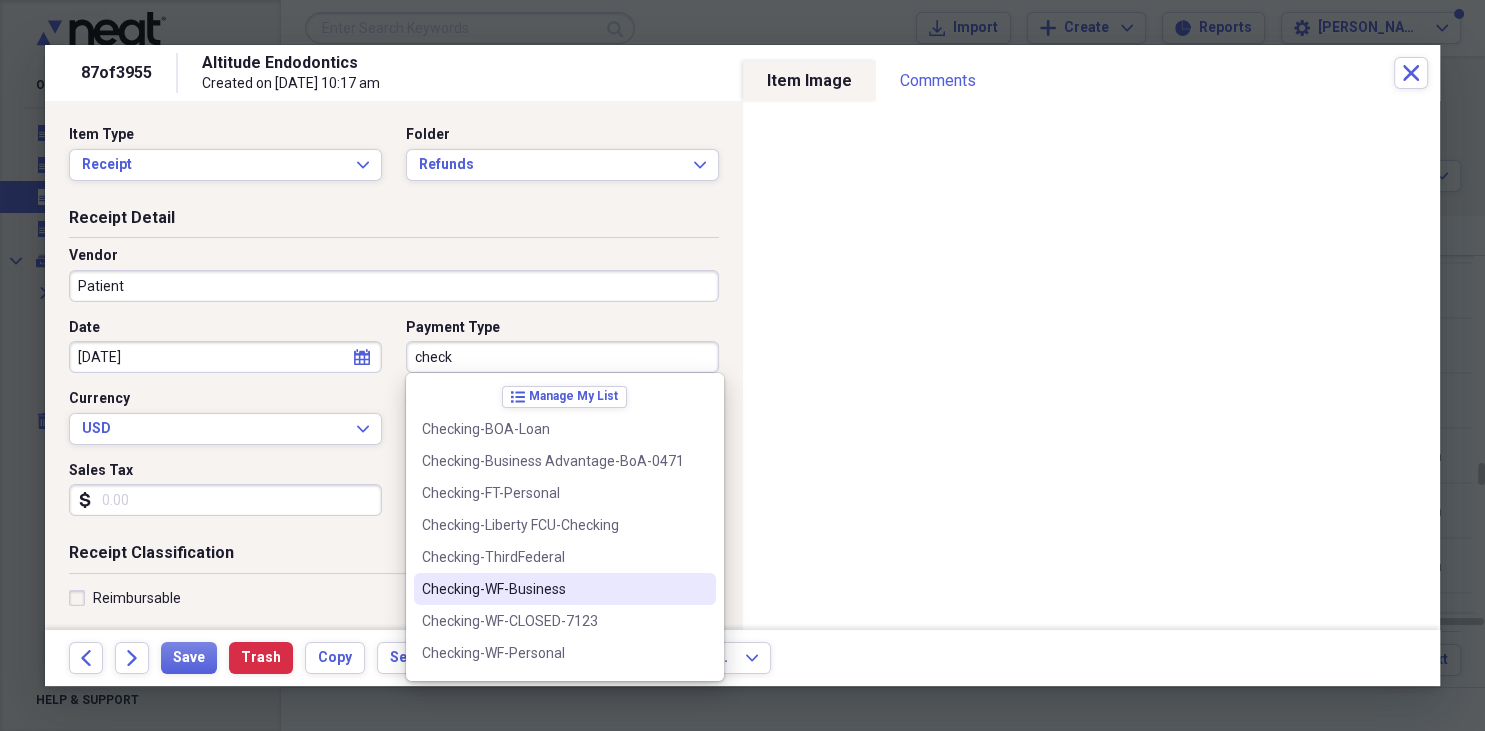 click on "Checking-WF-Business" at bounding box center (565, 589) 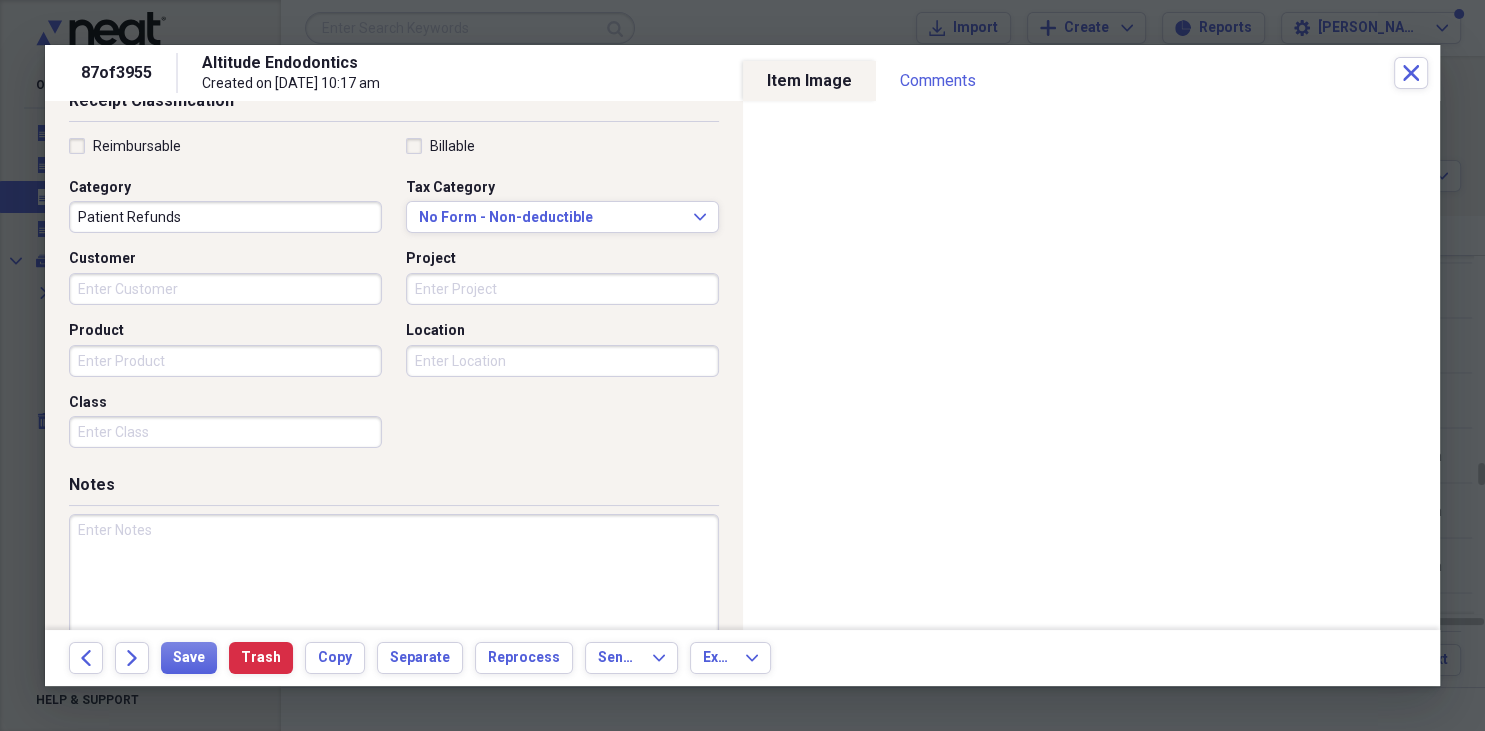 scroll, scrollTop: 490, scrollLeft: 0, axis: vertical 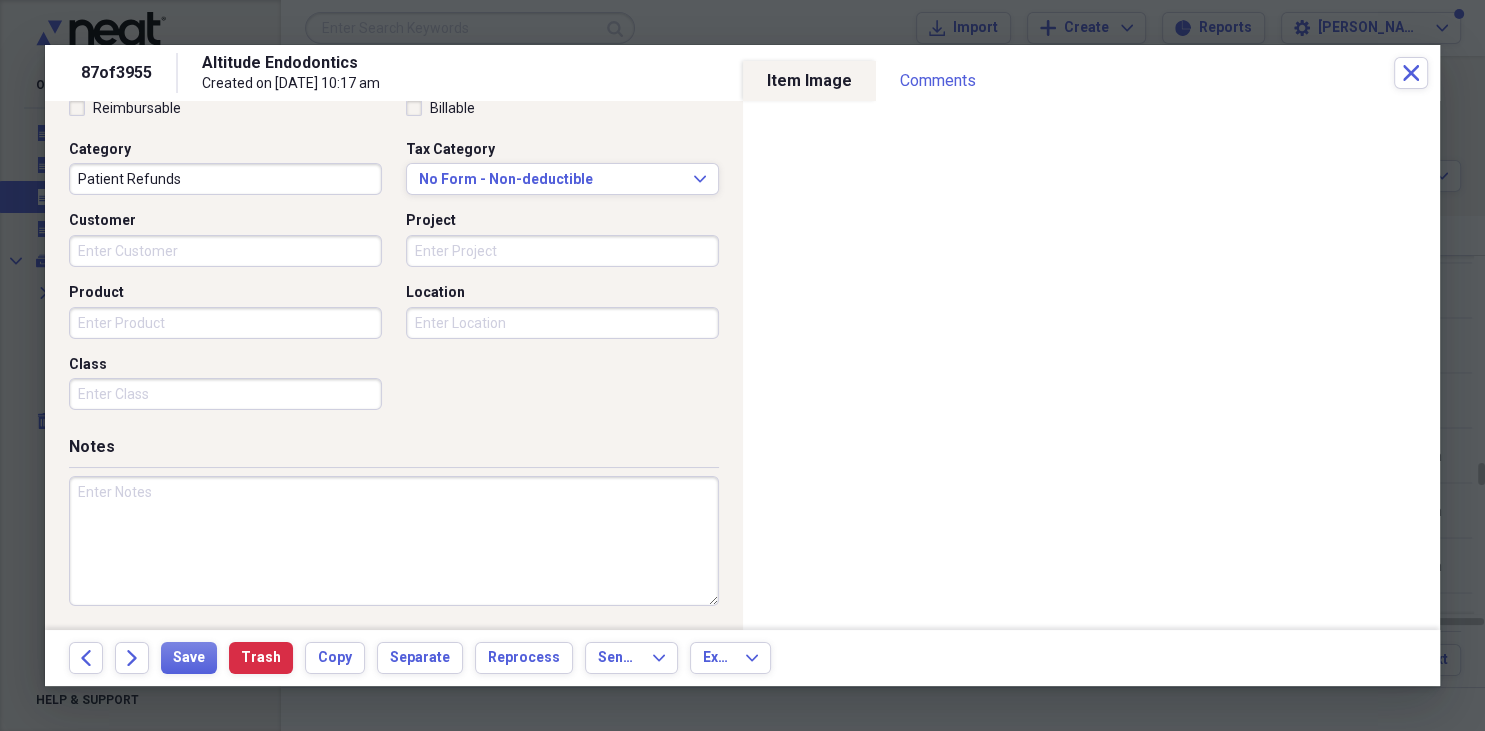 drag, startPoint x: 734, startPoint y: 625, endPoint x: 417, endPoint y: 484, distance: 346.9438 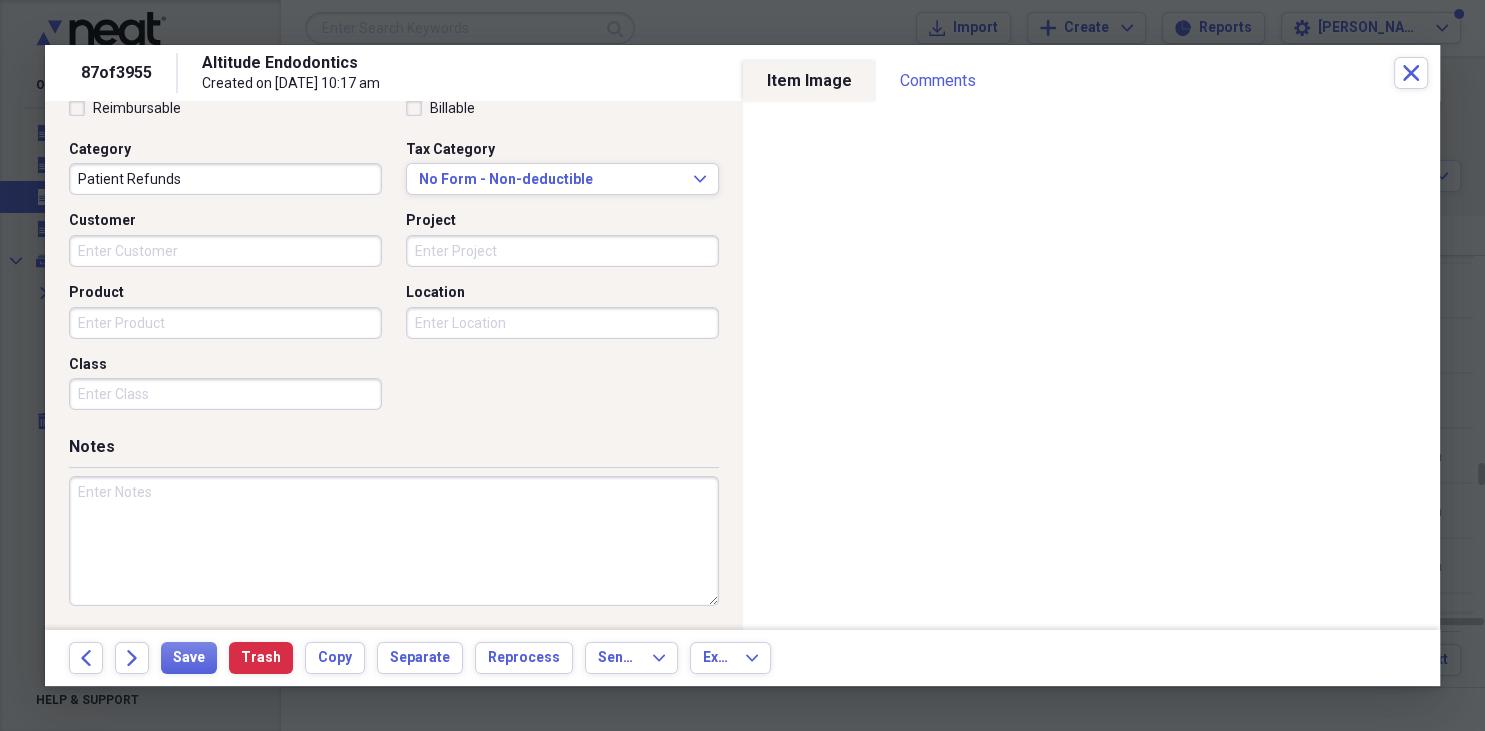 click at bounding box center (394, 541) 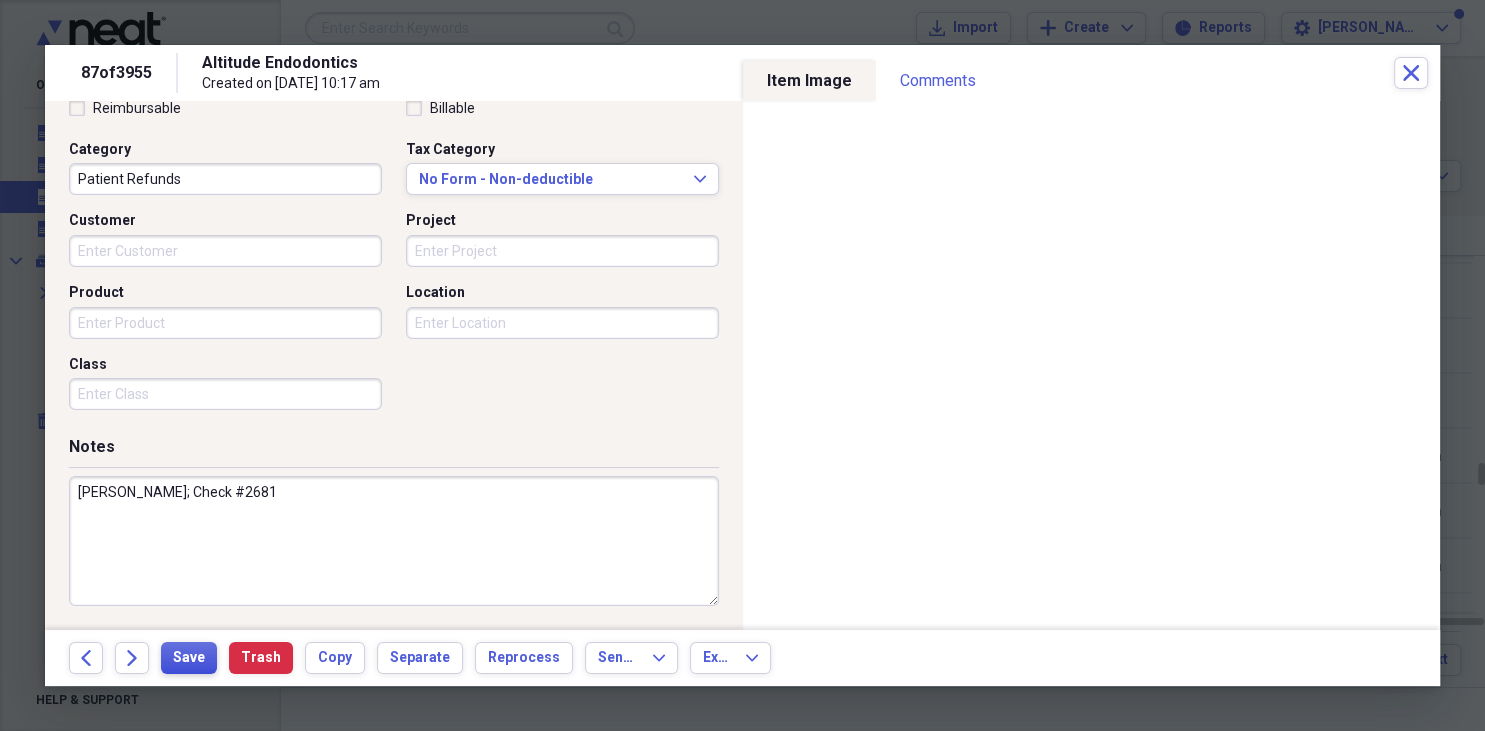 type on "Macias, Jorge; Check #2681" 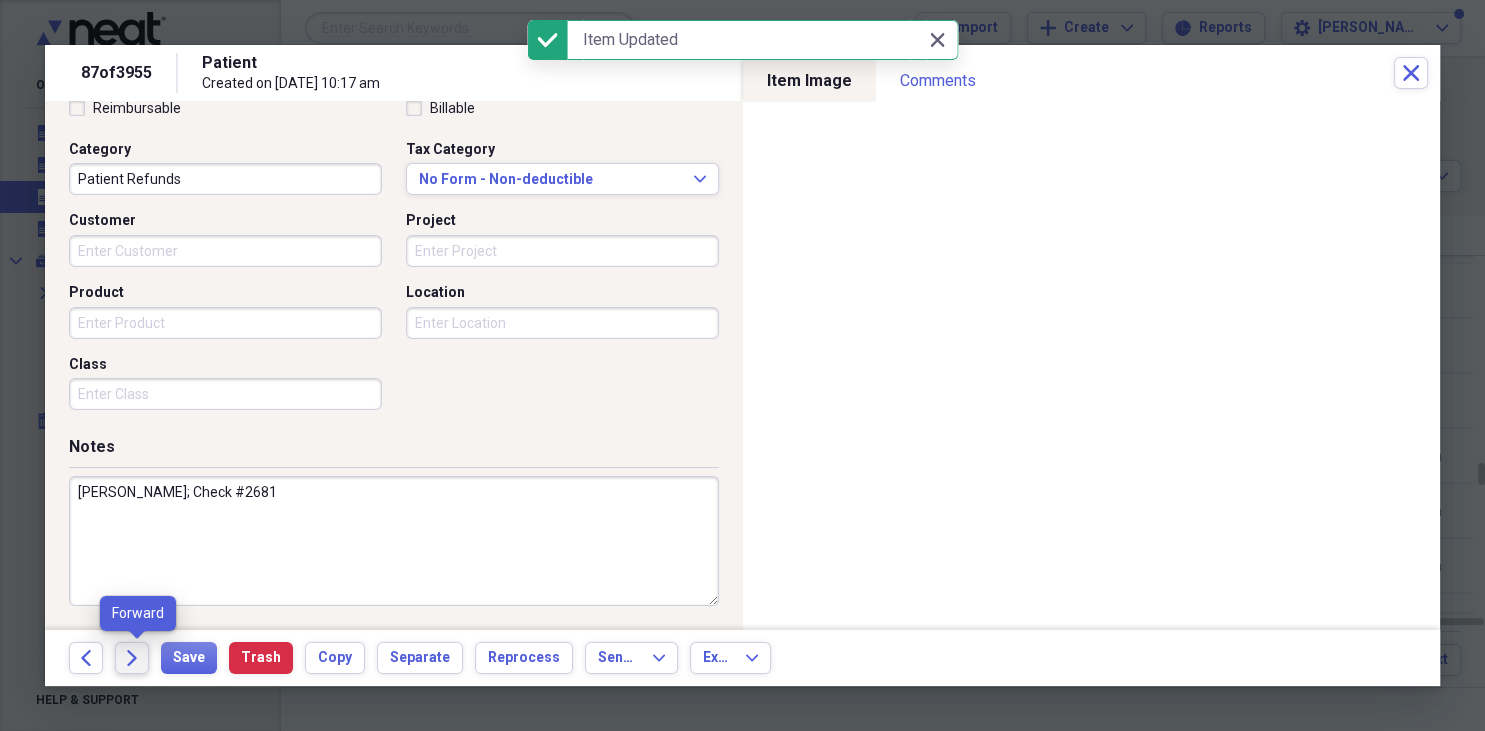 click on "Forward" 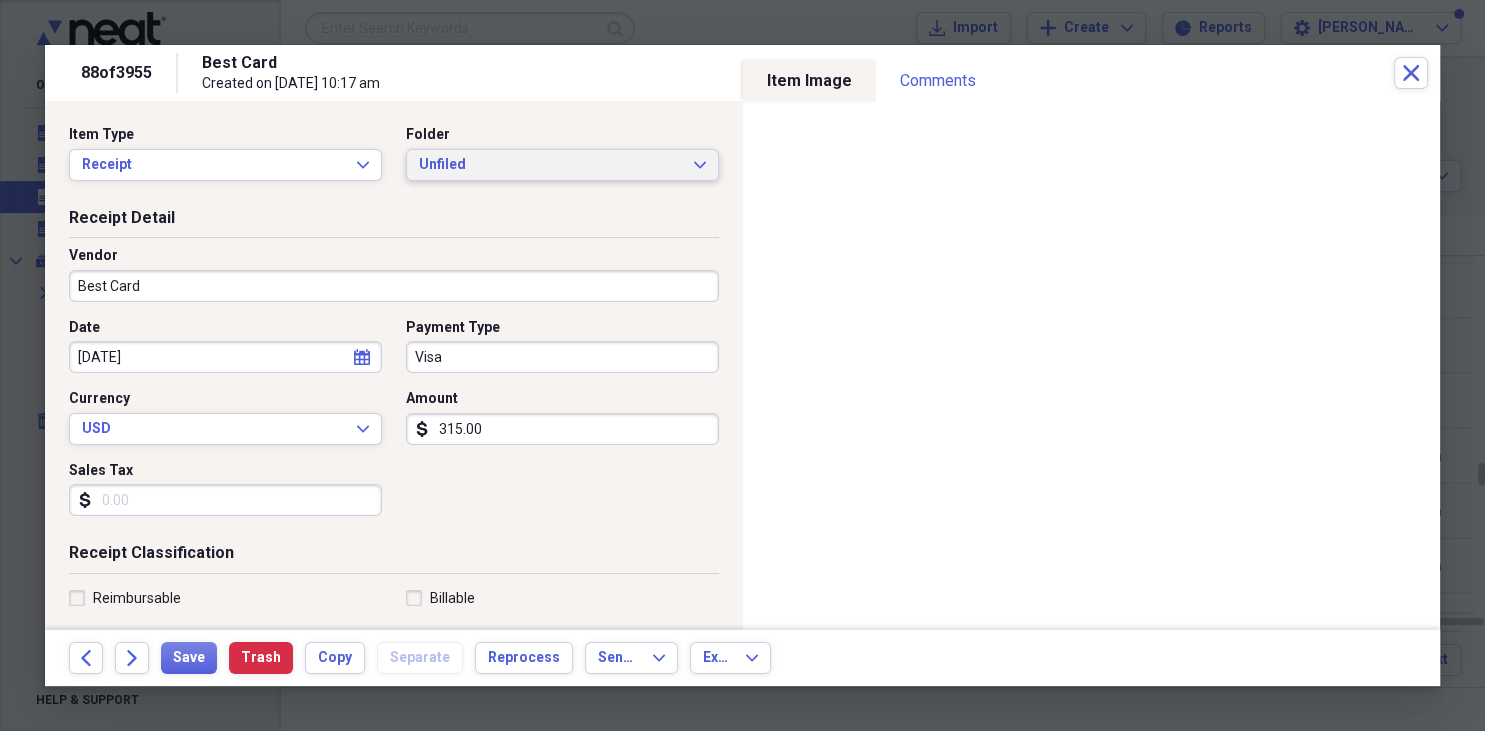 click on "Unfiled Expand" at bounding box center (562, 165) 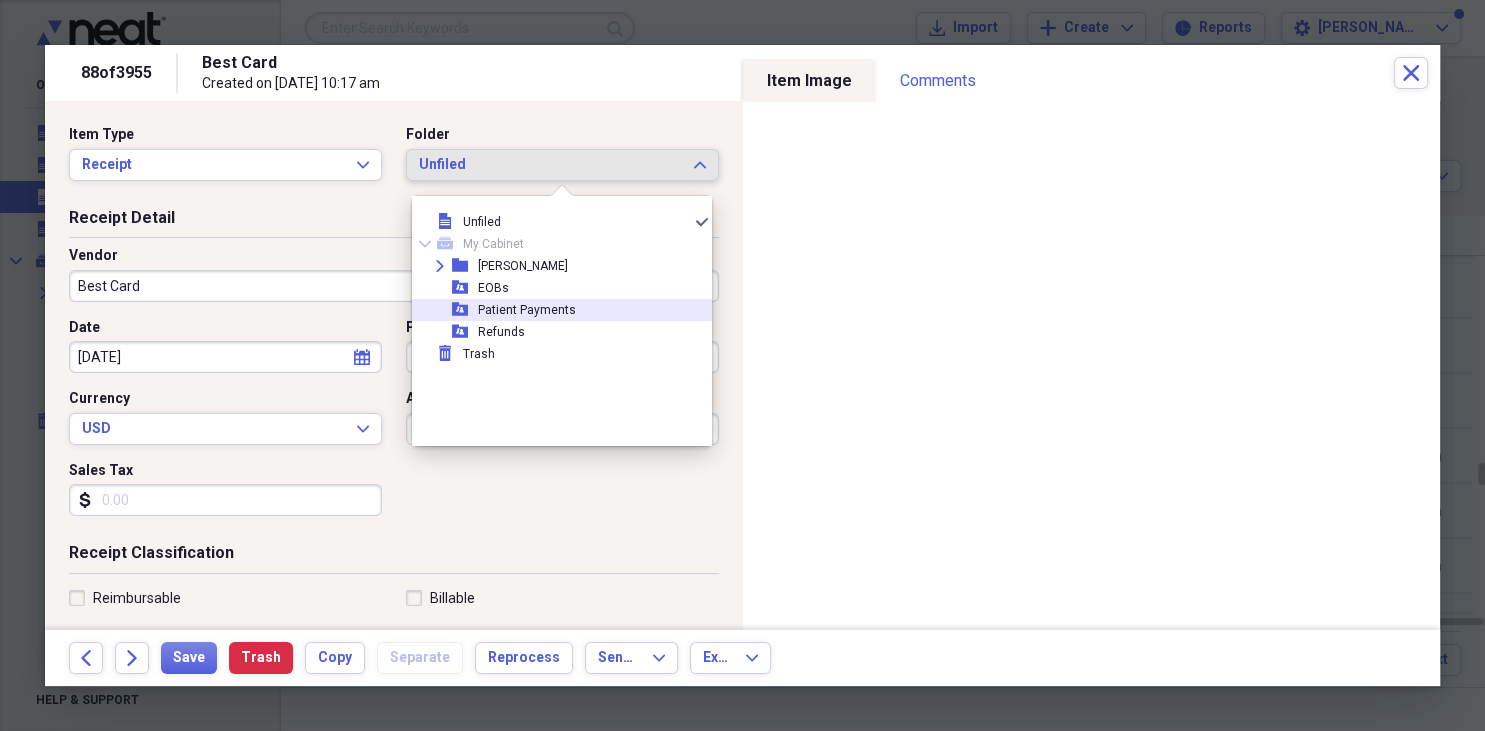 click on "Patient Payments" at bounding box center [527, 310] 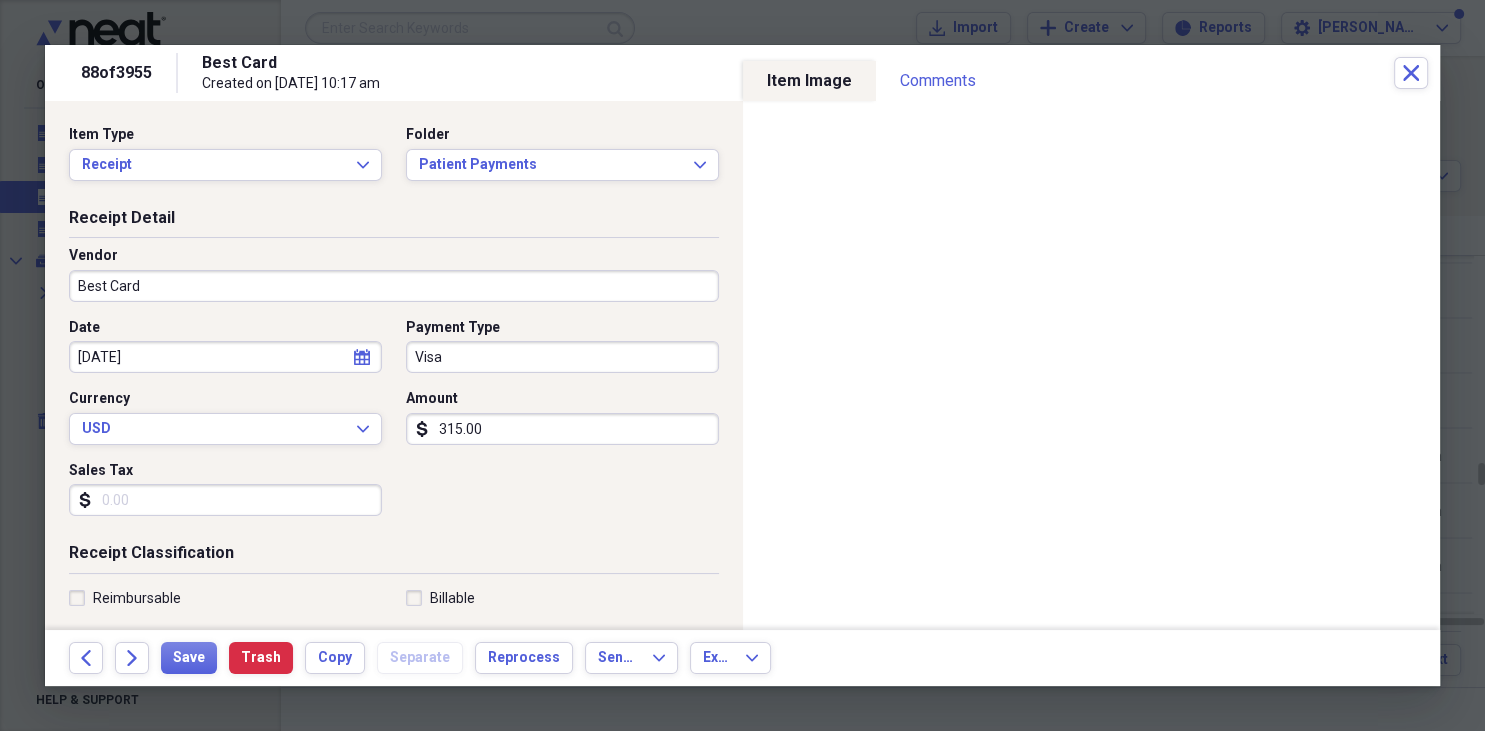 click on "Best Card" at bounding box center [394, 286] 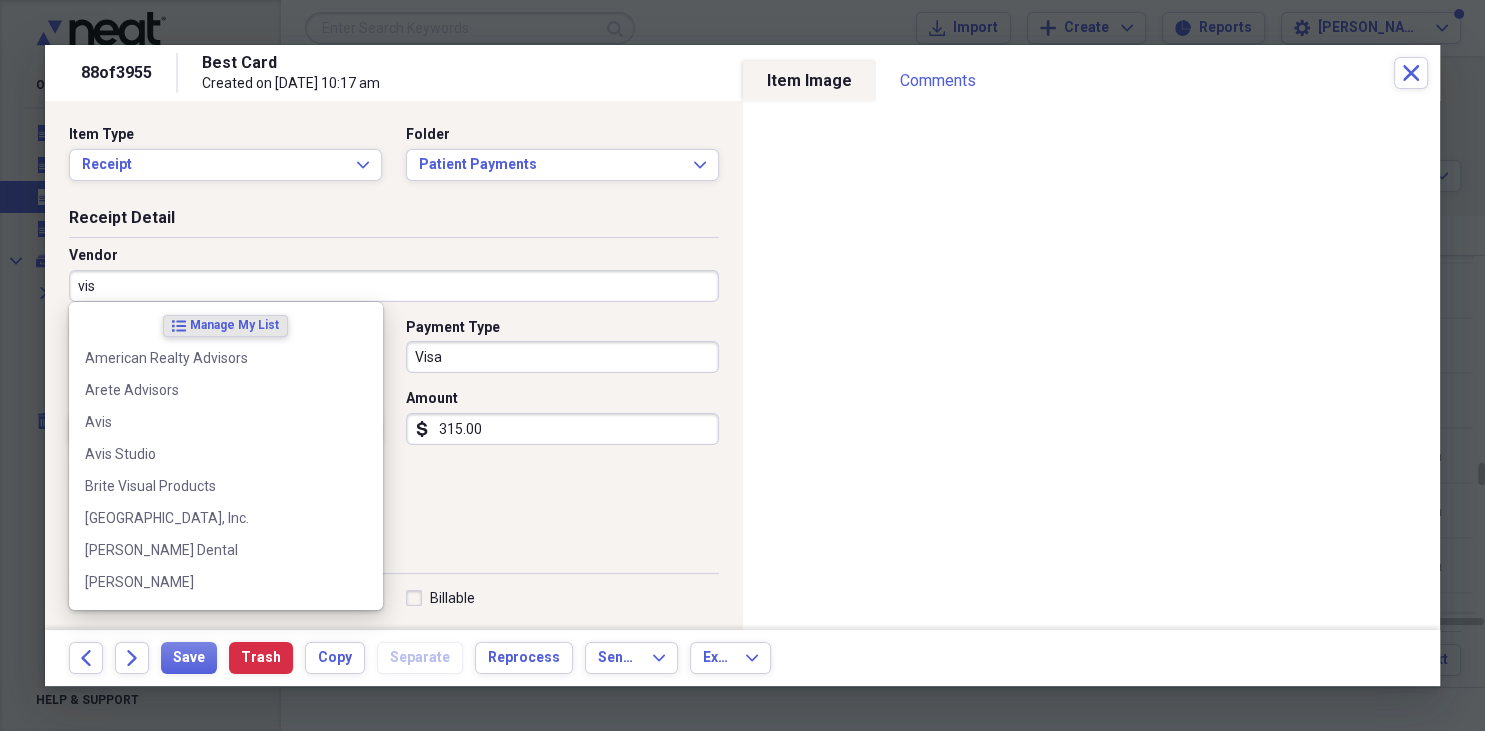 type on "visa" 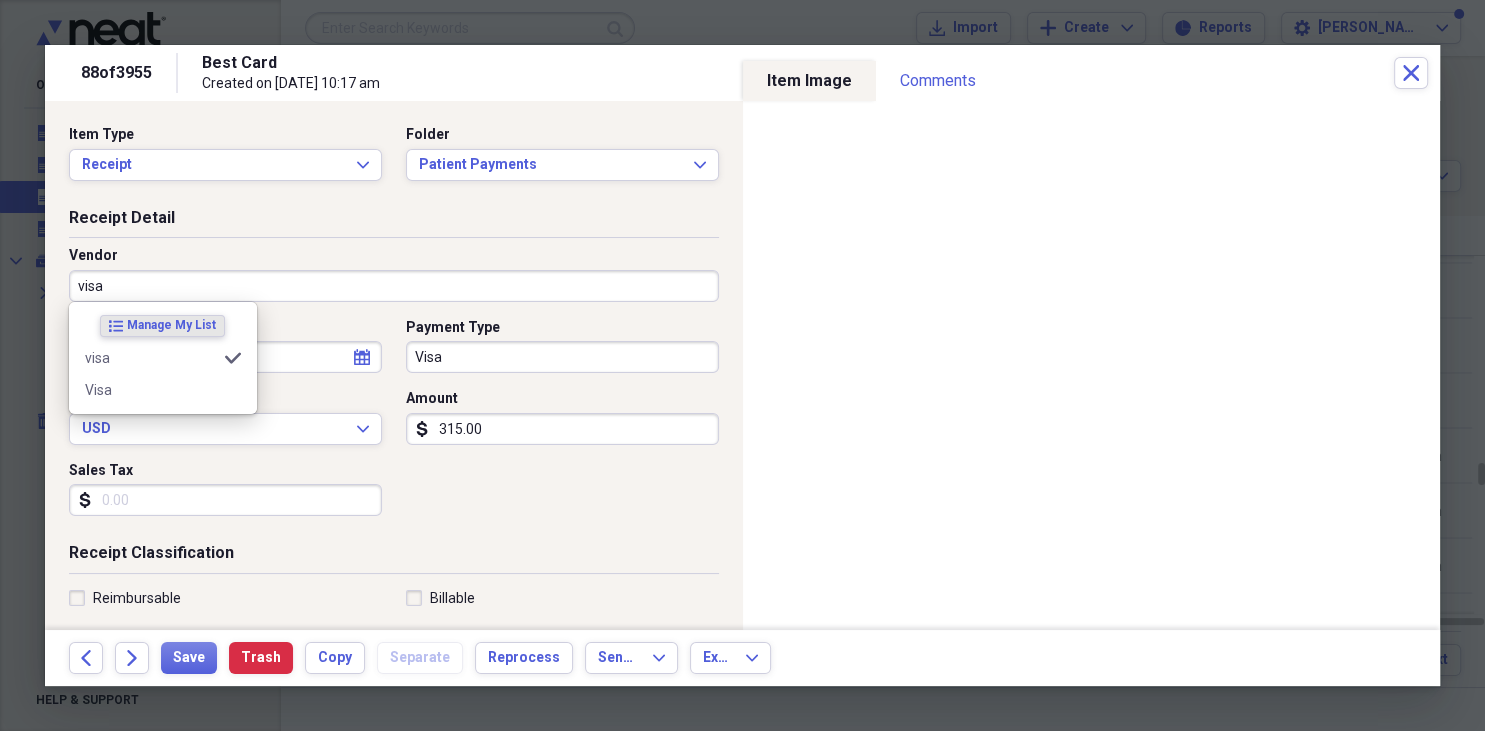 type on "Fee for Service Income" 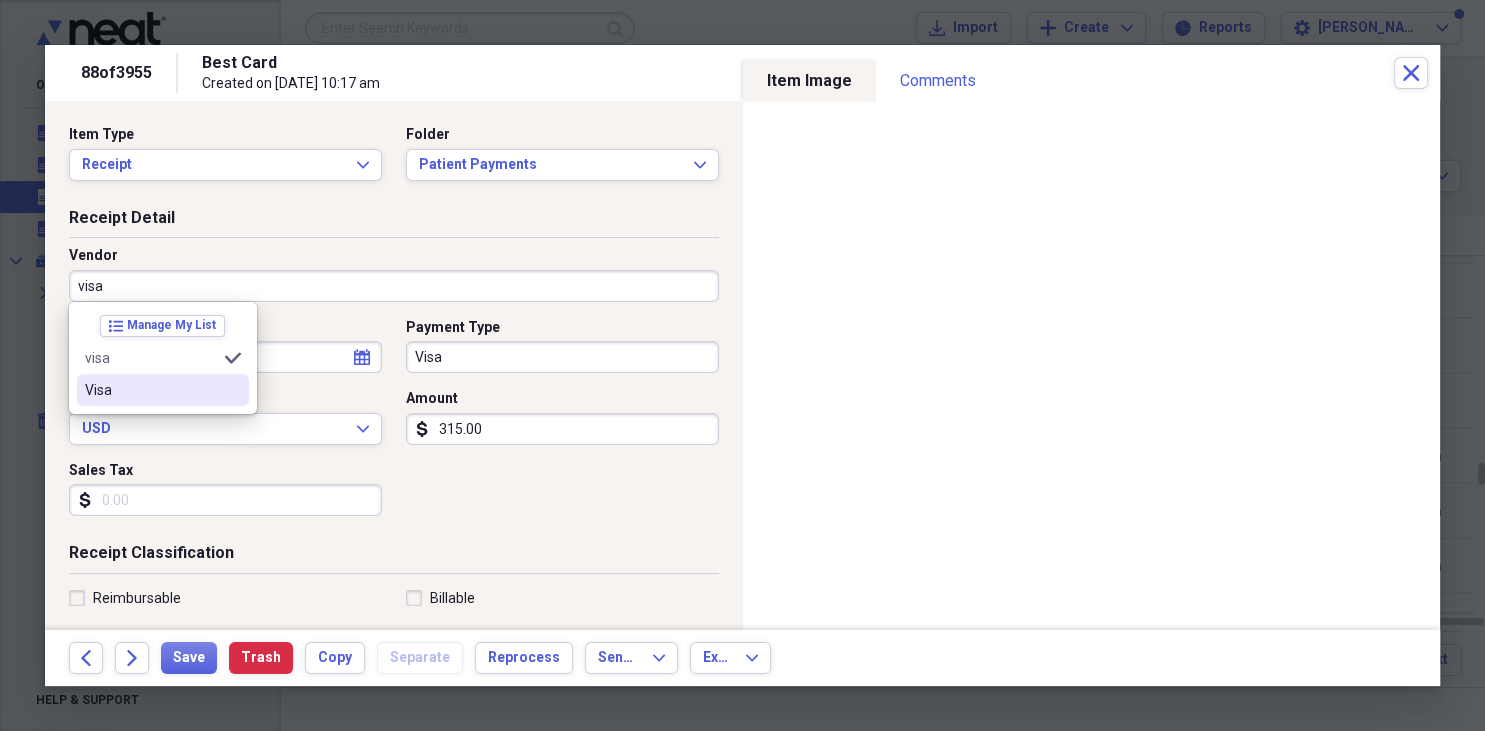 click on "Visa" at bounding box center (151, 390) 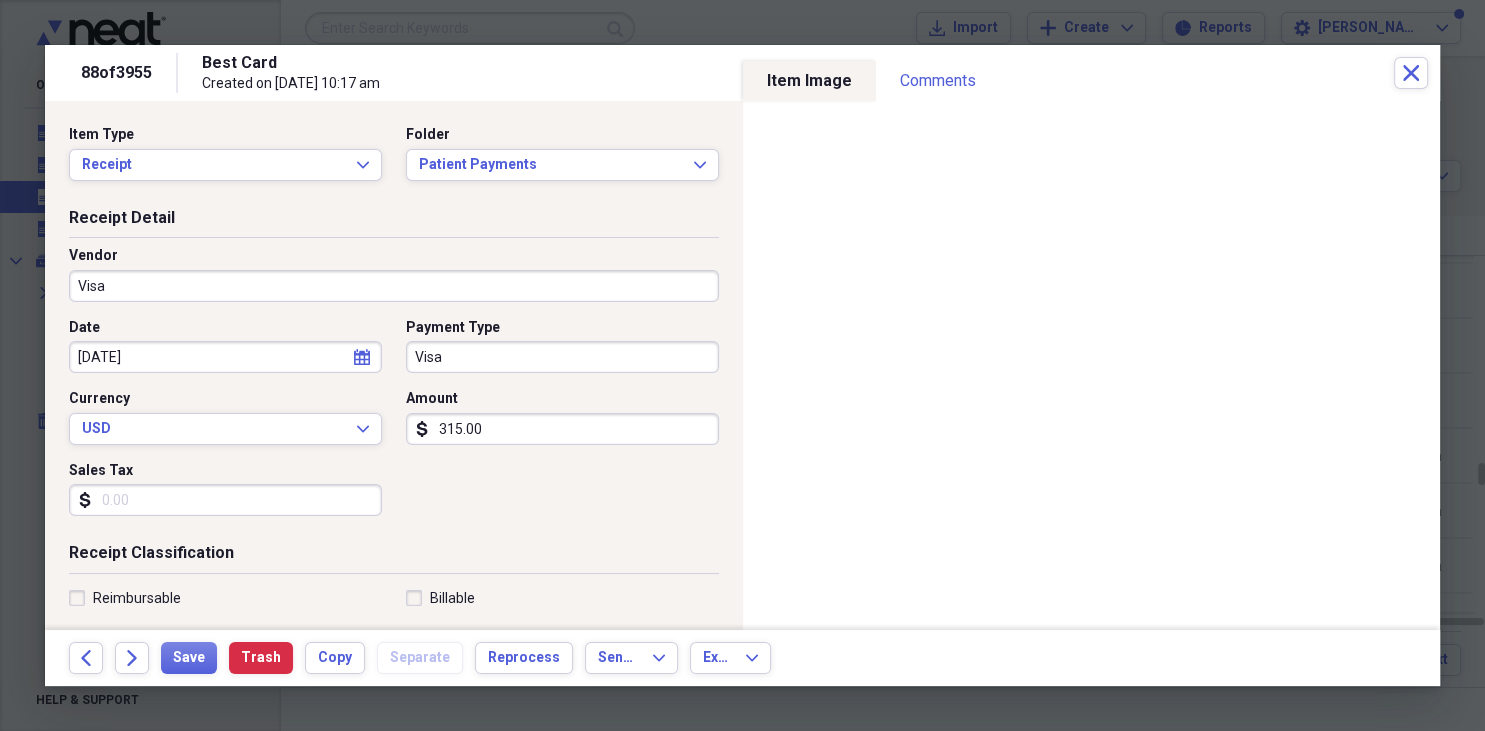 click on "Visa" at bounding box center (562, 357) 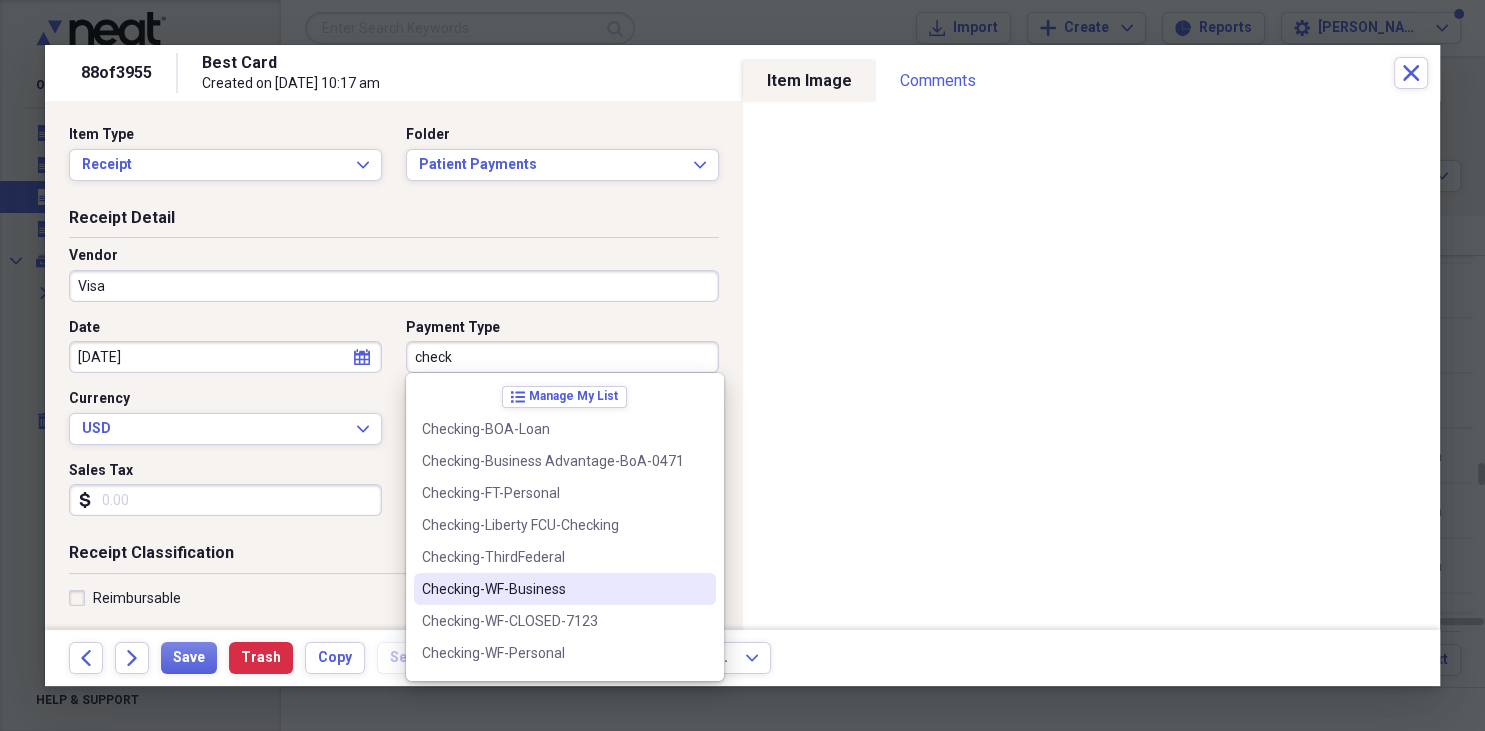 click on "Checking-WF-Business" at bounding box center (553, 589) 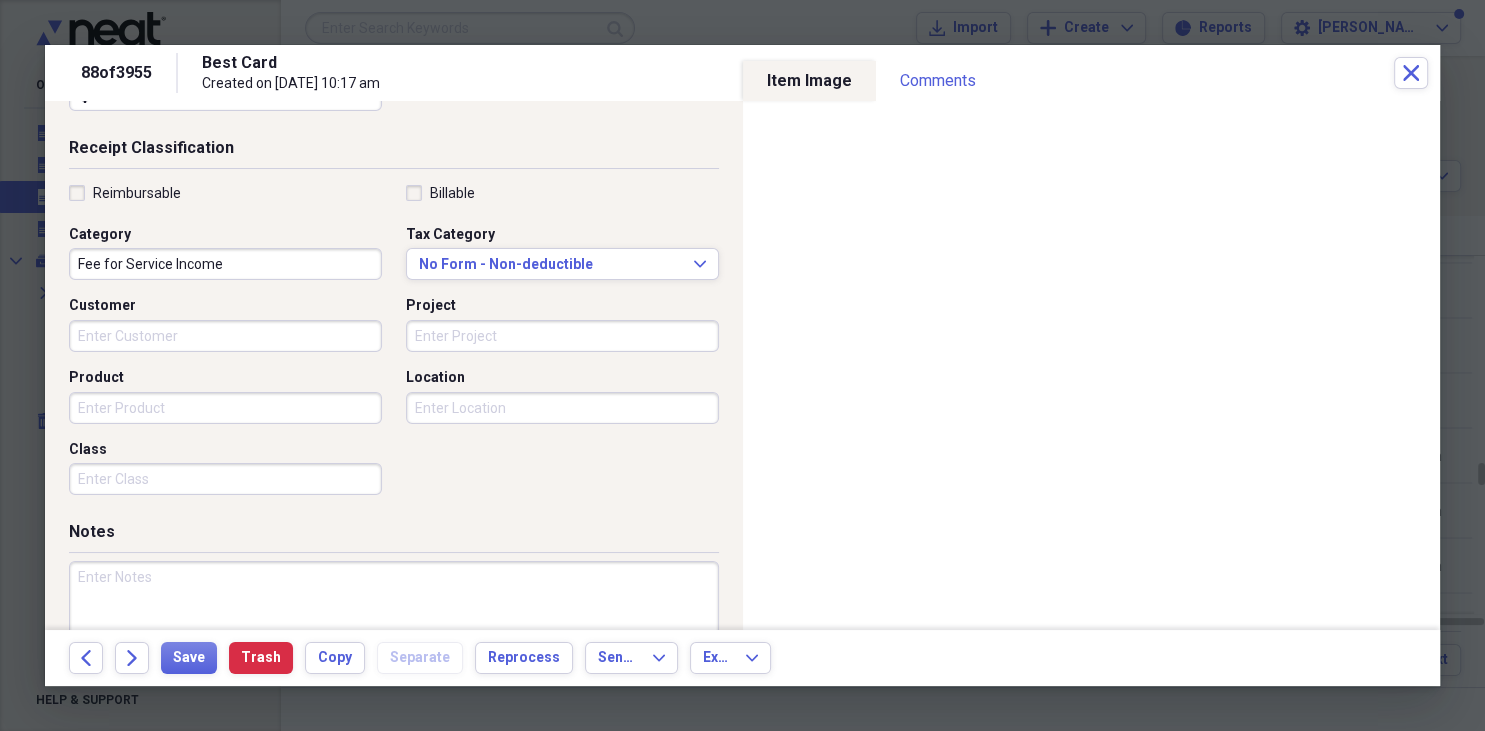 scroll, scrollTop: 490, scrollLeft: 0, axis: vertical 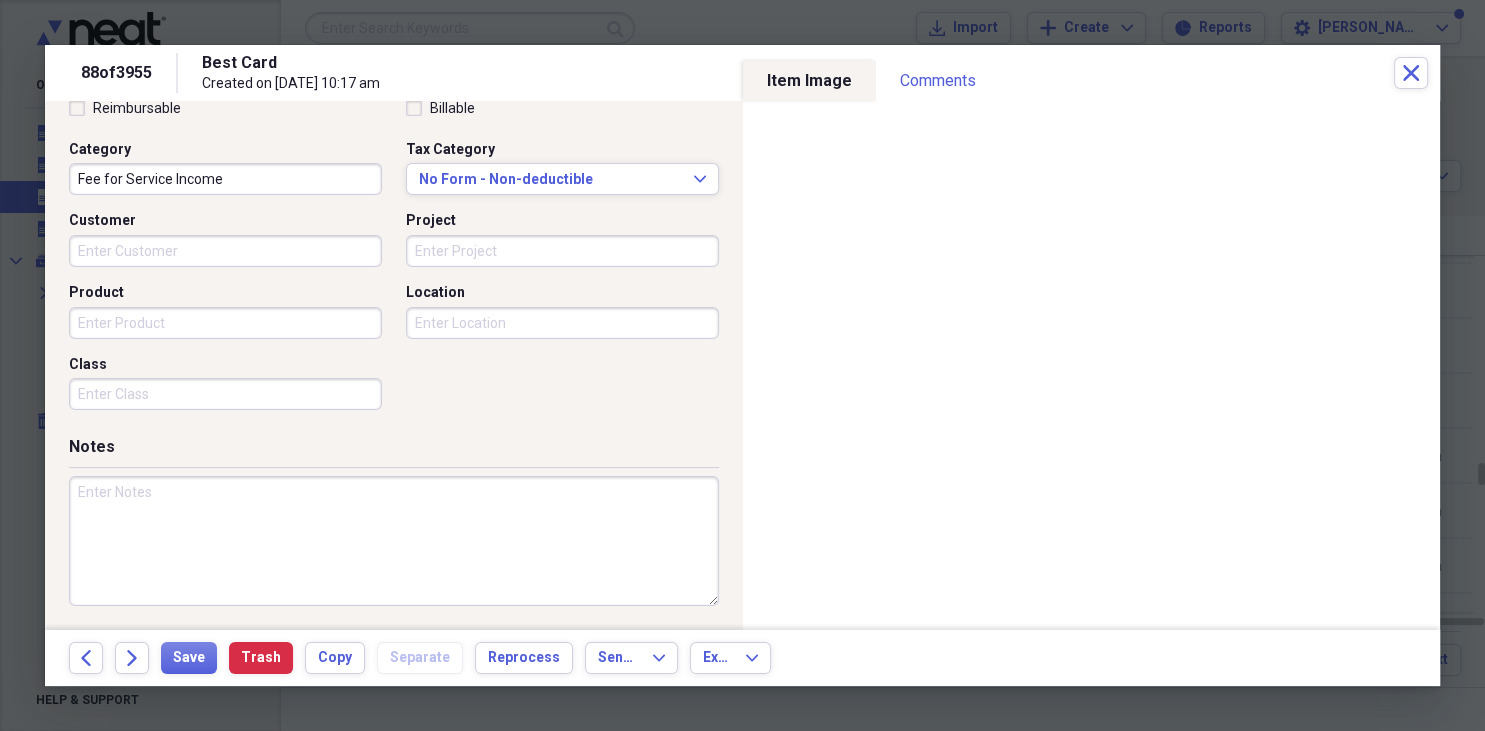 click at bounding box center [394, 541] 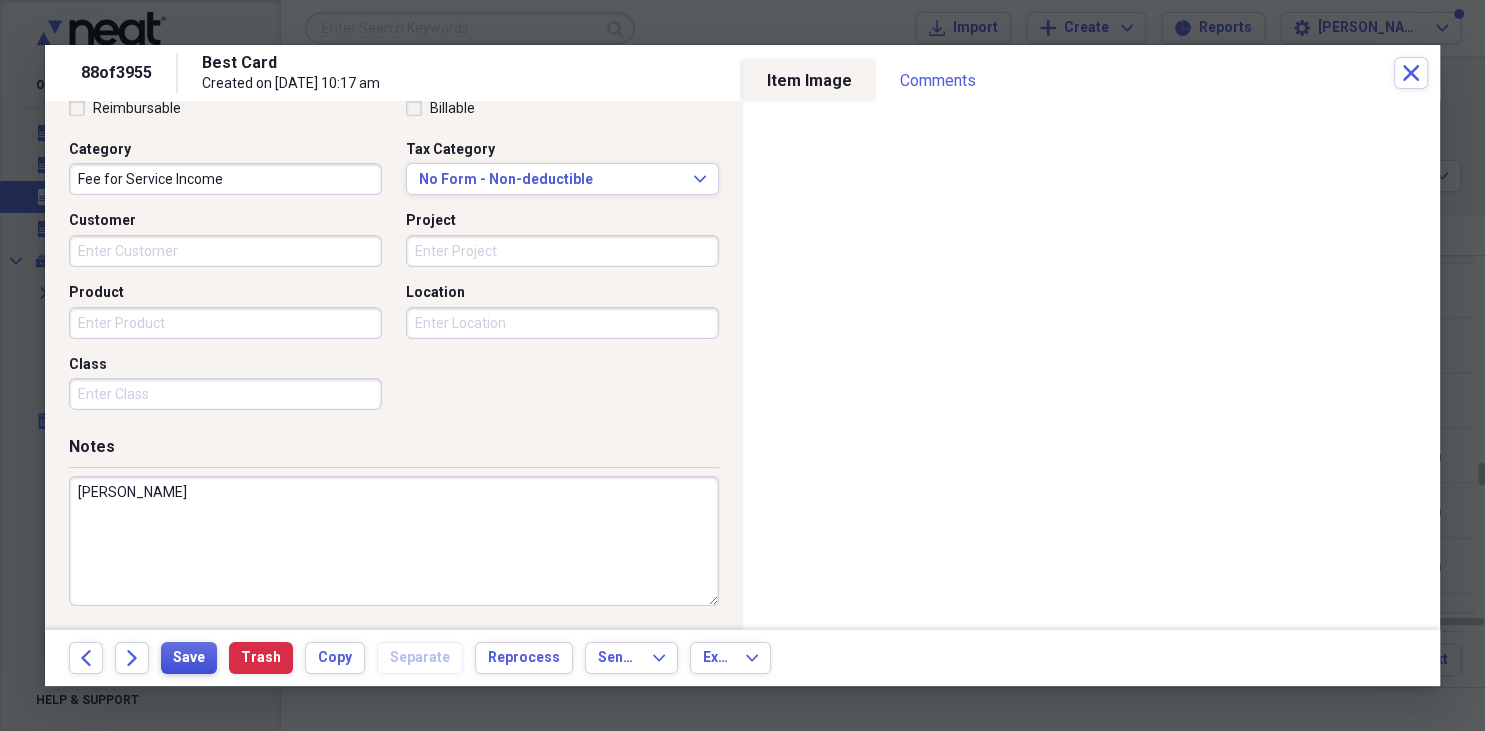 type on "Ingram, Josephine" 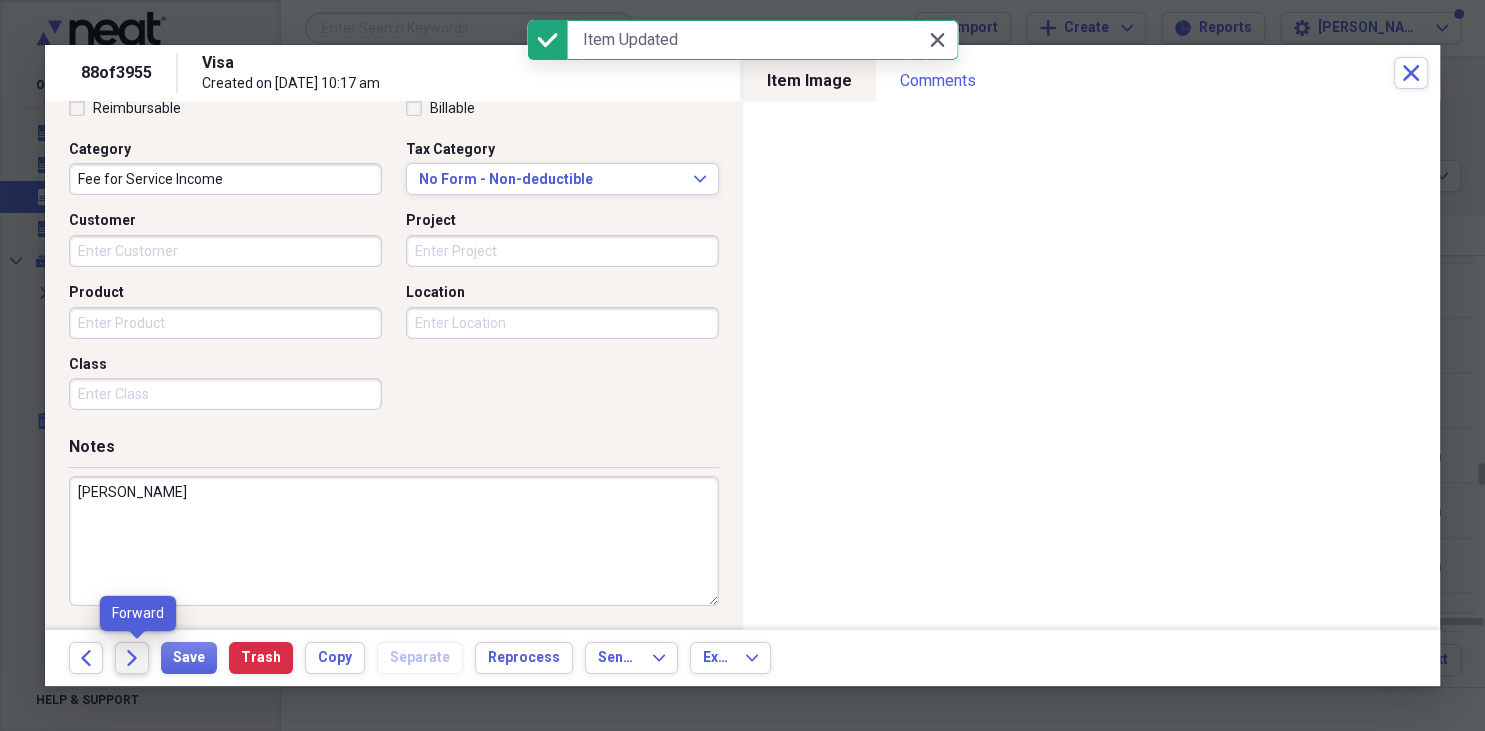 click 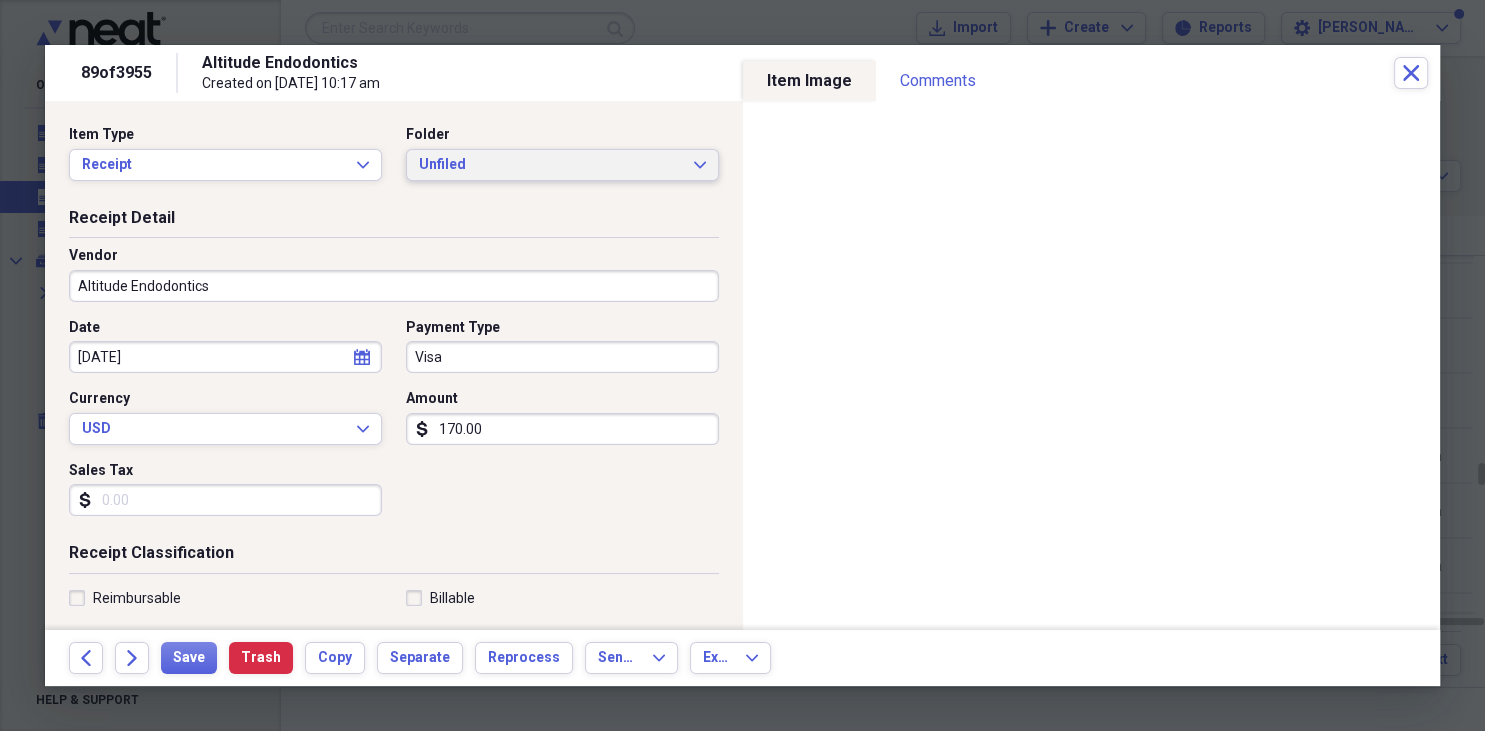 click on "Expand" 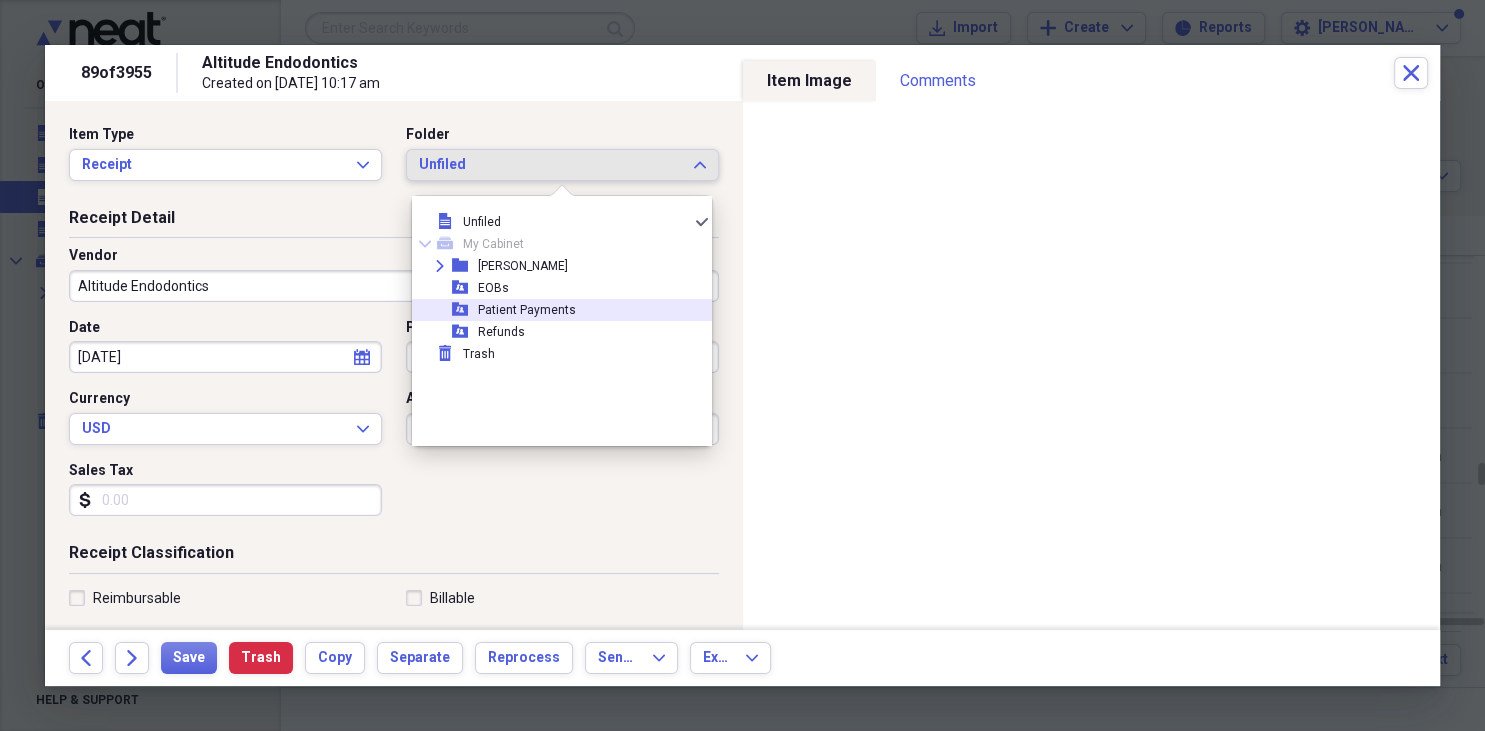 click on "Patient Payments" at bounding box center (527, 310) 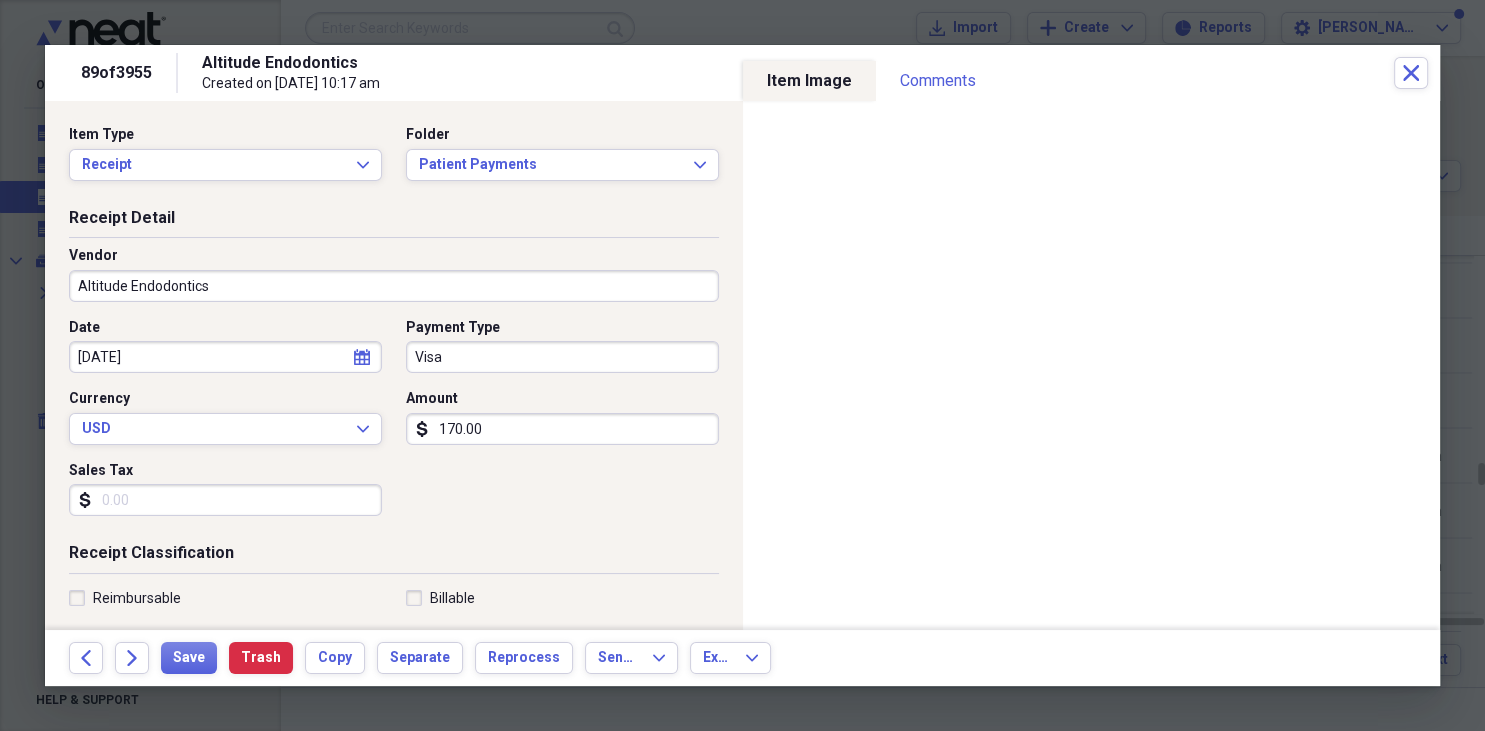 click on "Altitude Endodontics" at bounding box center (394, 286) 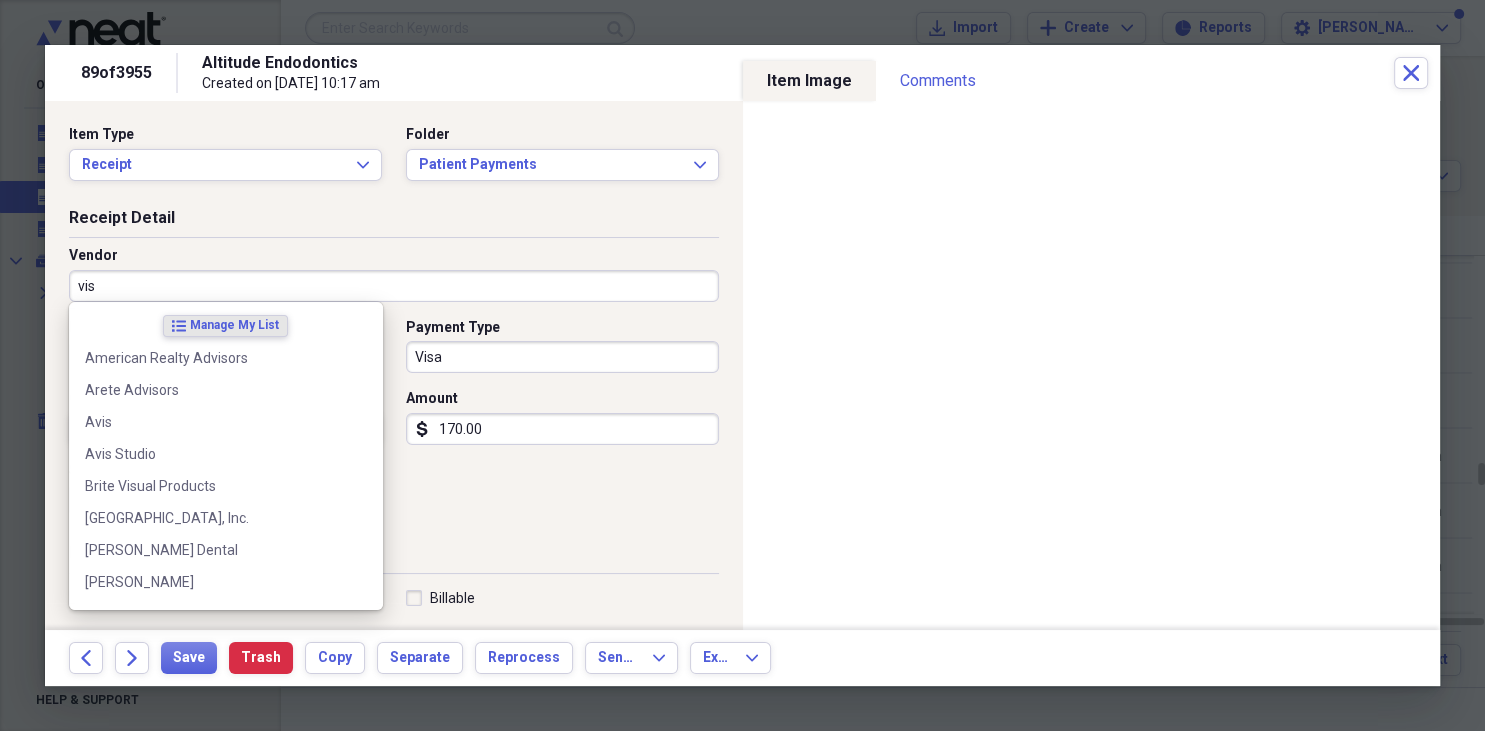 type on "visa" 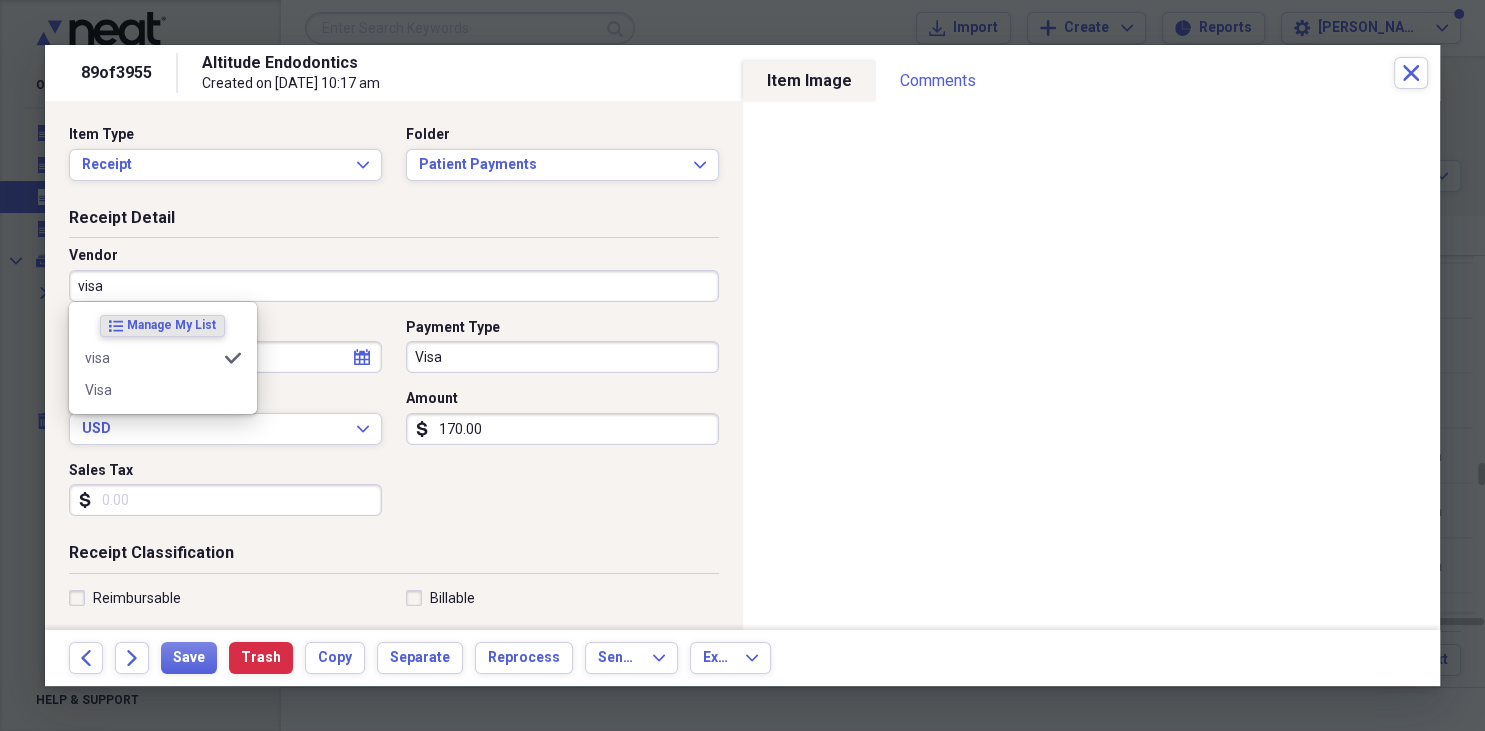 type on "Fee for Service Income" 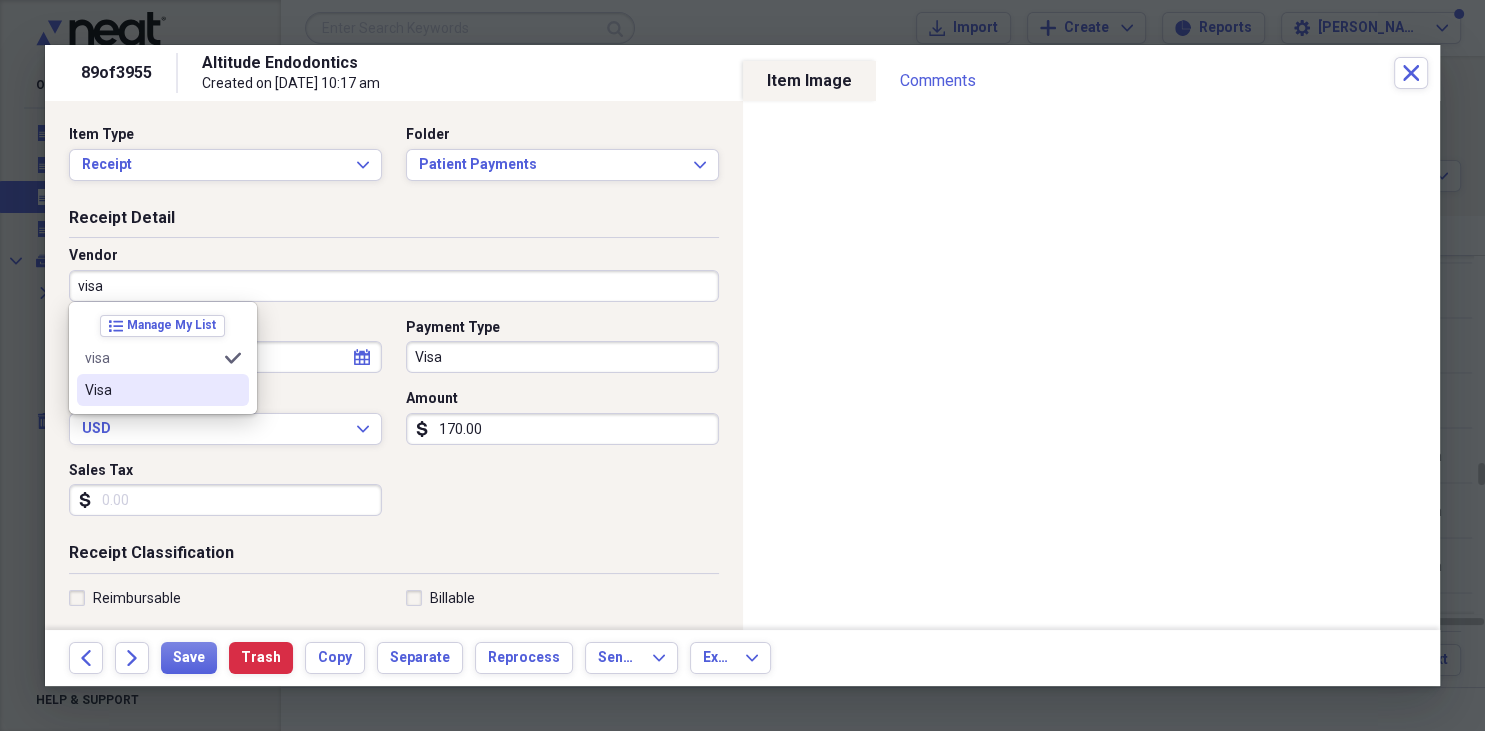click on "Visa" at bounding box center [151, 390] 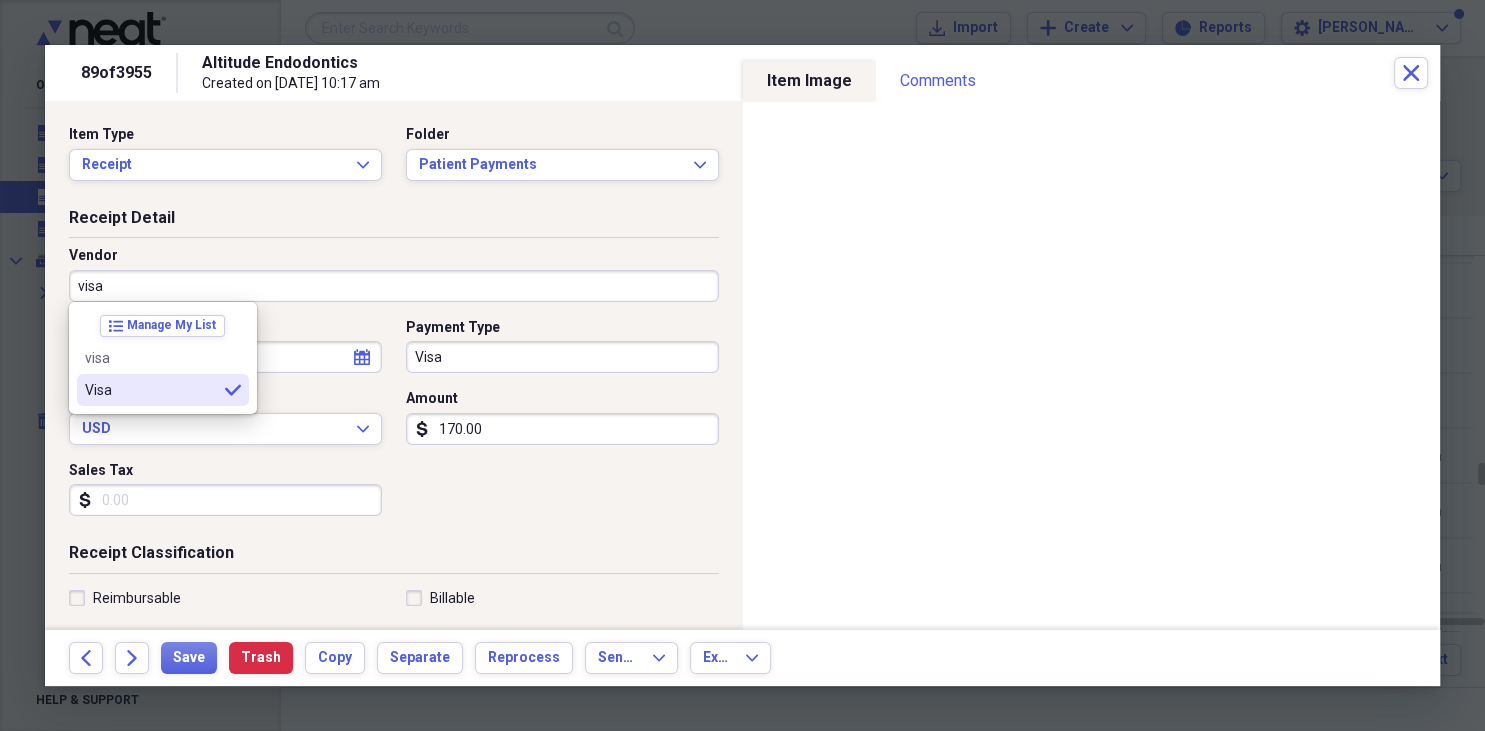 type on "Visa" 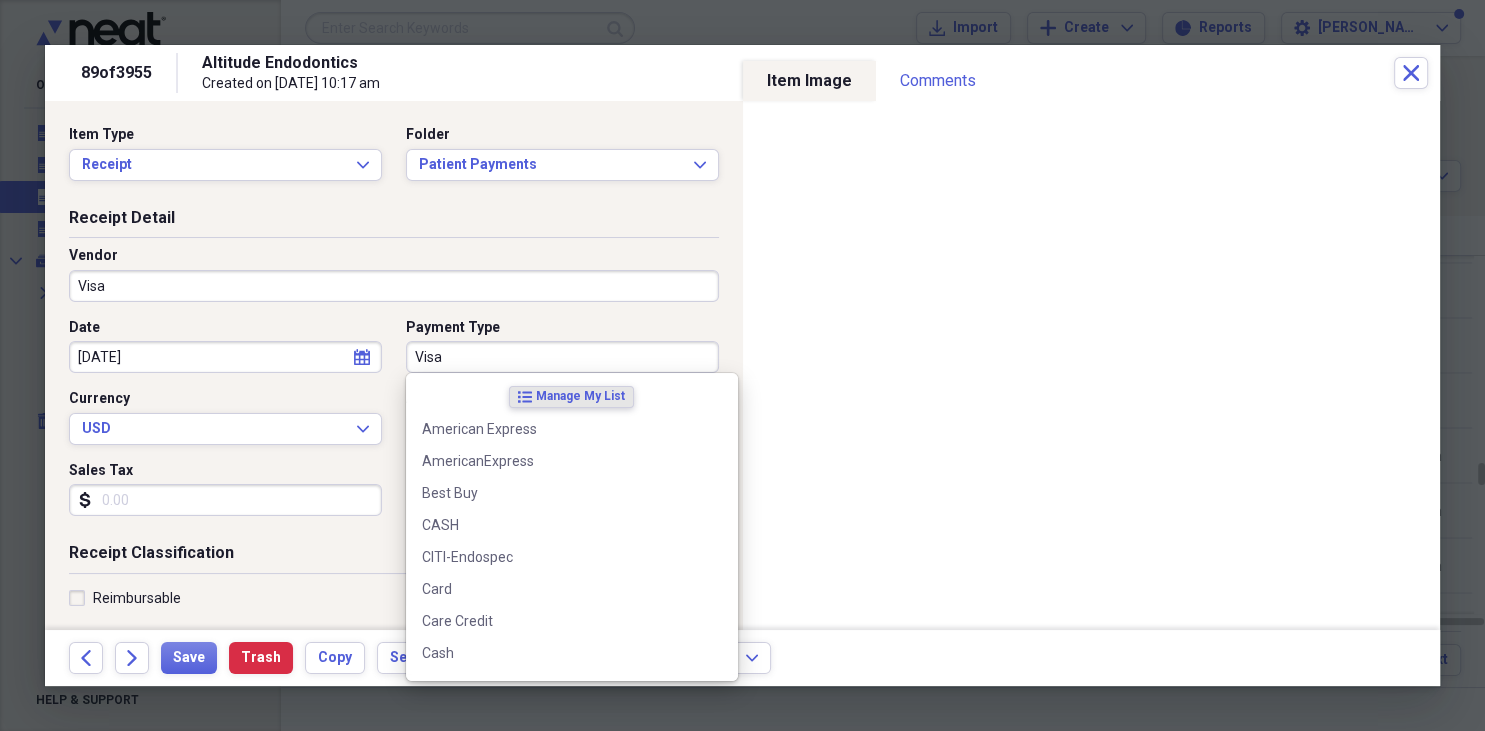click on "Visa" at bounding box center (562, 357) 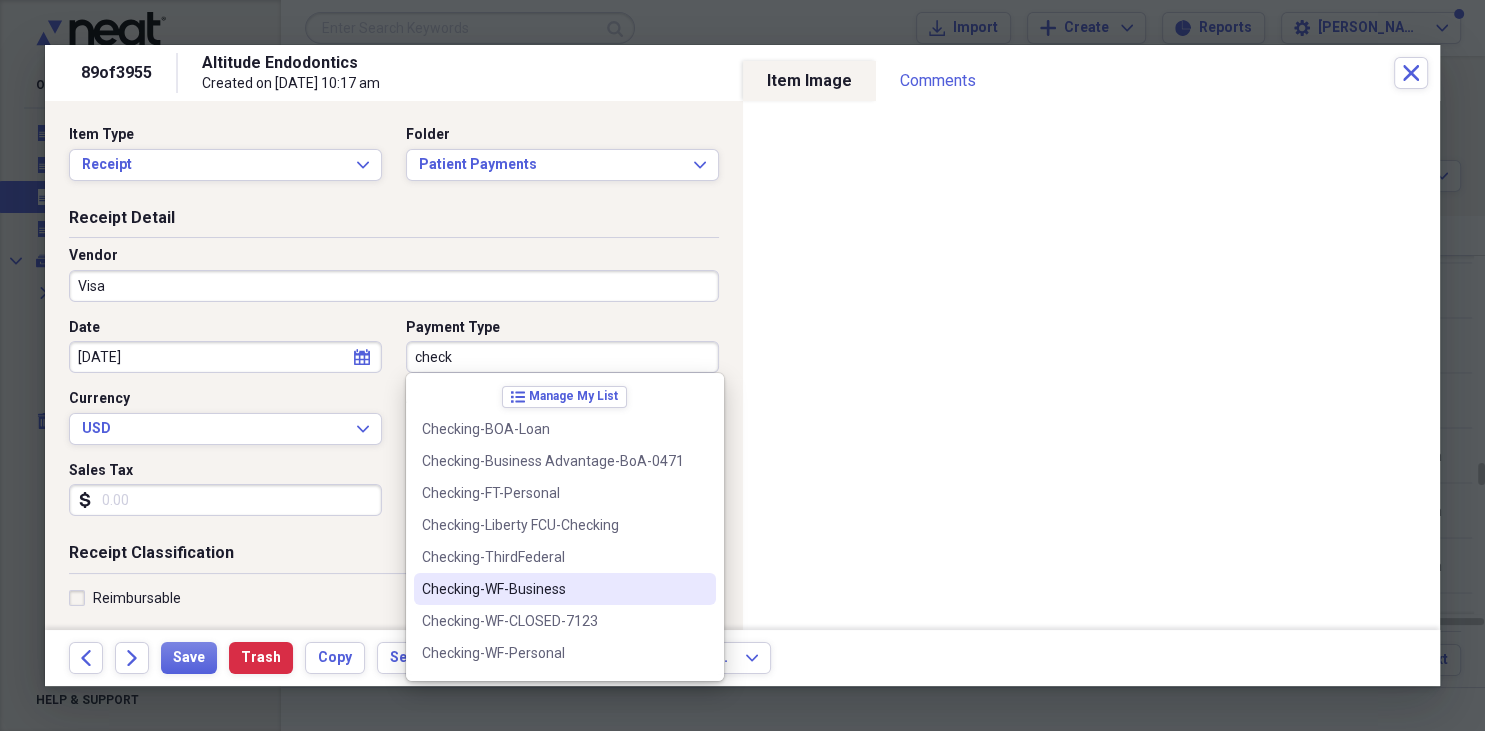 click on "Checking-WF-Business" at bounding box center (553, 589) 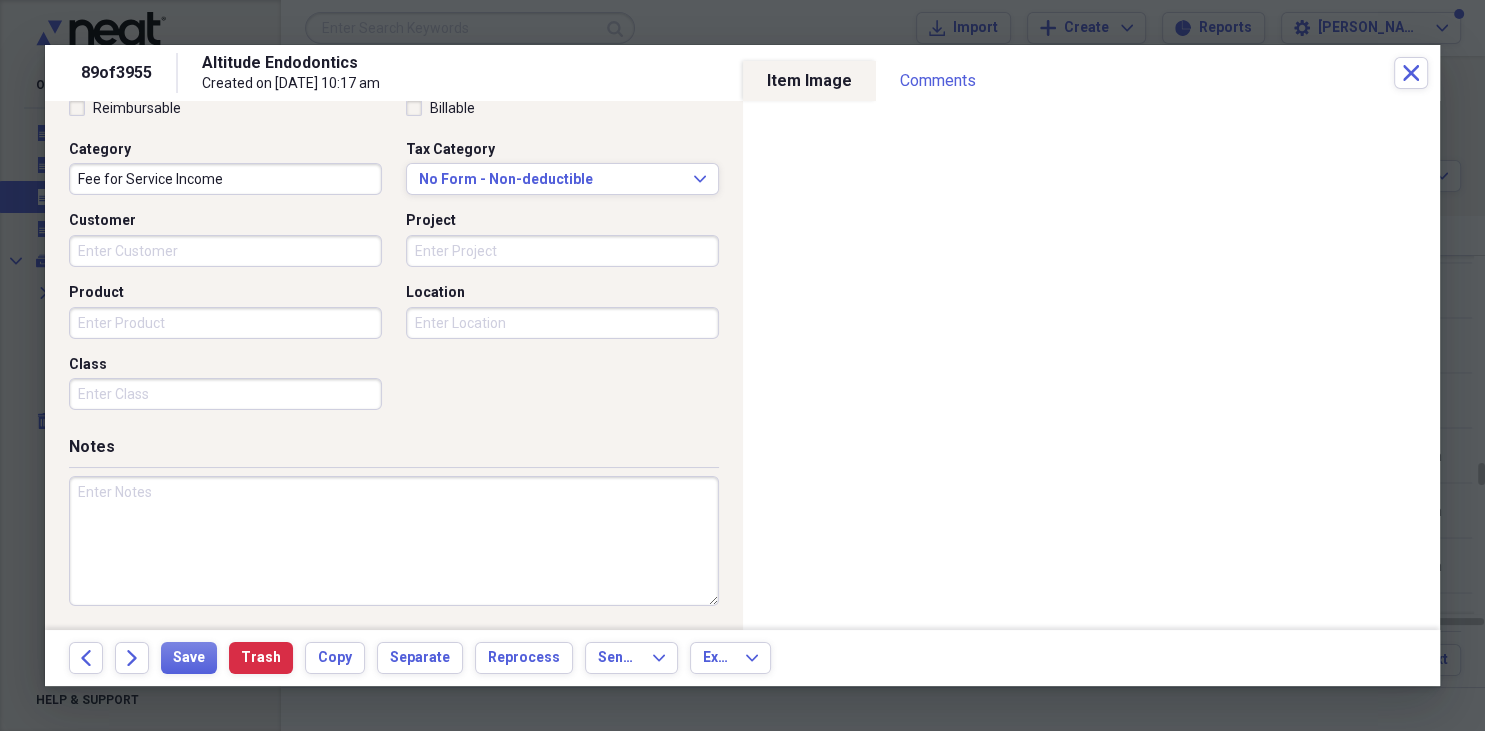 scroll, scrollTop: 490, scrollLeft: 0, axis: vertical 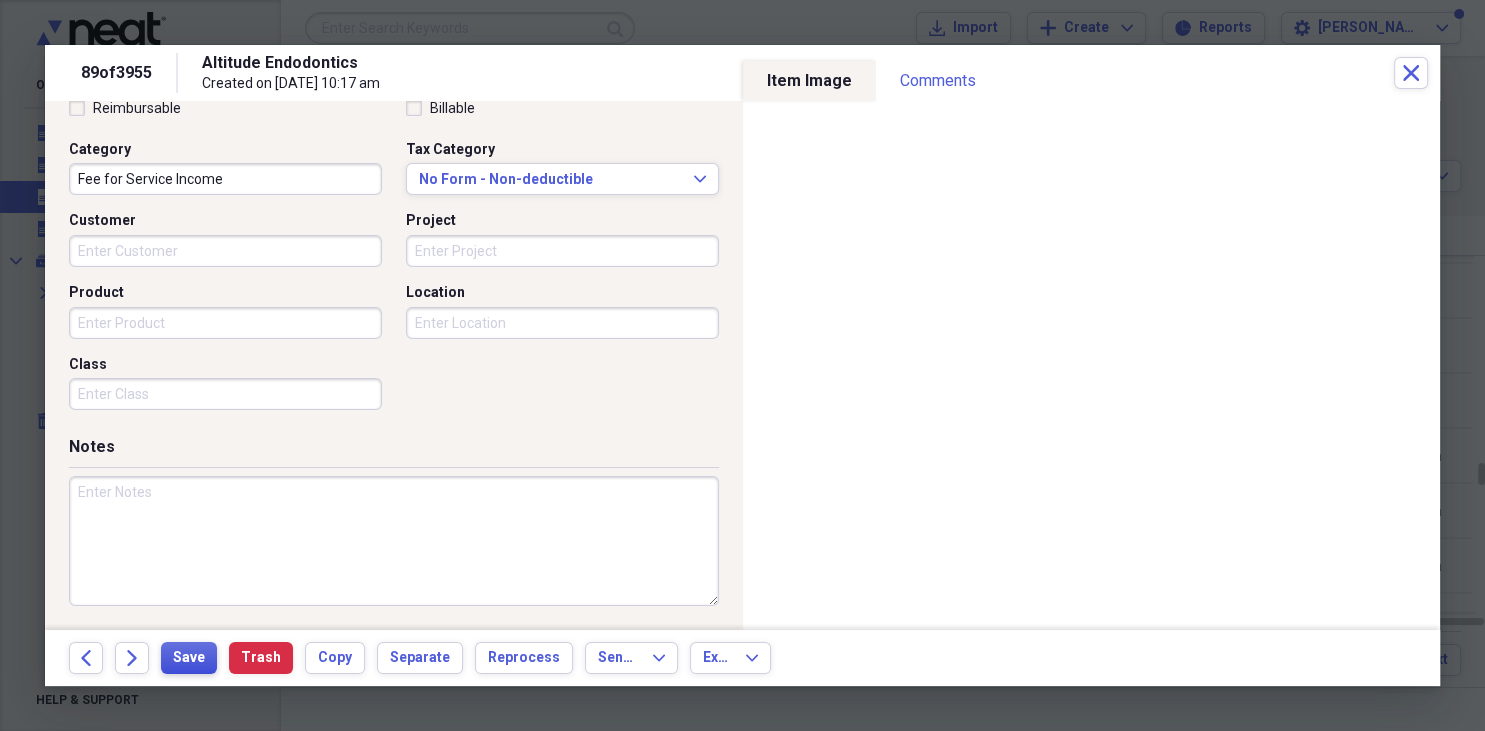 click on "Save" at bounding box center [189, 658] 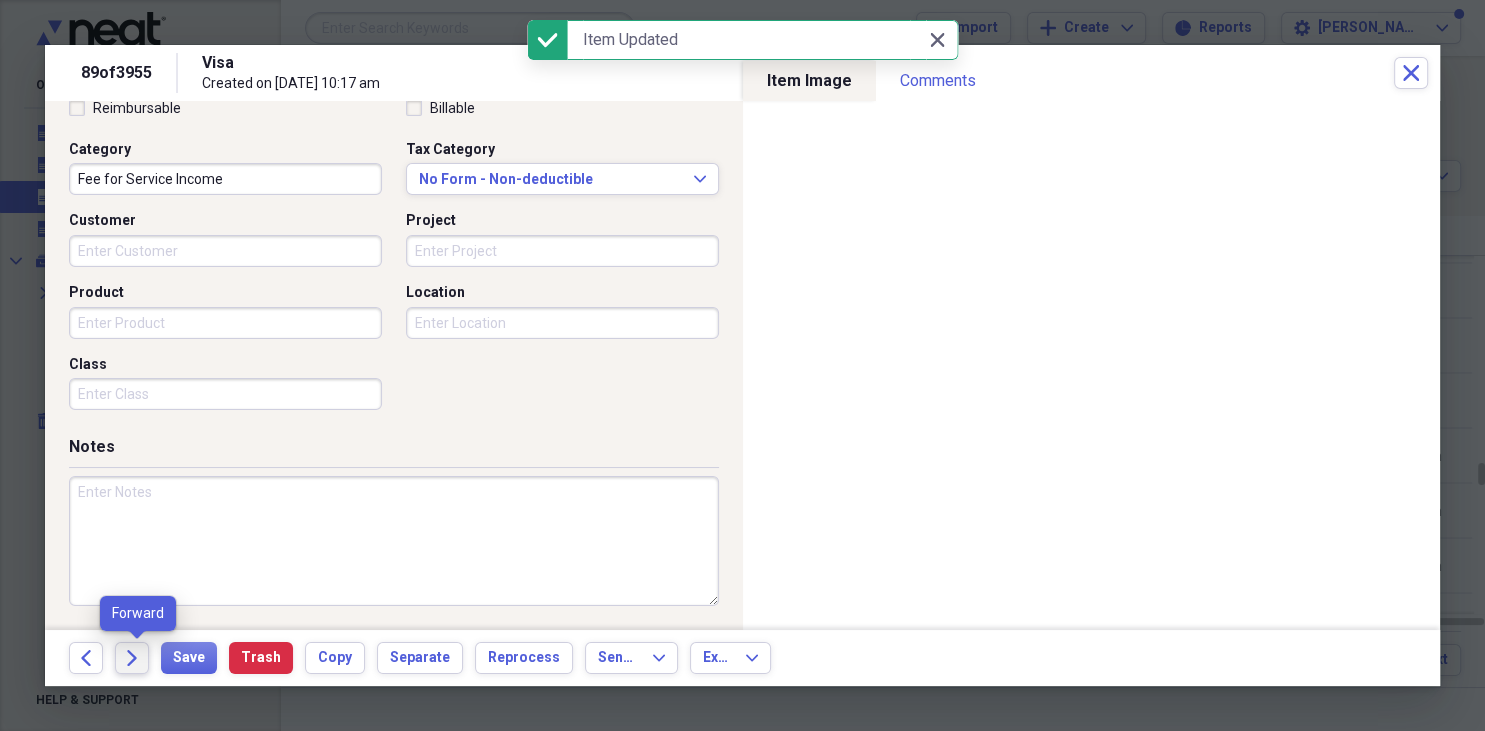 click 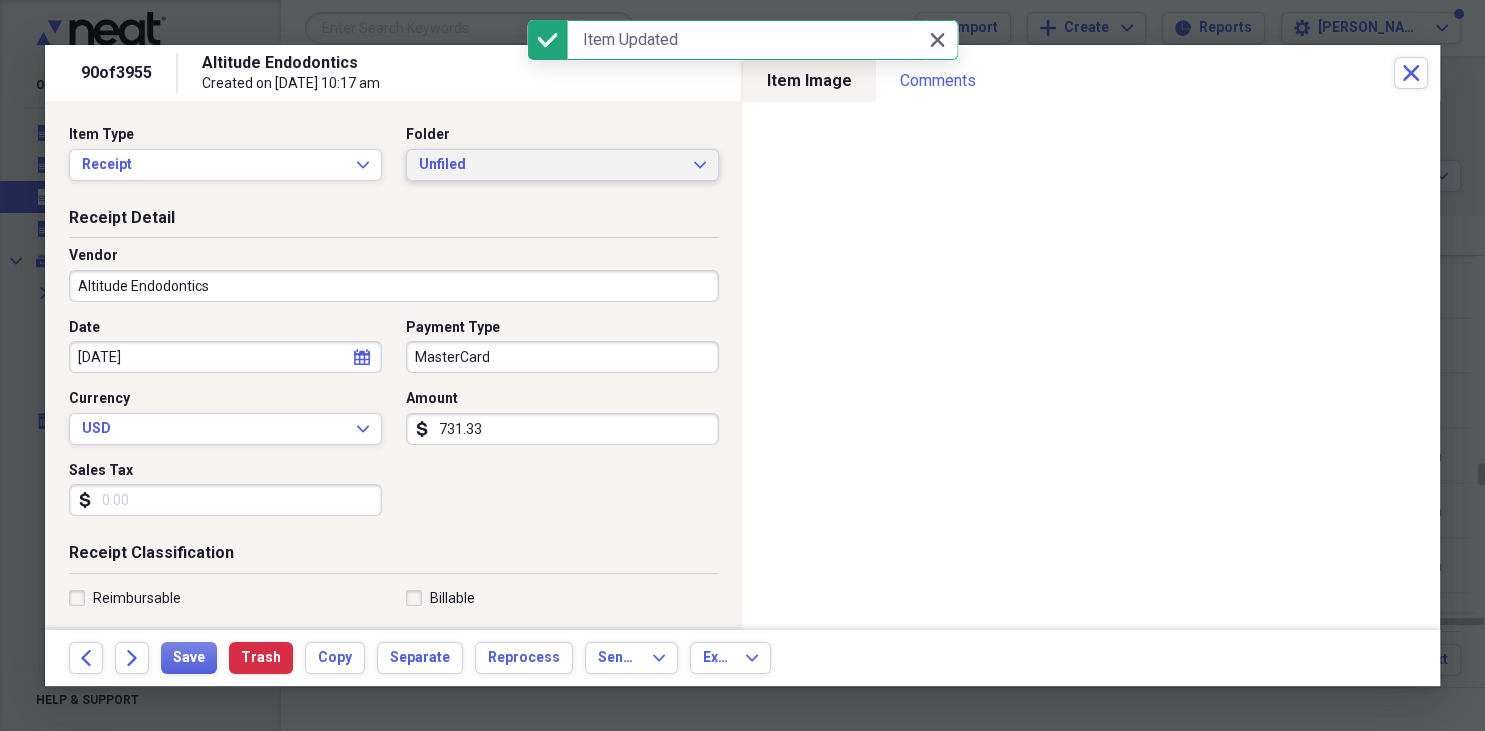 click on "Expand" 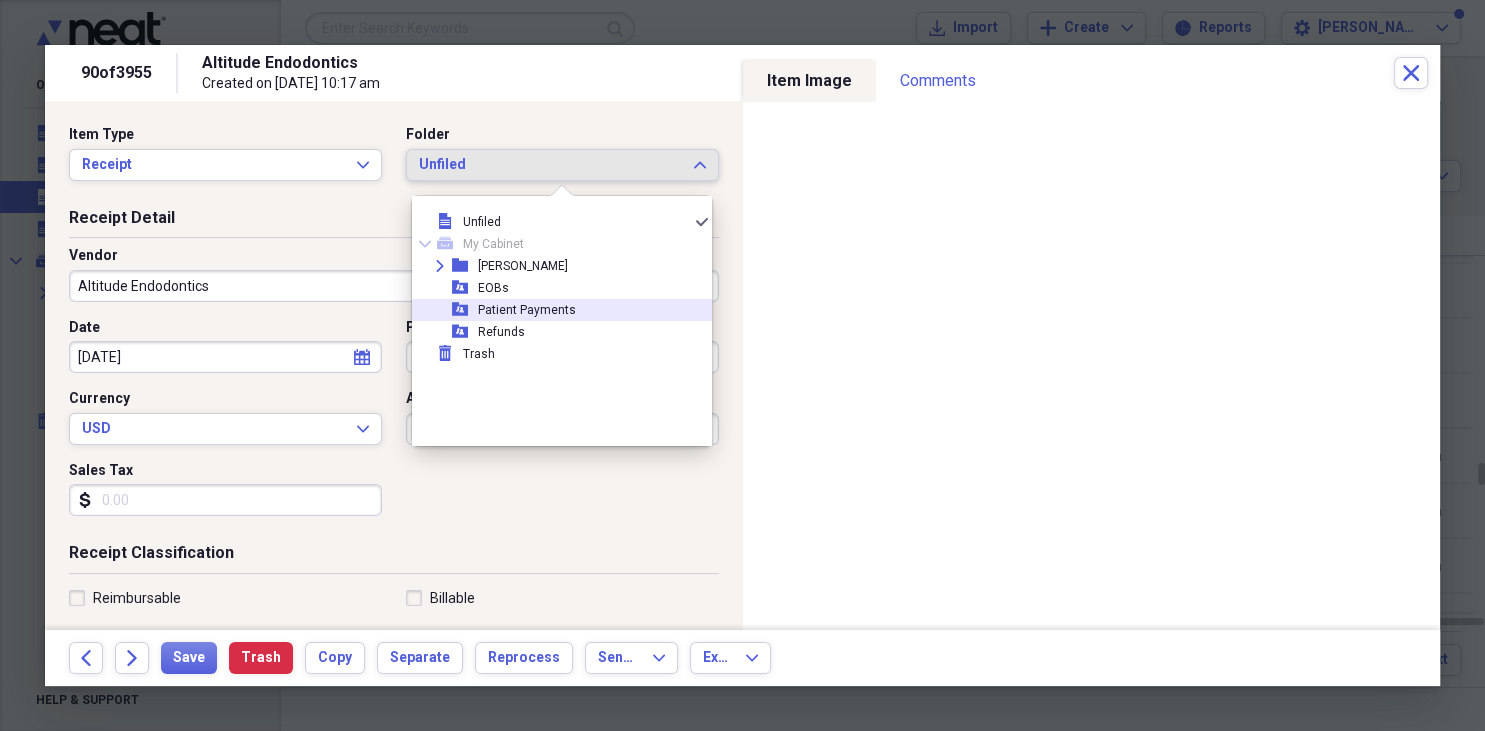 click on "closed-folder-shared Patient Payments" at bounding box center [554, 310] 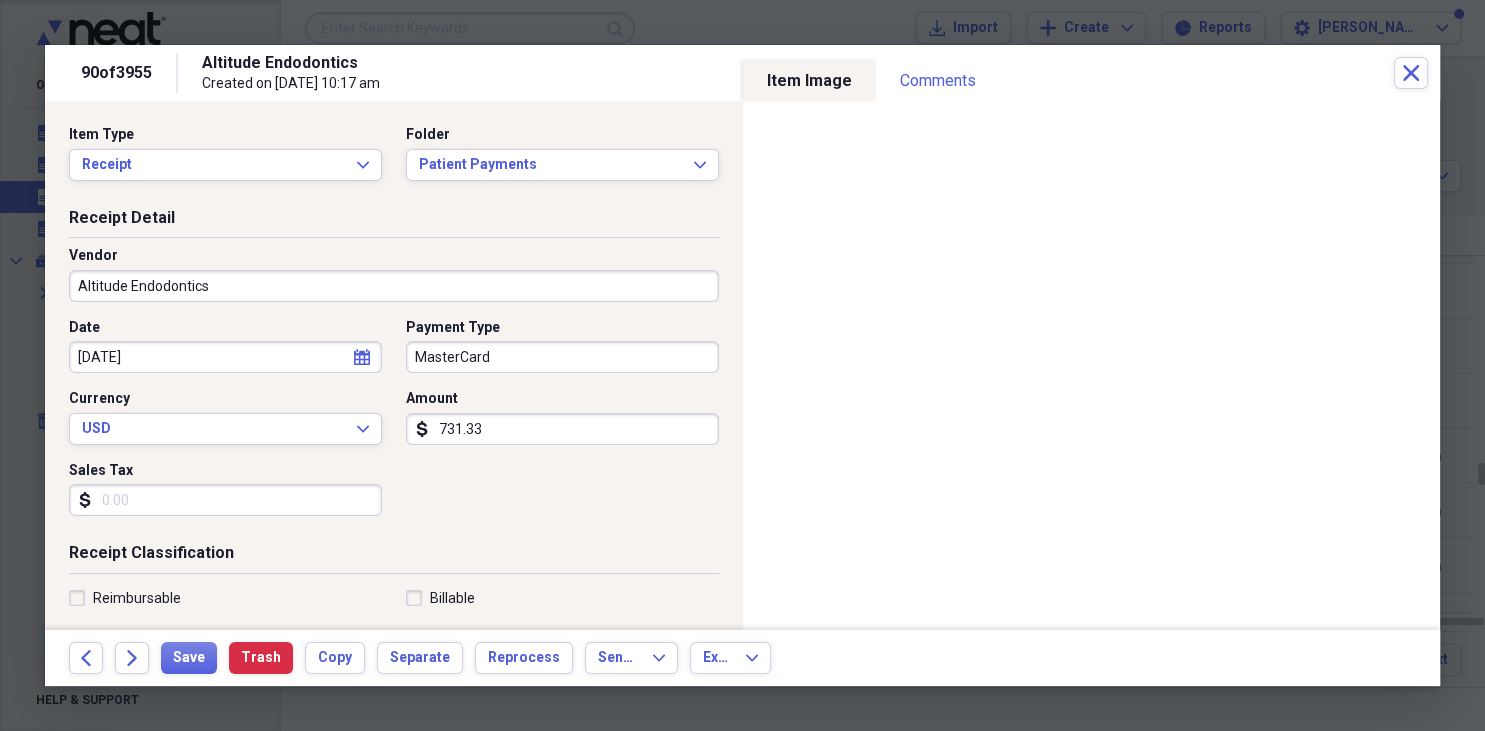 click on "Altitude Endodontics" at bounding box center [394, 286] 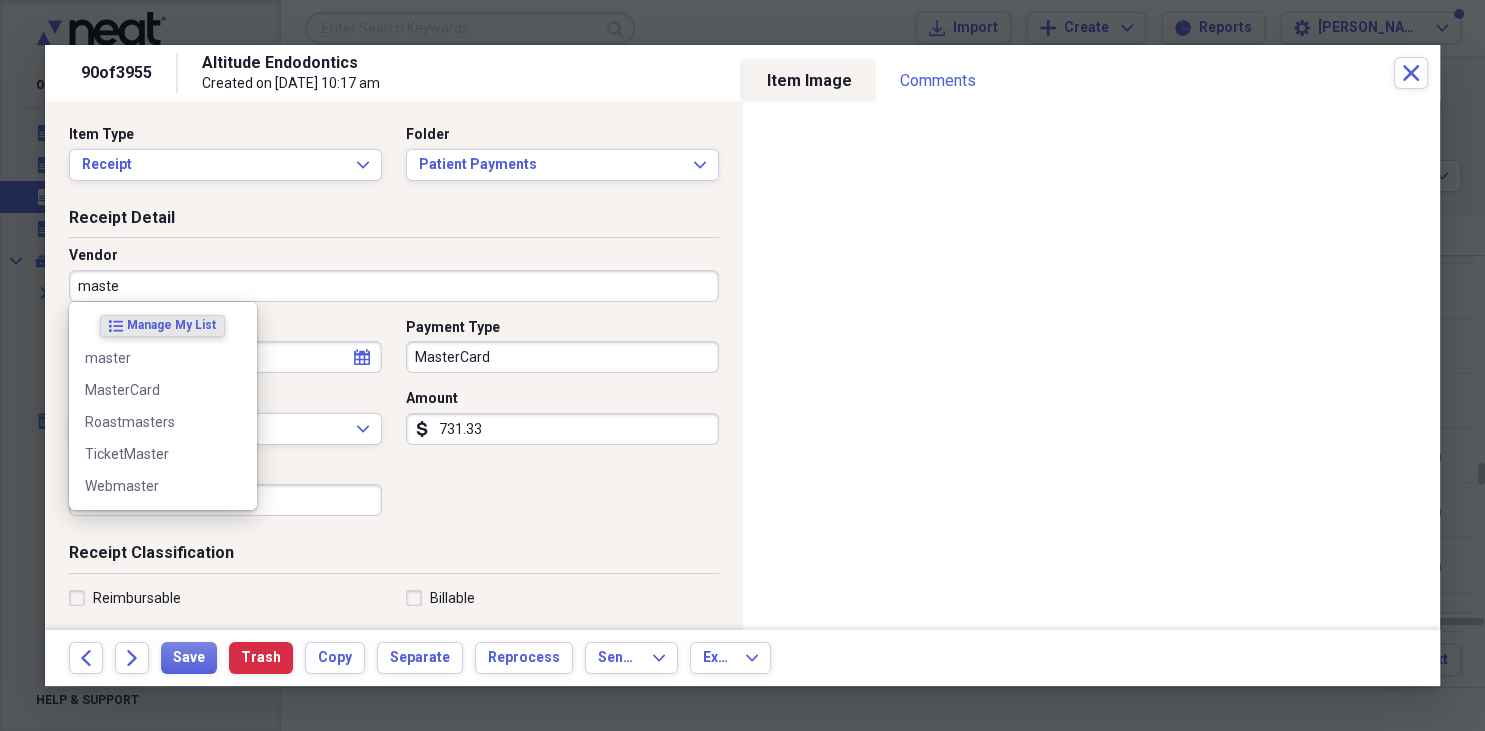 type on "master" 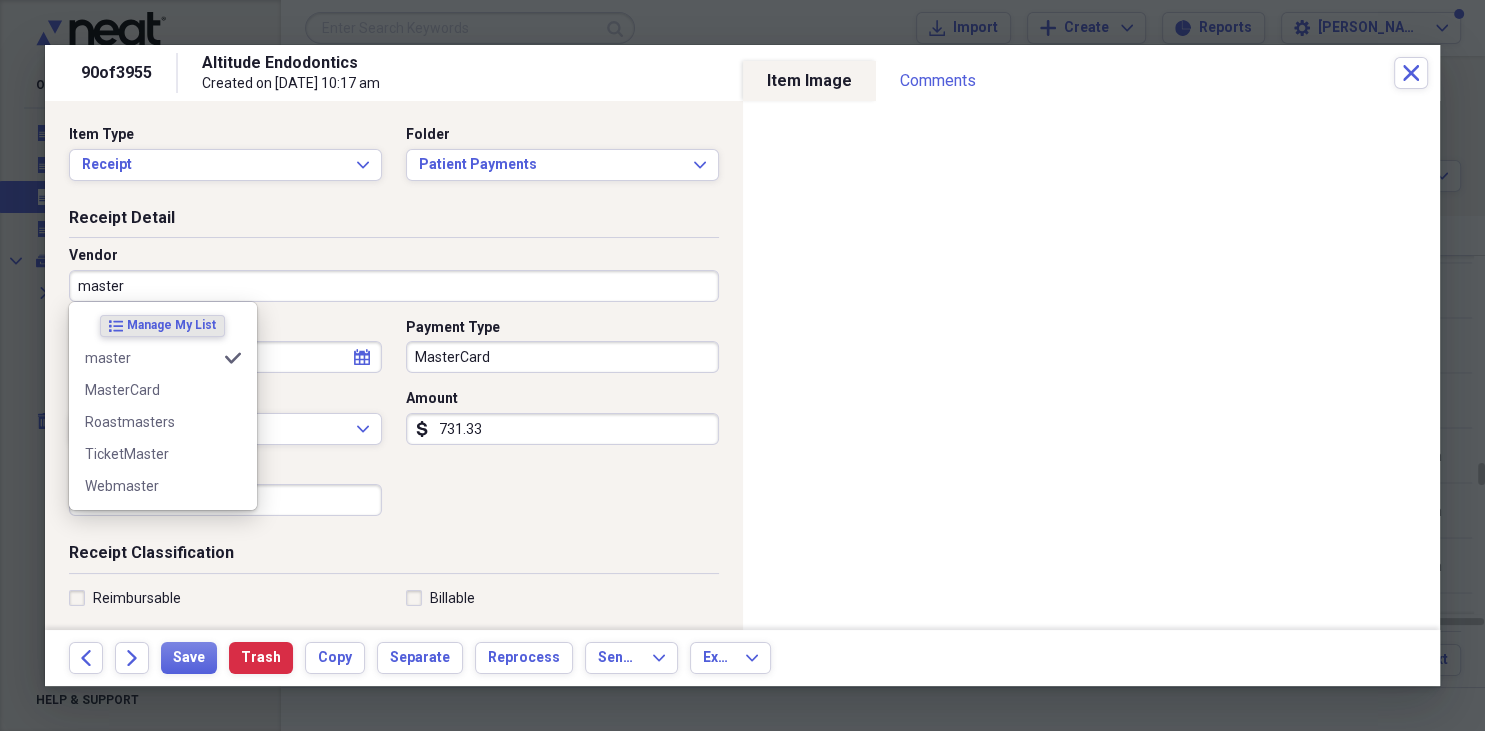 type on "Fee for Service Income" 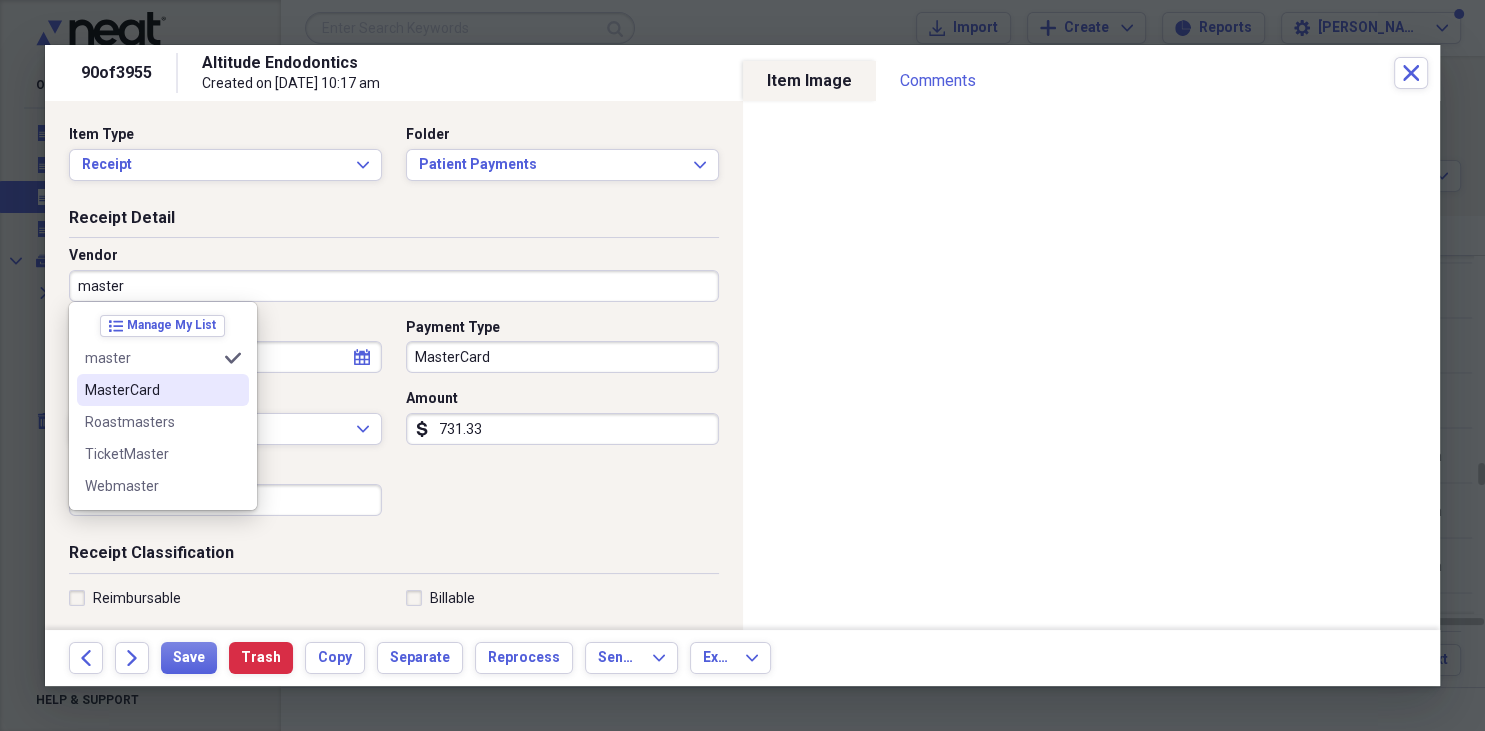 click on "MasterCard" at bounding box center (151, 390) 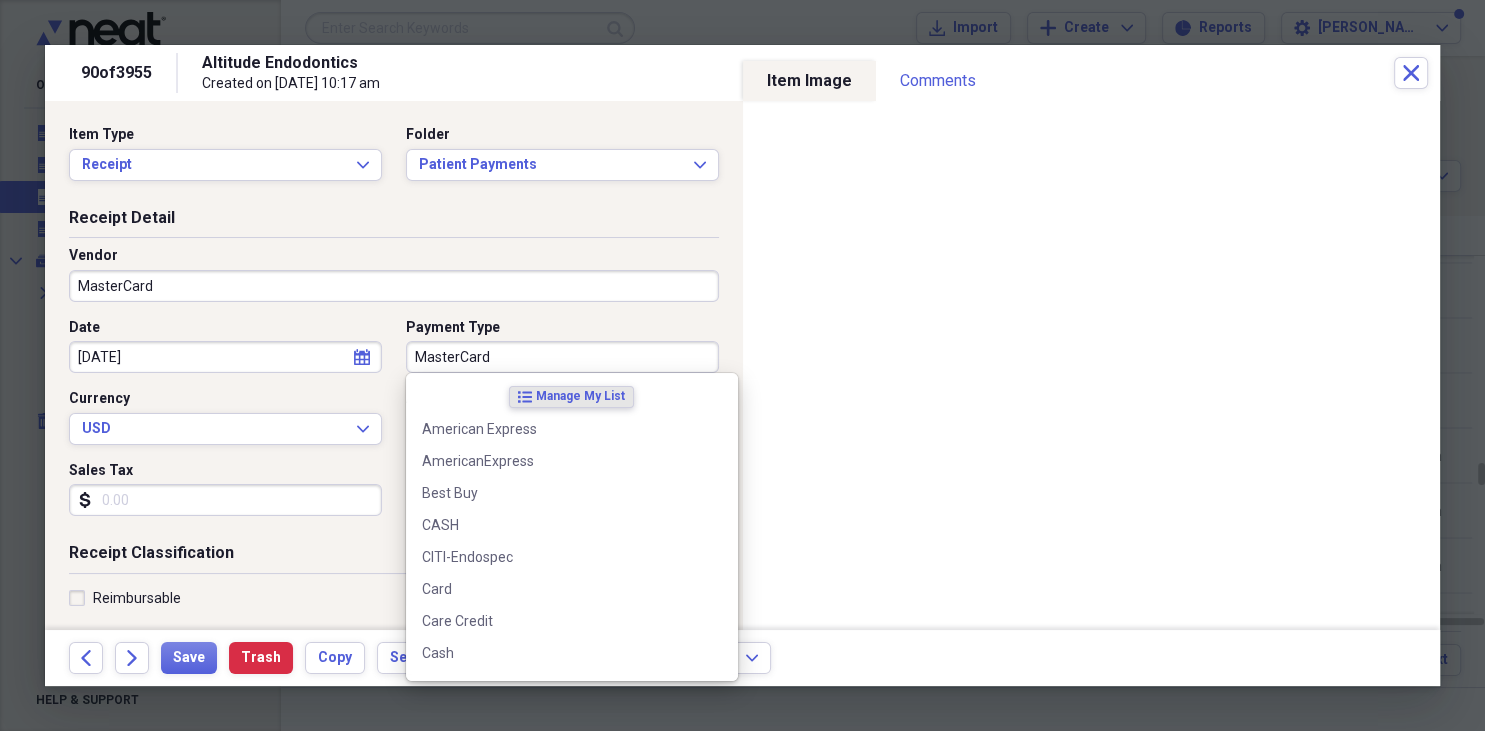 click on "MasterCard" at bounding box center (562, 357) 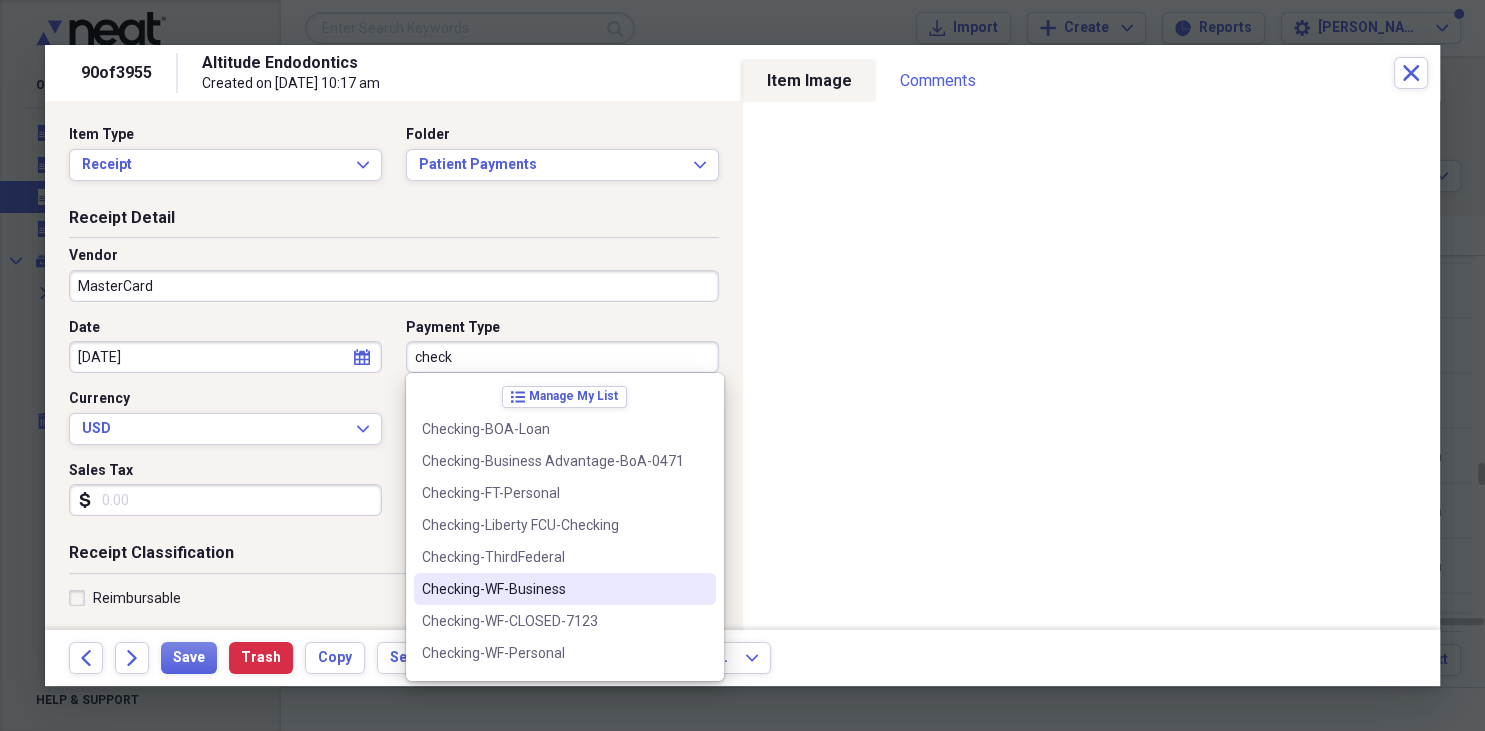 click on "Checking-WF-Business" at bounding box center (553, 589) 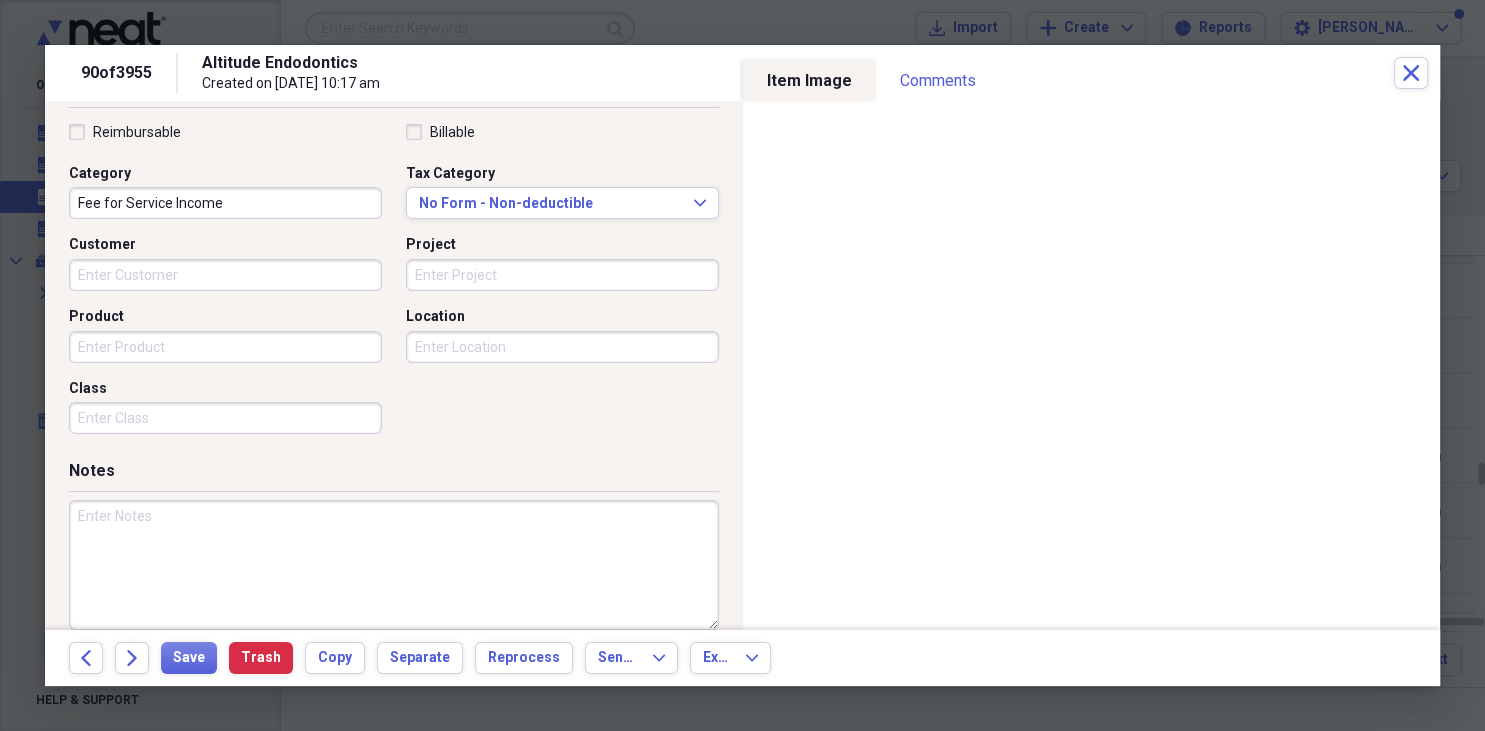 scroll, scrollTop: 490, scrollLeft: 0, axis: vertical 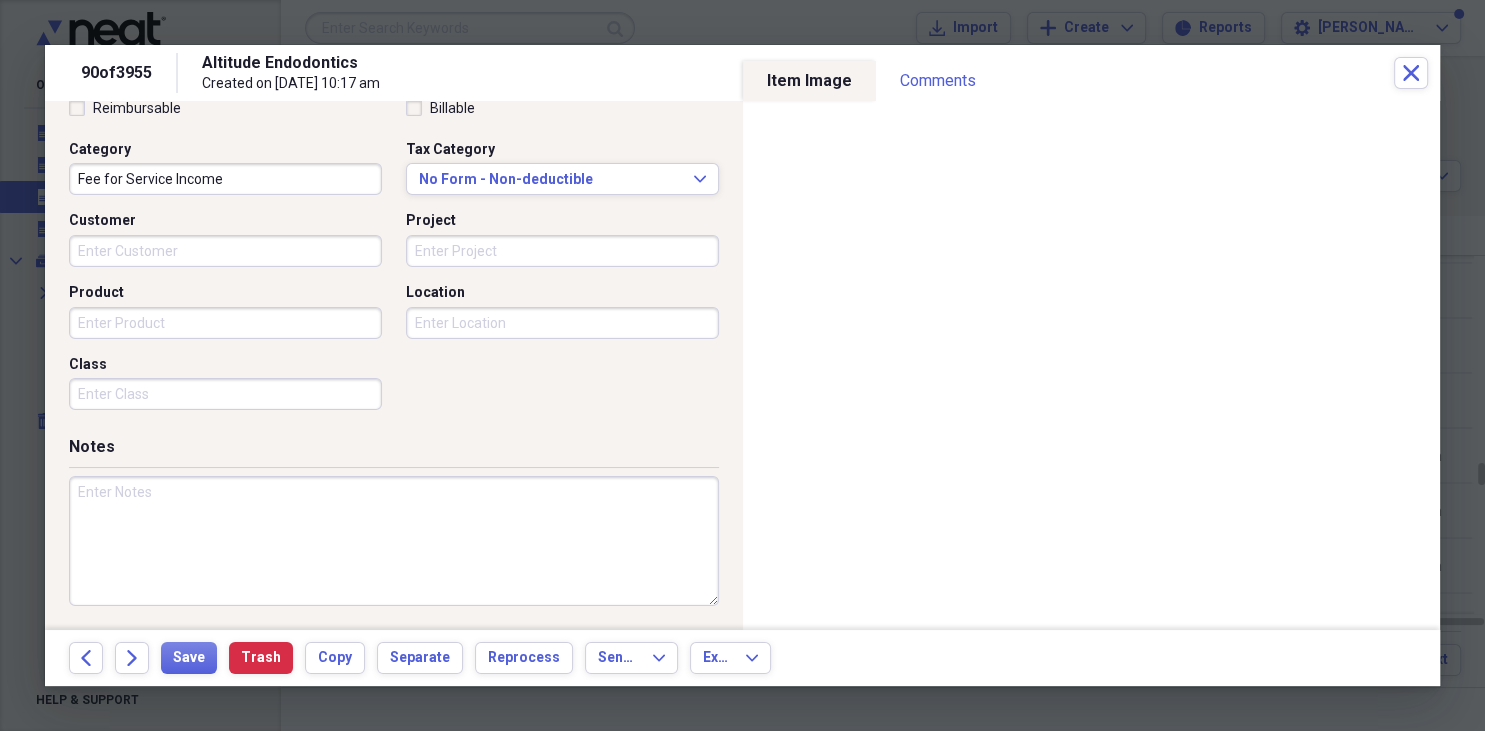 click at bounding box center (394, 541) 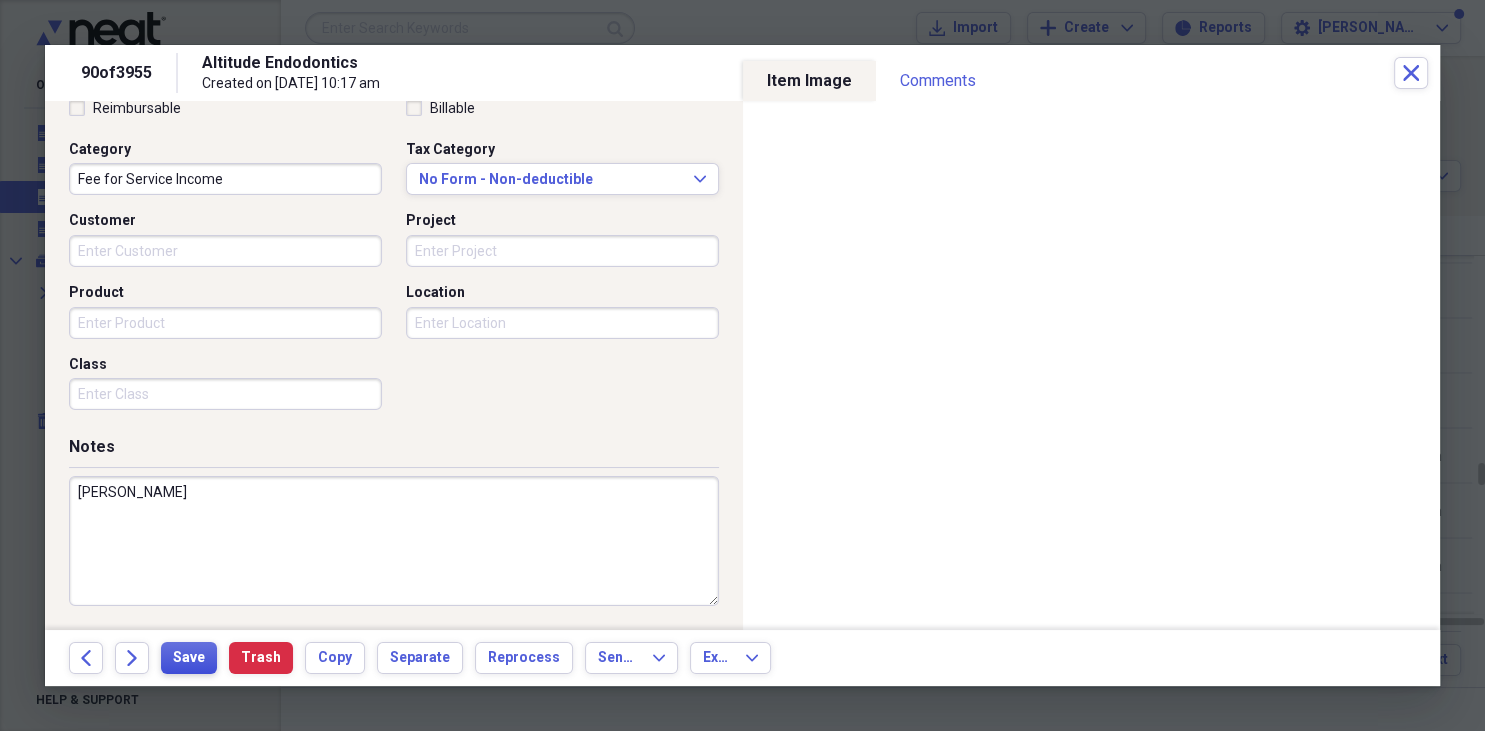 type on "Tidwell, Cody" 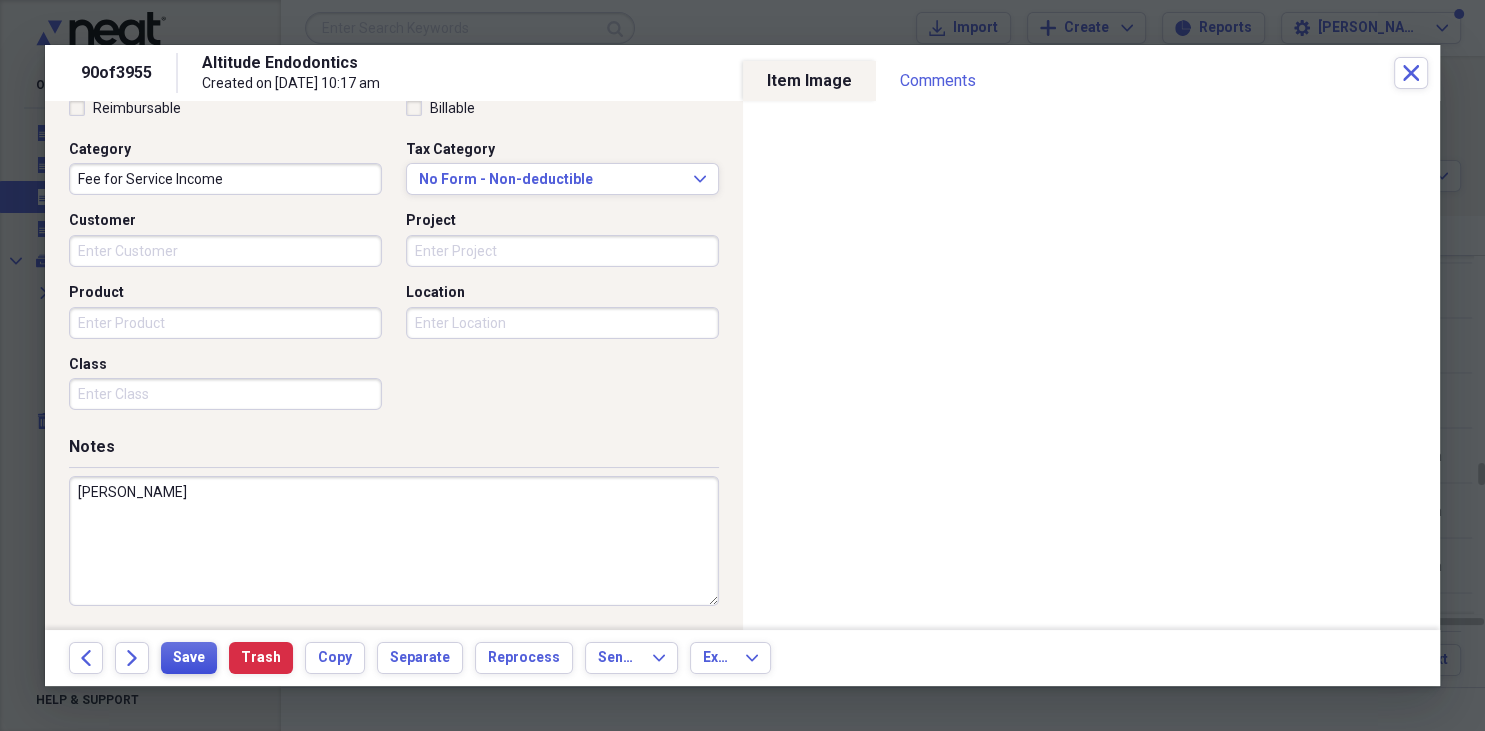 click on "Save" at bounding box center (189, 658) 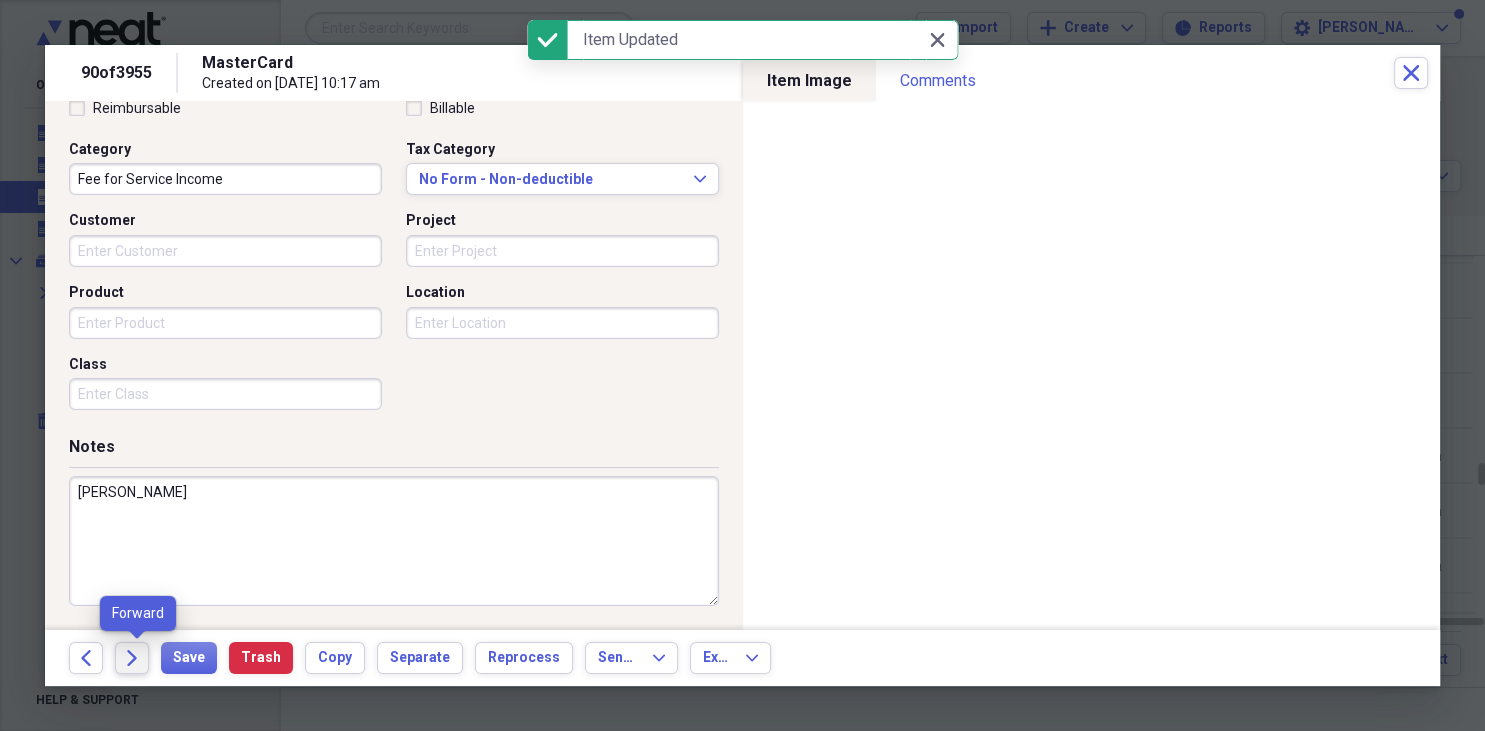 click on "Forward" 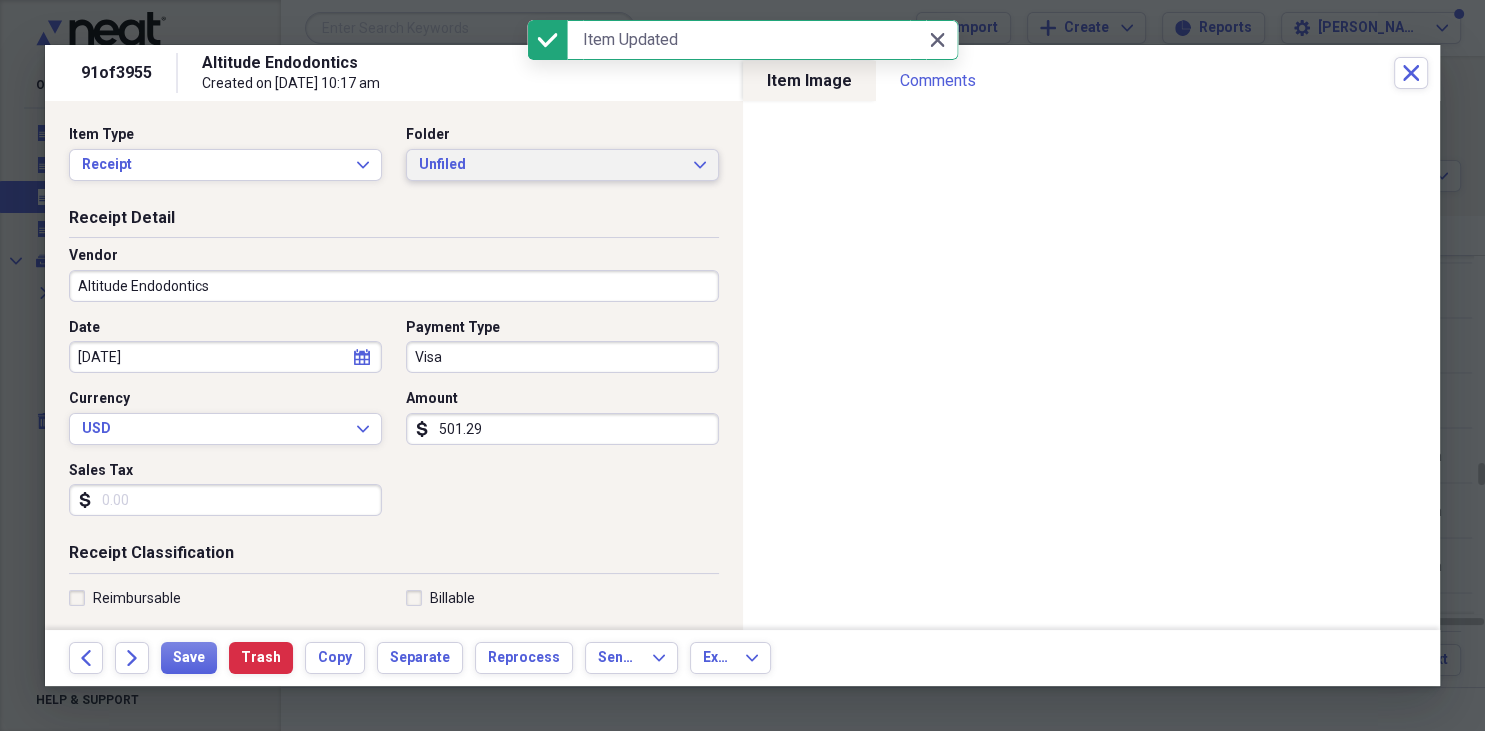 click on "Expand" 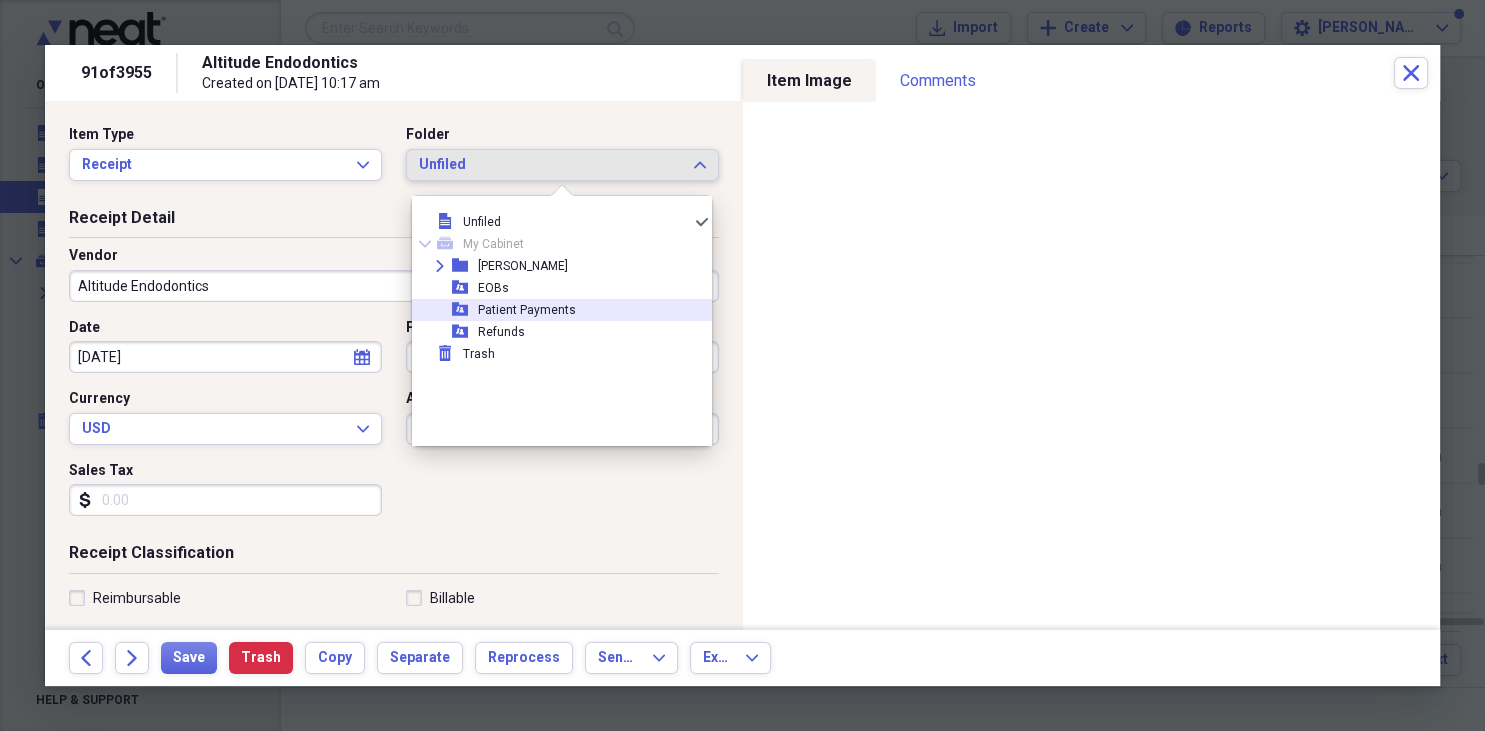 click on "closed-folder-shared Patient Payments" at bounding box center [554, 310] 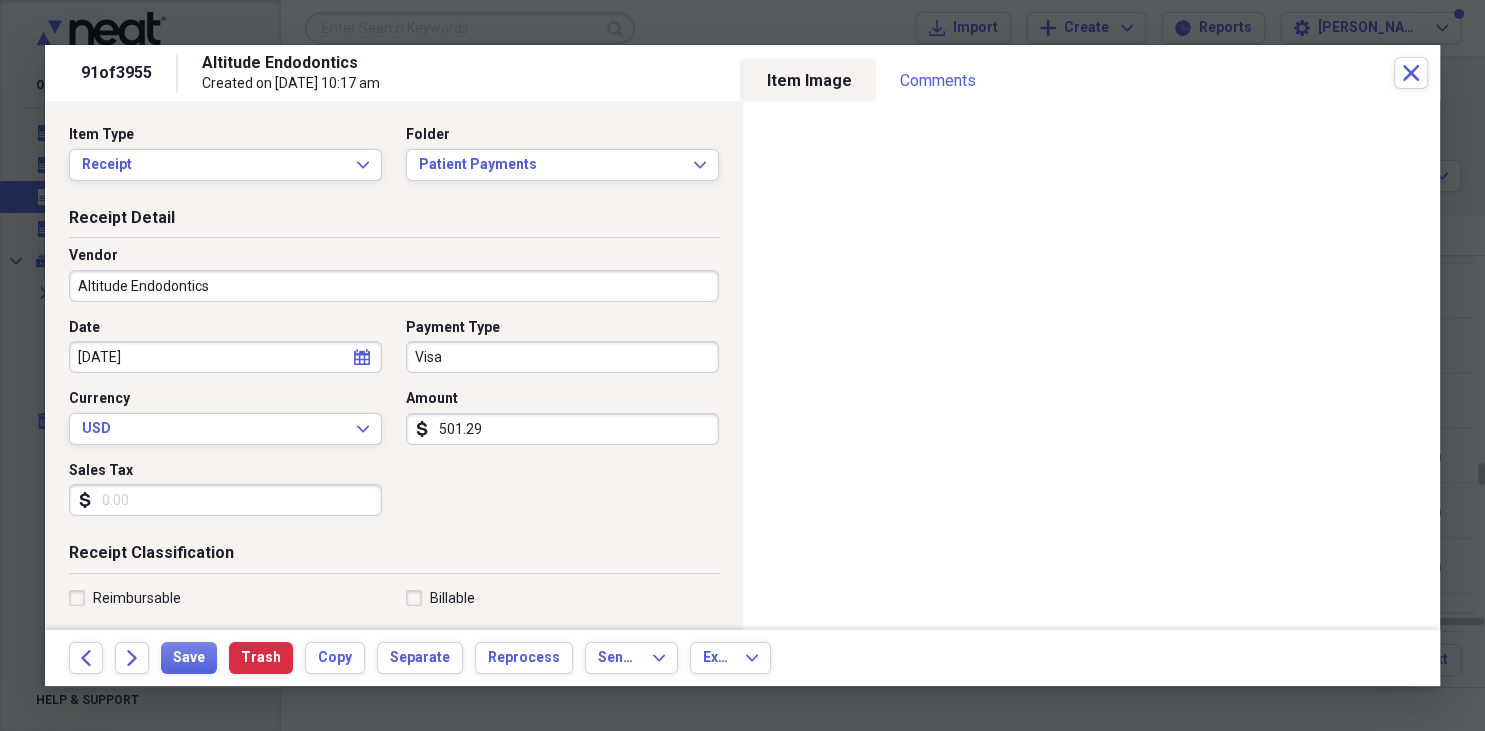 click on "Altitude Endodontics" at bounding box center (394, 286) 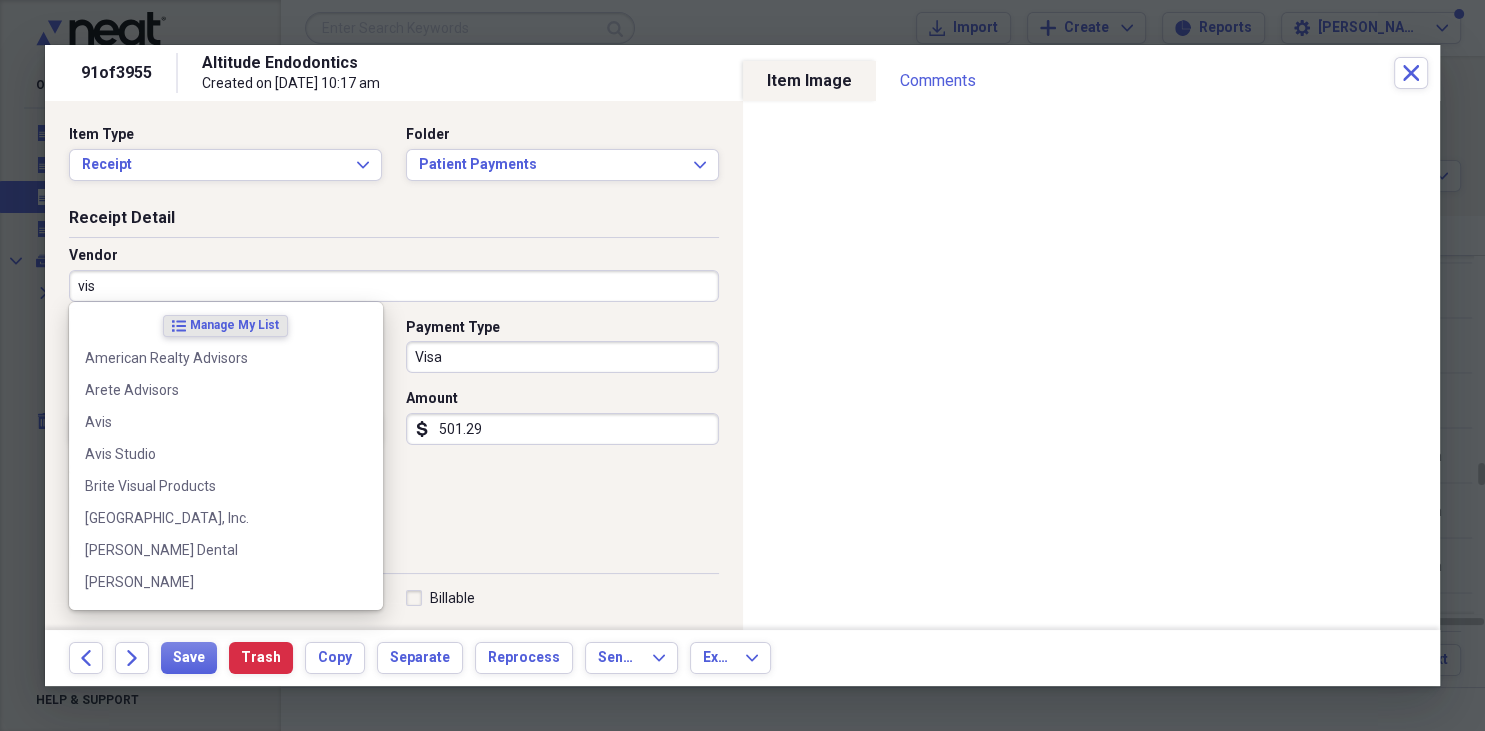 type on "visa" 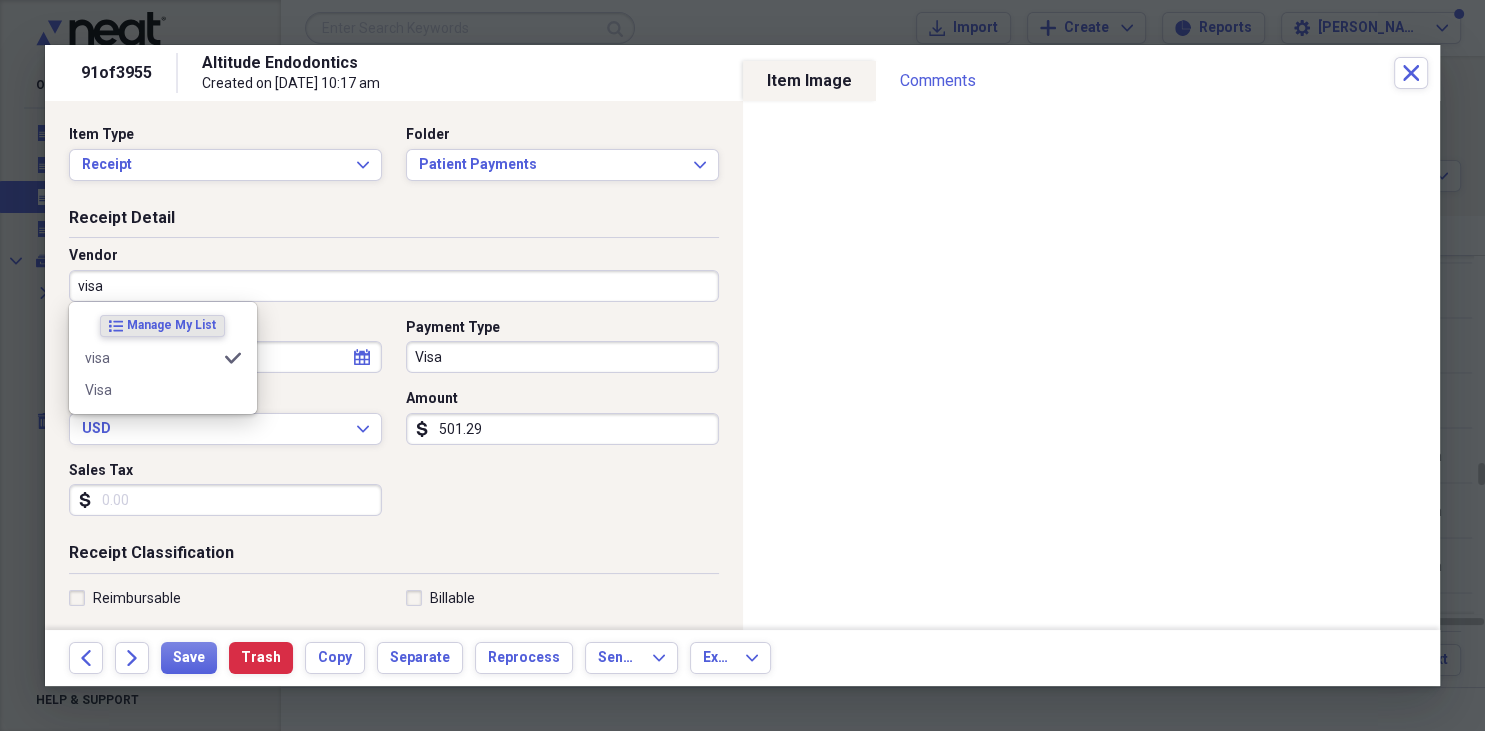 type on "Fee for Service Income" 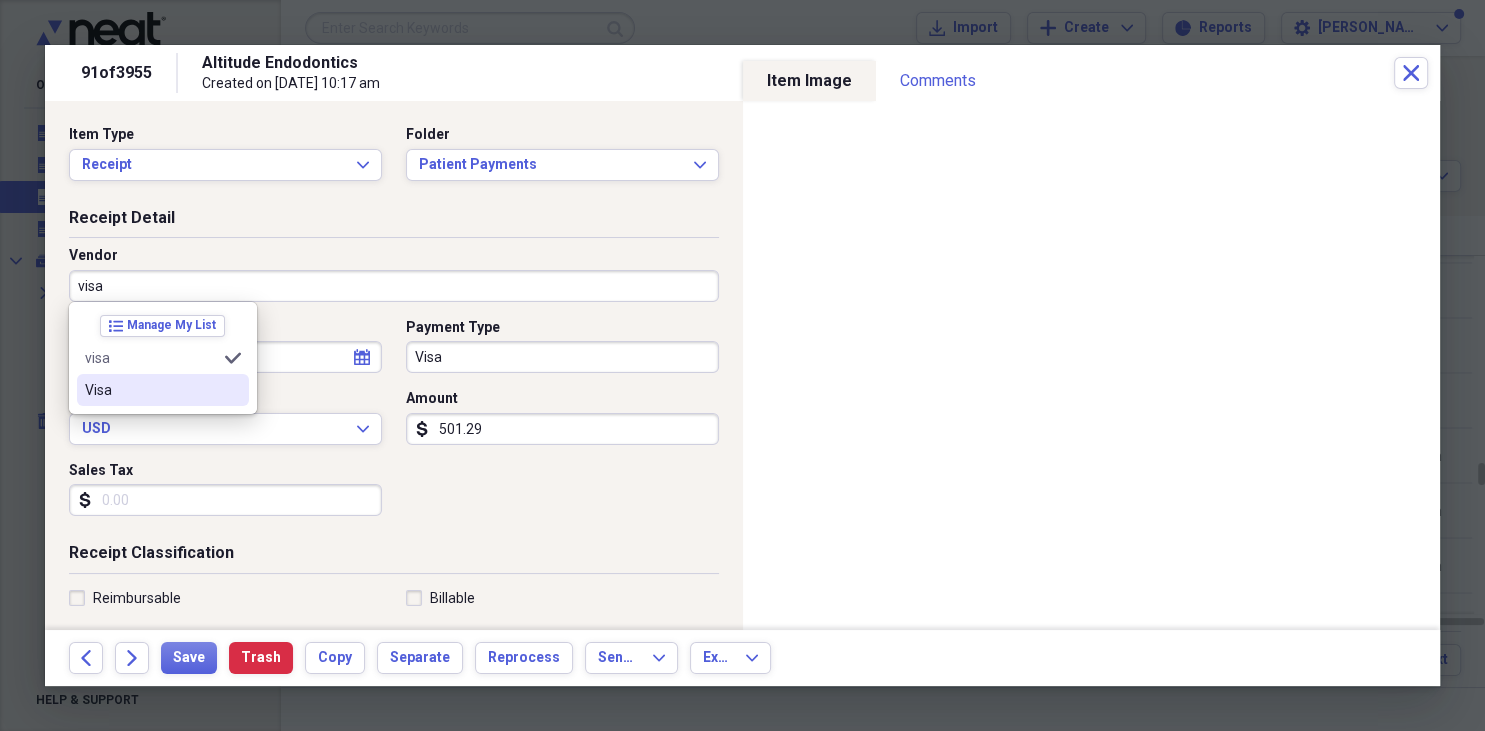click on "Visa" at bounding box center (151, 390) 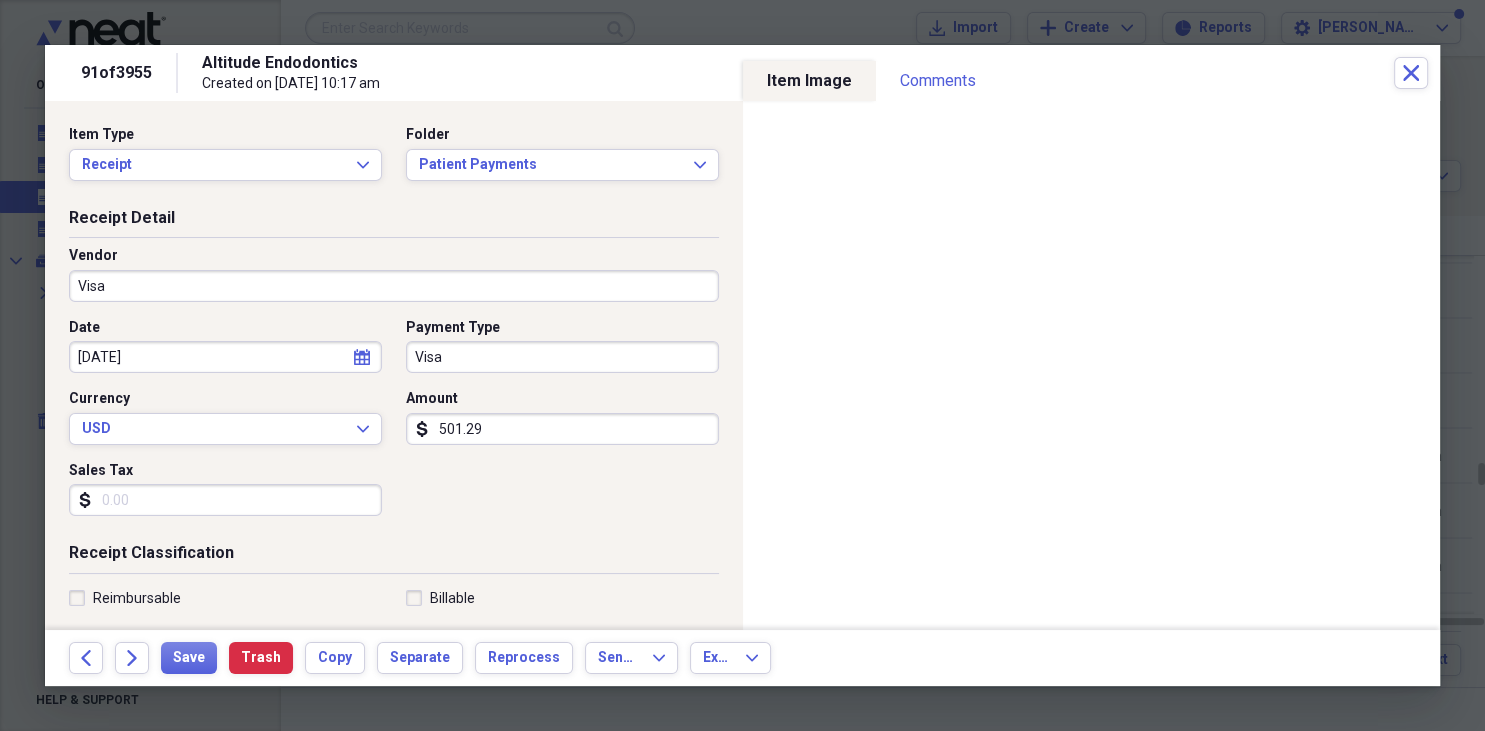 click on "Visa" at bounding box center (562, 357) 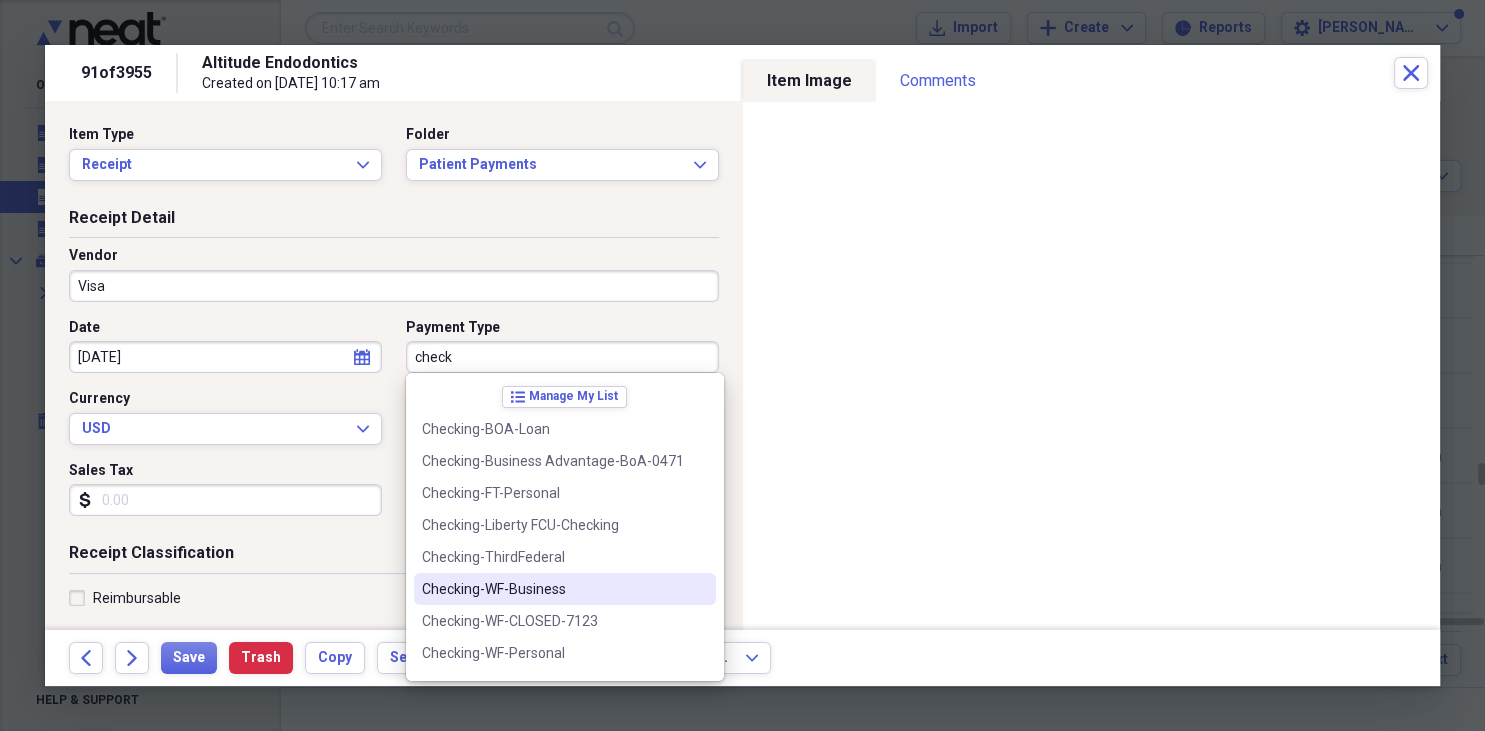 click on "Checking-WF-Business" at bounding box center [553, 589] 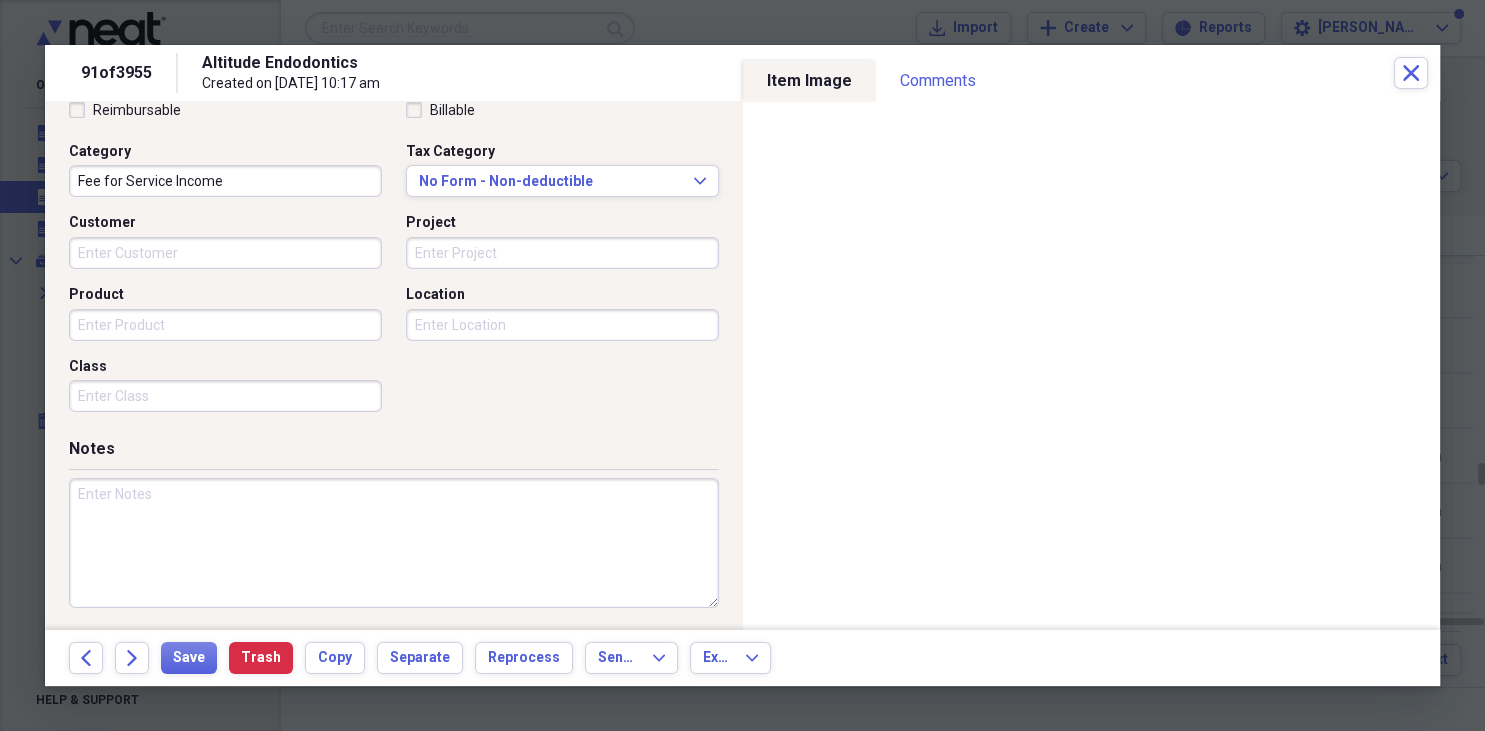scroll, scrollTop: 490, scrollLeft: 0, axis: vertical 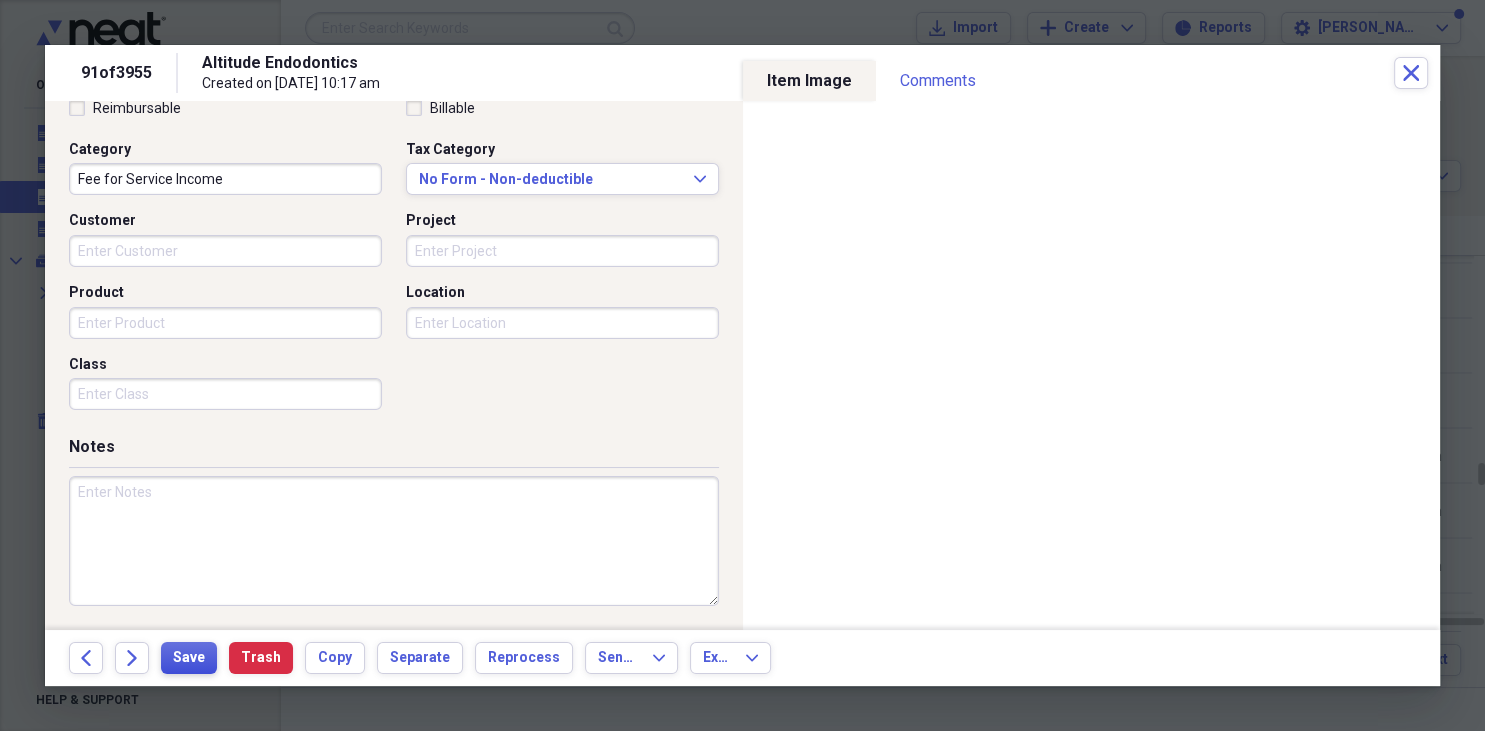 click on "Save" at bounding box center [189, 658] 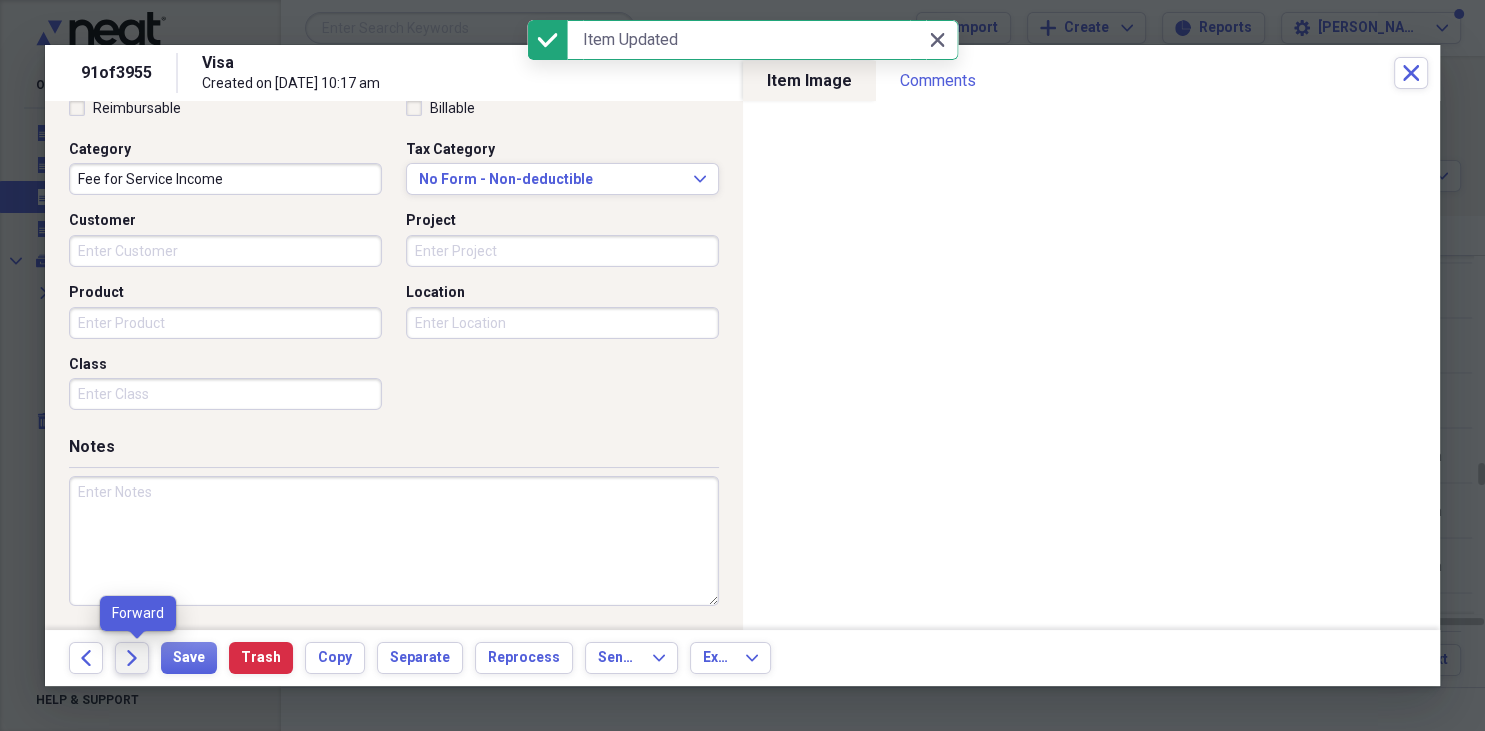 click on "Forward" 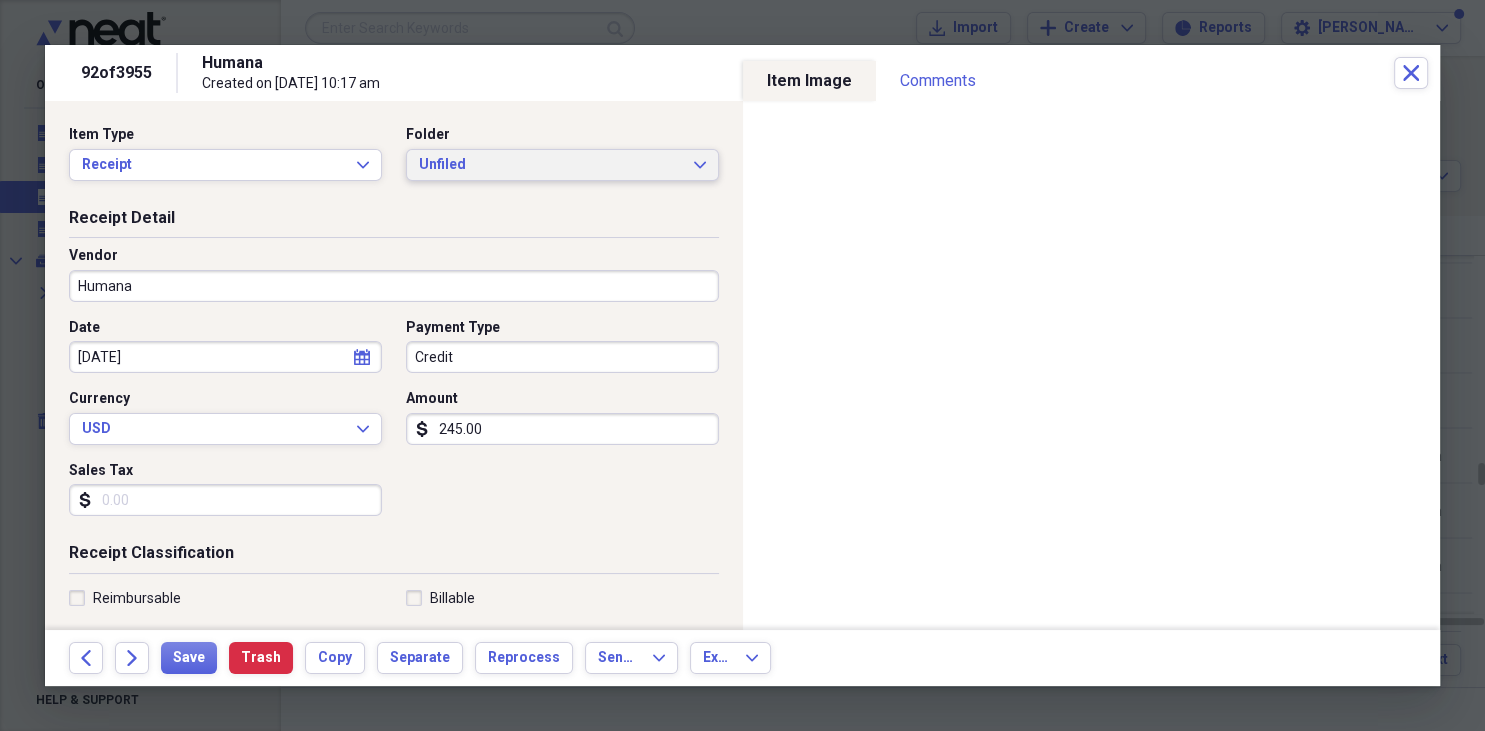 click on "Expand" 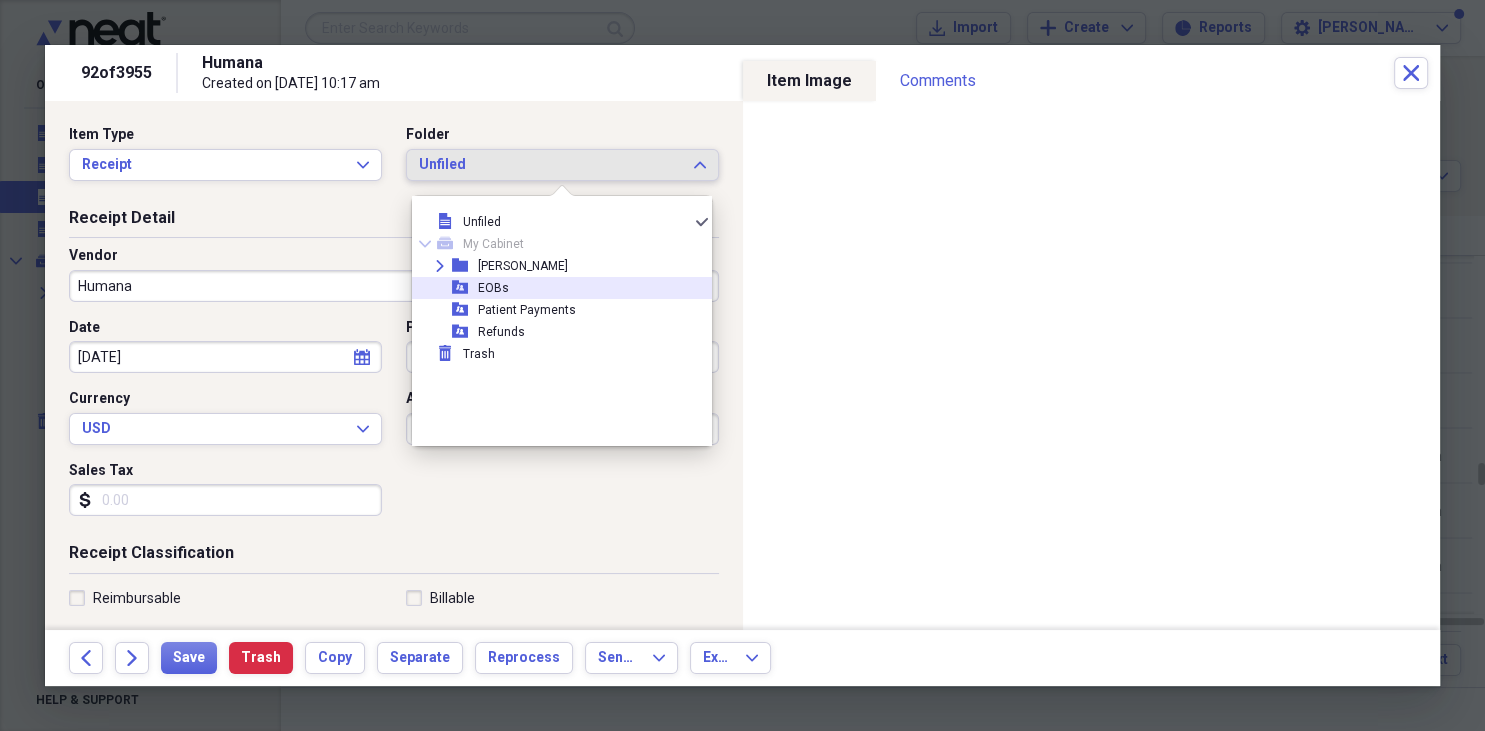 click on "EOBs" at bounding box center (493, 288) 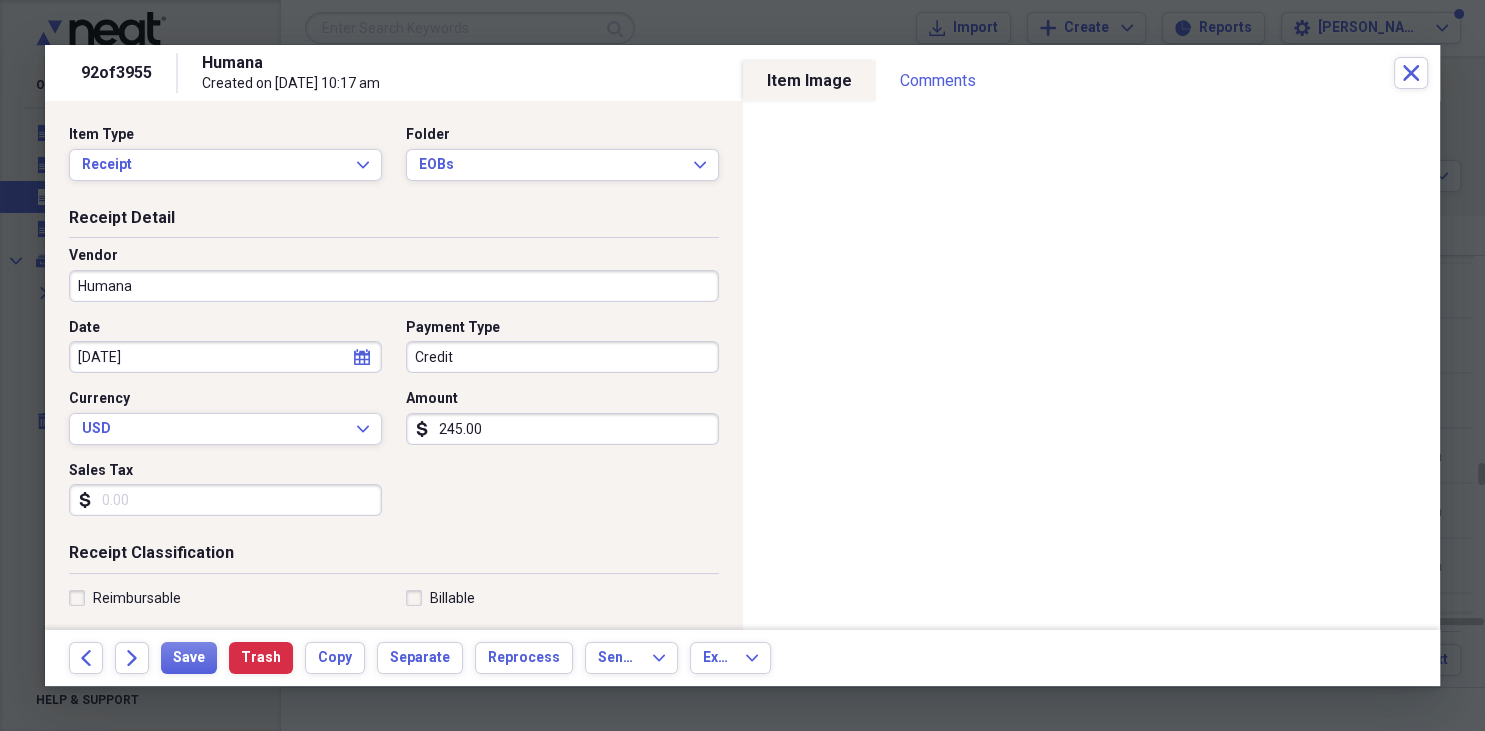 click on "Credit" at bounding box center [562, 357] 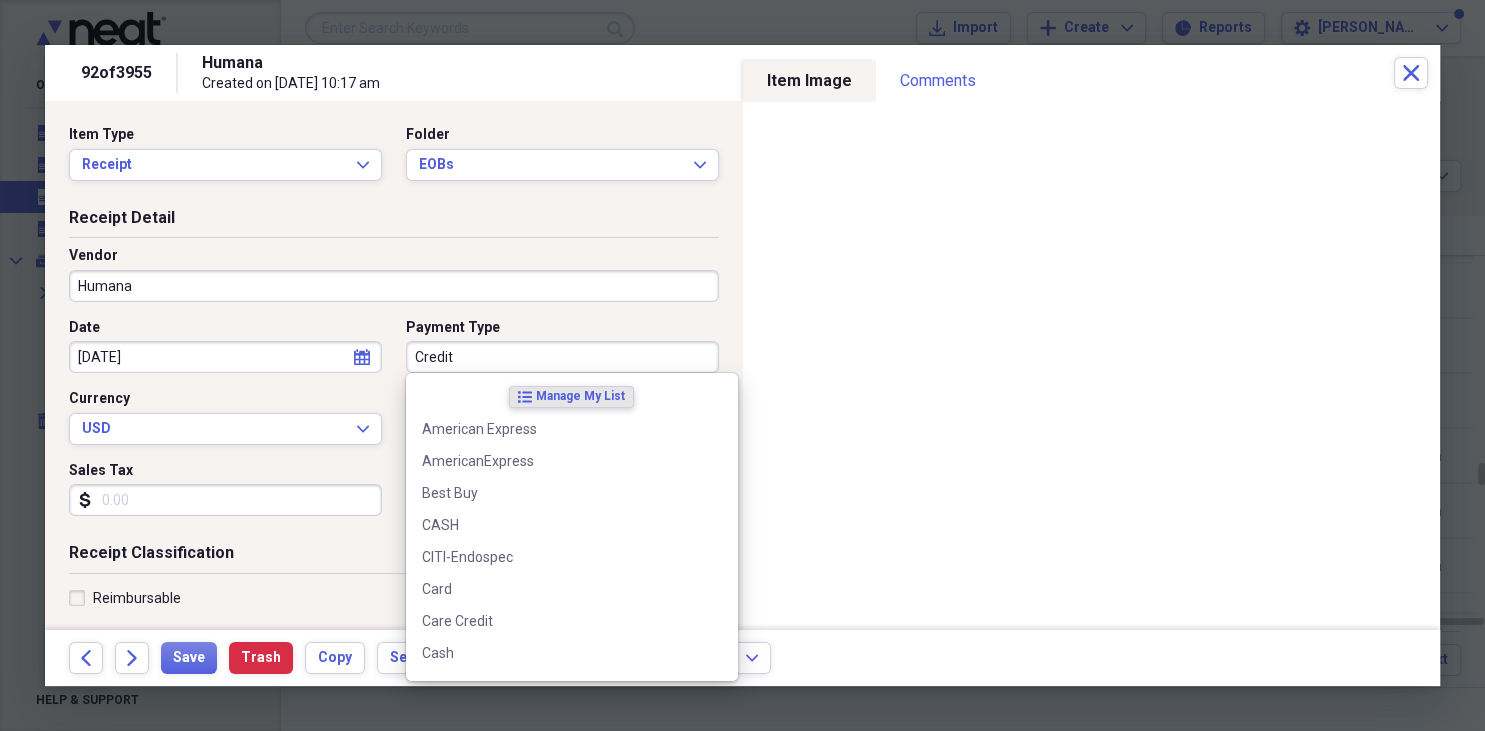 type on "h" 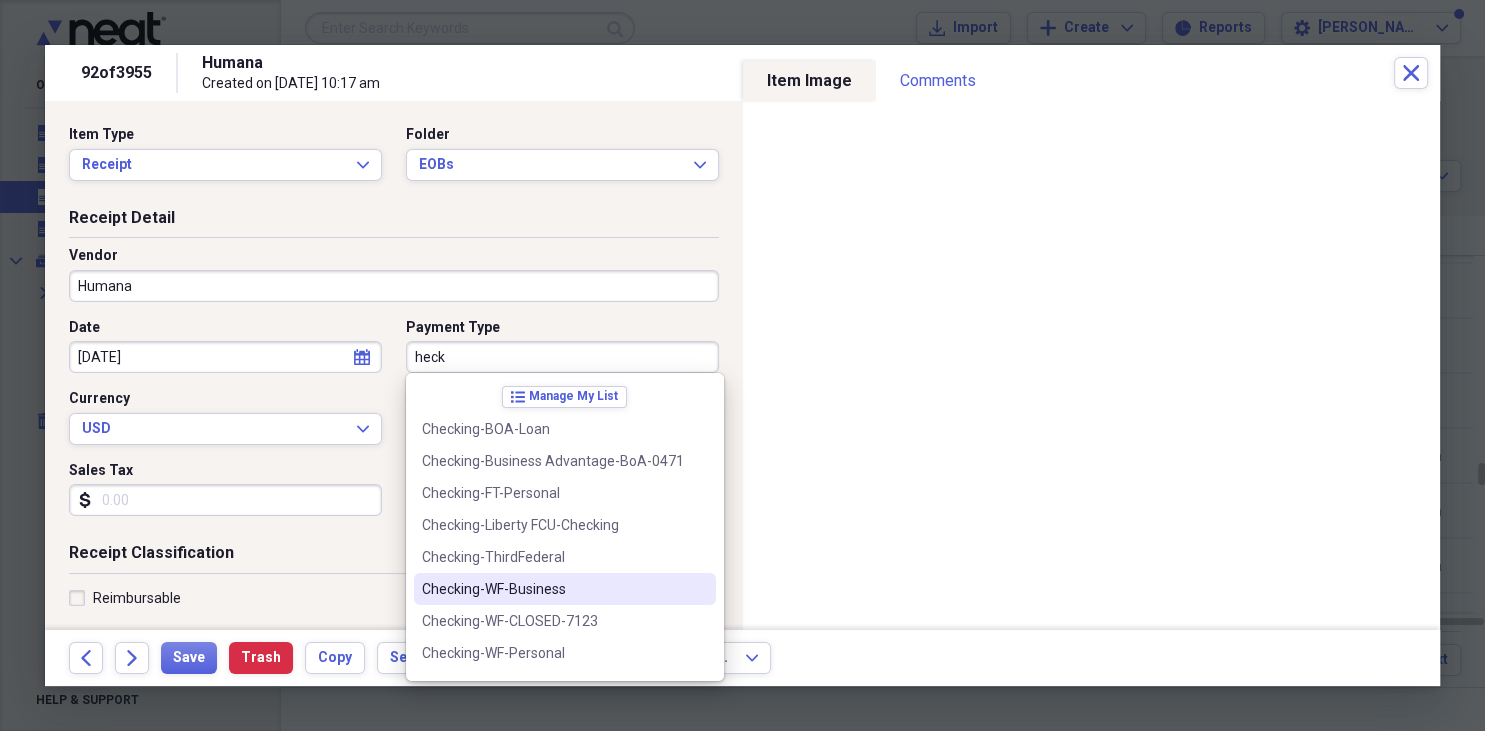 click on "Checking-WF-Business" at bounding box center (565, 589) 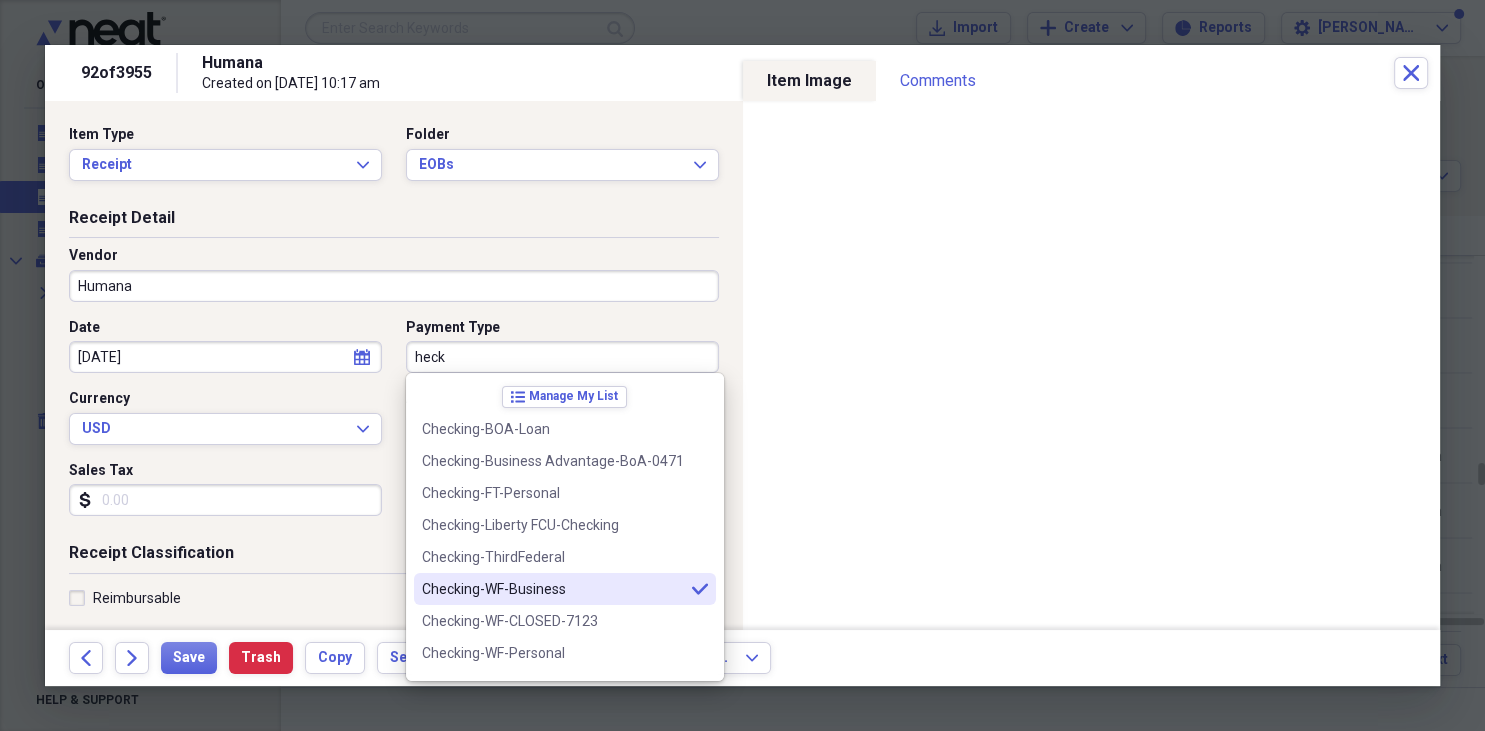 type on "Checking-WF-Business" 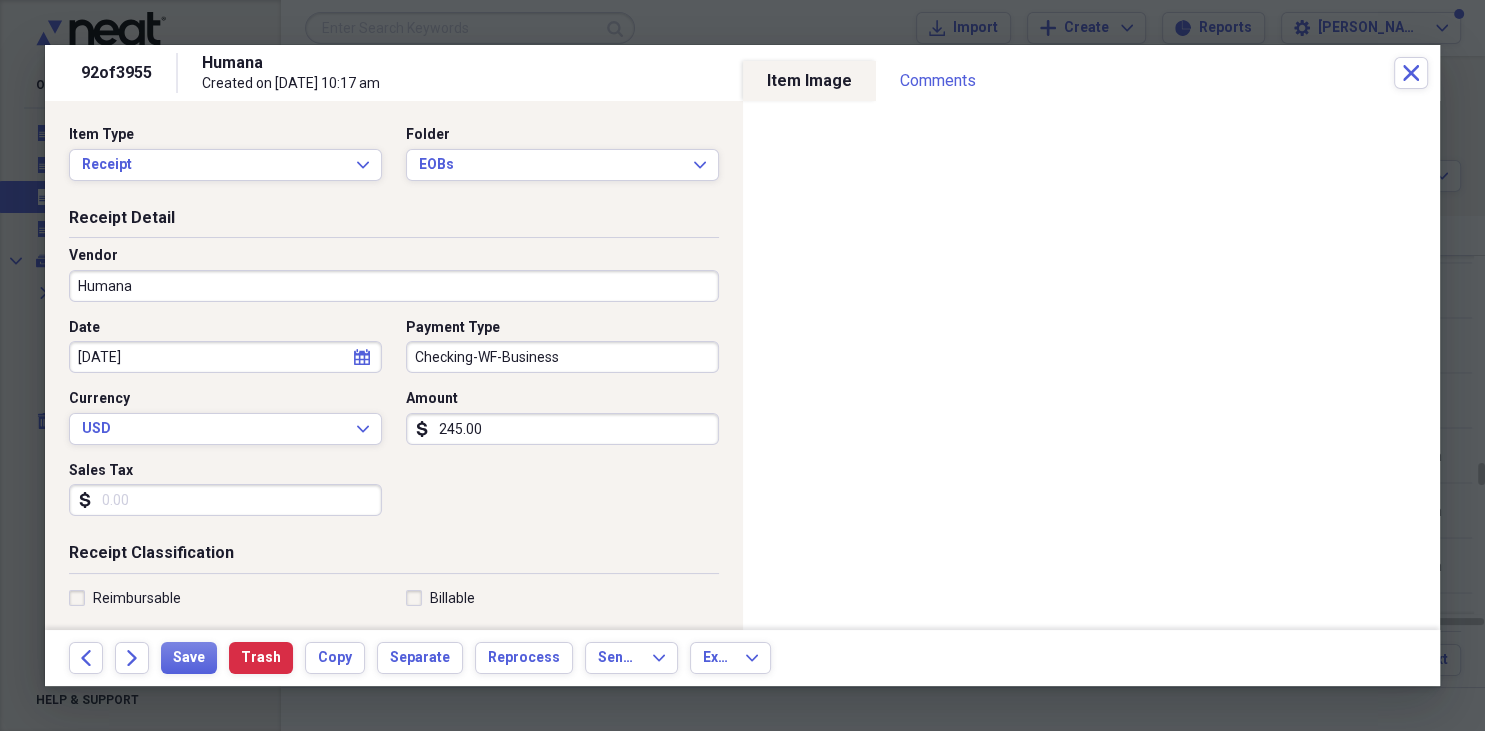 click on "245.00" at bounding box center (562, 429) 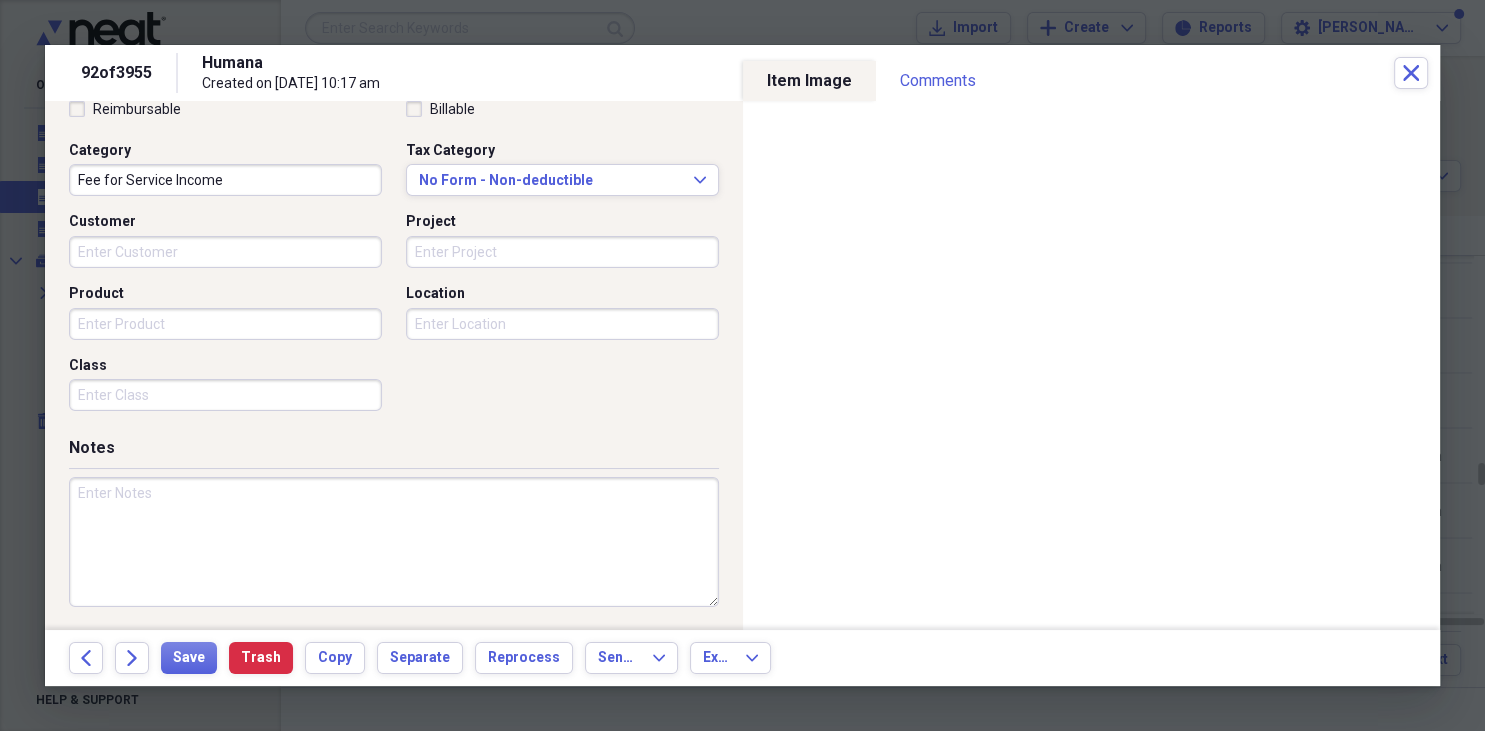 scroll, scrollTop: 490, scrollLeft: 0, axis: vertical 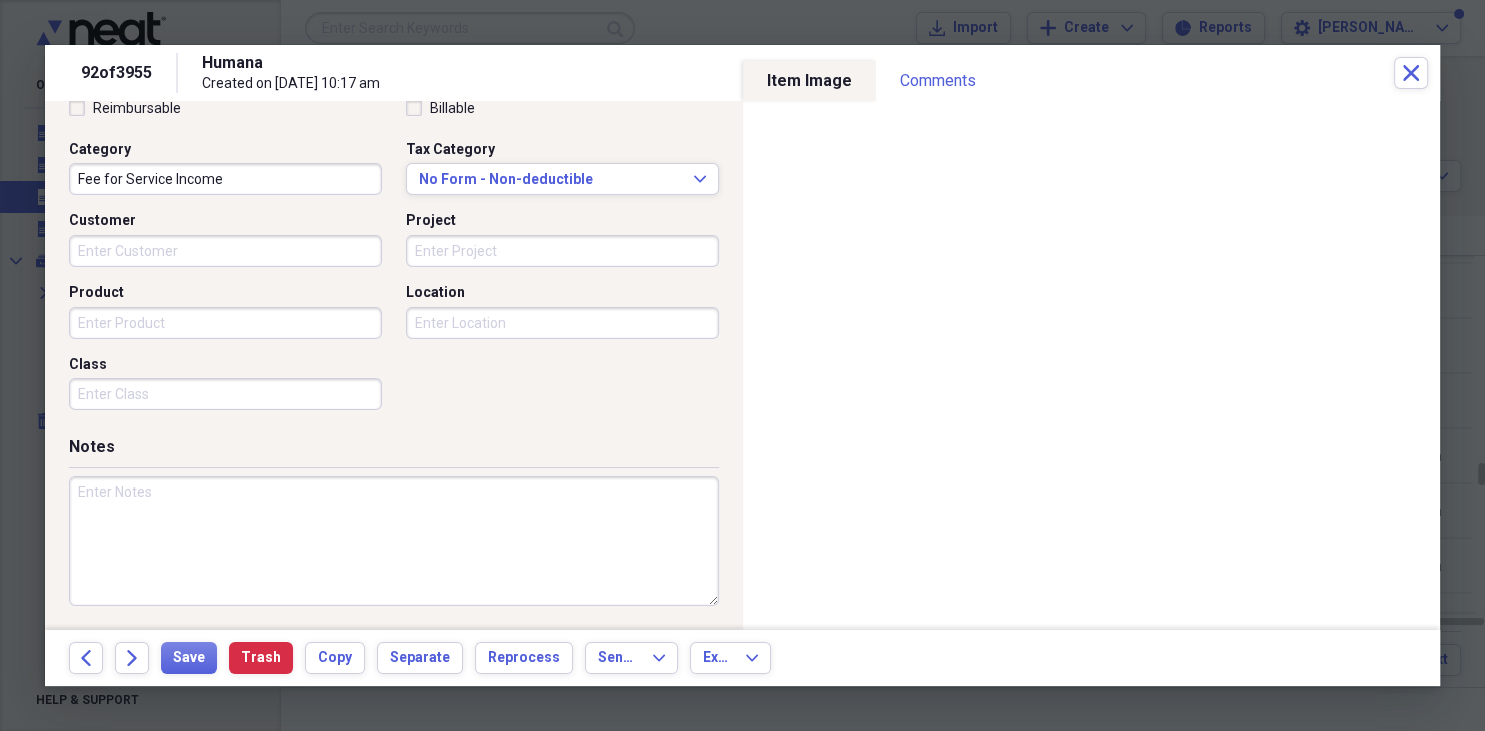 click at bounding box center [394, 541] 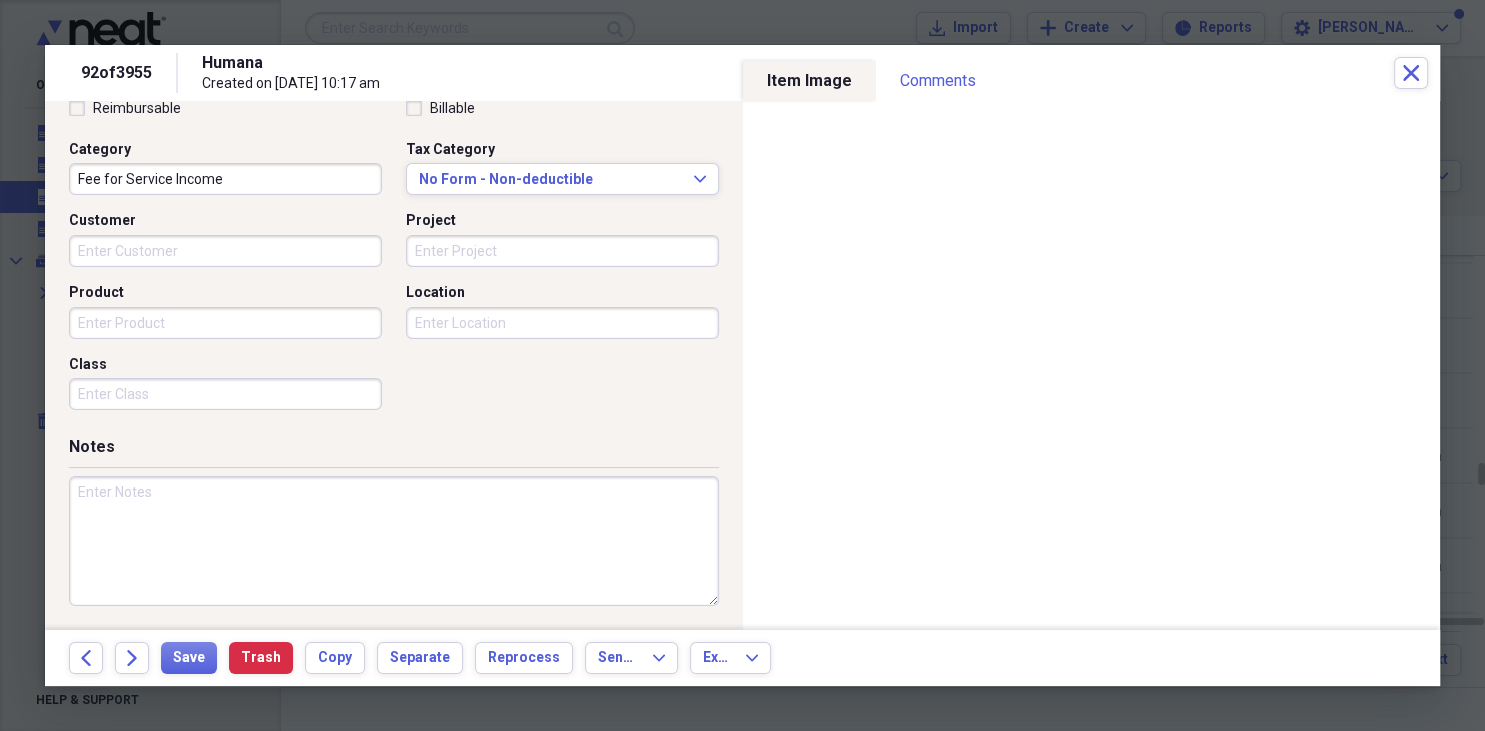 click at bounding box center (394, 541) 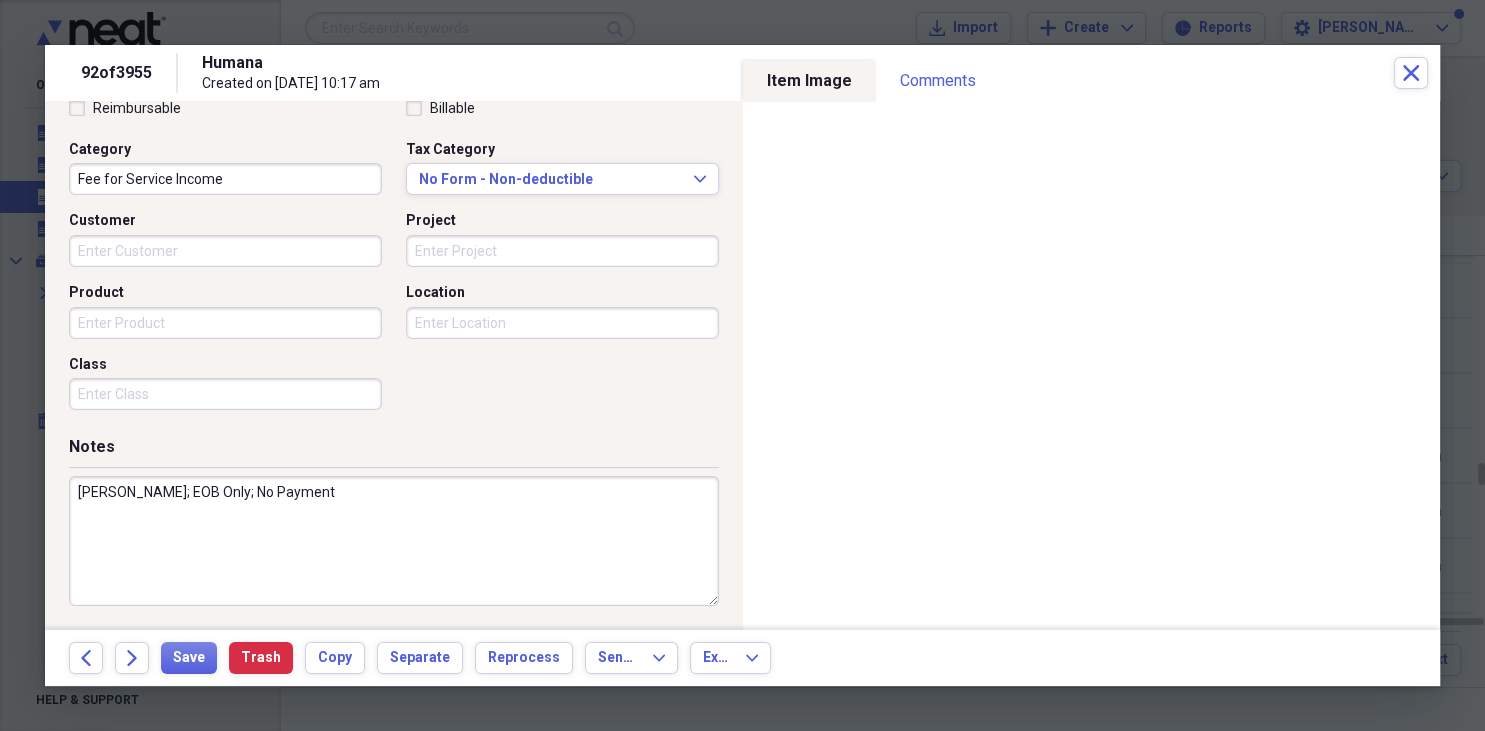 click on "Back Forward Save Trash Copy Separate Reprocess Send To Expand Export Expand" at bounding box center (742, 658) 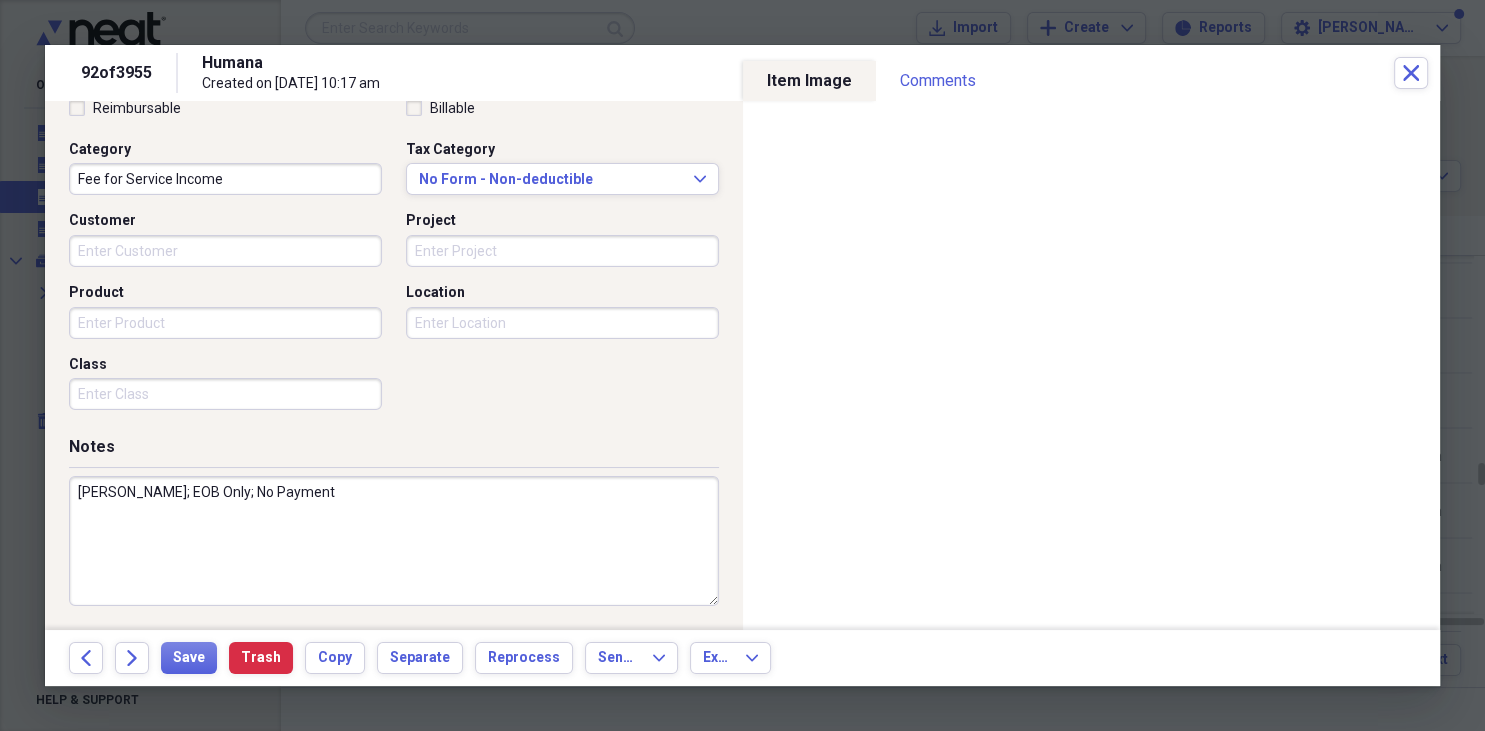 click on "Fantauzzi, Justin; EOB Only; No Payment" at bounding box center (394, 541) 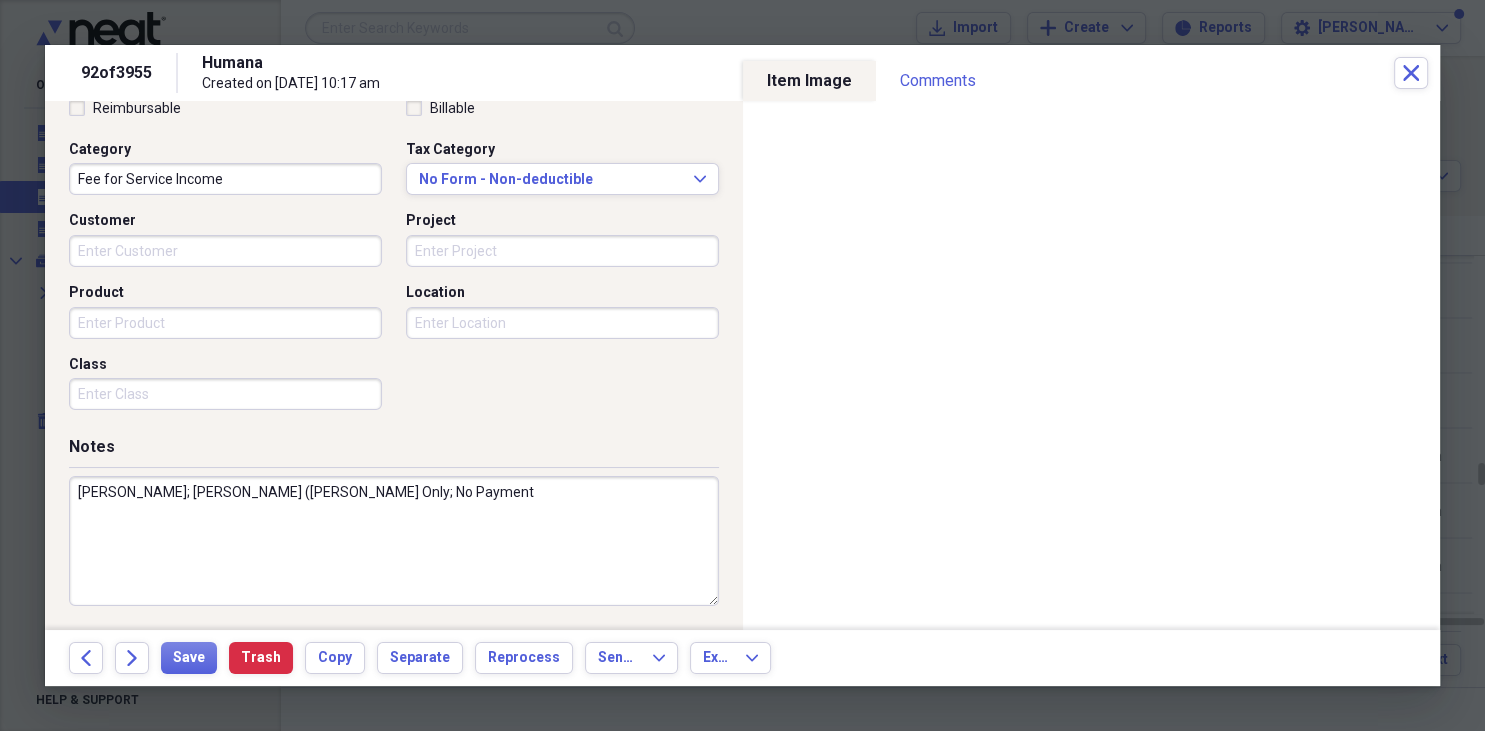 type on "Fantauzzi, Justin; Cochran, John (Suzanne)EOB Only; No Payment" 